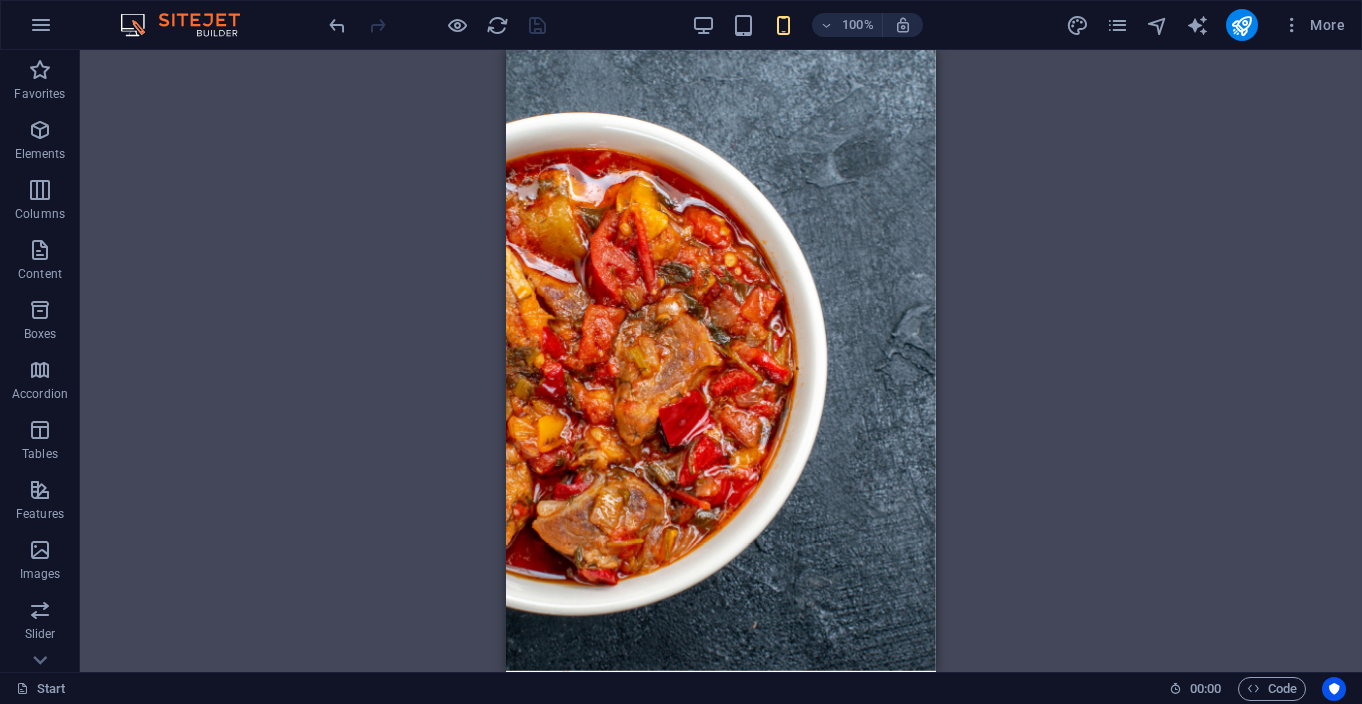 scroll, scrollTop: 0, scrollLeft: 0, axis: both 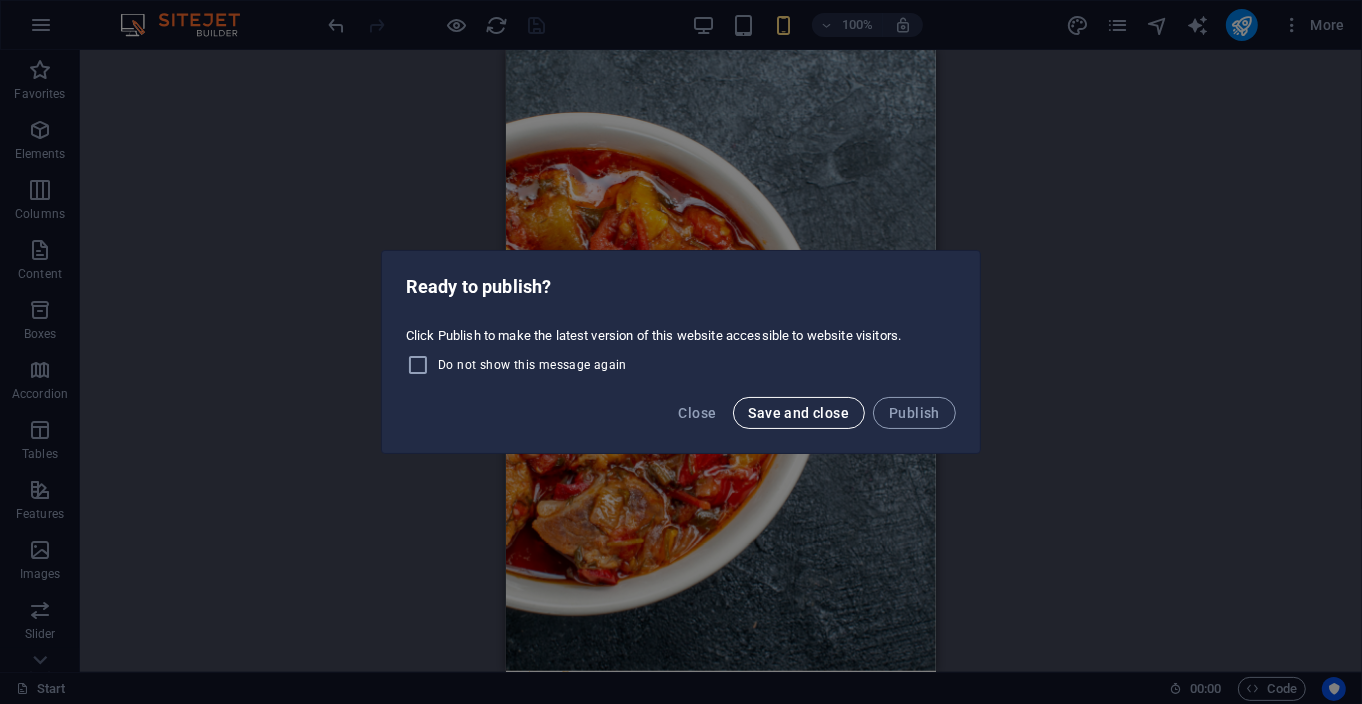 click on "Save and close" at bounding box center (799, 413) 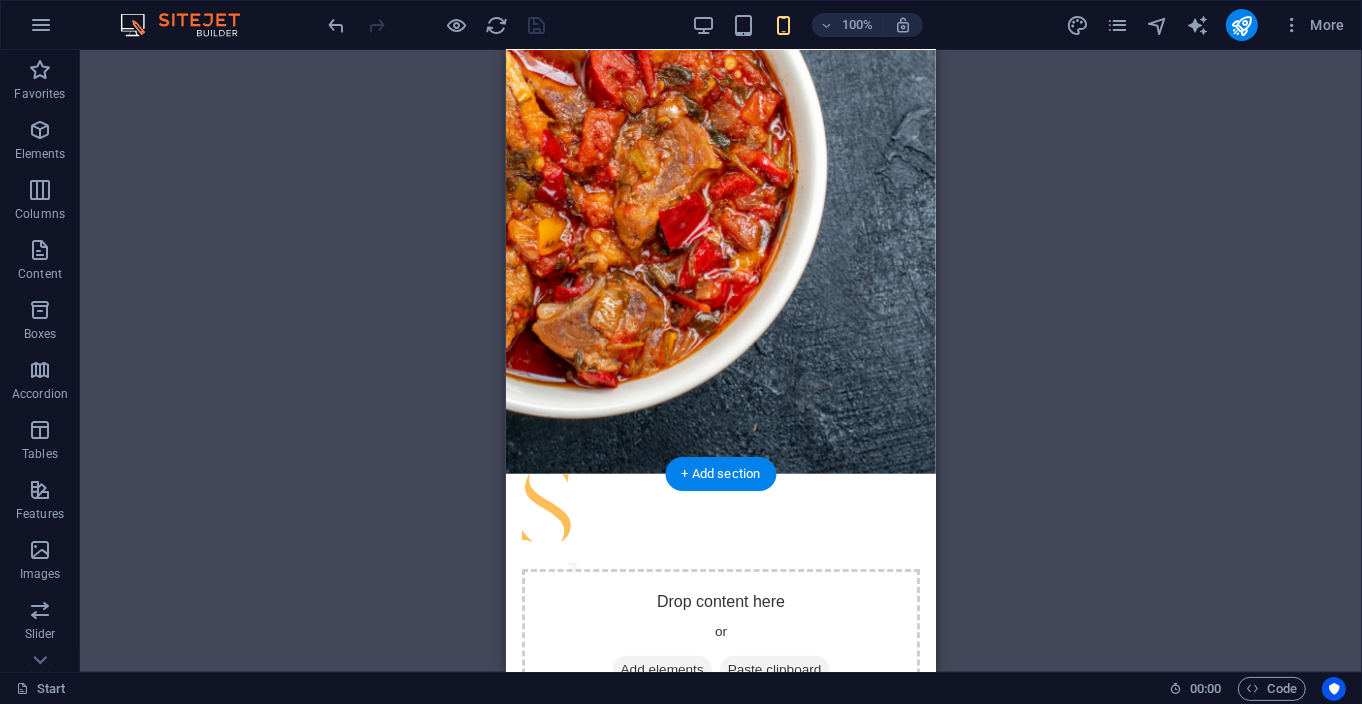 scroll, scrollTop: 0, scrollLeft: 0, axis: both 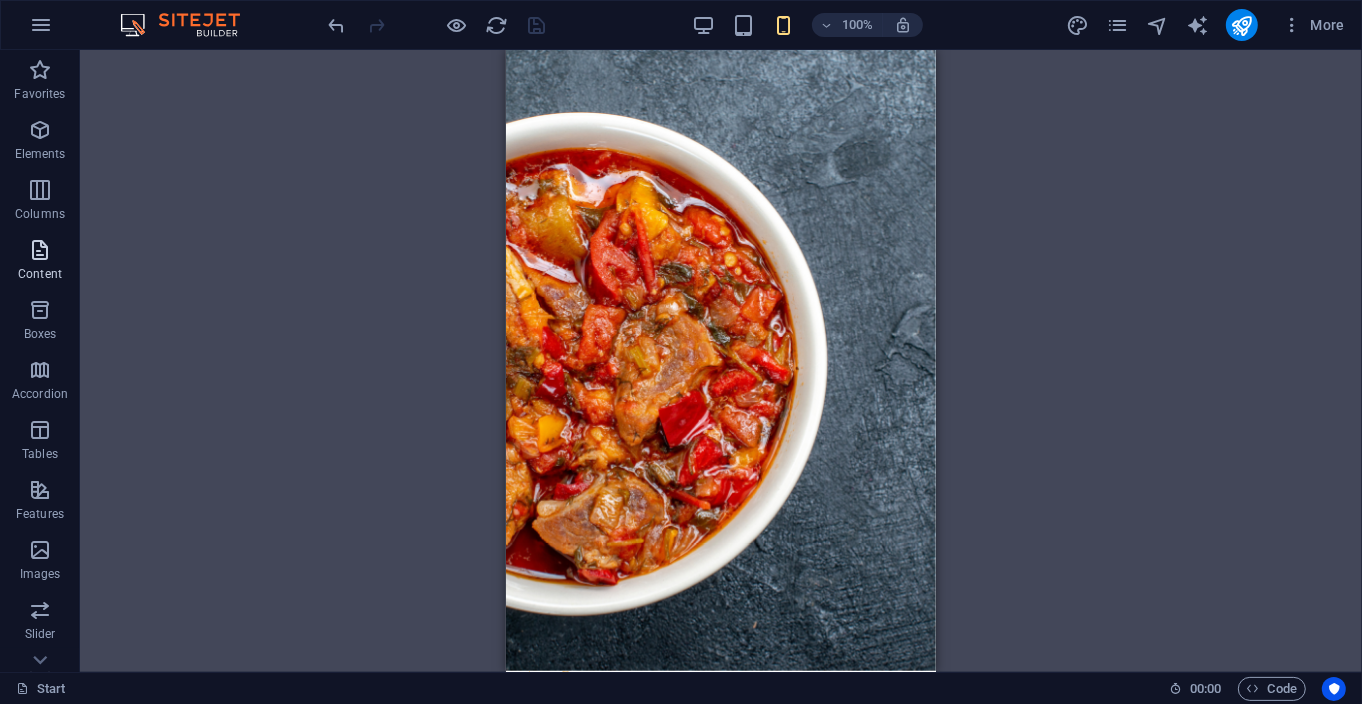 click at bounding box center [40, 250] 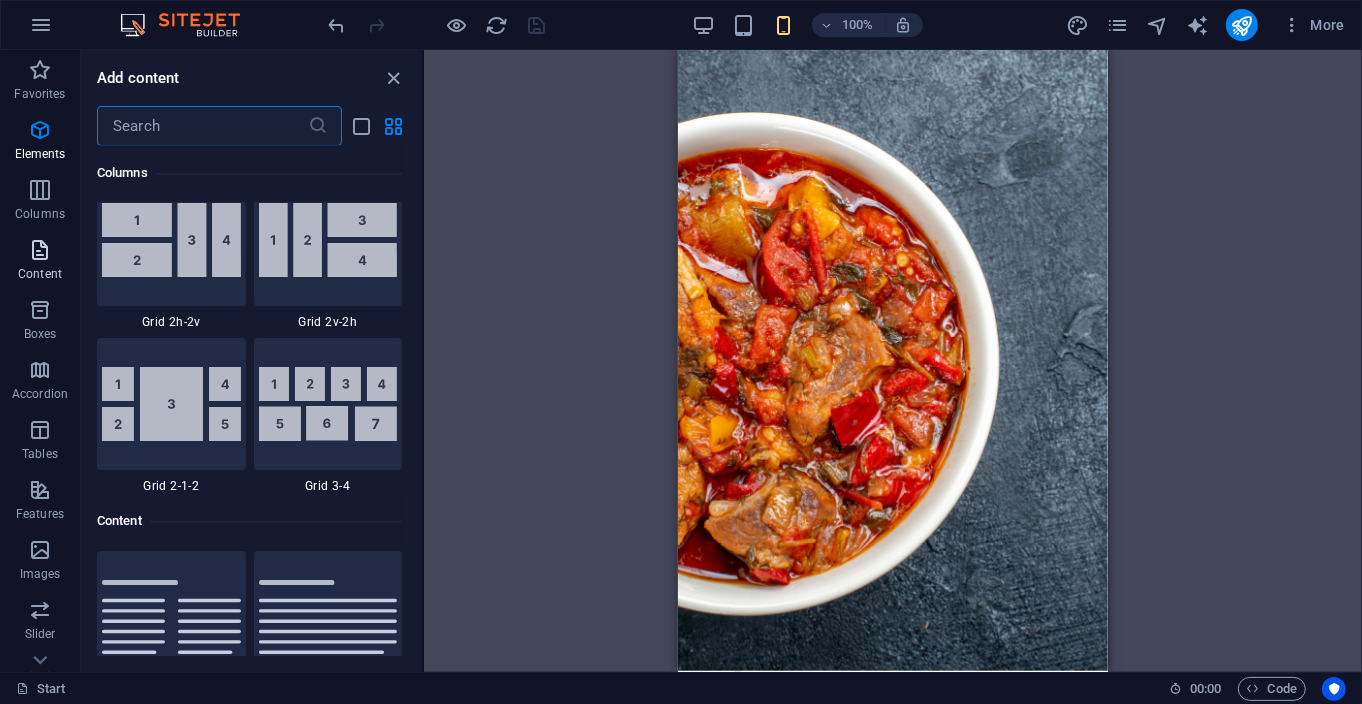 scroll, scrollTop: 3499, scrollLeft: 0, axis: vertical 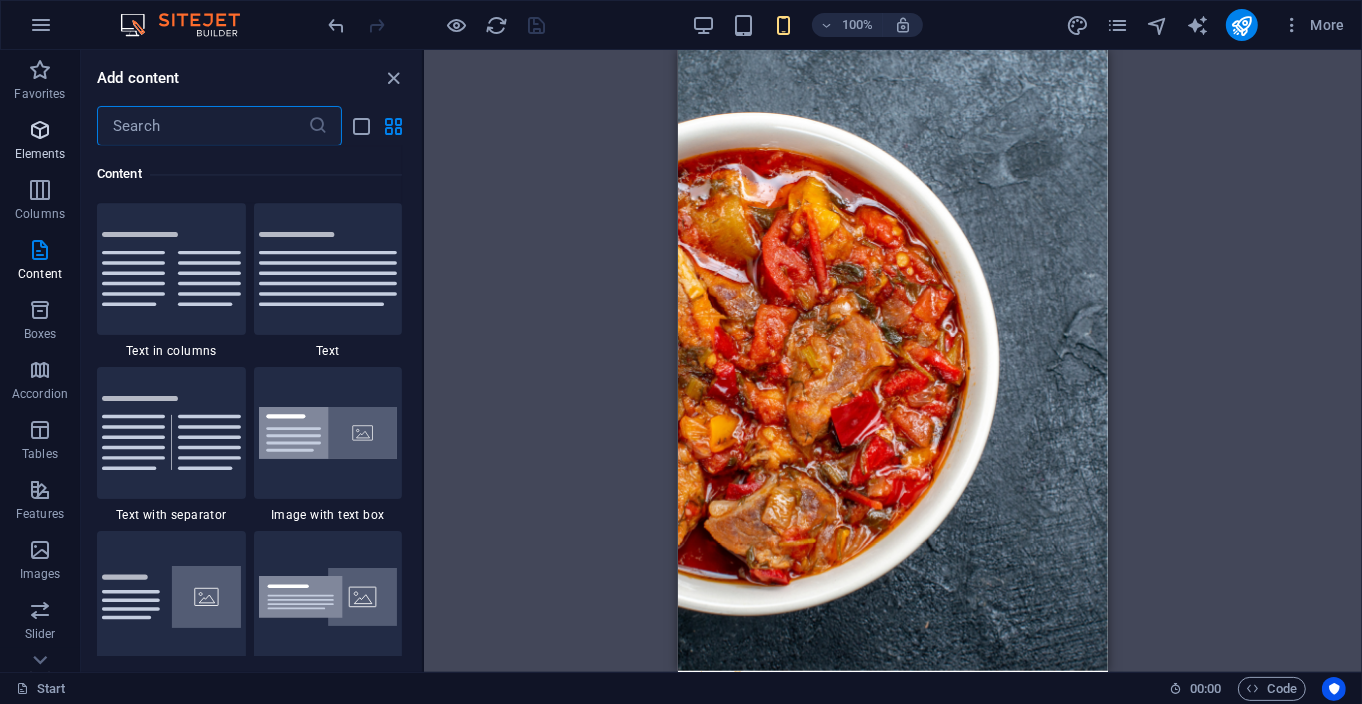 click at bounding box center [40, 130] 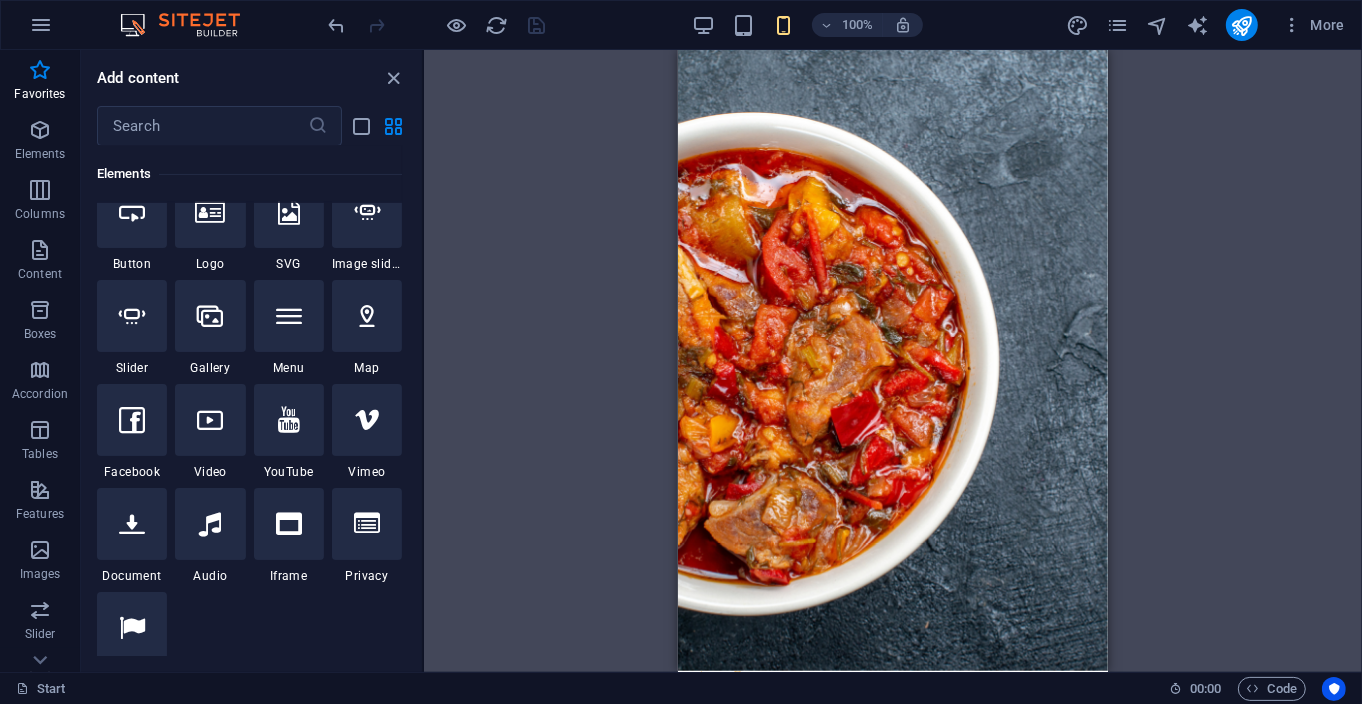 scroll, scrollTop: 0, scrollLeft: 0, axis: both 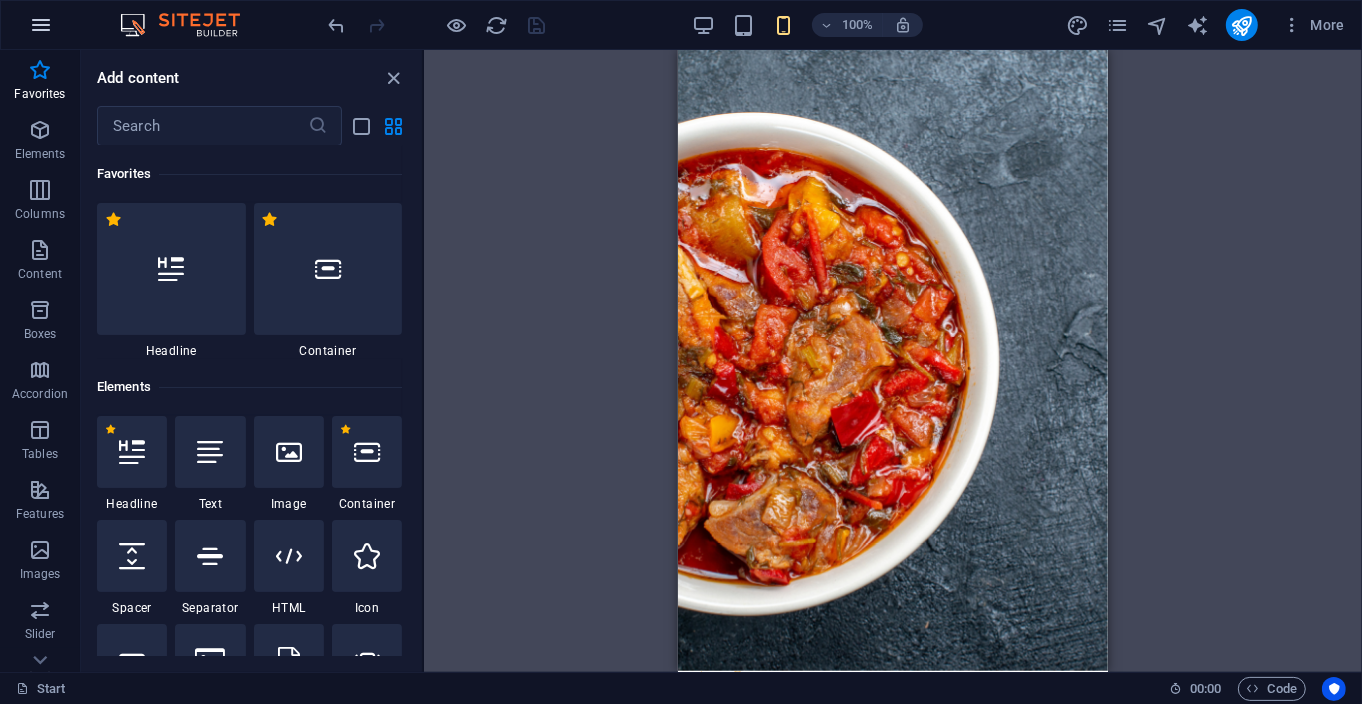 click at bounding box center (41, 25) 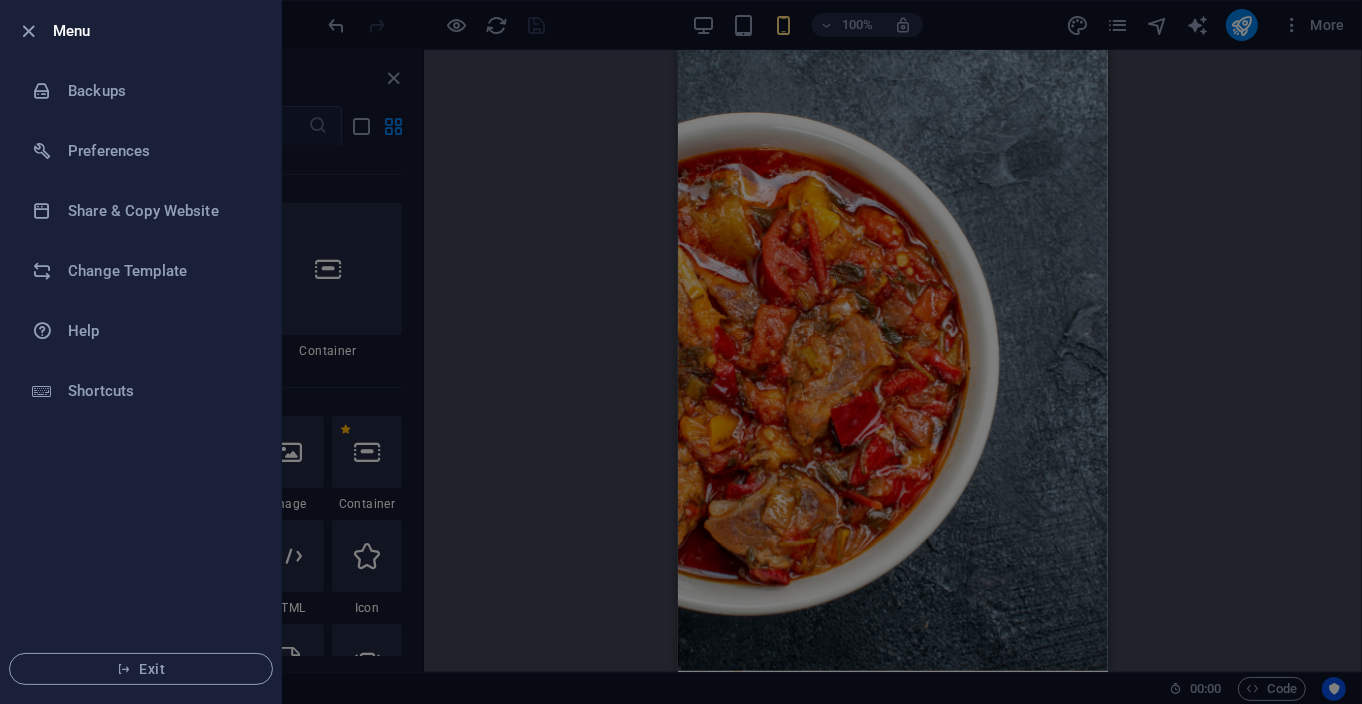 click at bounding box center (681, 352) 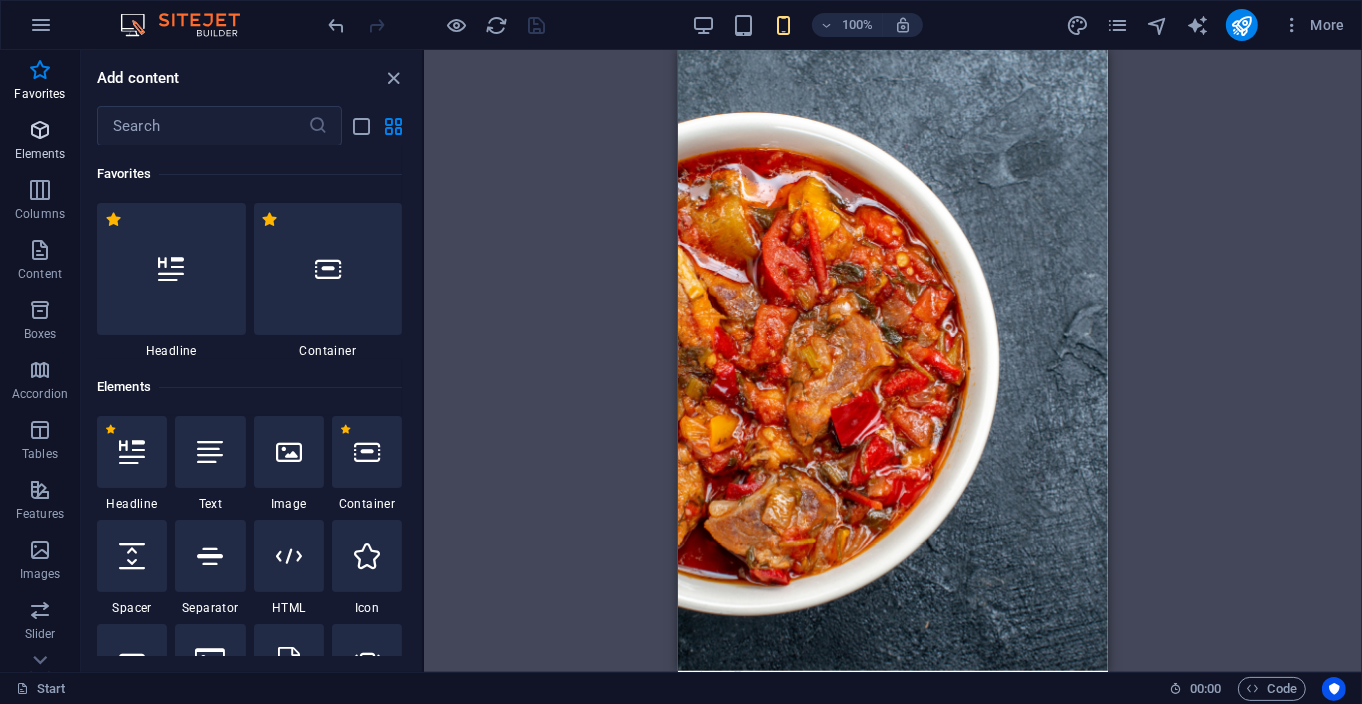 click at bounding box center [40, 130] 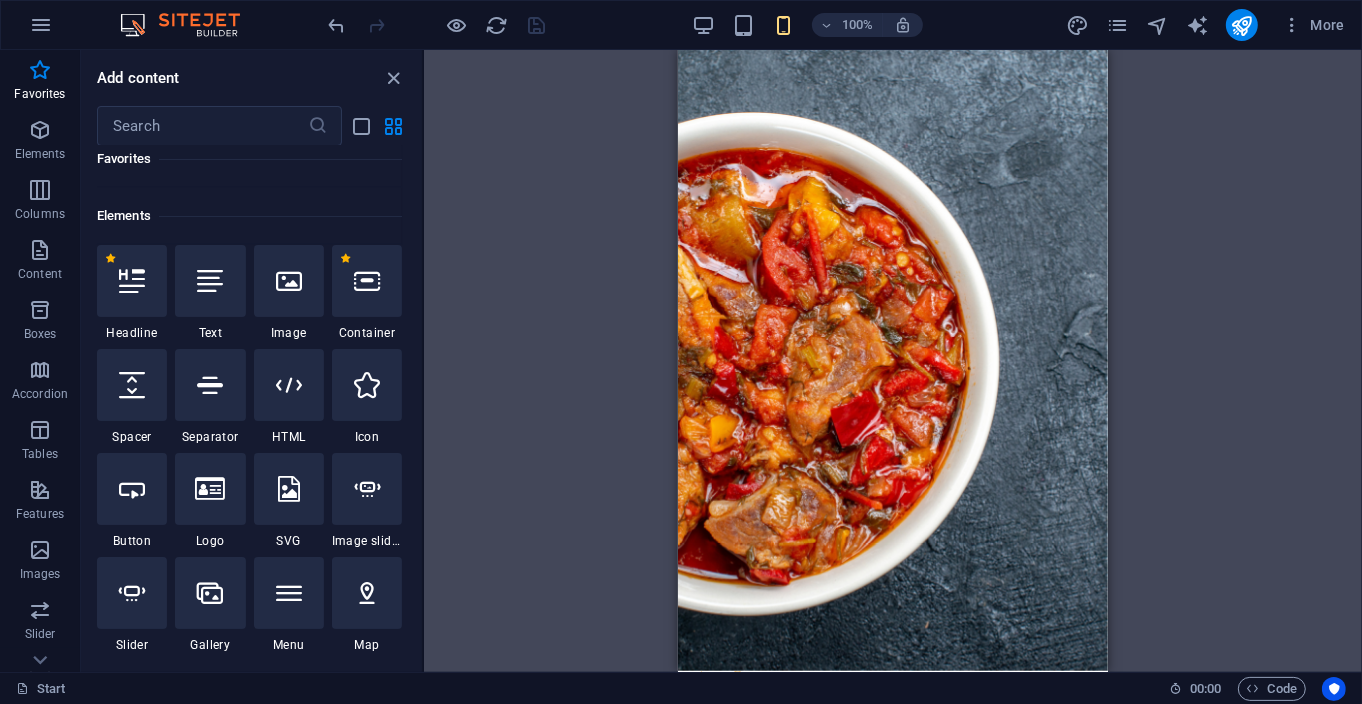 scroll, scrollTop: 165, scrollLeft: 0, axis: vertical 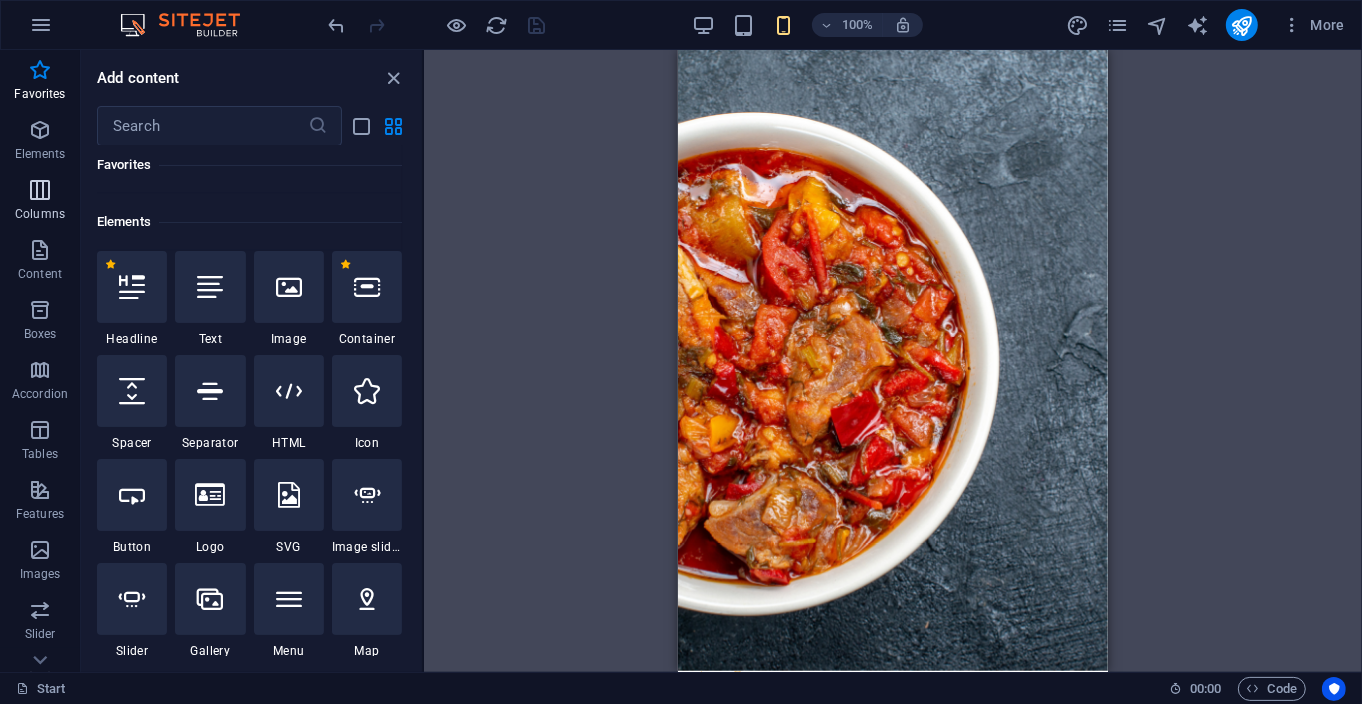 click at bounding box center [40, 190] 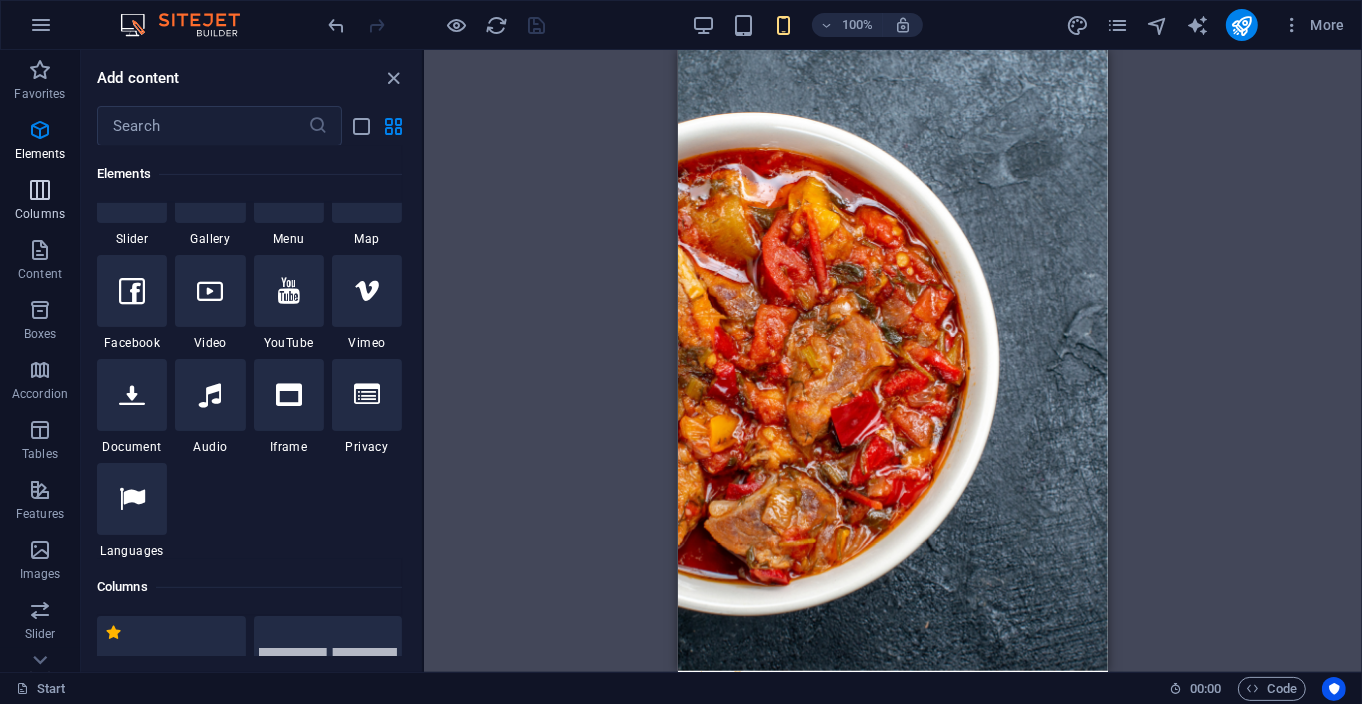 scroll, scrollTop: 989, scrollLeft: 0, axis: vertical 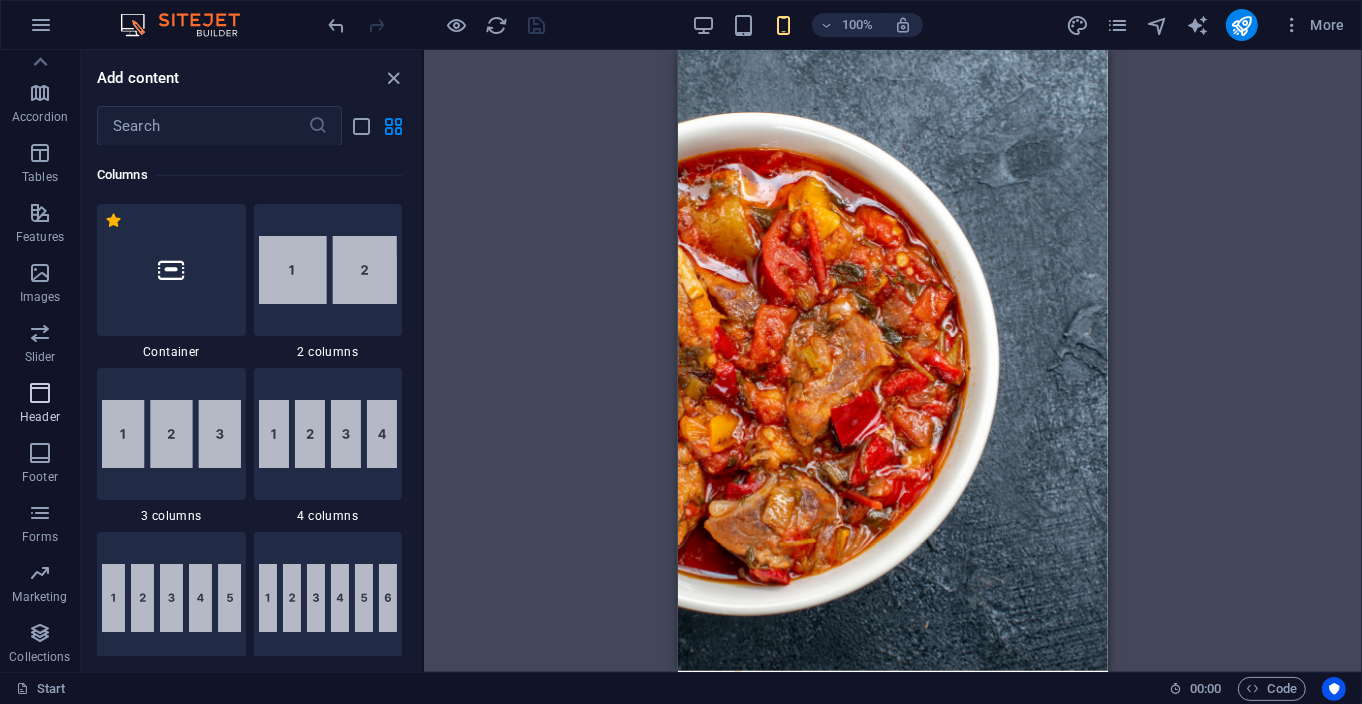 click on "Header" at bounding box center [40, 417] 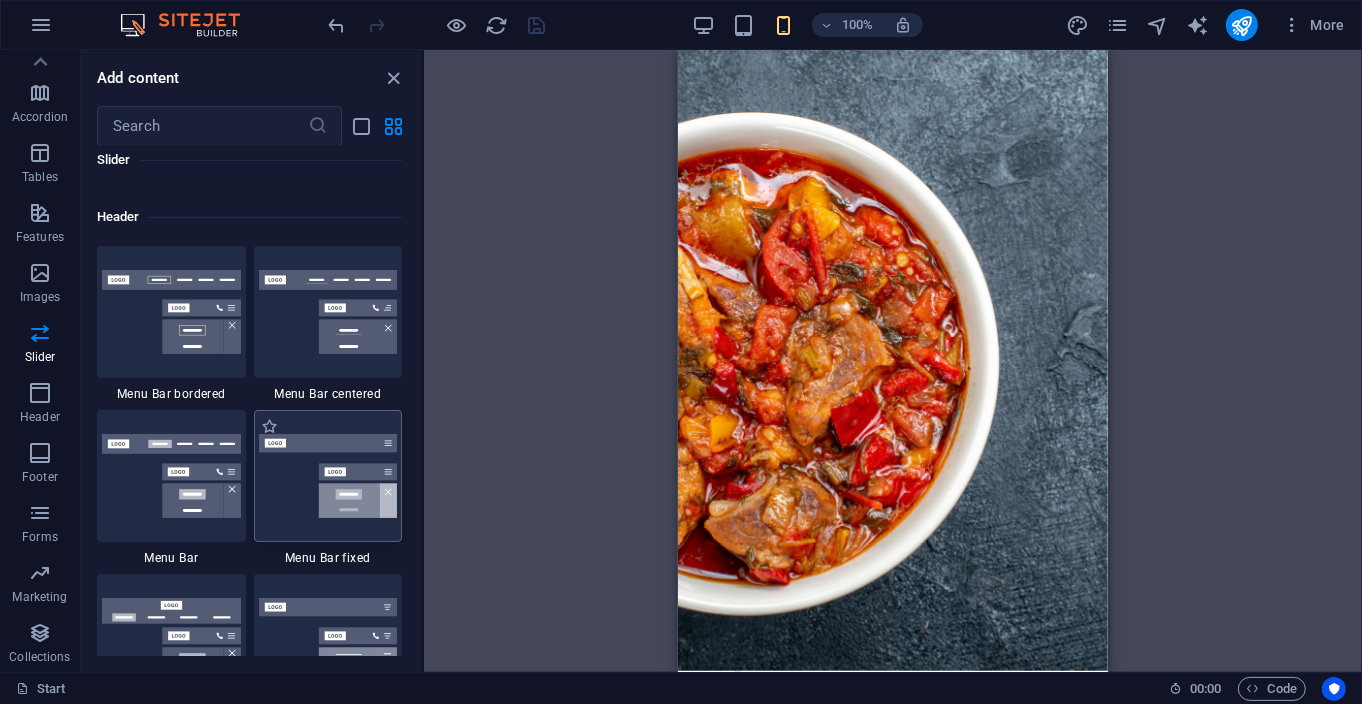 scroll, scrollTop: 11996, scrollLeft: 0, axis: vertical 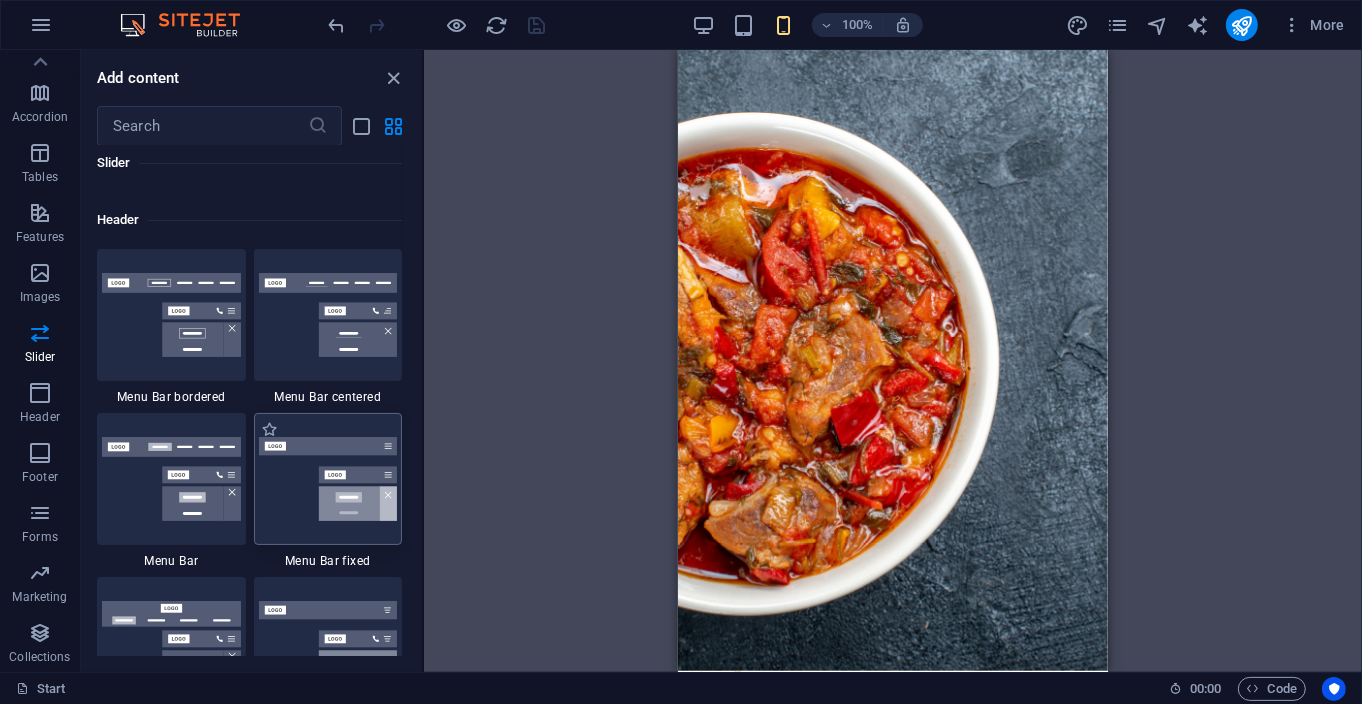 click at bounding box center [328, 479] 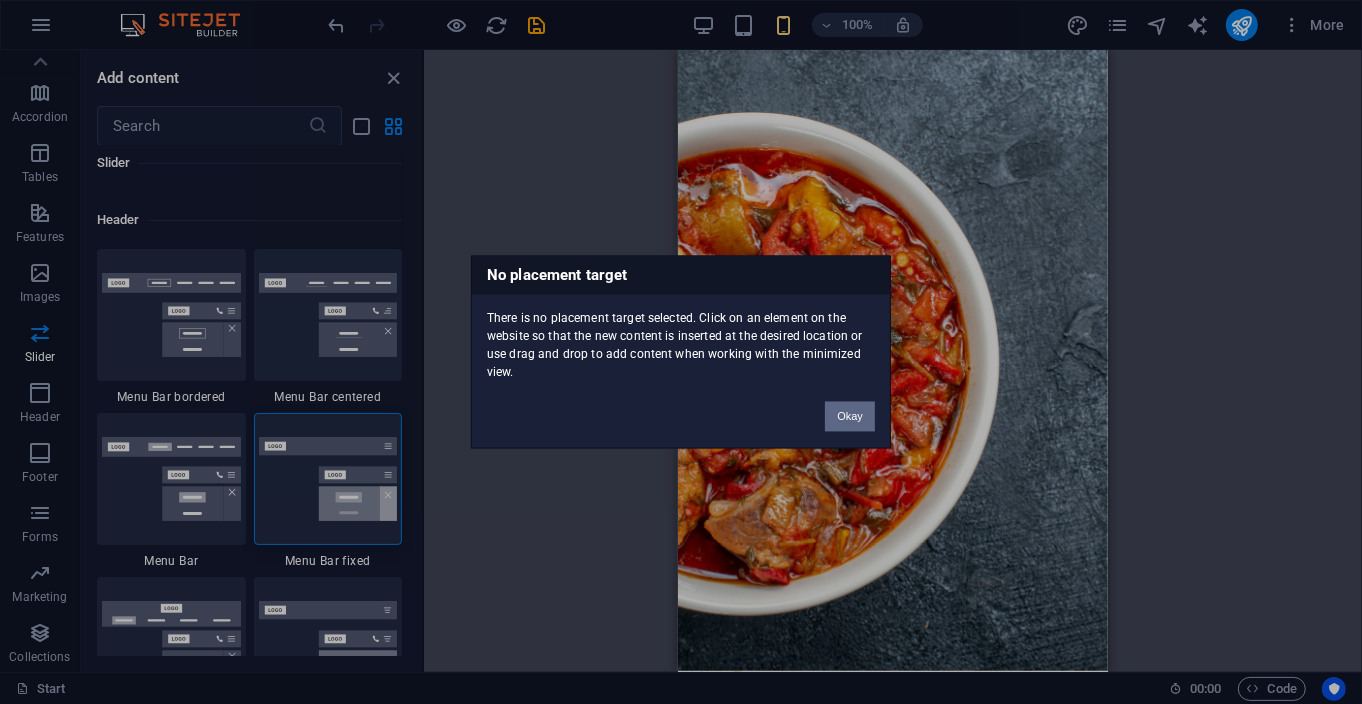 click on "Okay" at bounding box center [850, 417] 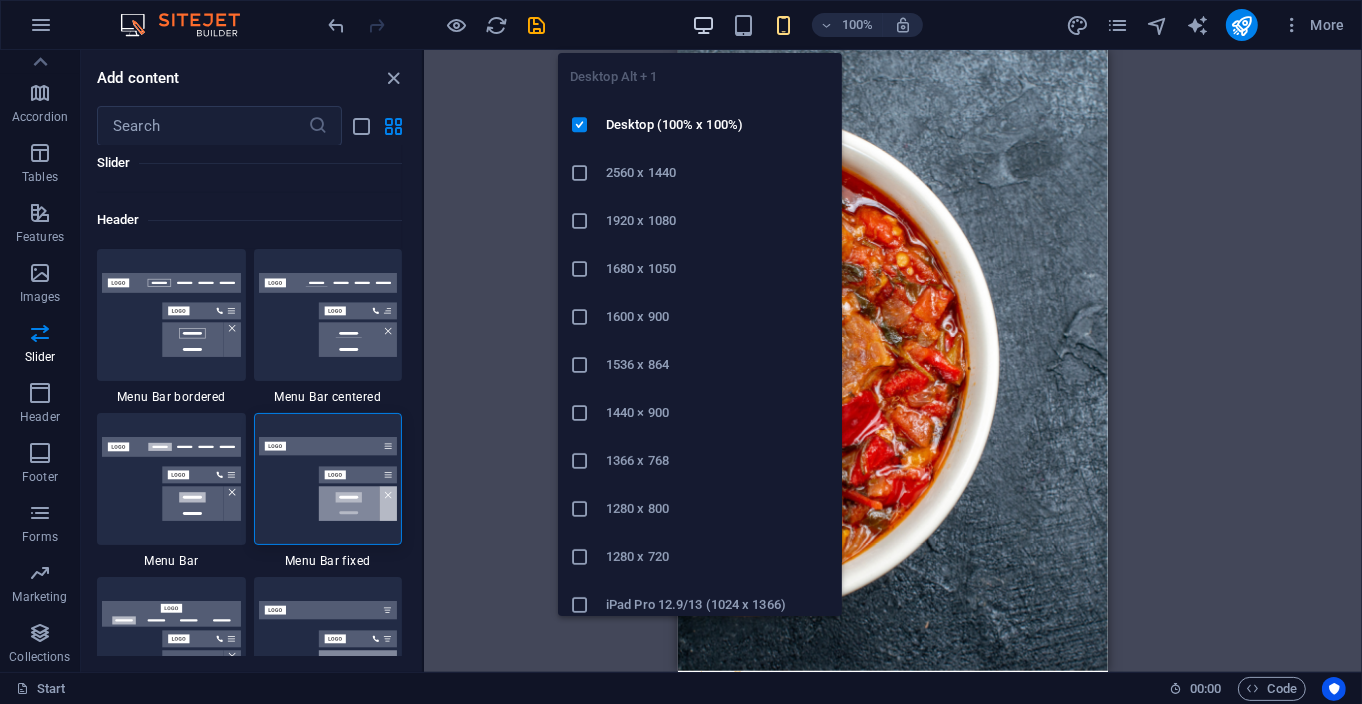 click at bounding box center (703, 25) 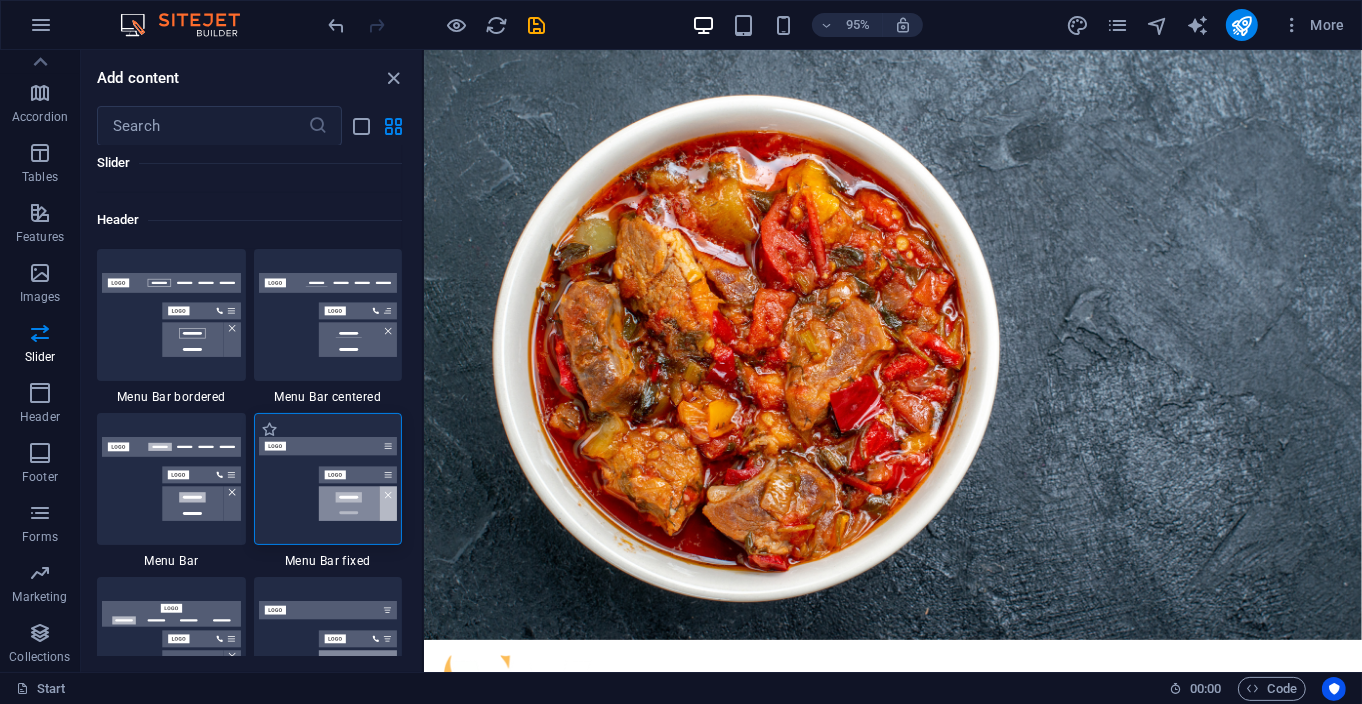 click at bounding box center (328, 479) 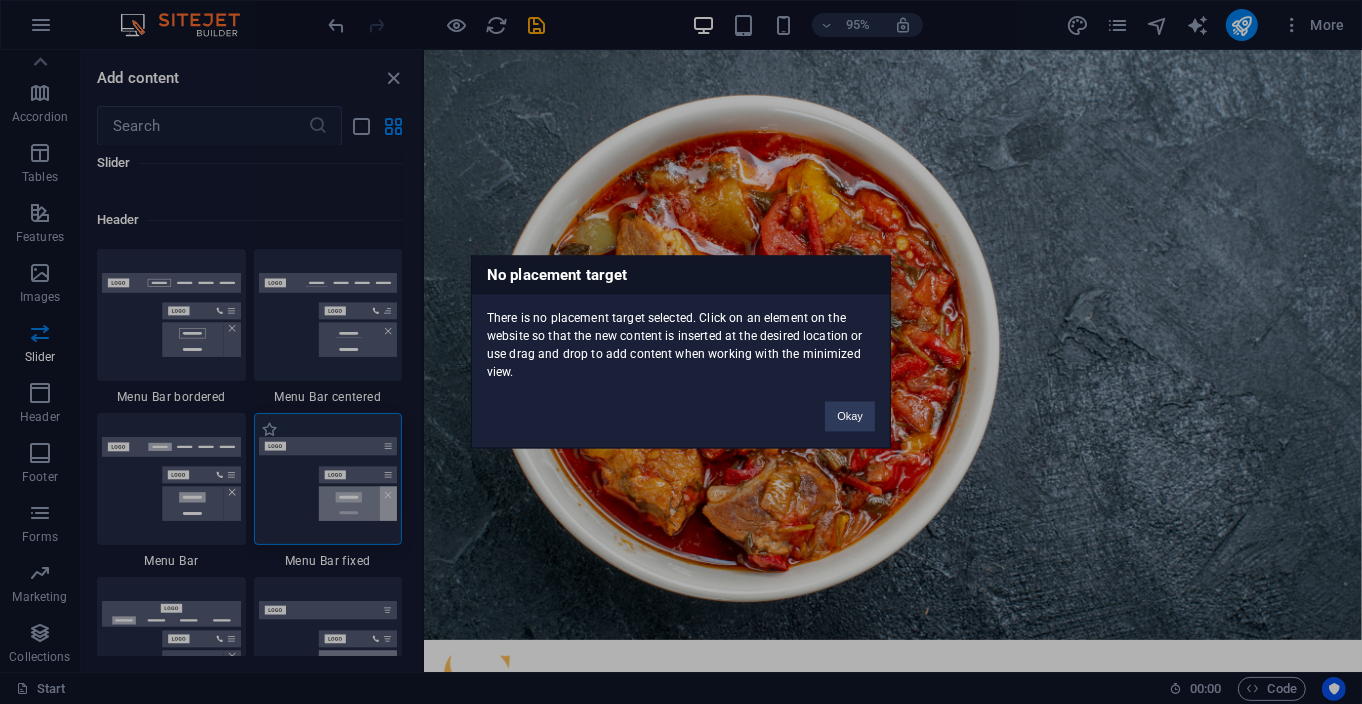 click on "No placement target There is no placement target selected. Click on an element on the website so that the new content is inserted at the desired location or use drag and drop to add content when working with the minimized view. Okay" at bounding box center (681, 352) 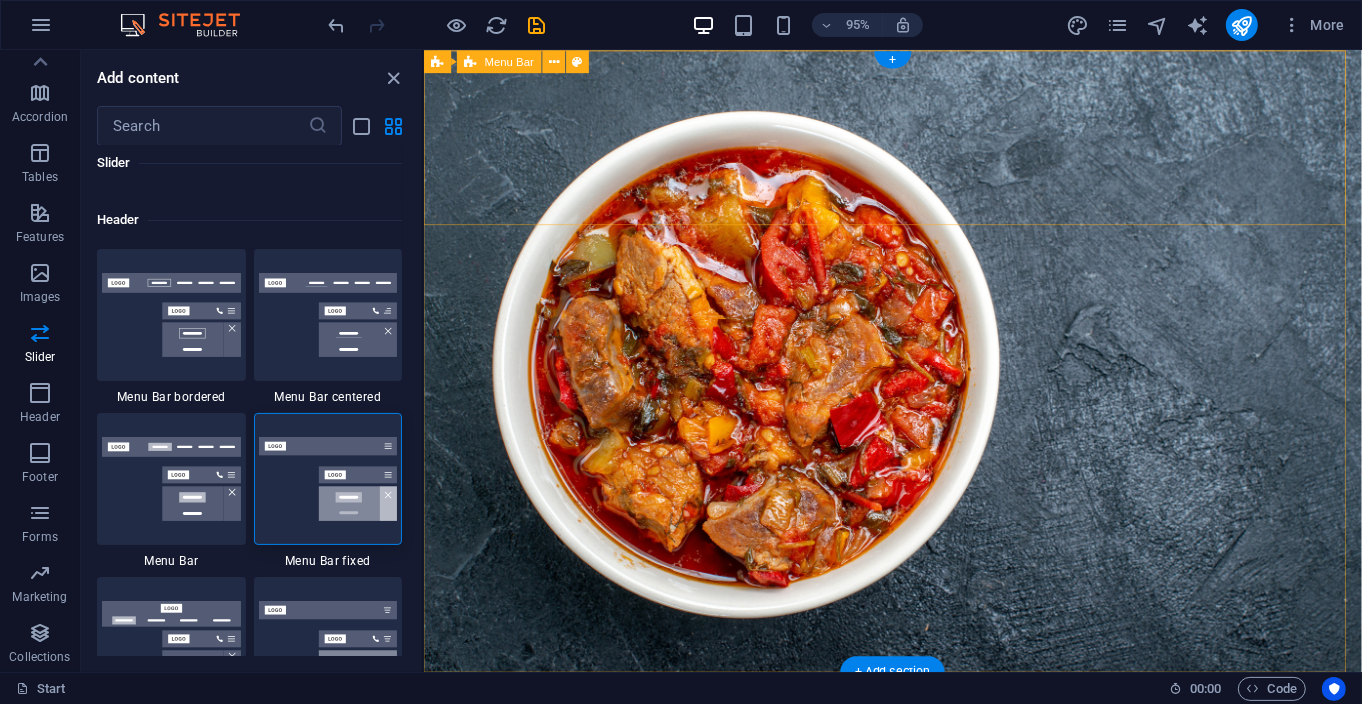 click on "Drop content here or  Add elements  Paste clipboard" at bounding box center [916, 797] 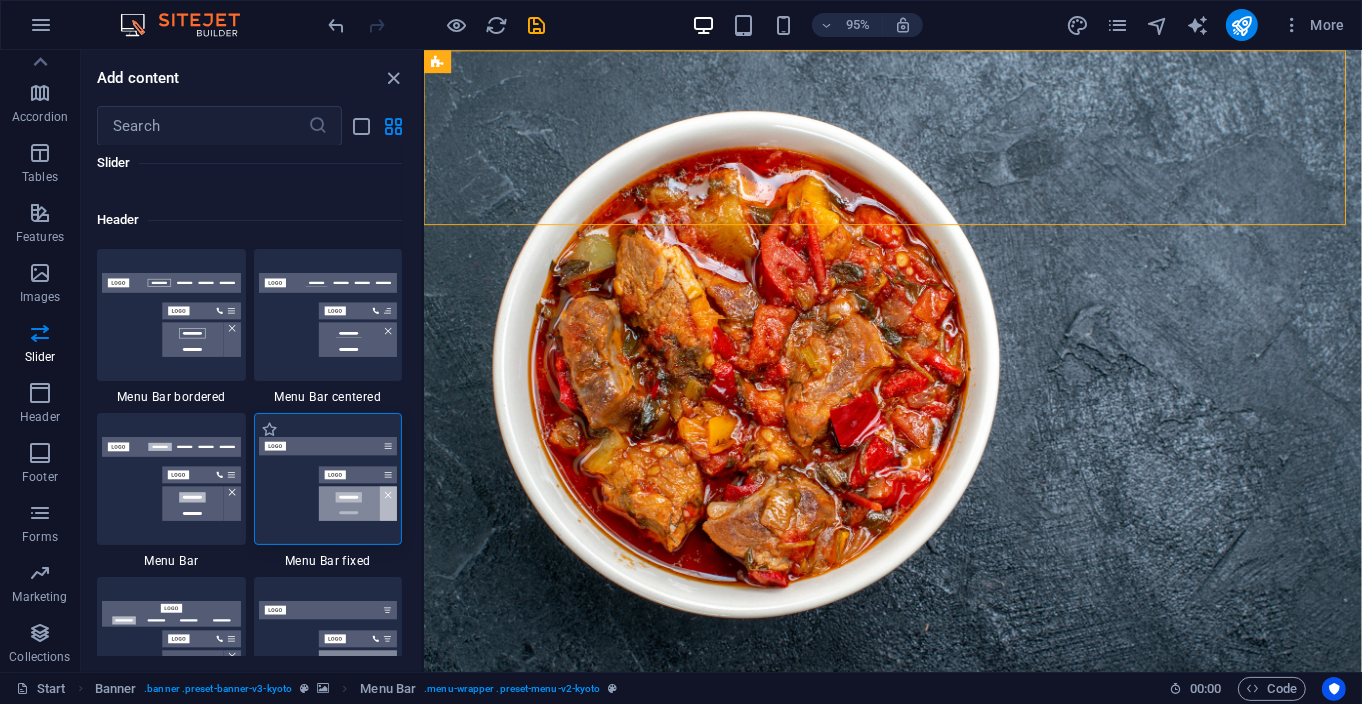 click at bounding box center [328, 479] 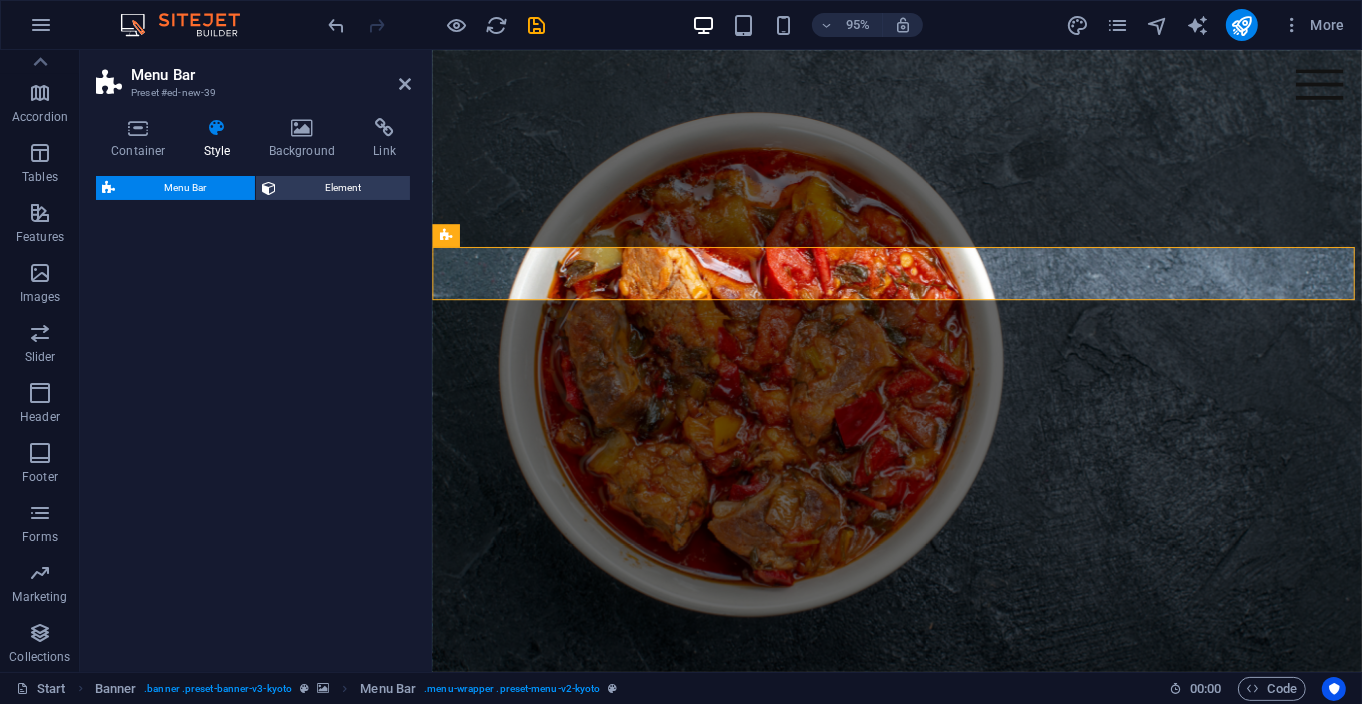 select on "rem" 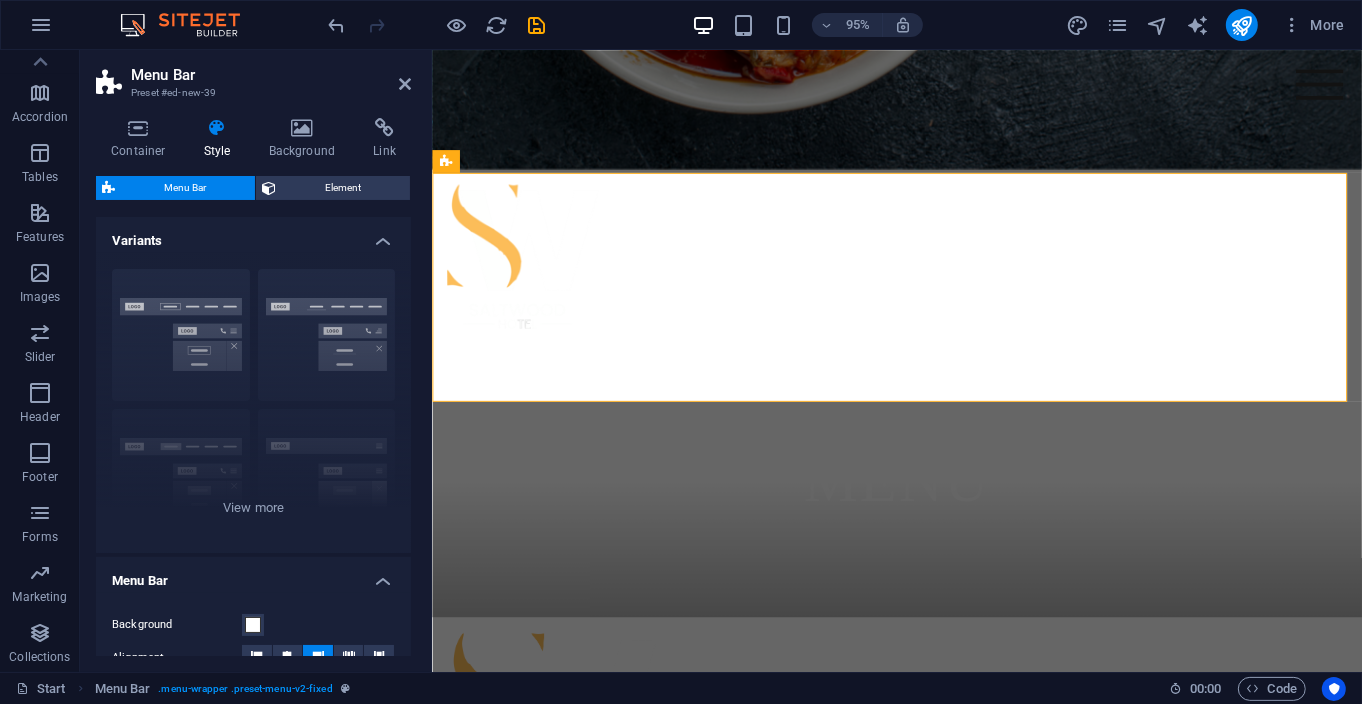 scroll, scrollTop: 537, scrollLeft: 0, axis: vertical 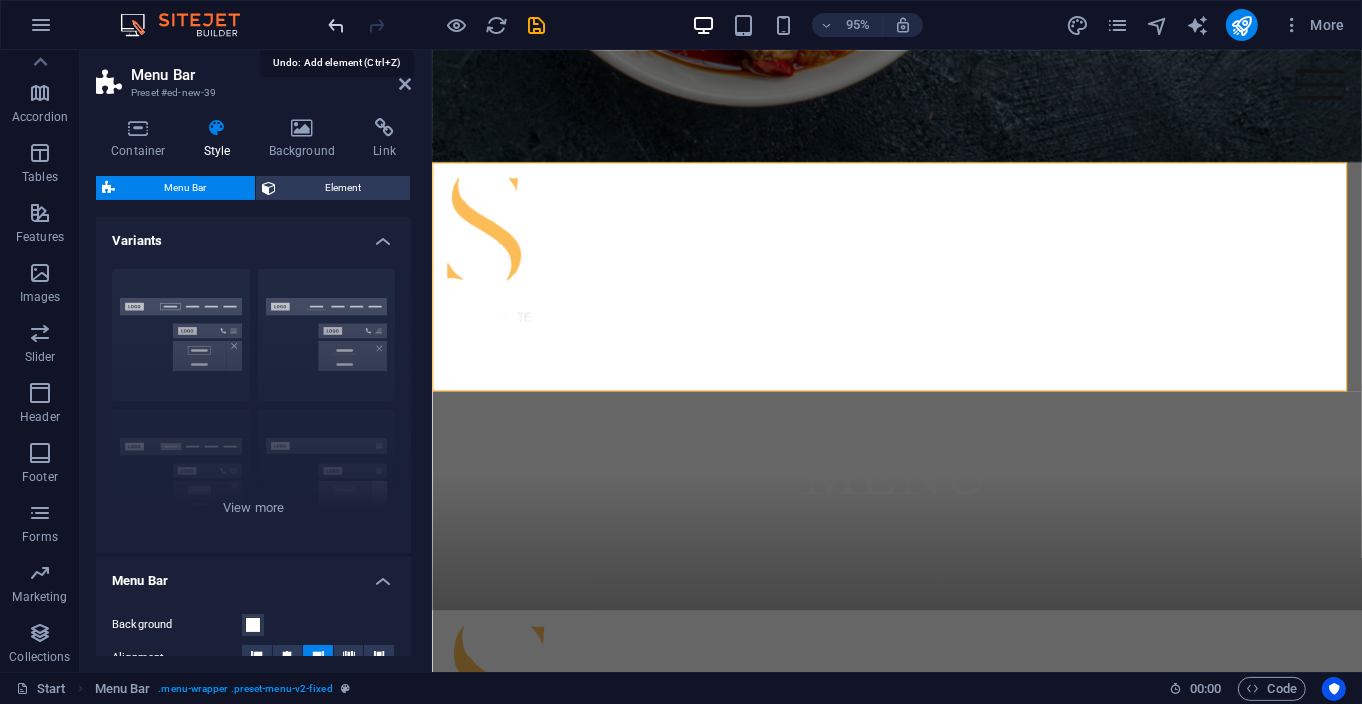 click at bounding box center (337, 25) 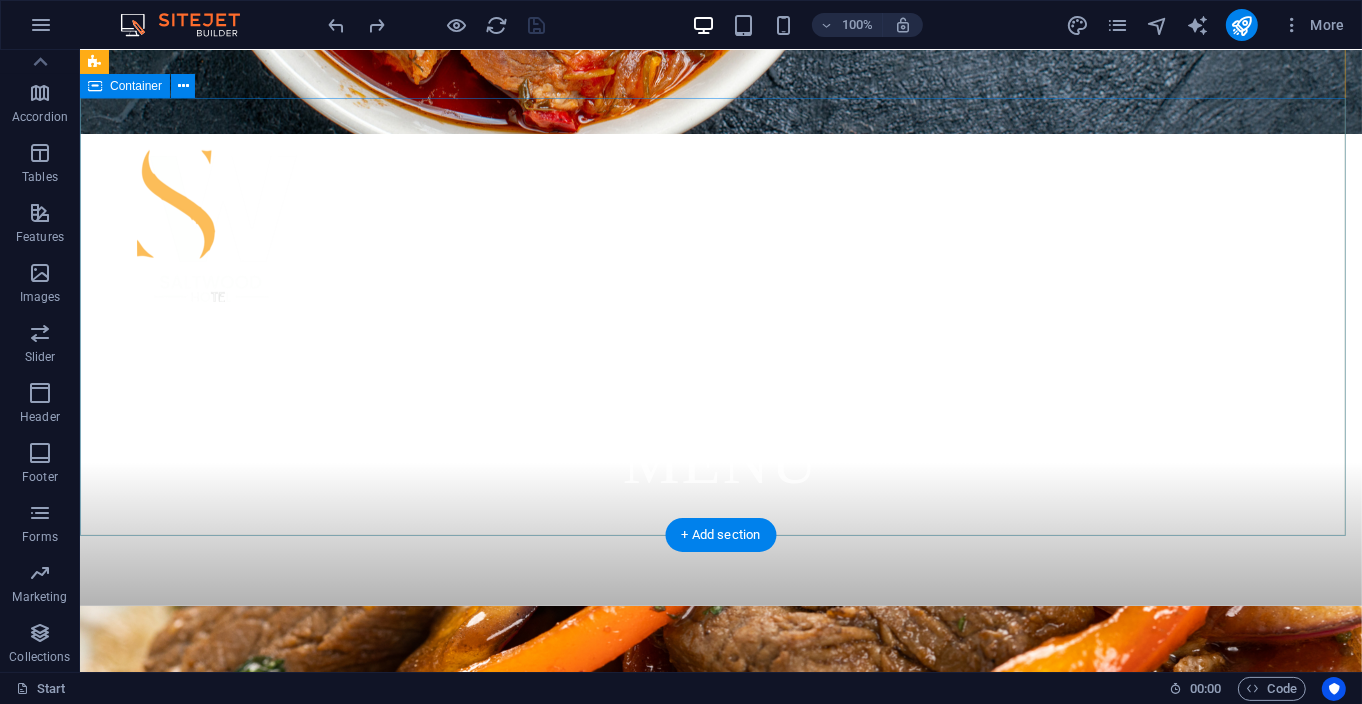 scroll, scrollTop: 0, scrollLeft: 0, axis: both 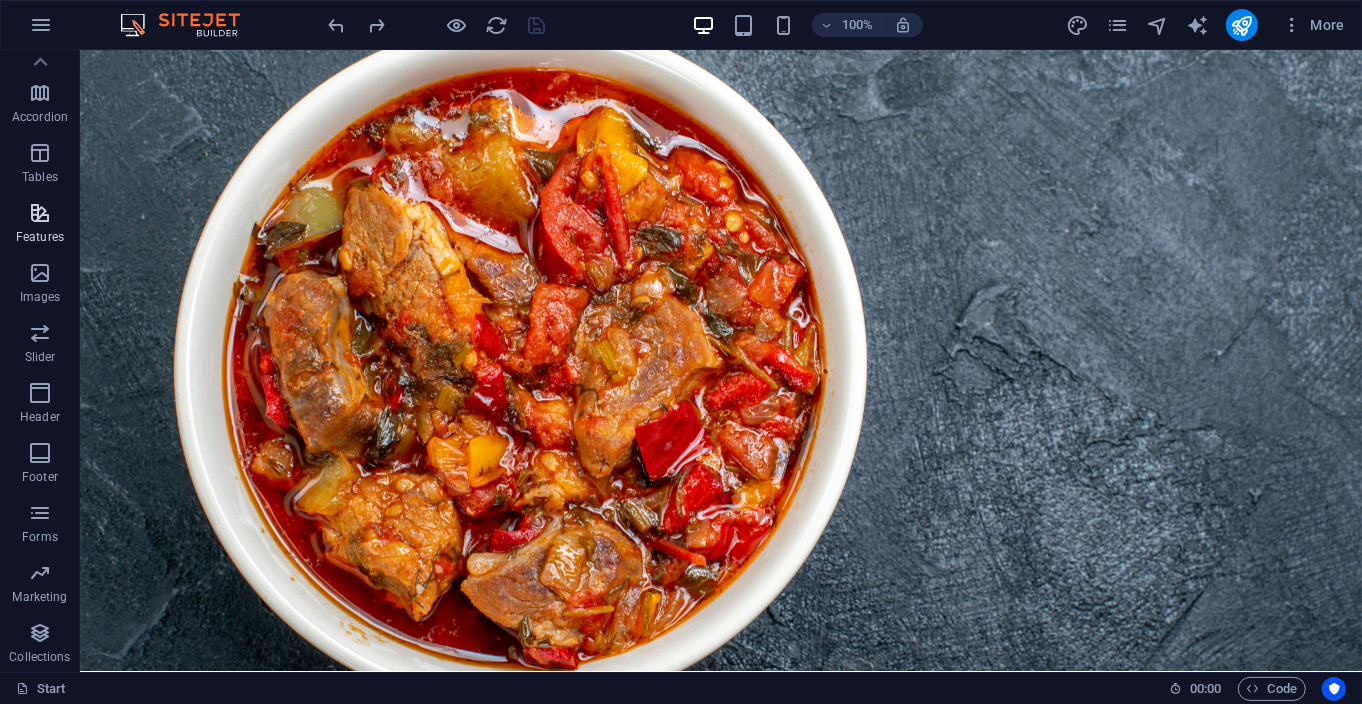 click at bounding box center (40, 213) 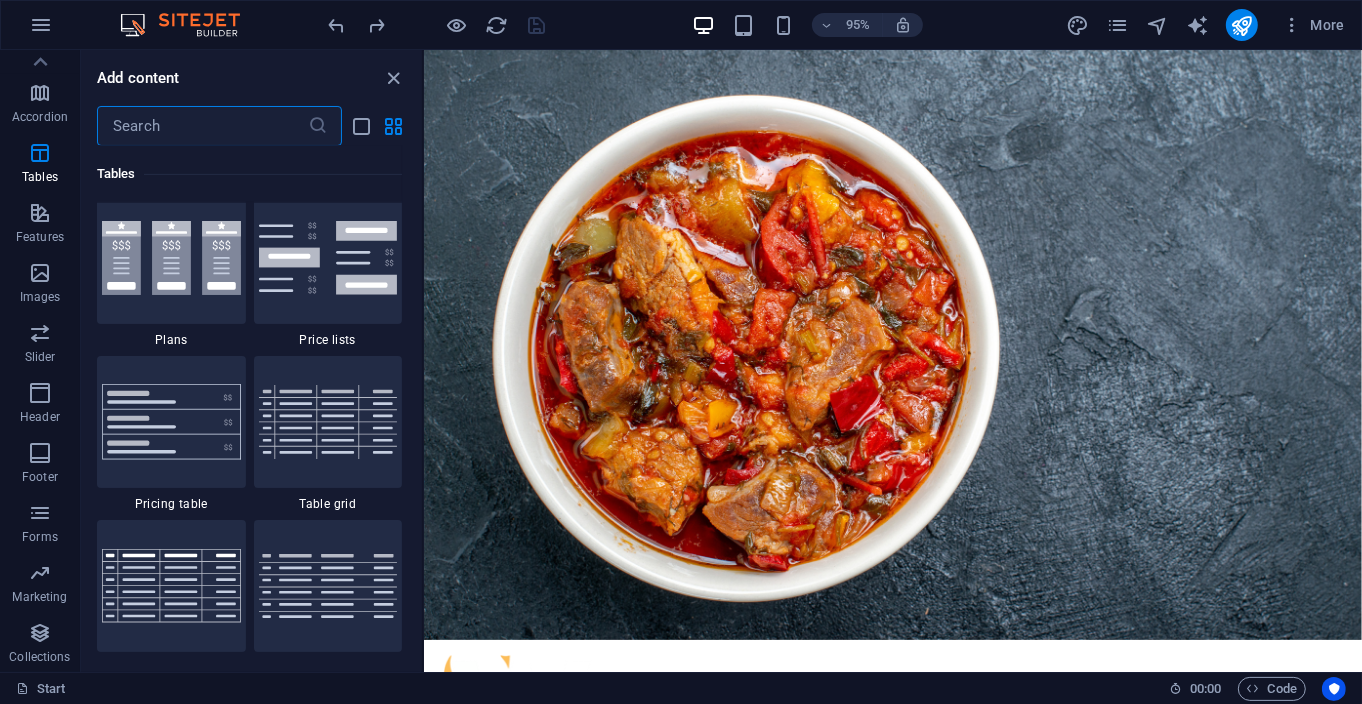 scroll, scrollTop: 6936, scrollLeft: 0, axis: vertical 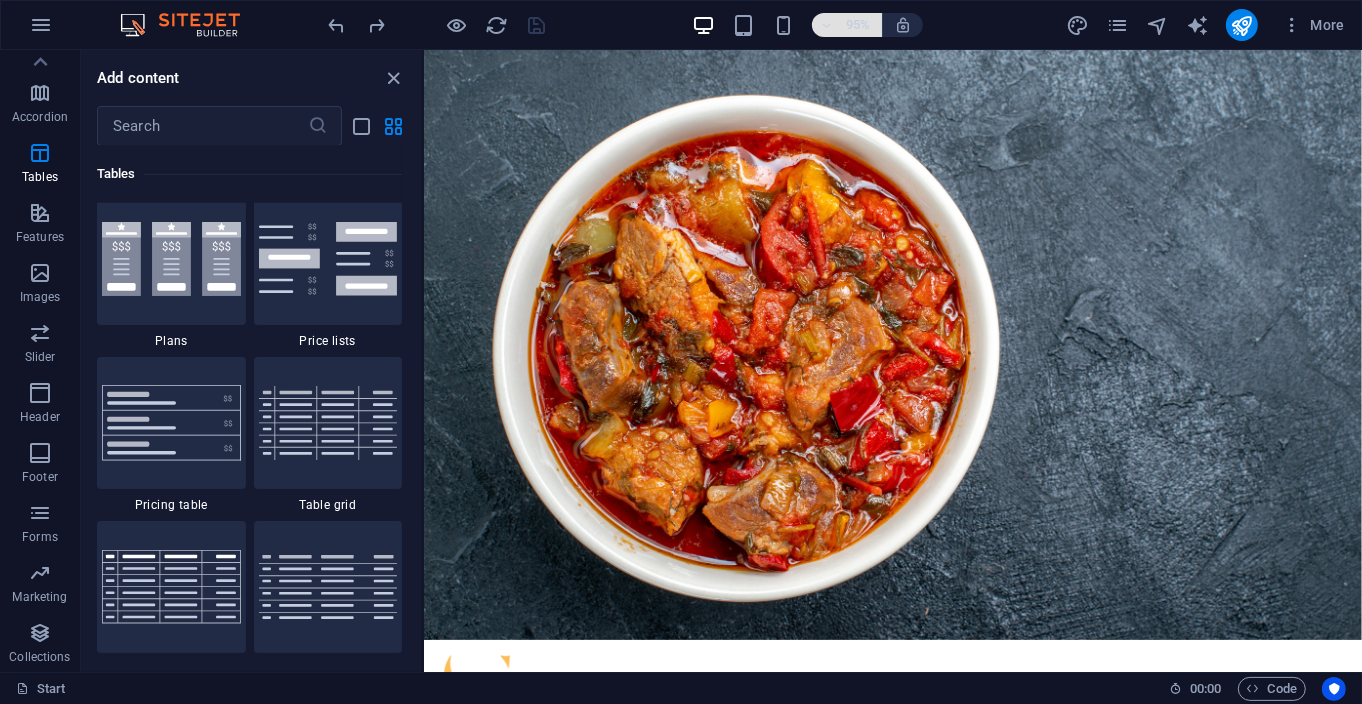 click at bounding box center (827, 25) 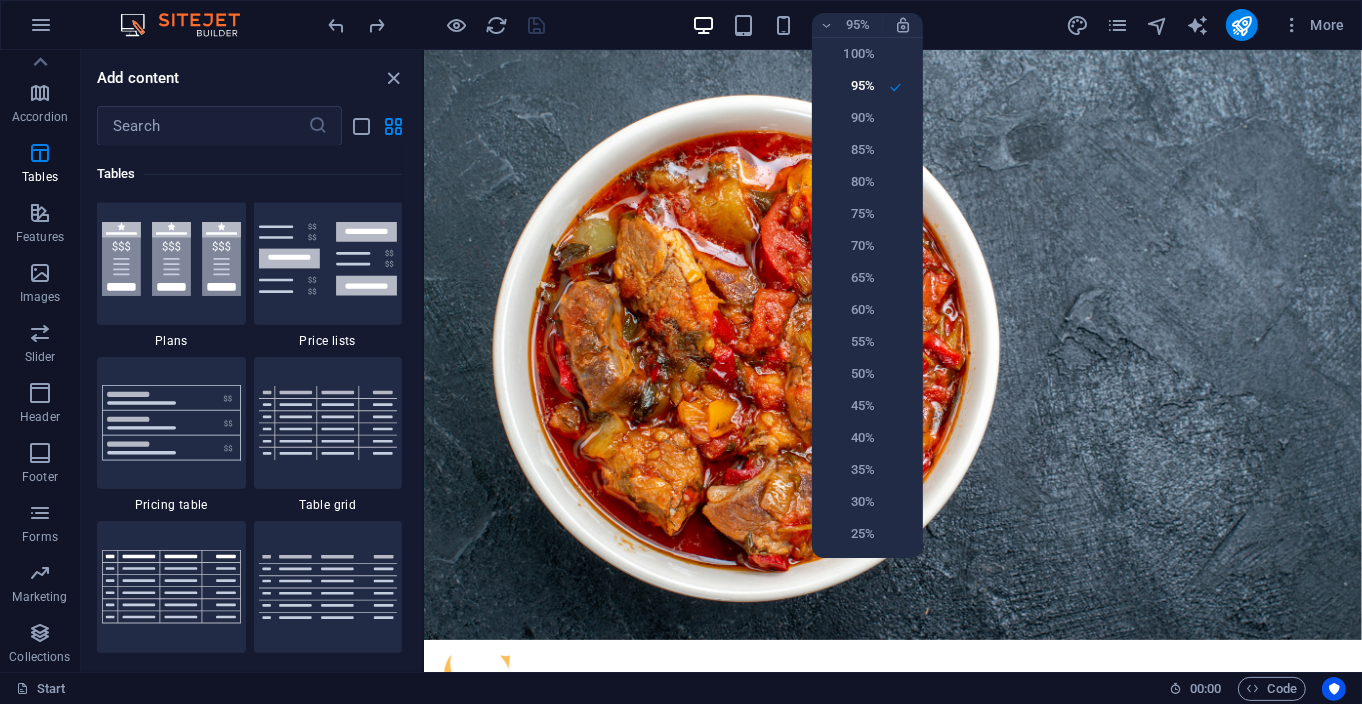 click at bounding box center [681, 352] 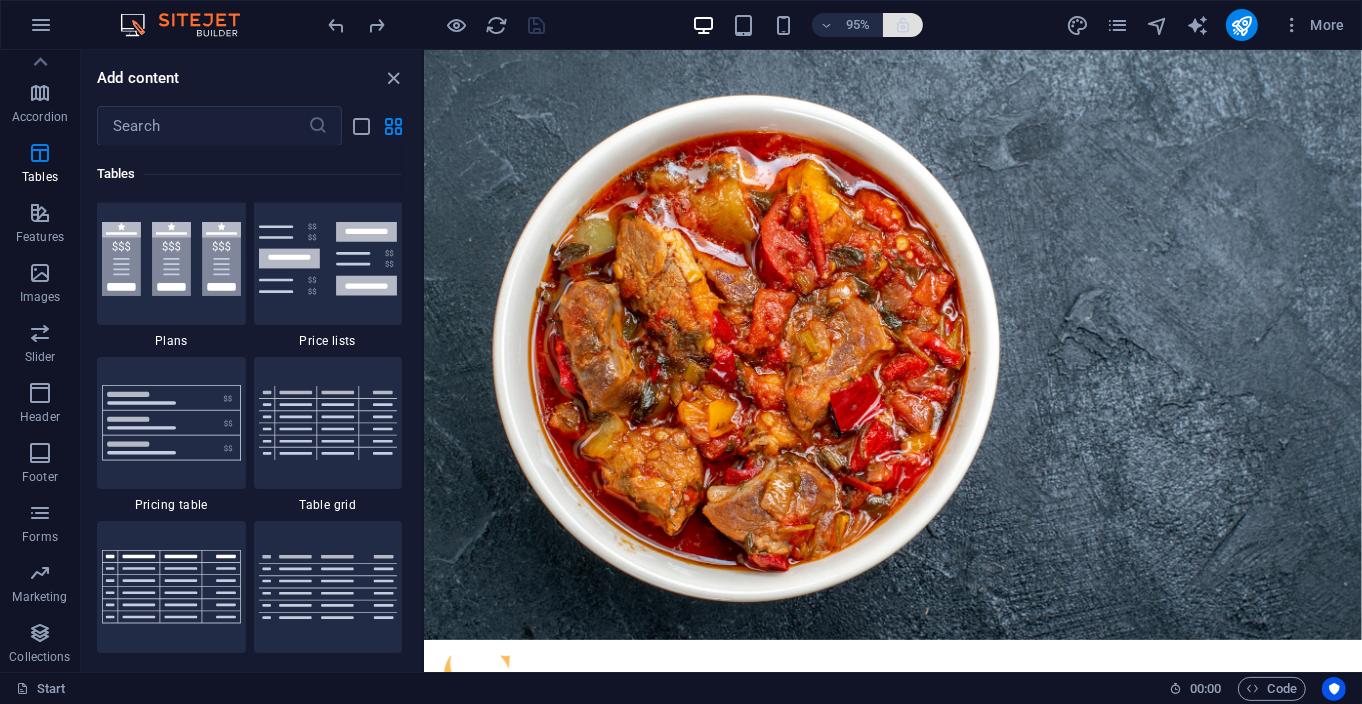 click at bounding box center [903, 25] 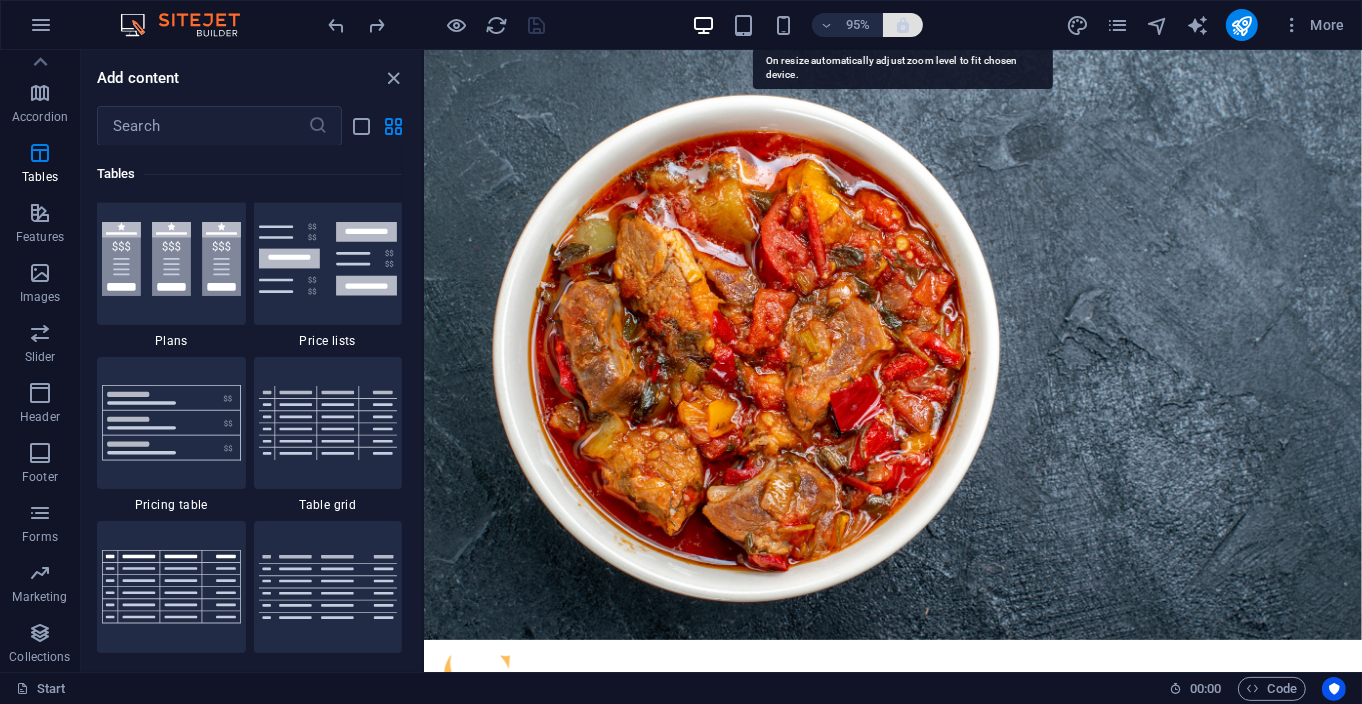 click at bounding box center [903, 25] 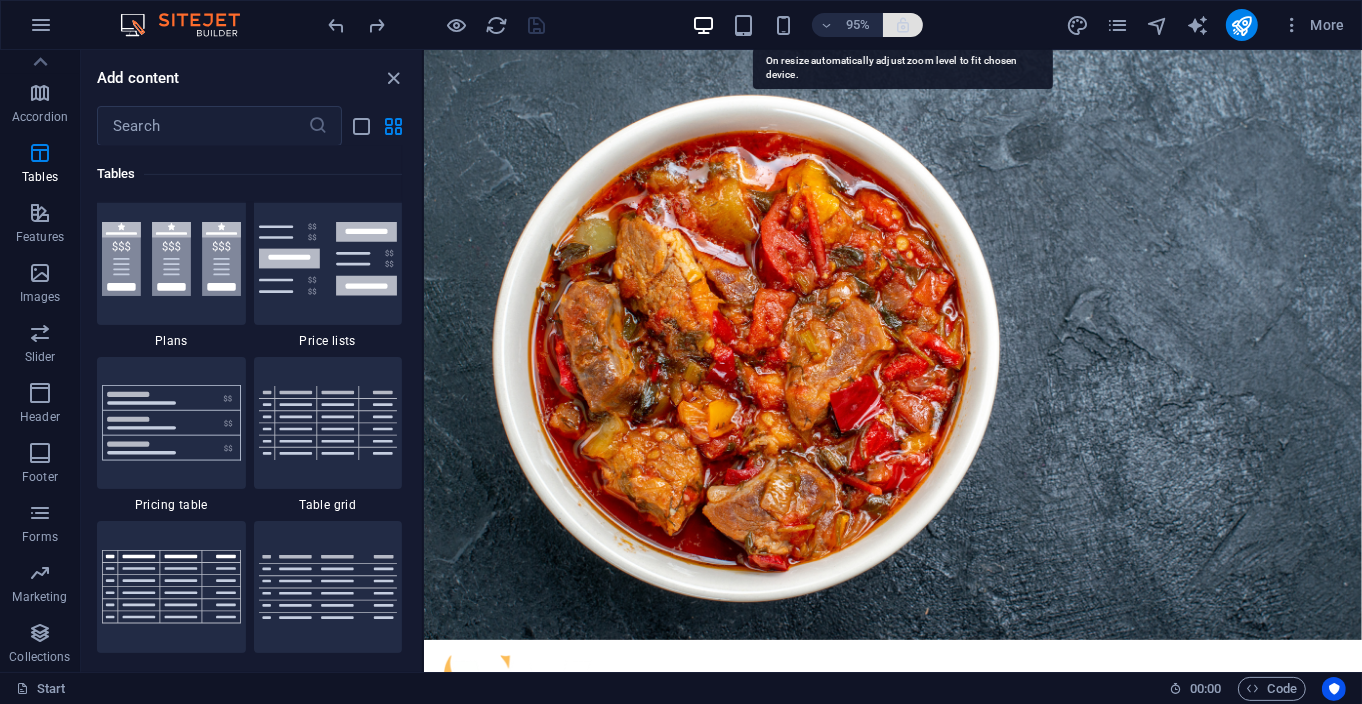 click at bounding box center [903, 25] 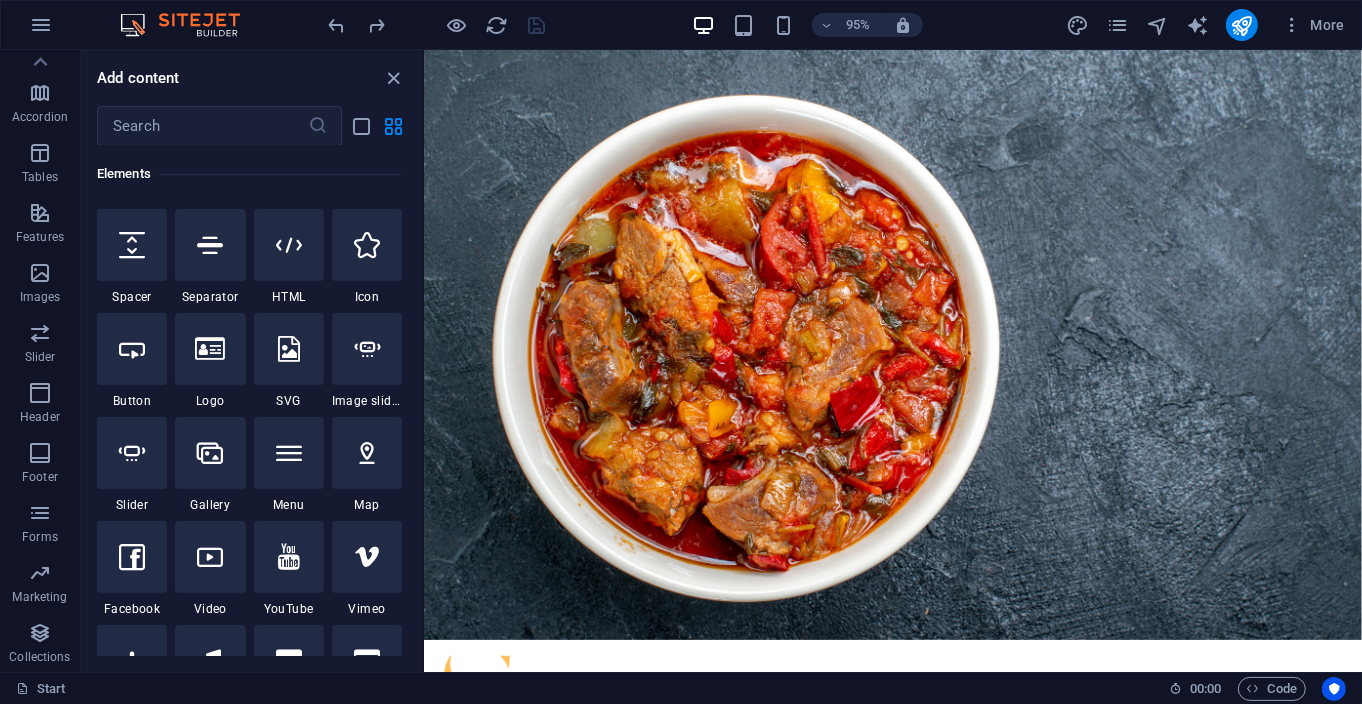 scroll, scrollTop: 0, scrollLeft: 0, axis: both 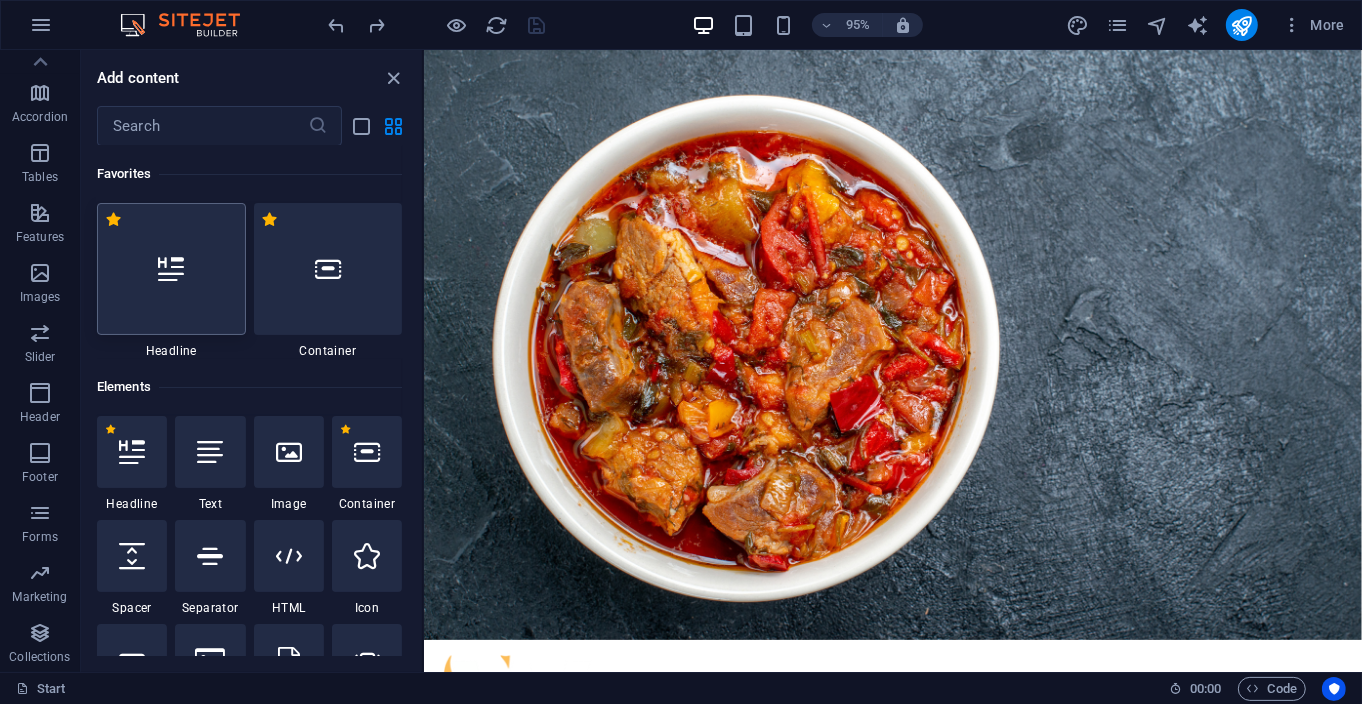 click at bounding box center (171, 269) 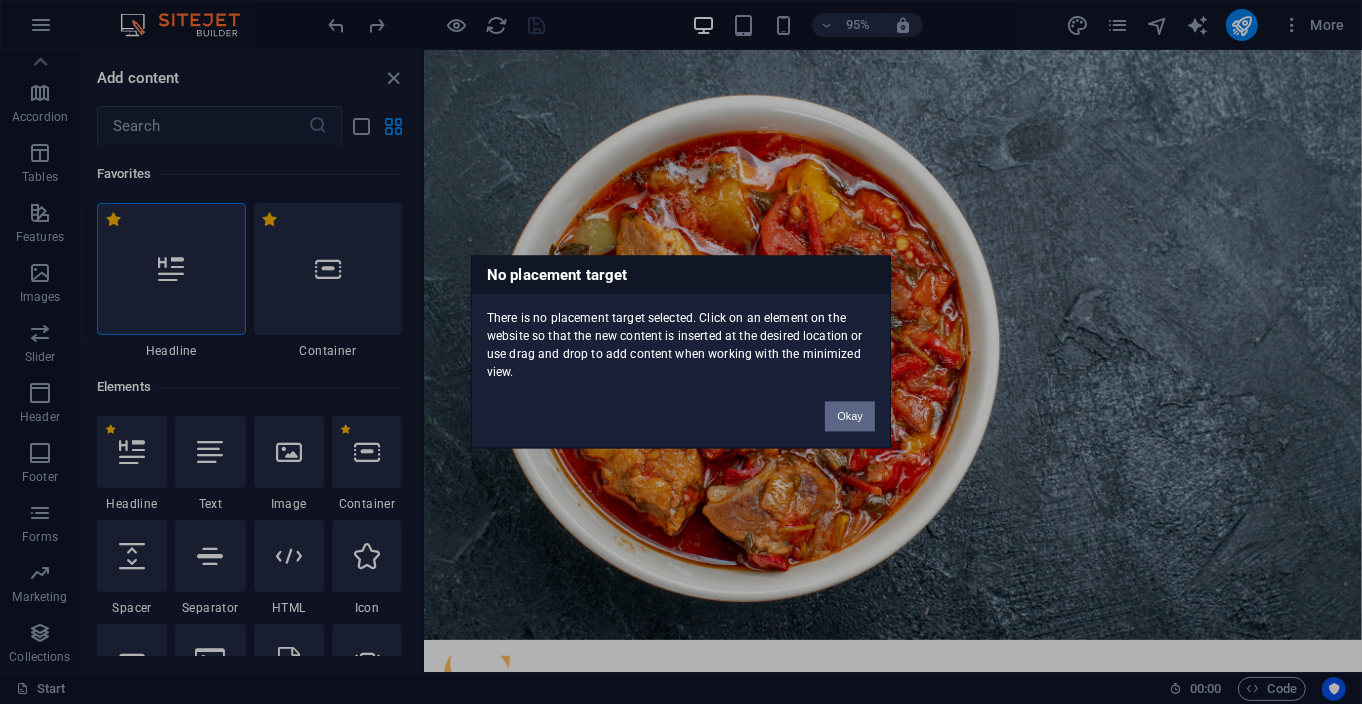 click on "Okay" at bounding box center [850, 417] 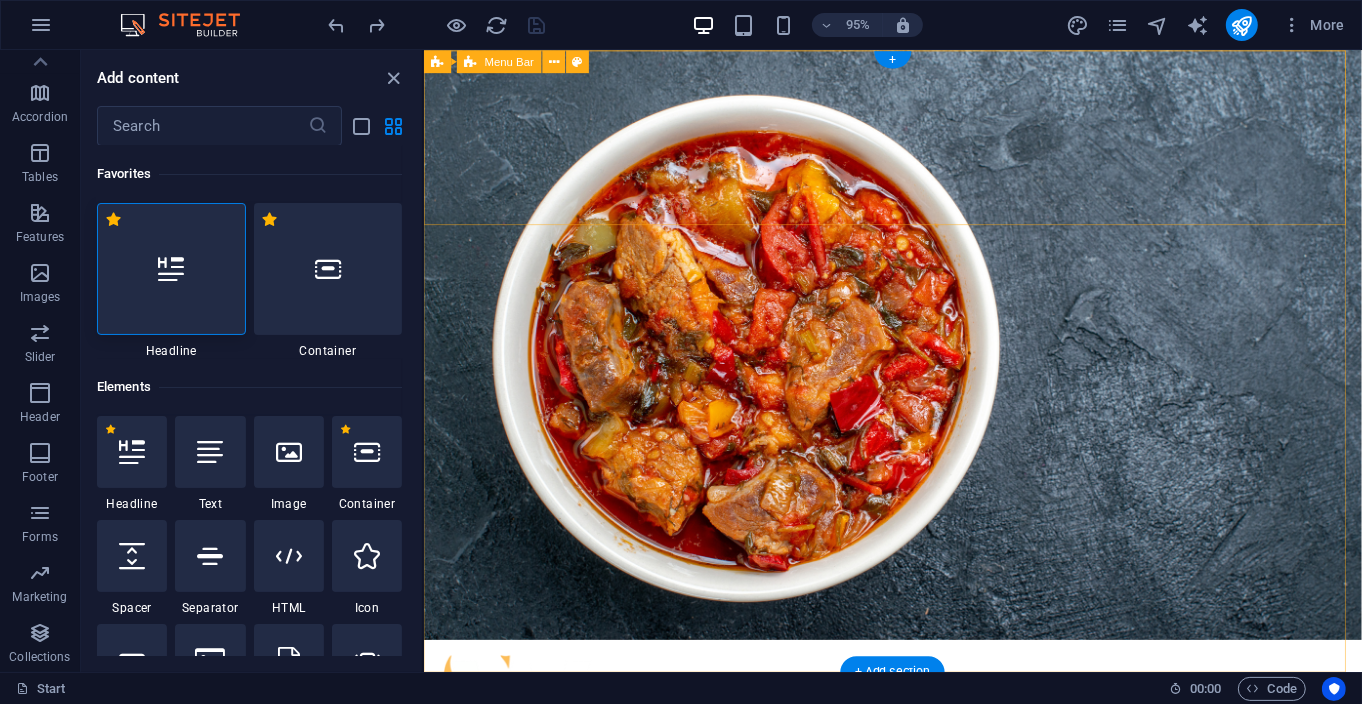 click on "Drop content here or  Add elements  Paste clipboard" at bounding box center (916, 763) 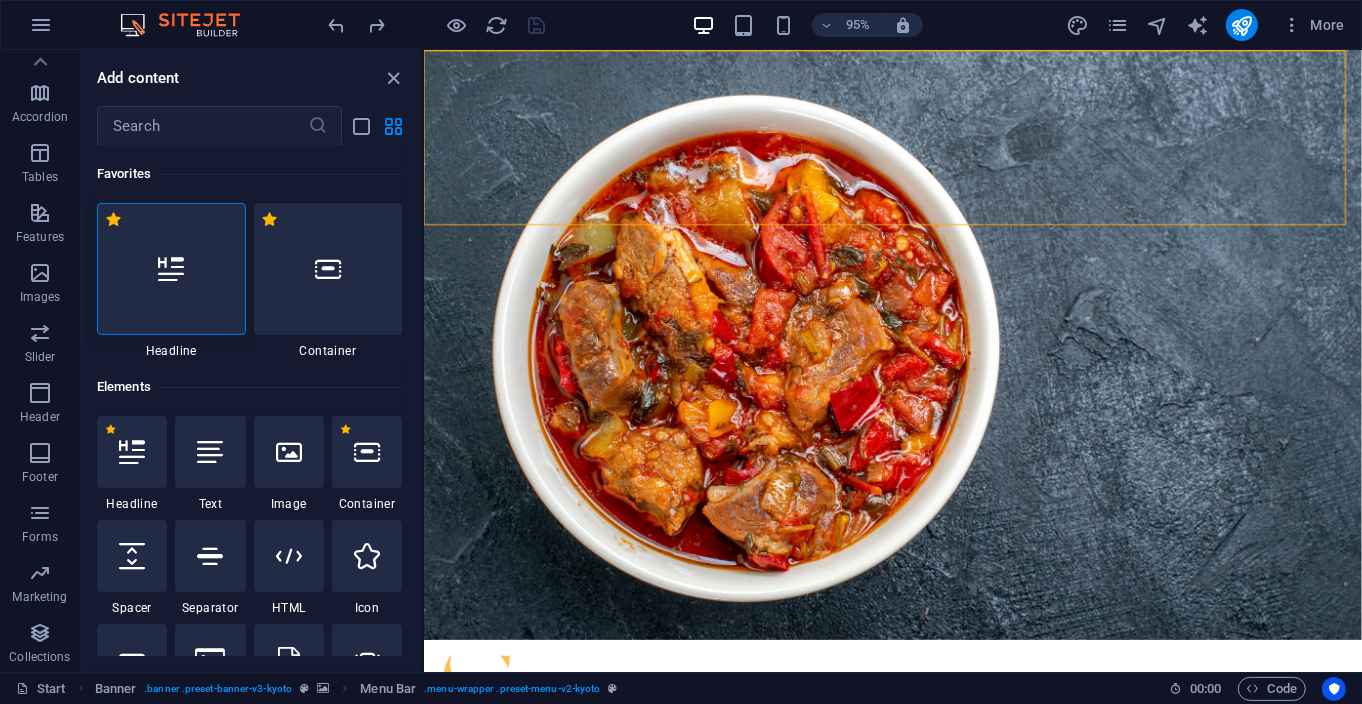 click at bounding box center [171, 269] 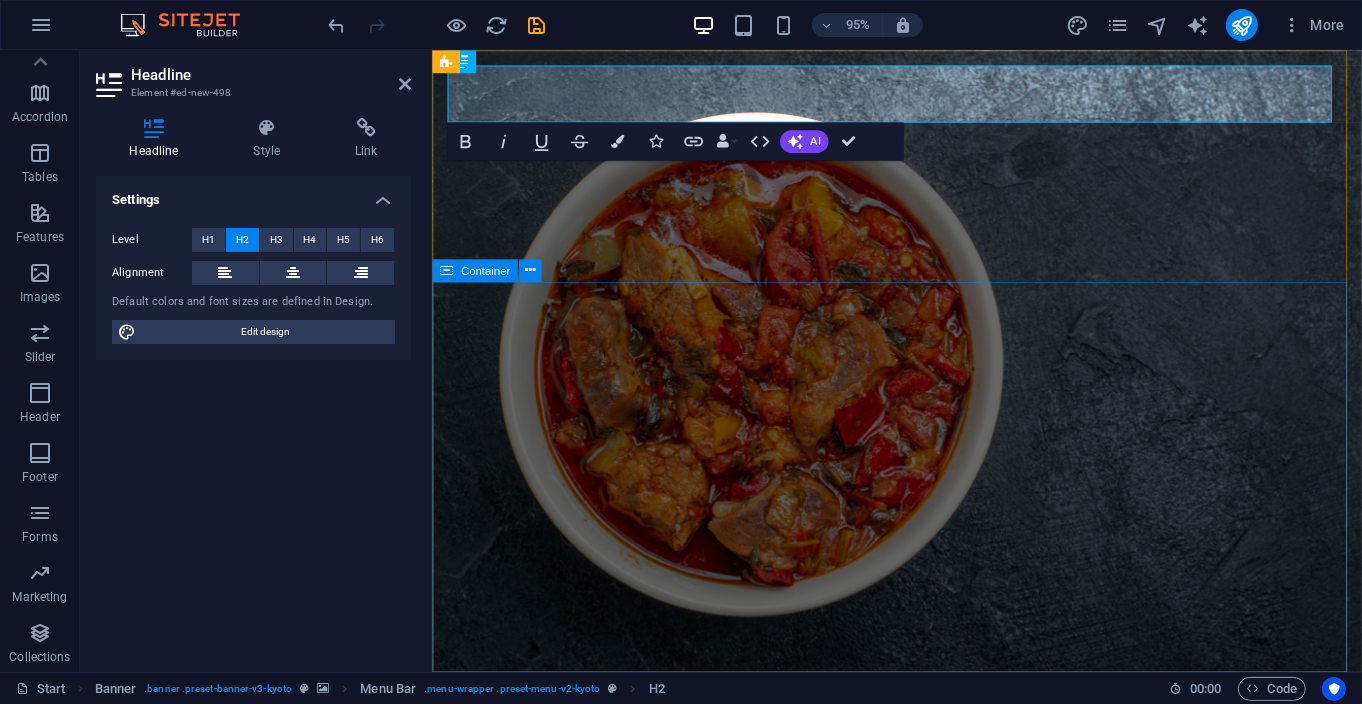 click on "MENU" at bounding box center [920, 1093] 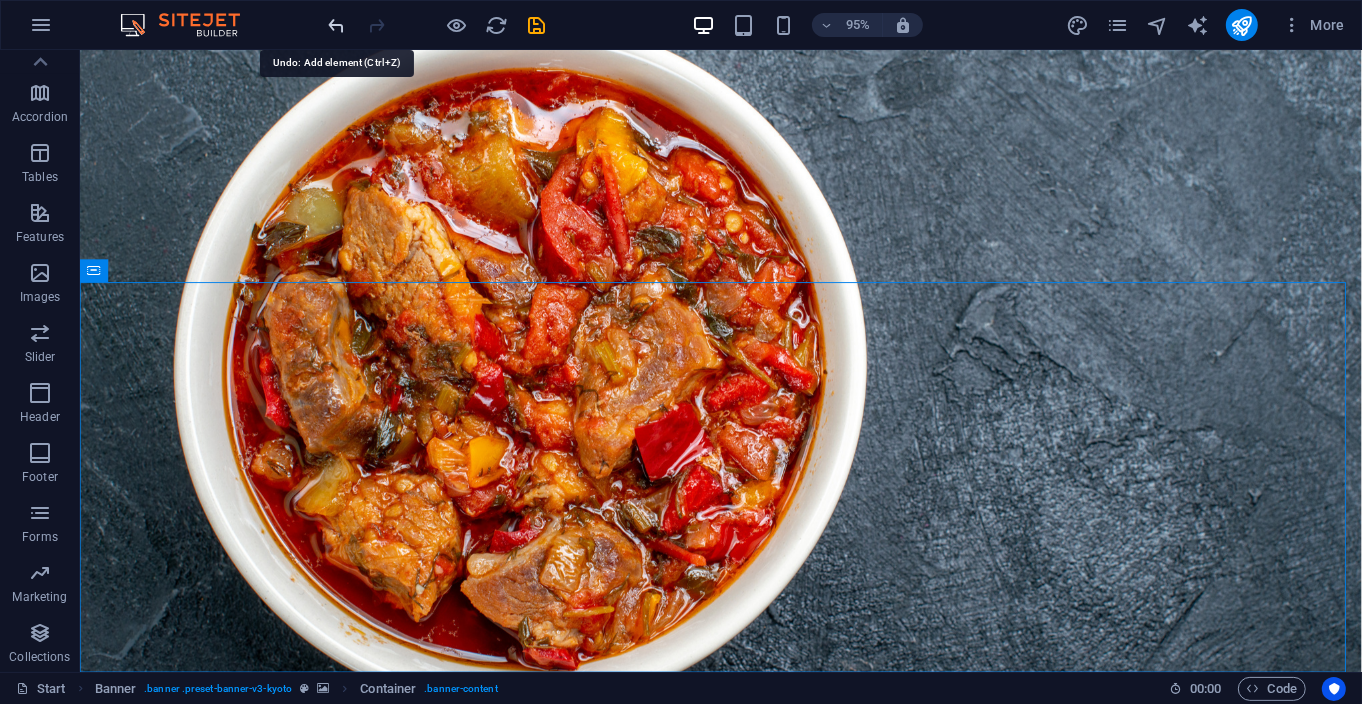 click at bounding box center [337, 25] 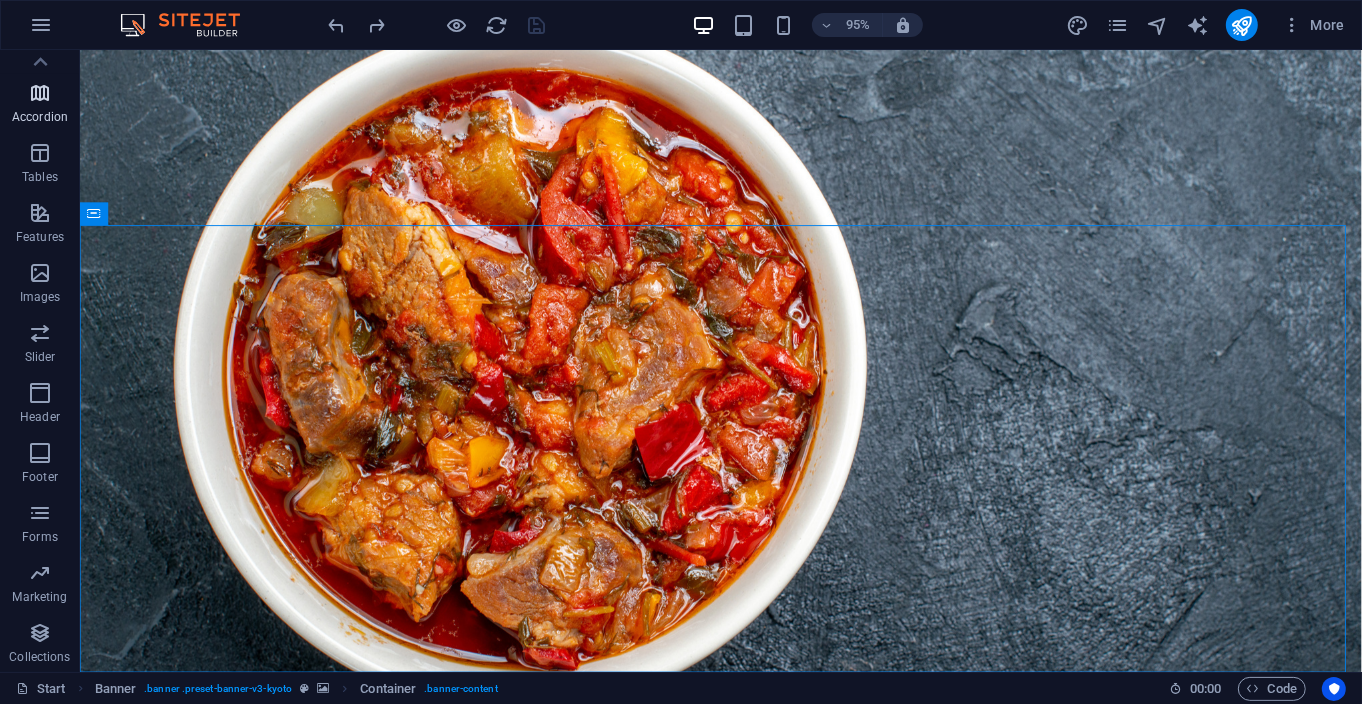 click at bounding box center [40, 93] 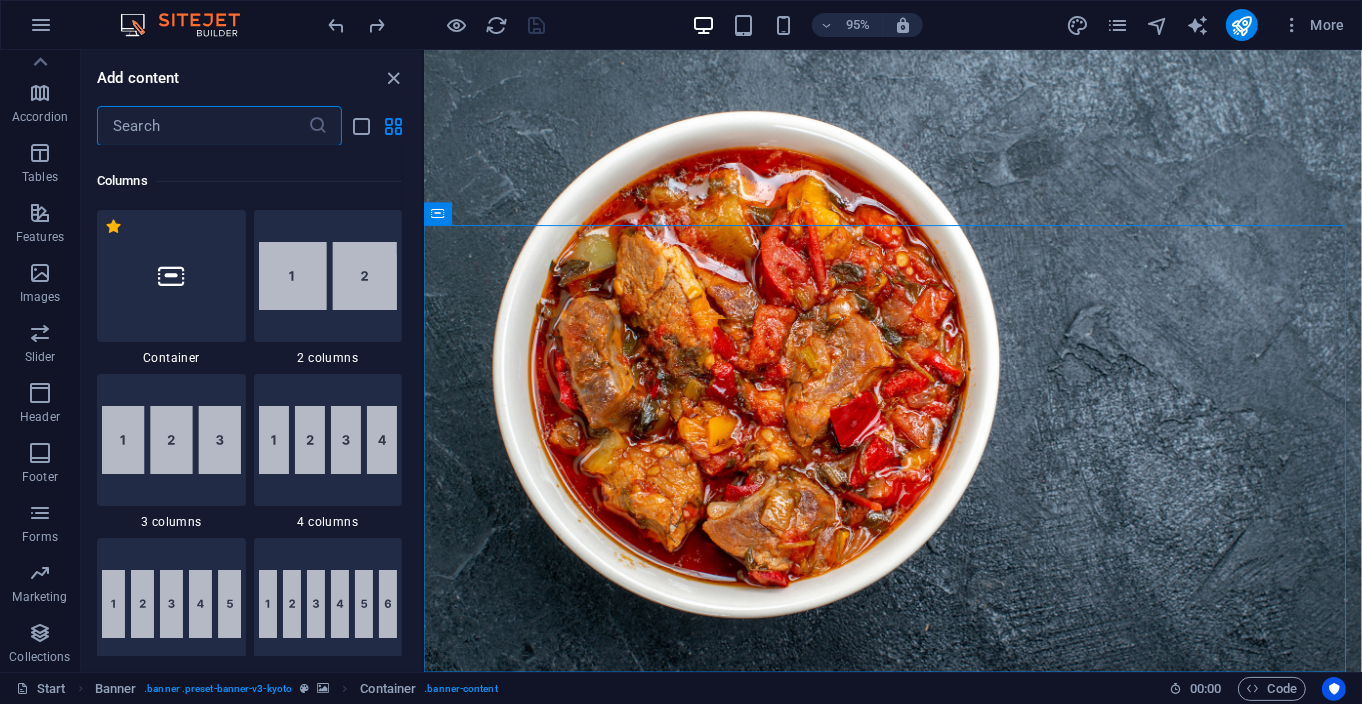 scroll, scrollTop: 685, scrollLeft: 0, axis: vertical 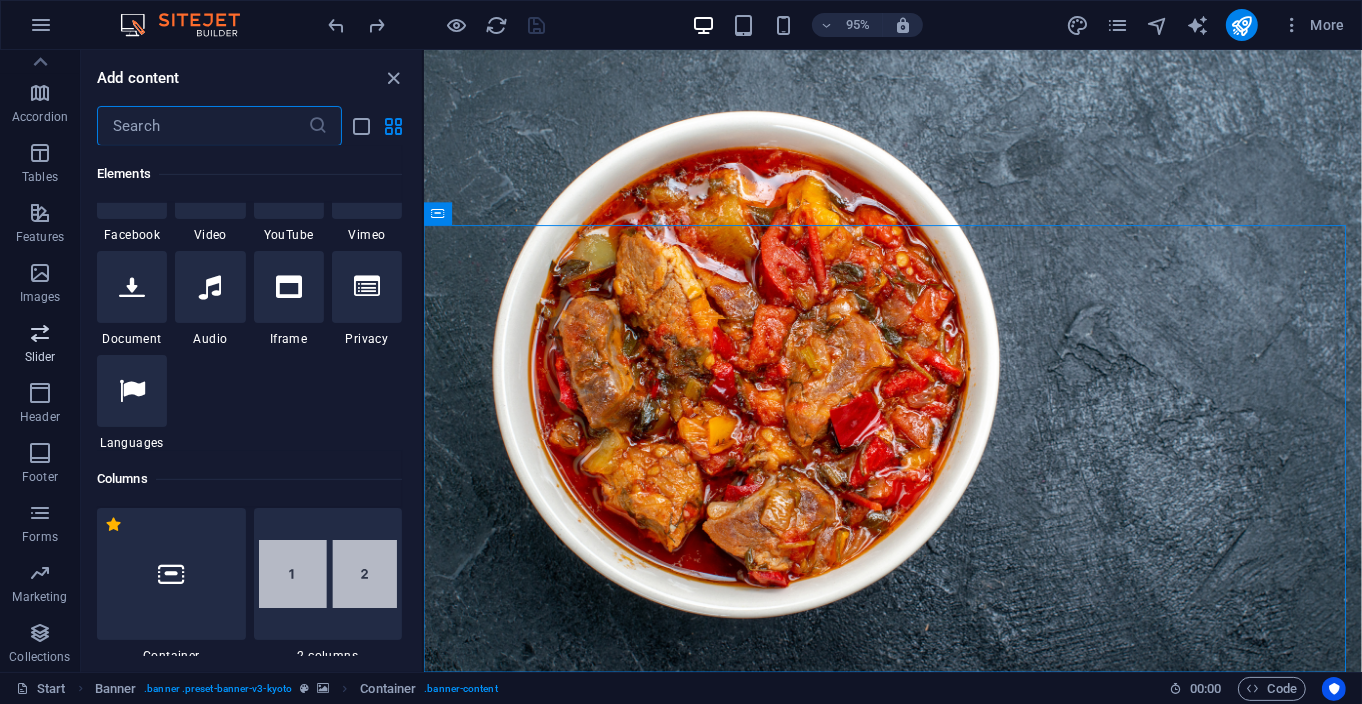 click on "Slider" at bounding box center [40, 345] 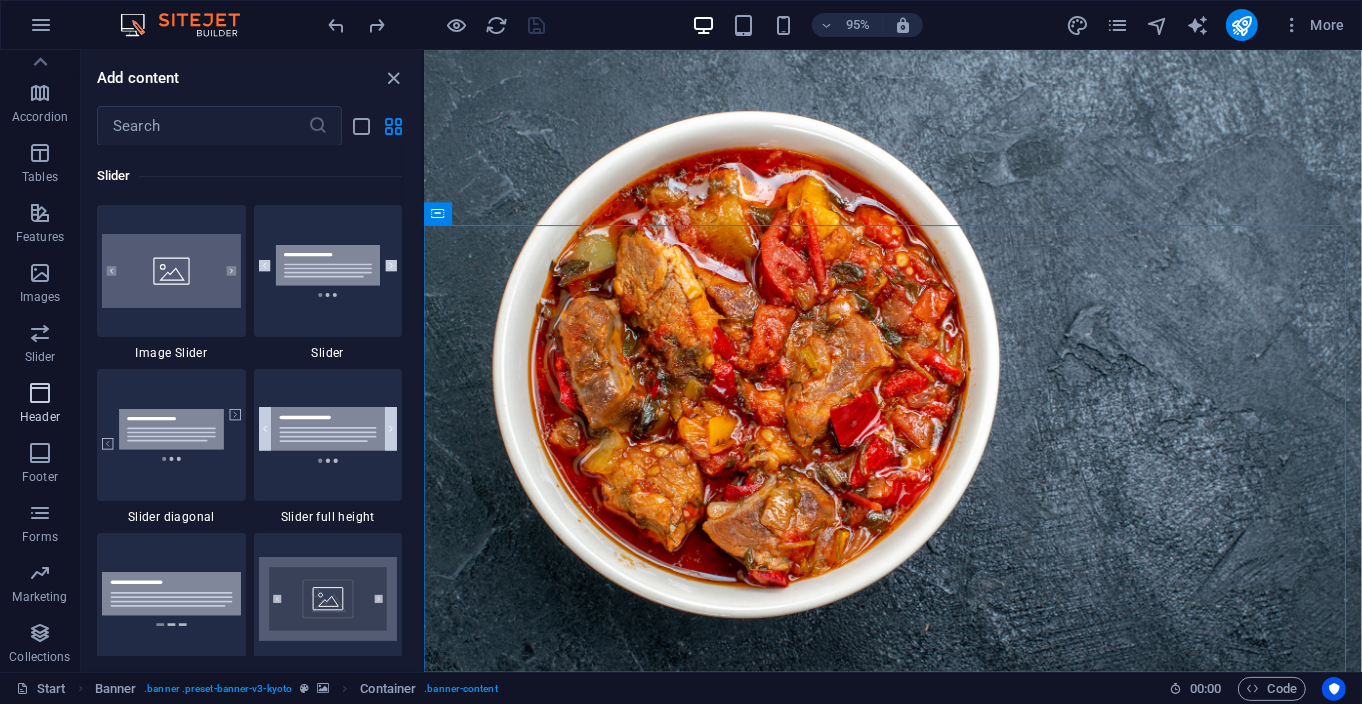 click at bounding box center (40, 393) 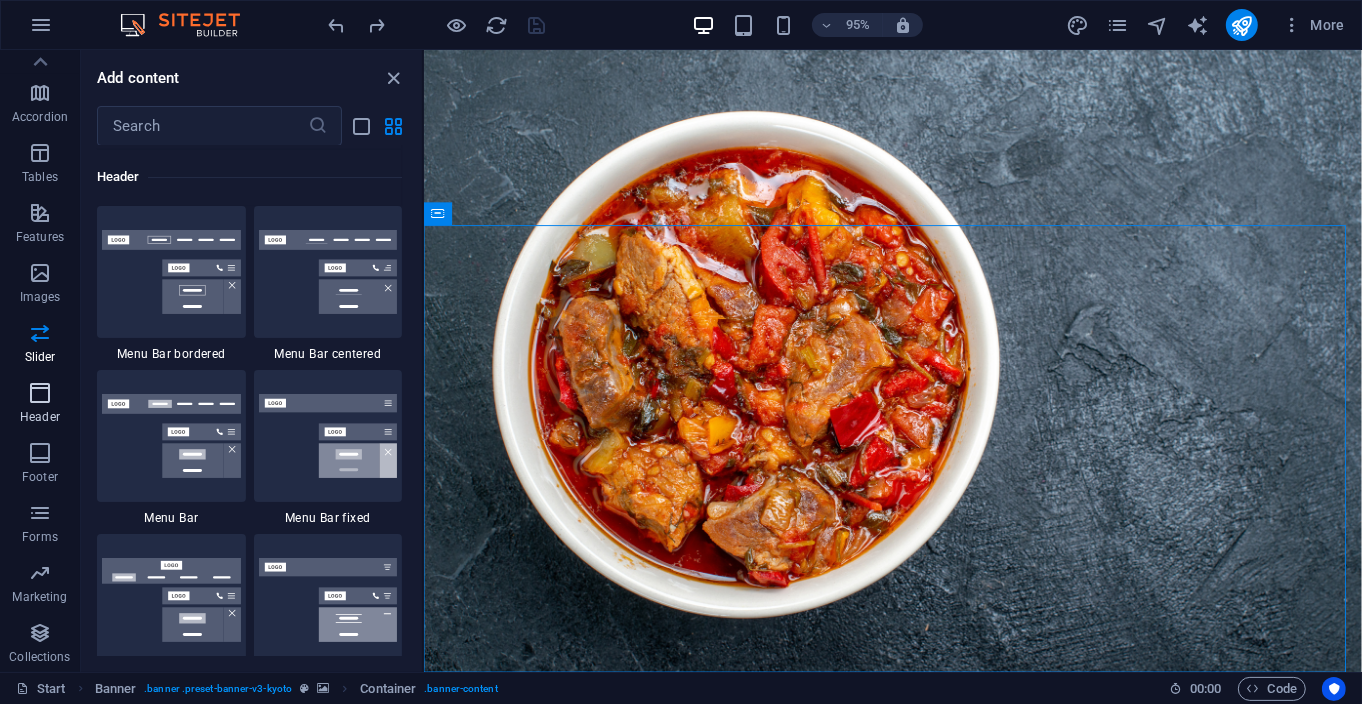 scroll, scrollTop: 12040, scrollLeft: 0, axis: vertical 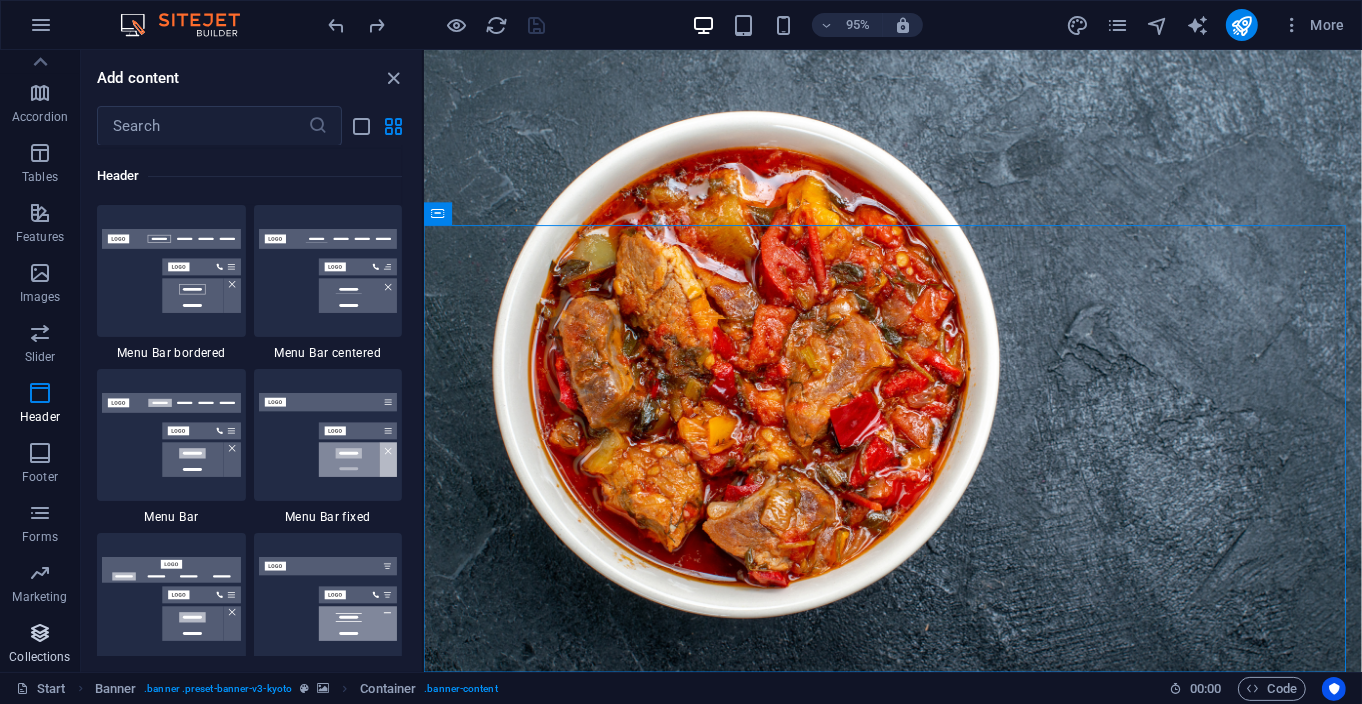 click on "Collections" at bounding box center [39, 657] 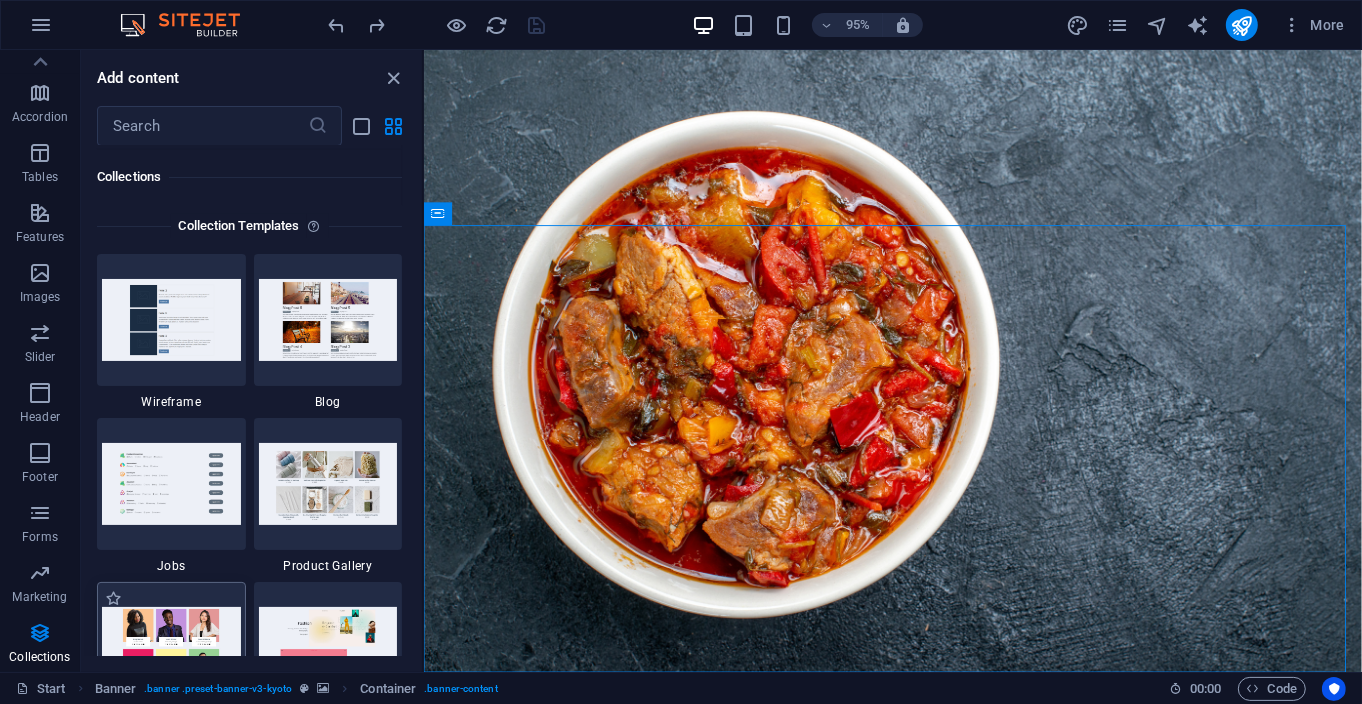 scroll, scrollTop: 18510, scrollLeft: 0, axis: vertical 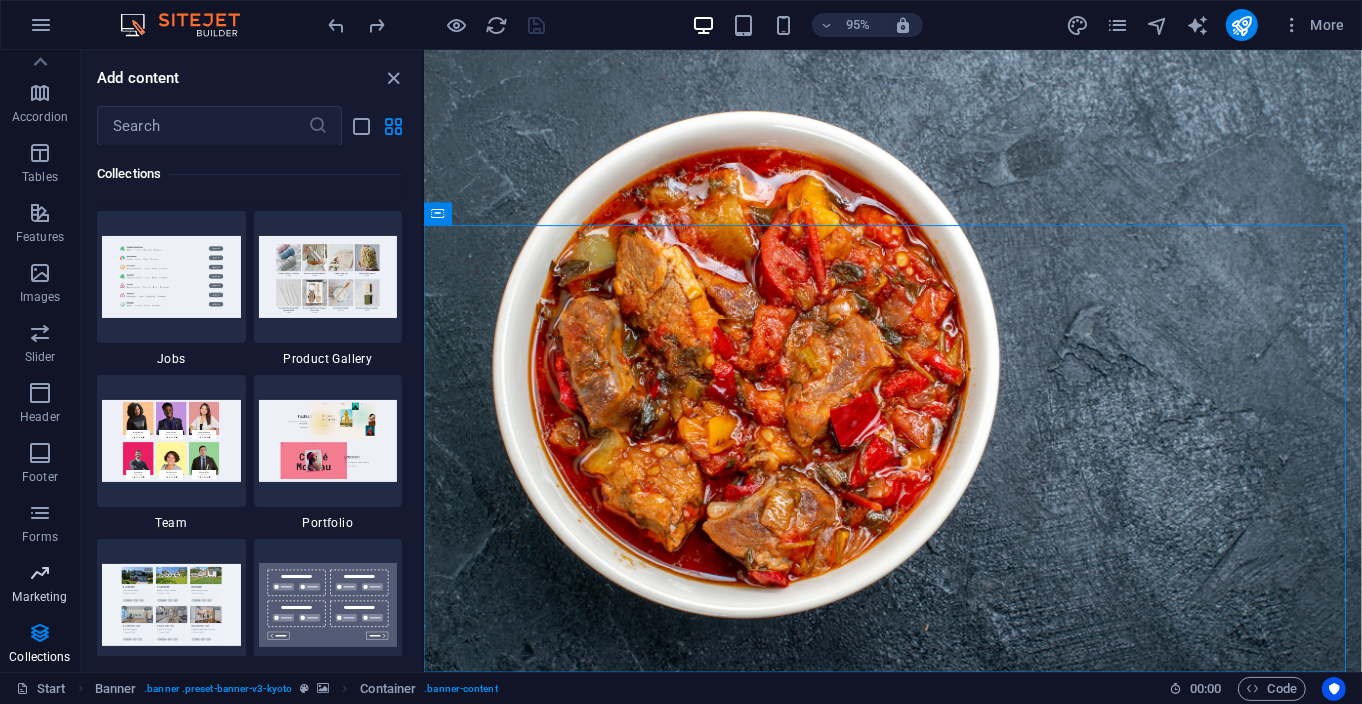 click at bounding box center (40, 573) 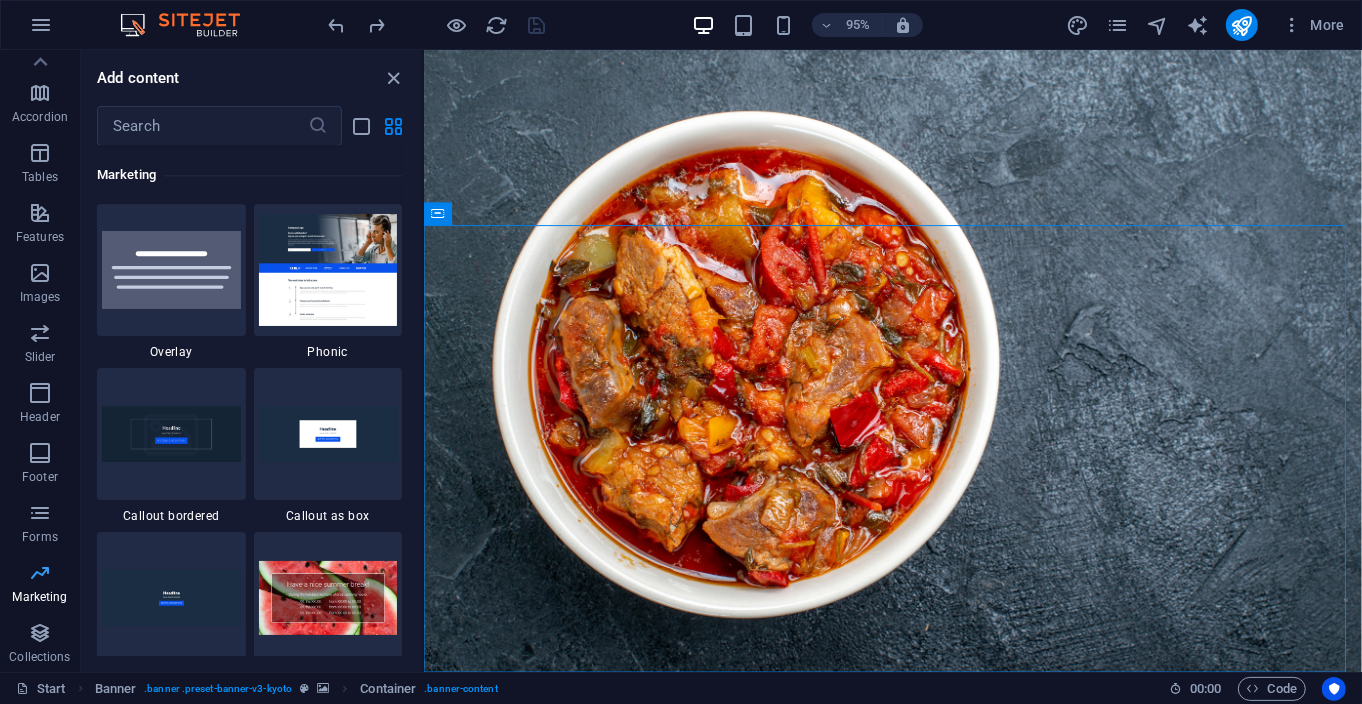 scroll, scrollTop: 16287, scrollLeft: 0, axis: vertical 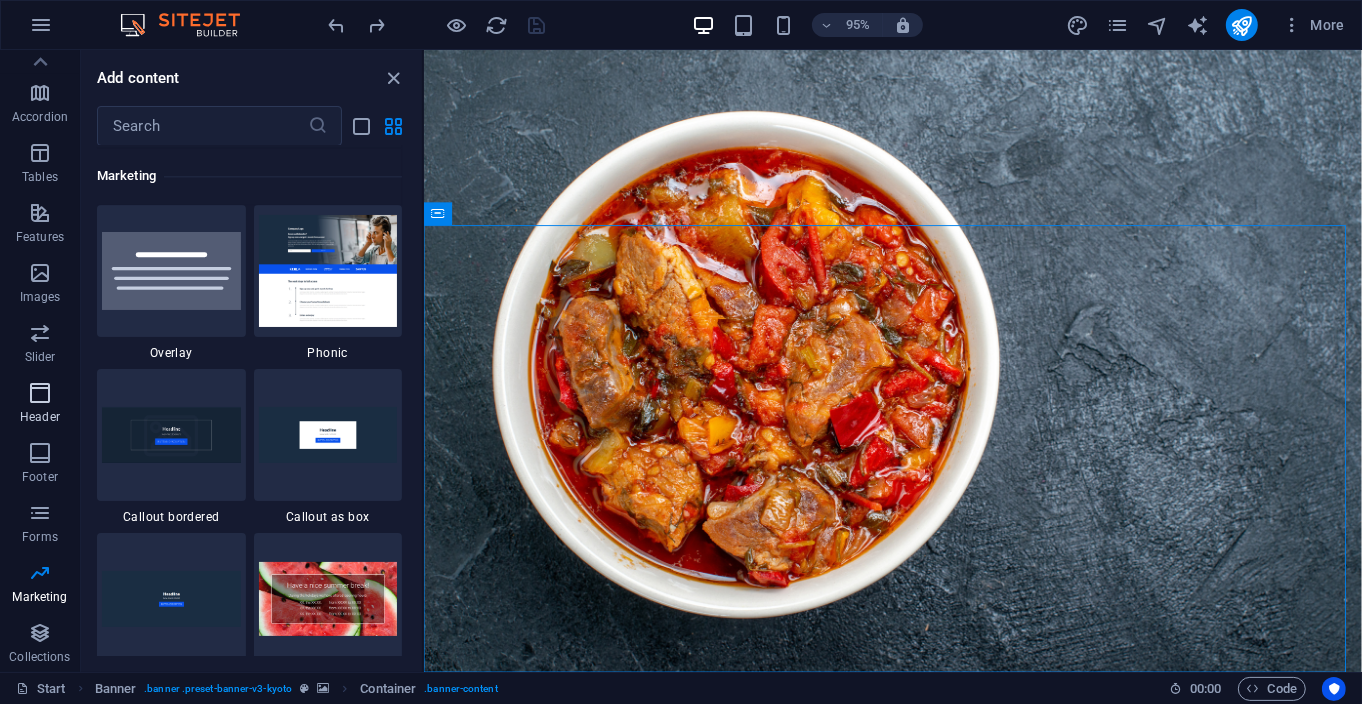 click at bounding box center (40, 393) 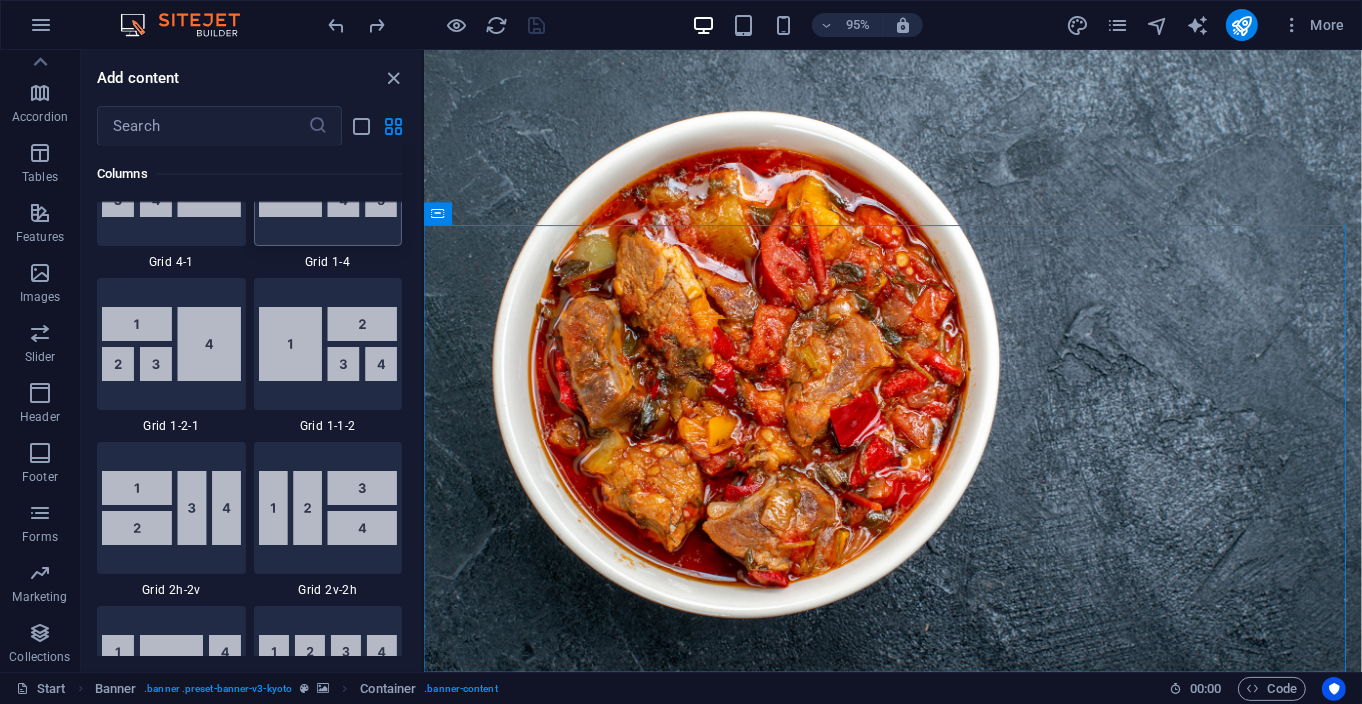 scroll, scrollTop: 2825, scrollLeft: 0, axis: vertical 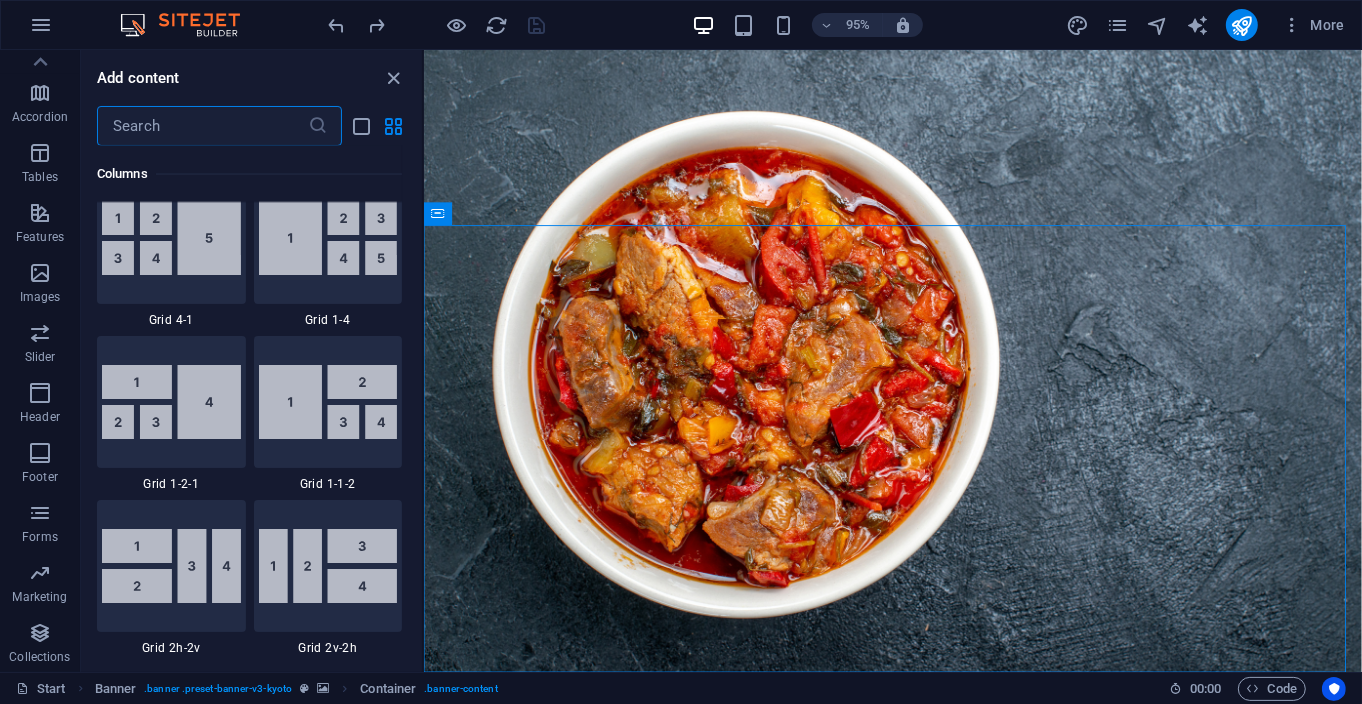 click at bounding box center (202, 126) 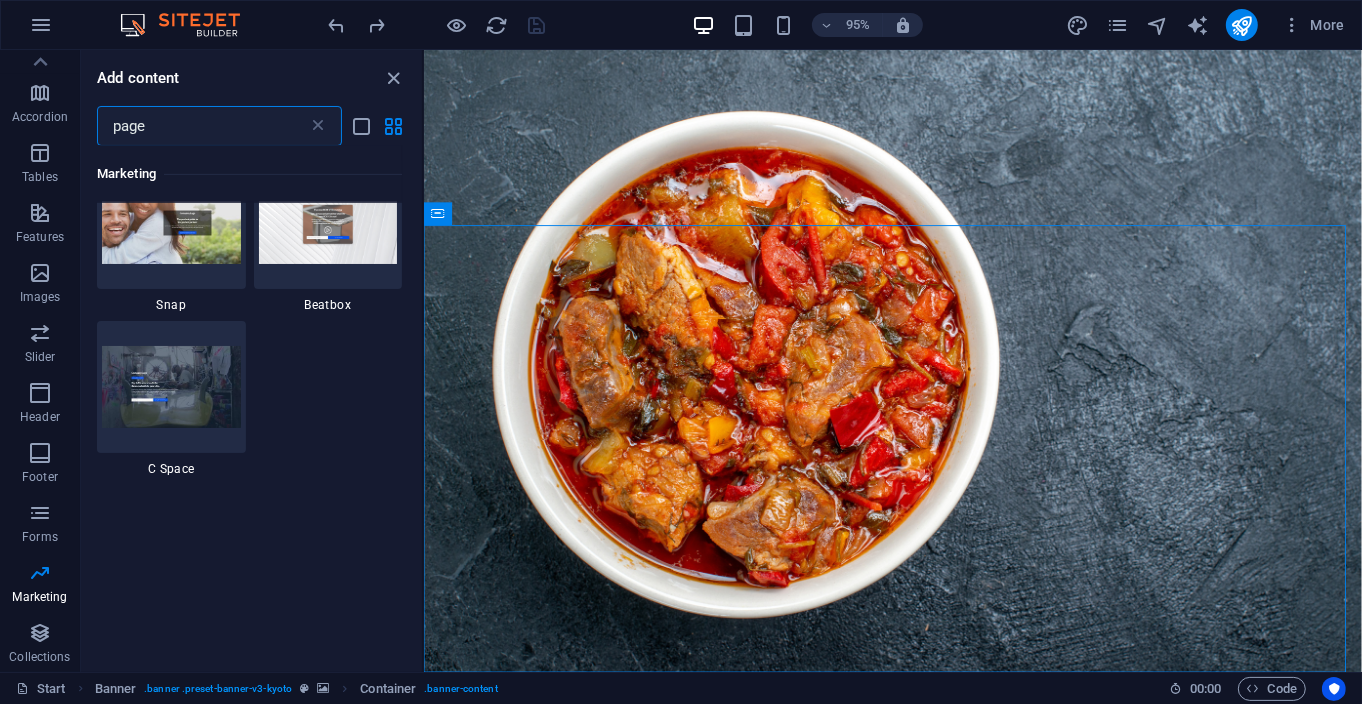 scroll, scrollTop: 717, scrollLeft: 0, axis: vertical 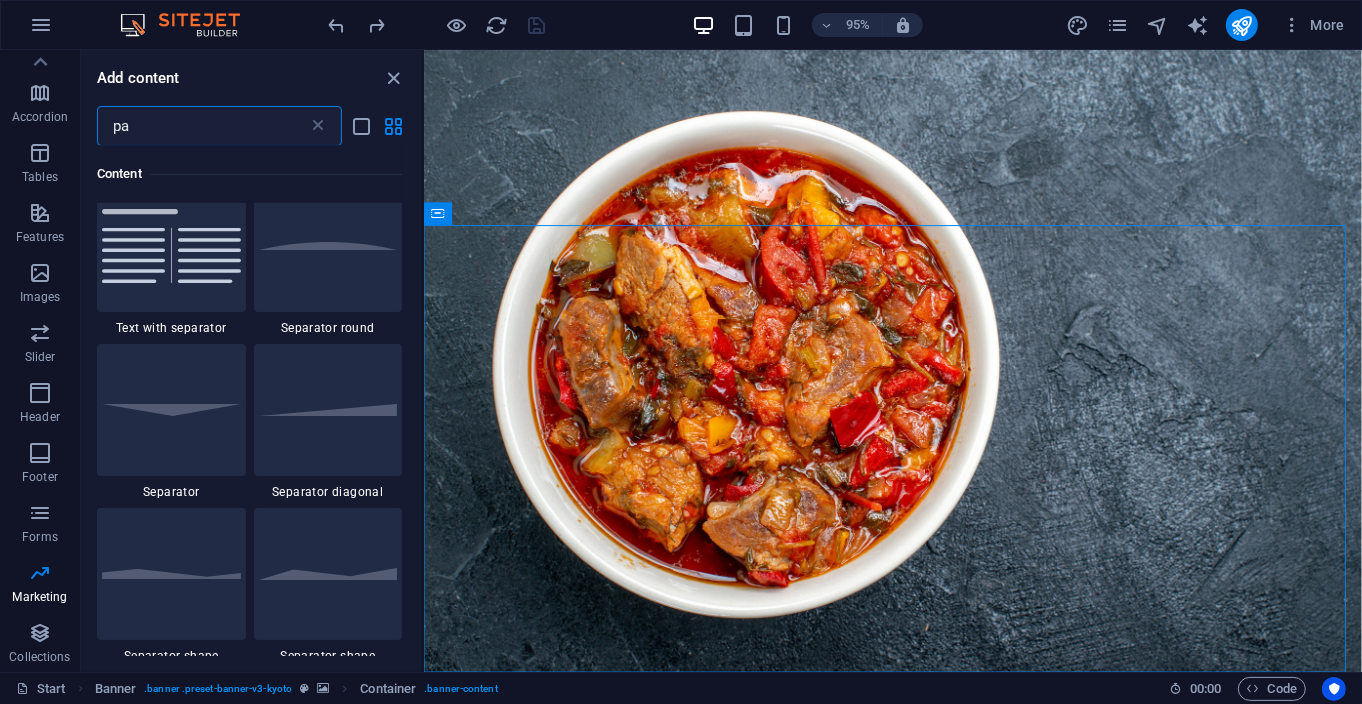 type on "p" 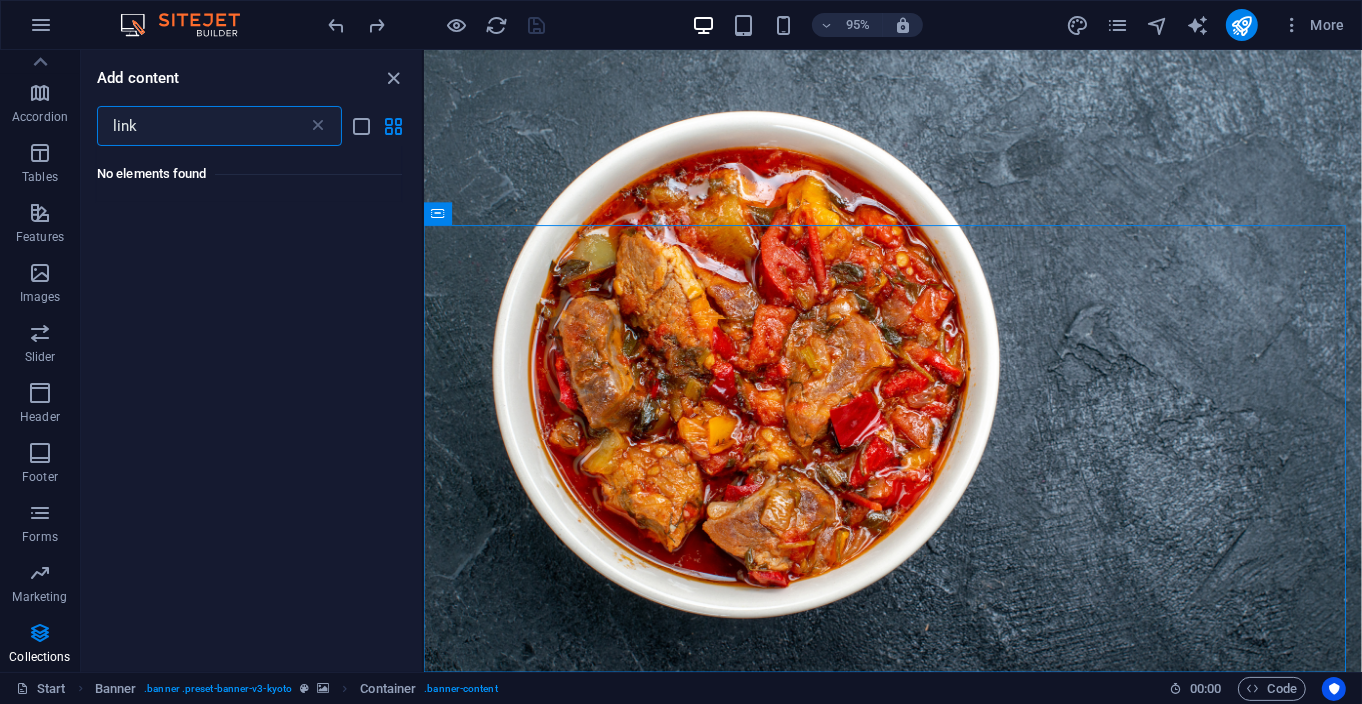scroll, scrollTop: 0, scrollLeft: 0, axis: both 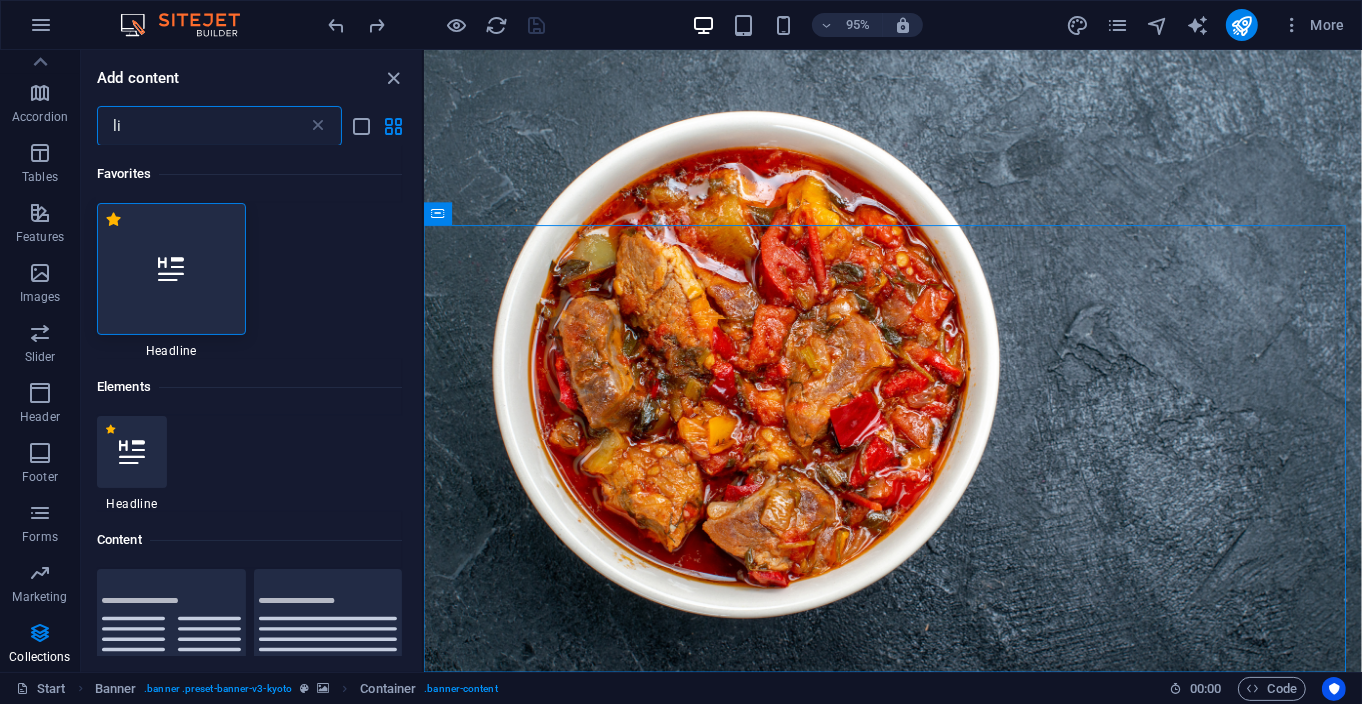 type on "l" 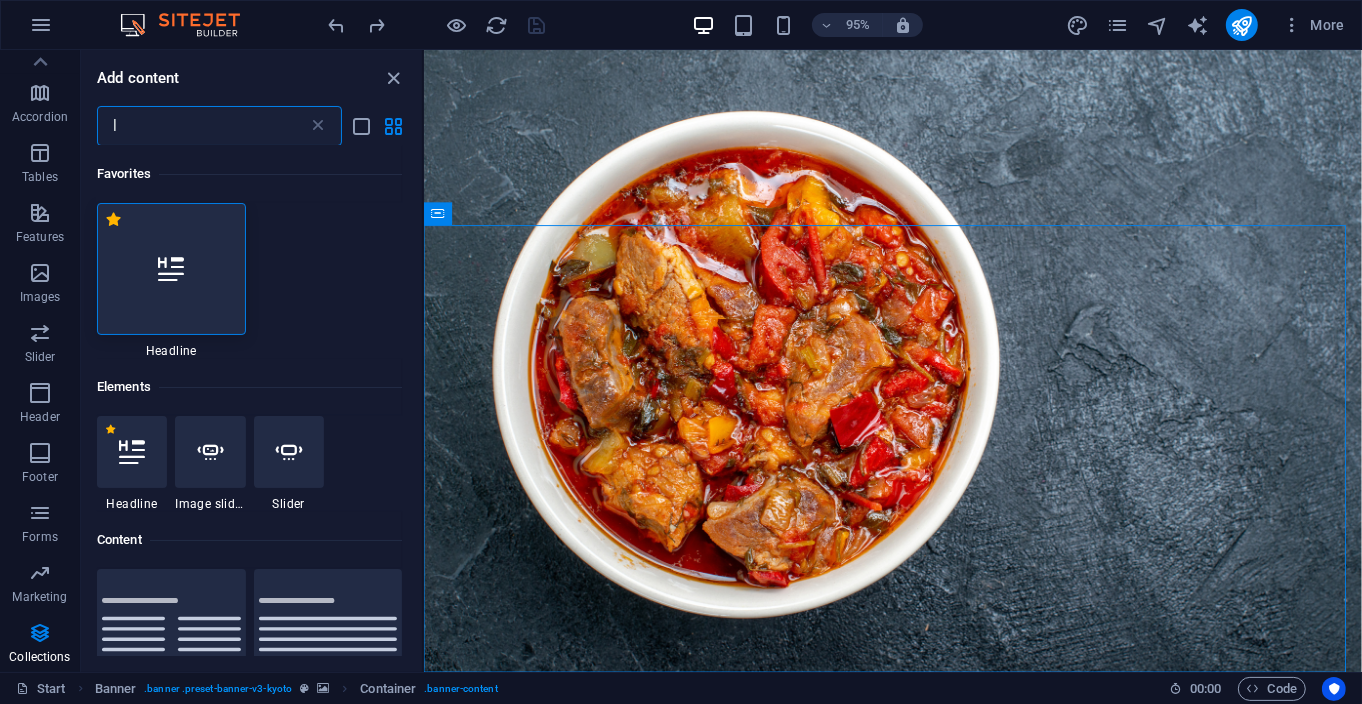 type 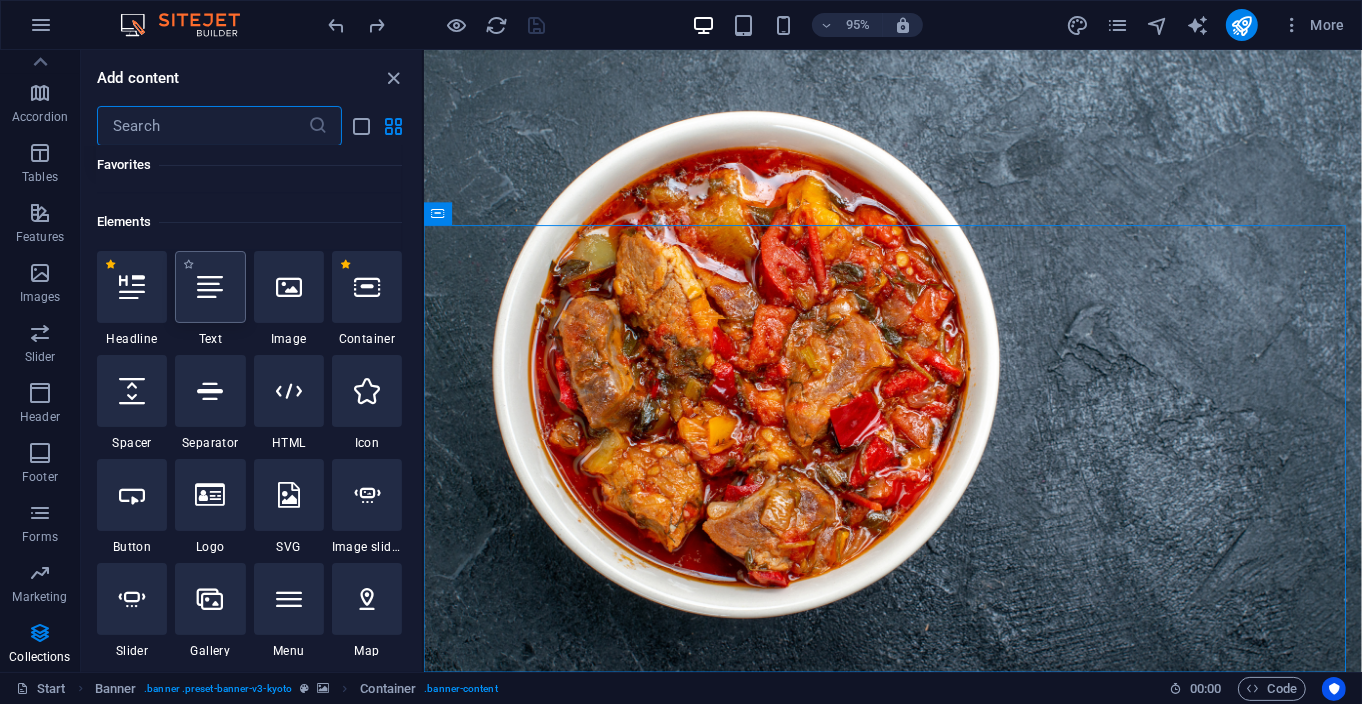 scroll, scrollTop: 166, scrollLeft: 0, axis: vertical 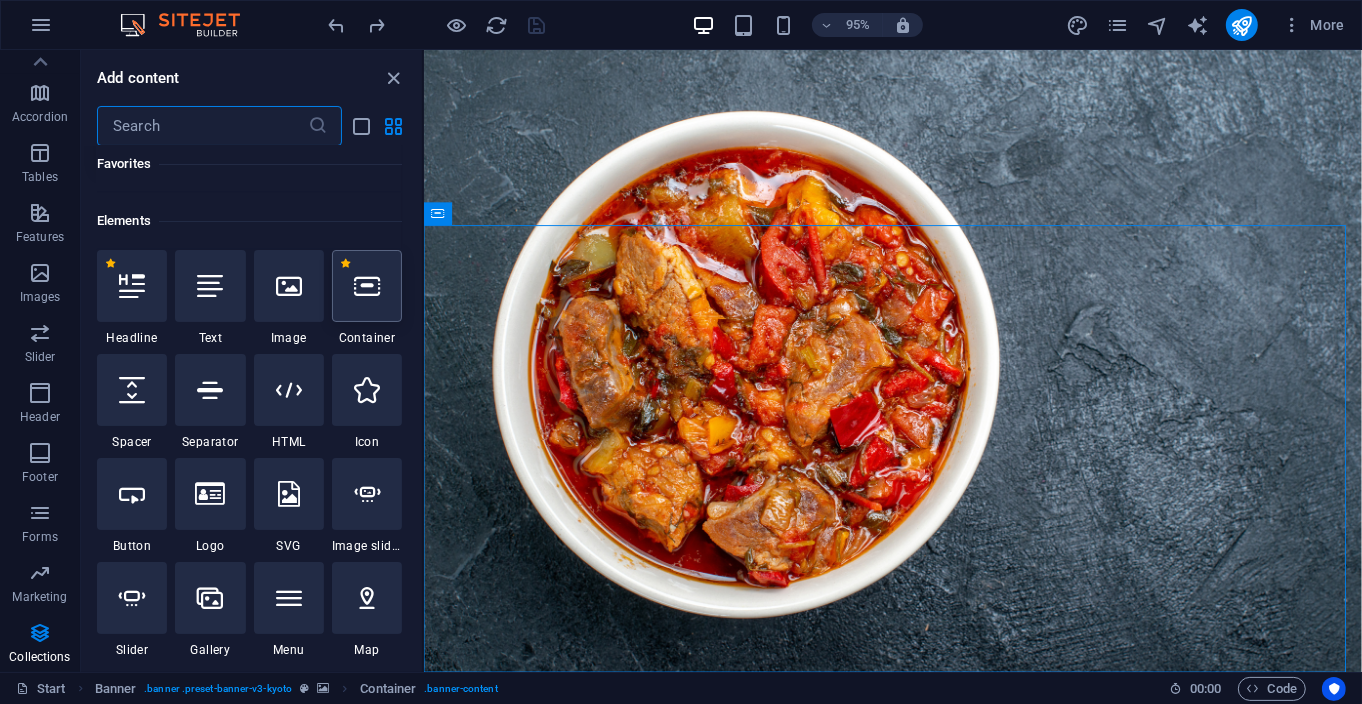 click at bounding box center [367, 286] 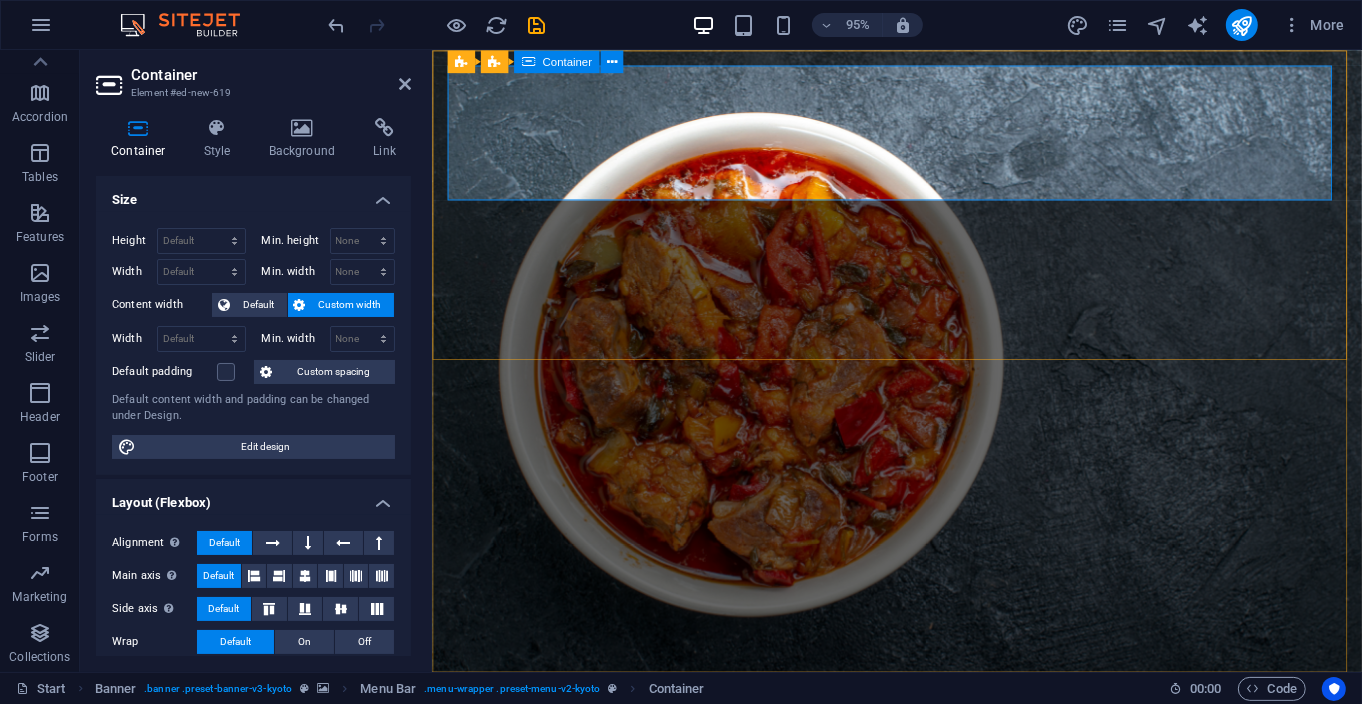 click on "Drop content here or  Add elements  Paste clipboard" at bounding box center (920, 792) 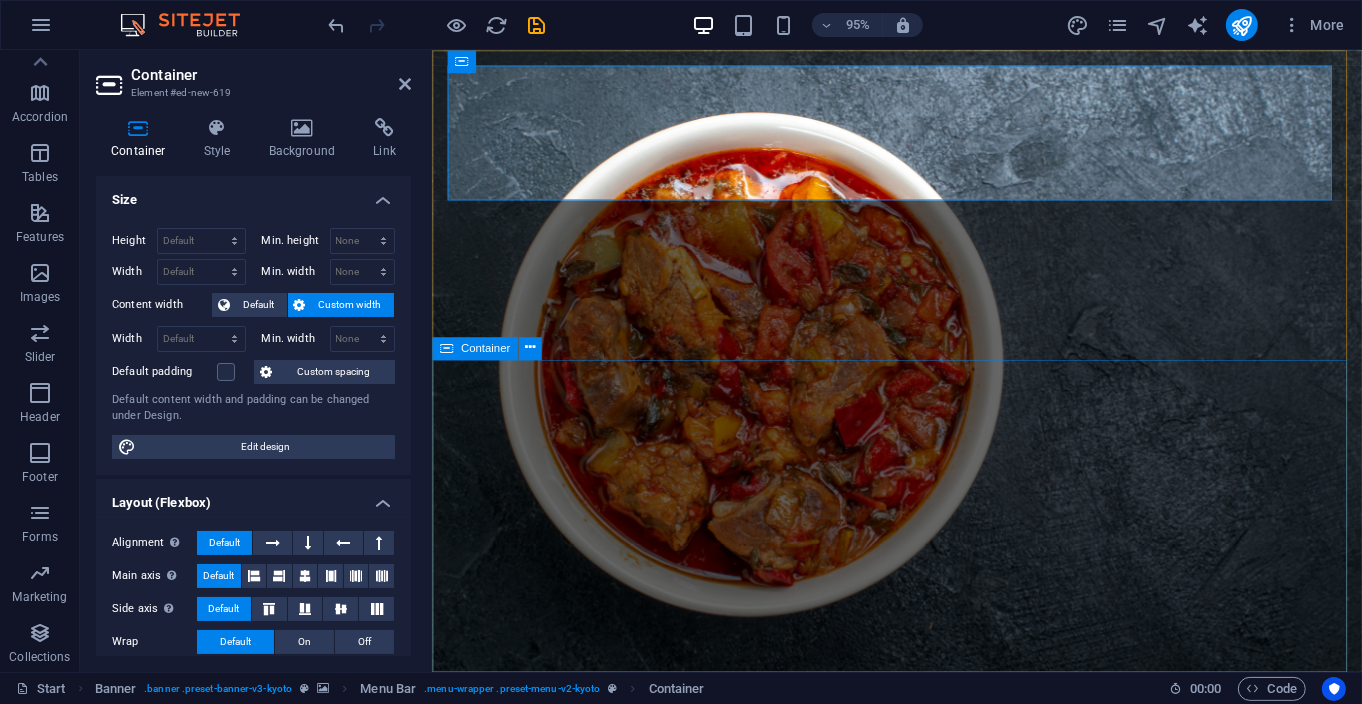 click on "MENU" at bounding box center (920, 1175) 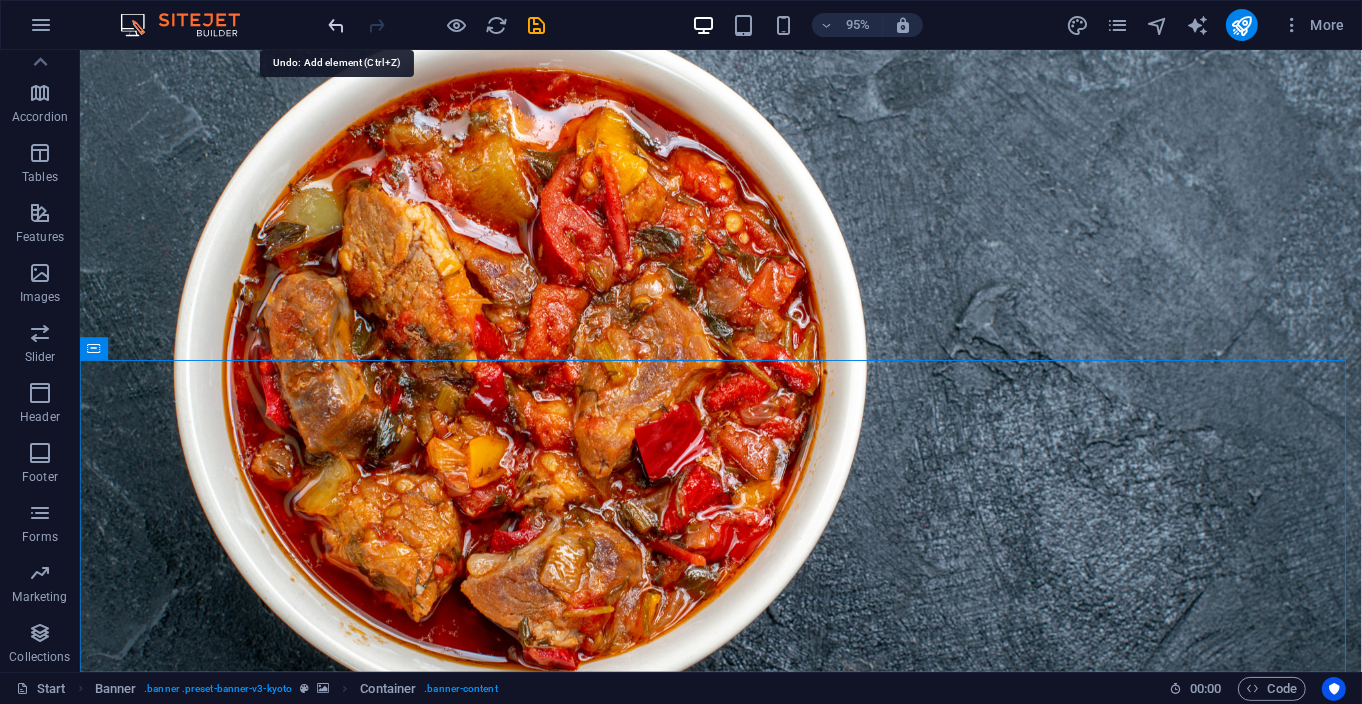 click at bounding box center [337, 25] 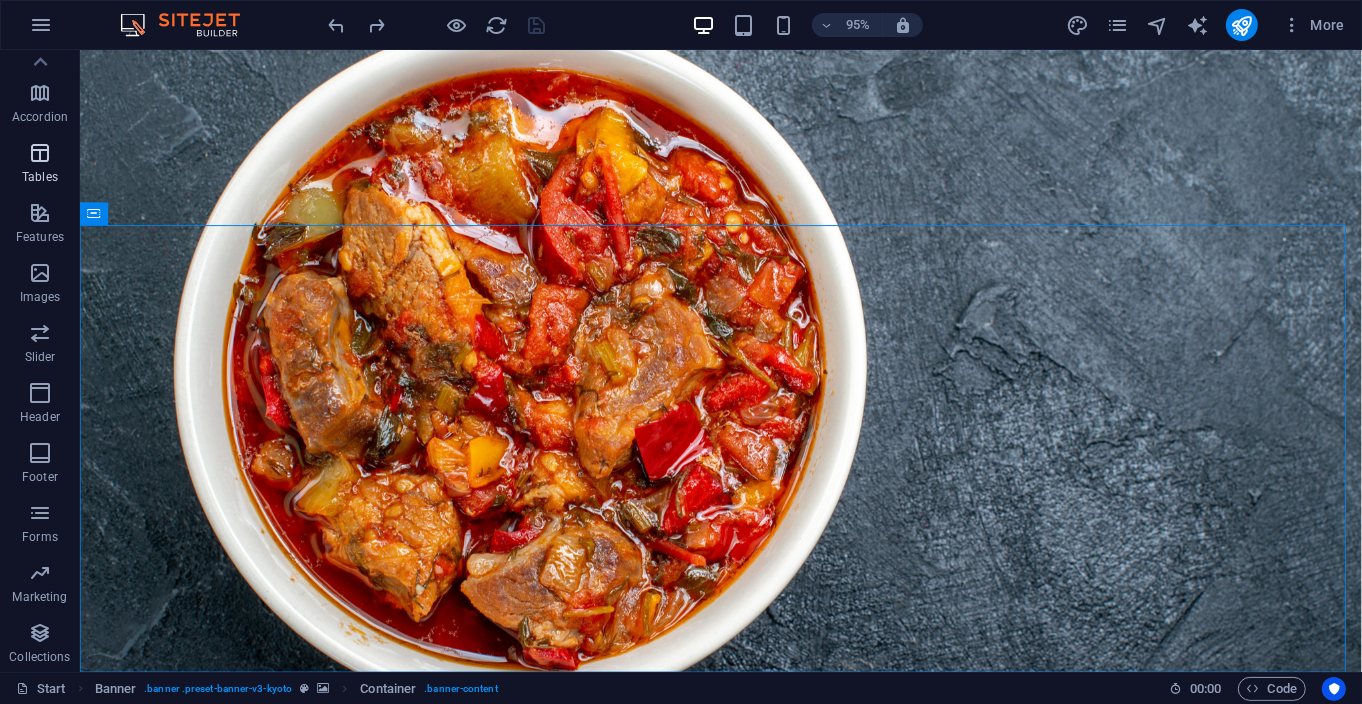 click on "Tables" at bounding box center (40, 177) 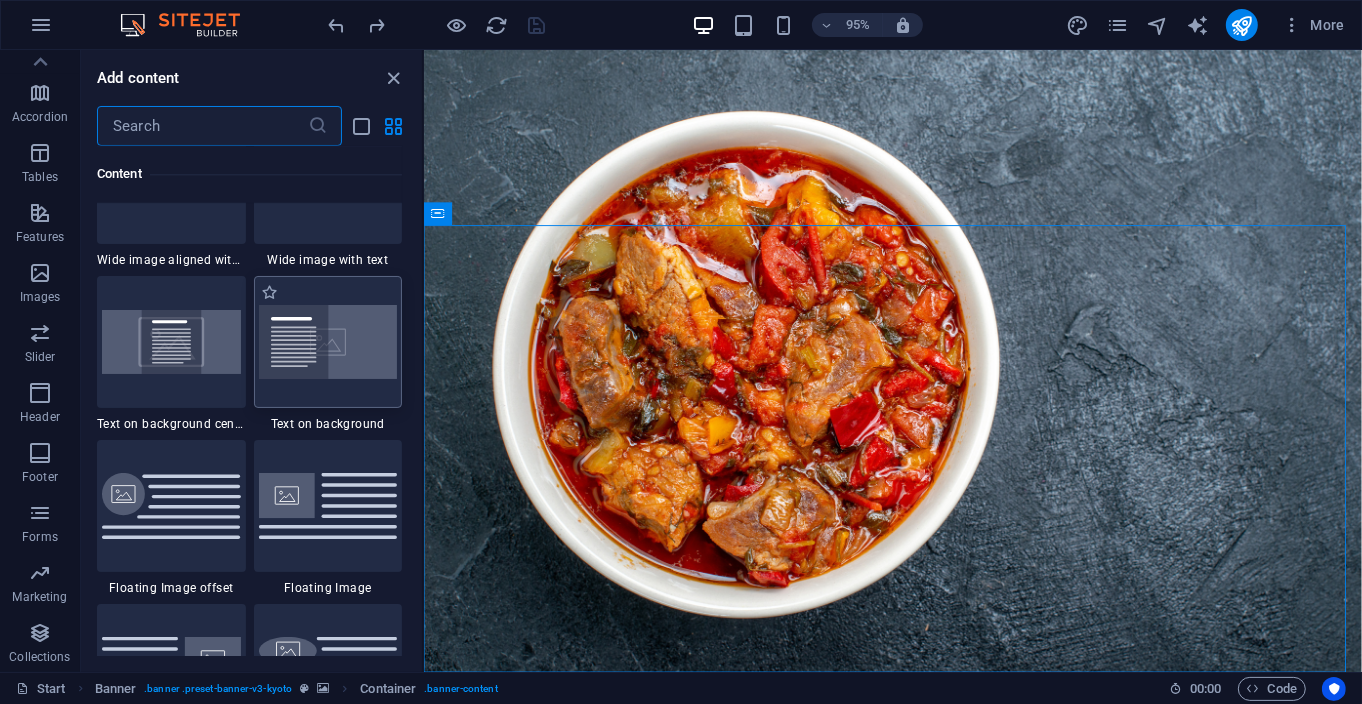 scroll, scrollTop: 3998, scrollLeft: 0, axis: vertical 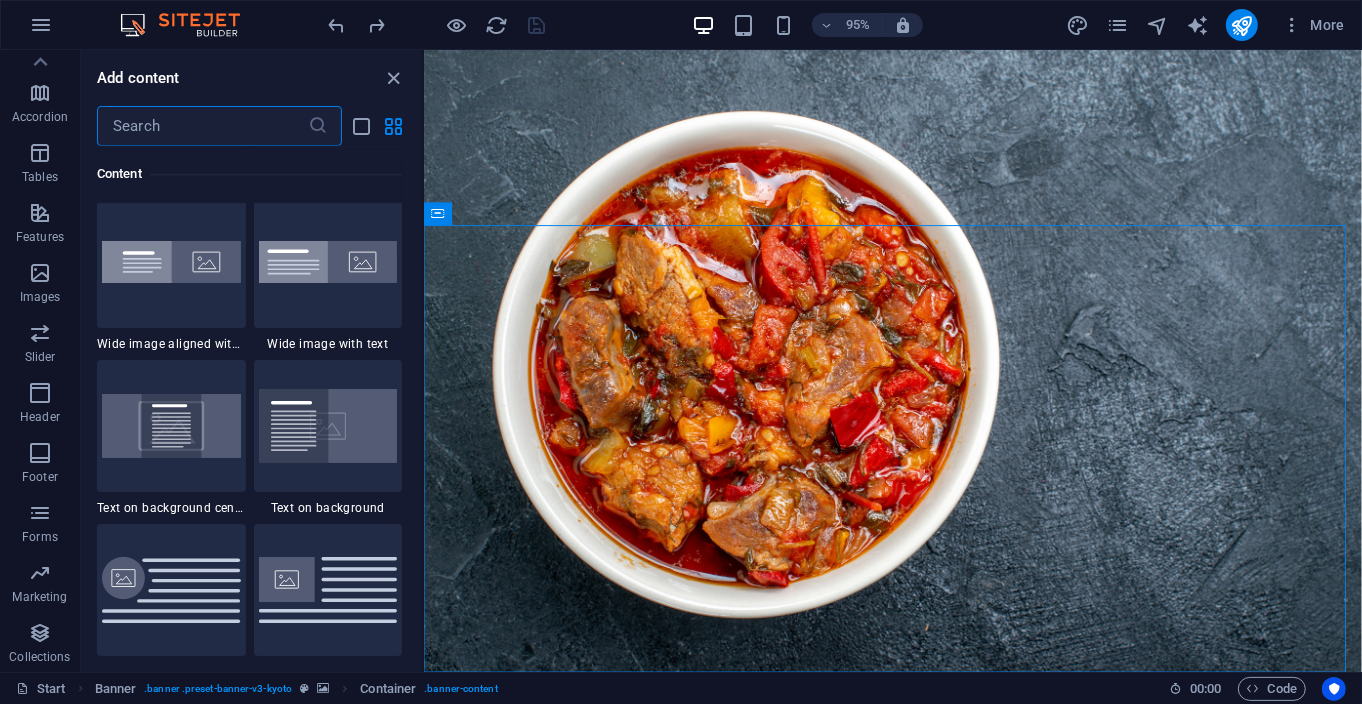 click at bounding box center (202, 126) 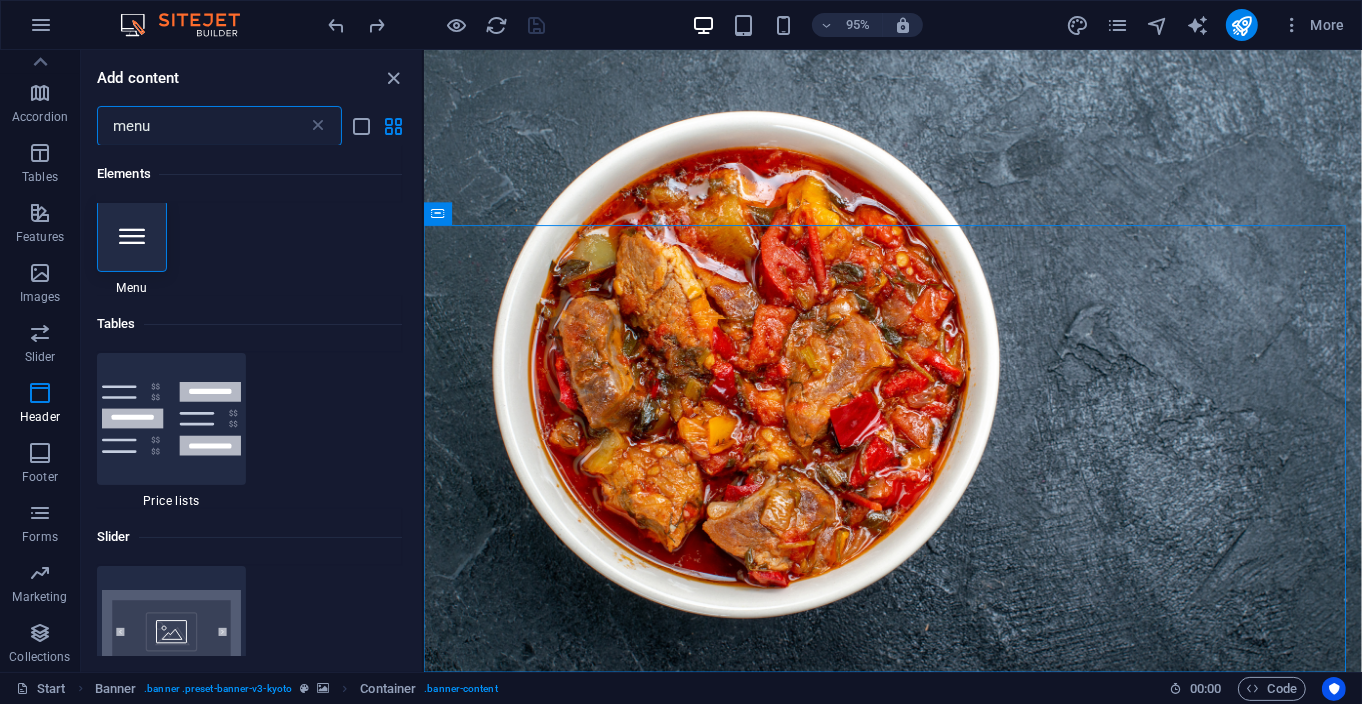 scroll, scrollTop: 0, scrollLeft: 0, axis: both 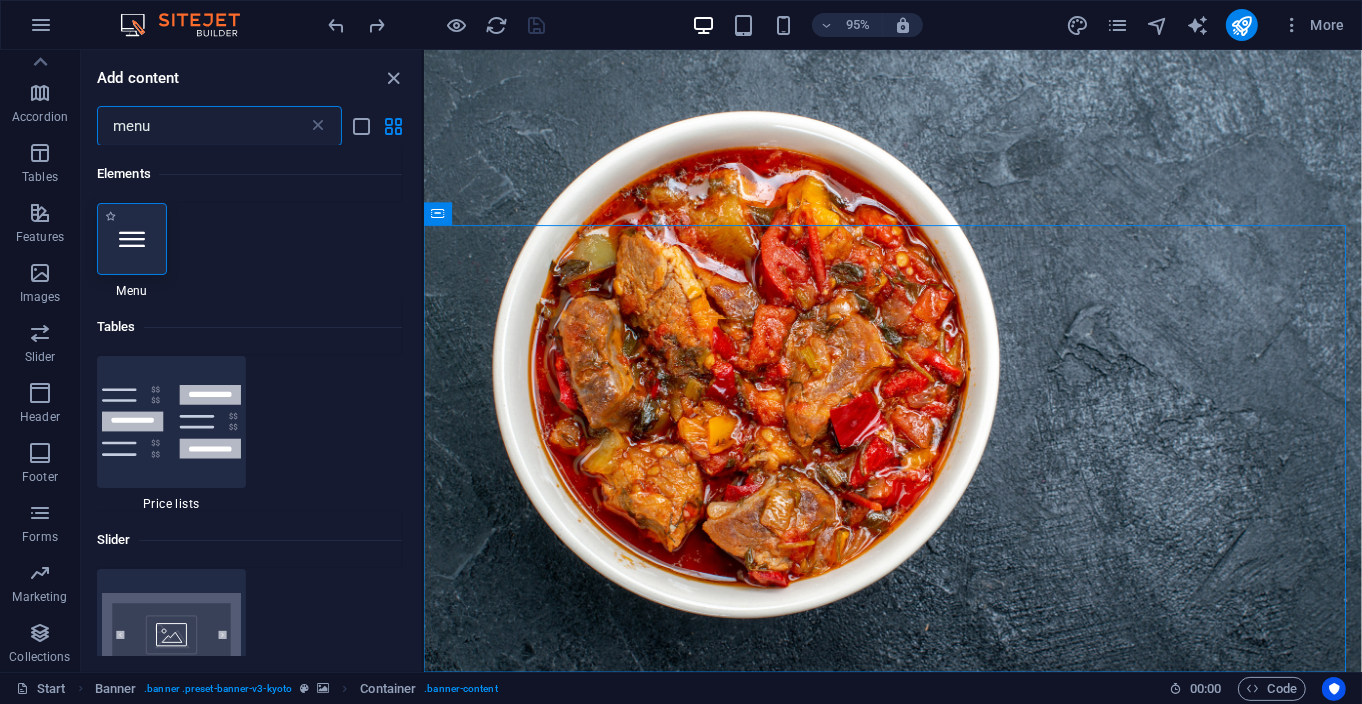 type on "menu" 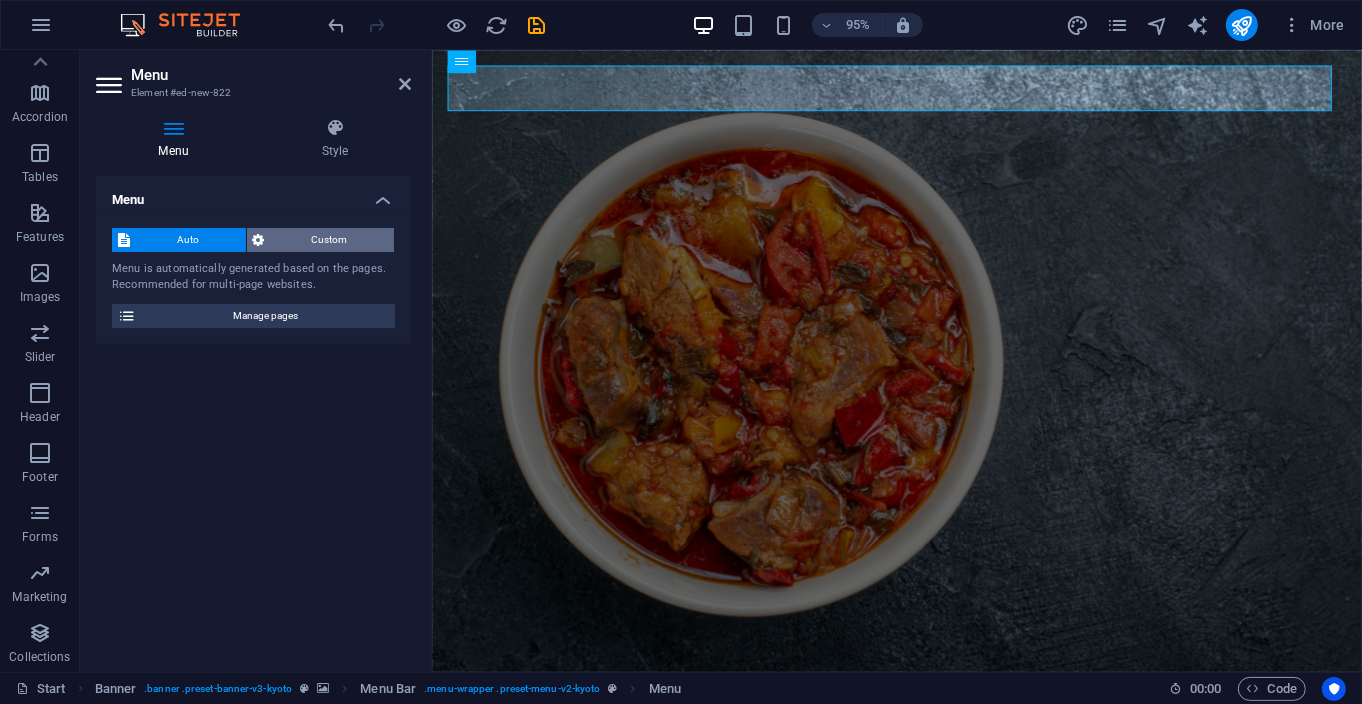 click on "Custom" at bounding box center [330, 240] 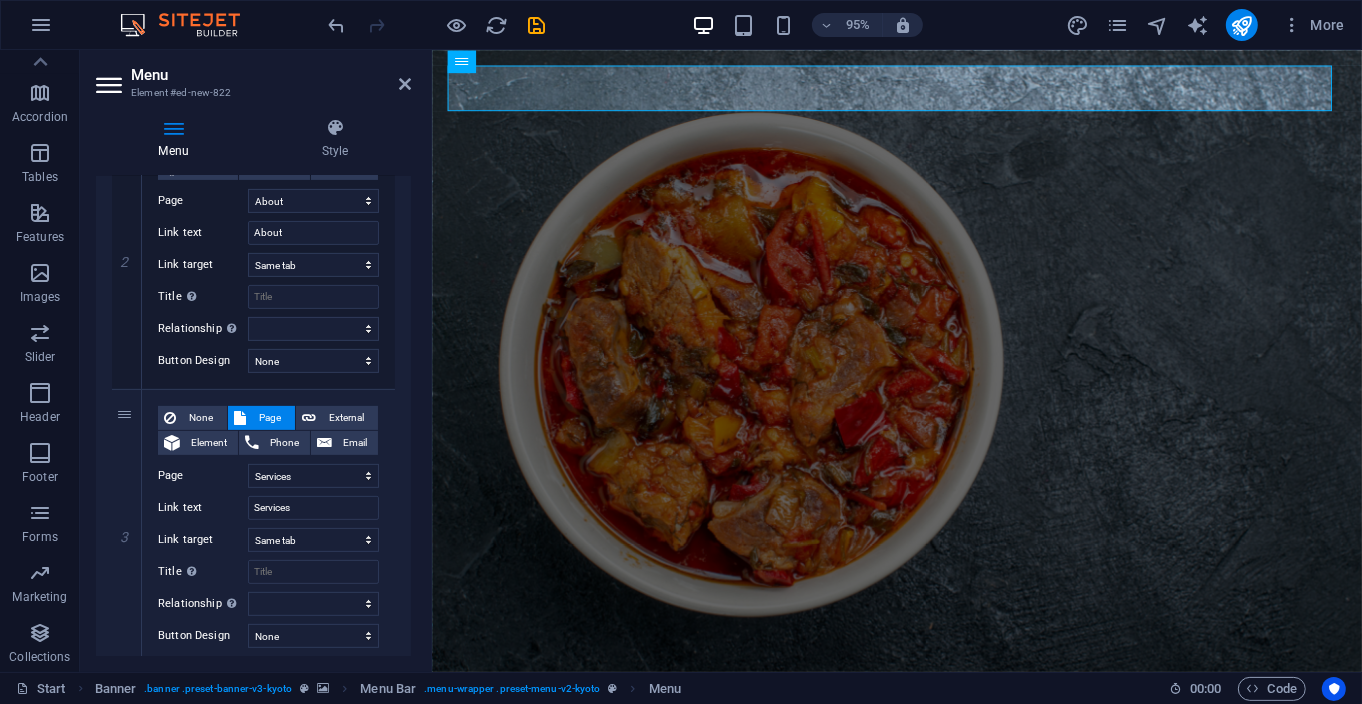 scroll, scrollTop: 543, scrollLeft: 0, axis: vertical 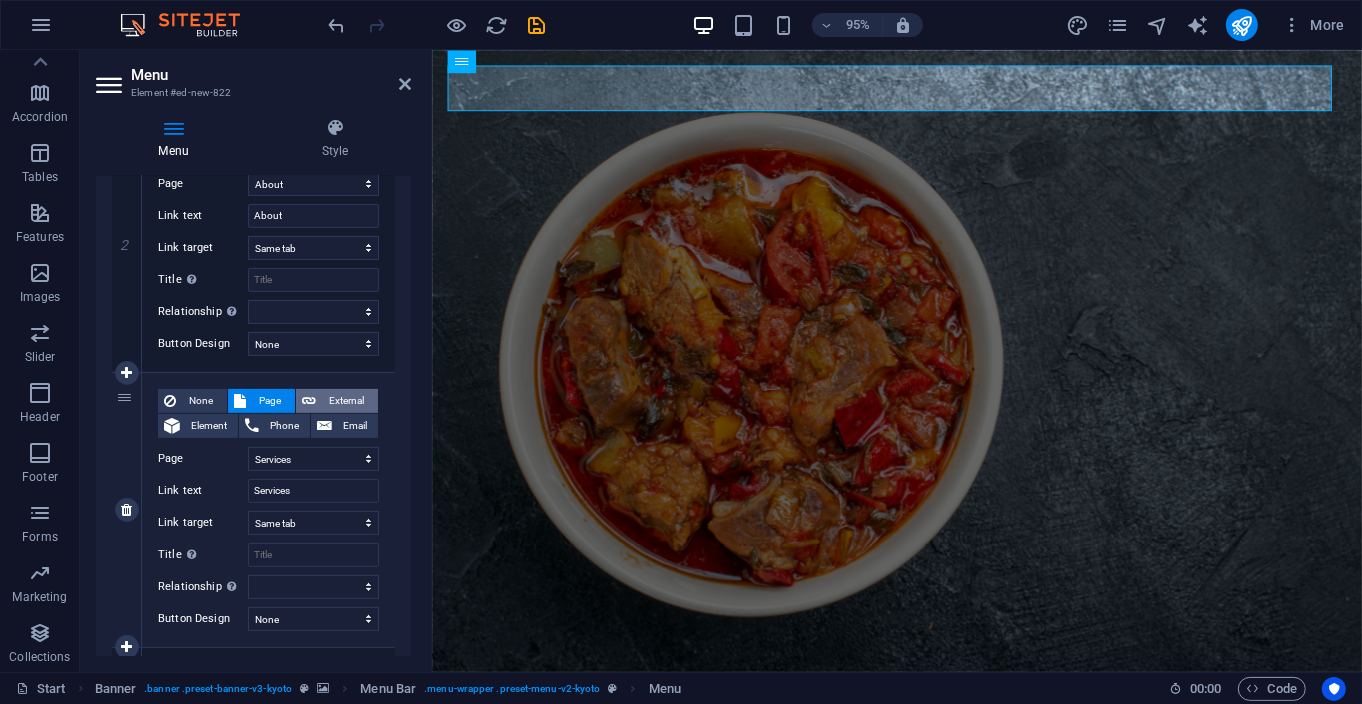 click on "External" at bounding box center (347, 401) 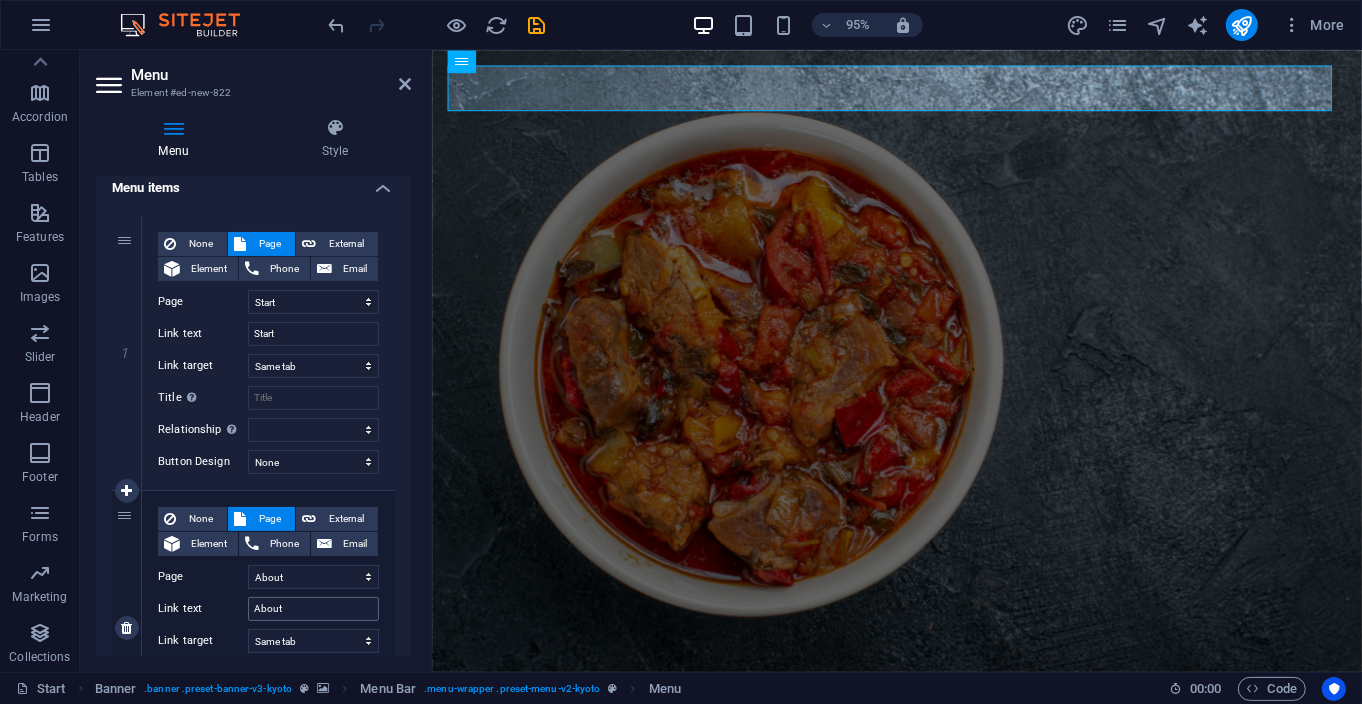scroll, scrollTop: 148, scrollLeft: 0, axis: vertical 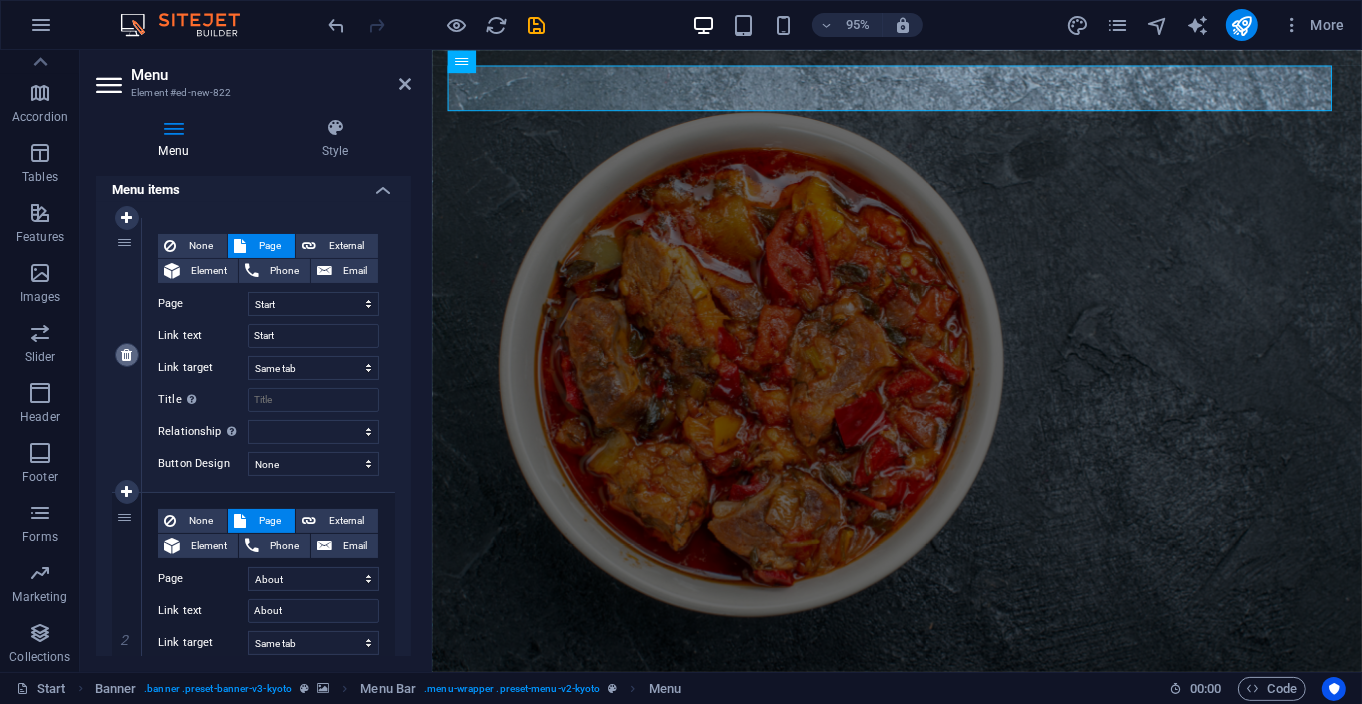 click at bounding box center (126, 355) 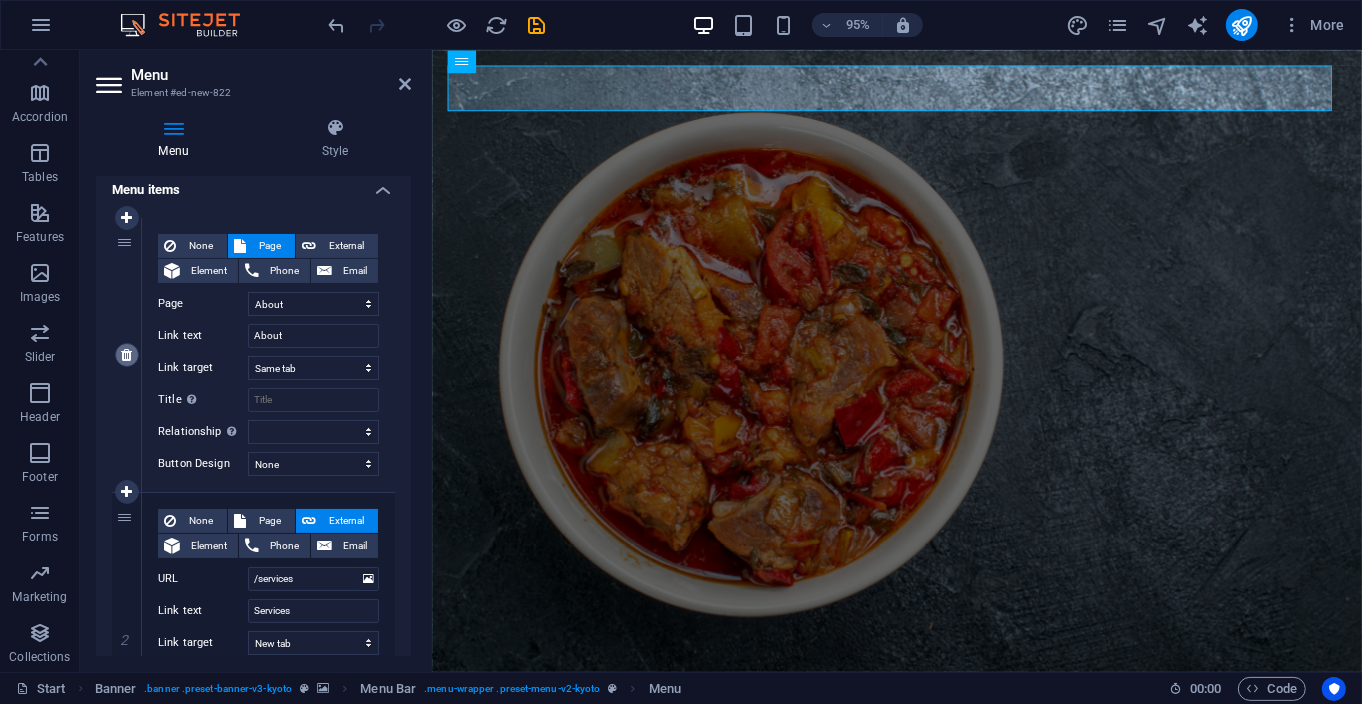 click at bounding box center (126, 355) 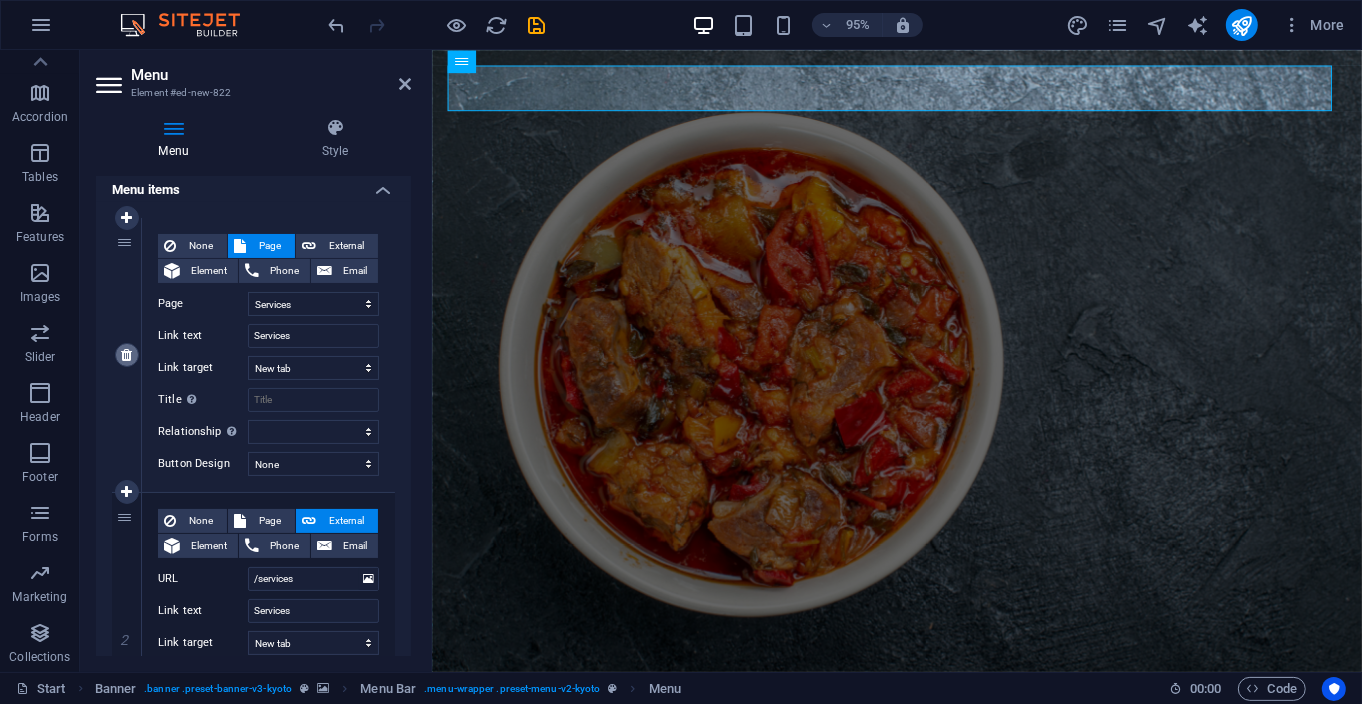 select 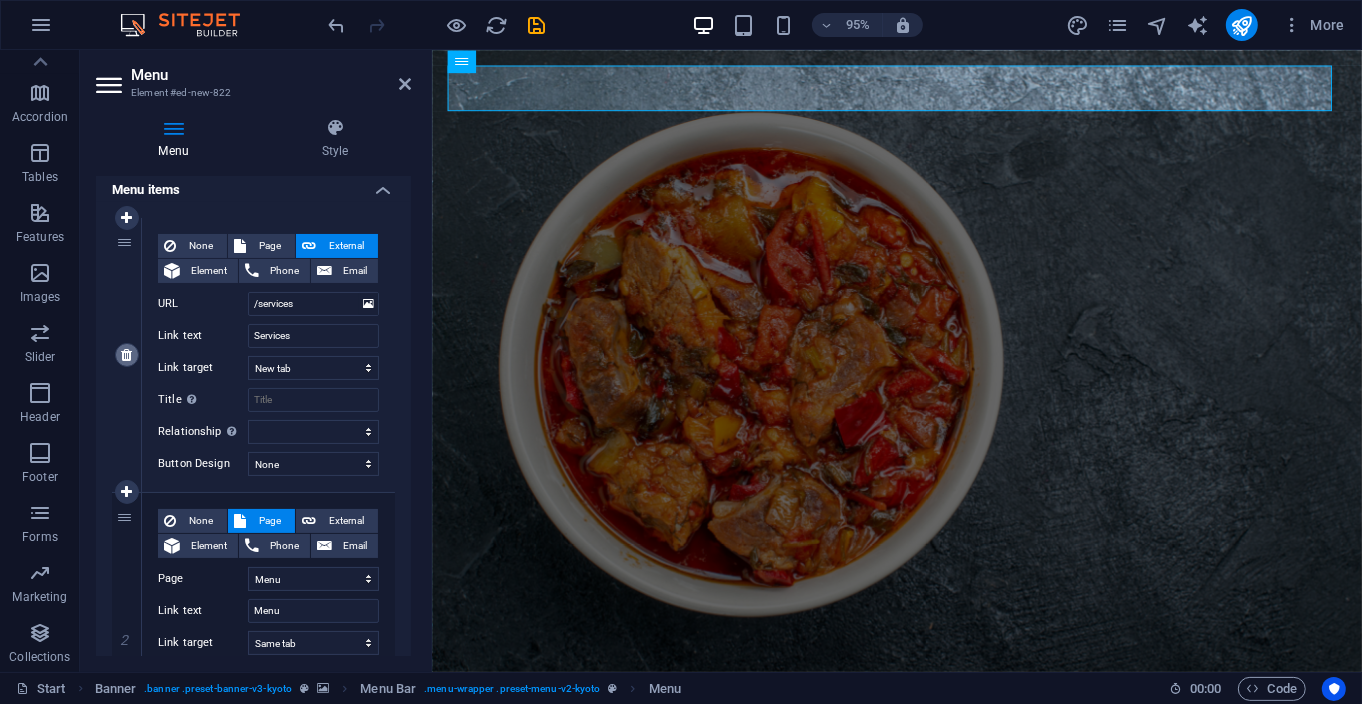 click at bounding box center [126, 355] 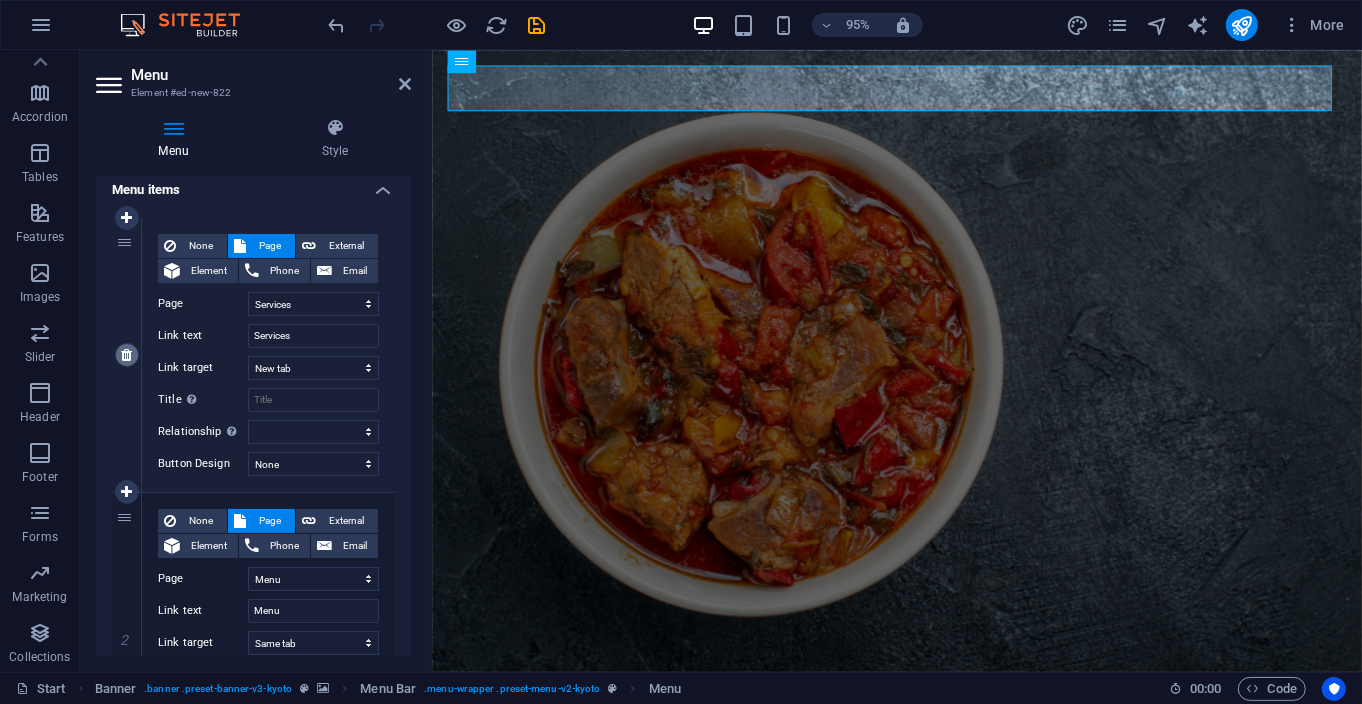 select on "3" 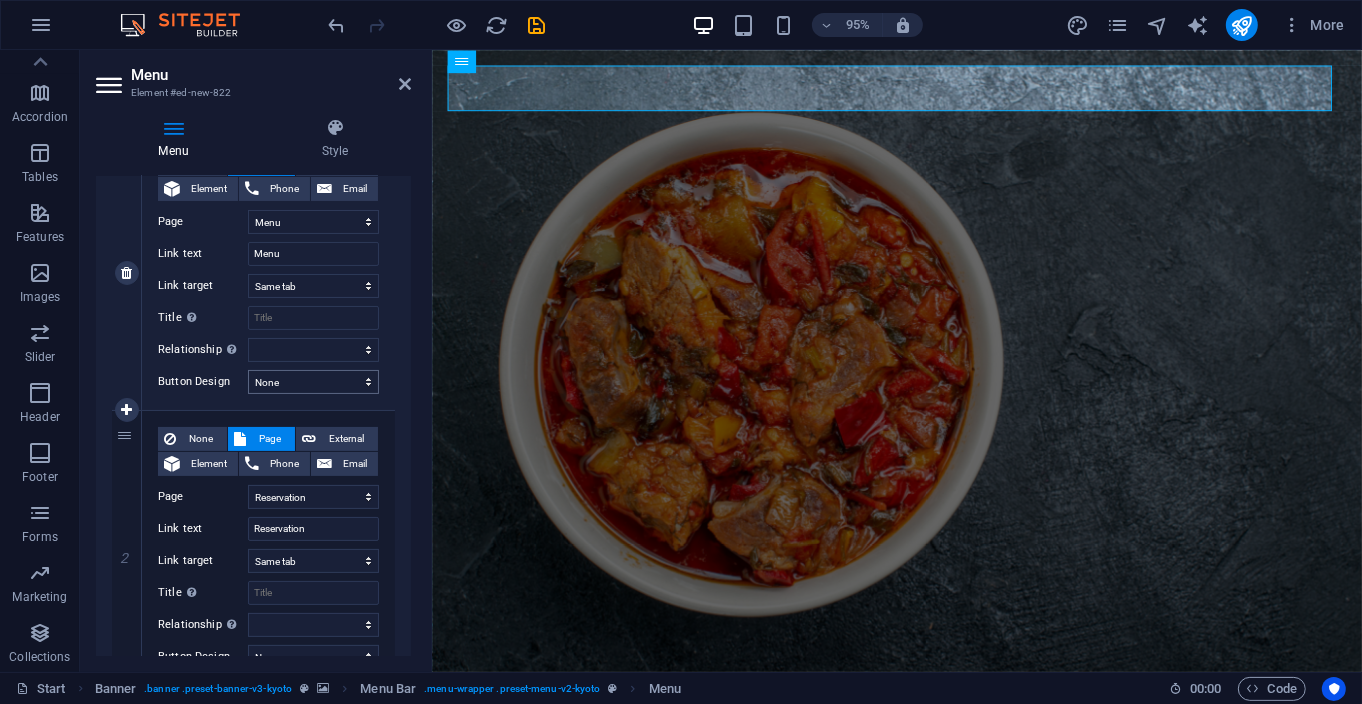 scroll, scrollTop: 248, scrollLeft: 0, axis: vertical 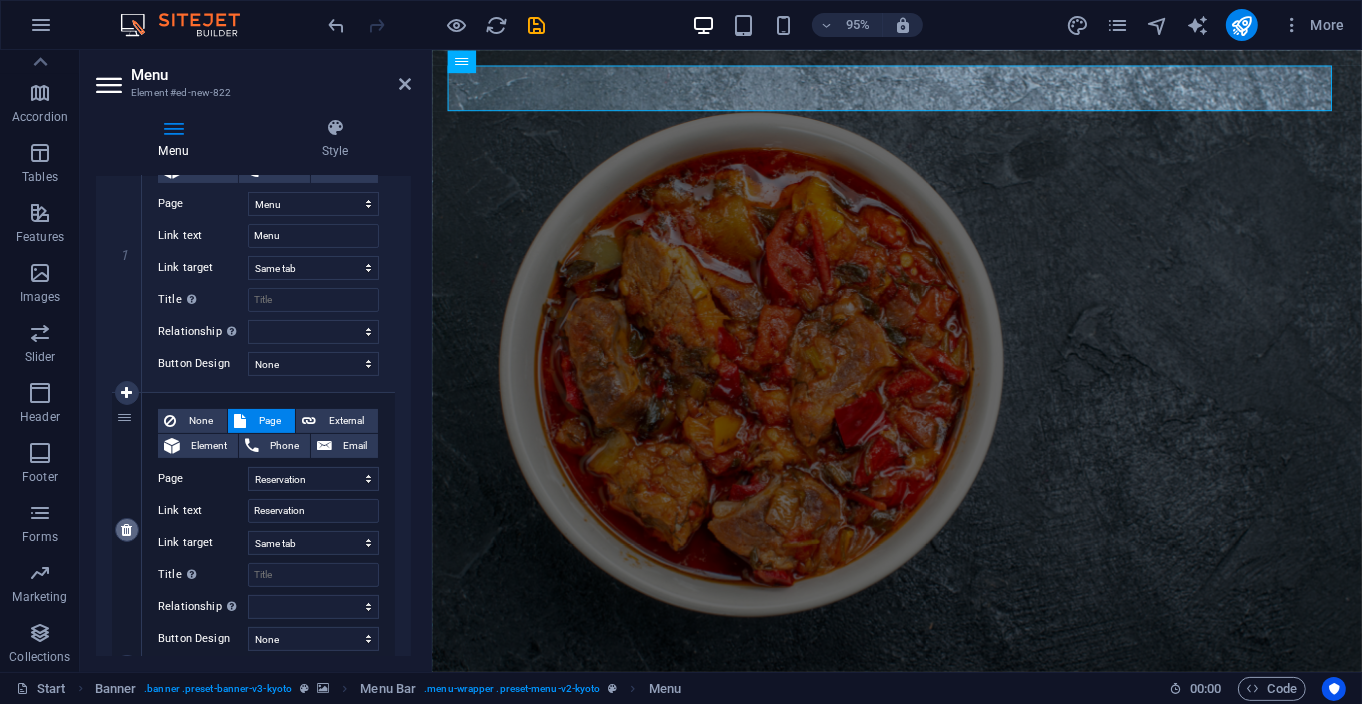 click at bounding box center (126, 530) 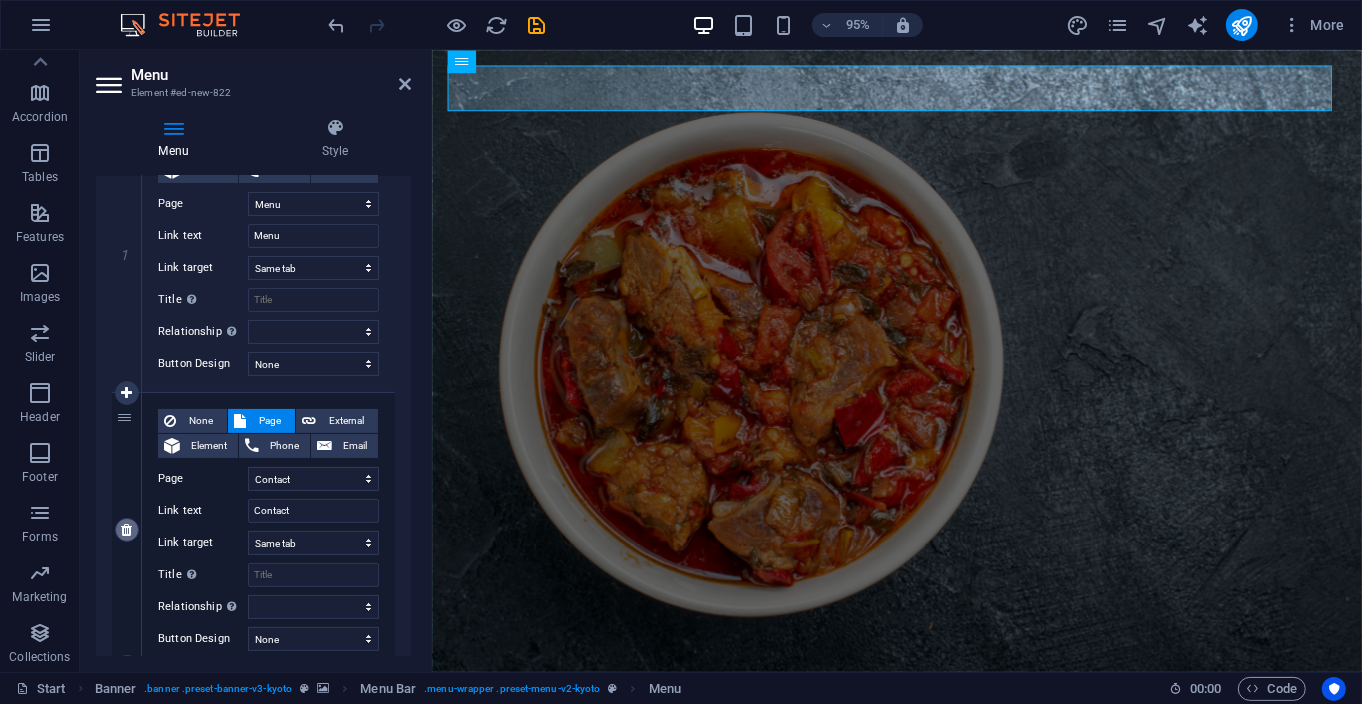 click at bounding box center [126, 530] 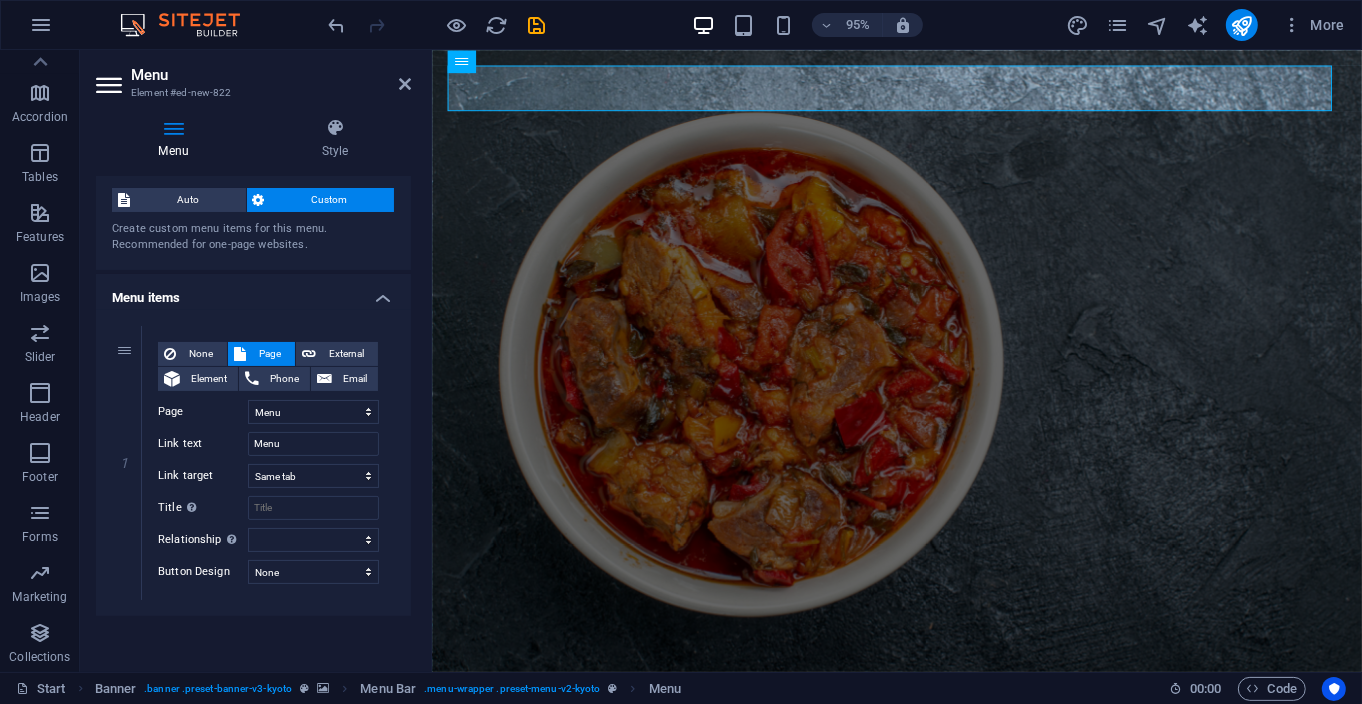 scroll, scrollTop: 40, scrollLeft: 0, axis: vertical 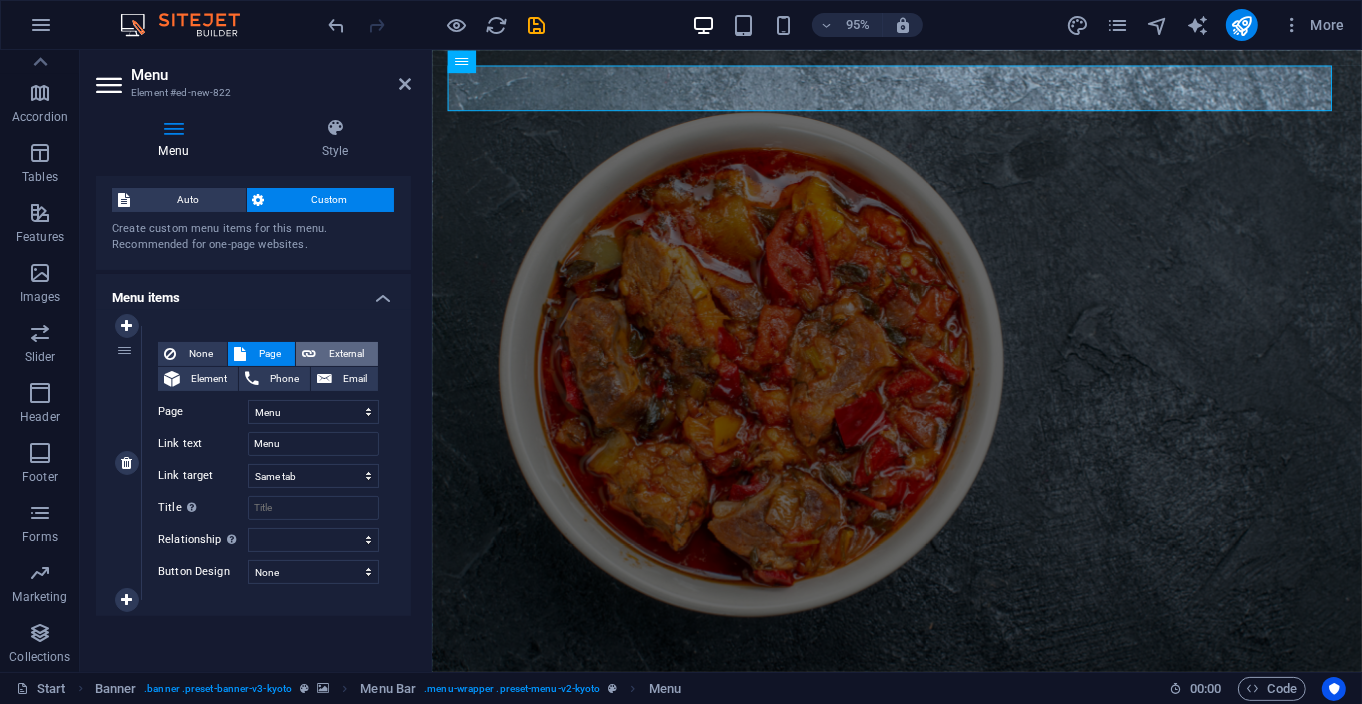 click on "External" at bounding box center (347, 354) 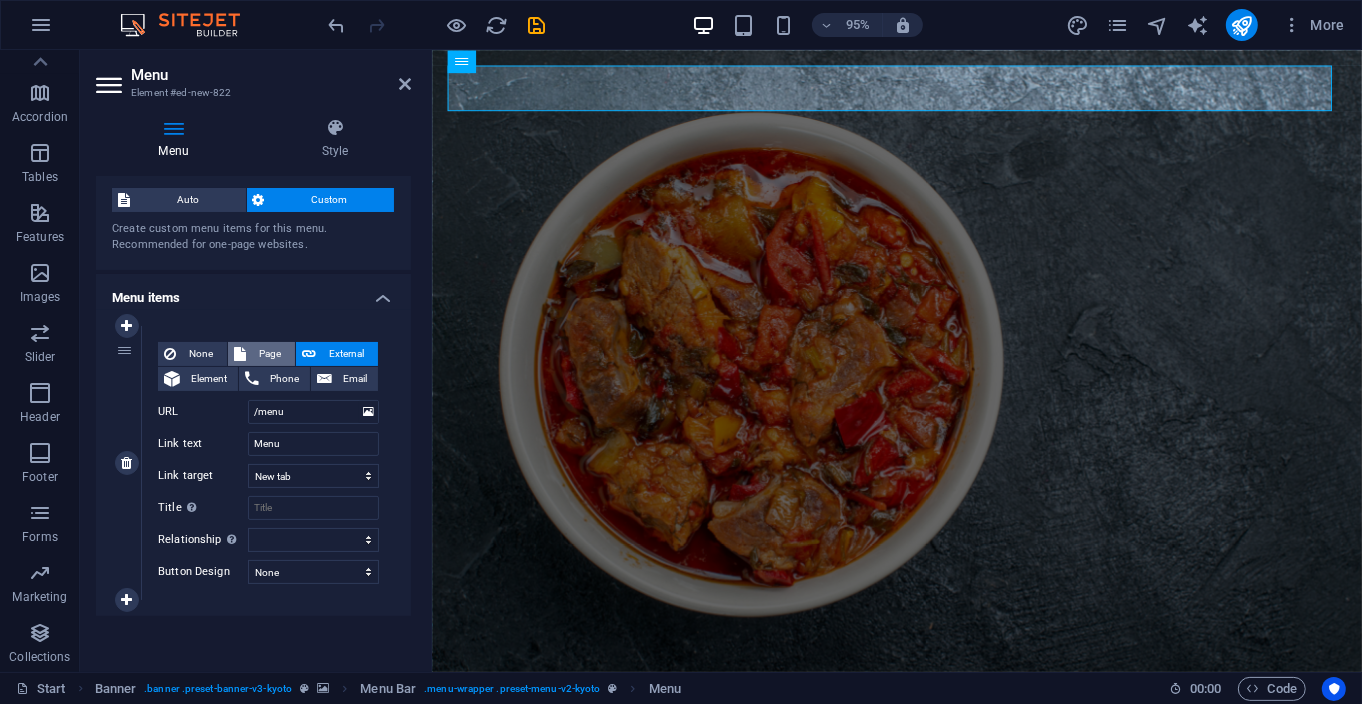 click on "Page" at bounding box center (270, 354) 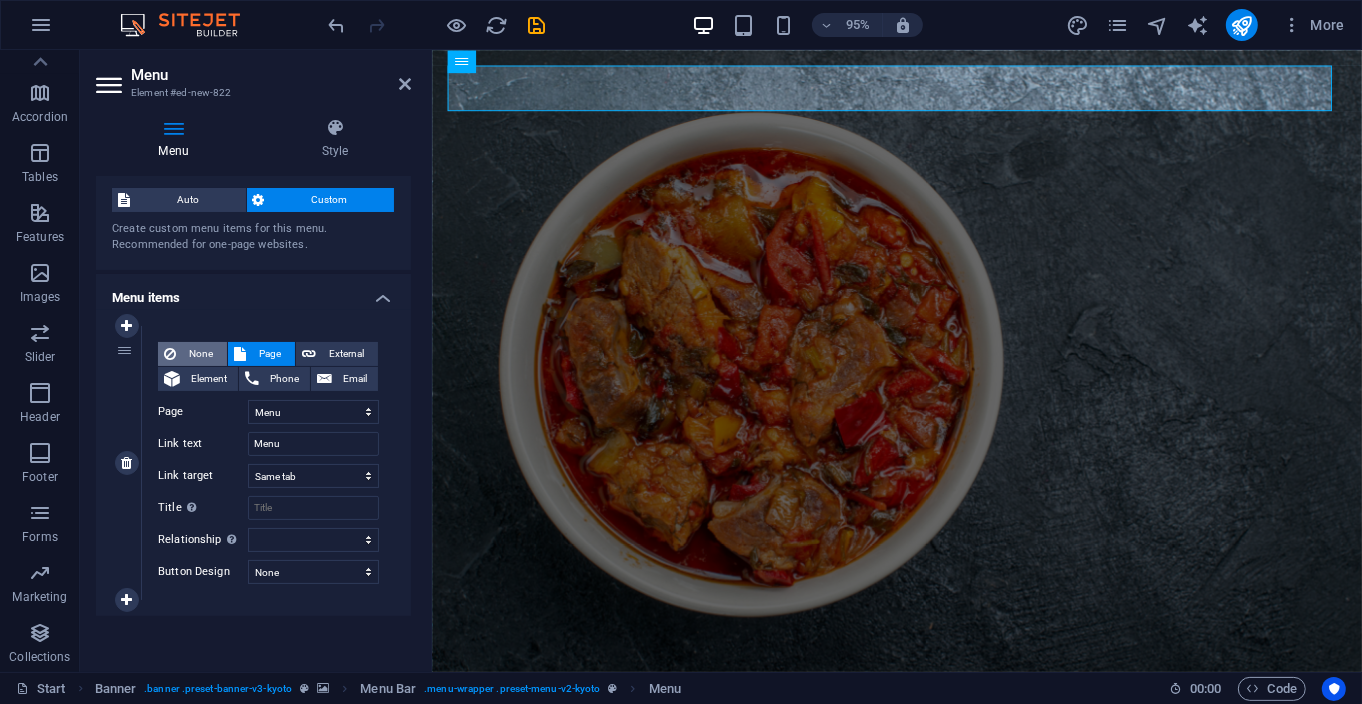 click on "None" at bounding box center [201, 354] 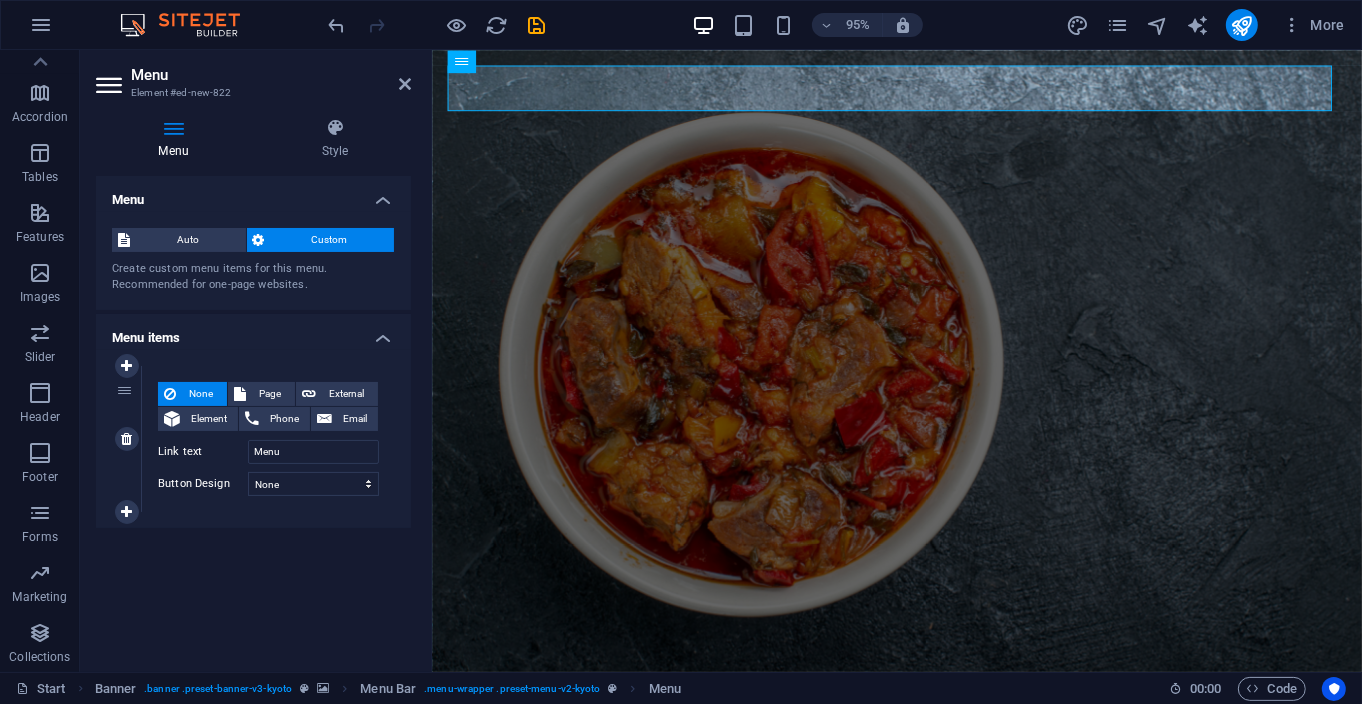 scroll, scrollTop: 0, scrollLeft: 0, axis: both 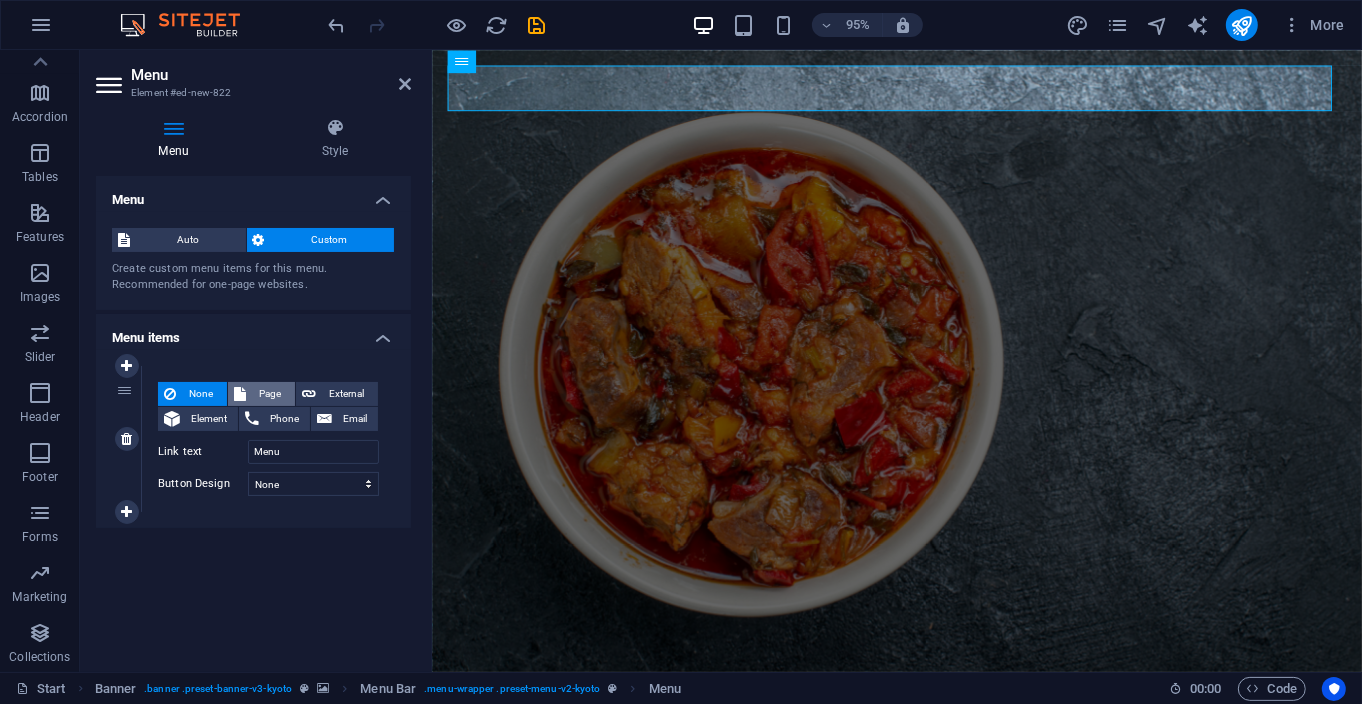 click on "Page" at bounding box center (270, 394) 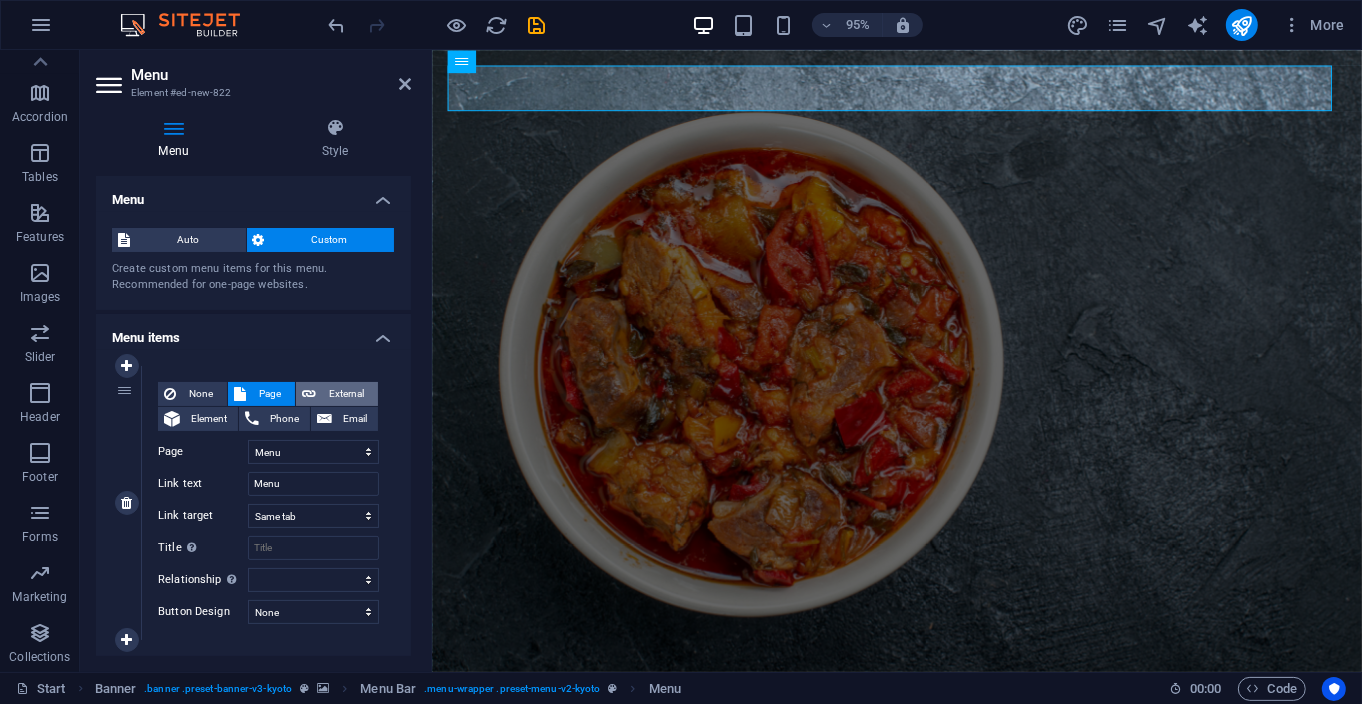 click on "External" at bounding box center [347, 394] 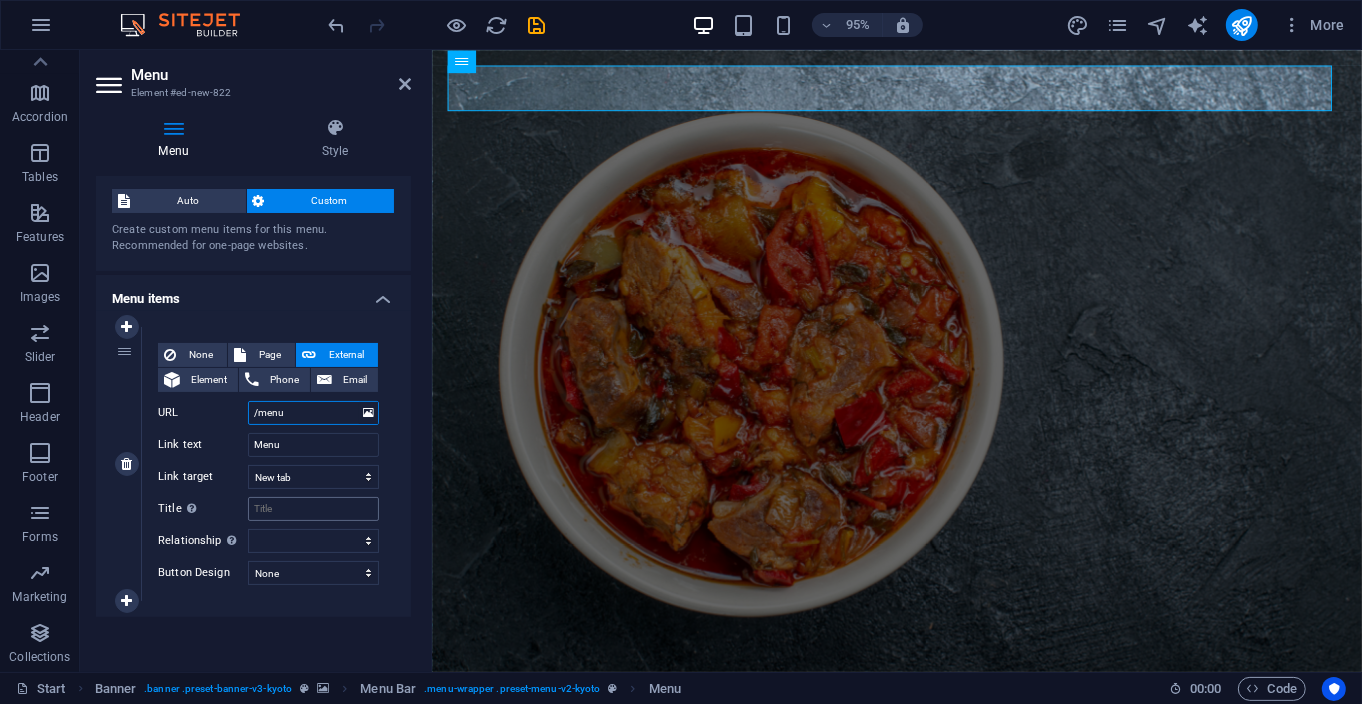 scroll, scrollTop: 40, scrollLeft: 0, axis: vertical 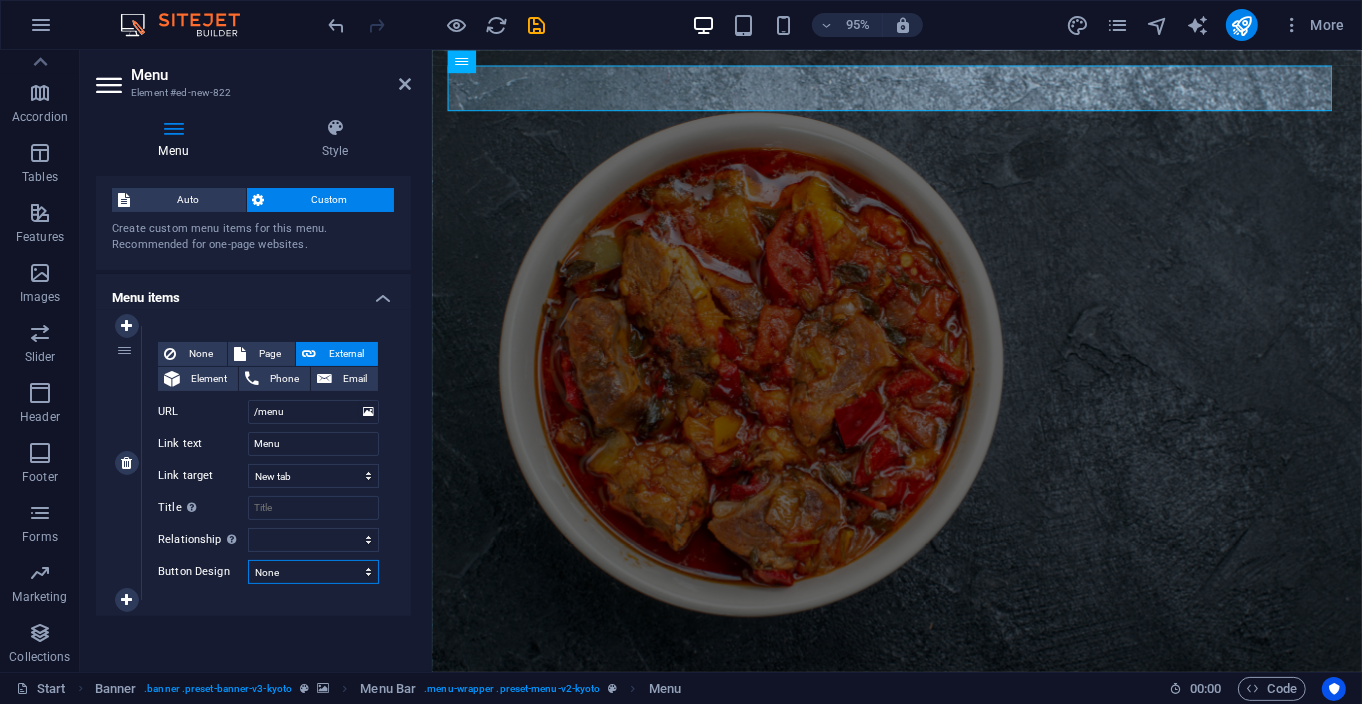 click on "None Default Primary Secondary" at bounding box center [313, 572] 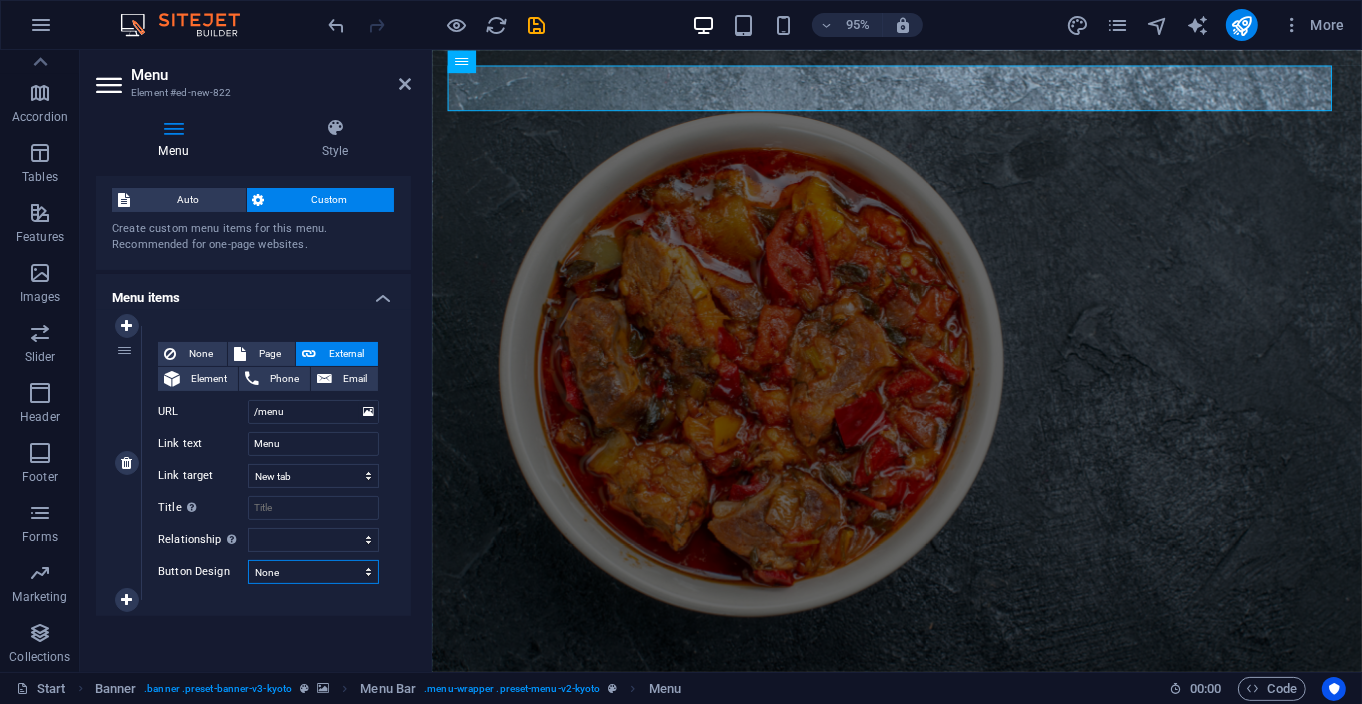 select on "primary" 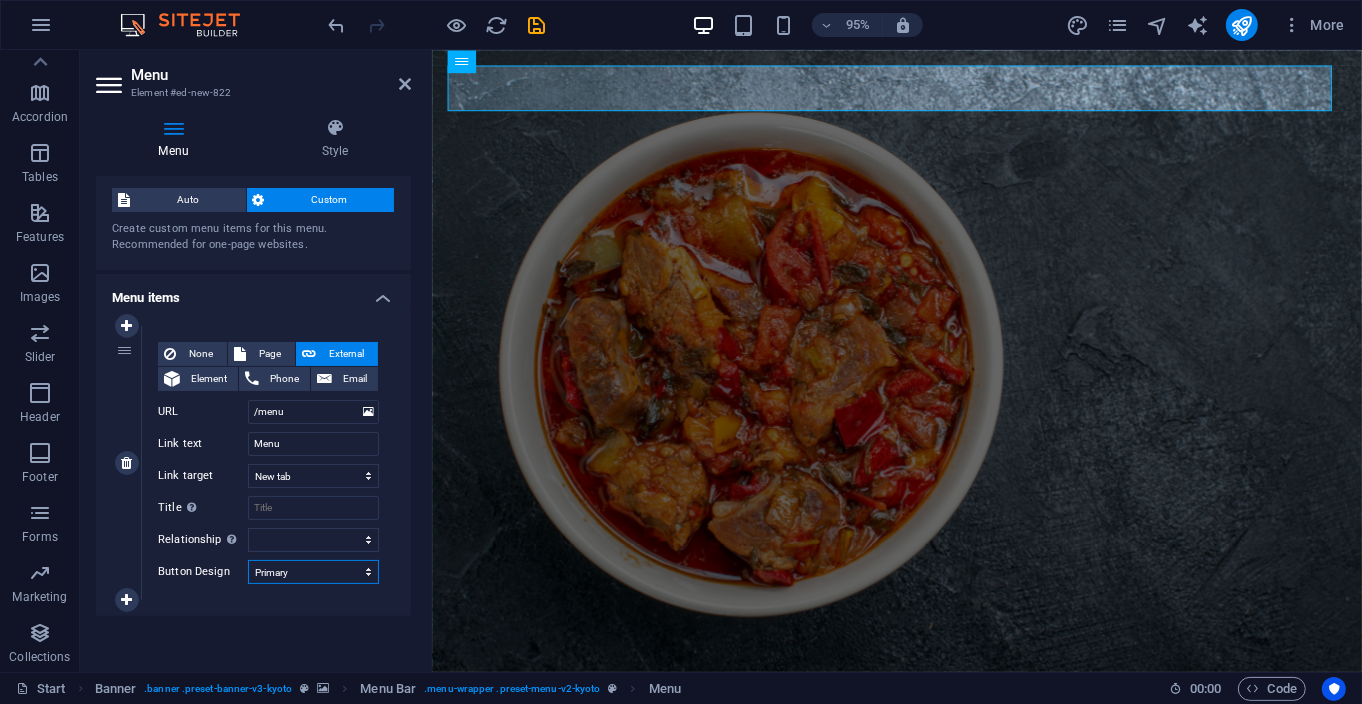click on "None Default Primary Secondary" at bounding box center (313, 572) 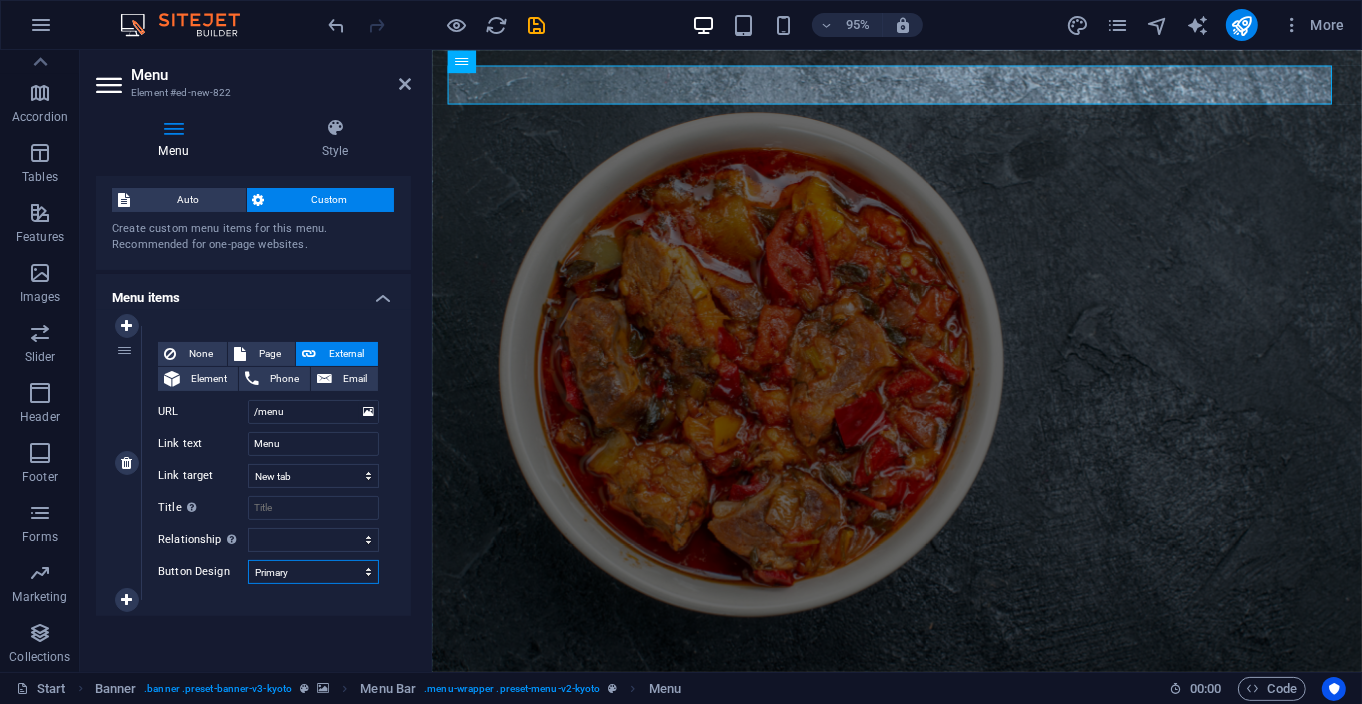 click on "None Default Primary Secondary" at bounding box center (313, 572) 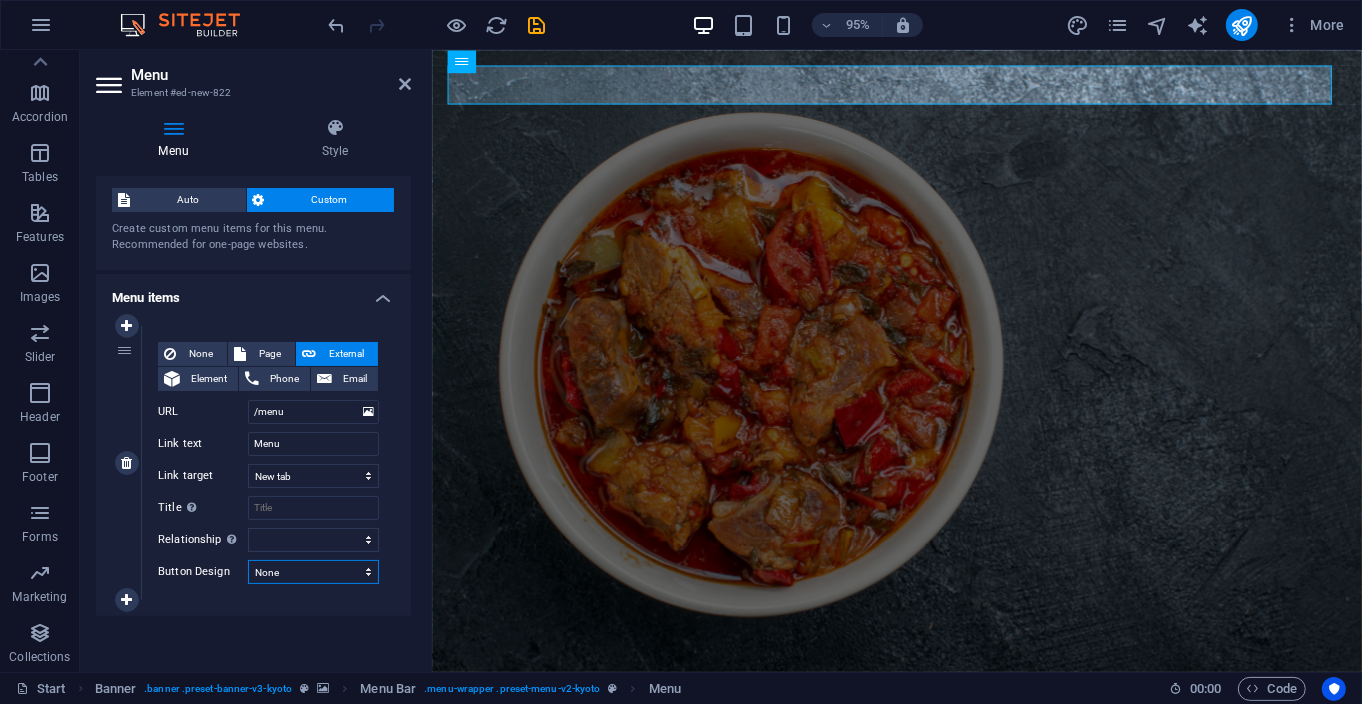 click on "None Default Primary Secondary" at bounding box center [313, 572] 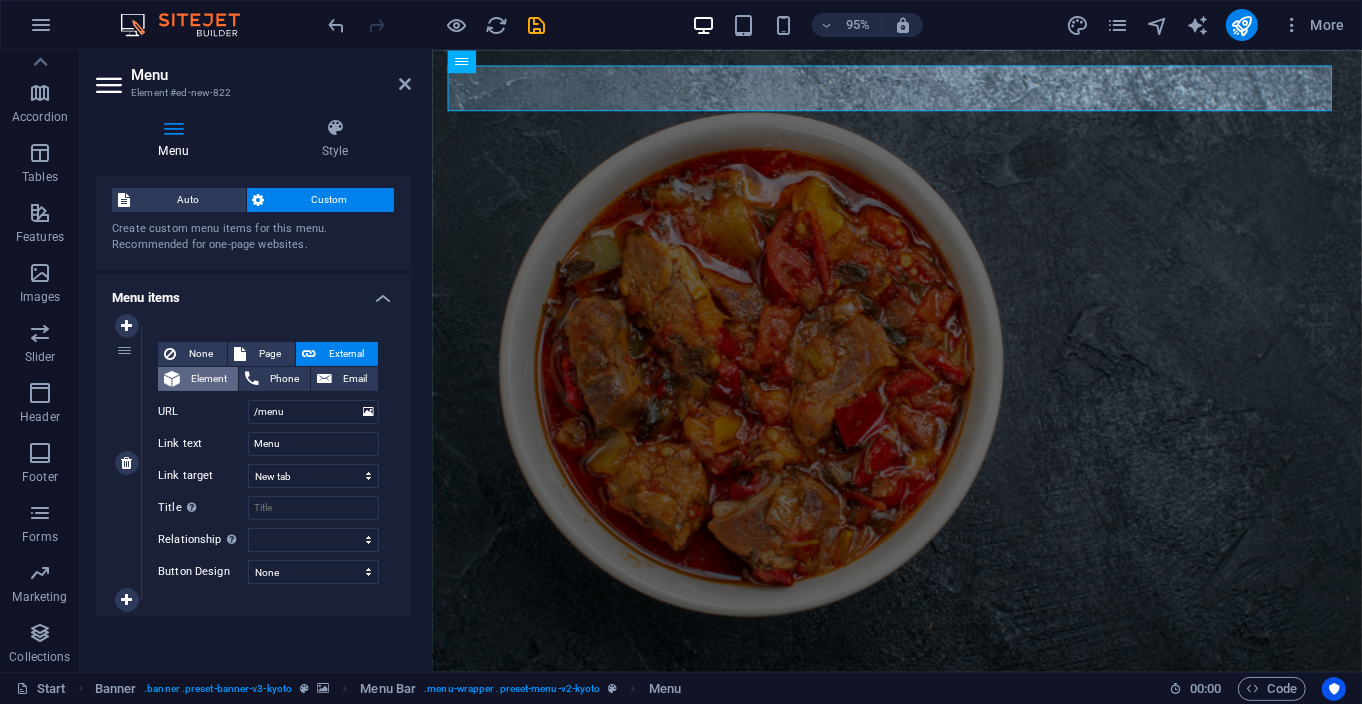 click on "Element" at bounding box center [209, 379] 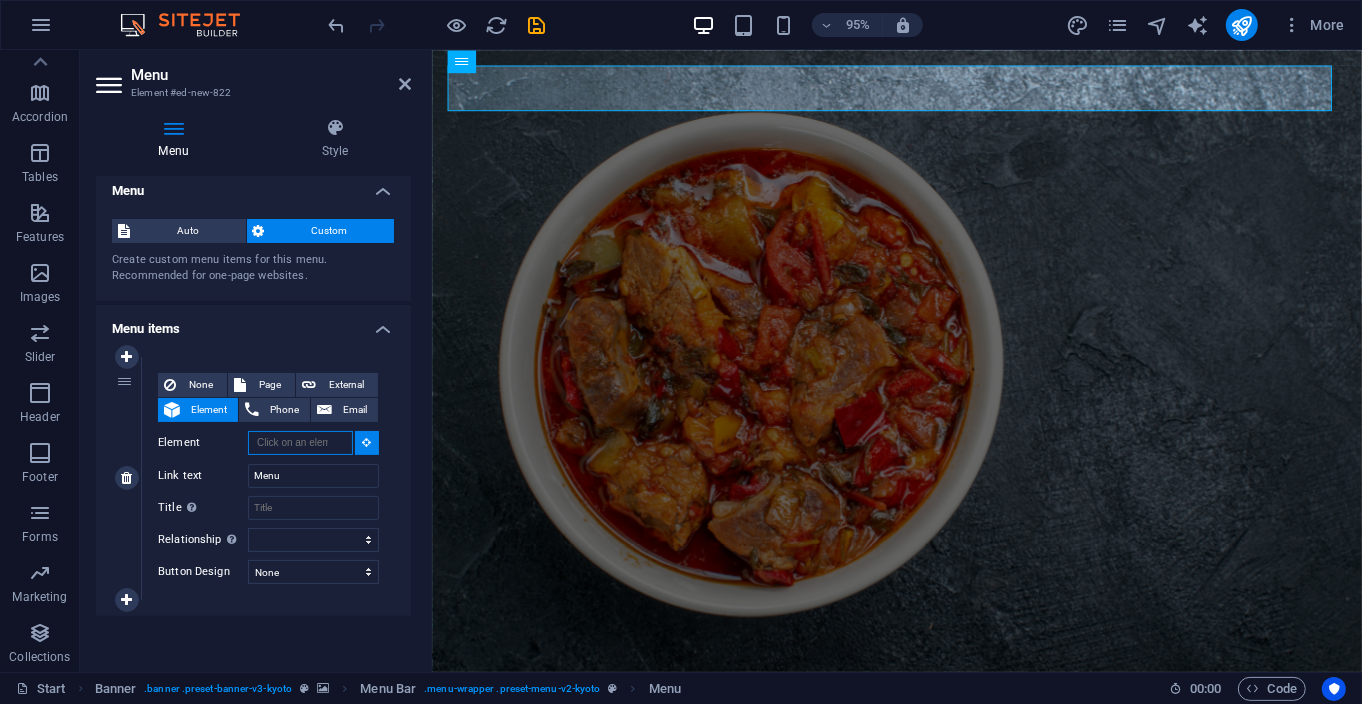 scroll, scrollTop: 9, scrollLeft: 0, axis: vertical 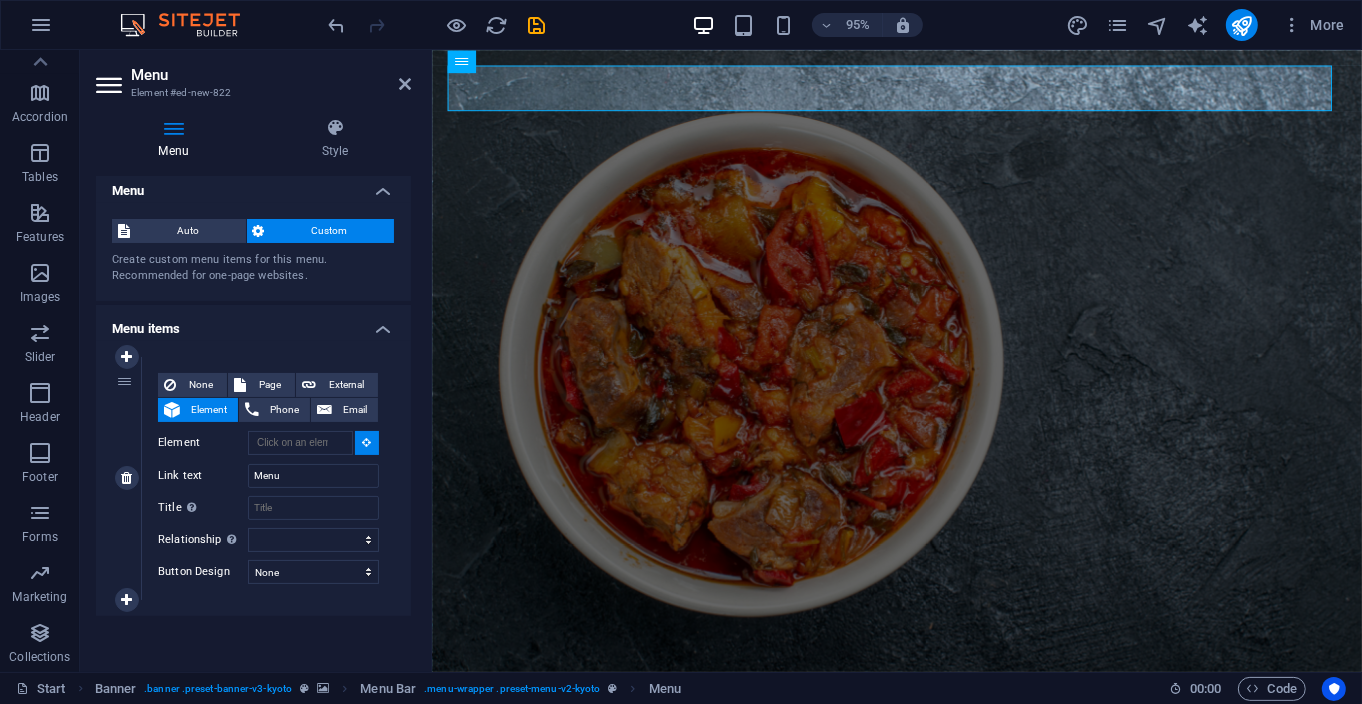 click on "1" at bounding box center (127, 478) 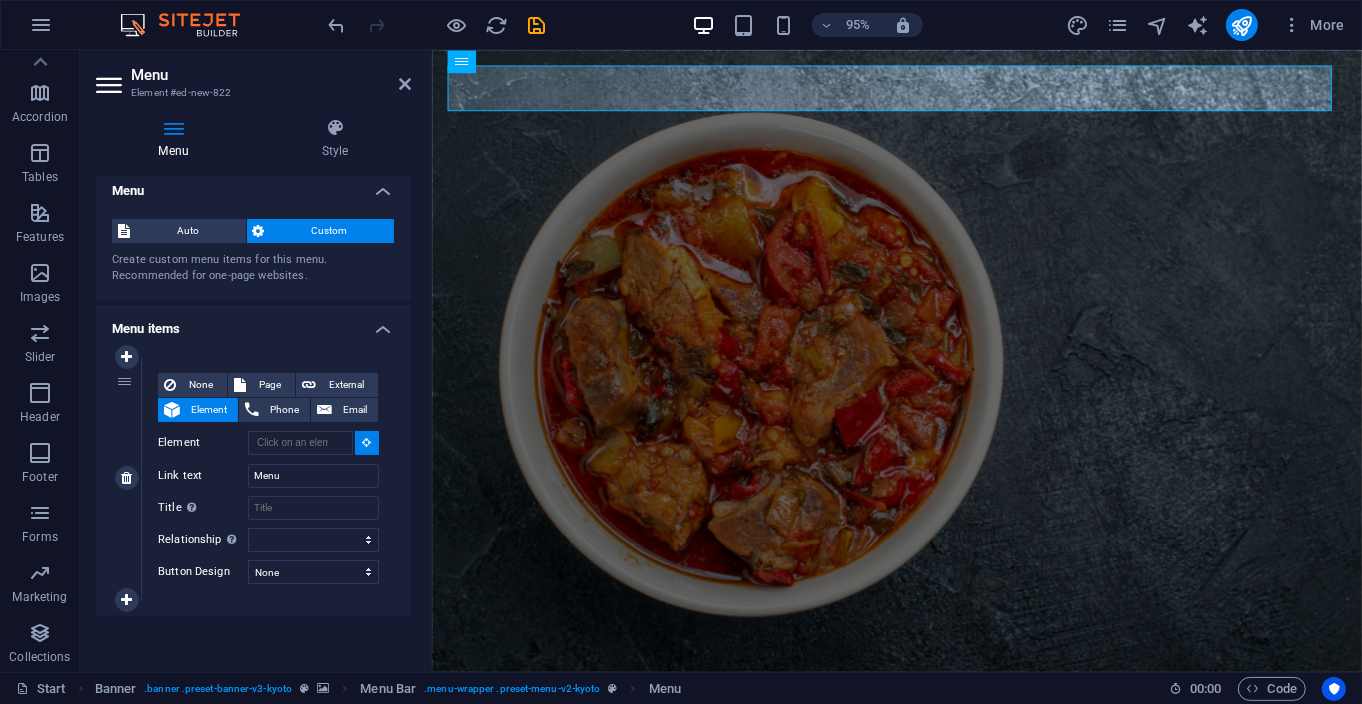 click on "1" at bounding box center [127, 478] 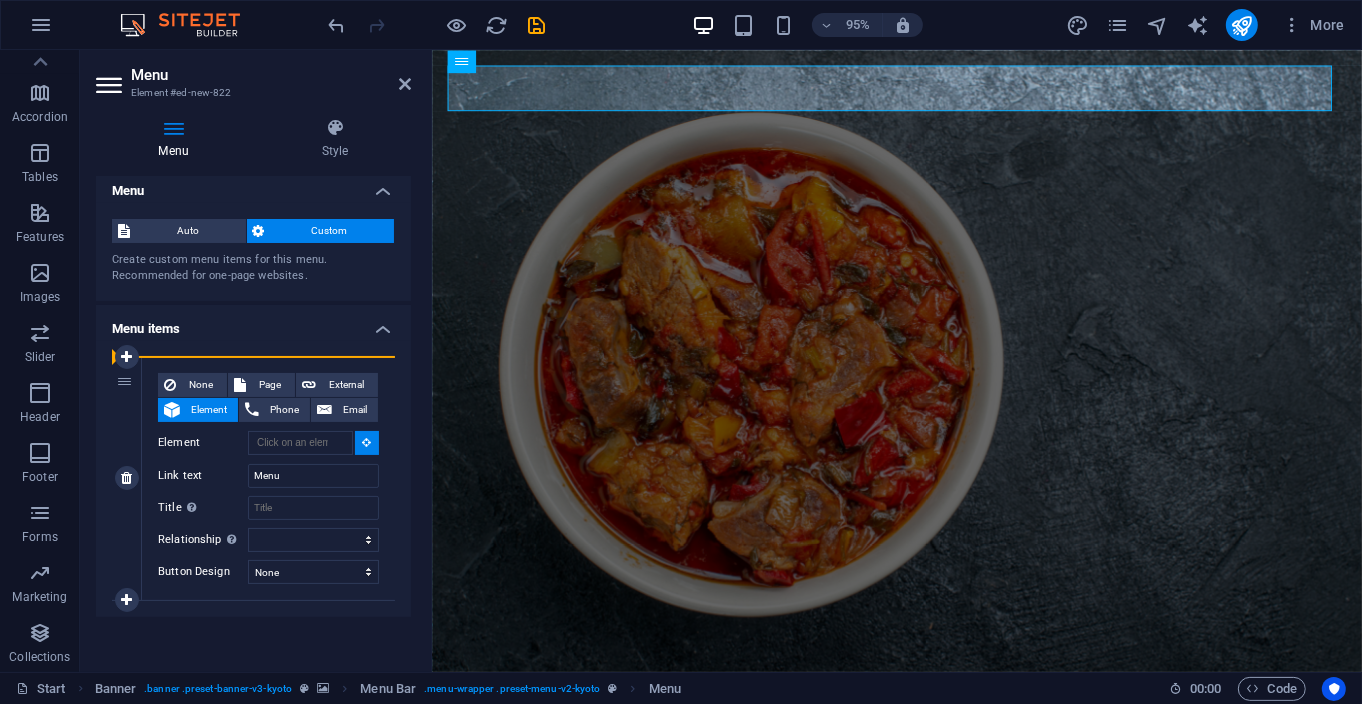 click on "1" at bounding box center (127, 478) 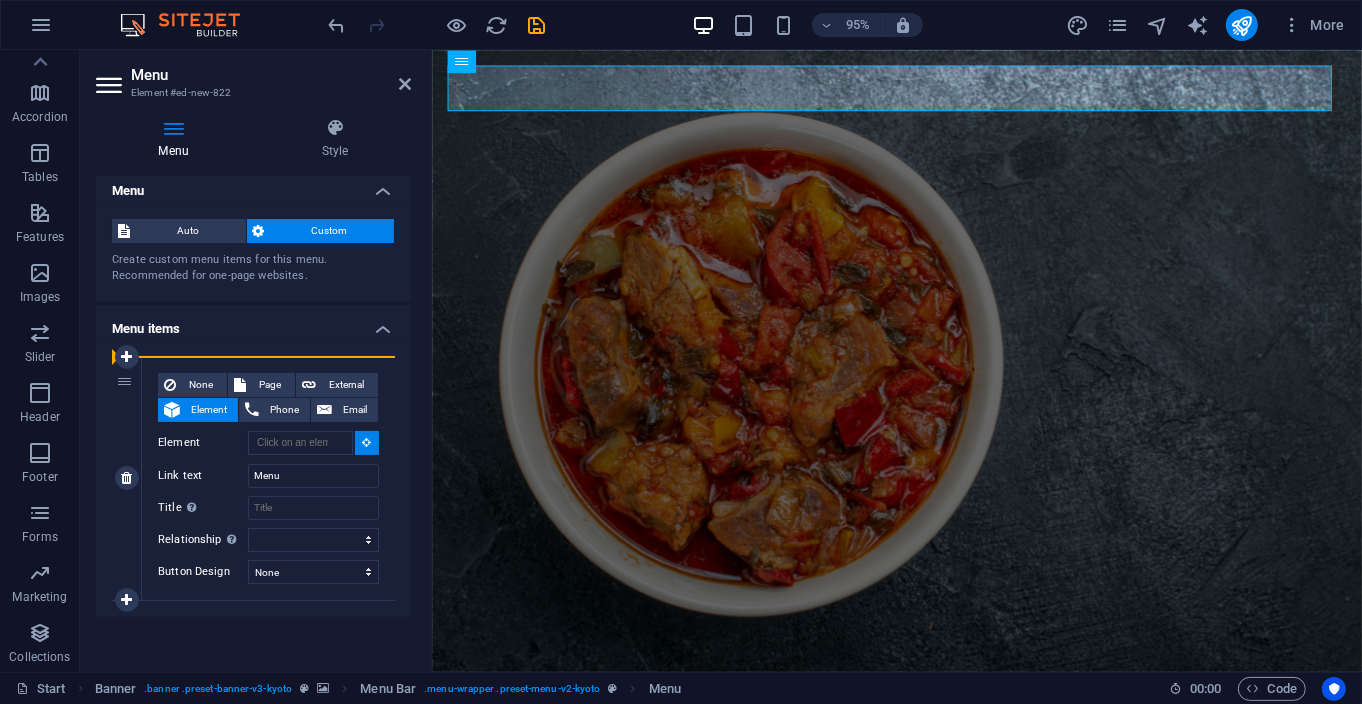select 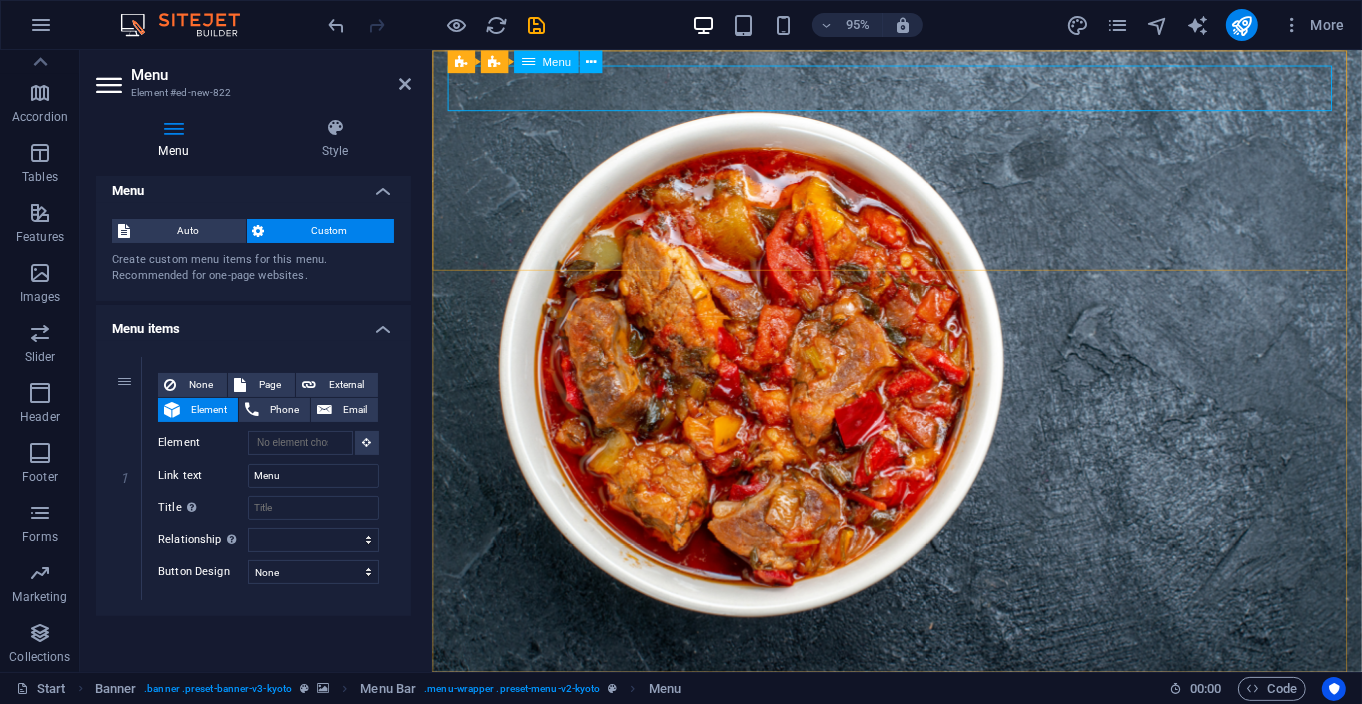 click on "Menu" at bounding box center [920, 745] 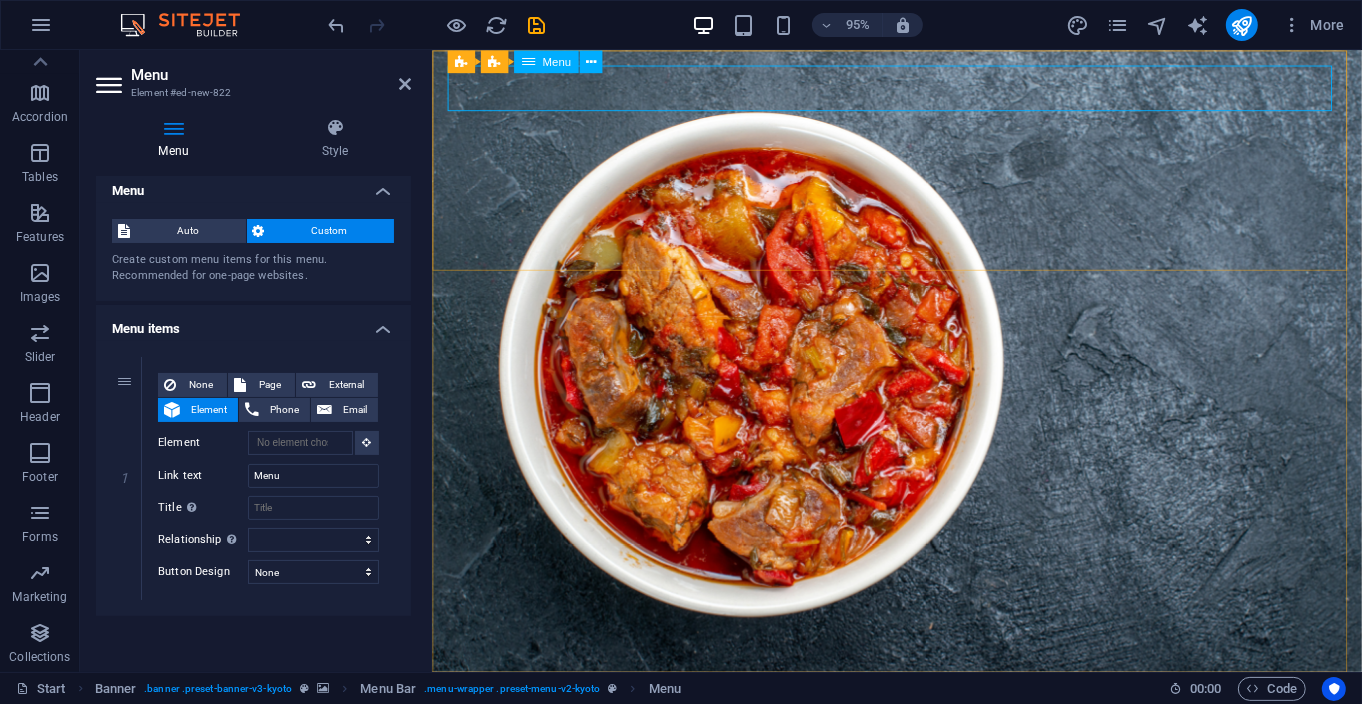 click on "Menu" at bounding box center (920, 745) 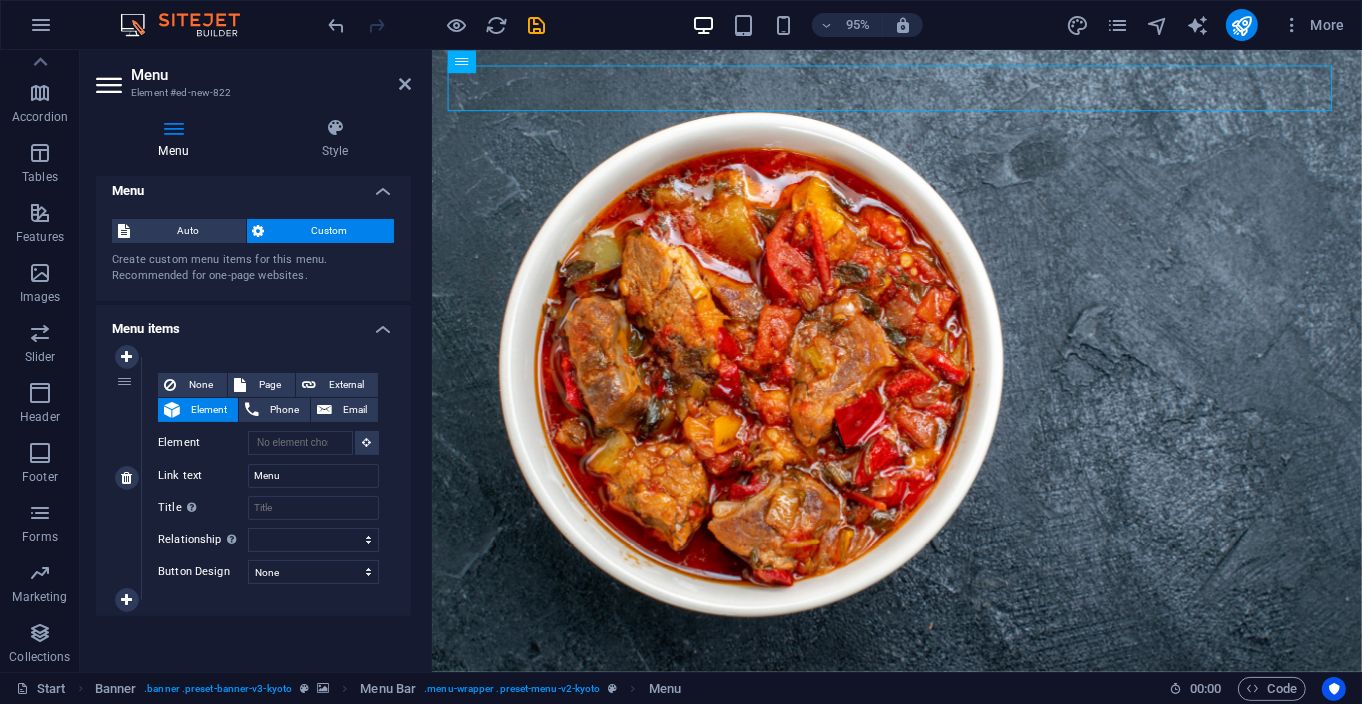 click on "1" at bounding box center (127, 478) 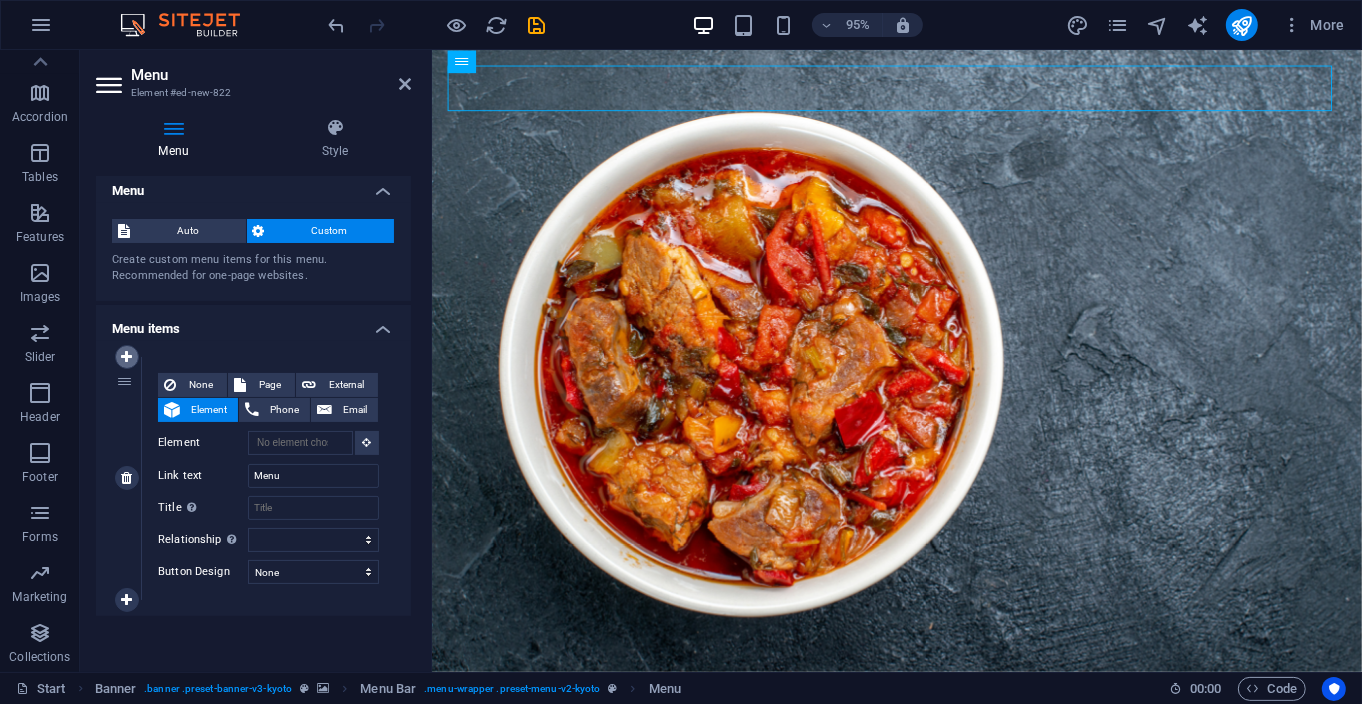 click at bounding box center [126, 357] 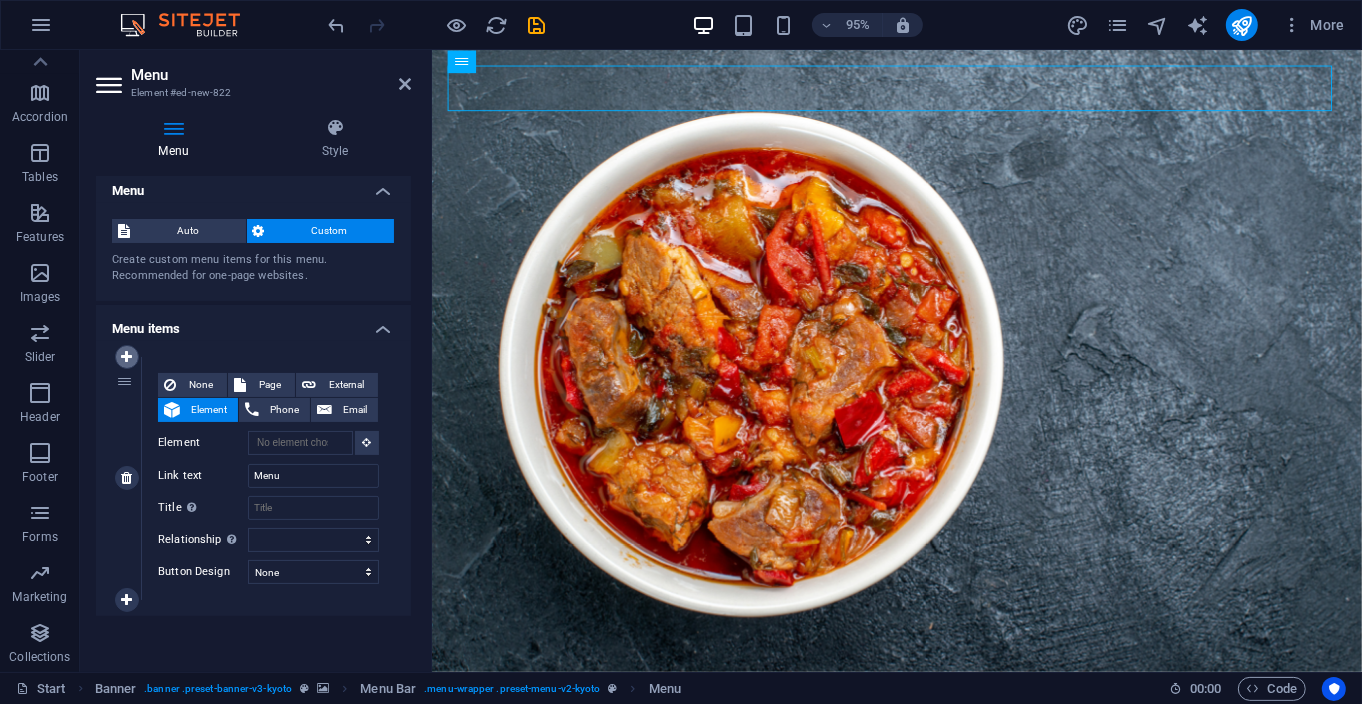 select 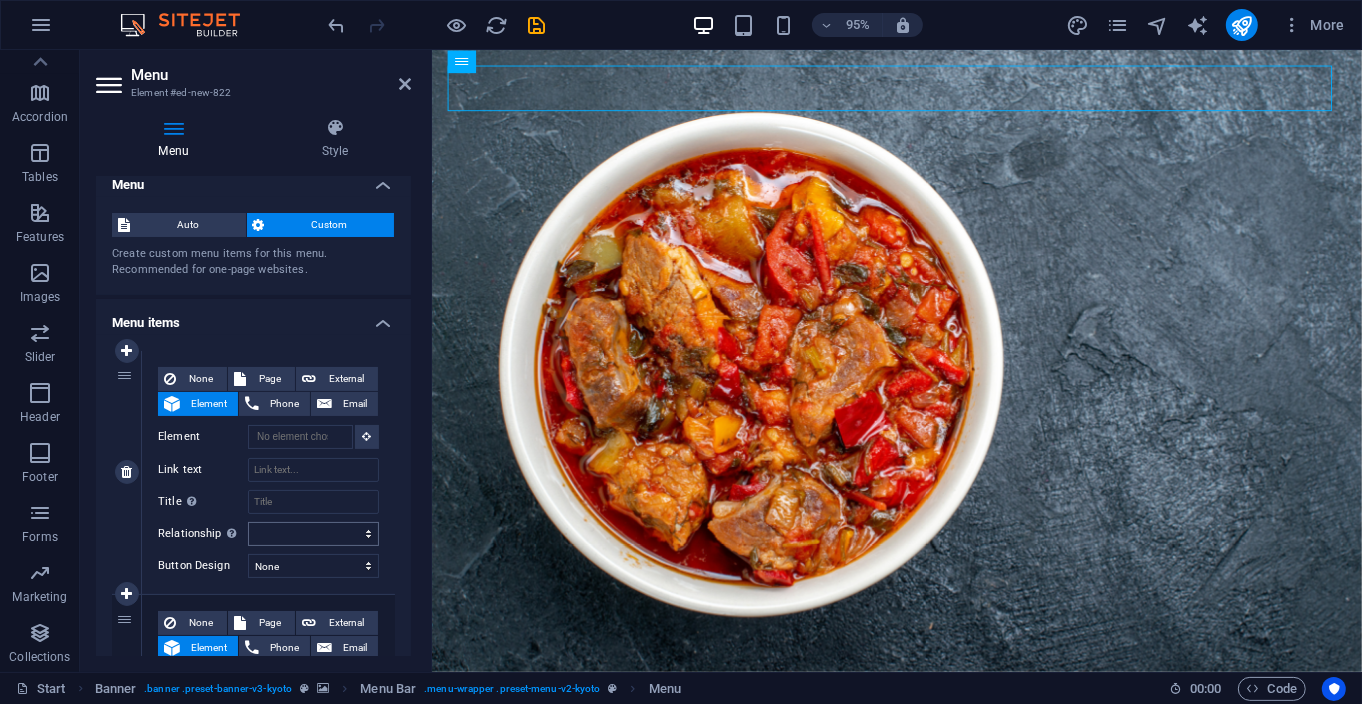 scroll, scrollTop: 11, scrollLeft: 0, axis: vertical 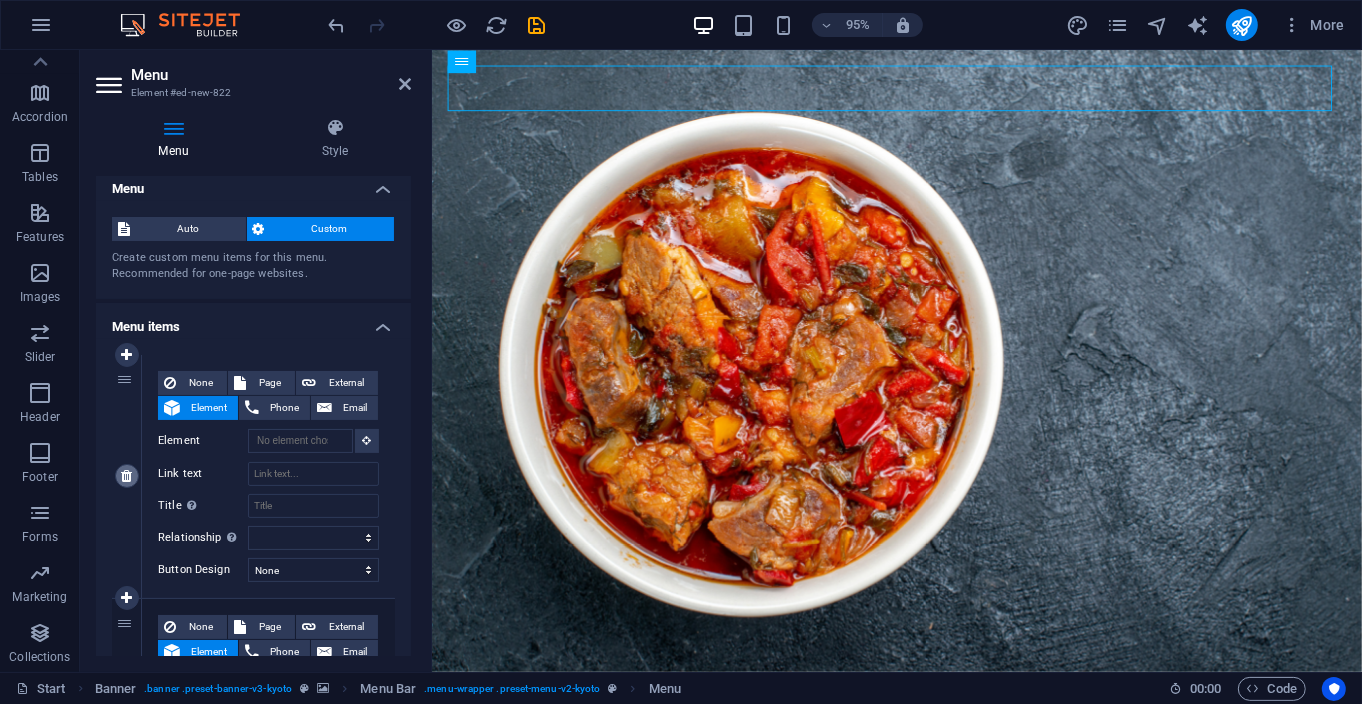 click at bounding box center [127, 476] 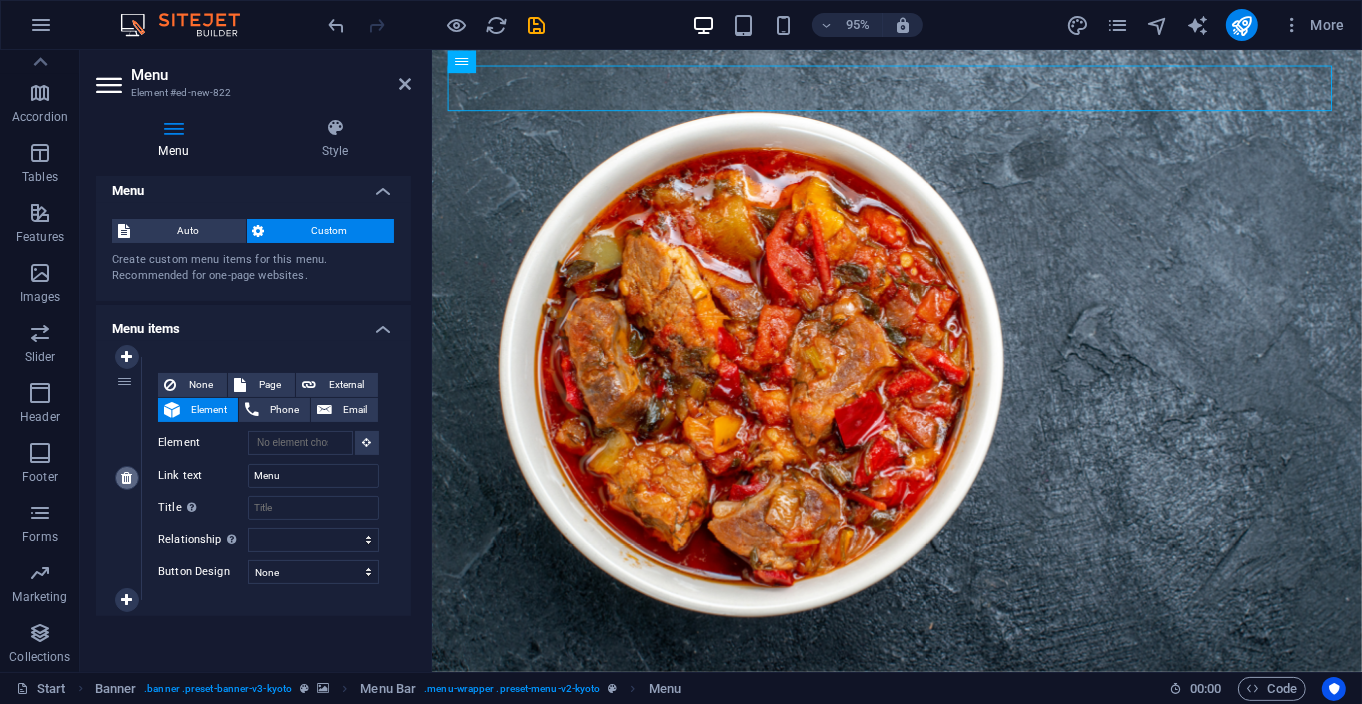 scroll, scrollTop: 9, scrollLeft: 0, axis: vertical 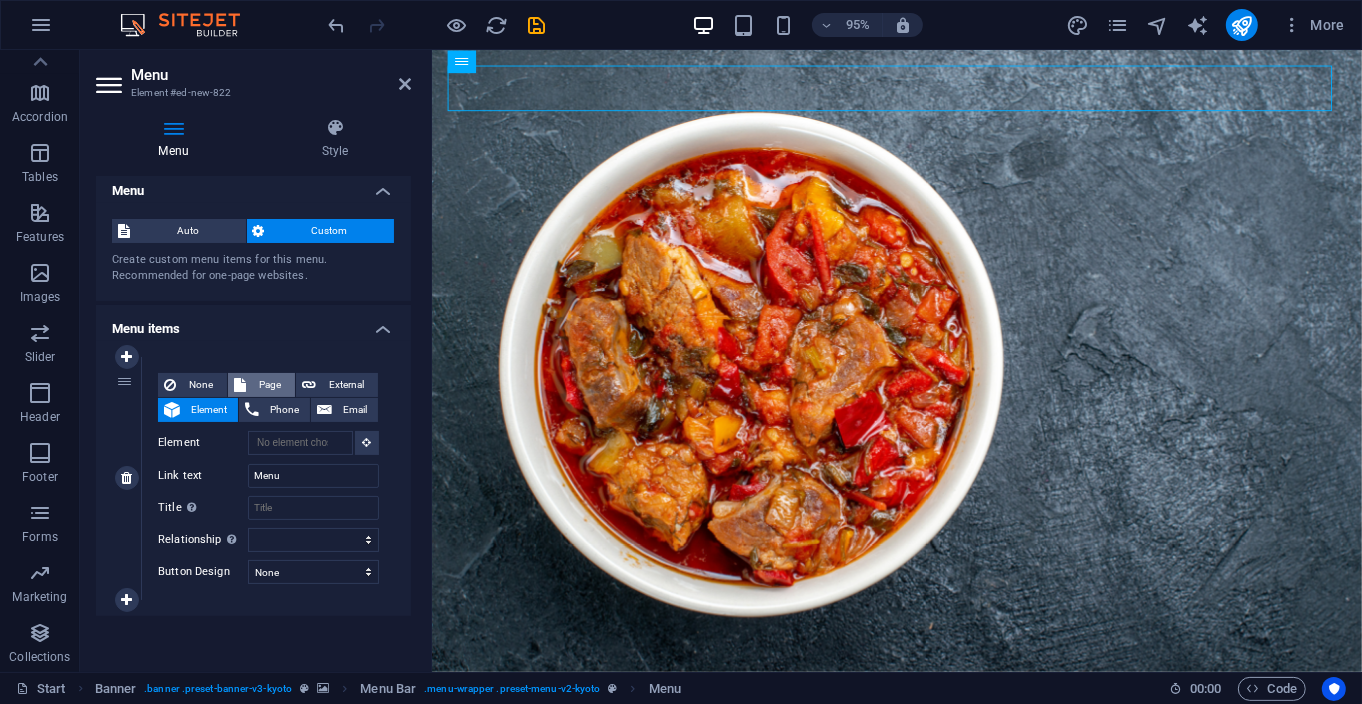 click on "Page" at bounding box center (270, 385) 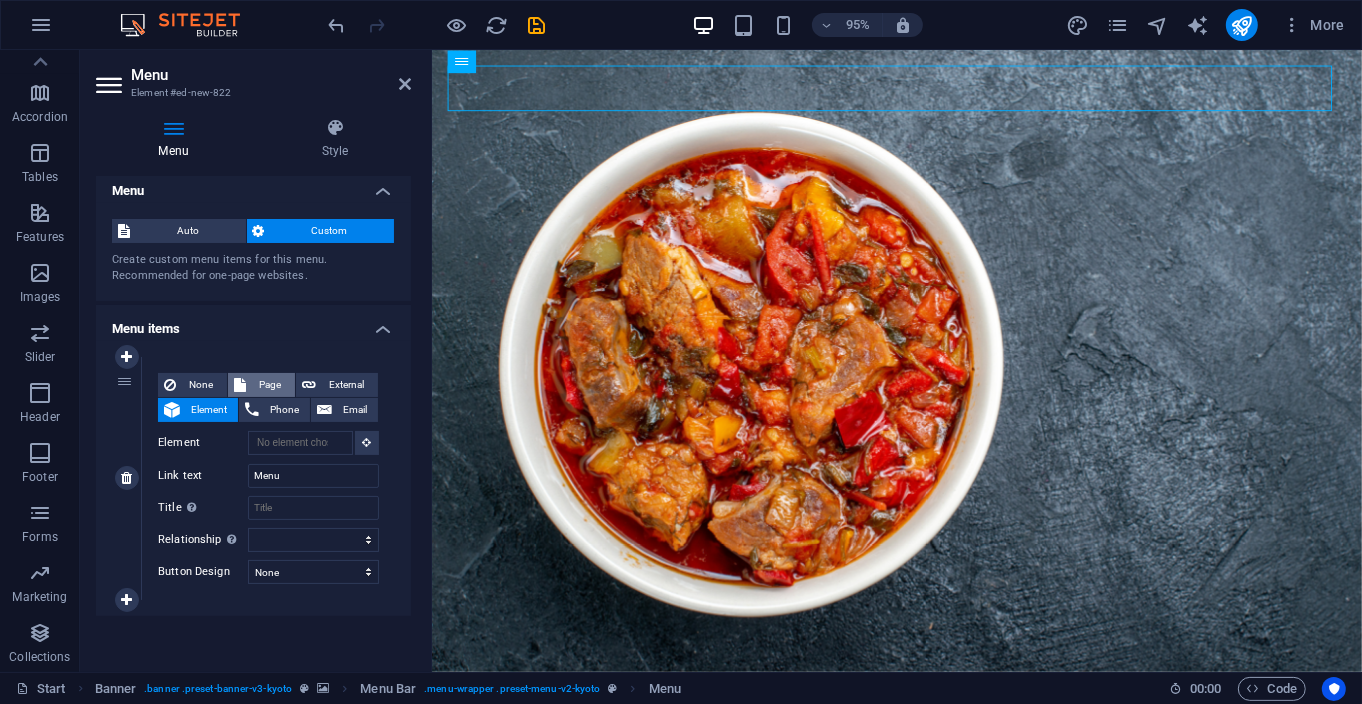 select 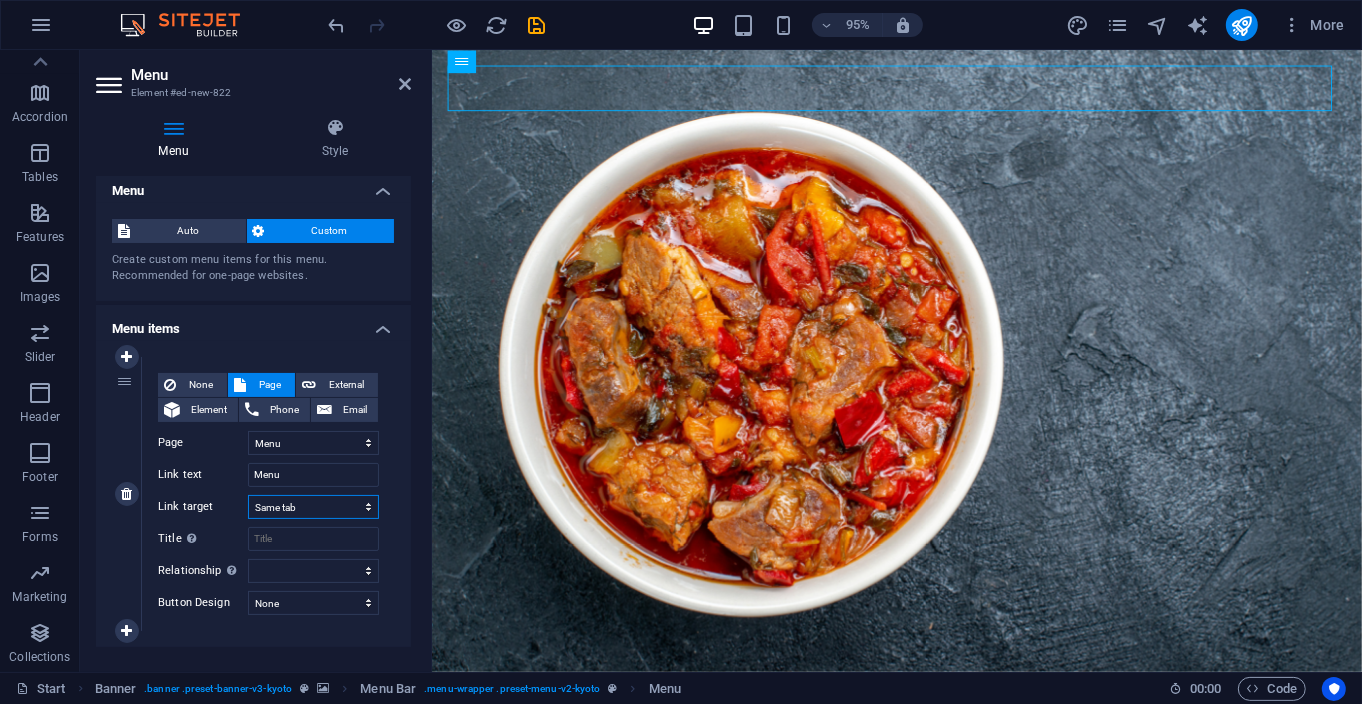 click on "New tab Same tab Overlay" at bounding box center (313, 507) 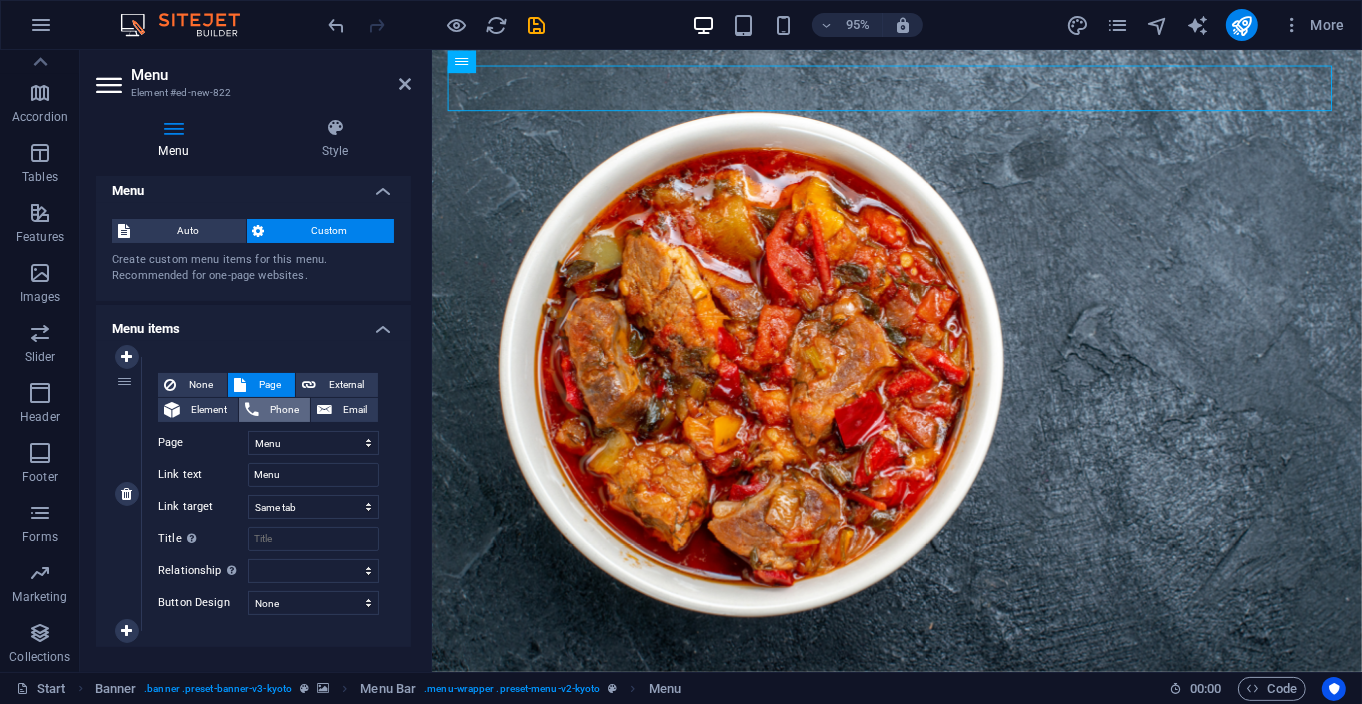 click on "Phone" at bounding box center (284, 410) 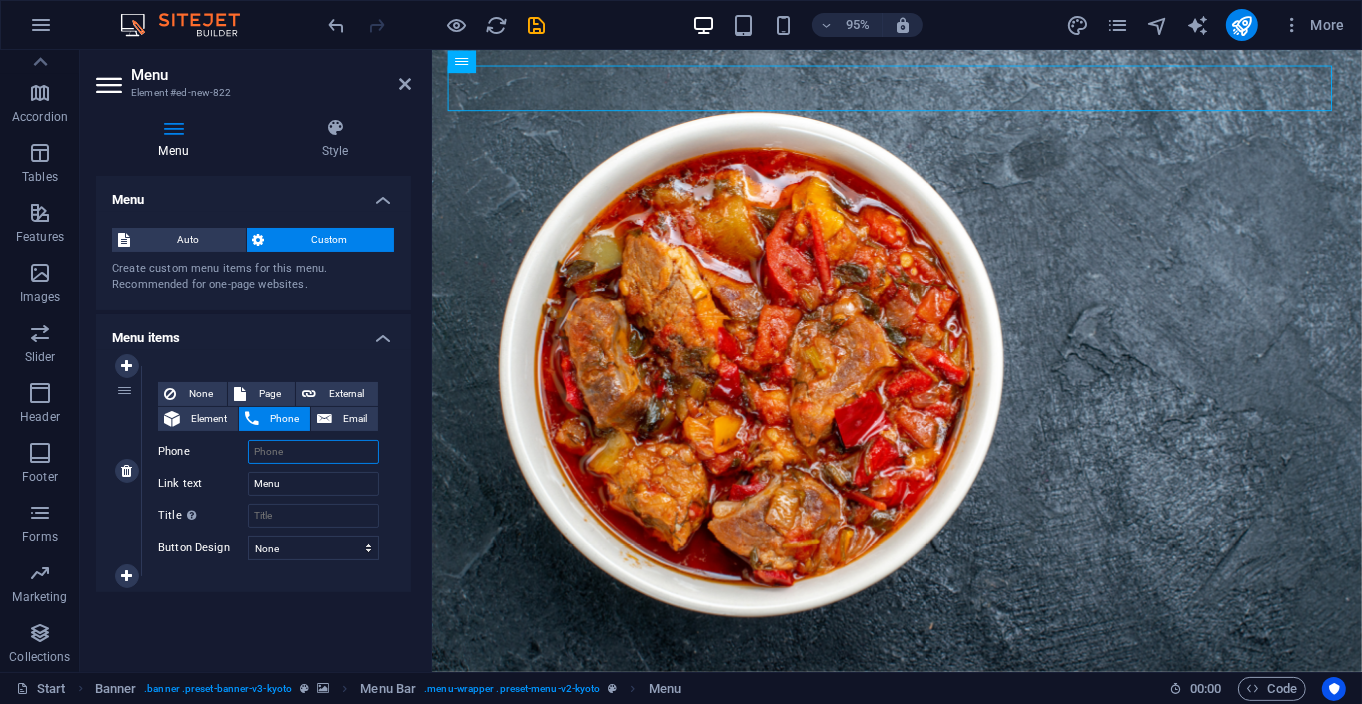 scroll, scrollTop: 0, scrollLeft: 0, axis: both 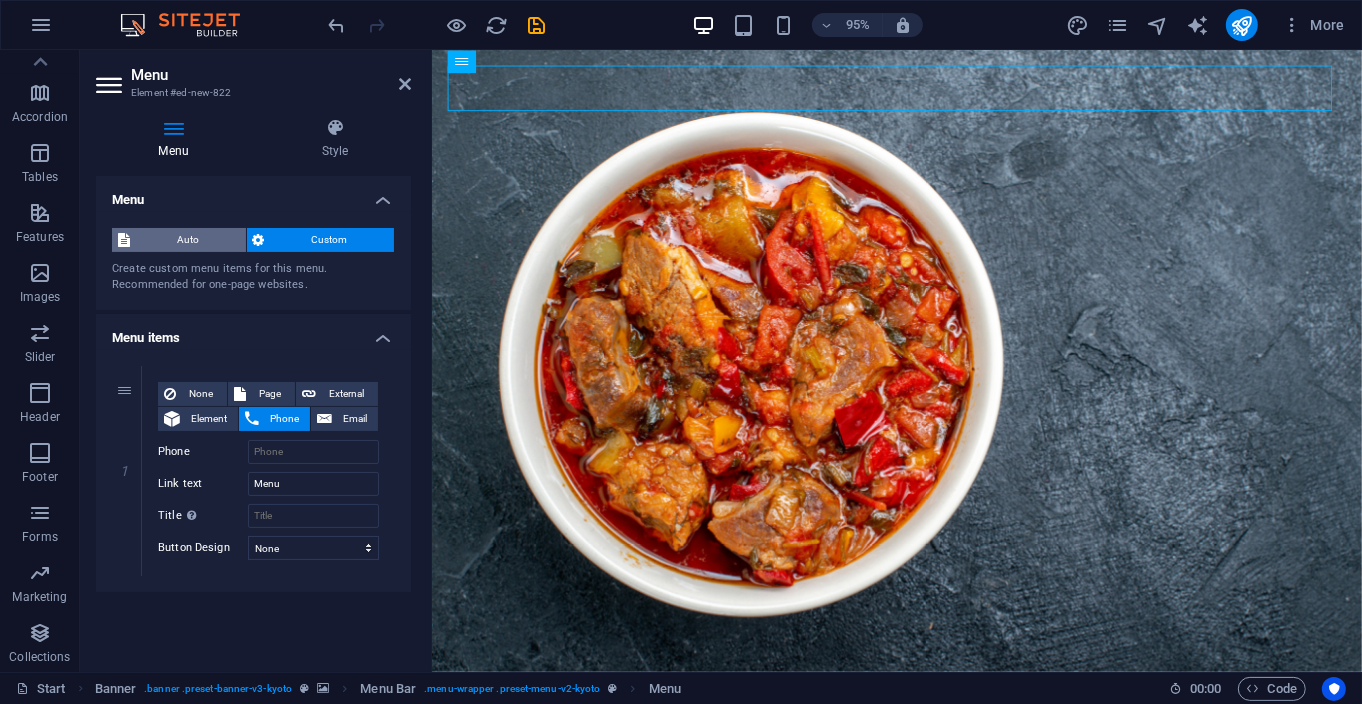 click on "Auto" at bounding box center [188, 240] 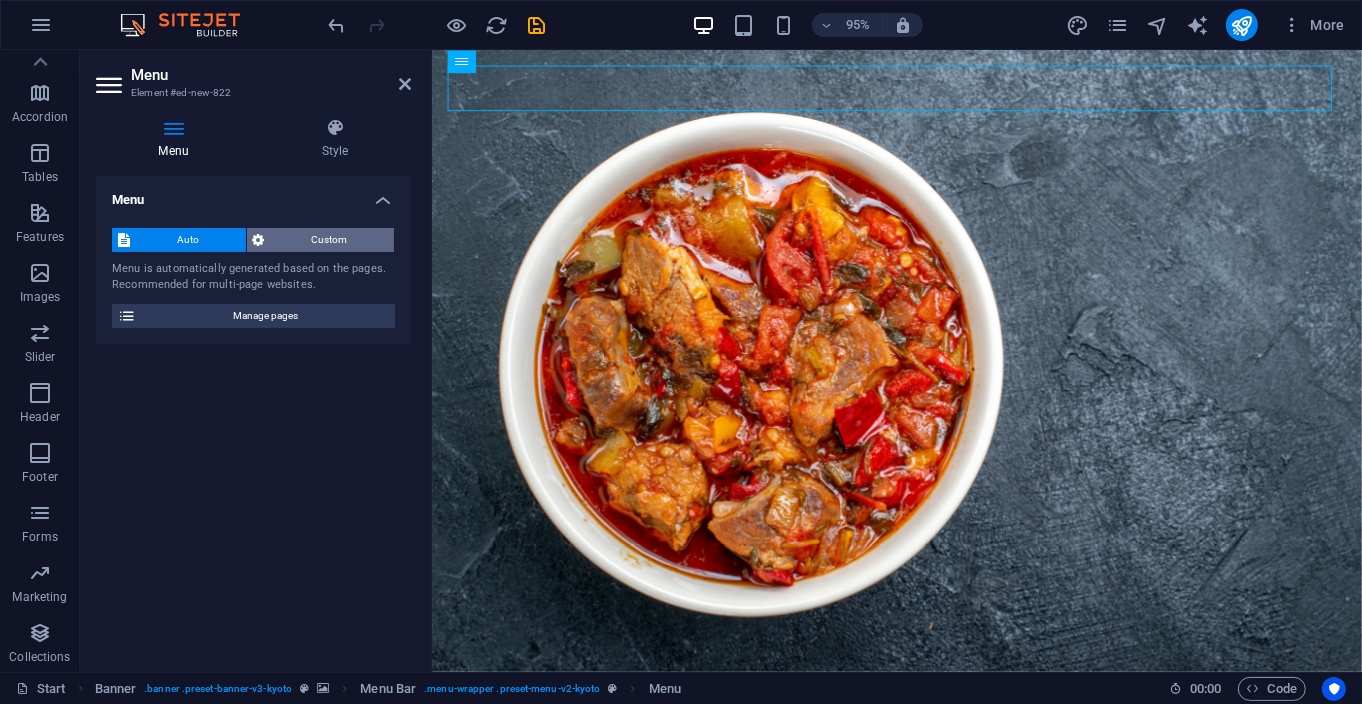 click on "Custom" at bounding box center (330, 240) 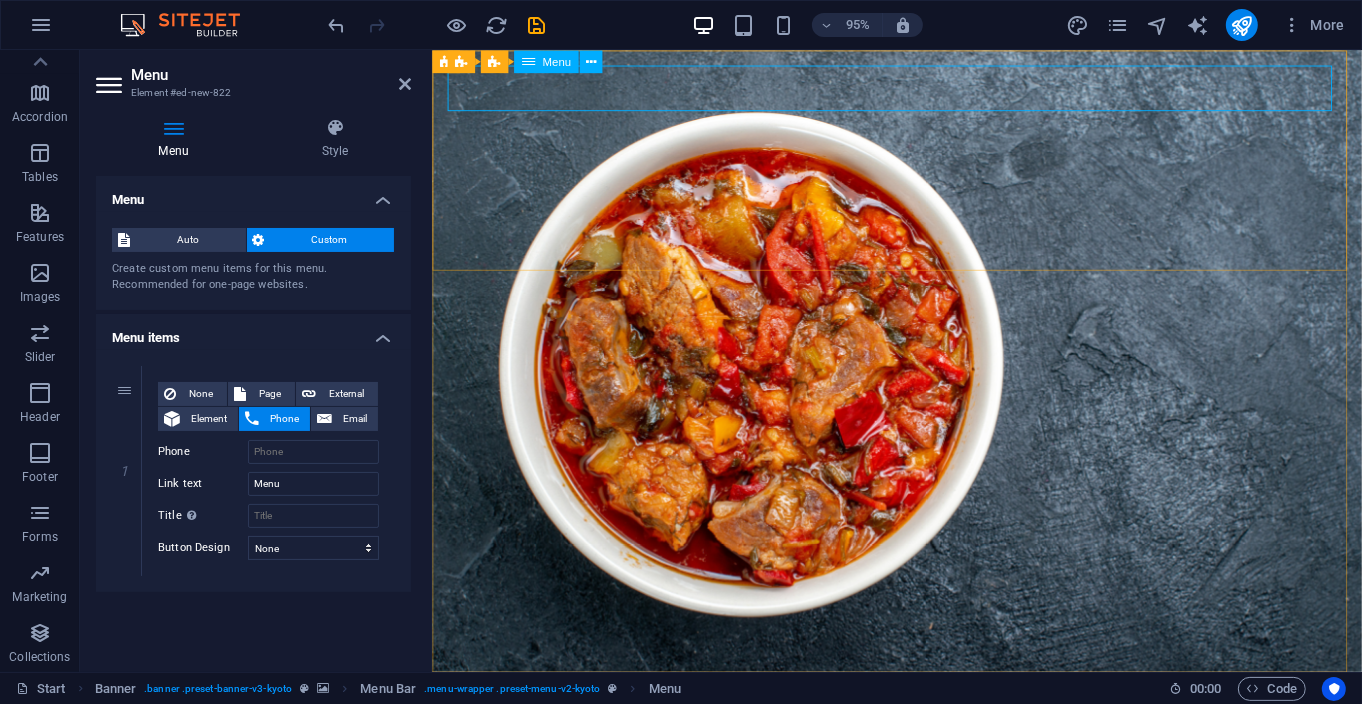 click on "Menu" at bounding box center [920, 745] 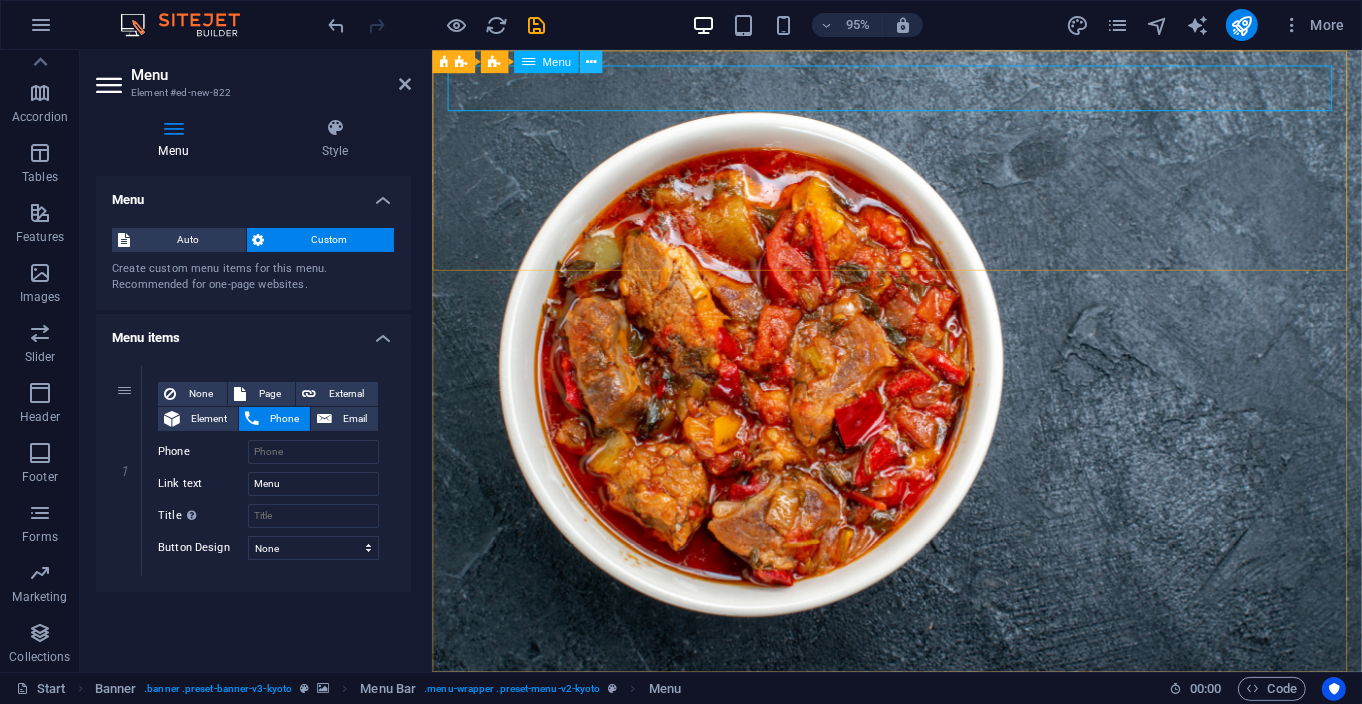 click at bounding box center (590, 61) 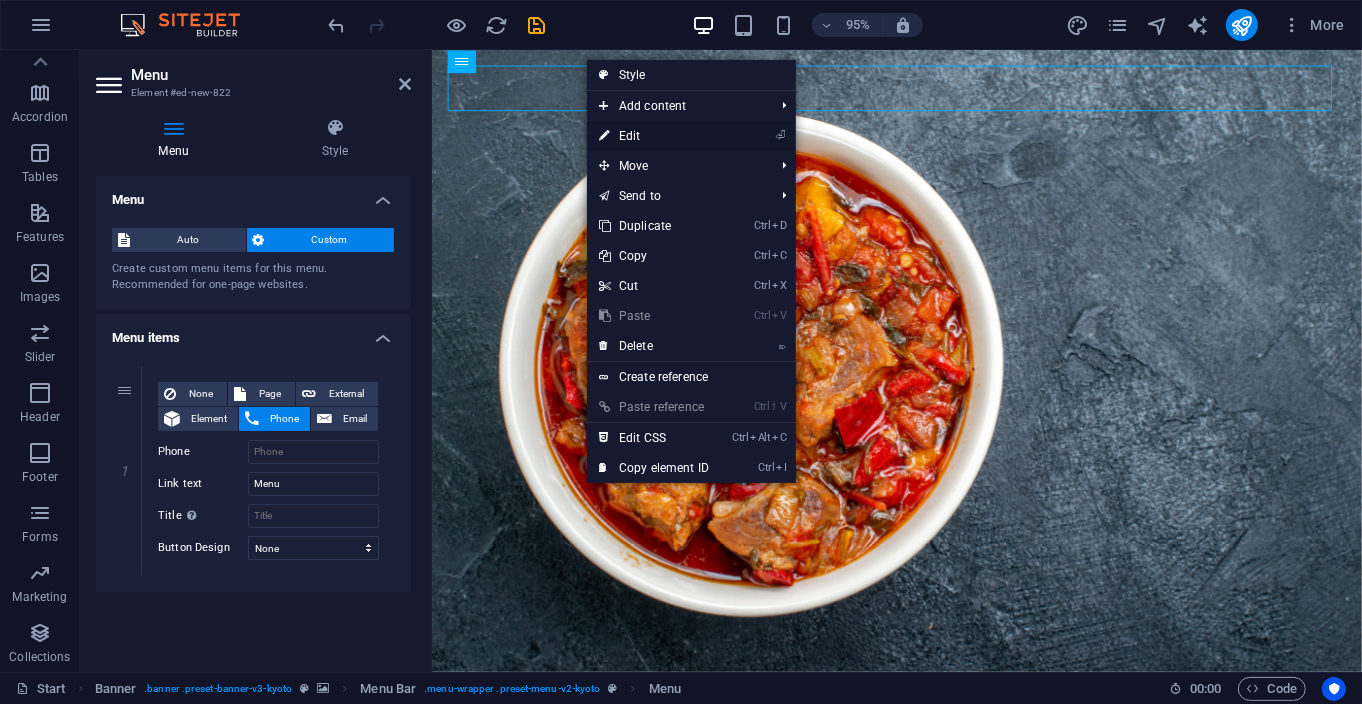 click on "⏎  Edit" at bounding box center [654, 136] 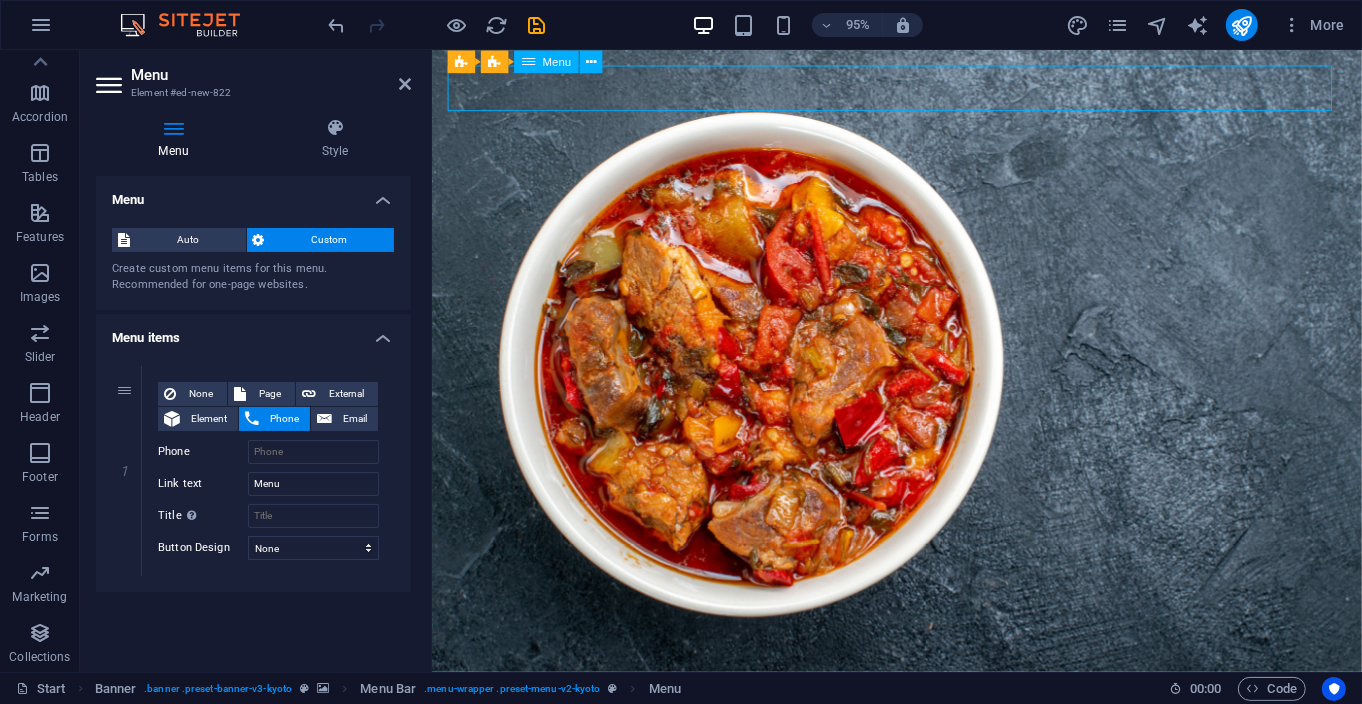 drag, startPoint x: 823, startPoint y: 87, endPoint x: 839, endPoint y: 195, distance: 109.17875 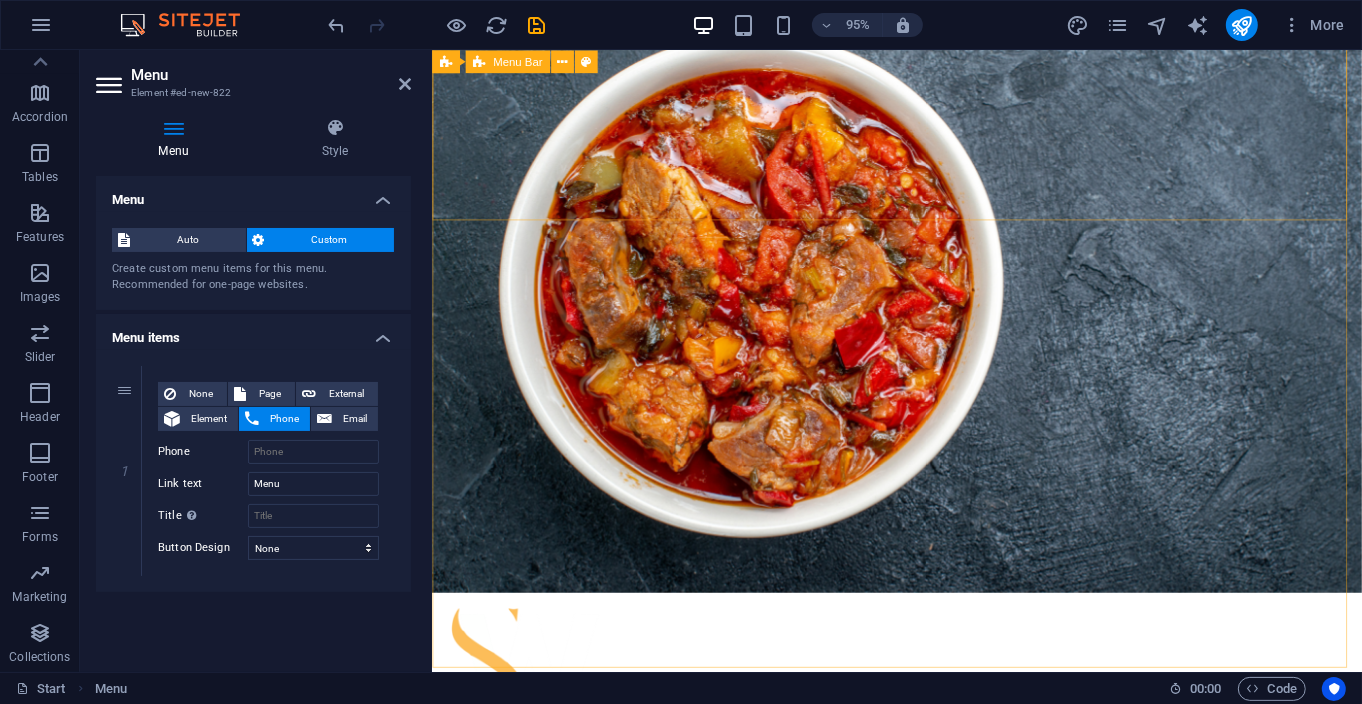 scroll, scrollTop: 0, scrollLeft: 0, axis: both 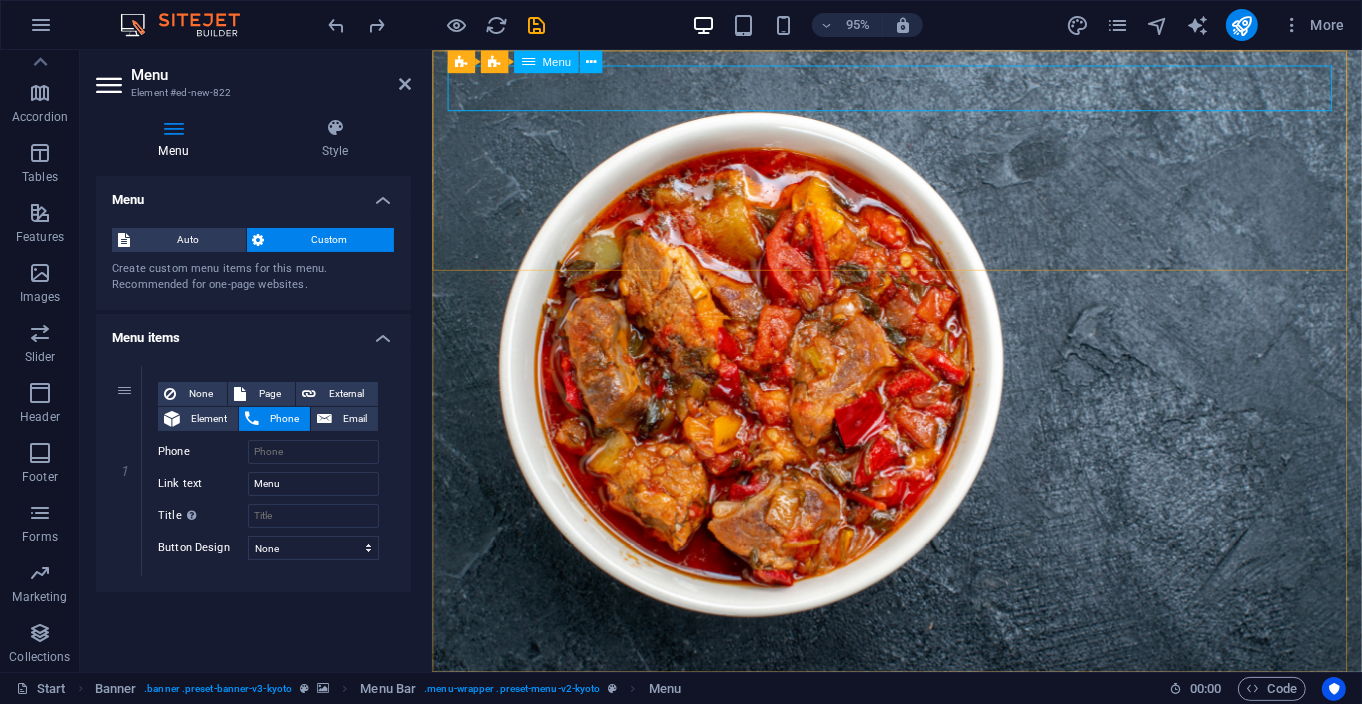 click on "Menu" at bounding box center [920, 745] 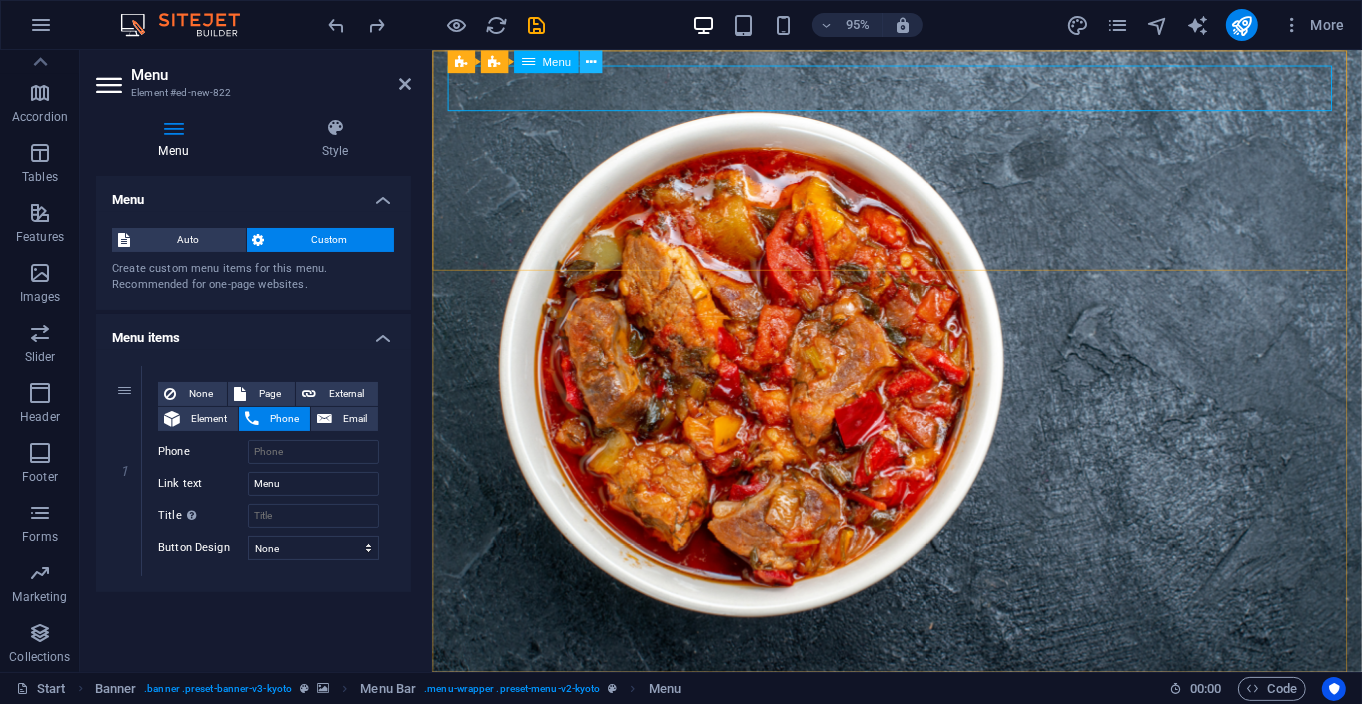 click at bounding box center (590, 61) 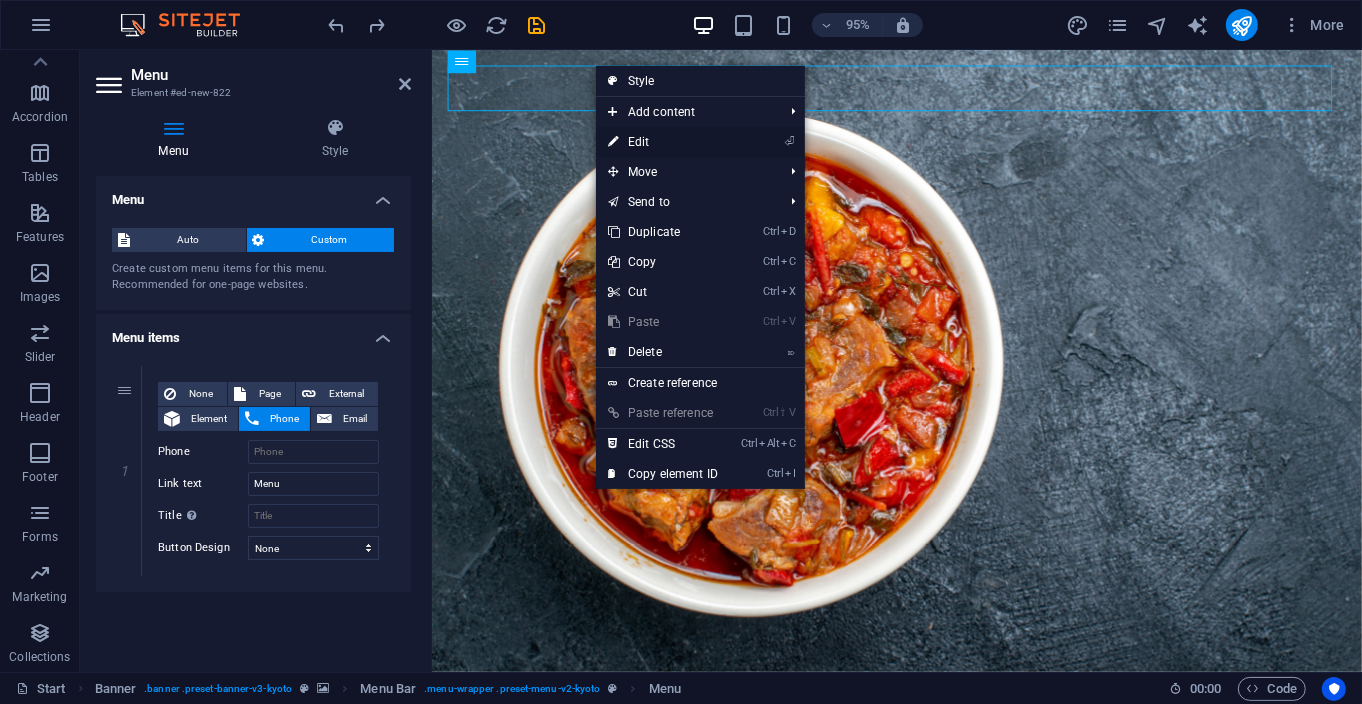 click on "⏎  Edit" at bounding box center [663, 142] 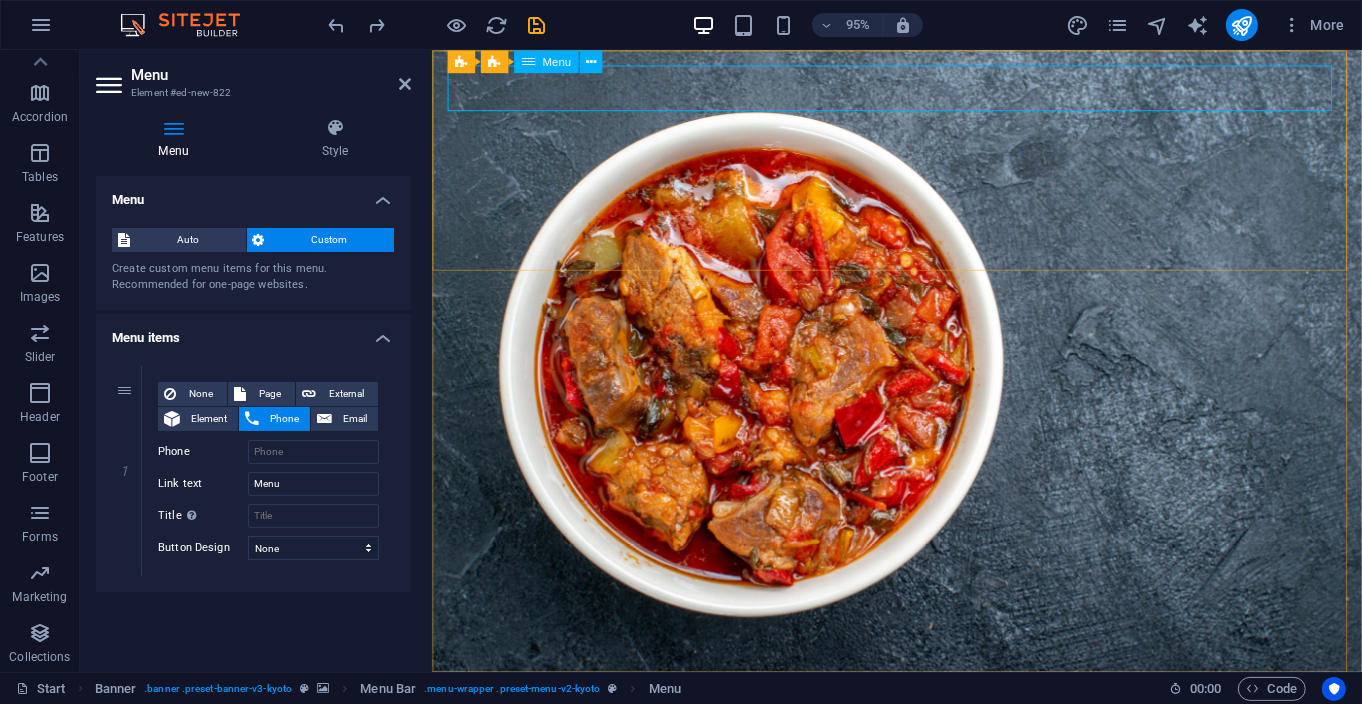 click on "Menu" at bounding box center [556, 61] 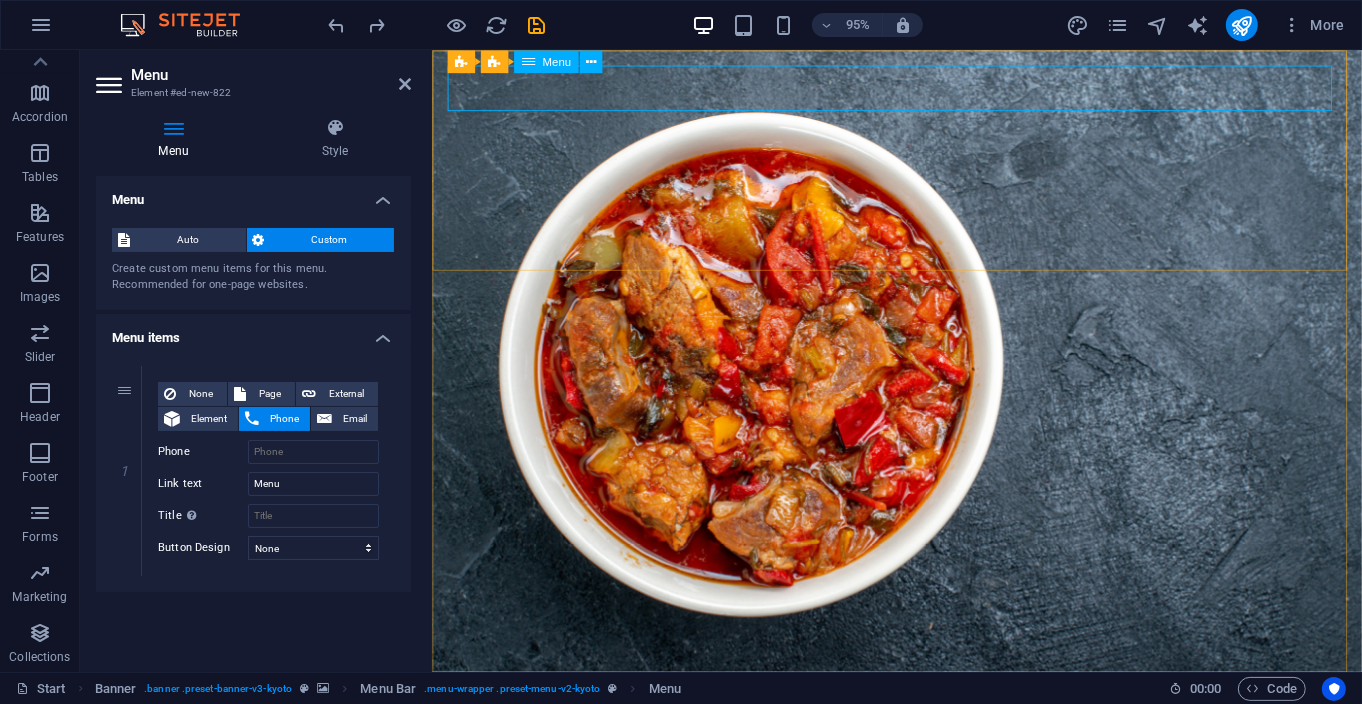 click on "Menu" at bounding box center [556, 61] 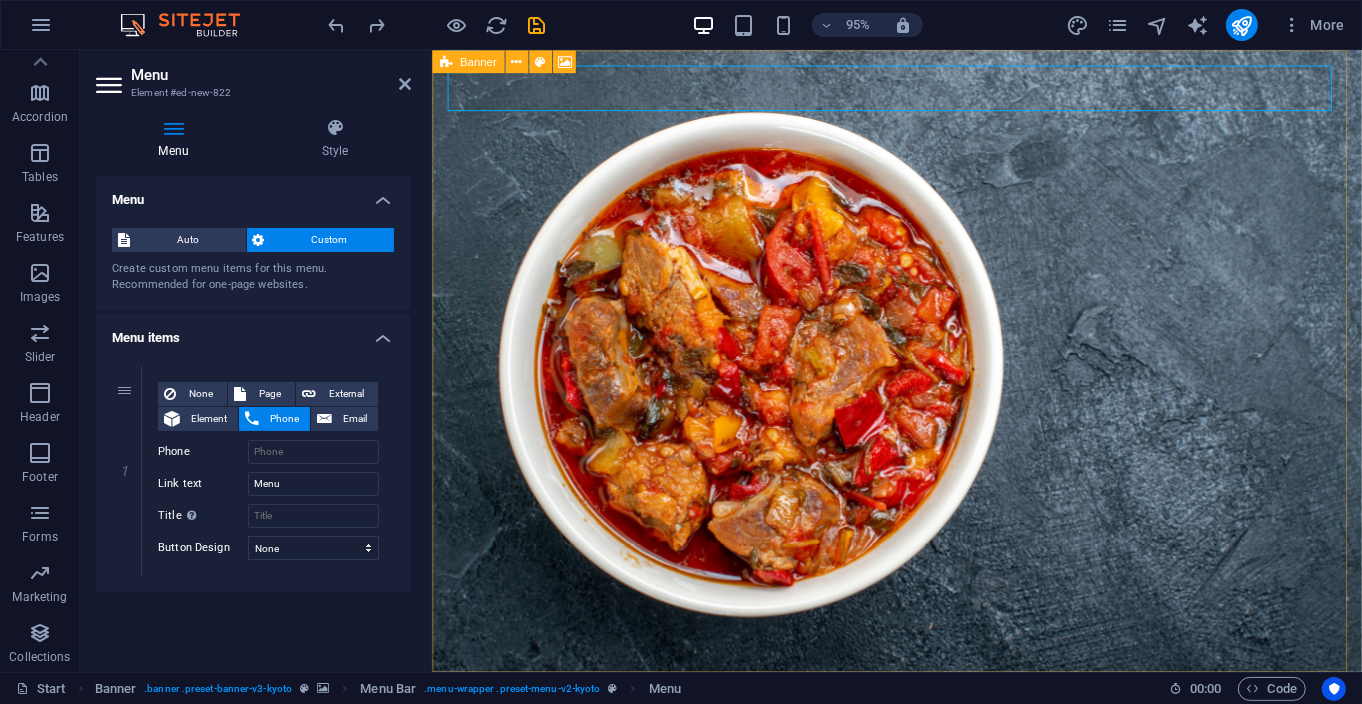 click on "Banner" at bounding box center [478, 61] 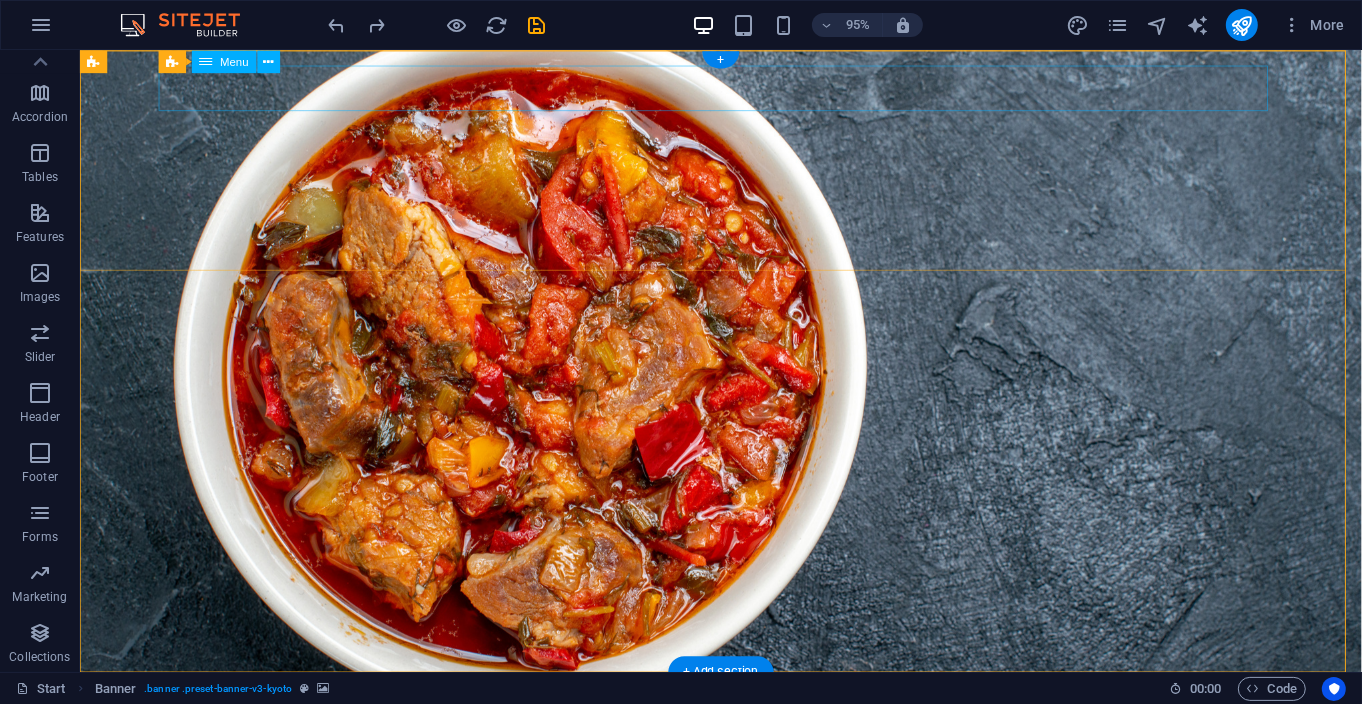 click on "Menu" at bounding box center (754, 745) 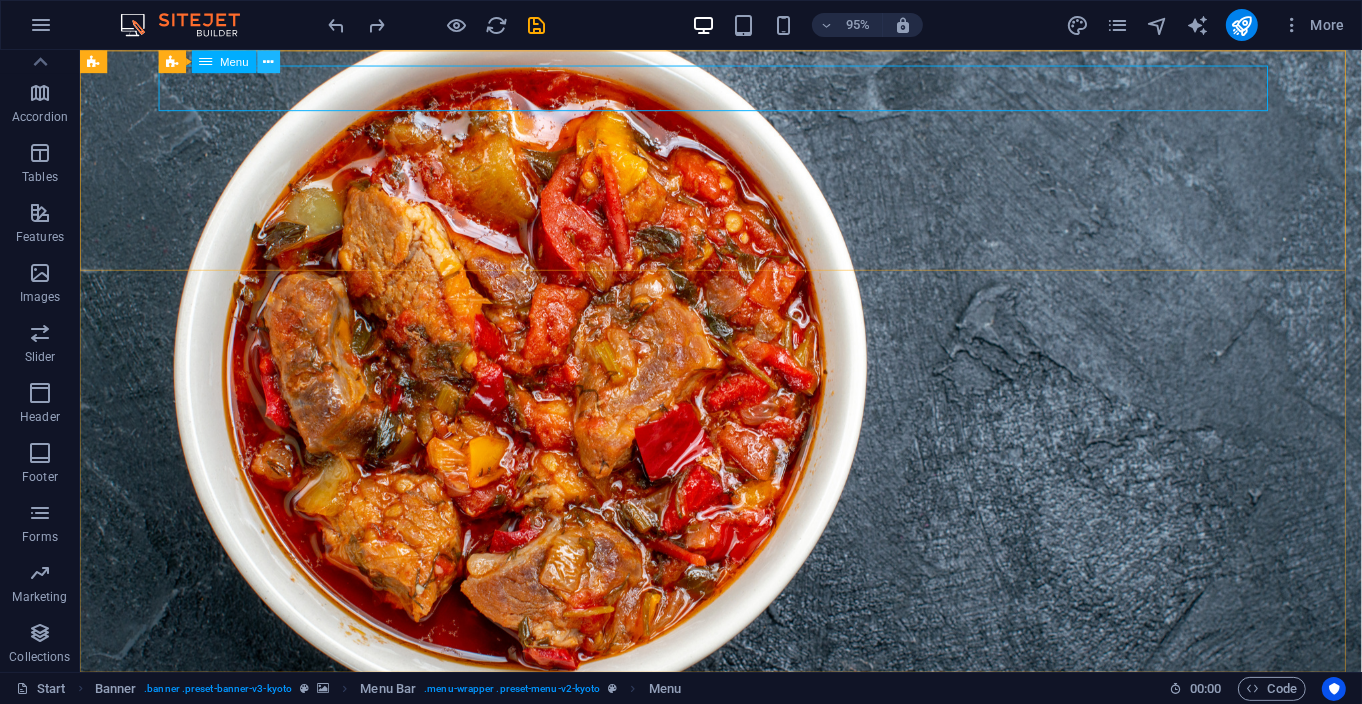 click at bounding box center (269, 61) 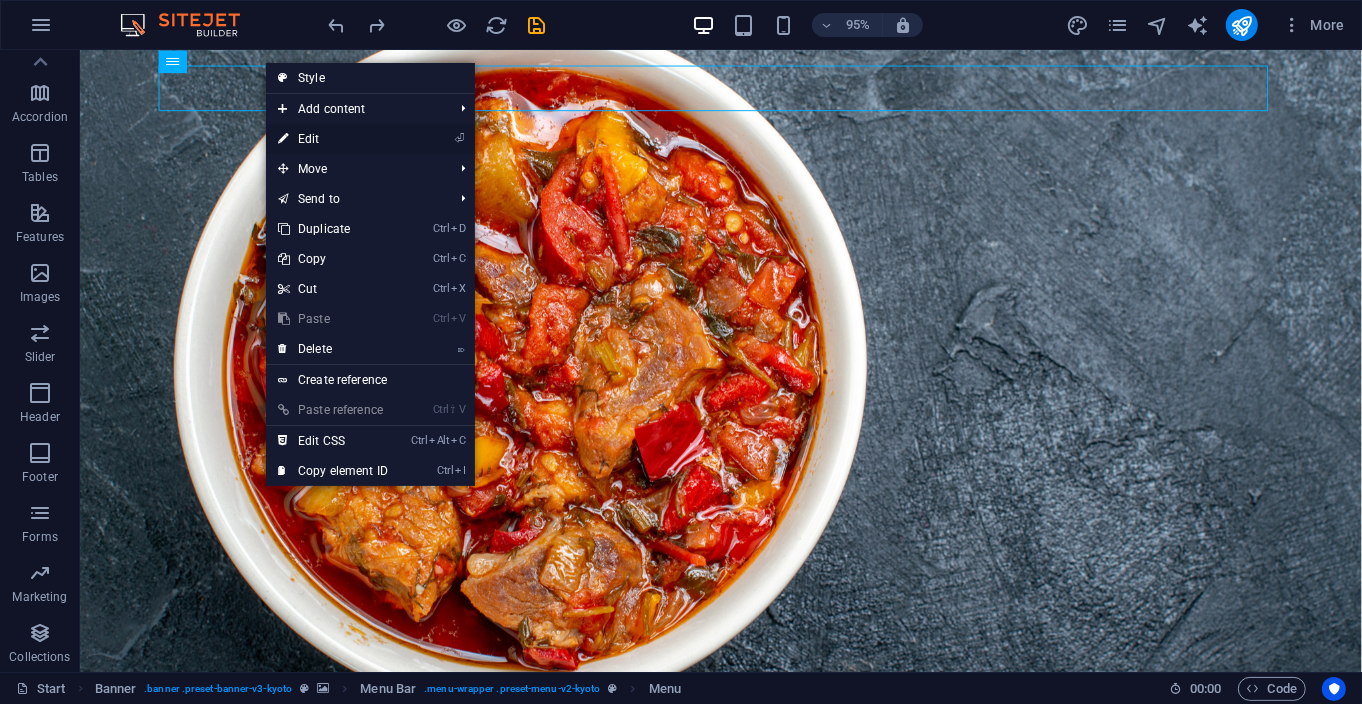 click on "⏎  Edit" at bounding box center (333, 139) 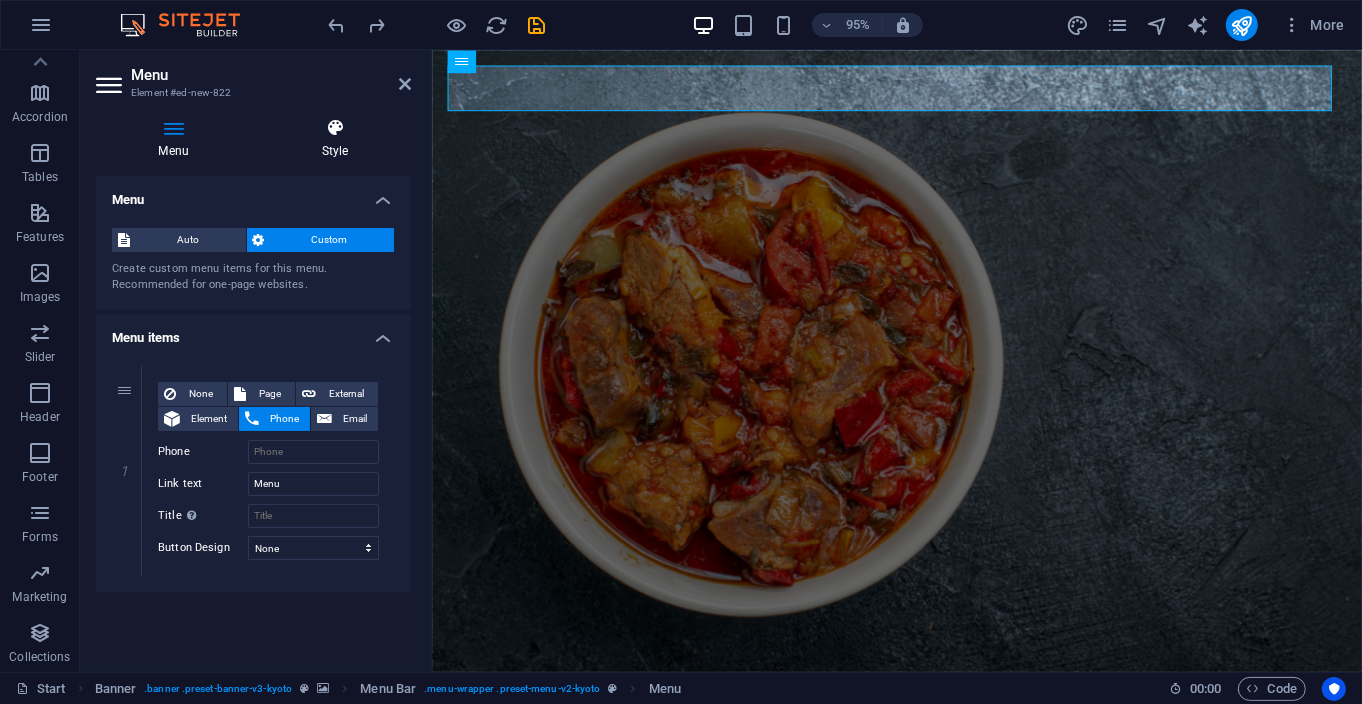 click at bounding box center (335, 128) 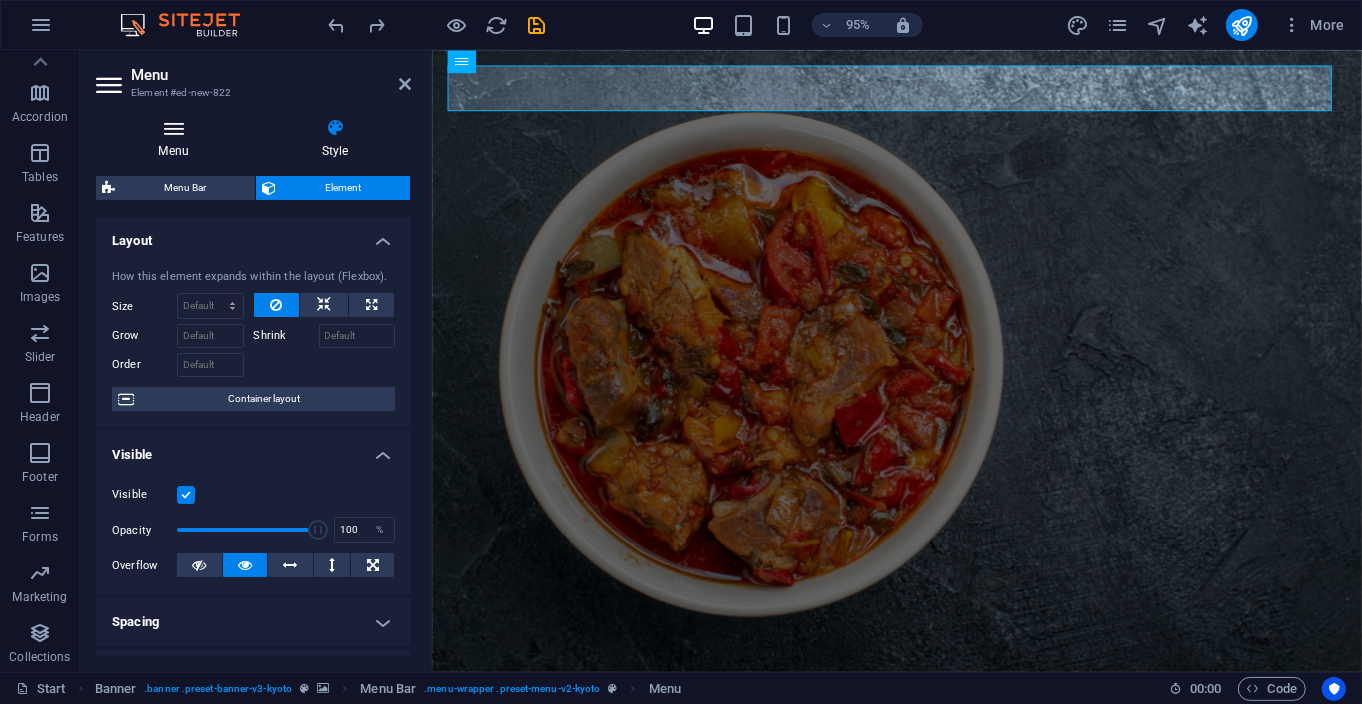 click at bounding box center [173, 128] 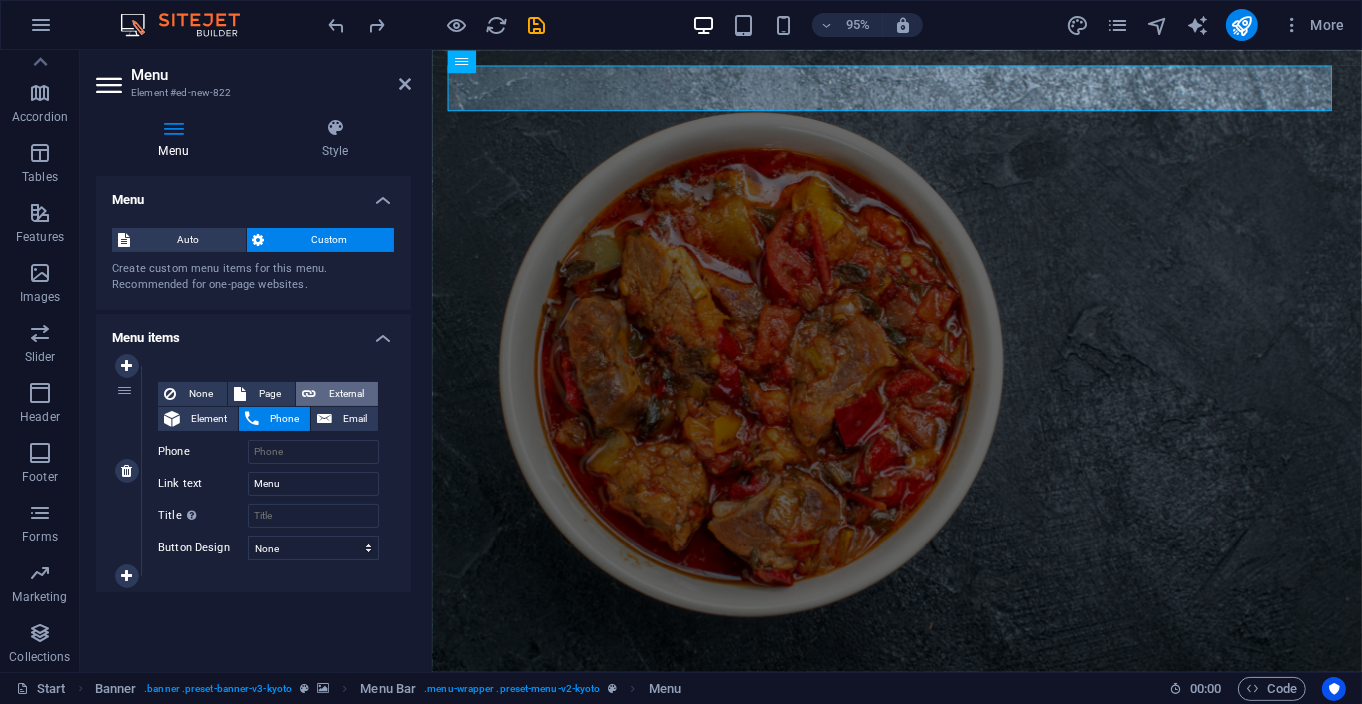 click at bounding box center [309, 394] 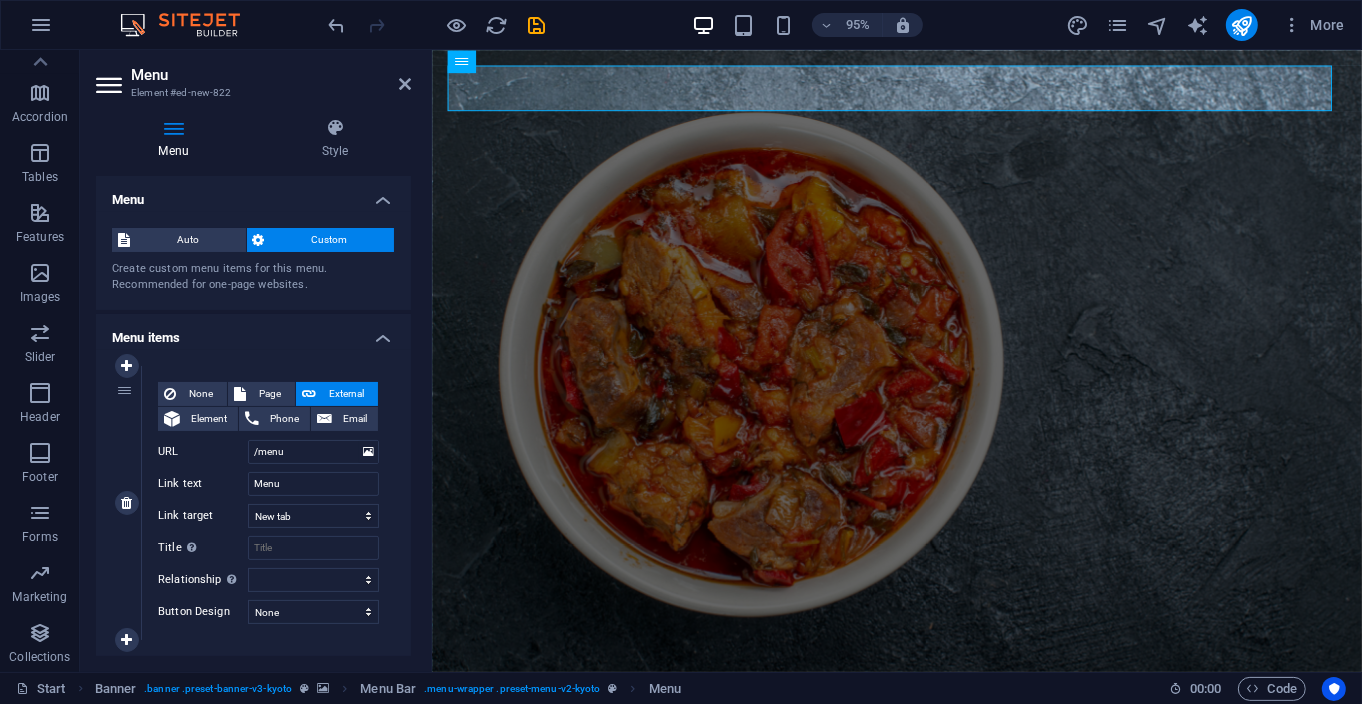 click on "1" at bounding box center [127, 503] 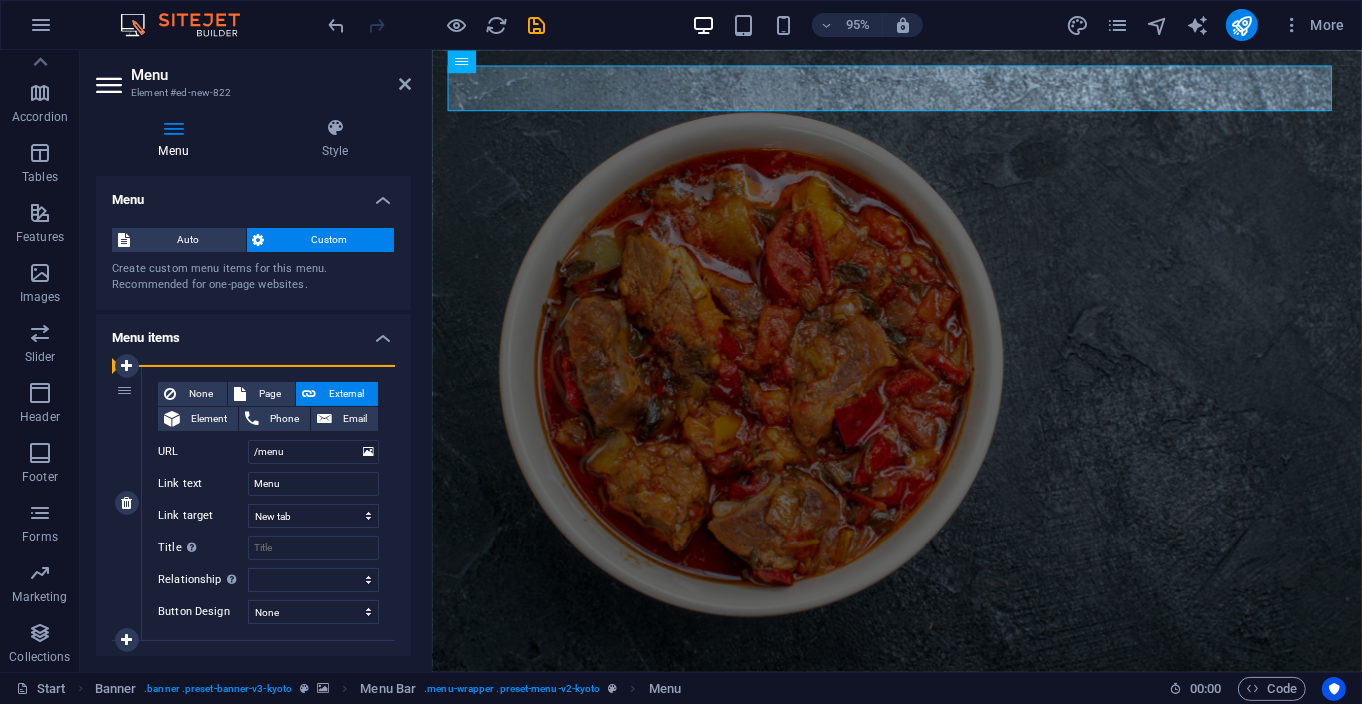 drag, startPoint x: 120, startPoint y: 395, endPoint x: 119, endPoint y: 416, distance: 21.023796 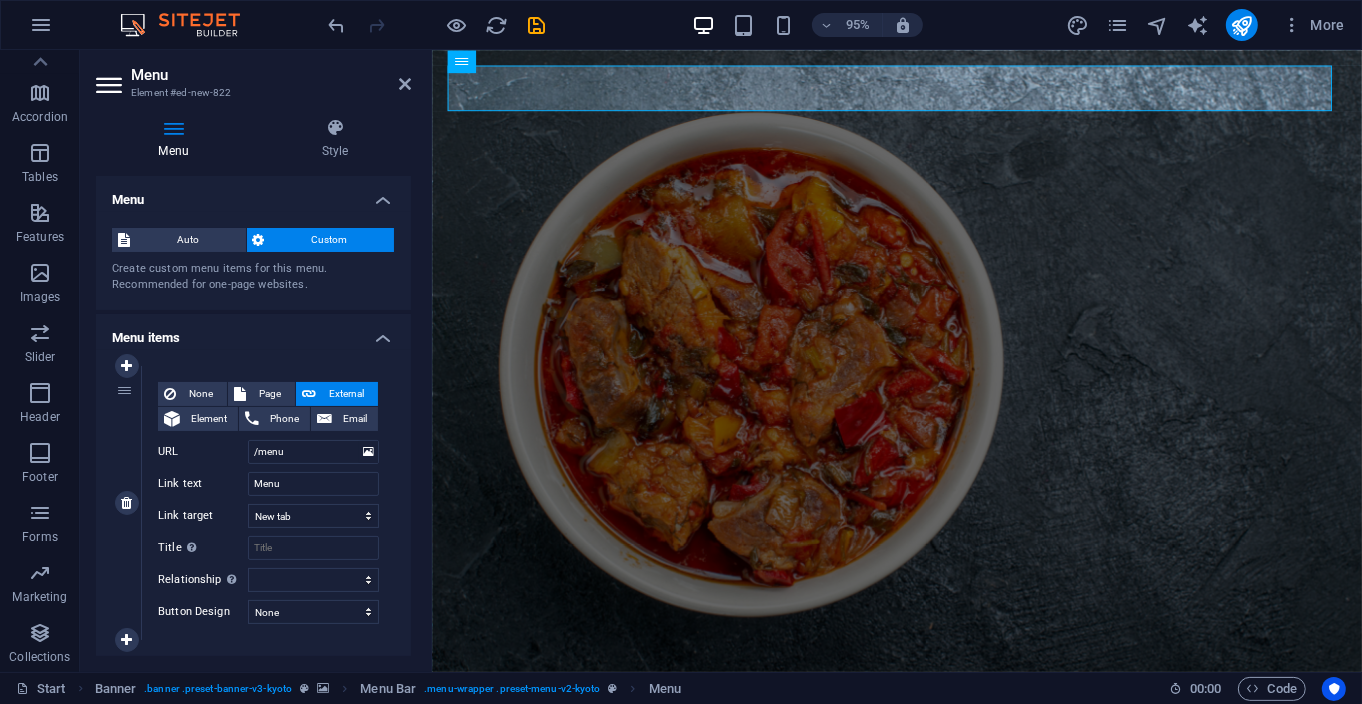 click on "1" at bounding box center [127, 503] 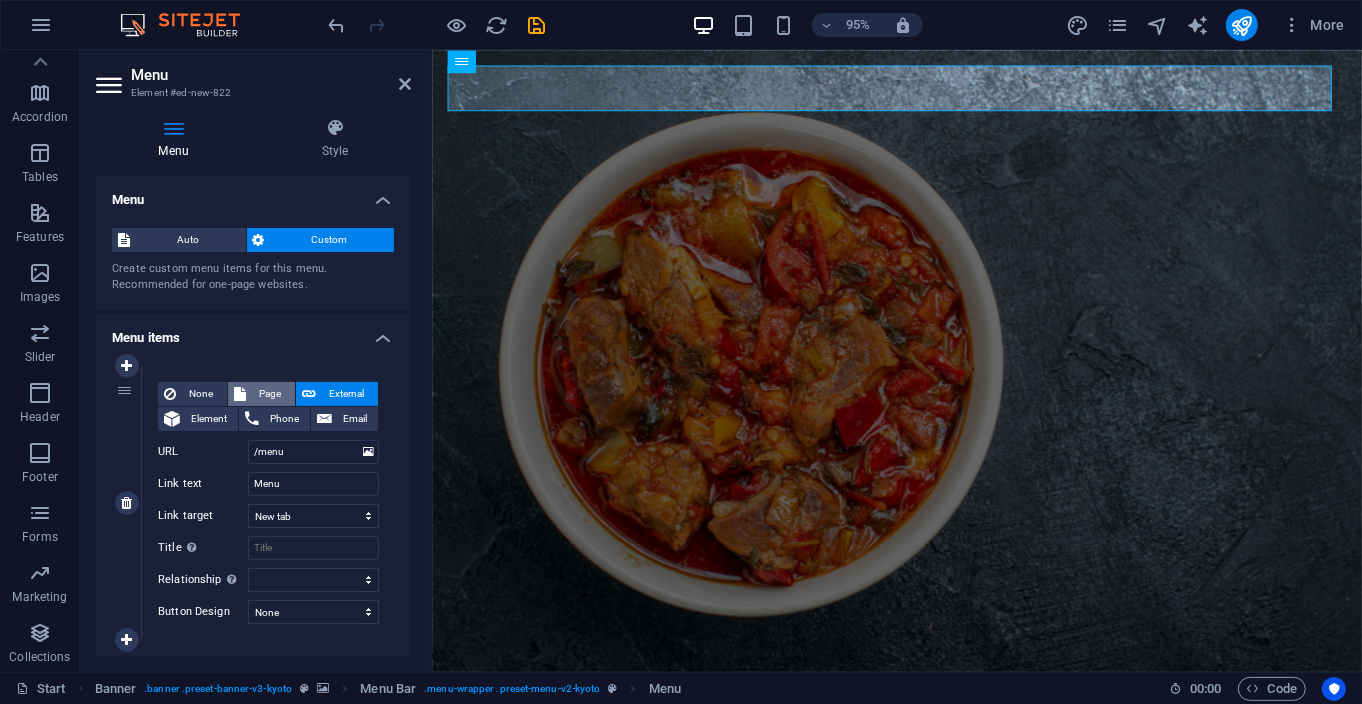 click on "Page" at bounding box center (270, 394) 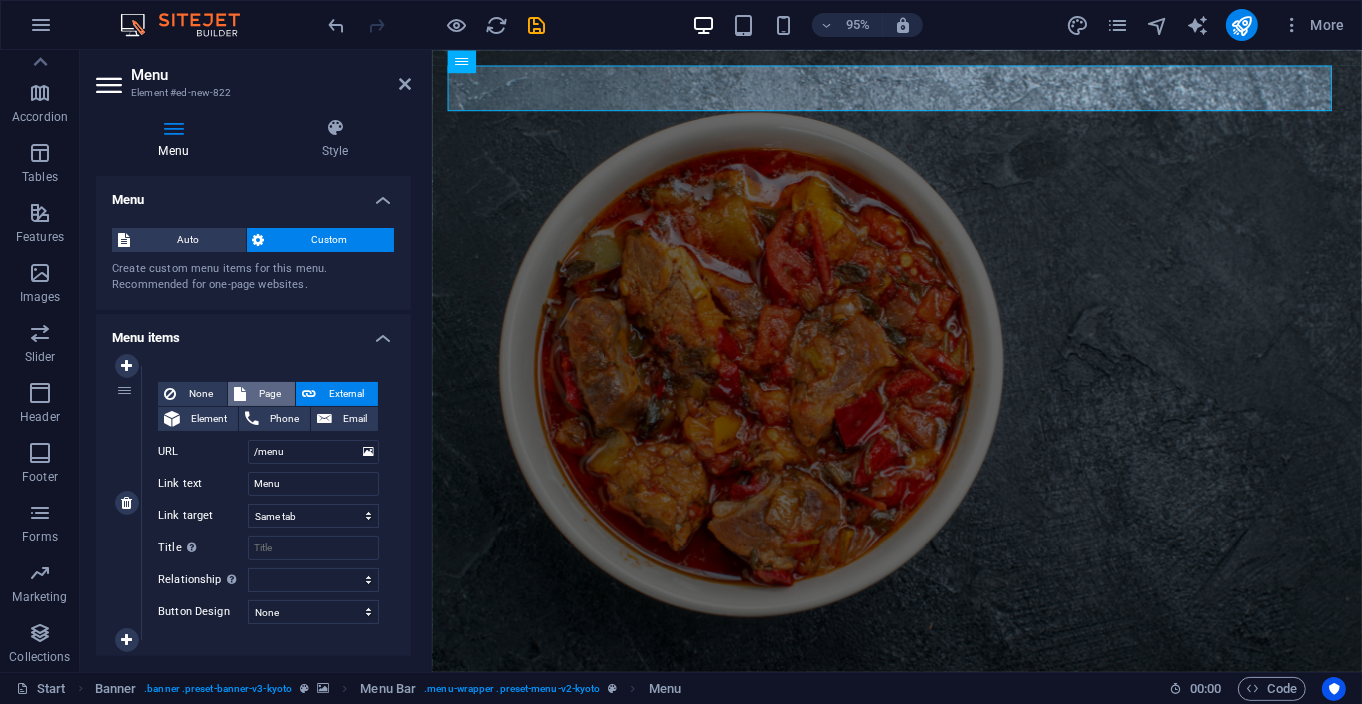 select 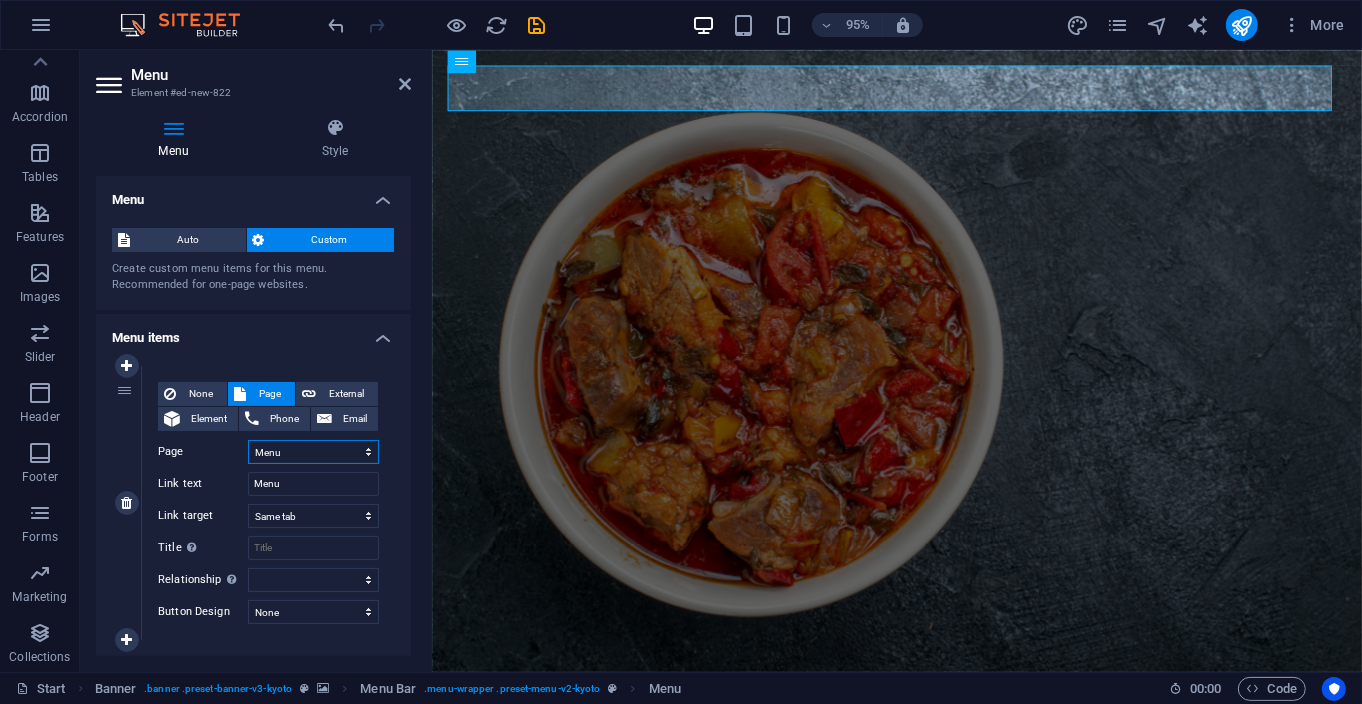 click on "Start About Services Menu Reservation Contact Legal Notice Privacy" at bounding box center (313, 452) 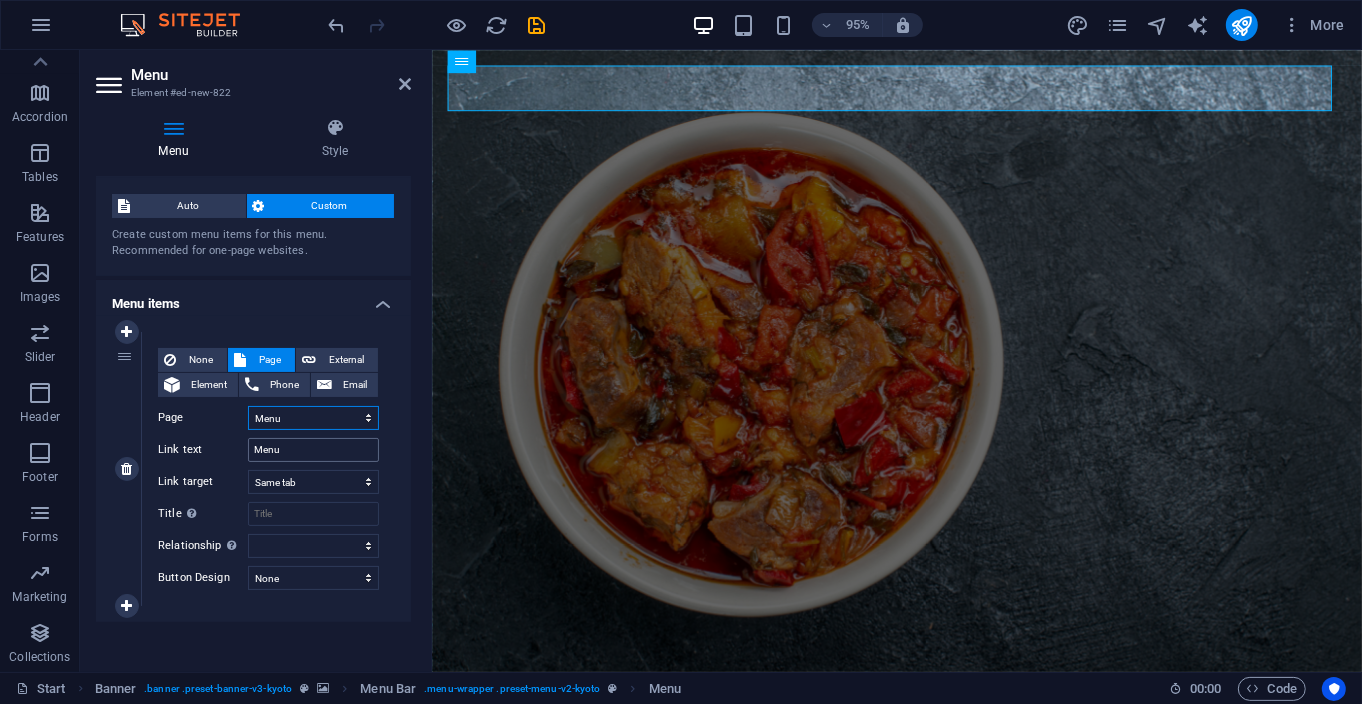 scroll, scrollTop: 40, scrollLeft: 0, axis: vertical 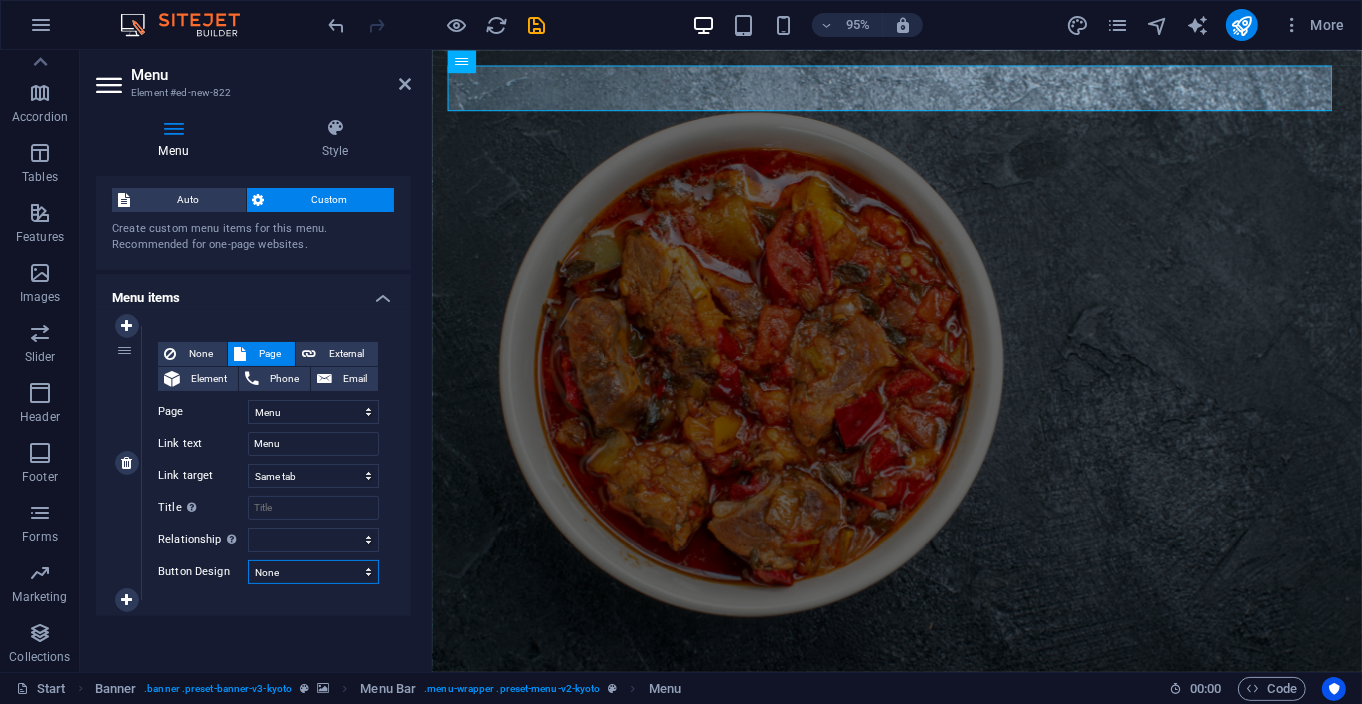 click on "None Default Primary Secondary" at bounding box center [313, 572] 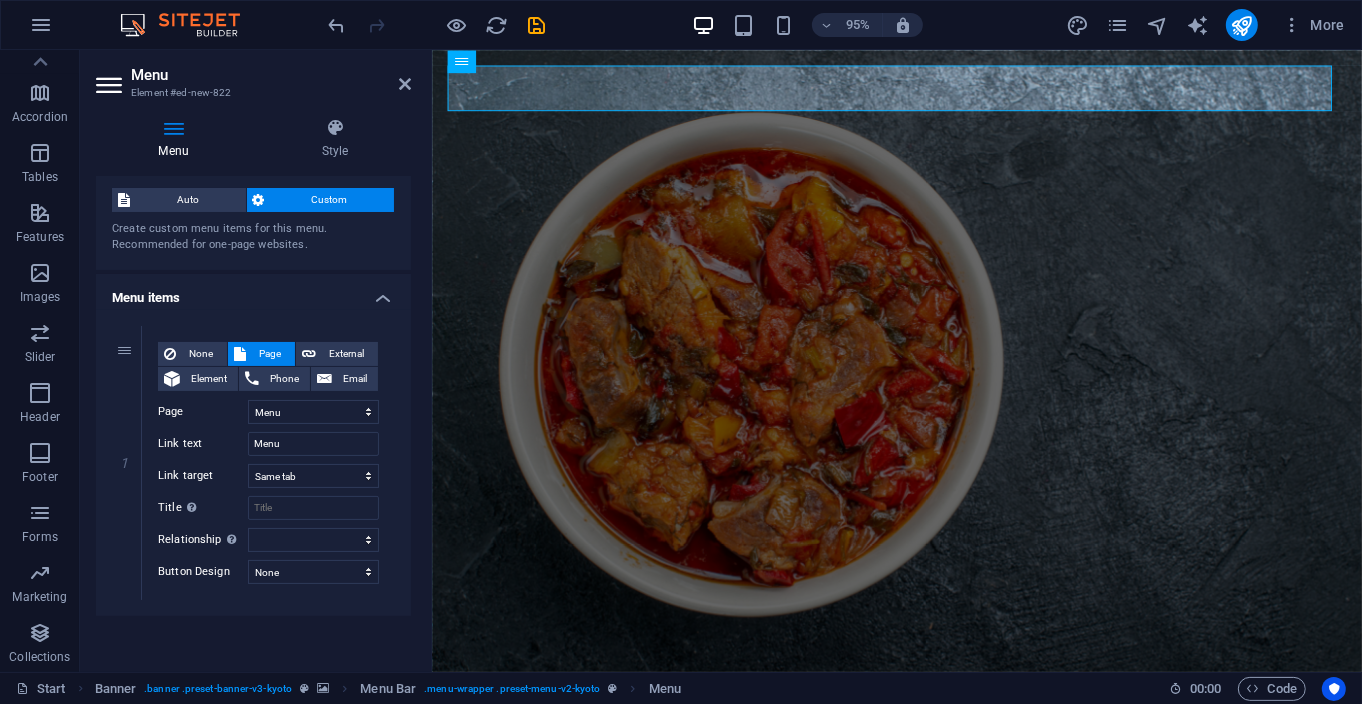 click on "Menu Style Menu Auto Custom Create custom menu items for this menu. Recommended for one-page websites. Manage pages Menu items 1 None Page External Element Phone Email Page Start About Services Menu Reservation Contact Legal Notice Privacy Element
URL /menu Phone Email Link text Menu Link target New tab Same tab Overlay Title Additional link description, should not be the same as the link text. The title is most often shown as a tooltip text when the mouse moves over the element. Leave empty if uncertain. Relationship Sets the  relationship of this link to the link target . For example, the value "nofollow" instructs search engines not to follow the link. Can be left empty. alternate author bookmark external help license next nofollow noreferrer noopener prev search tag Button Design None Default Primary Secondary Menu Bar Element Layout How this element expands within the layout (Flexbox). Size Default auto px % 1/1 1/2 1/3 1/4 1/5 1/6 1/7 1/8 1/9 1/10 Grow Shrink Order Visible 100 %" at bounding box center (253, 387) 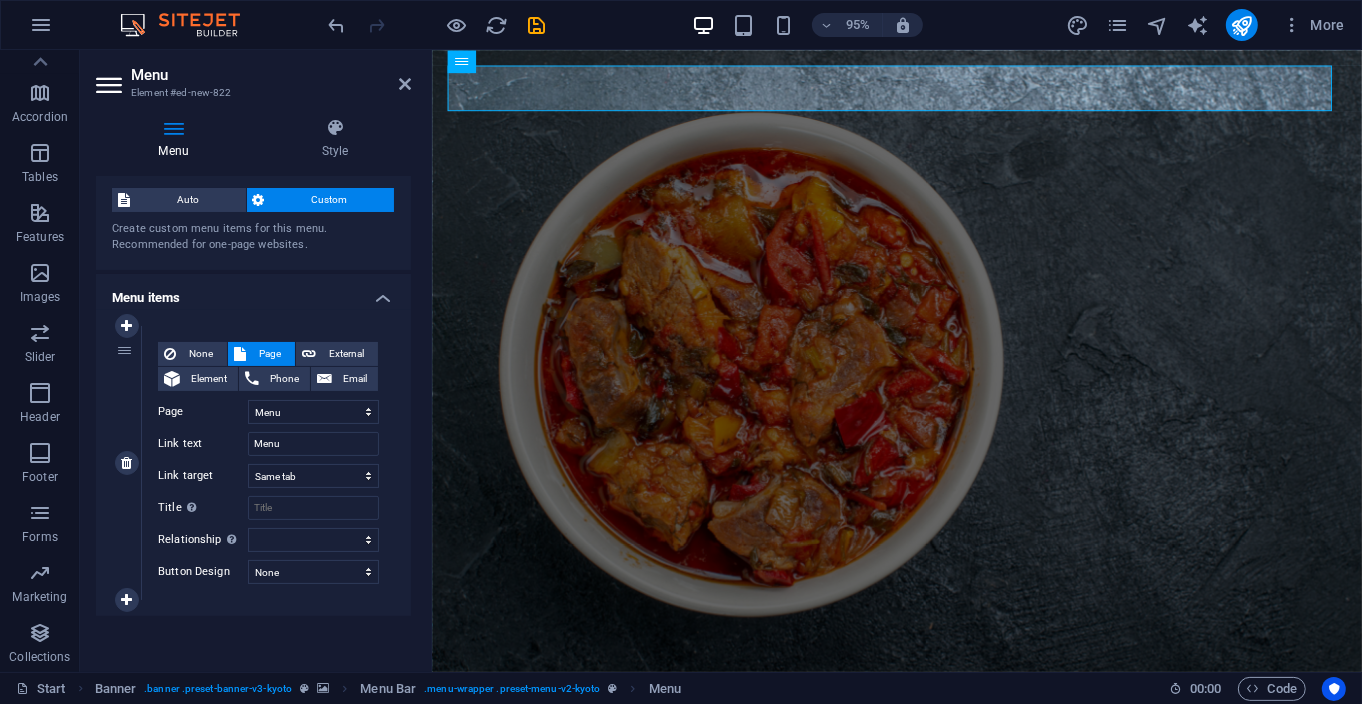 click on "None Page External Element Phone Email Page Start About Services Menu Reservation Contact Legal Notice Privacy Element
URL /menu Phone Email Link text Menu Link target New tab Same tab Overlay Title Additional link description, should not be the same as the link text. The title is most often shown as a tooltip text when the mouse moves over the element. Leave empty if uncertain. Relationship Sets the  relationship of this link to the link target . For example, the value "nofollow" instructs search engines not to follow the link. Can be left empty. alternate author bookmark external help license next nofollow noreferrer noopener prev search tag" at bounding box center (268, 447) 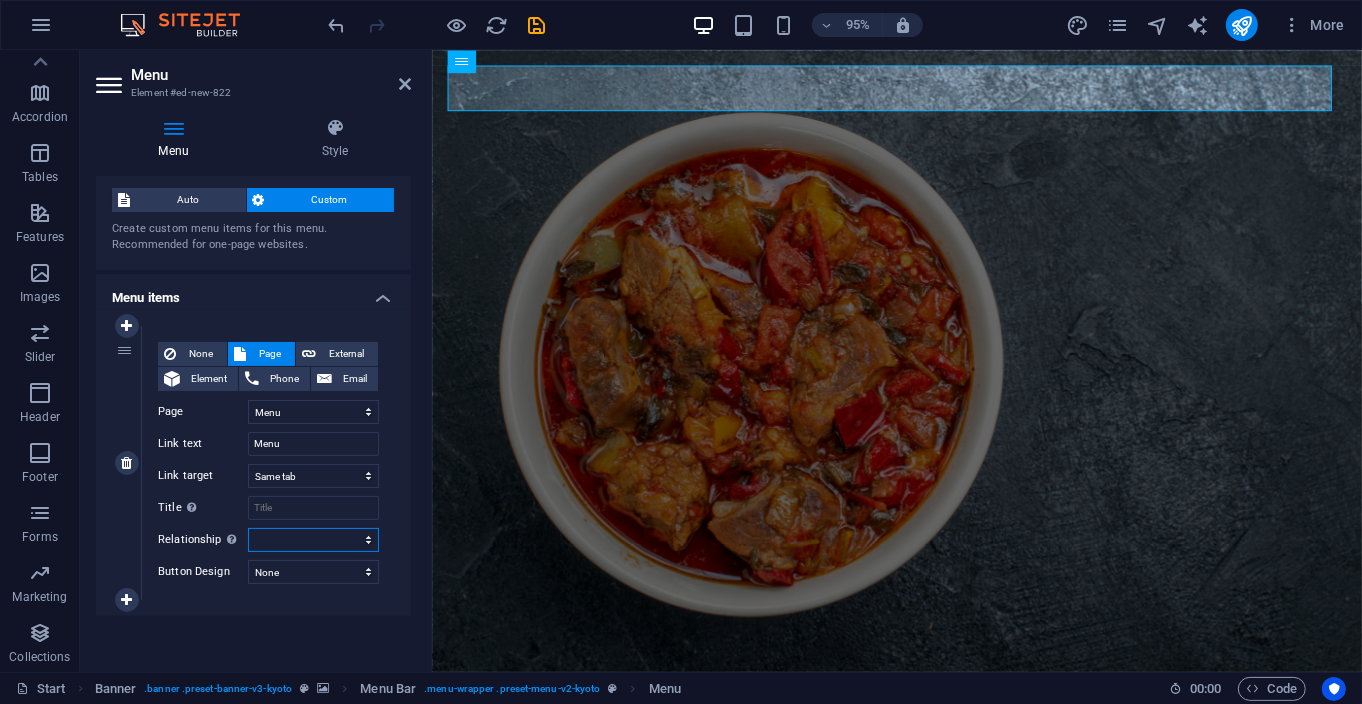 click on "alternate author bookmark external help license next nofollow noreferrer noopener prev search tag" at bounding box center (313, 540) 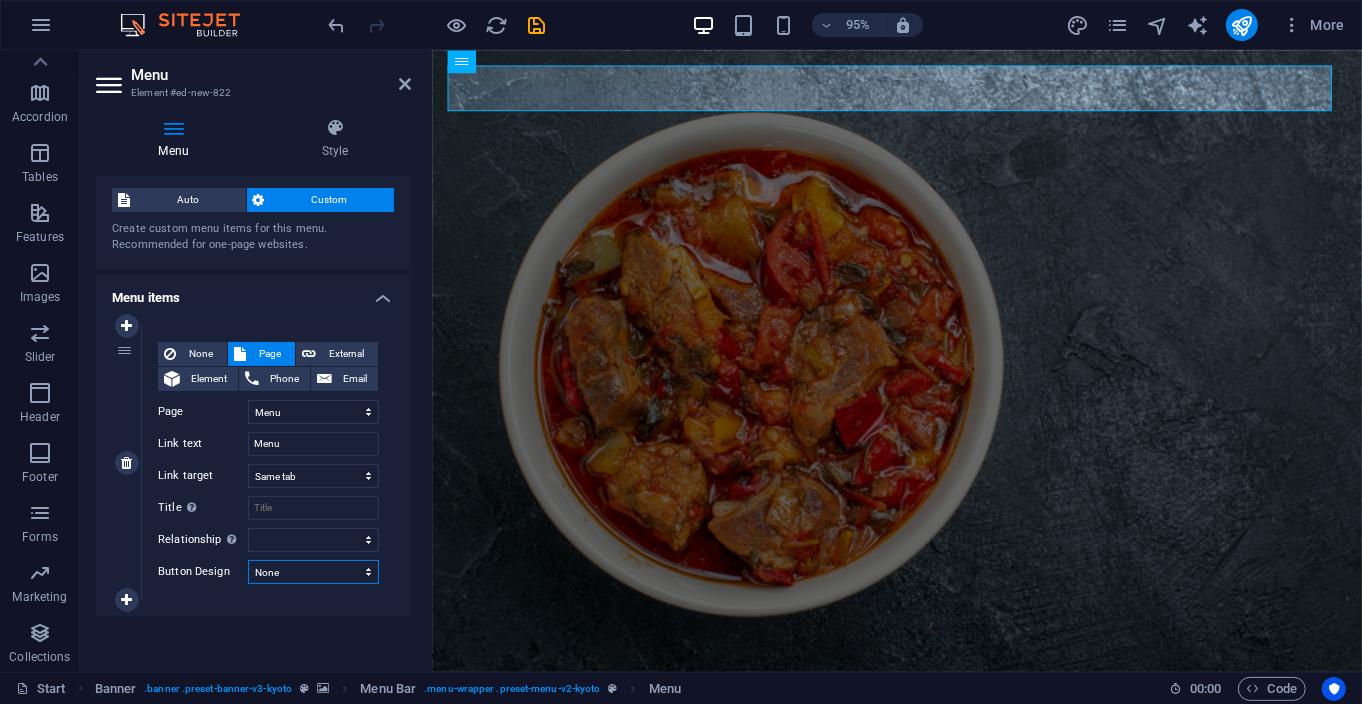 click on "None Default Primary Secondary" at bounding box center [313, 572] 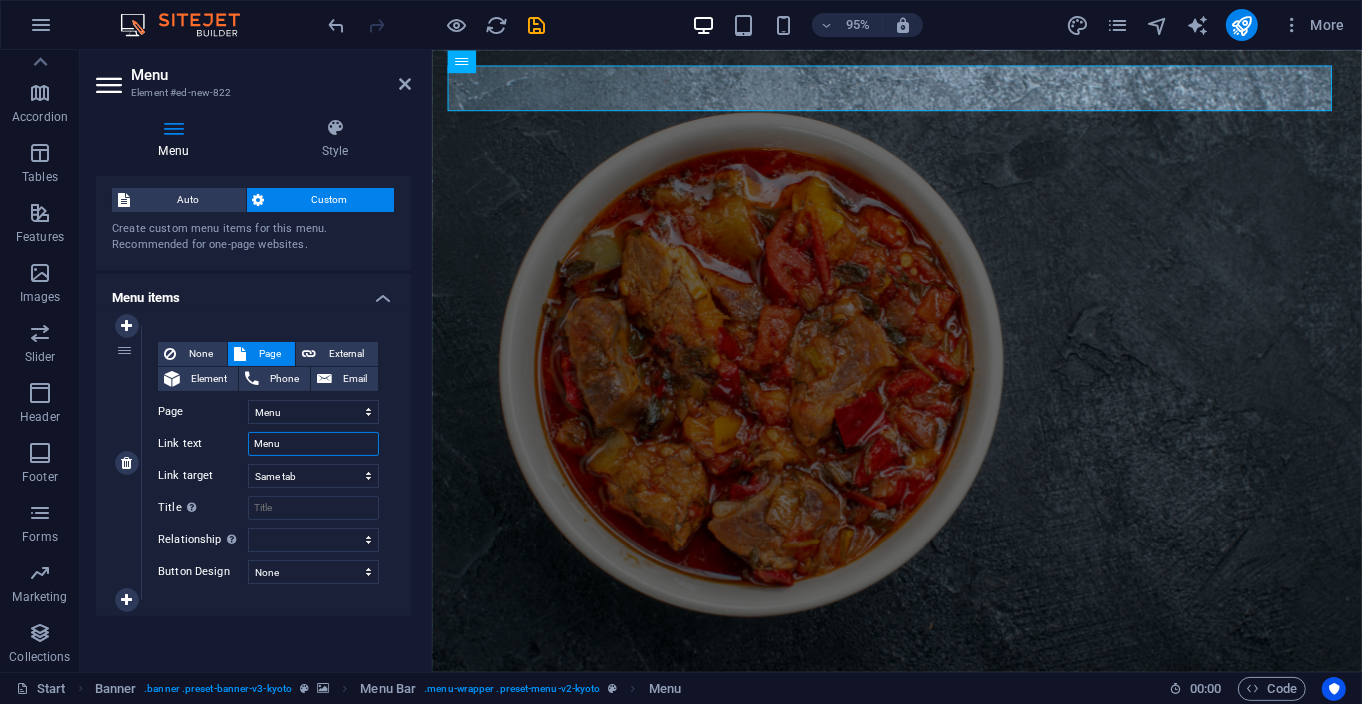 click on "Menu" at bounding box center (313, 444) 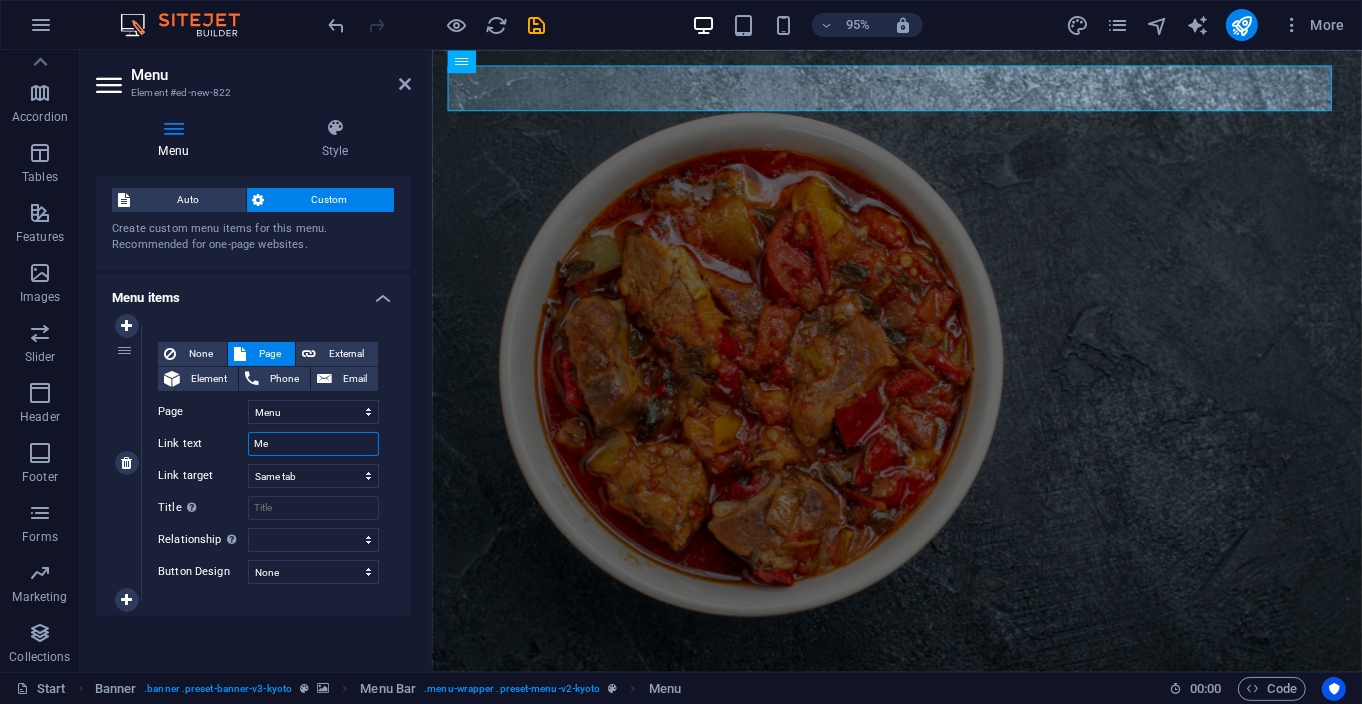 type on "M" 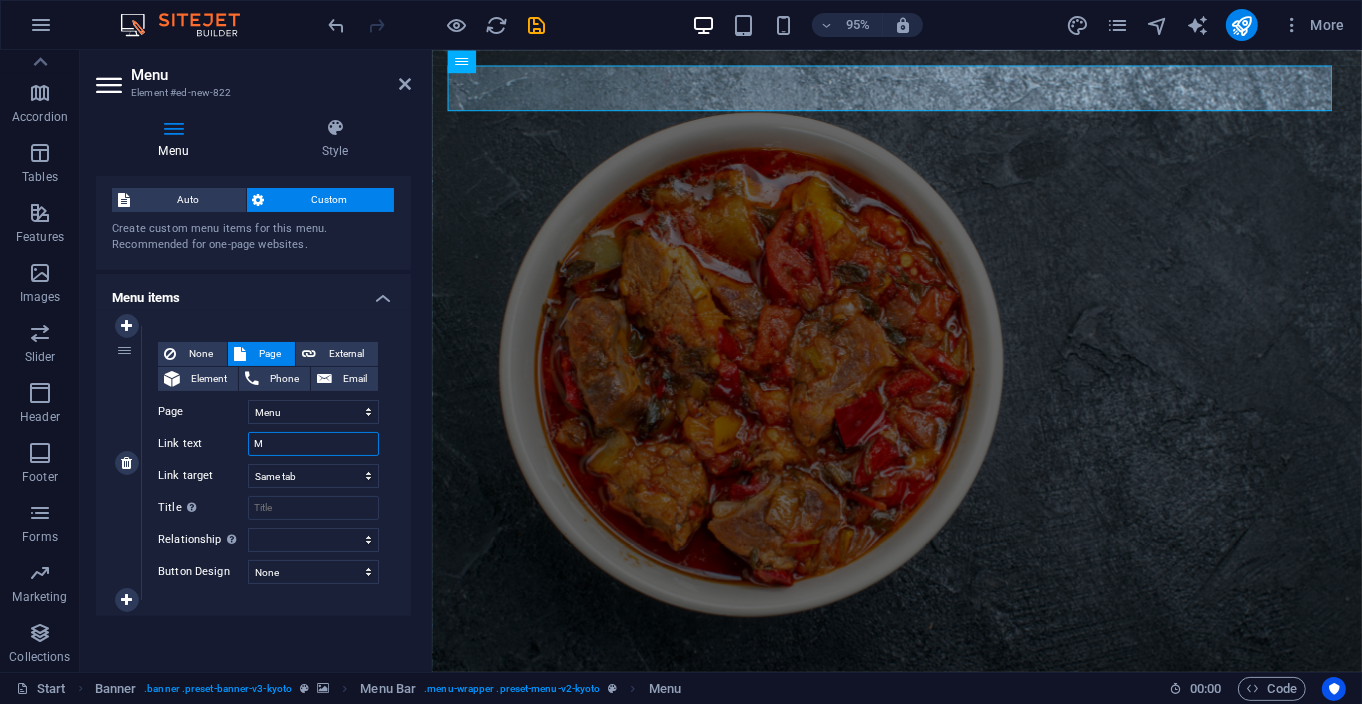 type 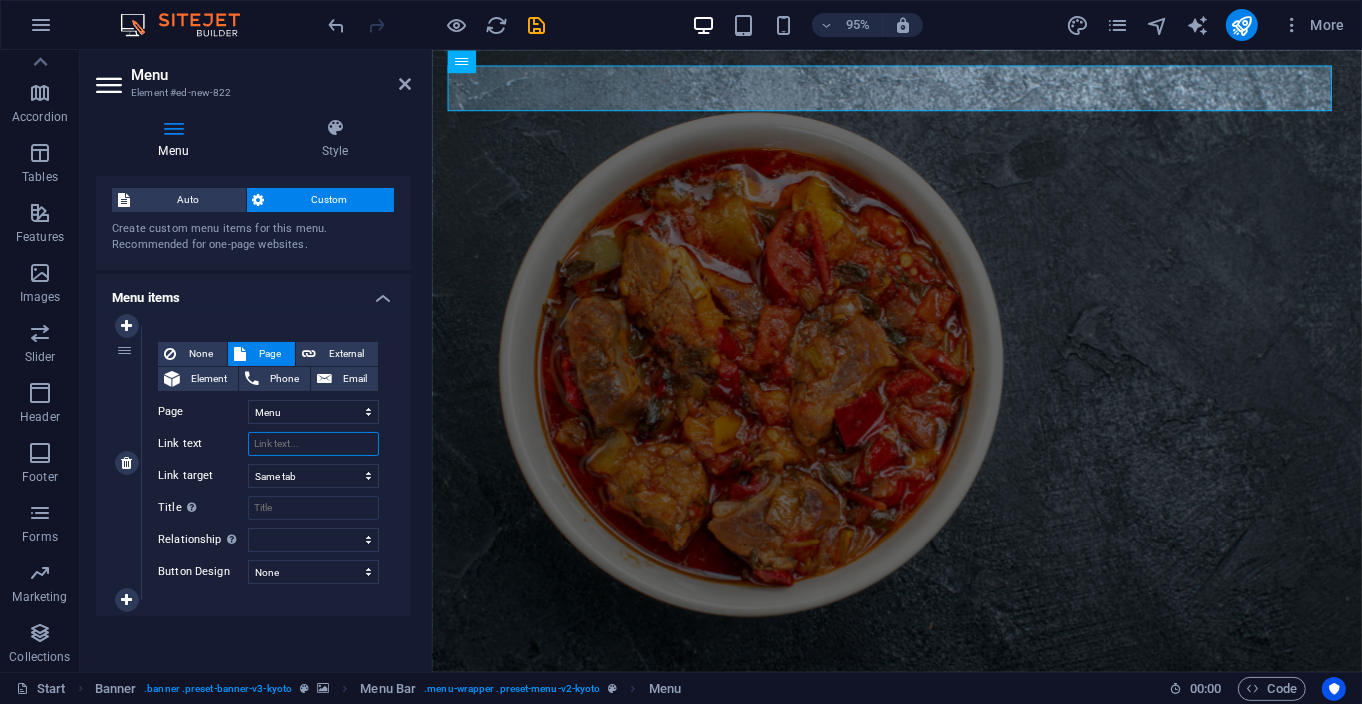 select 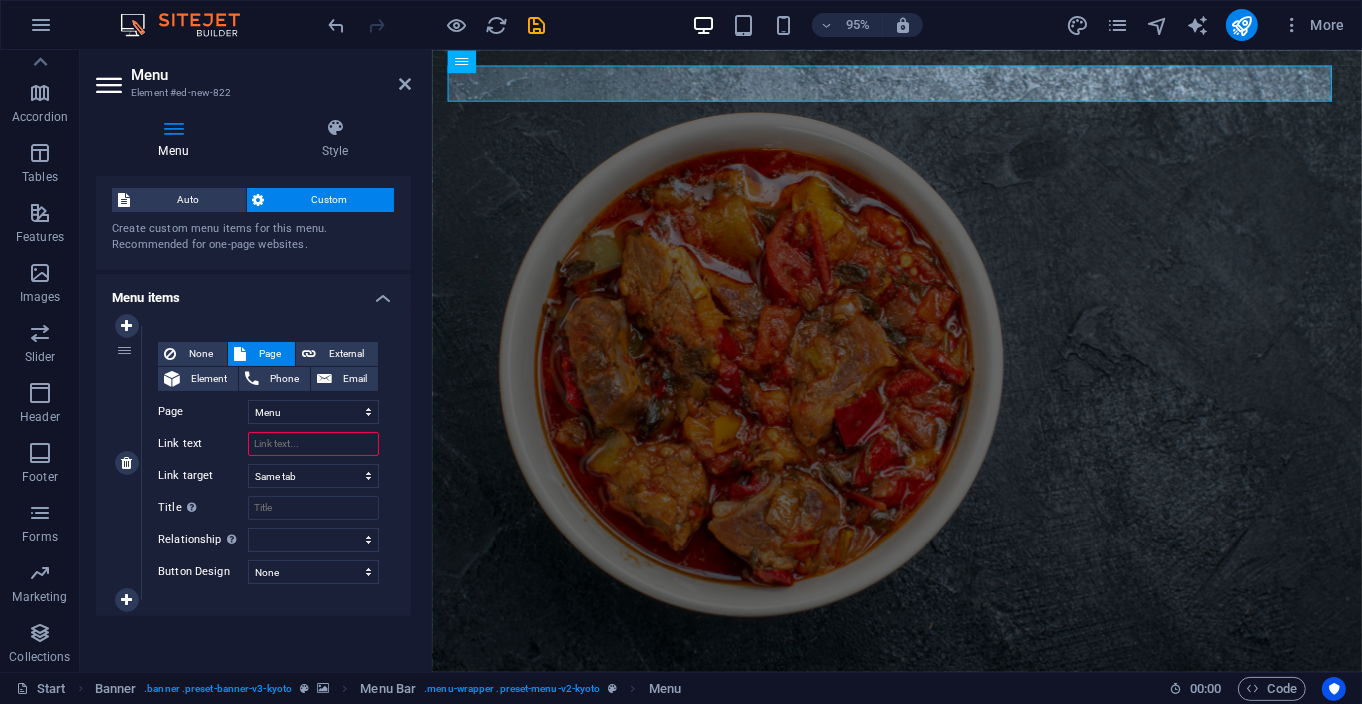 type on "." 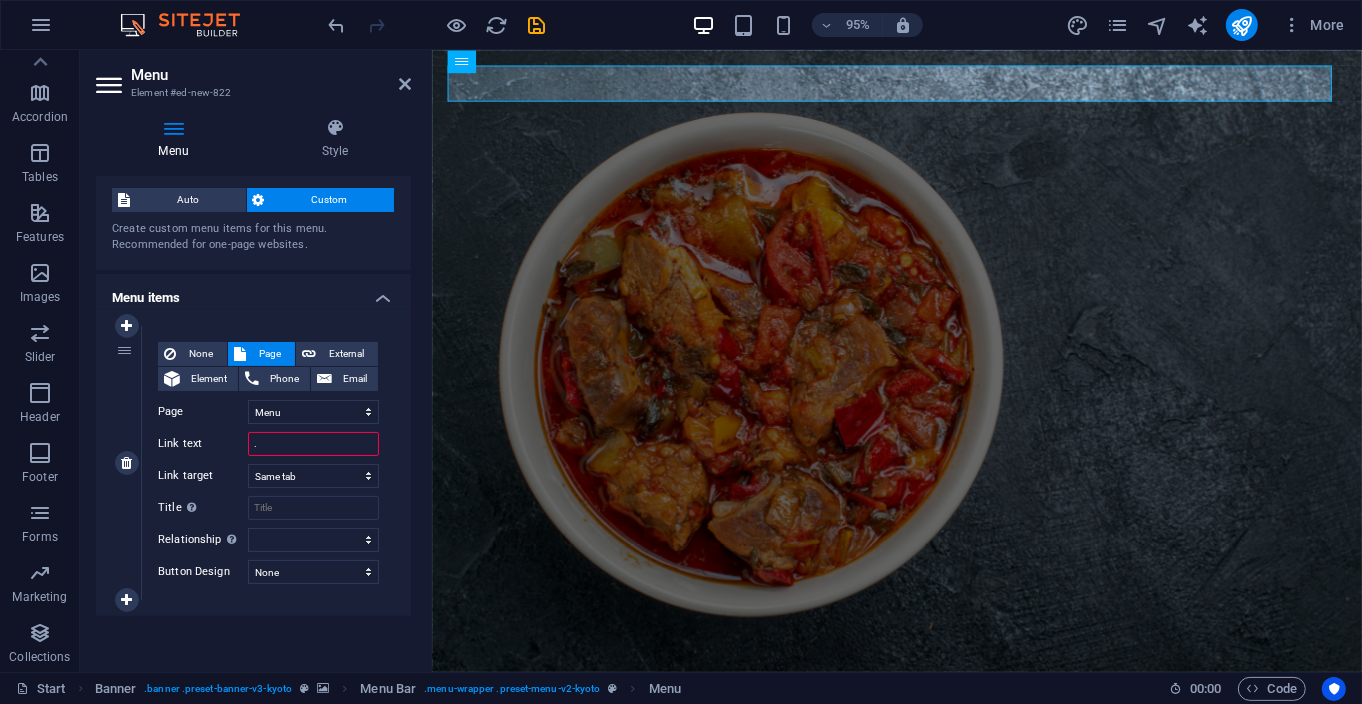 select 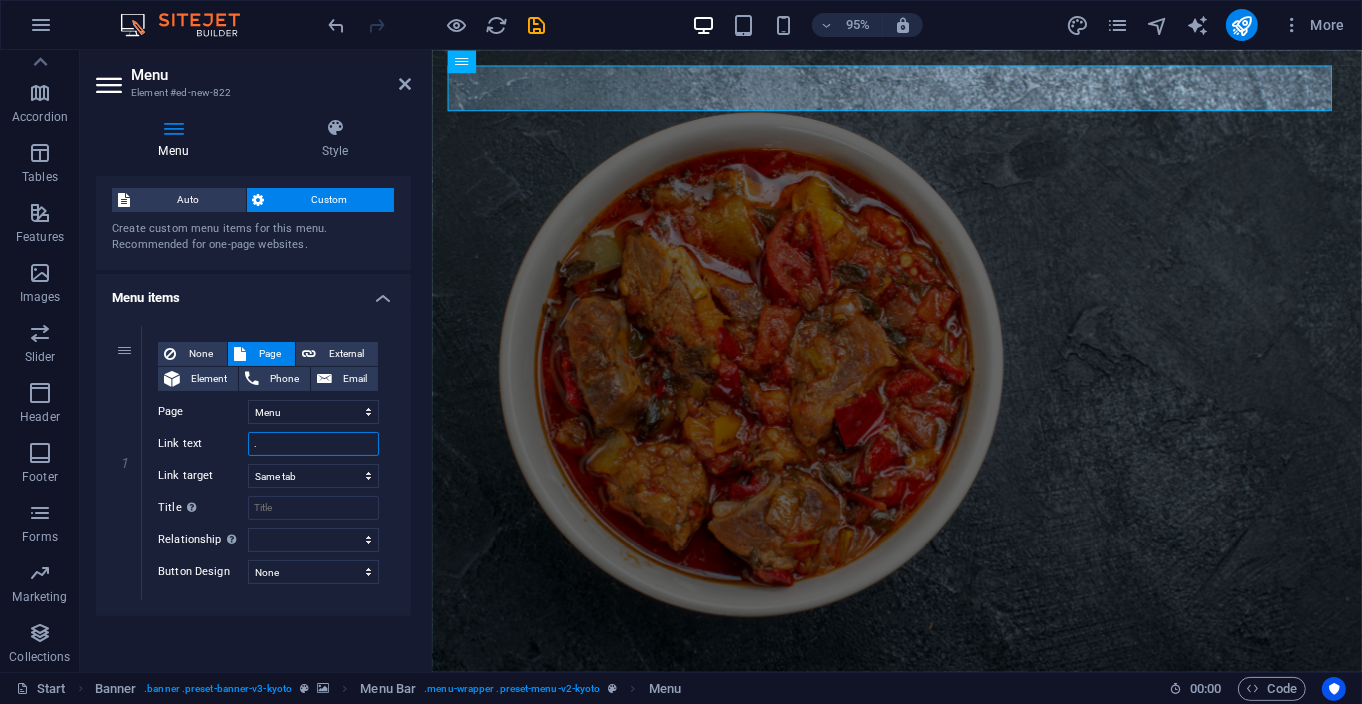 type on "." 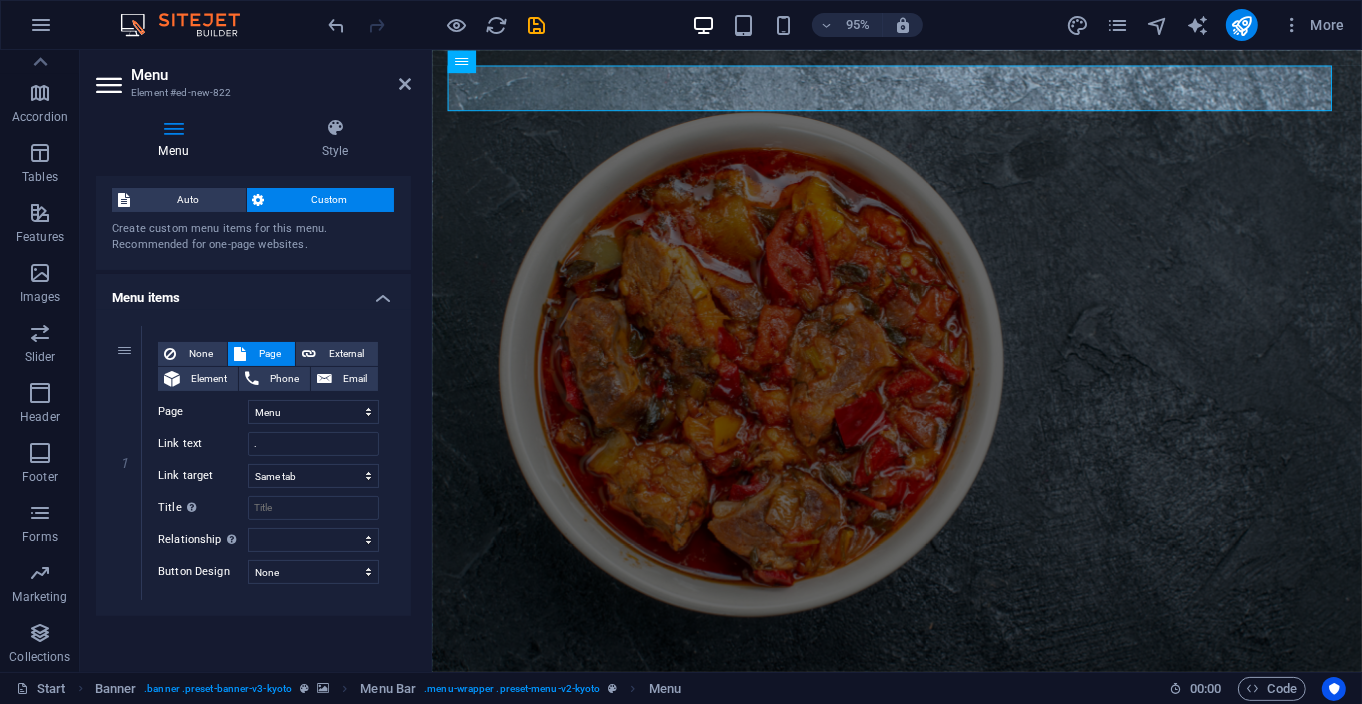 click on "1 None Page External Element Phone Email Page Start About Services Menu Reservation Contact Legal Notice Privacy Element
URL /menu Phone Email Link text . Link target New tab Same tab Overlay Title Additional link description, should not be the same as the link text. The title is most often shown as a tooltip text when the mouse moves over the element. Leave empty if uncertain. Relationship Sets the  relationship of this link to the link target . For example, the value "nofollow" instructs search engines not to follow the link. Can be left empty. alternate author bookmark external help license next nofollow noreferrer noopener prev search tag Button Design None Default Primary Secondary" at bounding box center [253, 463] 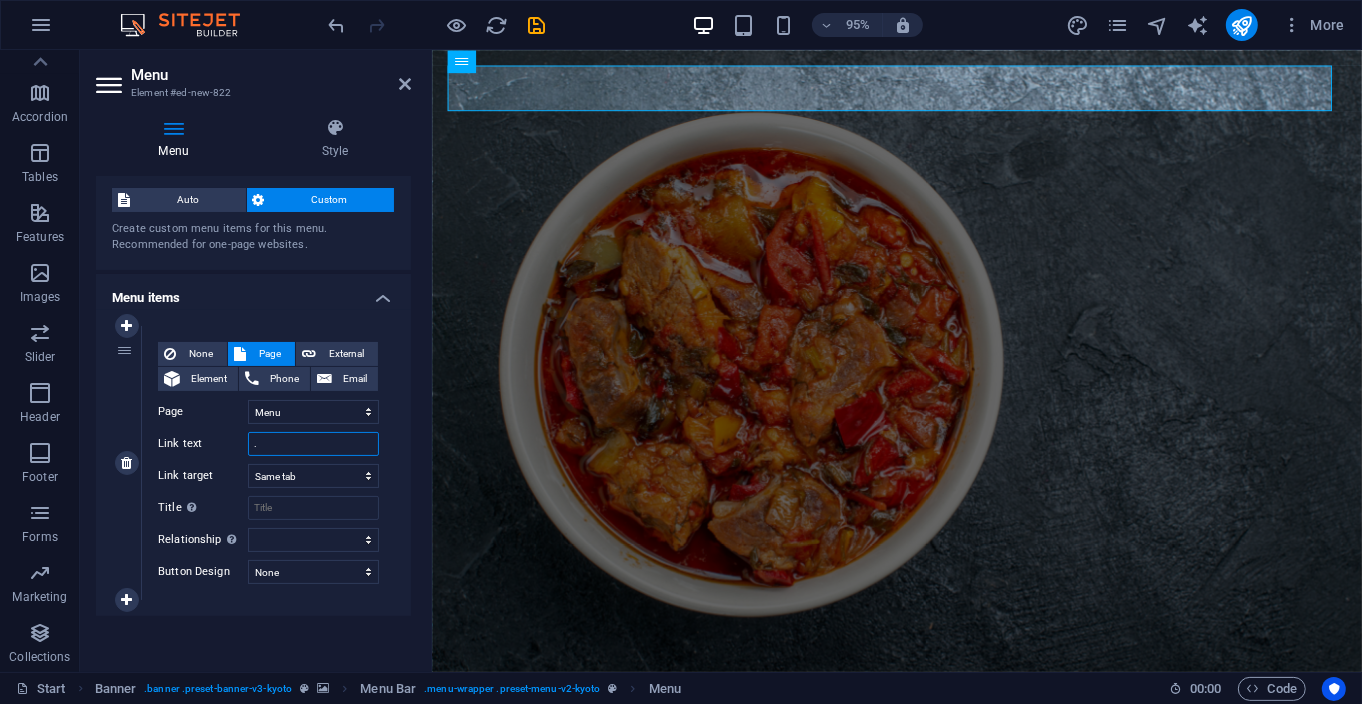 click on "." at bounding box center [313, 444] 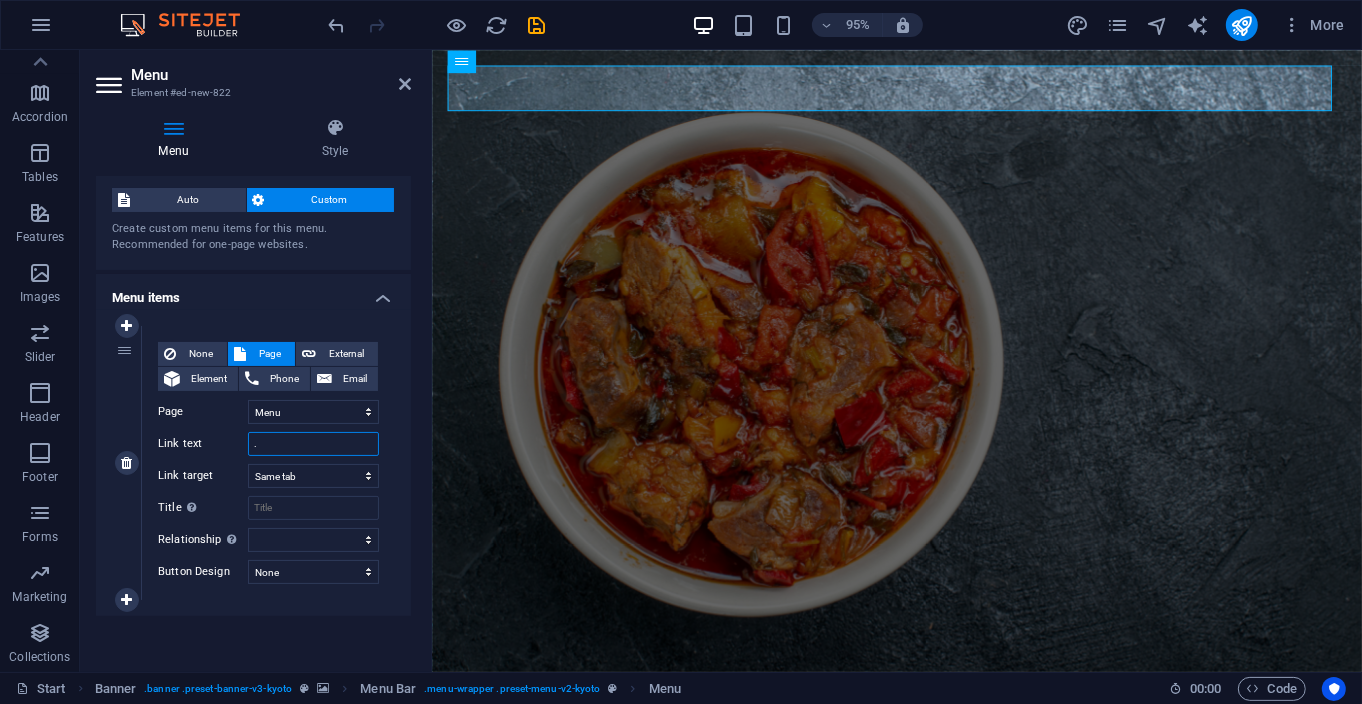 type 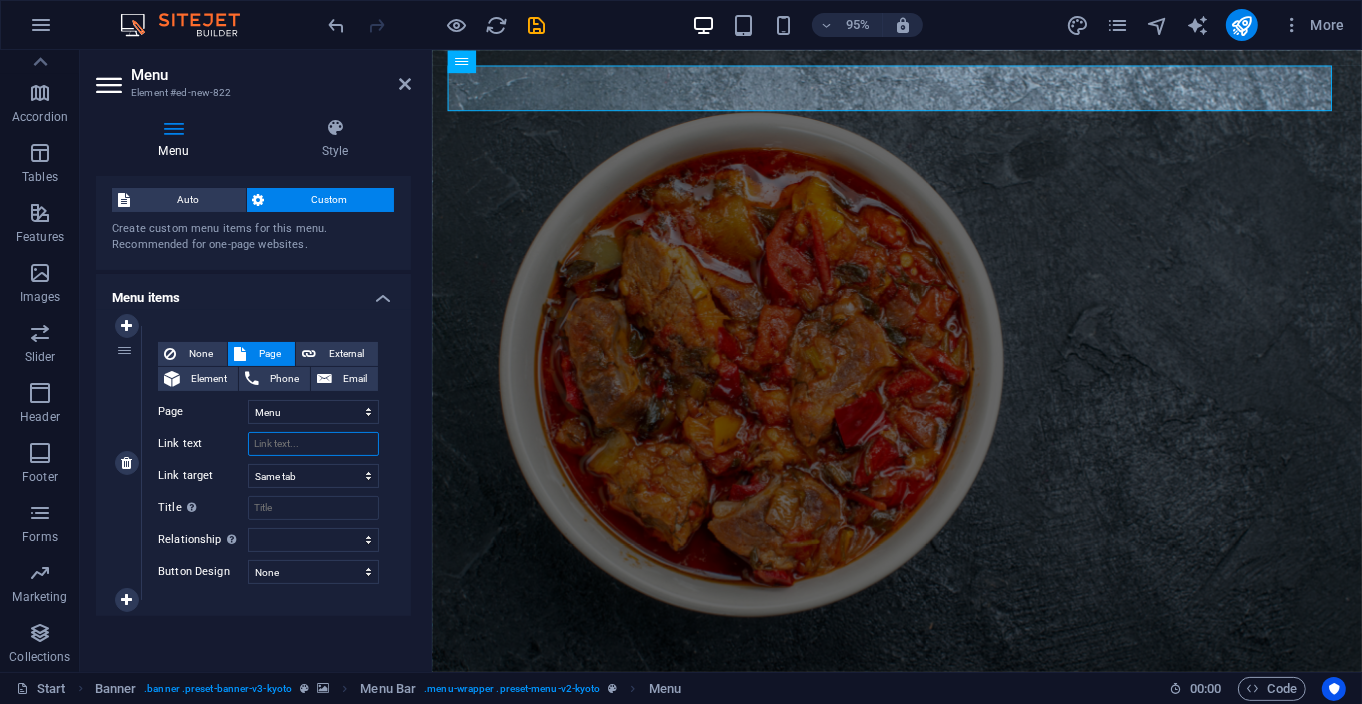 select 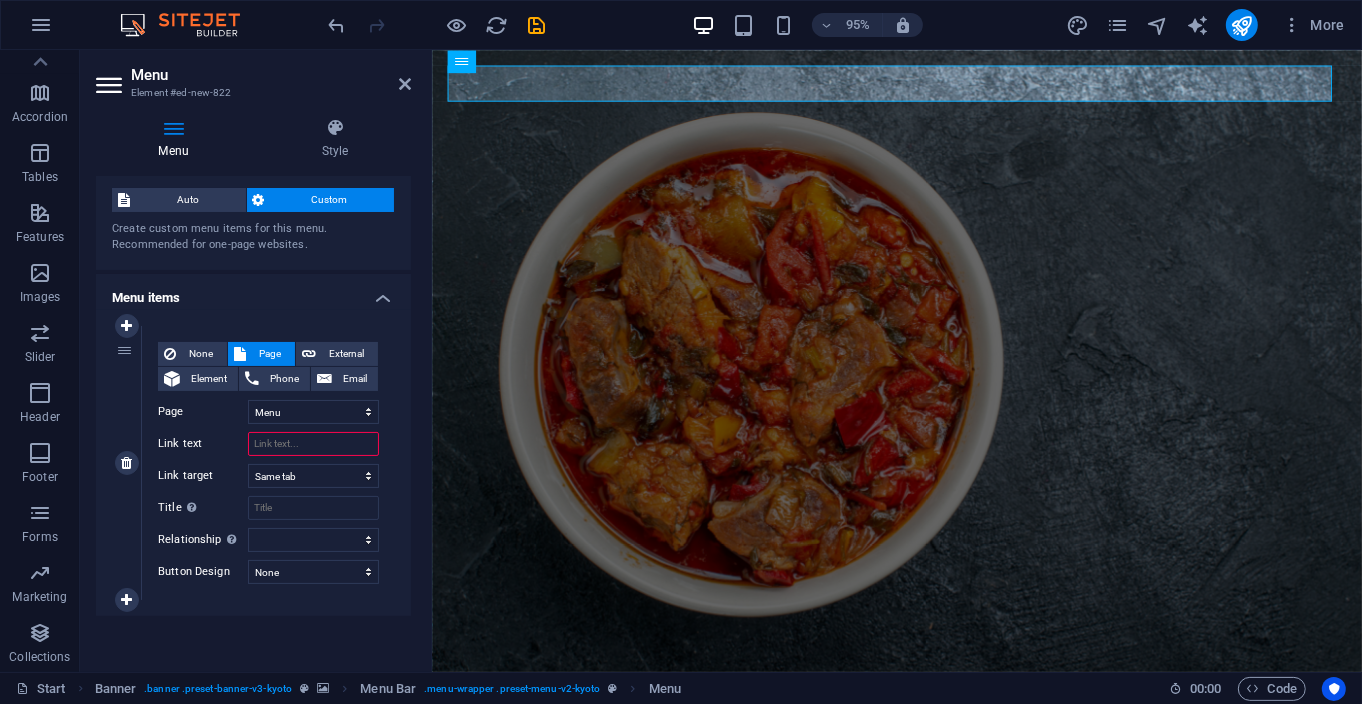 type 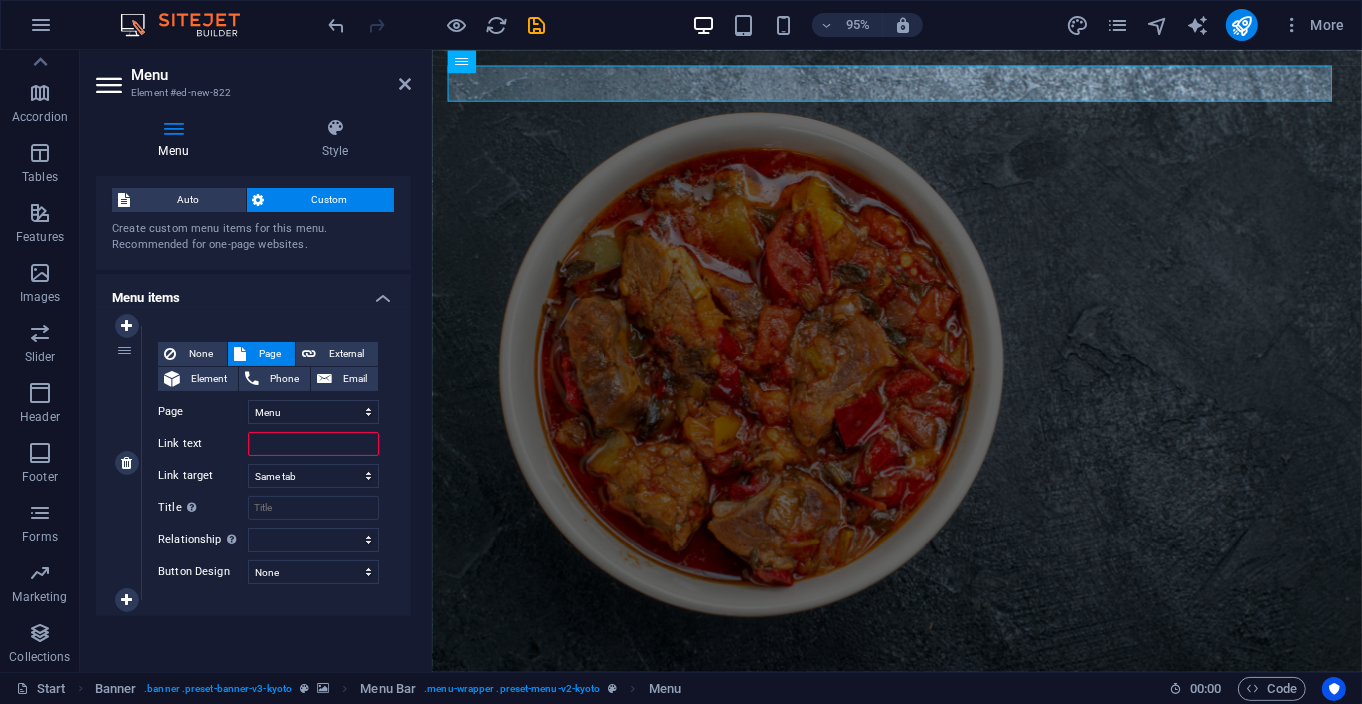 select 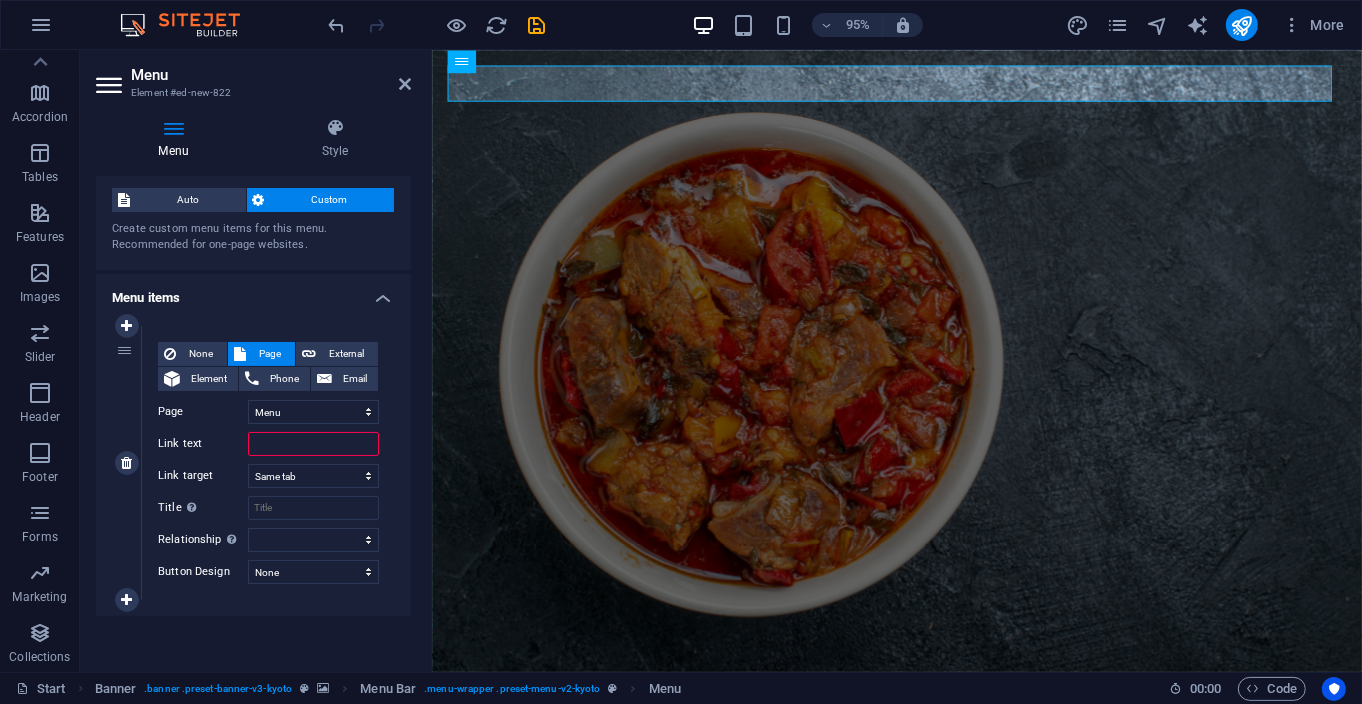 type 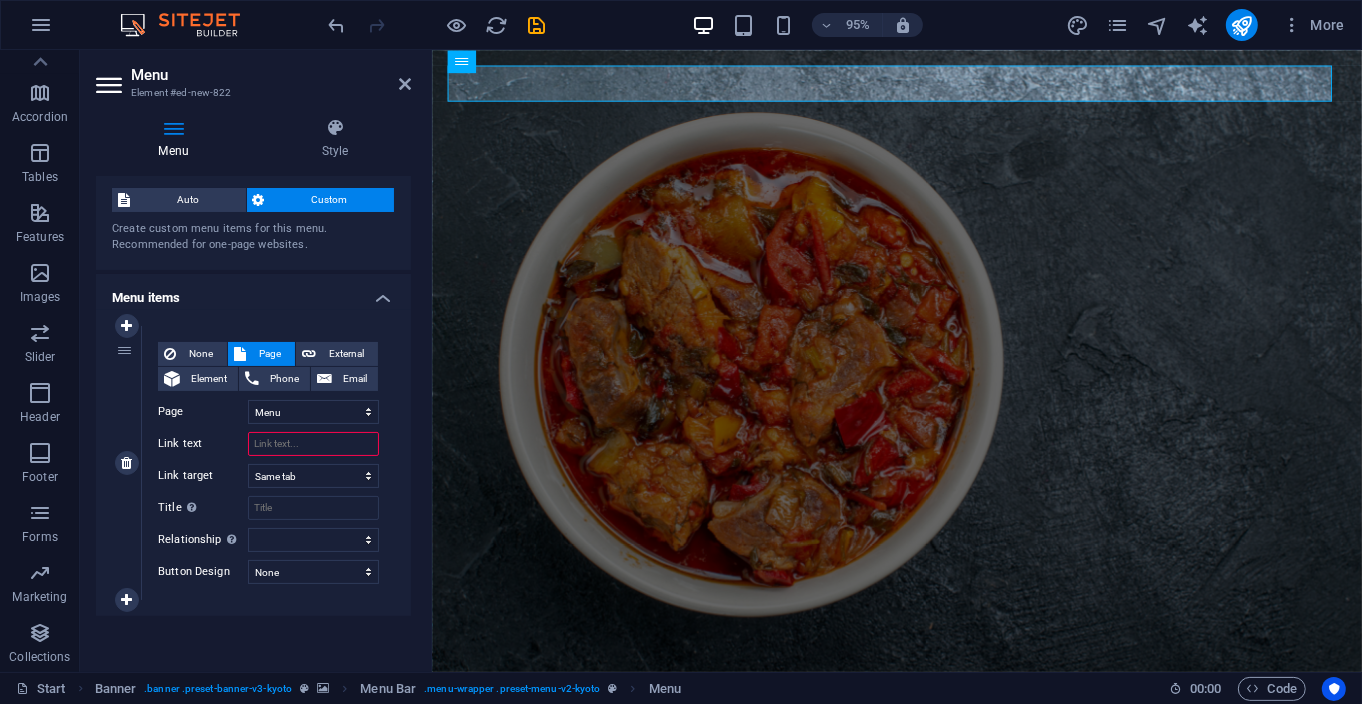 select 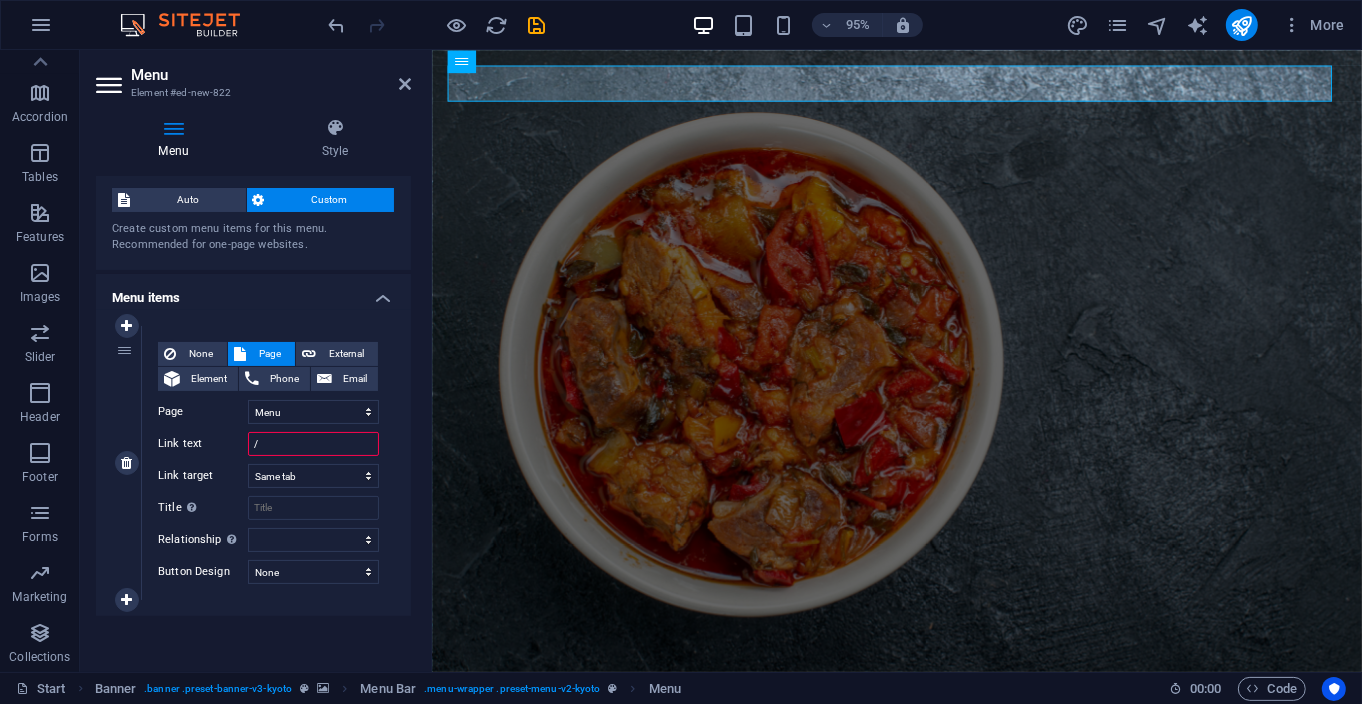 select 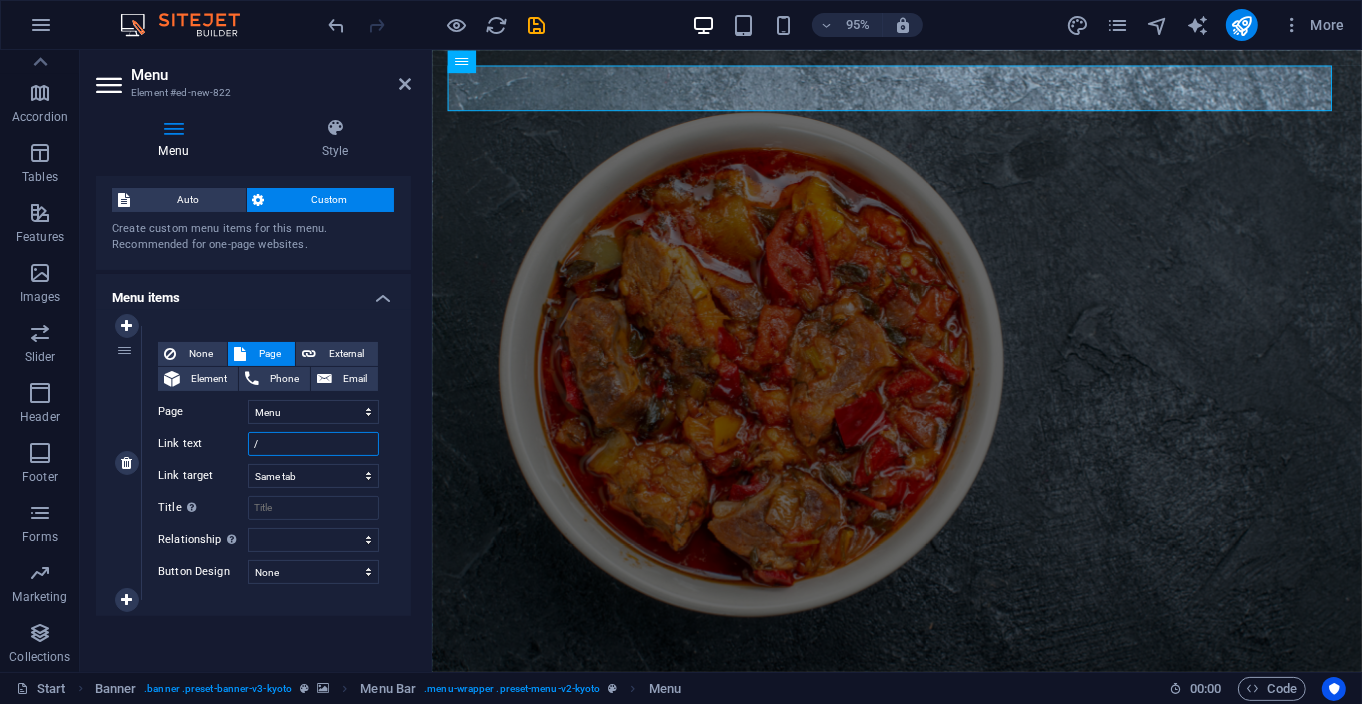 type 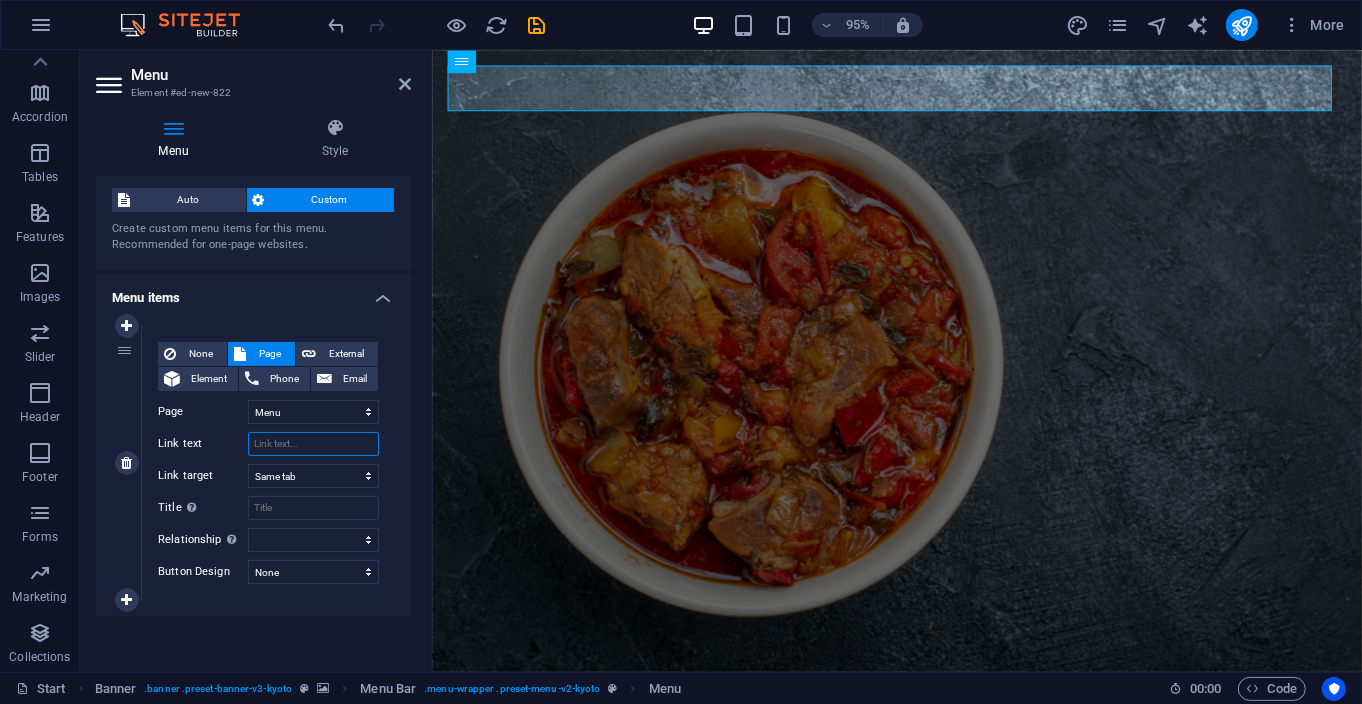 select 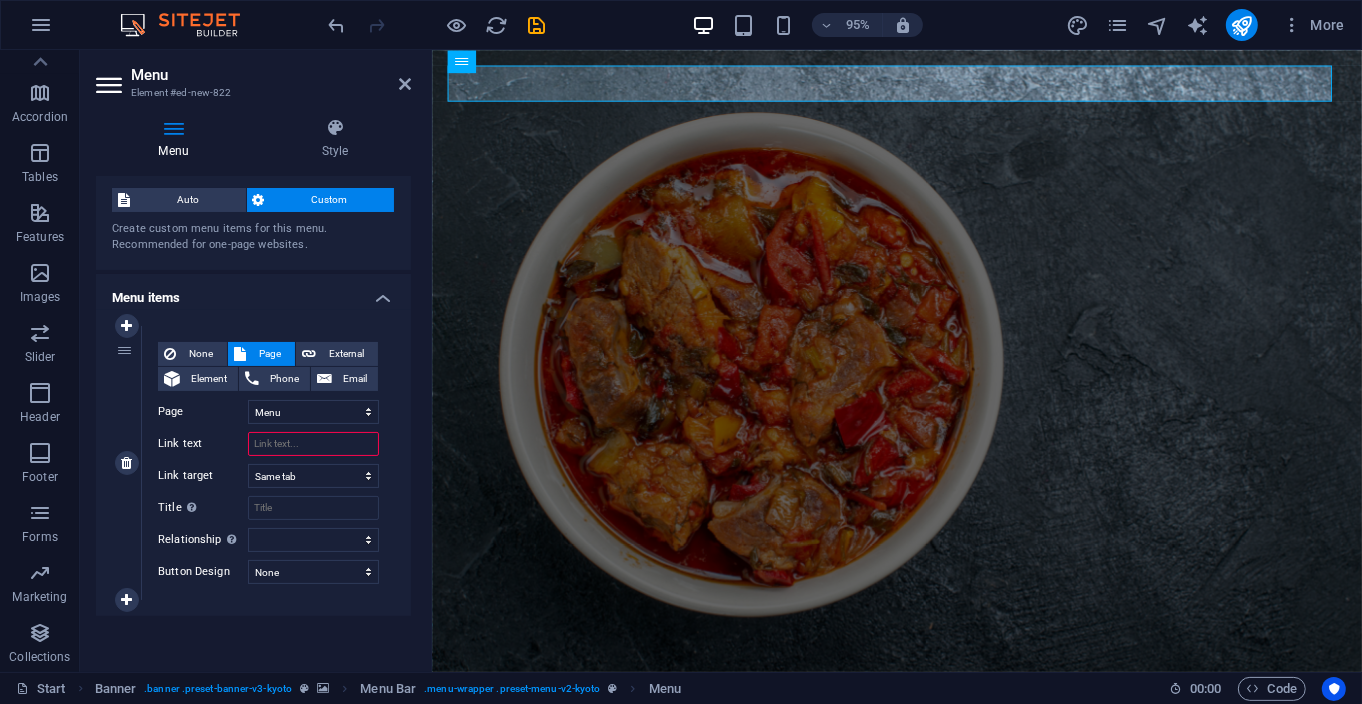 type on "|" 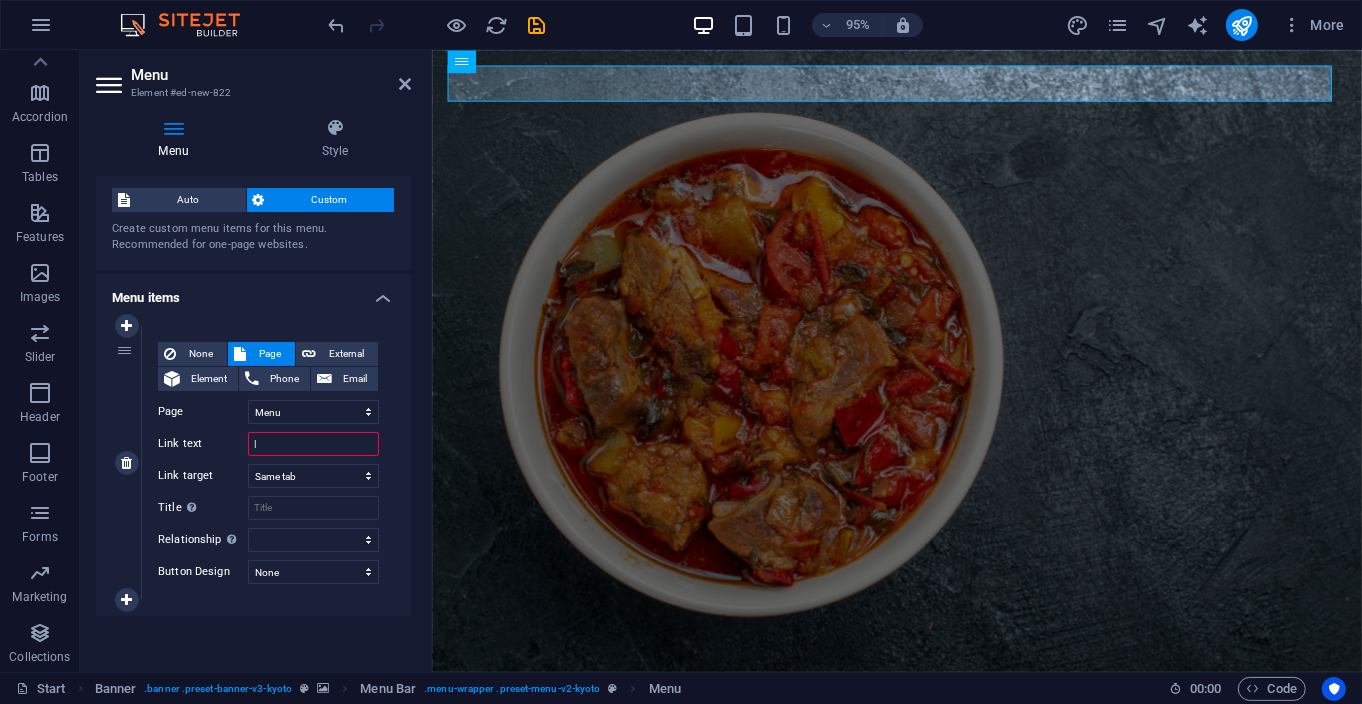 select 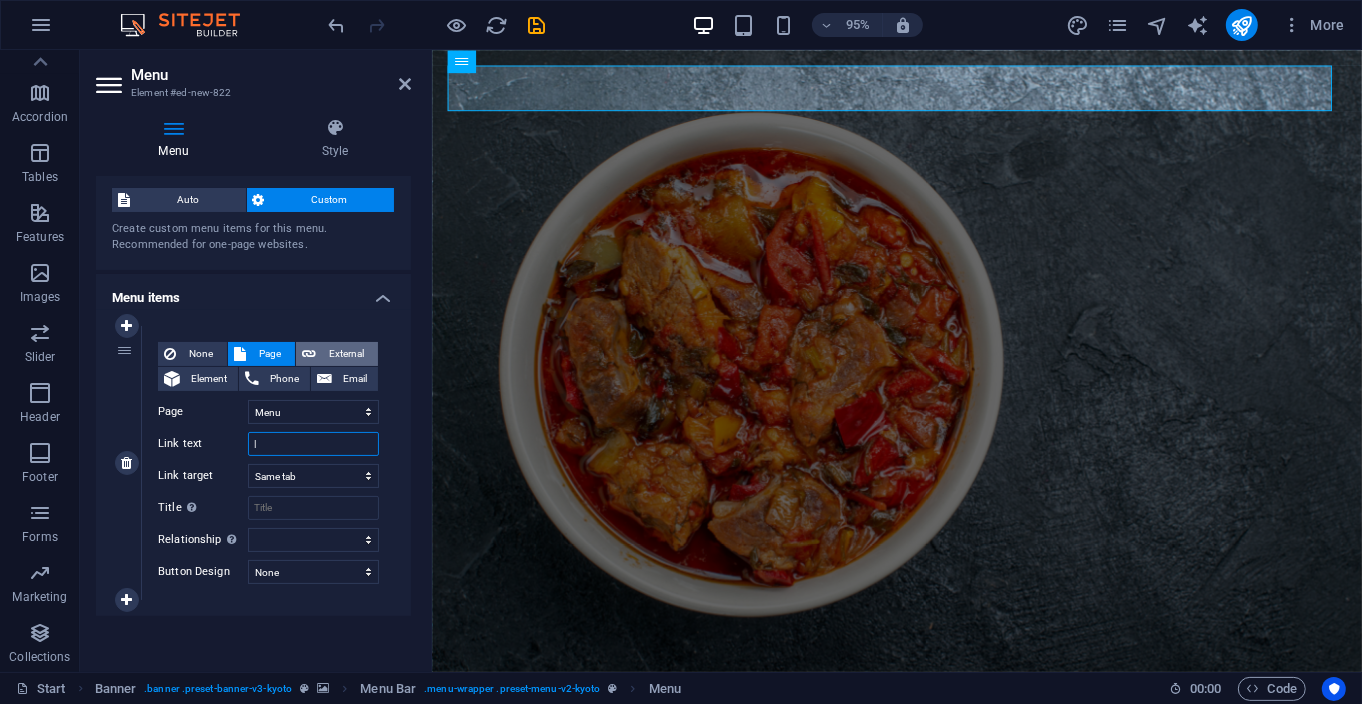 type on "|" 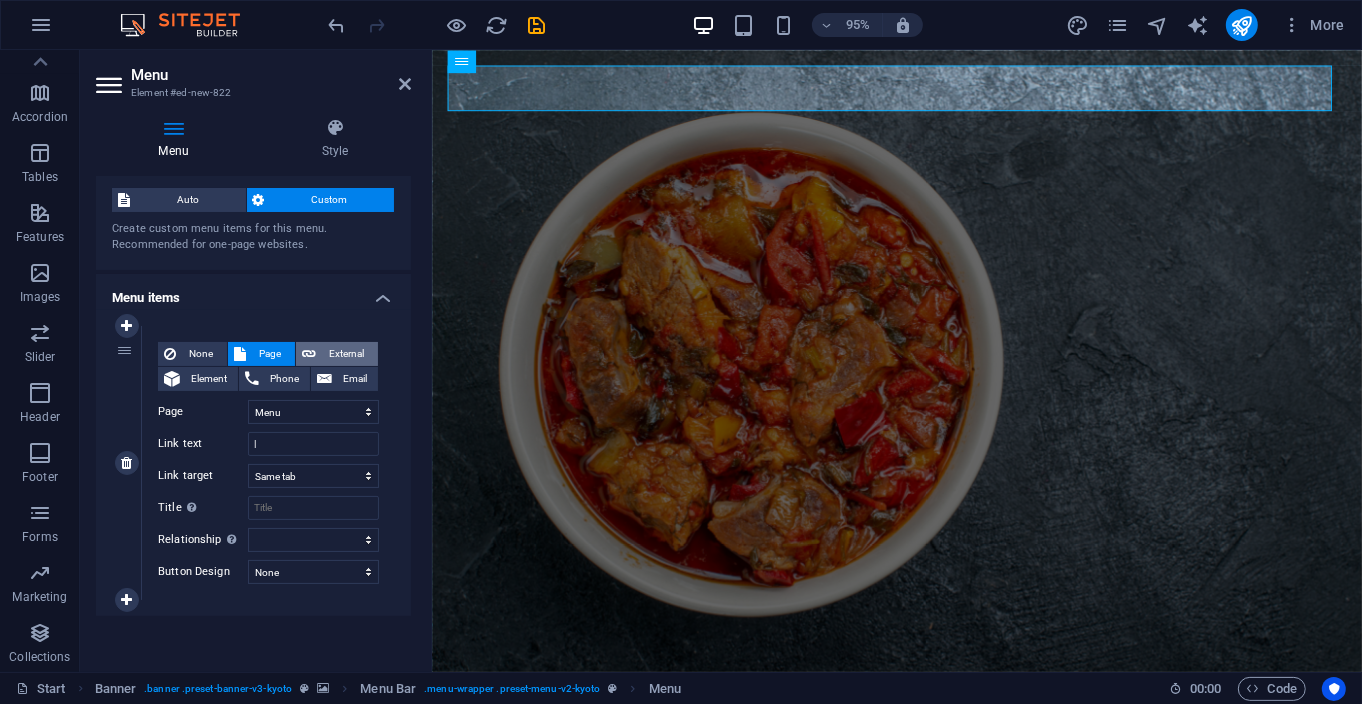 click on "External" at bounding box center [347, 354] 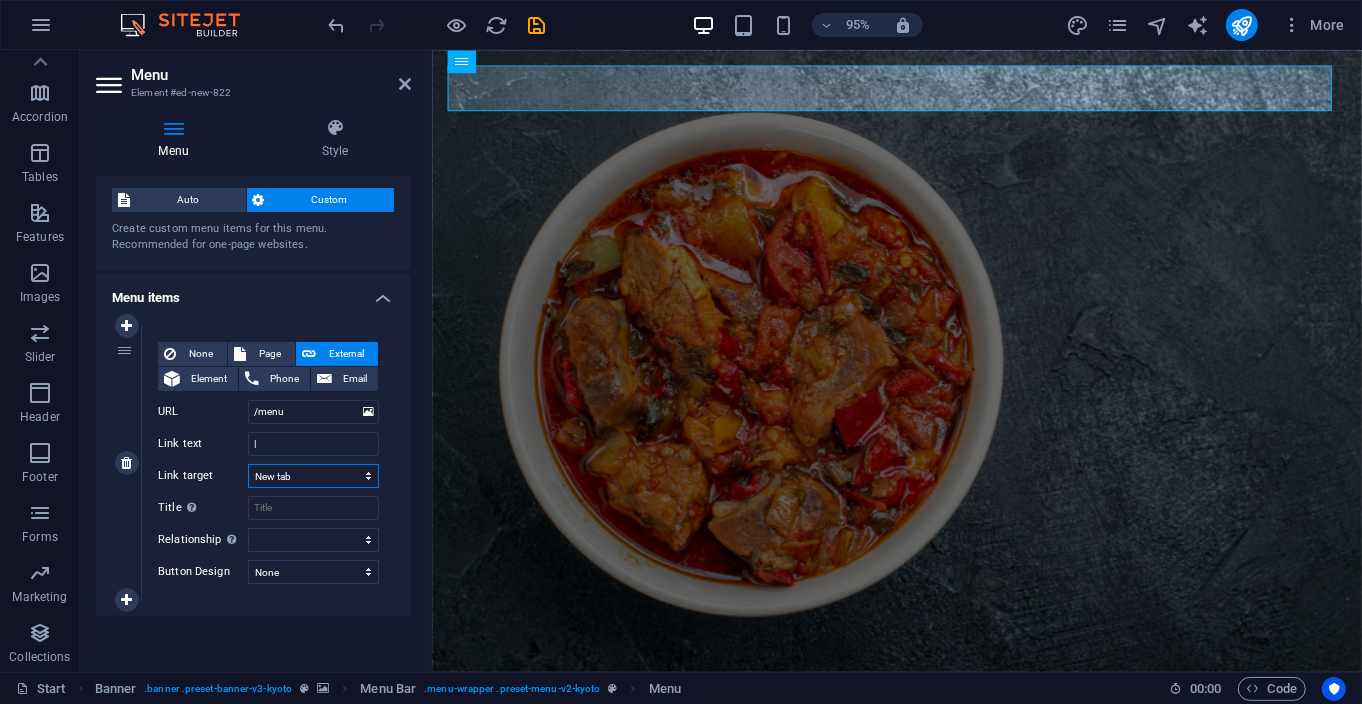click on "New tab Same tab Overlay" at bounding box center (313, 476) 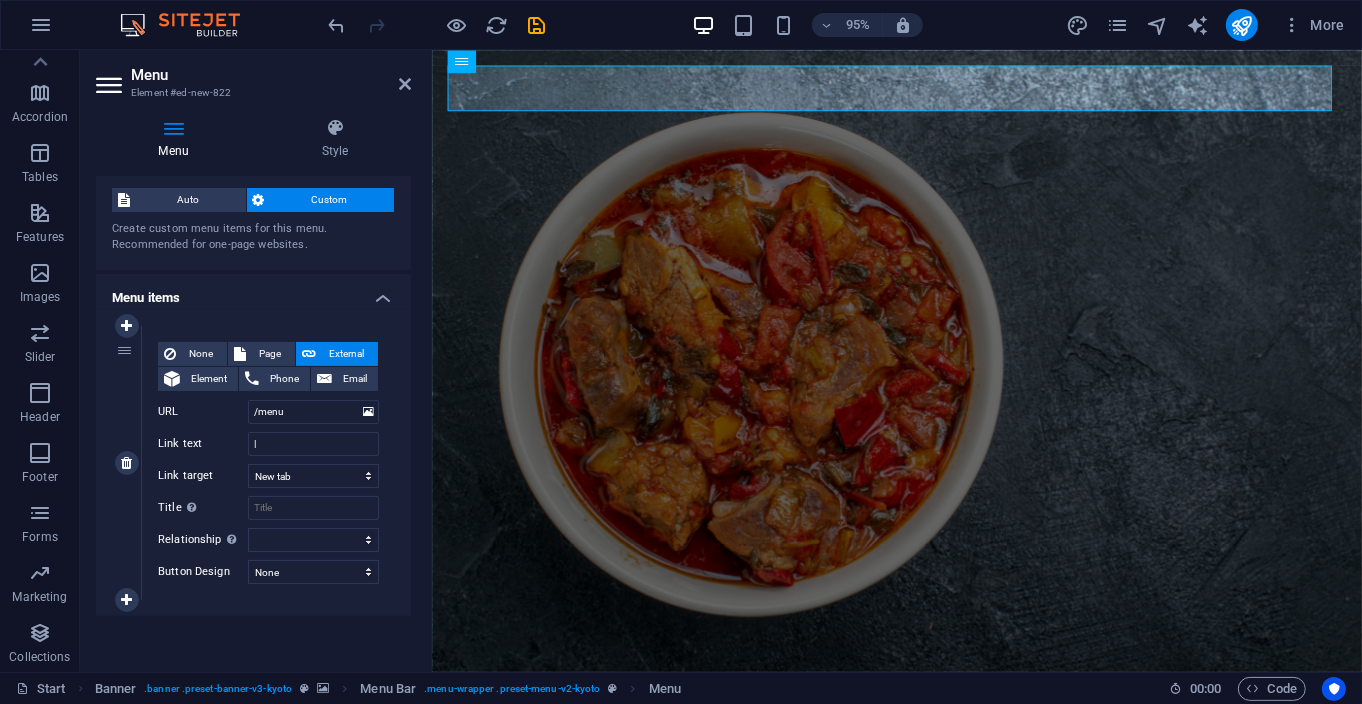 click on "None Page External Element Phone Email Page Start About Services Menu Reservation Contact Legal Notice Privacy Element
URL /menu Phone Email Link text | Link target New tab Same tab Overlay Title Additional link description, should not be the same as the link text. The title is most often shown as a tooltip text when the mouse moves over the element. Leave empty if uncertain. Relationship Sets the  relationship of this link to the link target . For example, the value "nofollow" instructs search engines not to follow the link. Can be left empty. alternate author bookmark external help license next nofollow noreferrer noopener prev search tag Button Design None Default Primary Secondary" at bounding box center [268, 463] 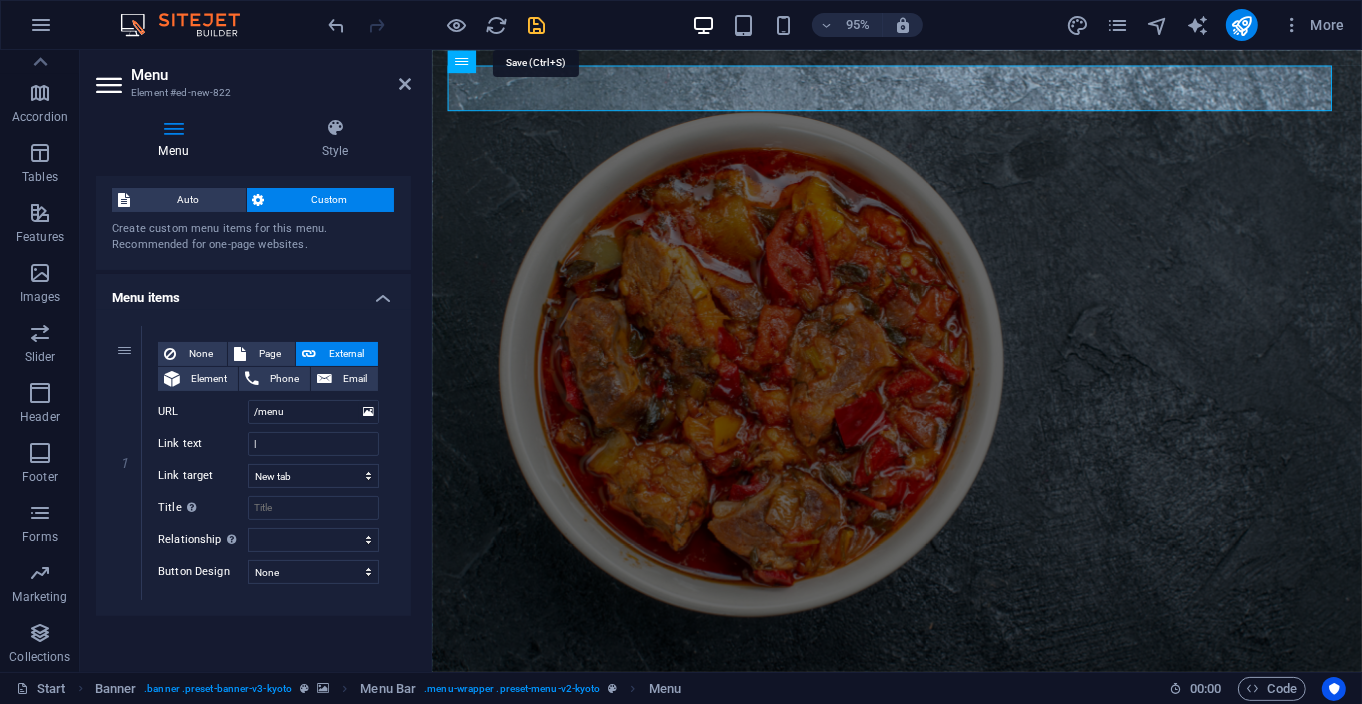 click at bounding box center (537, 25) 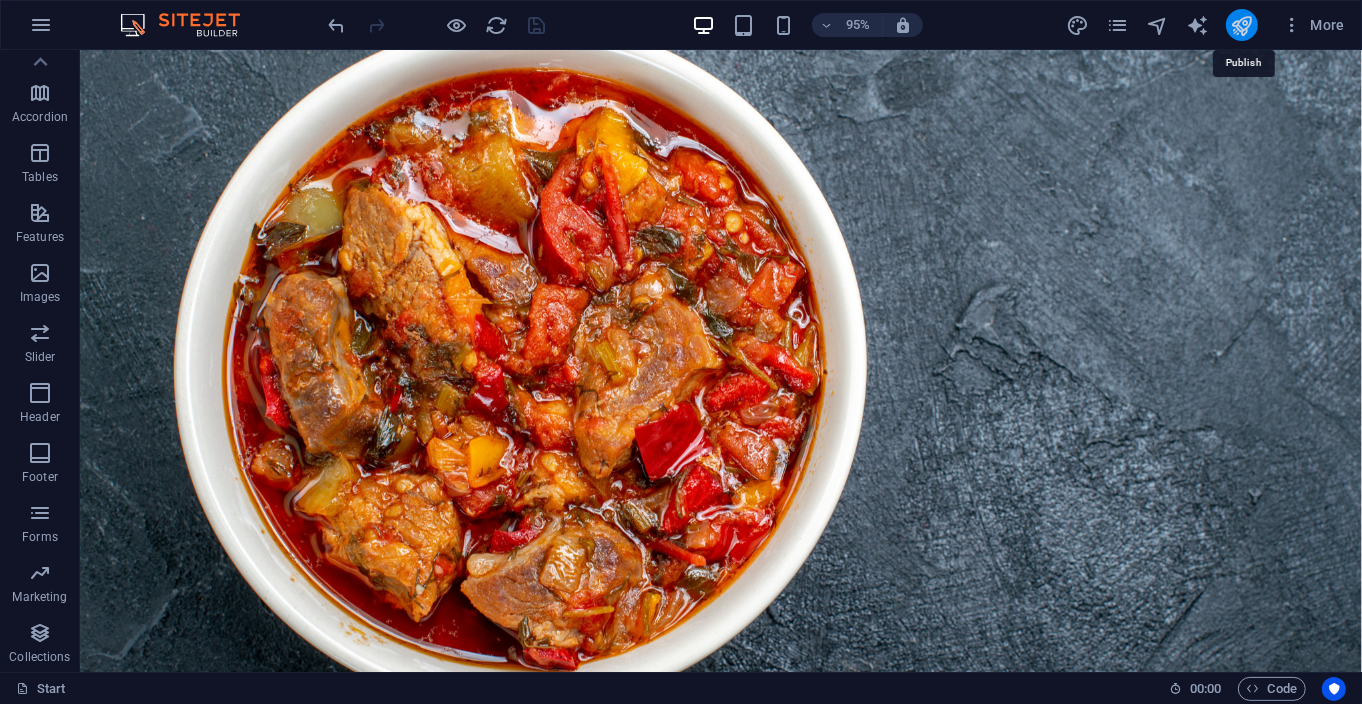 click at bounding box center (1241, 25) 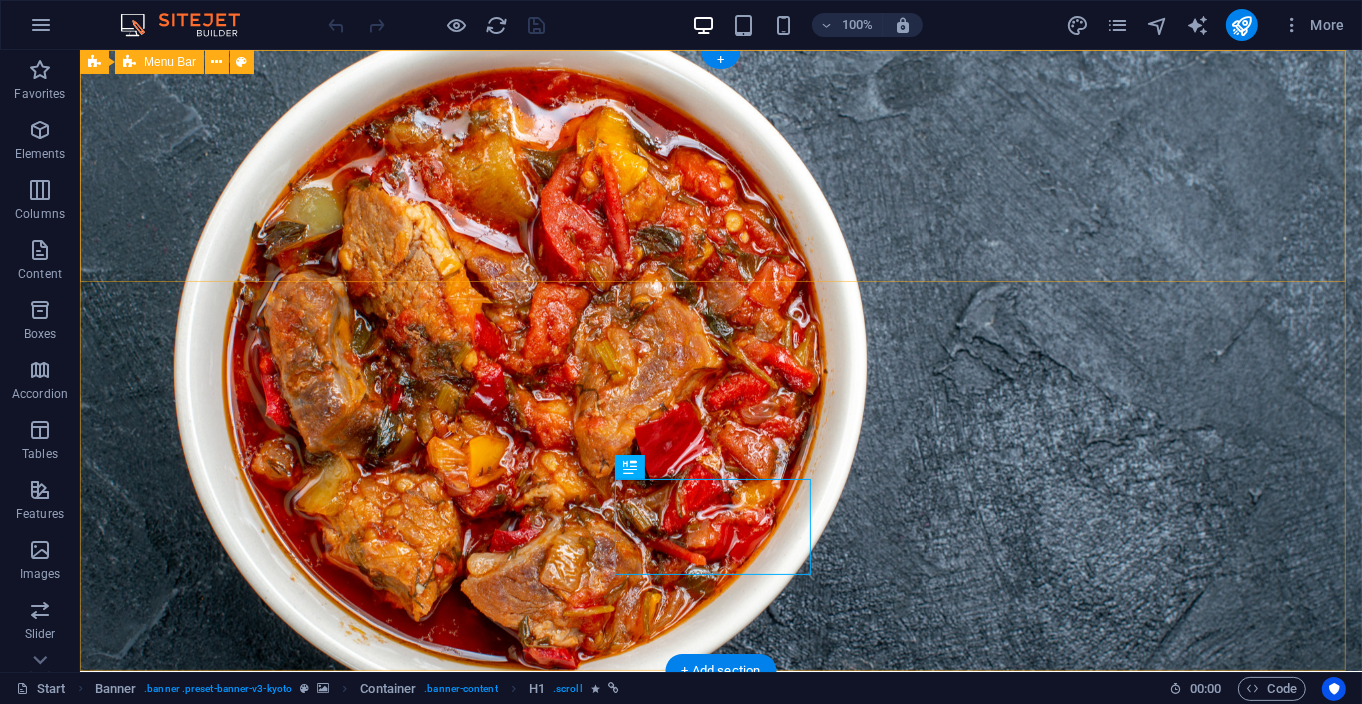 scroll, scrollTop: 0, scrollLeft: 0, axis: both 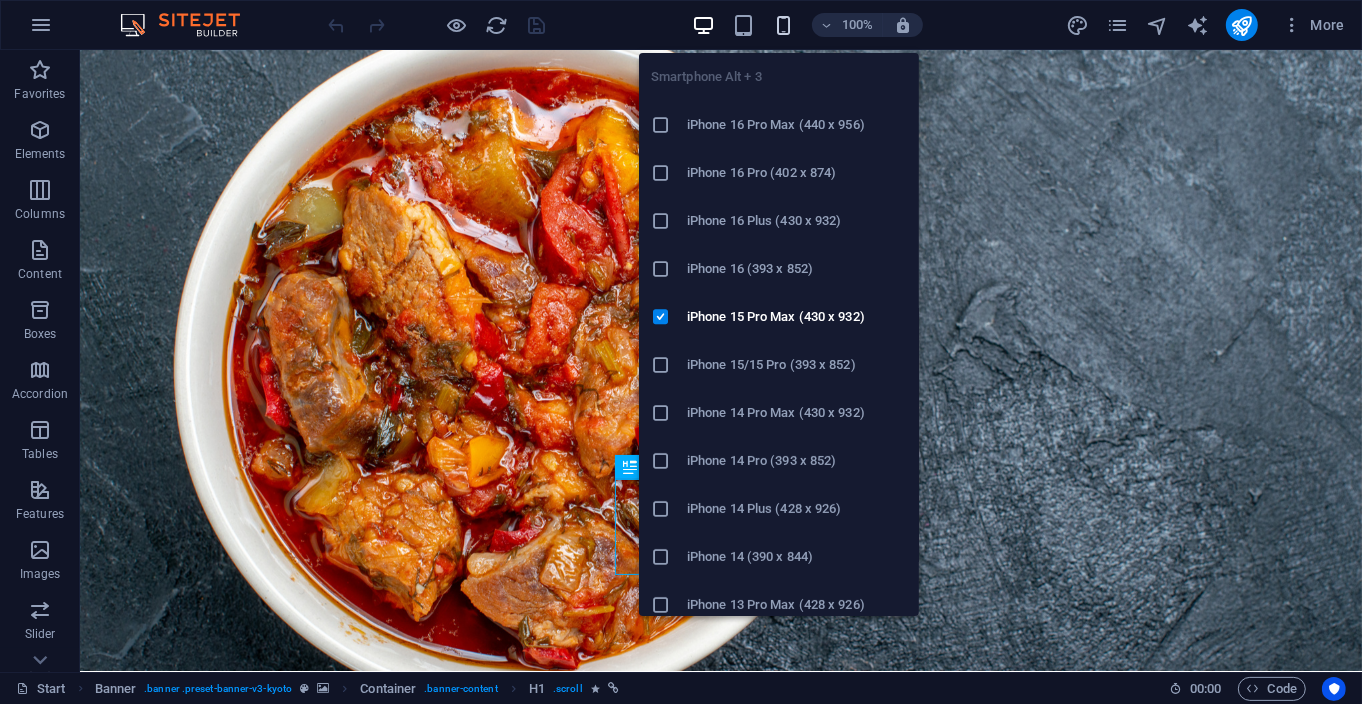 click at bounding box center (783, 25) 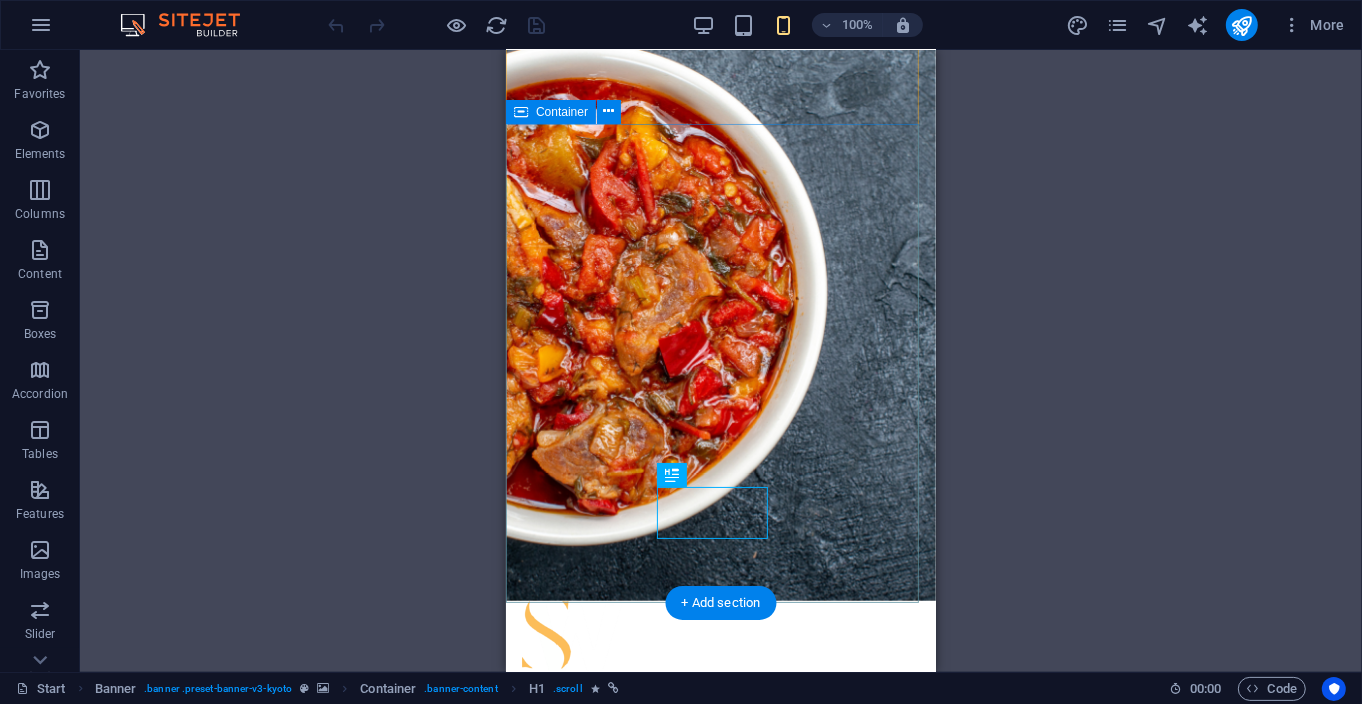 scroll, scrollTop: 0, scrollLeft: 0, axis: both 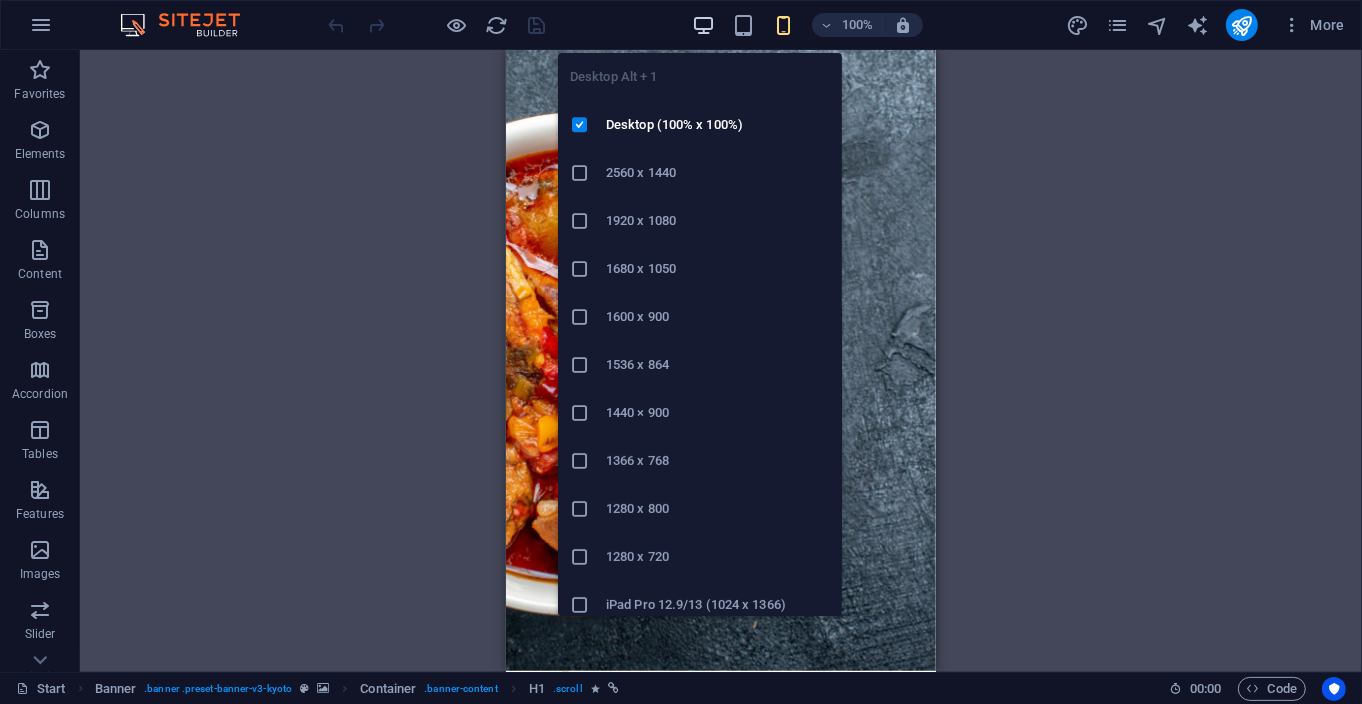 click at bounding box center (703, 25) 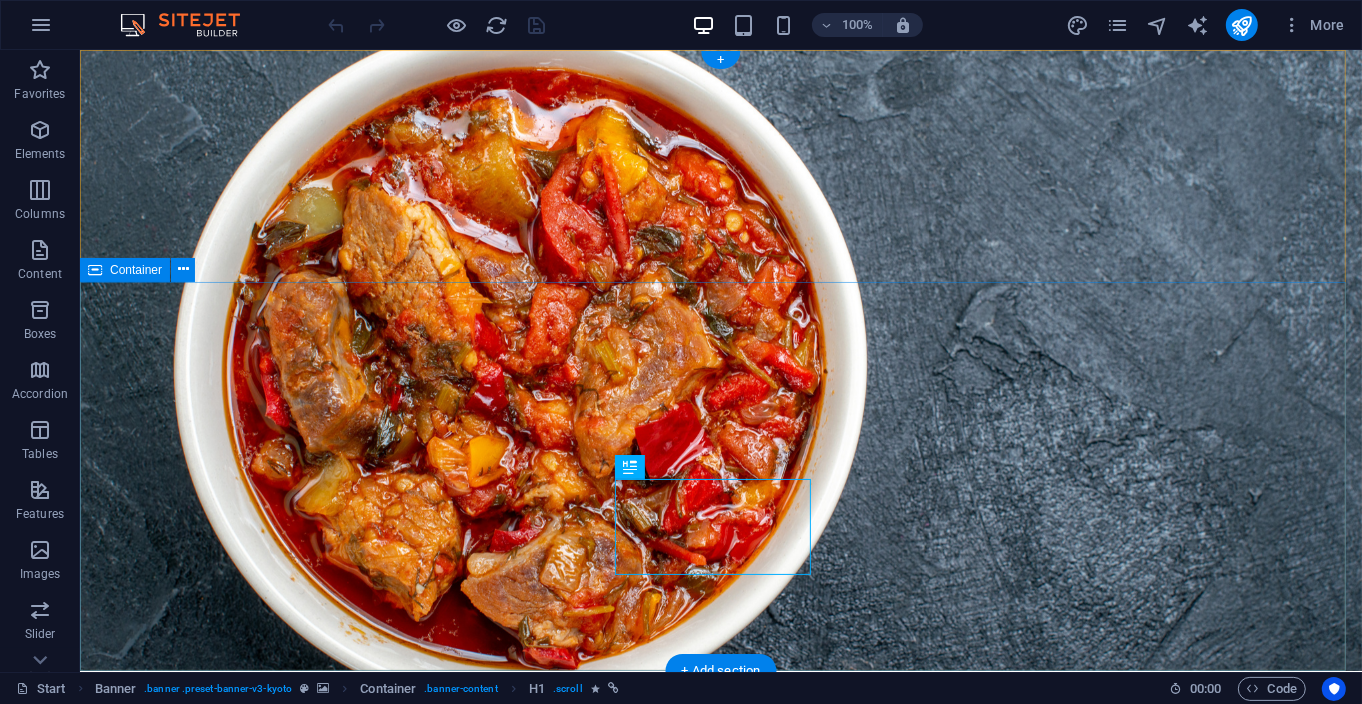 type 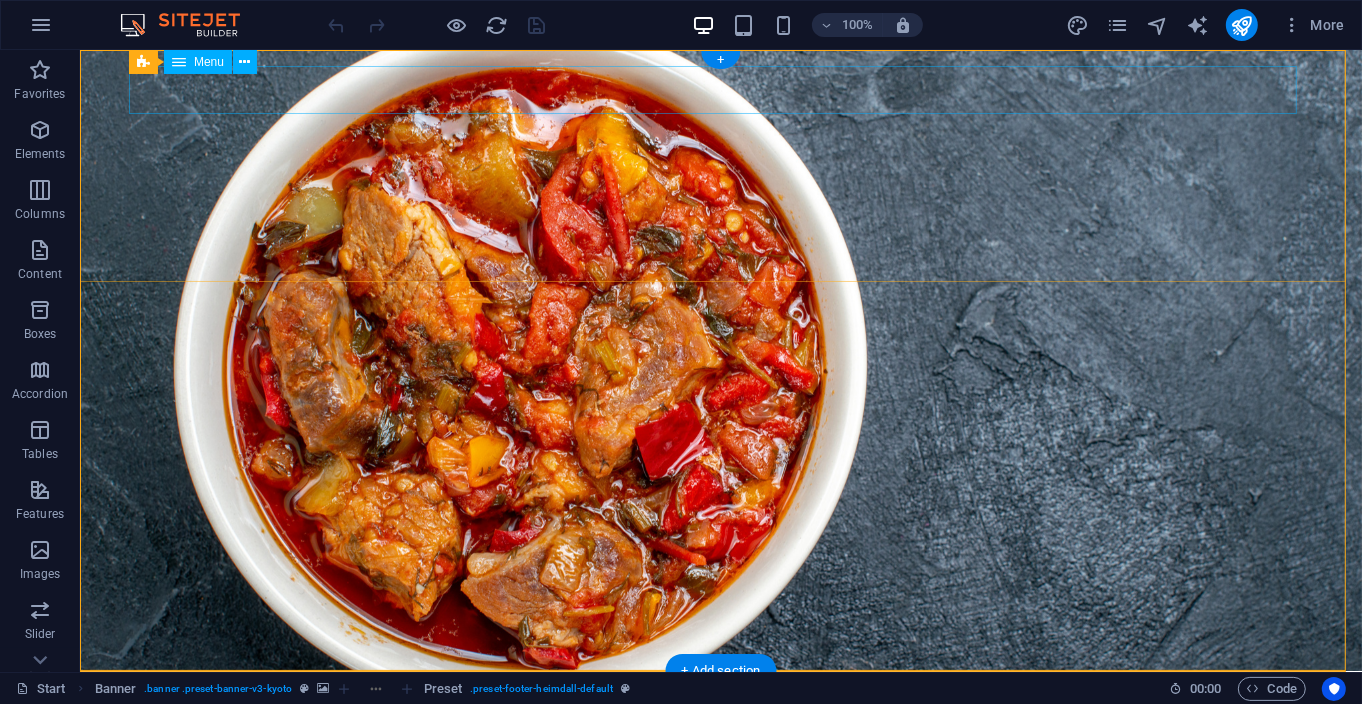 click on "|" at bounding box center [720, 710] 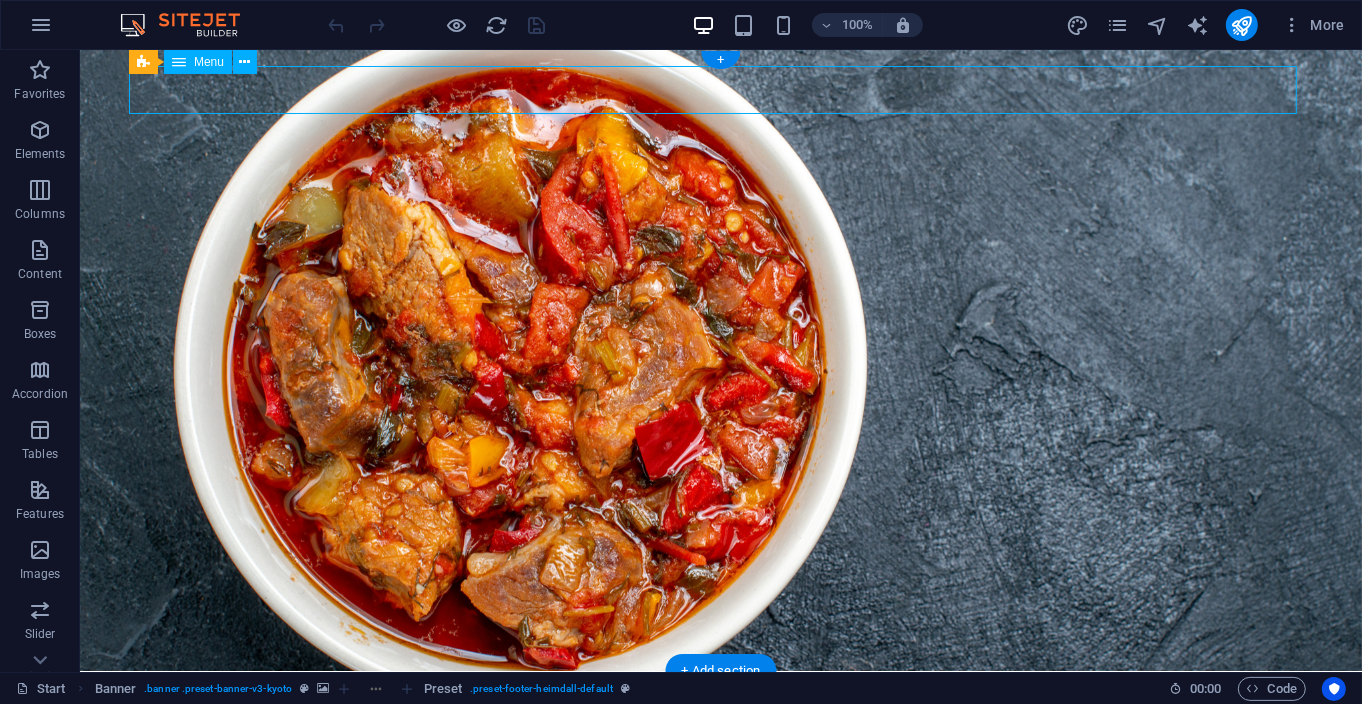 click on "|" at bounding box center [720, 710] 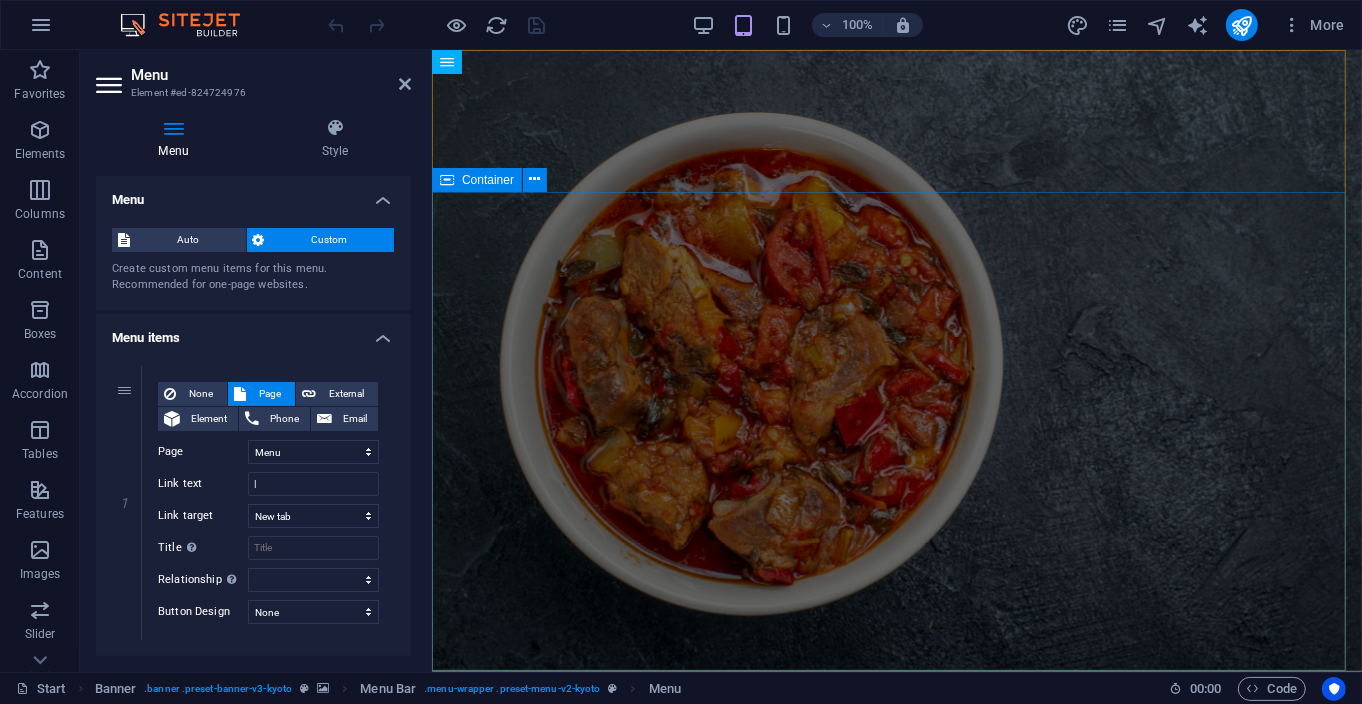 click on "MENU" at bounding box center (896, 1039) 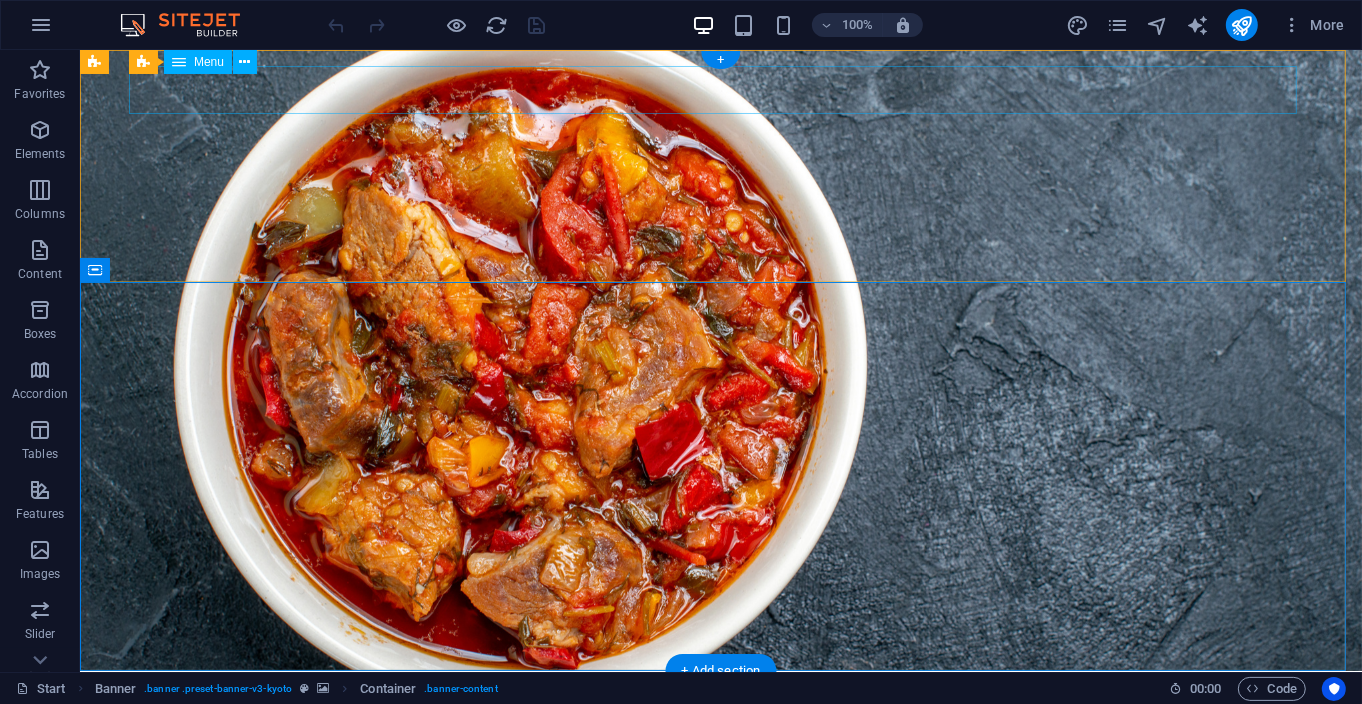 click on "|" at bounding box center [720, 710] 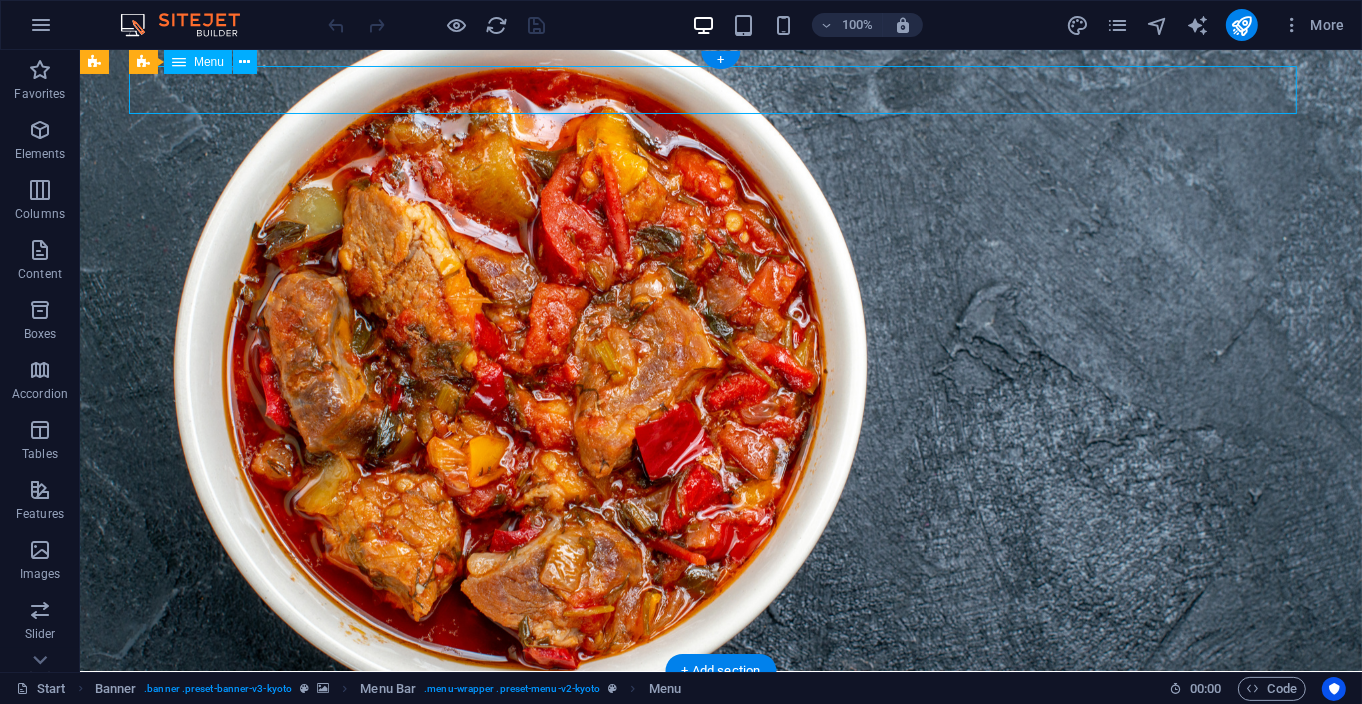 click on "|" at bounding box center (720, 710) 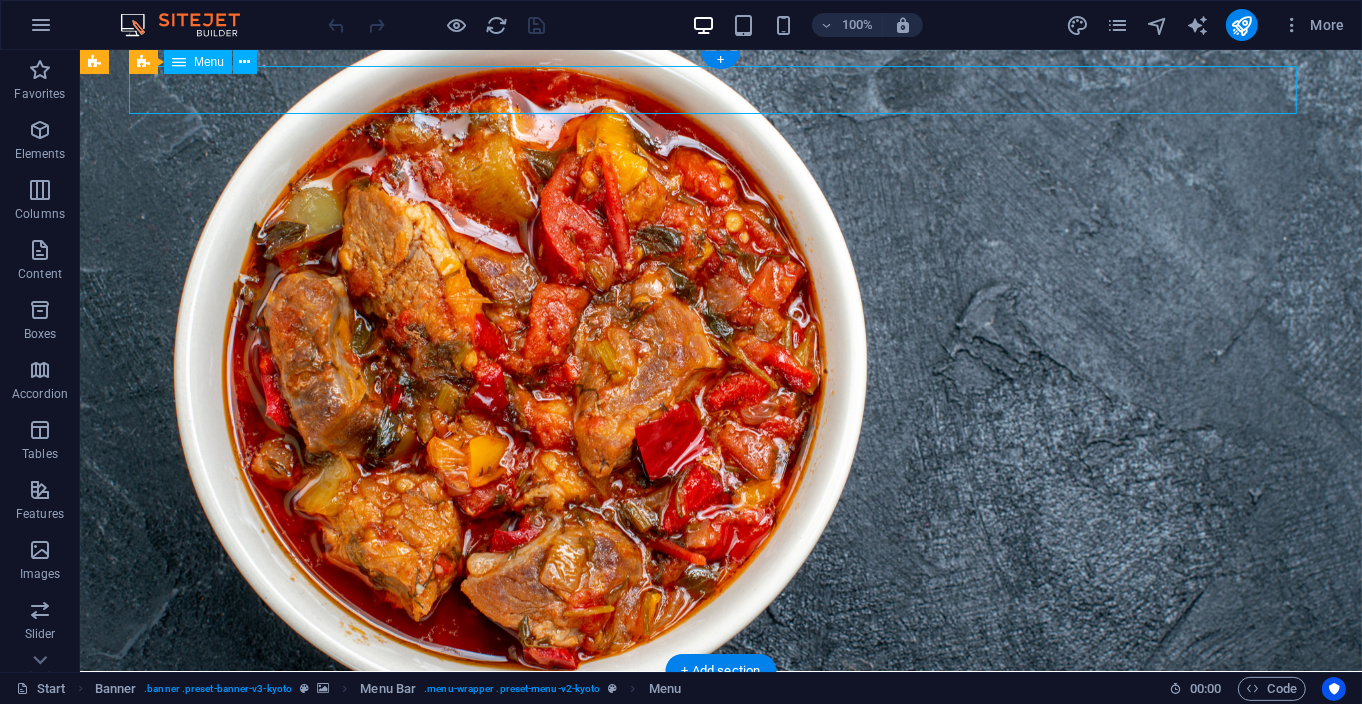 click on "|" at bounding box center (720, 710) 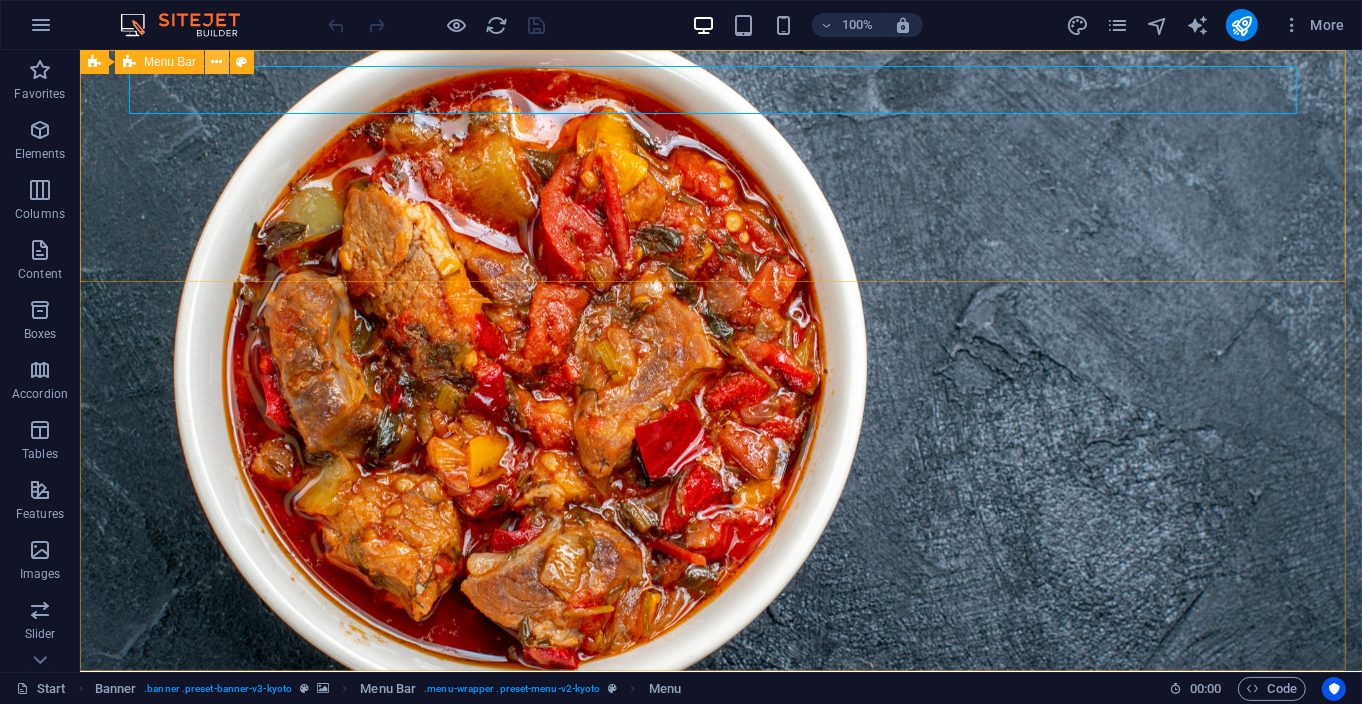 click at bounding box center (217, 62) 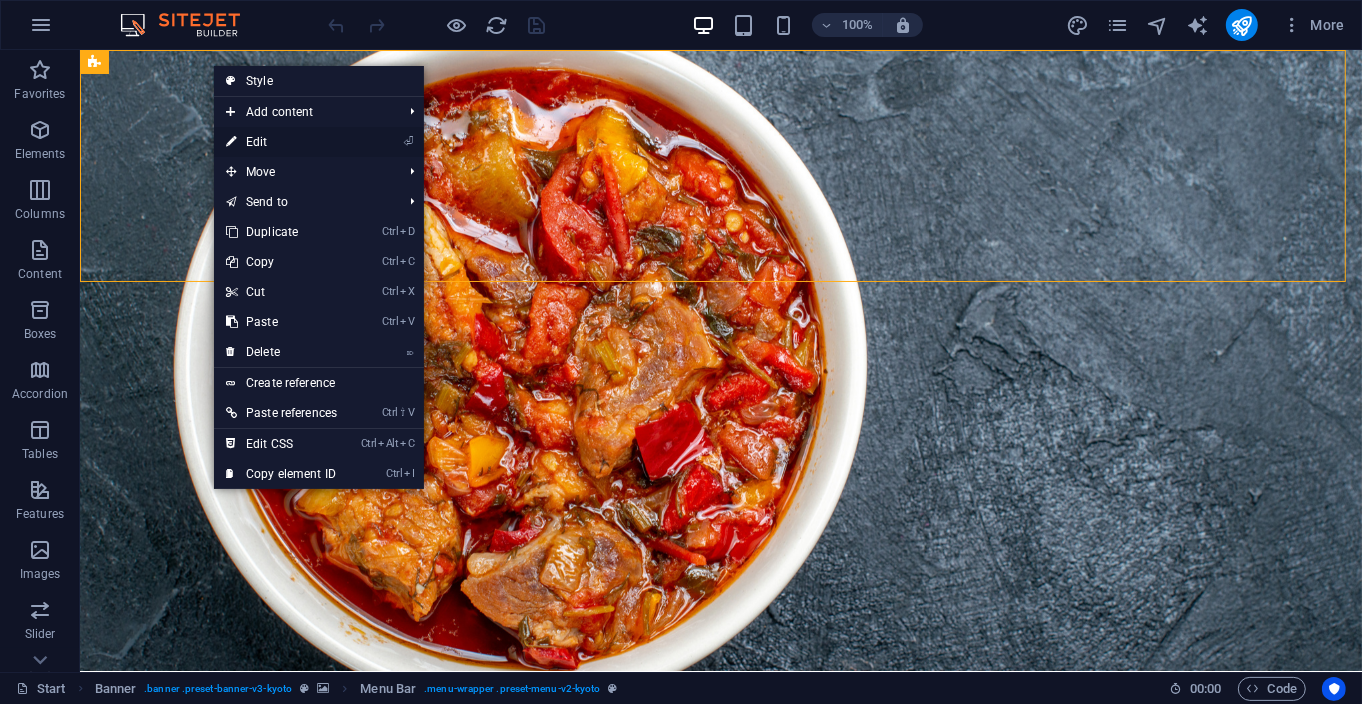 click on "⏎  Edit" at bounding box center [281, 142] 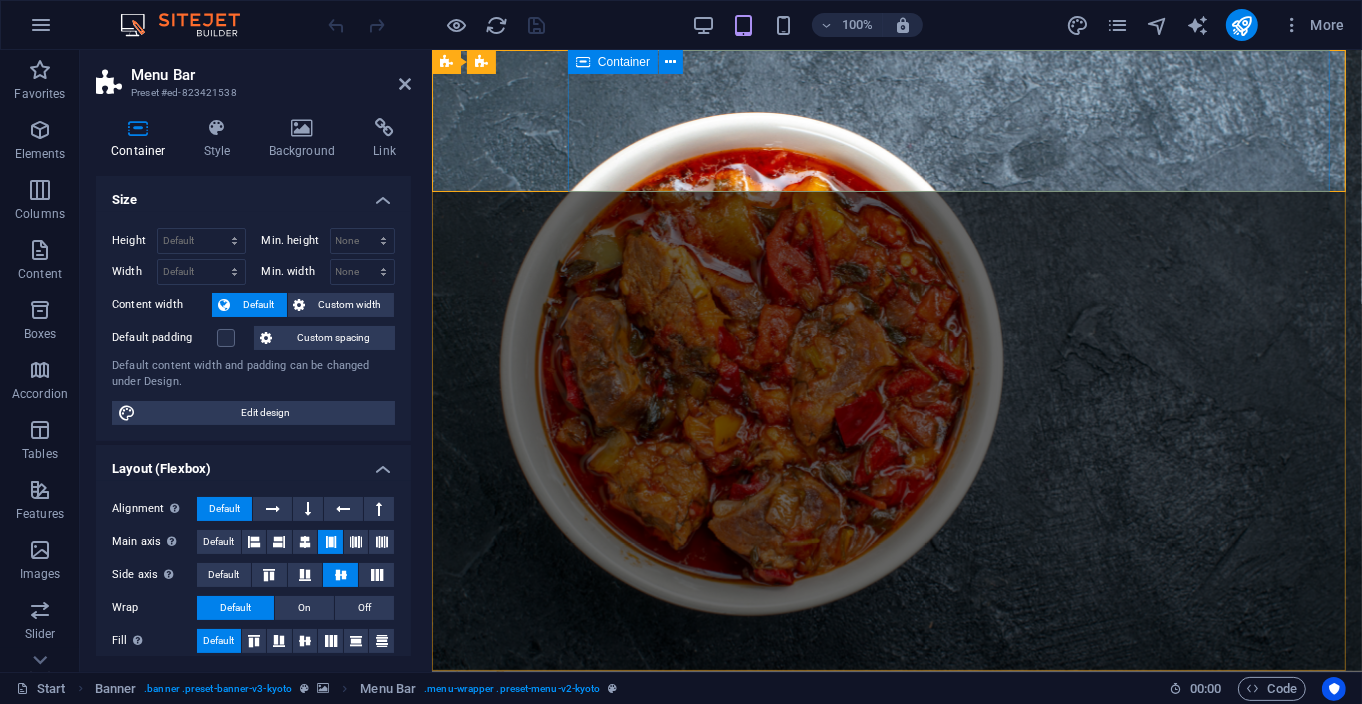 click on "Drop content here or  Add elements  Paste clipboard" at bounding box center (896, 855) 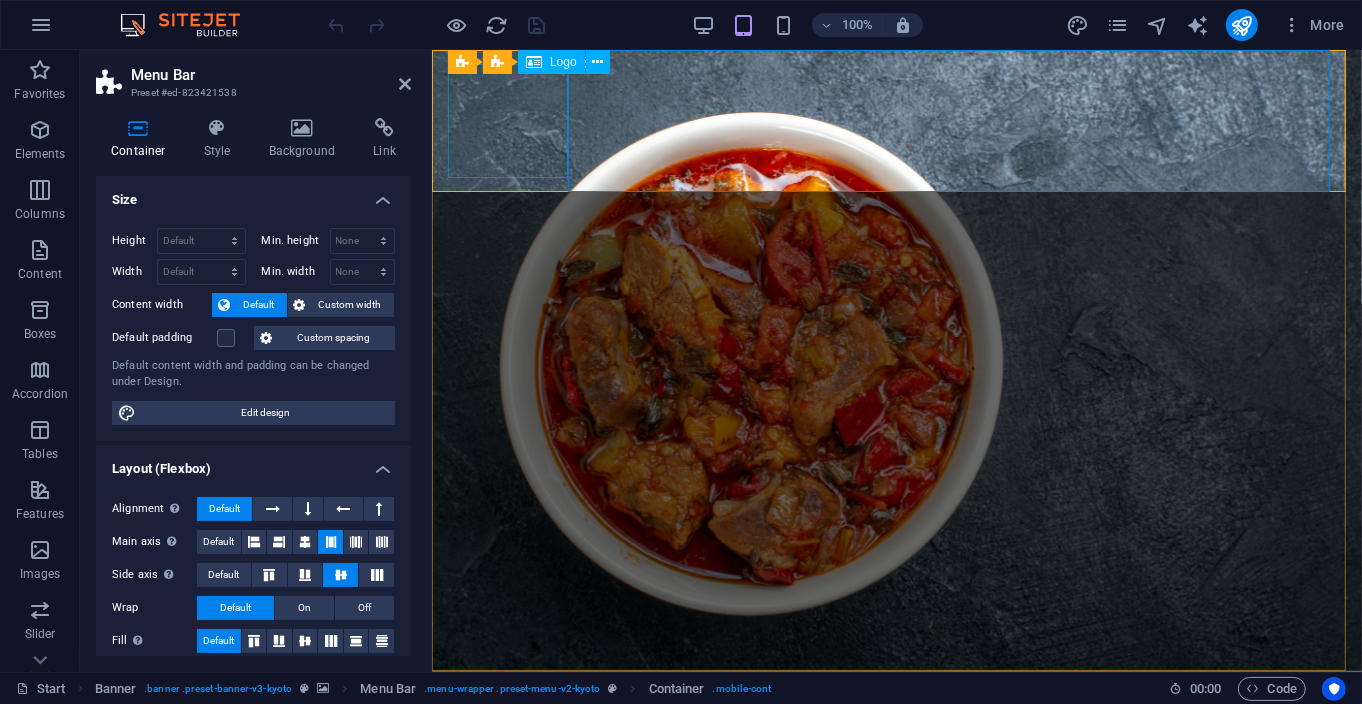 click at bounding box center (896, 727) 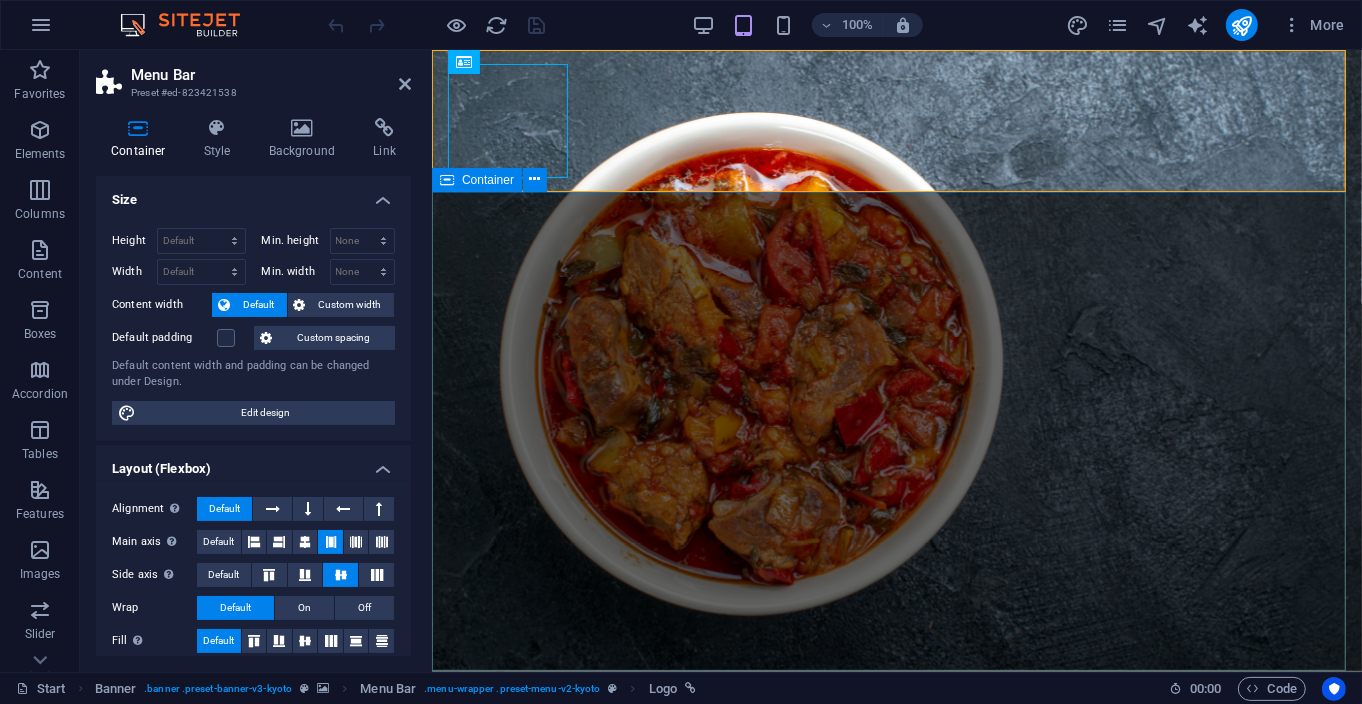 click on "MENU" at bounding box center (896, 1039) 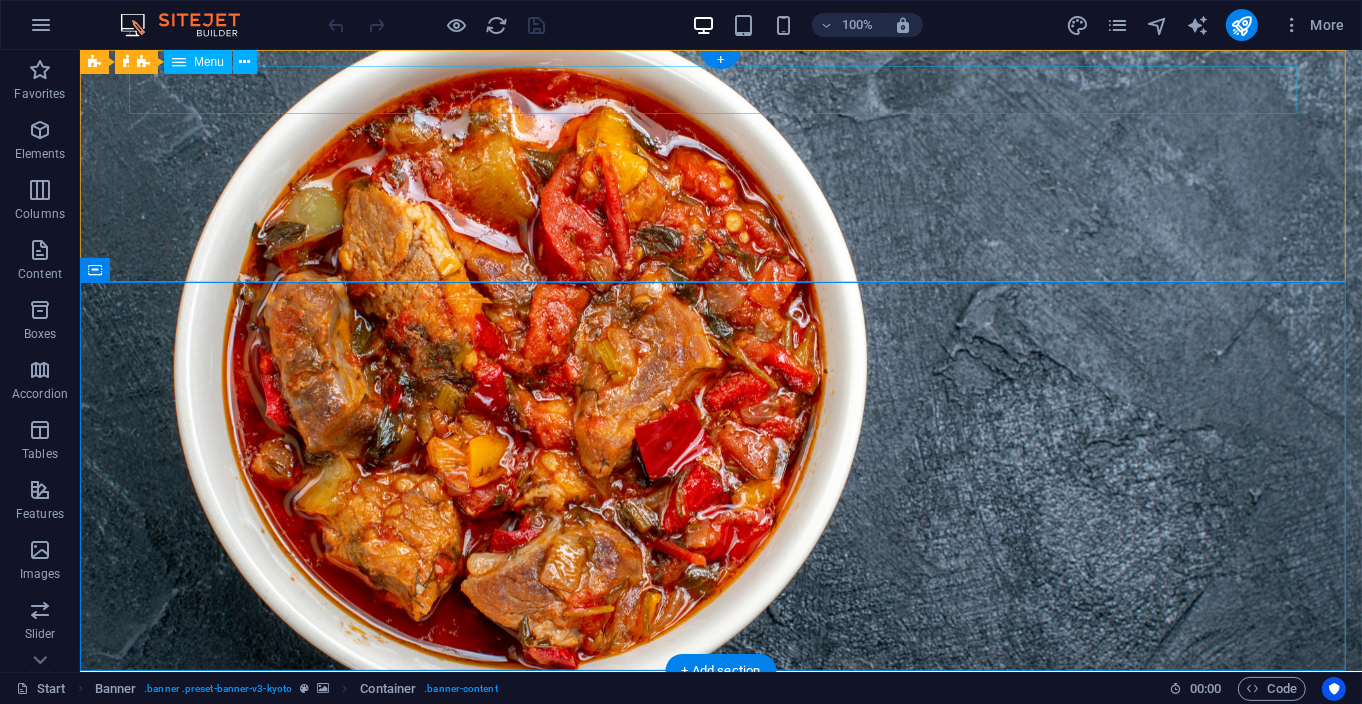 click on "|" at bounding box center (720, 710) 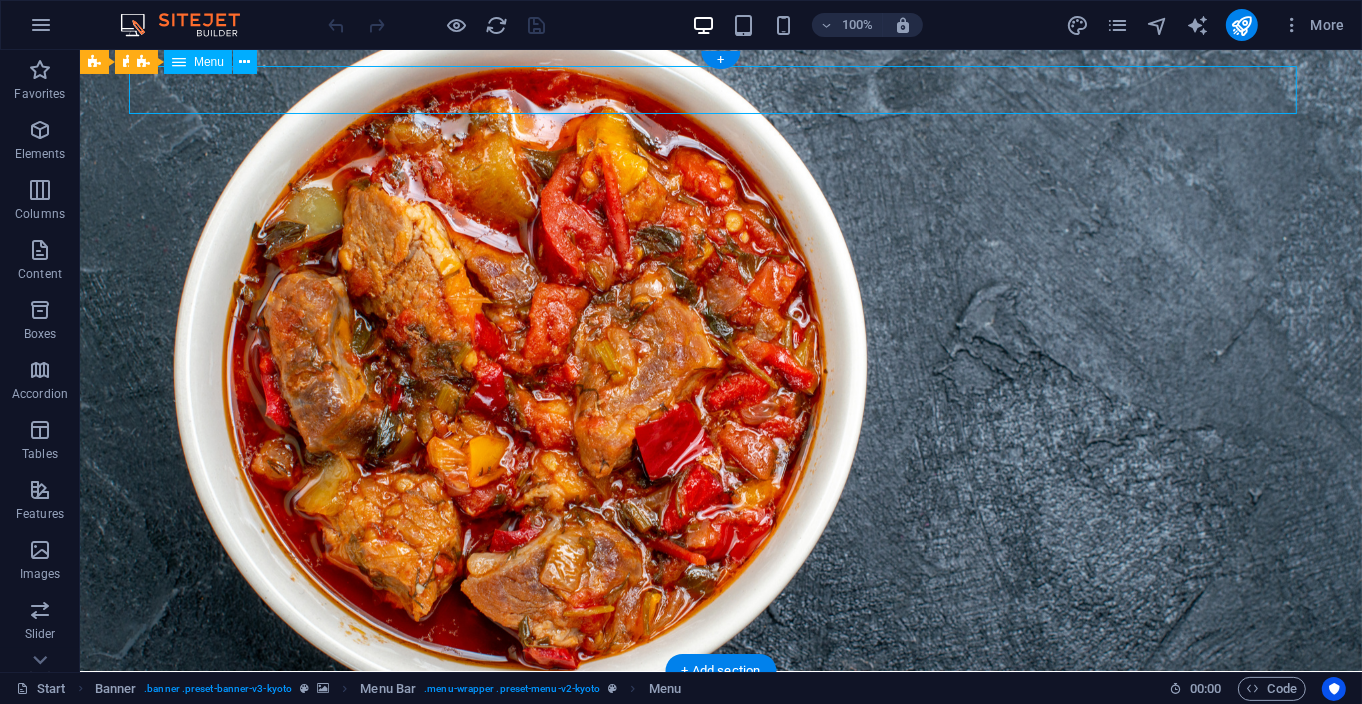 click on "|" at bounding box center [720, 710] 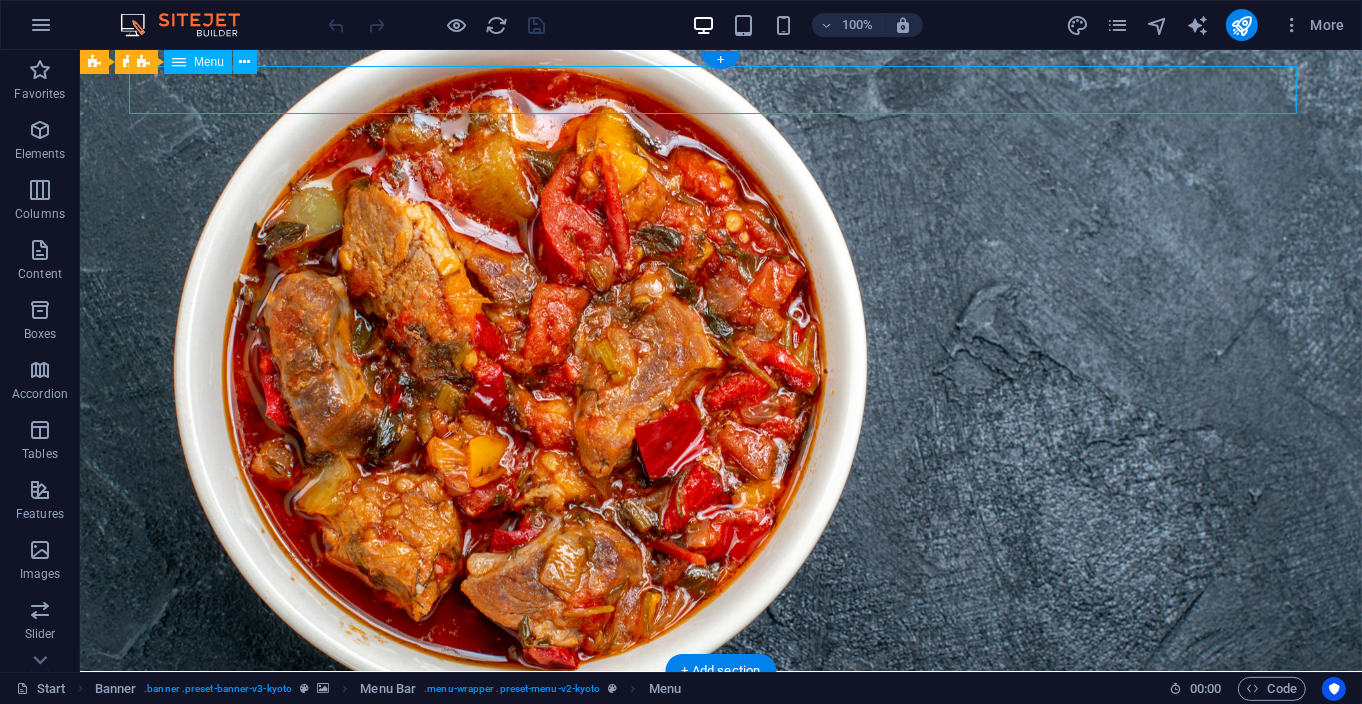 select on "3" 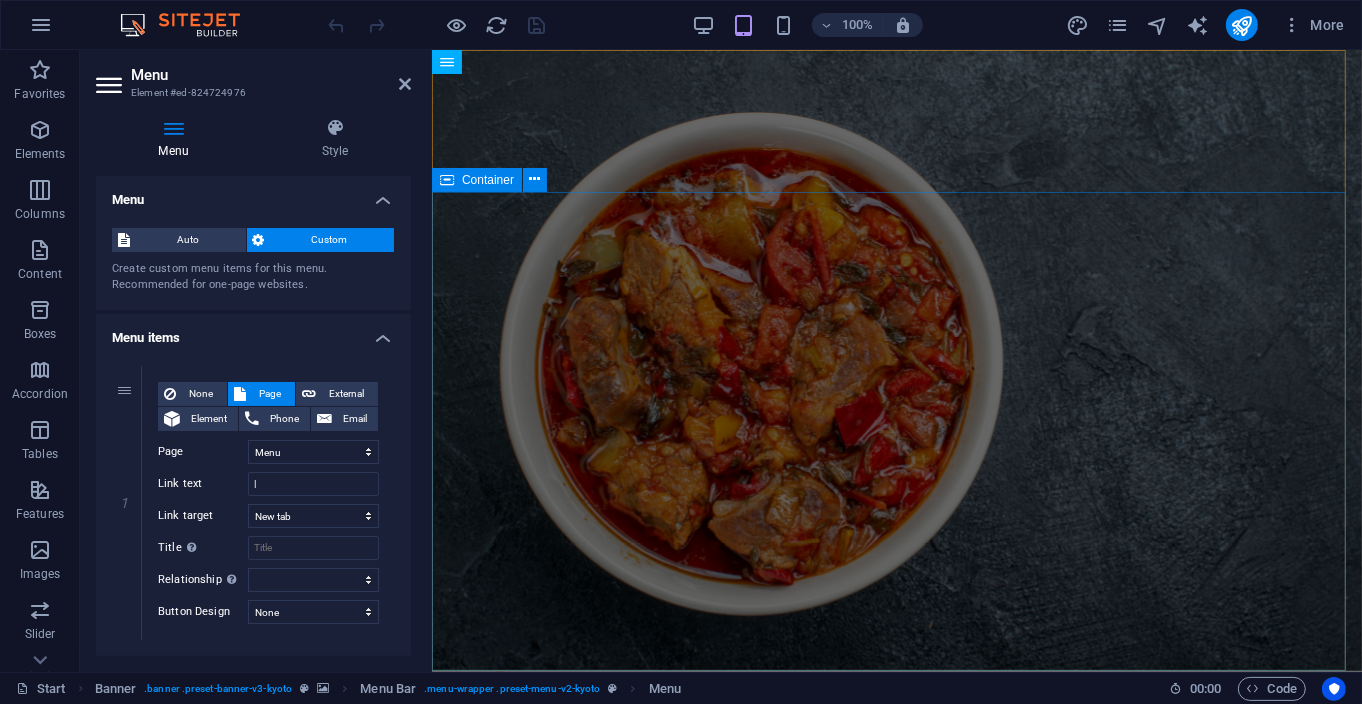 click on "MENU" at bounding box center [896, 1039] 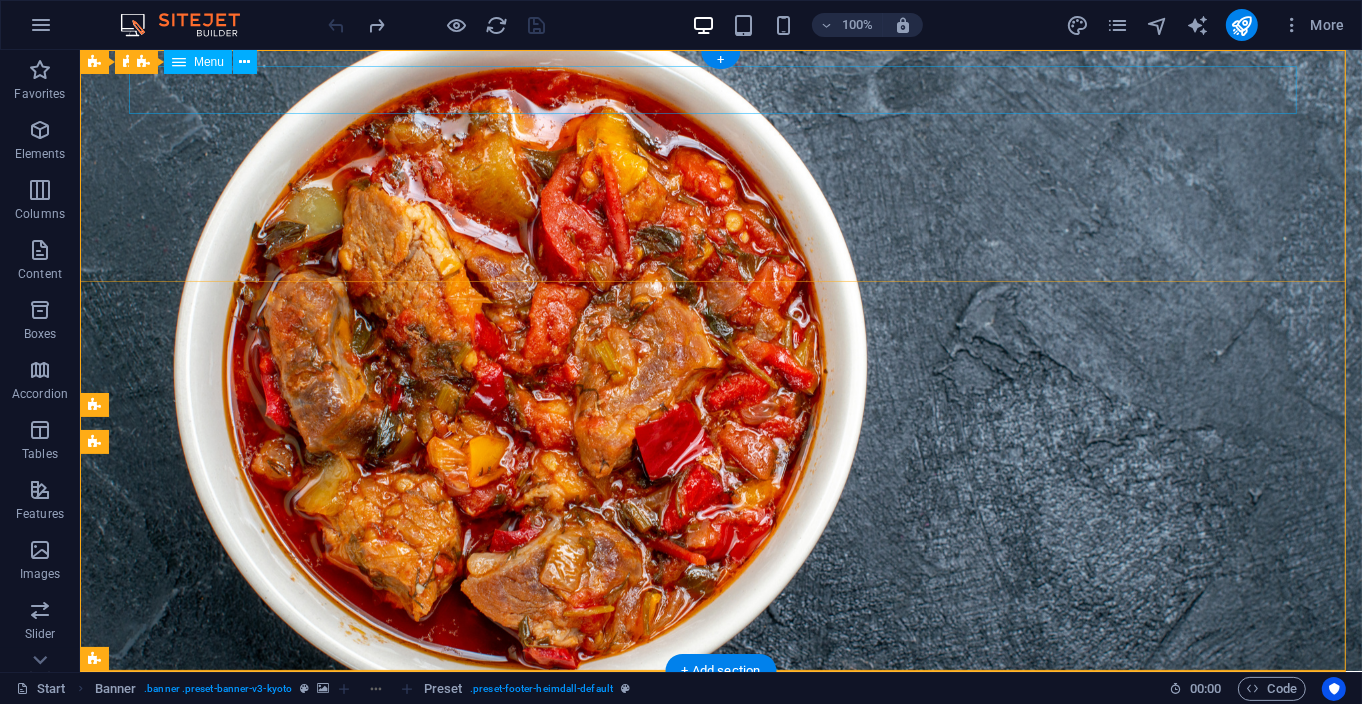 click on "|" at bounding box center (720, 710) 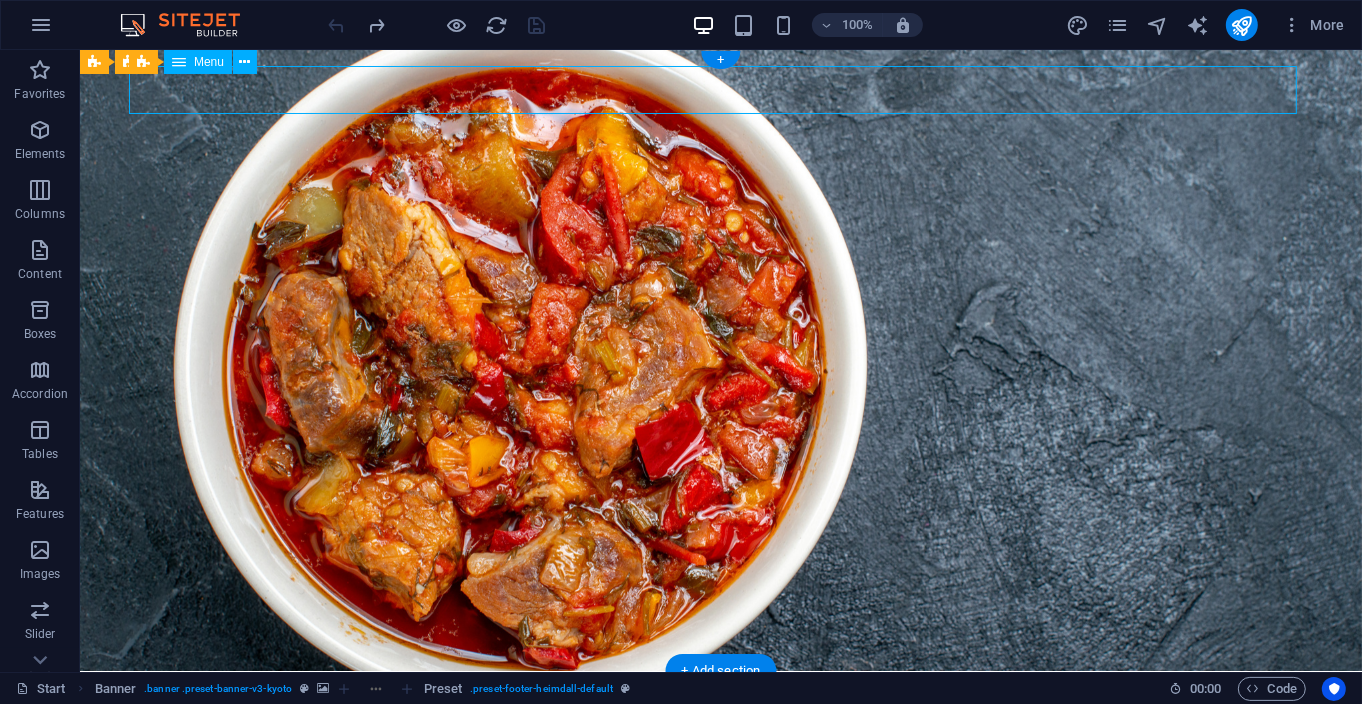 click on "|" at bounding box center (720, 710) 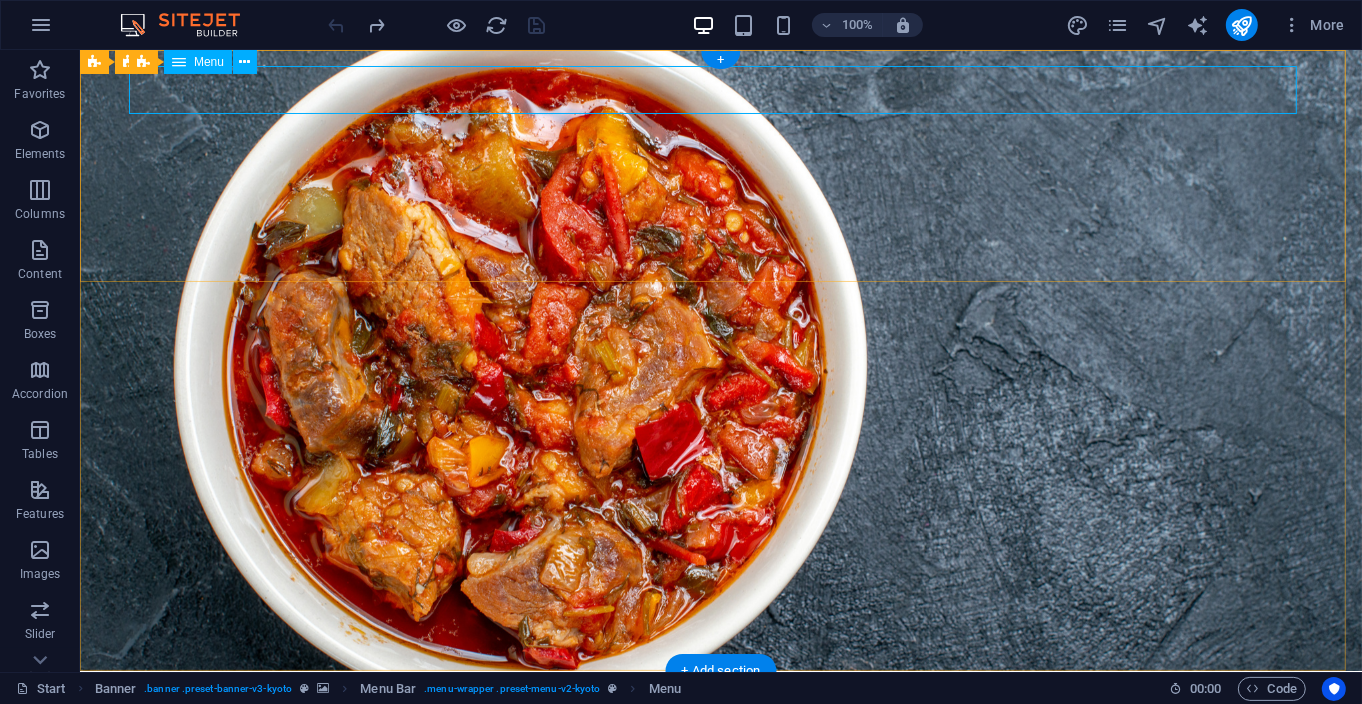 click on "|" at bounding box center (720, 710) 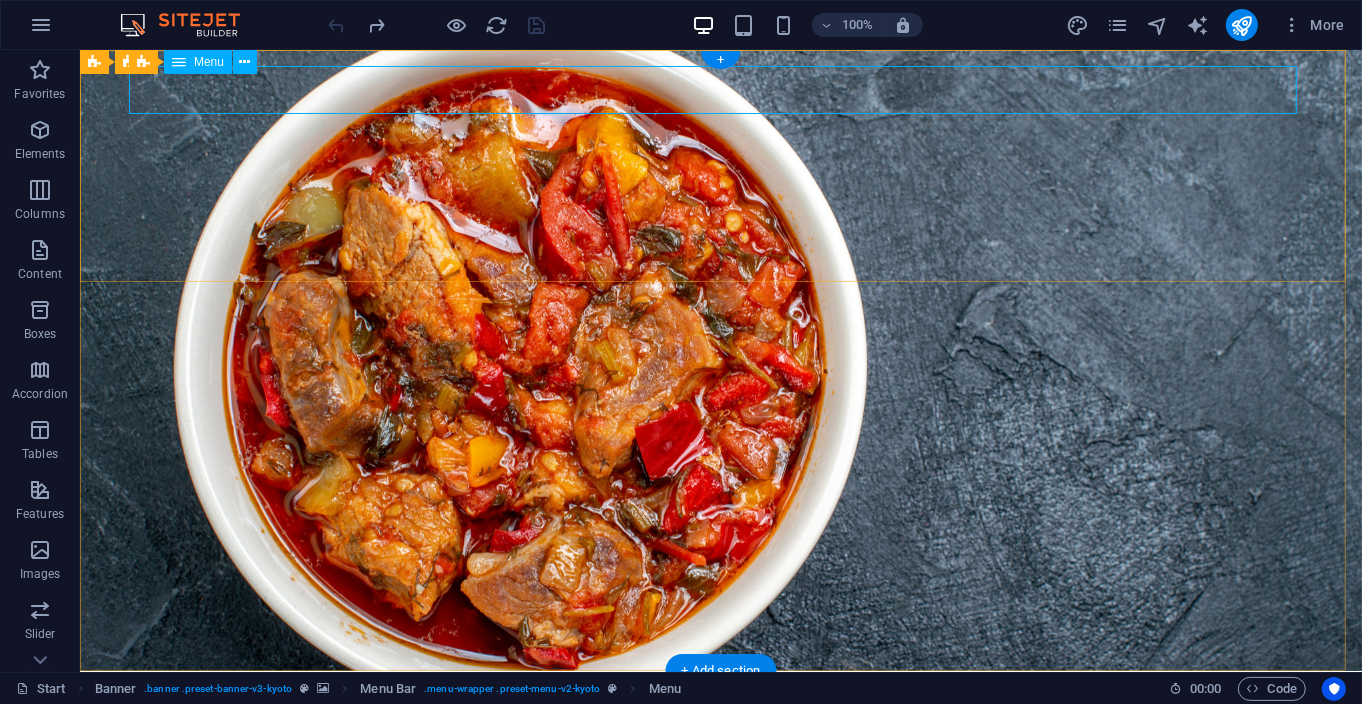 click on "|" at bounding box center [720, 710] 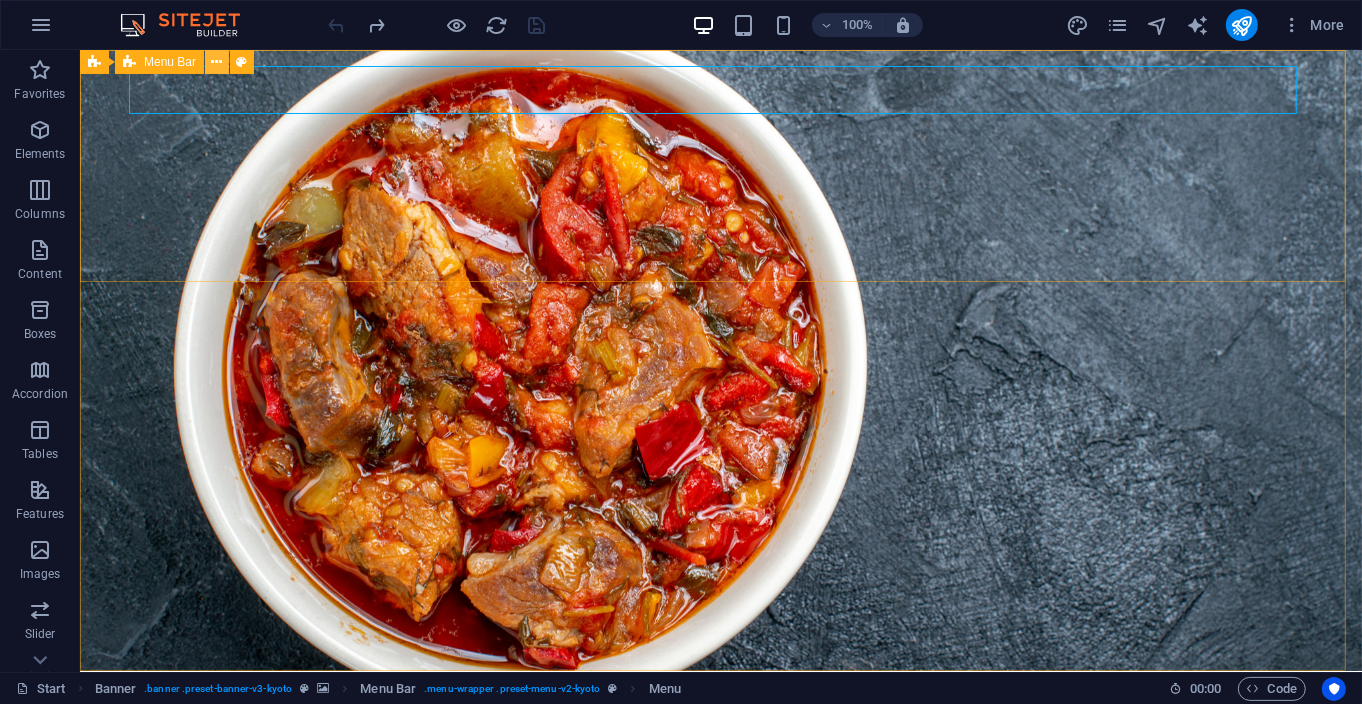 click at bounding box center (217, 62) 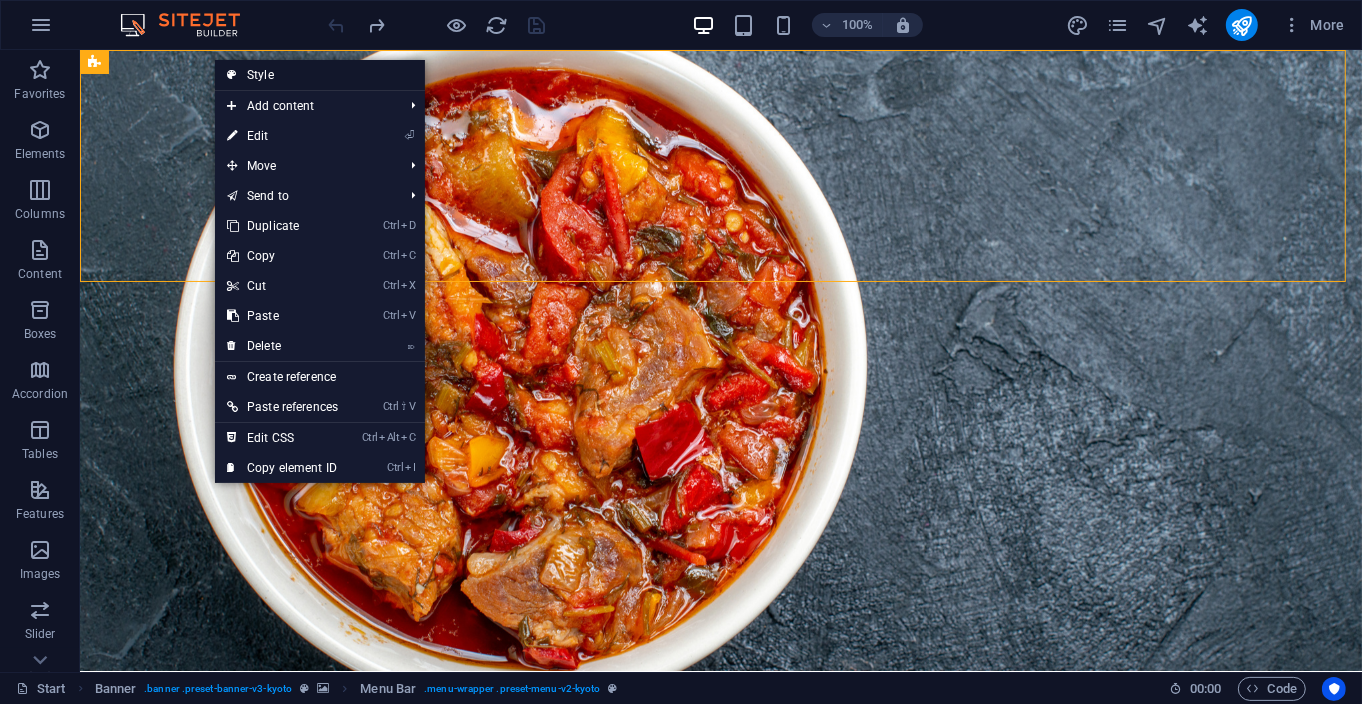 click on "Style" at bounding box center [320, 75] 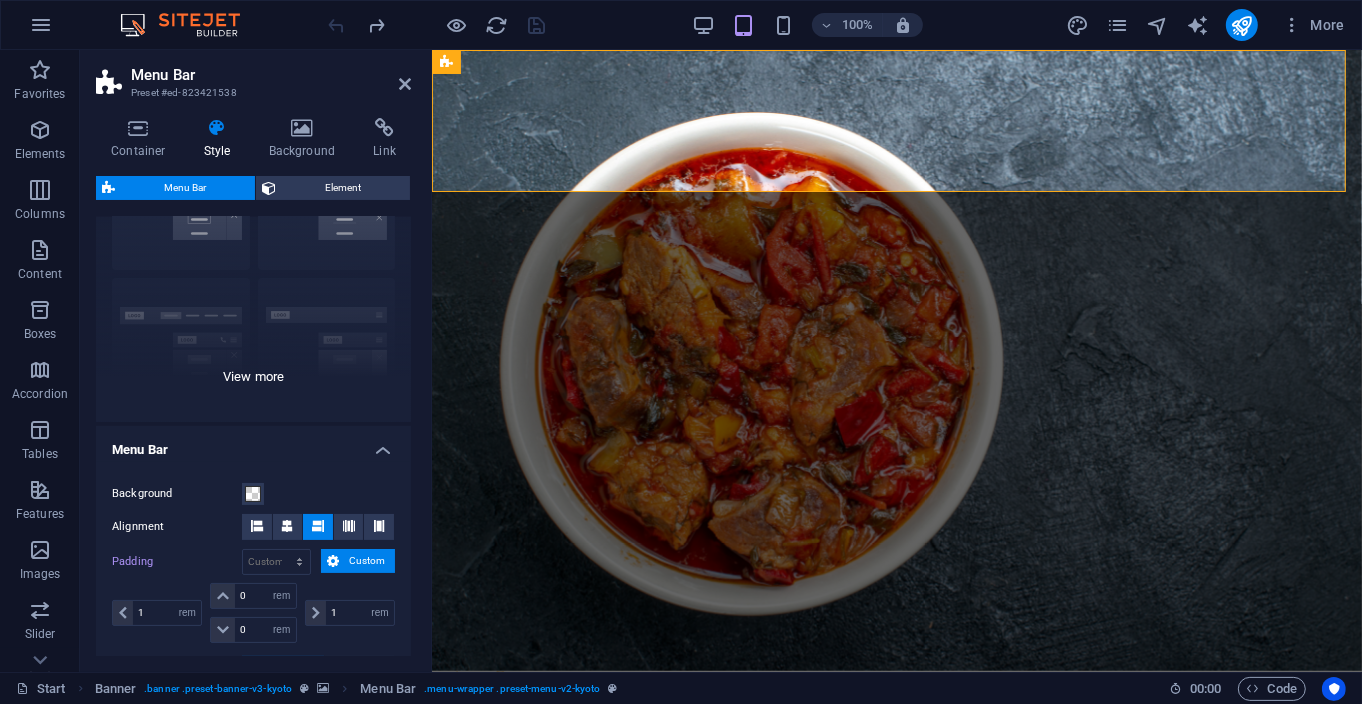 scroll, scrollTop: 0, scrollLeft: 0, axis: both 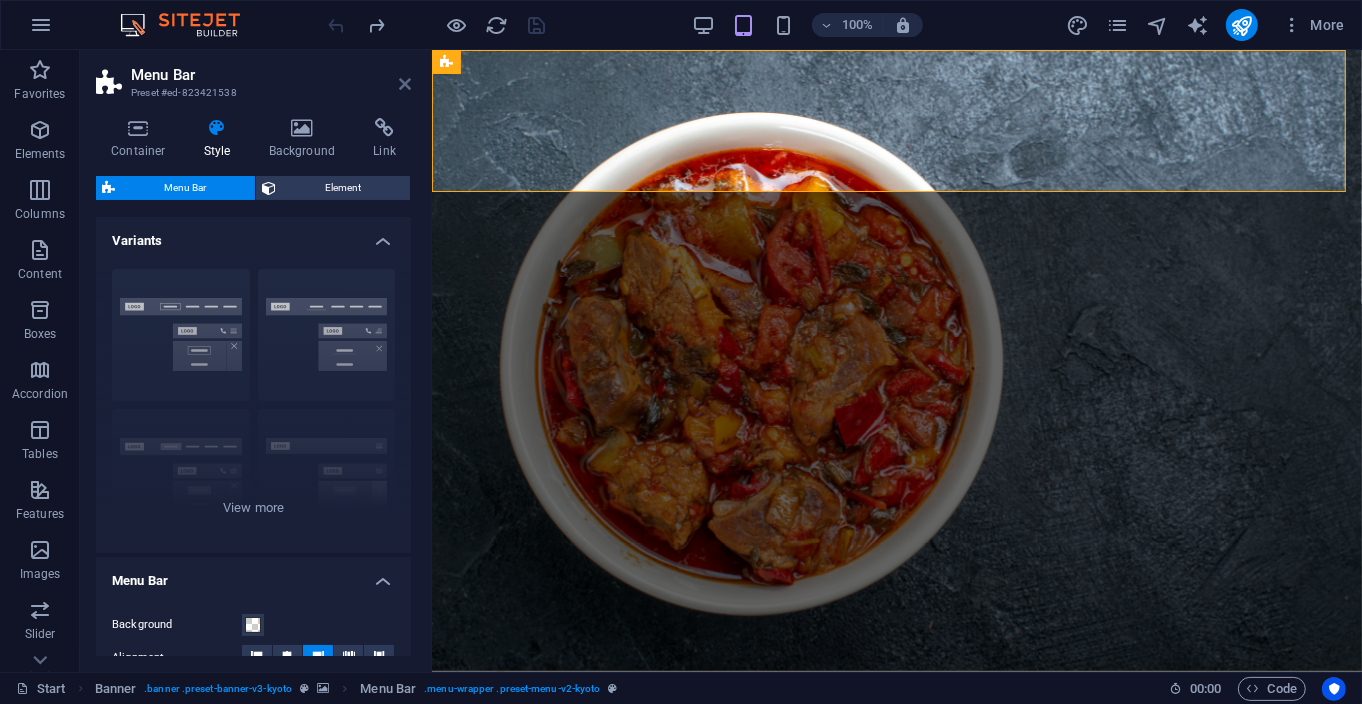 click at bounding box center (405, 84) 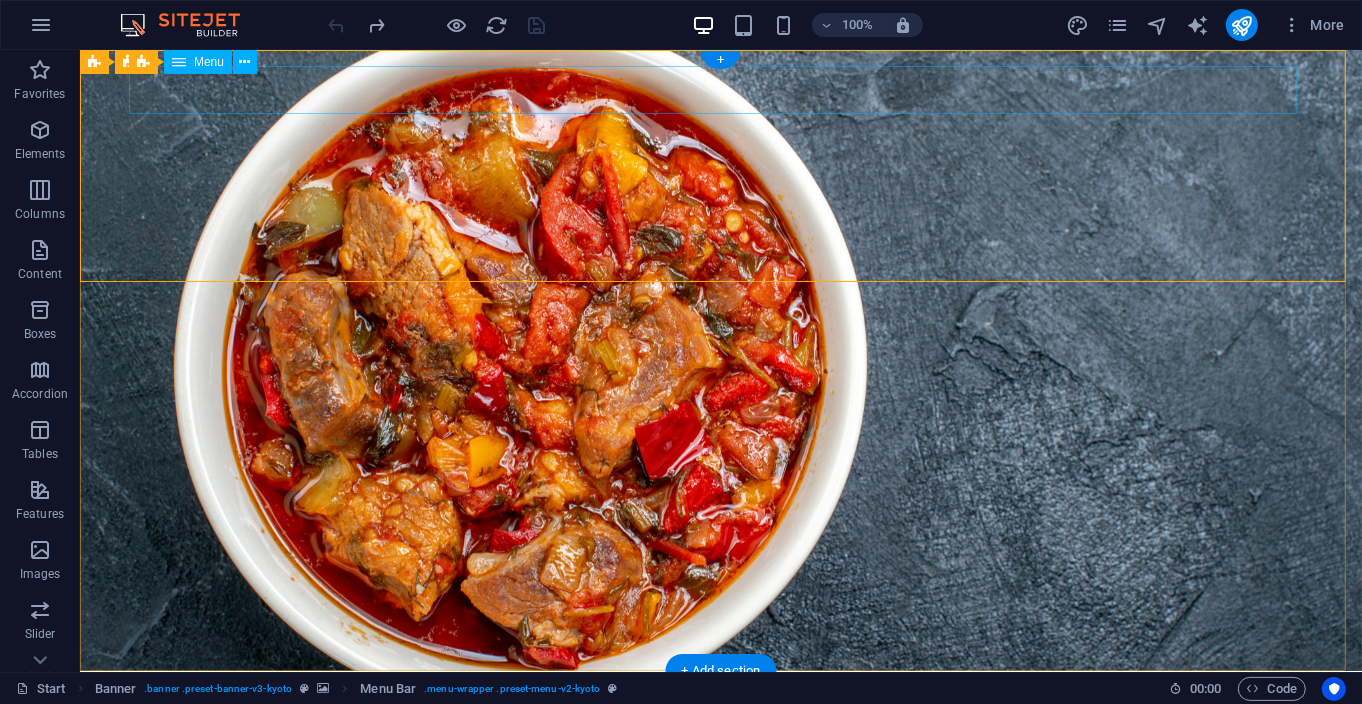 click on "|" at bounding box center (720, 710) 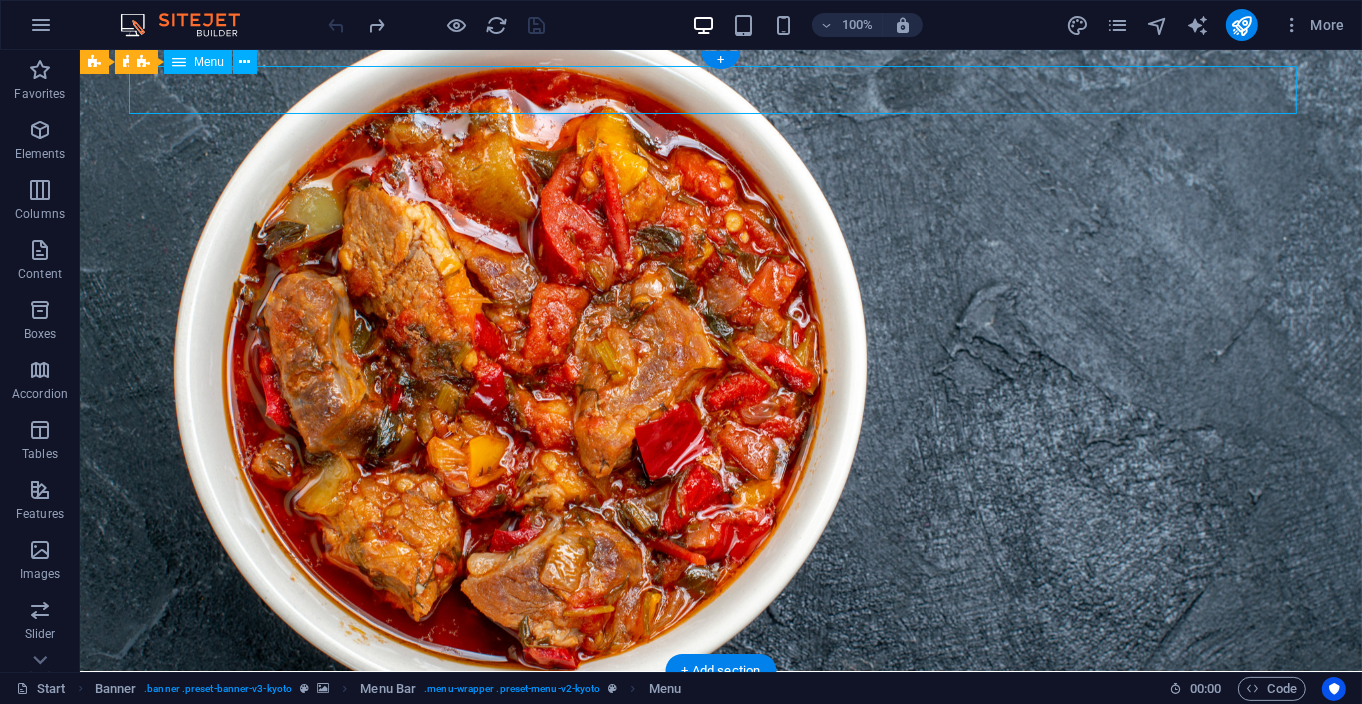 click on "|" at bounding box center [720, 710] 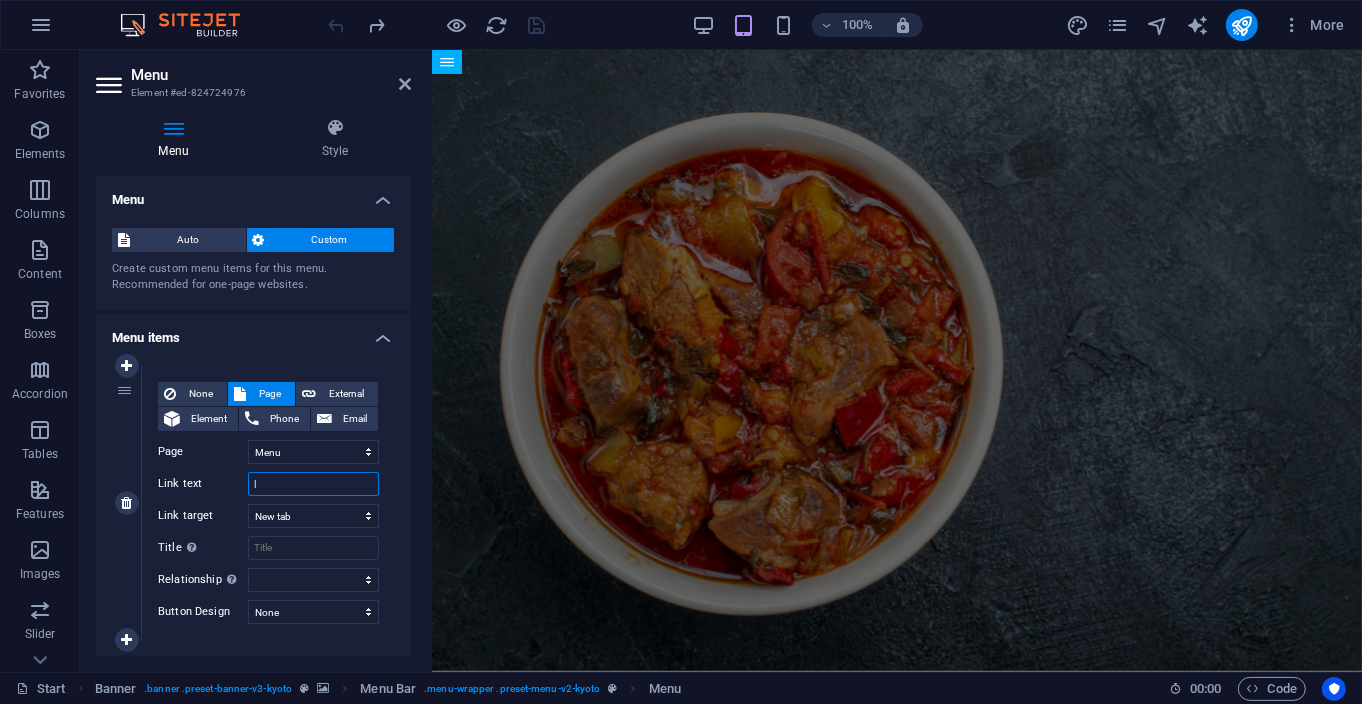 click on "|" at bounding box center (313, 484) 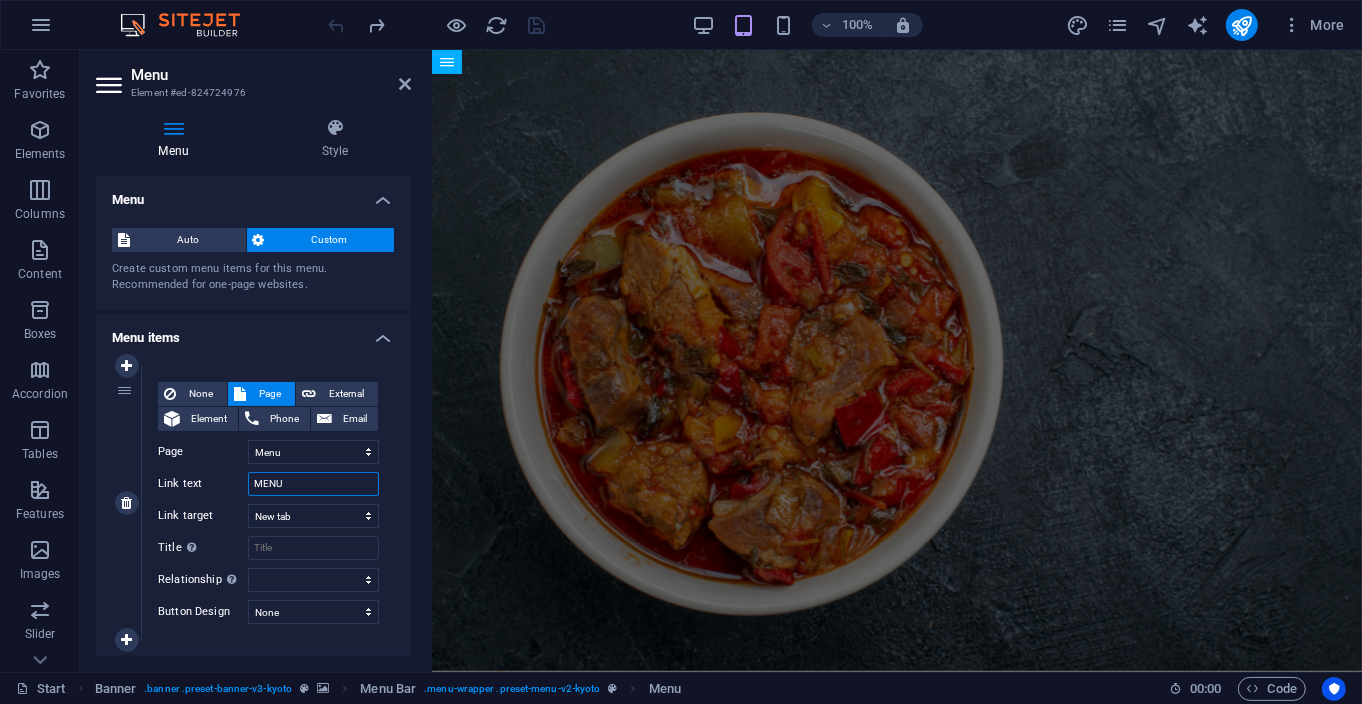 type on "MENUU" 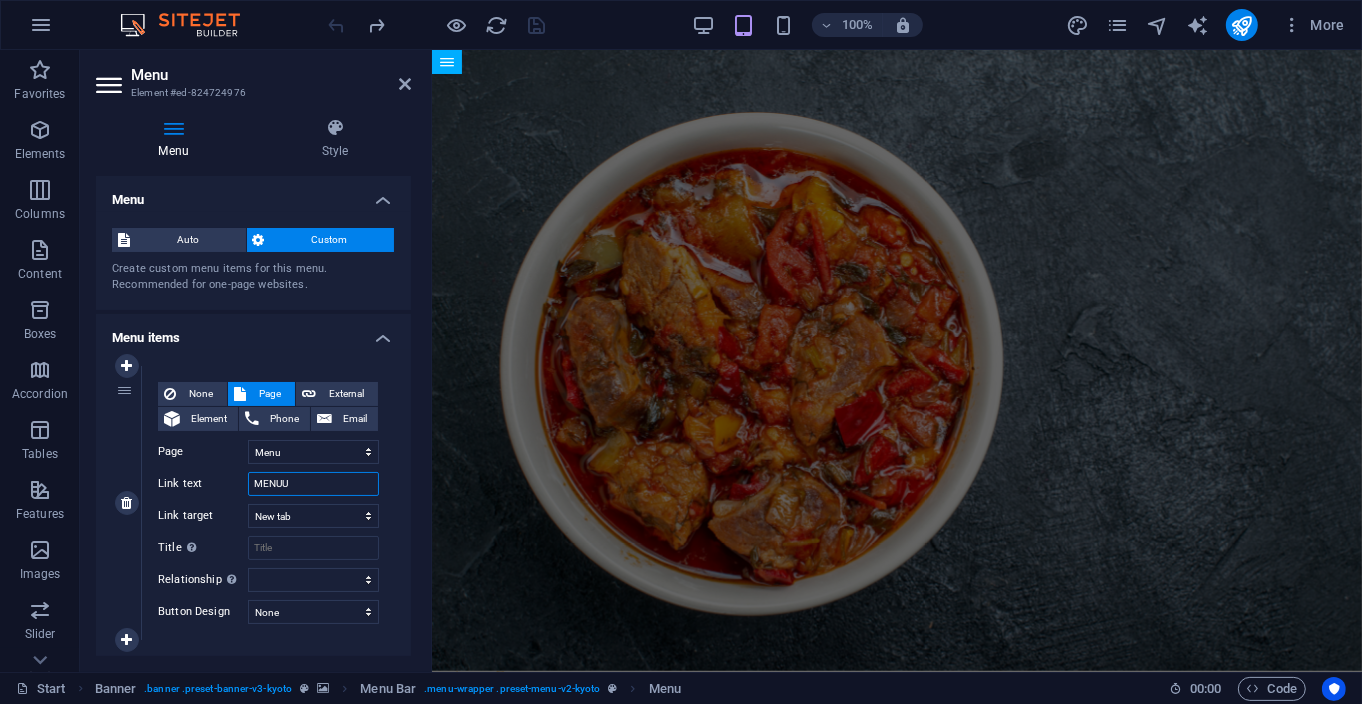 select 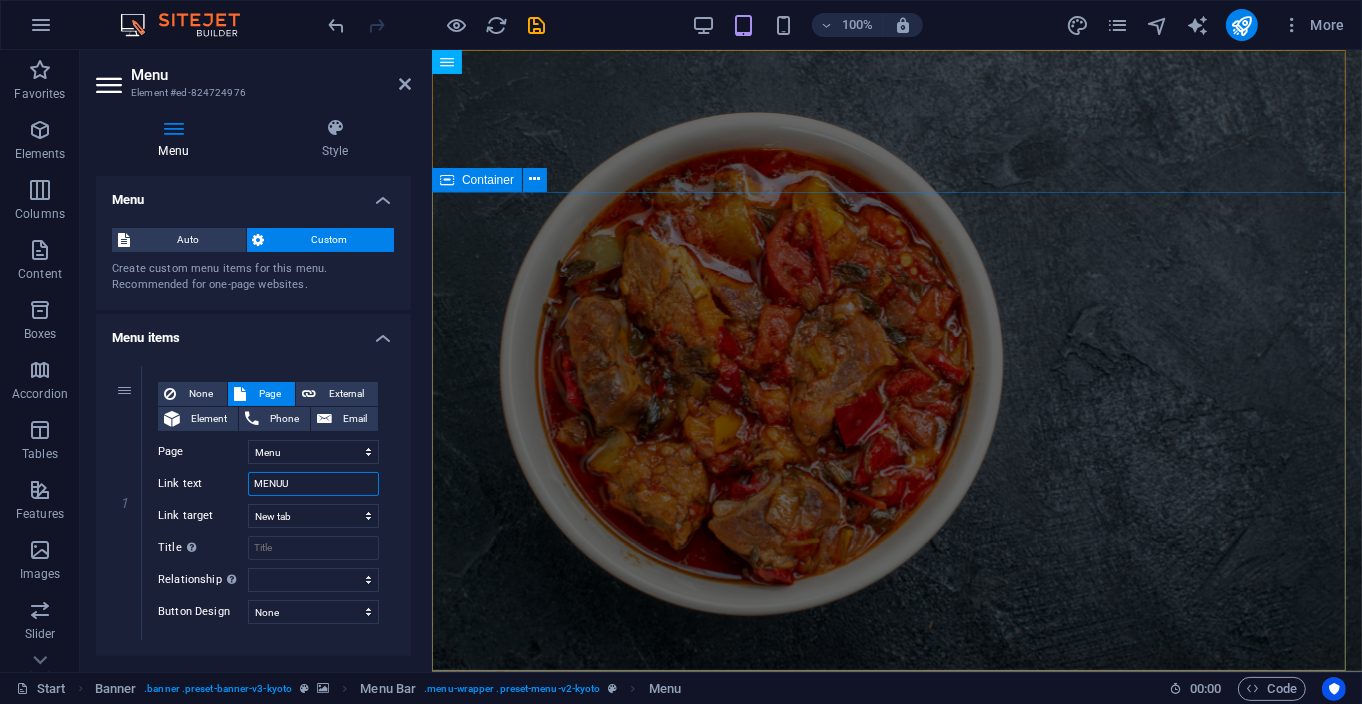 type on "MENUU" 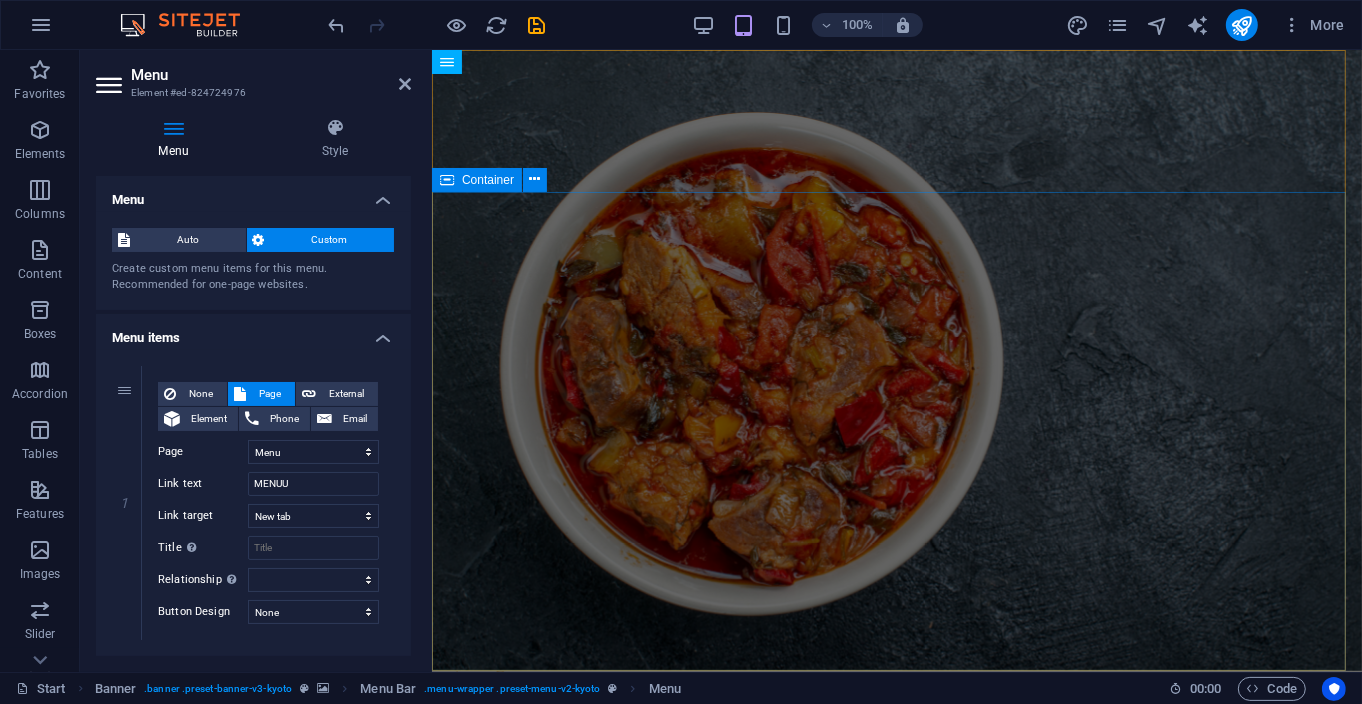 click on "MENU" at bounding box center [896, 1039] 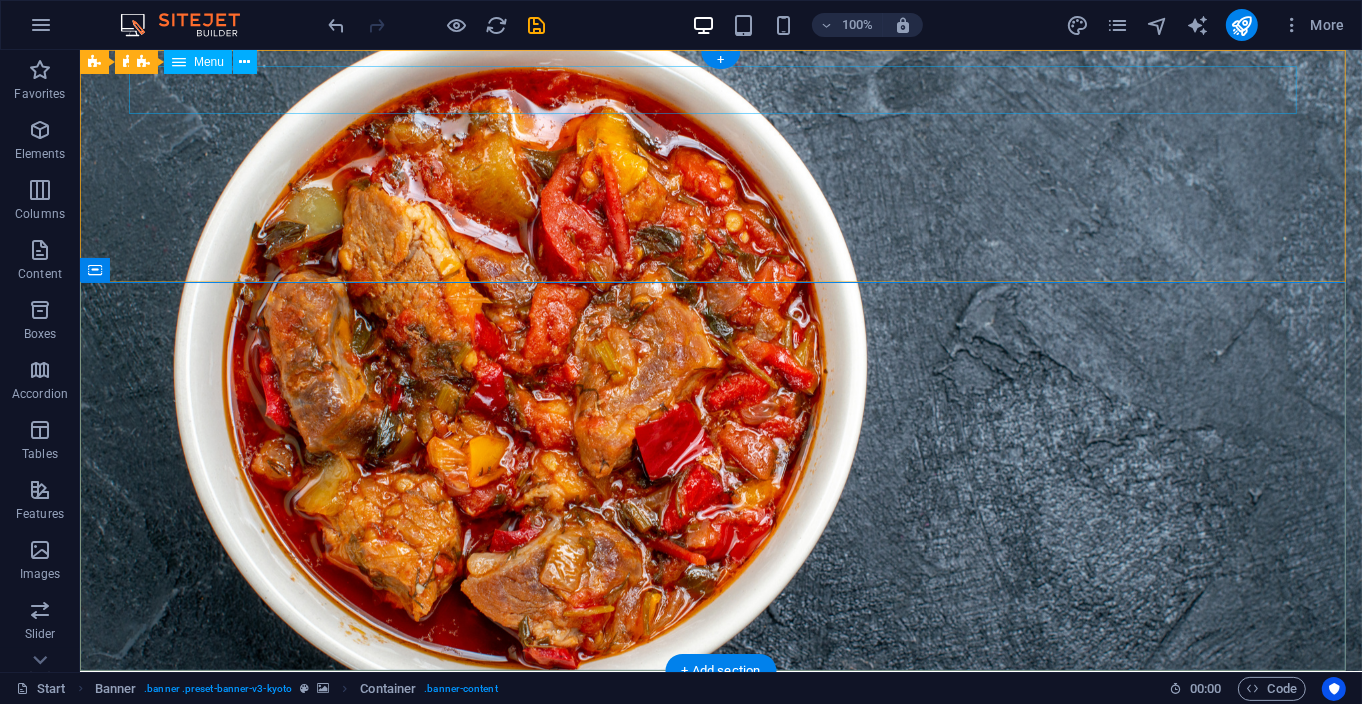click on "MENUU" at bounding box center [720, 710] 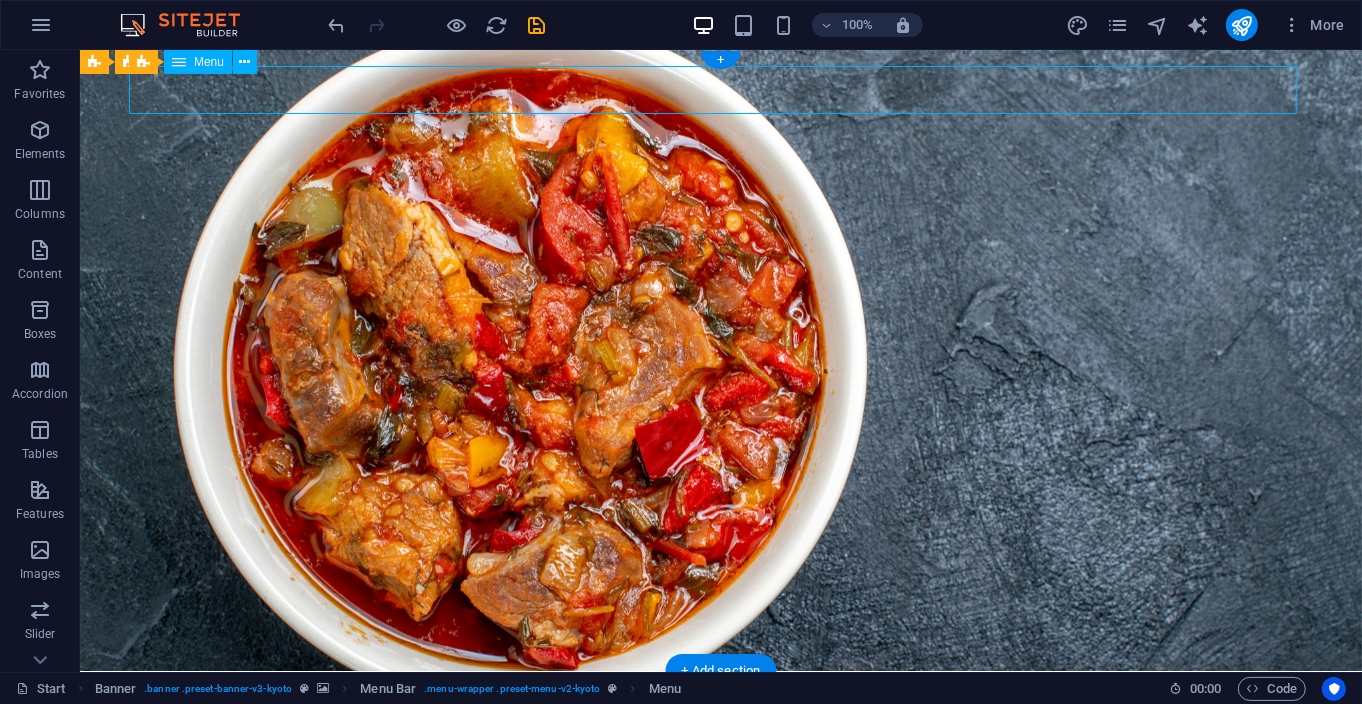 click on "MENUU" at bounding box center [720, 710] 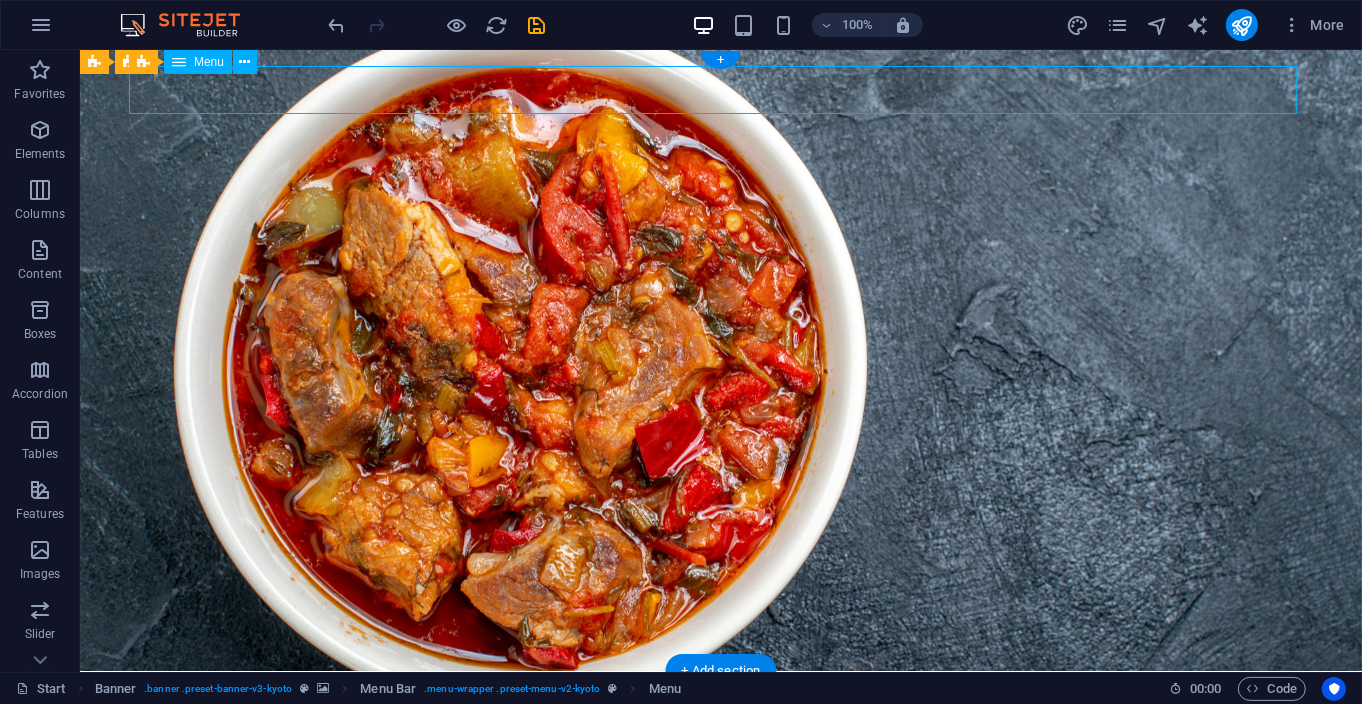 select on "3" 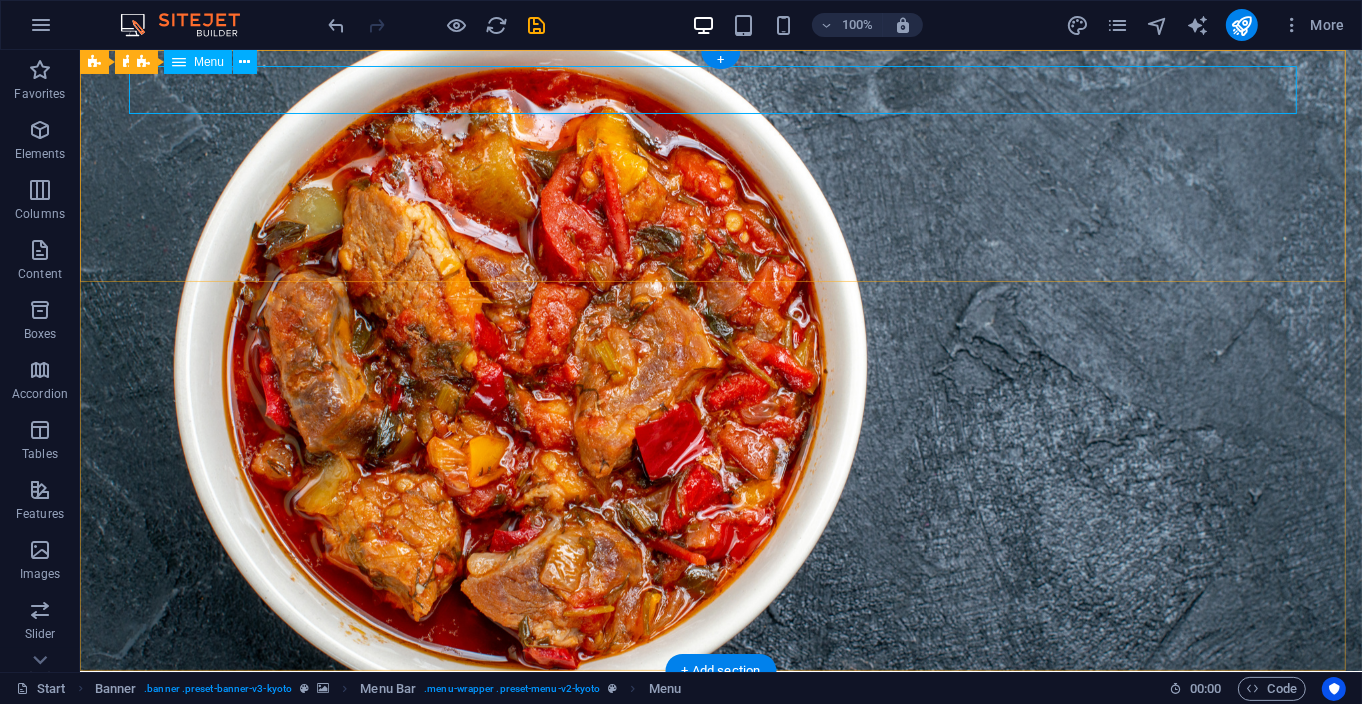 click on "MENUU" at bounding box center [720, 710] 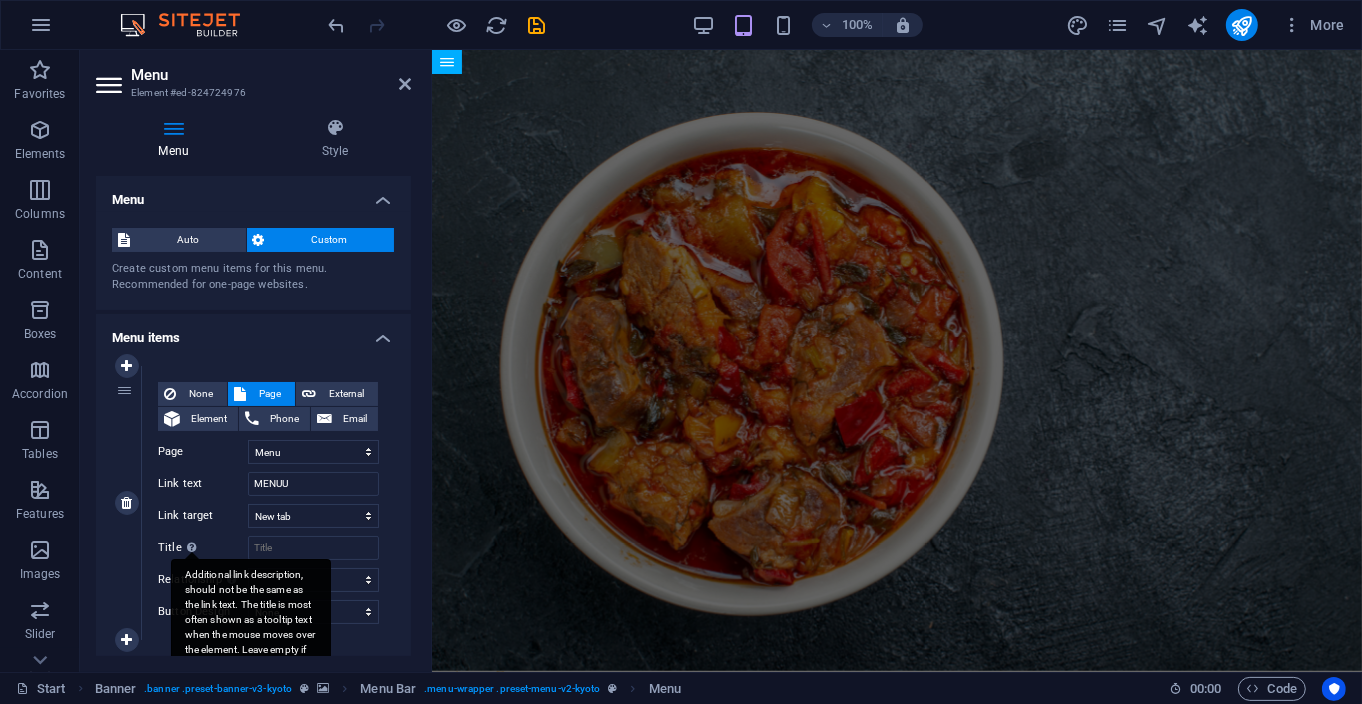 scroll, scrollTop: 40, scrollLeft: 0, axis: vertical 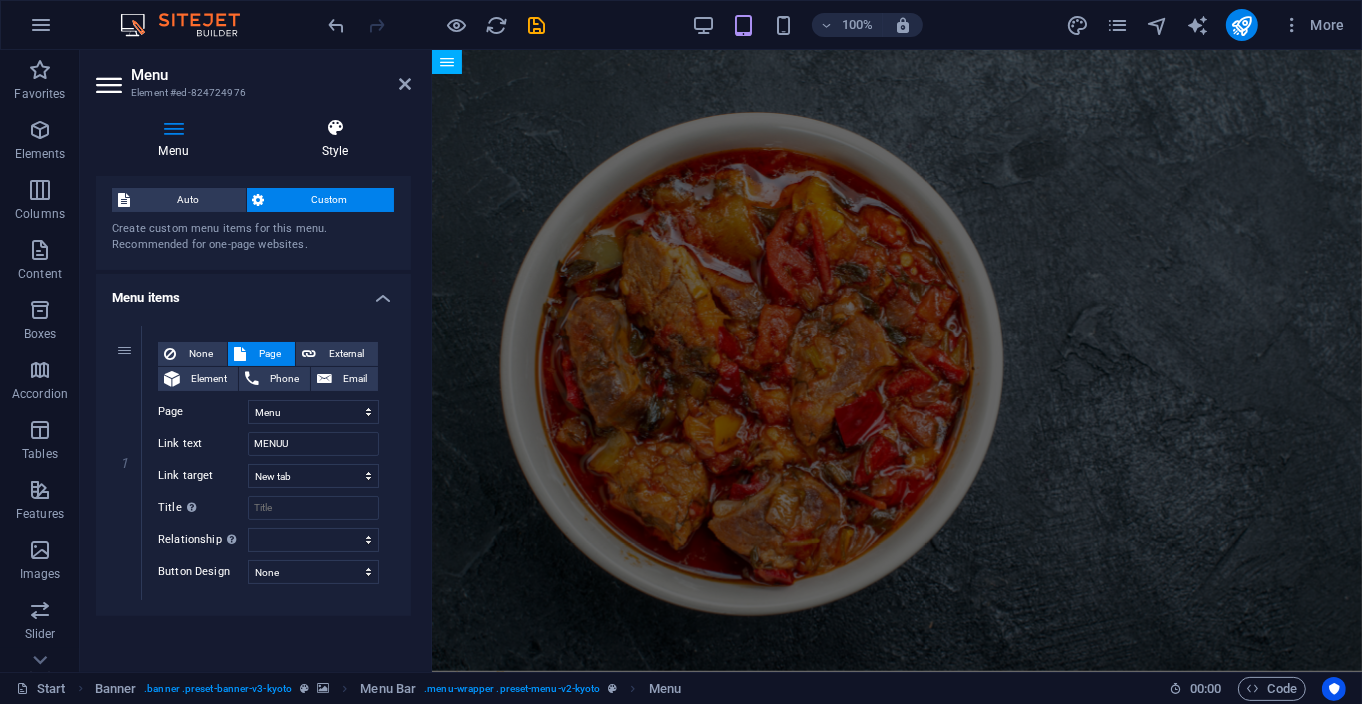 click on "Style" at bounding box center (335, 139) 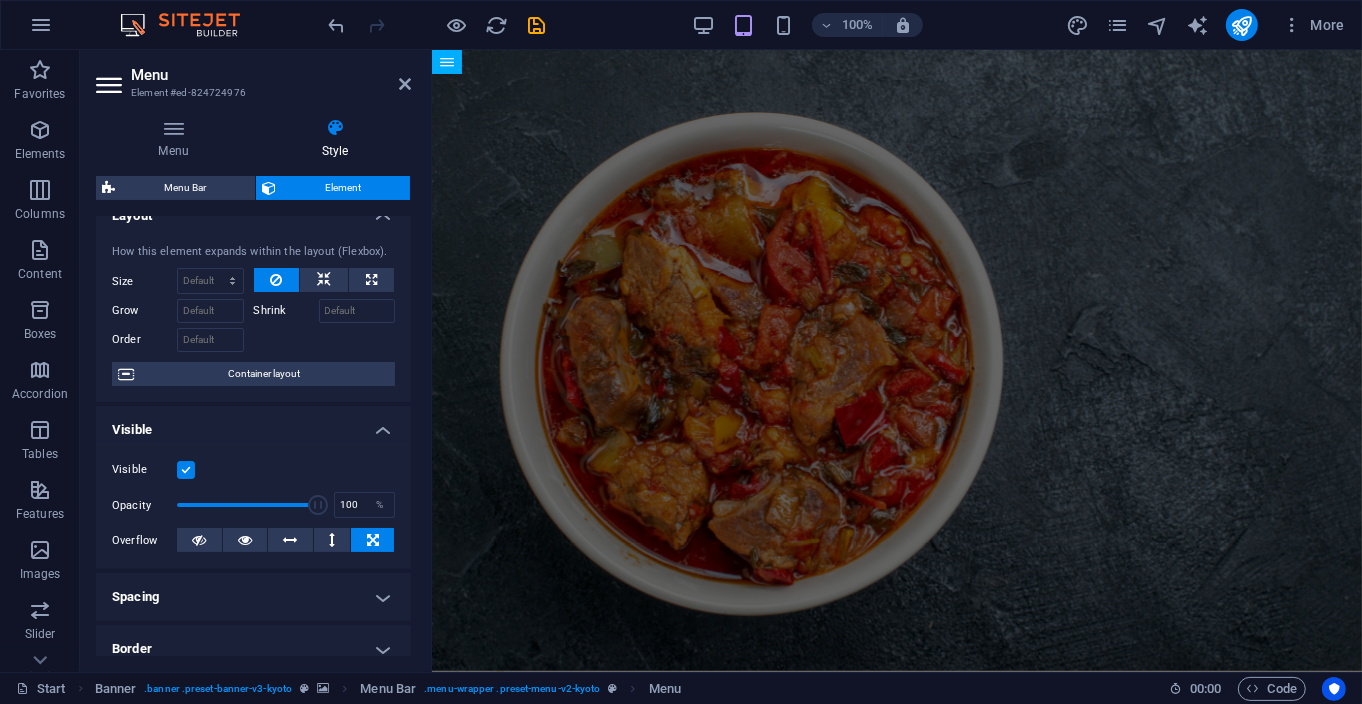 scroll, scrollTop: 0, scrollLeft: 0, axis: both 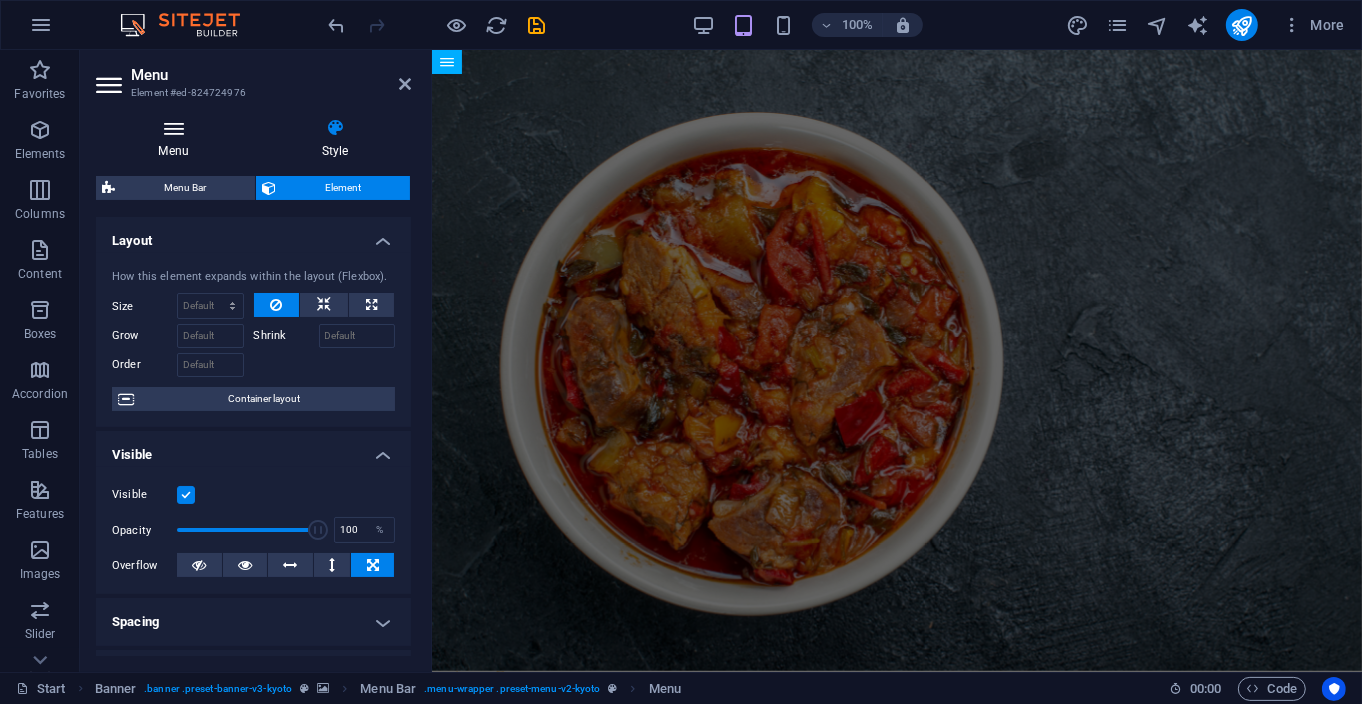 click at bounding box center [173, 128] 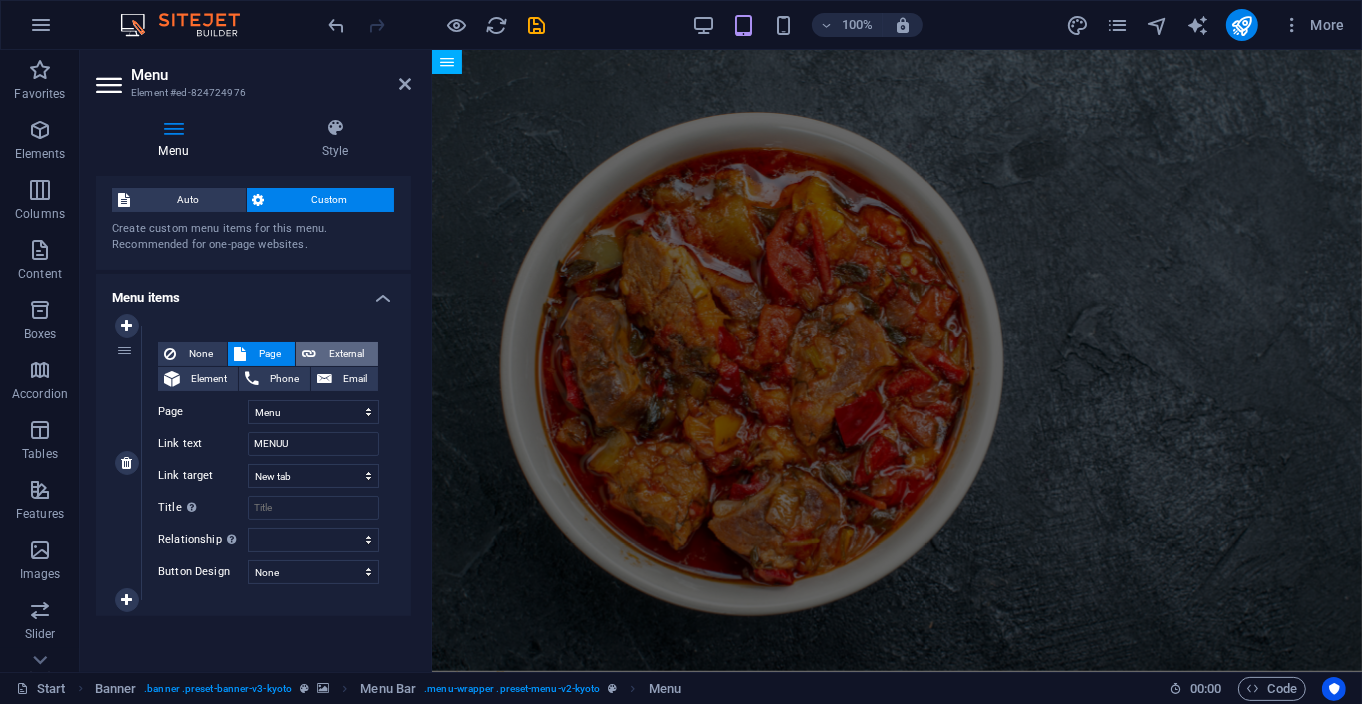 click on "External" at bounding box center (347, 354) 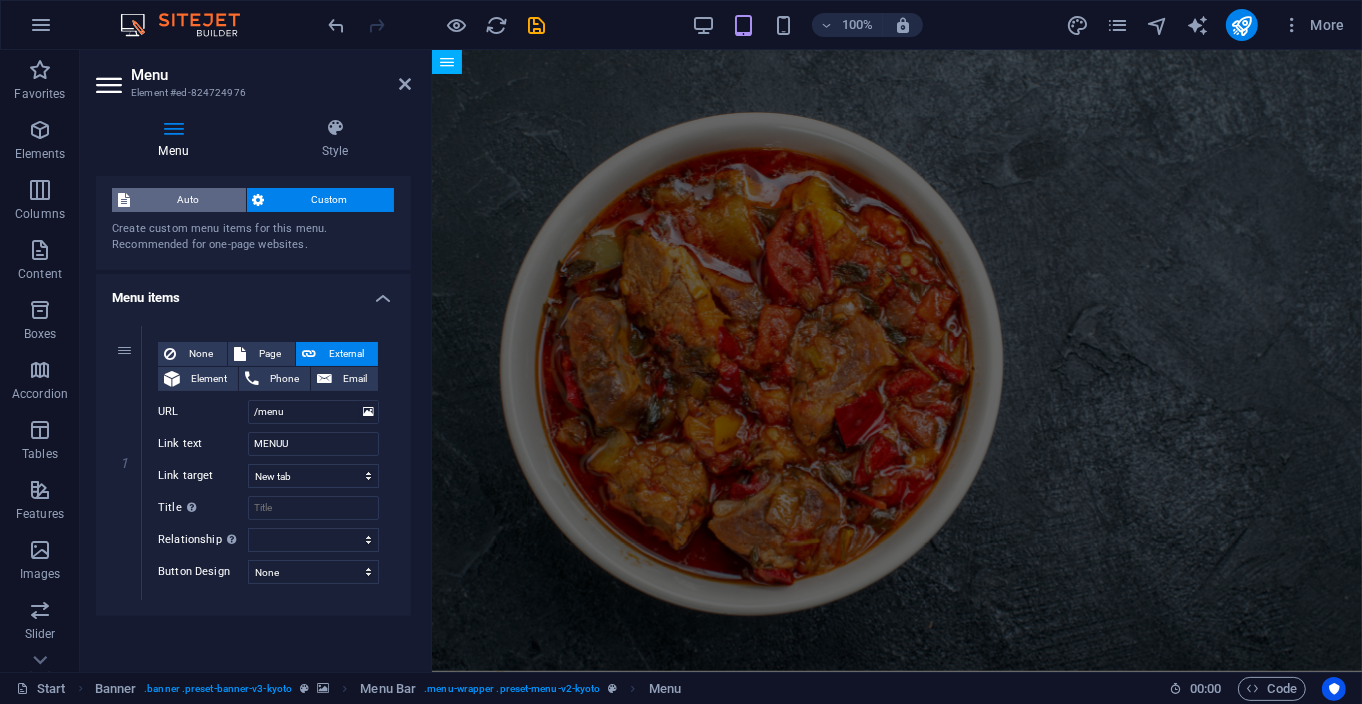 click on "Auto" at bounding box center [188, 200] 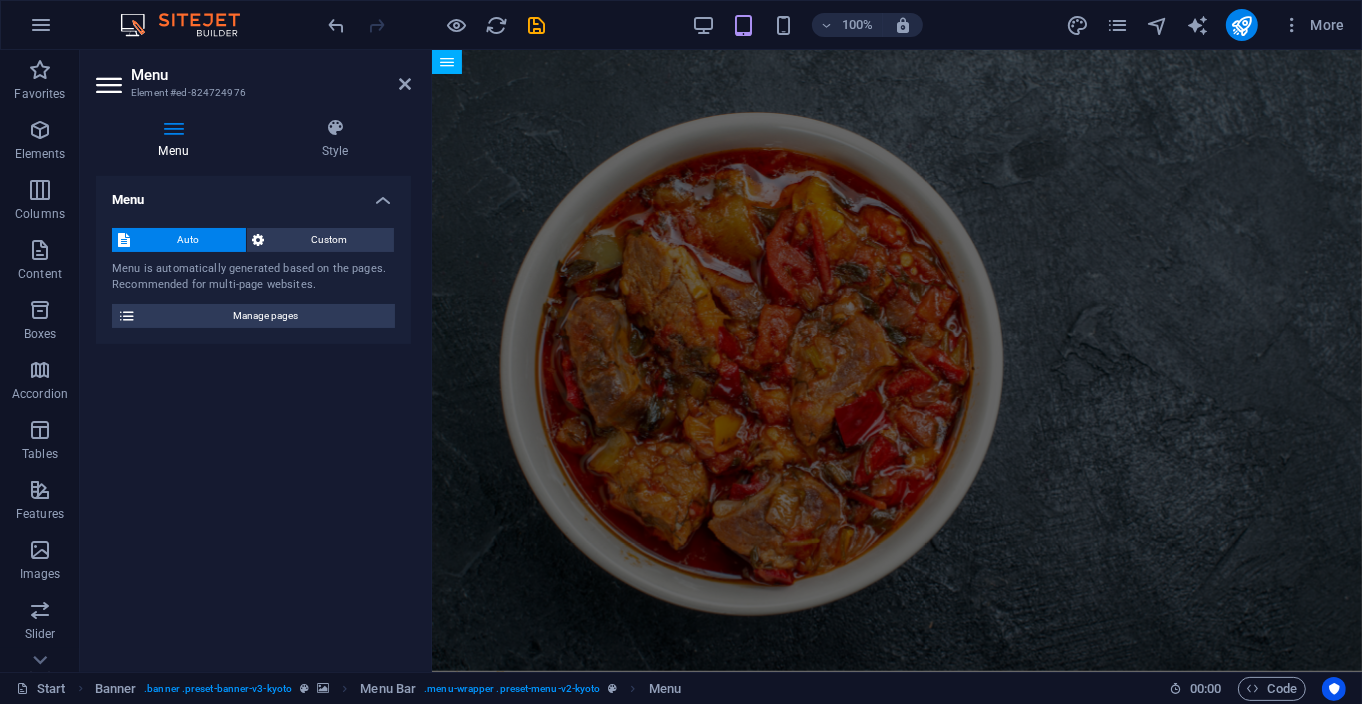 scroll, scrollTop: 0, scrollLeft: 0, axis: both 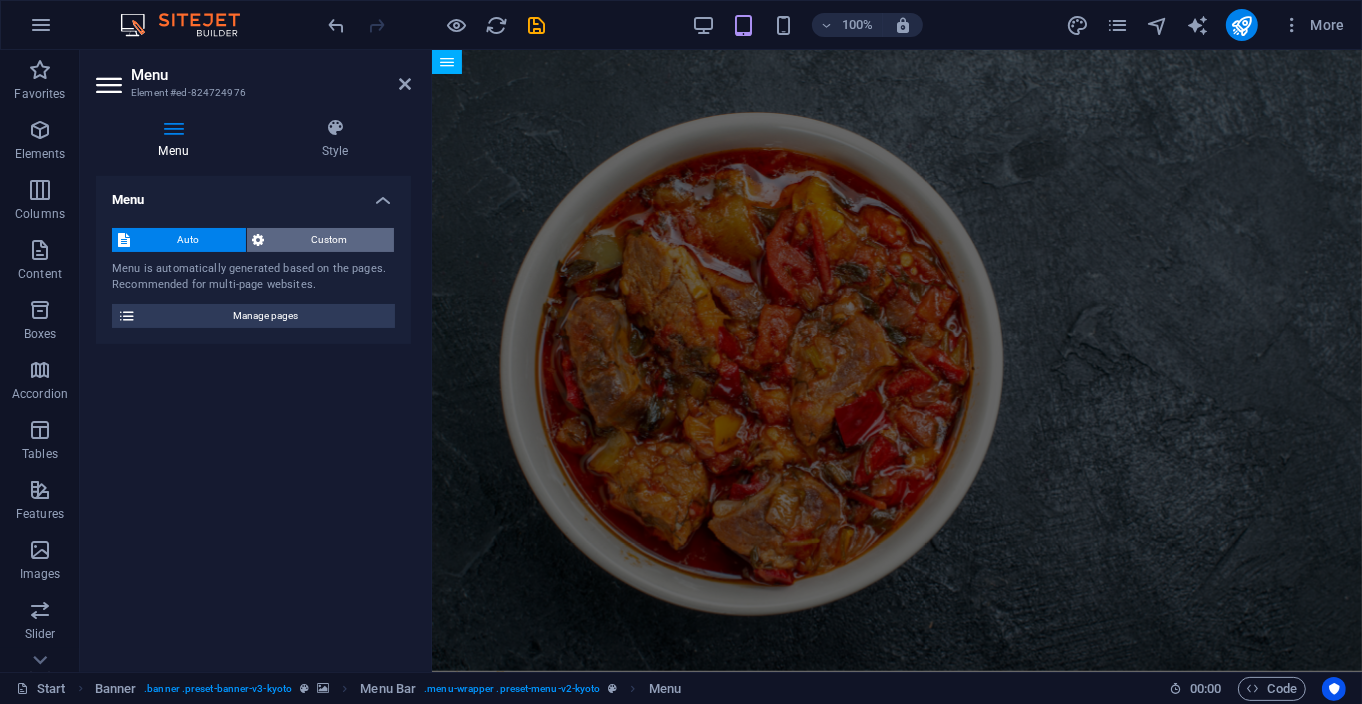 click on "Custom" at bounding box center (330, 240) 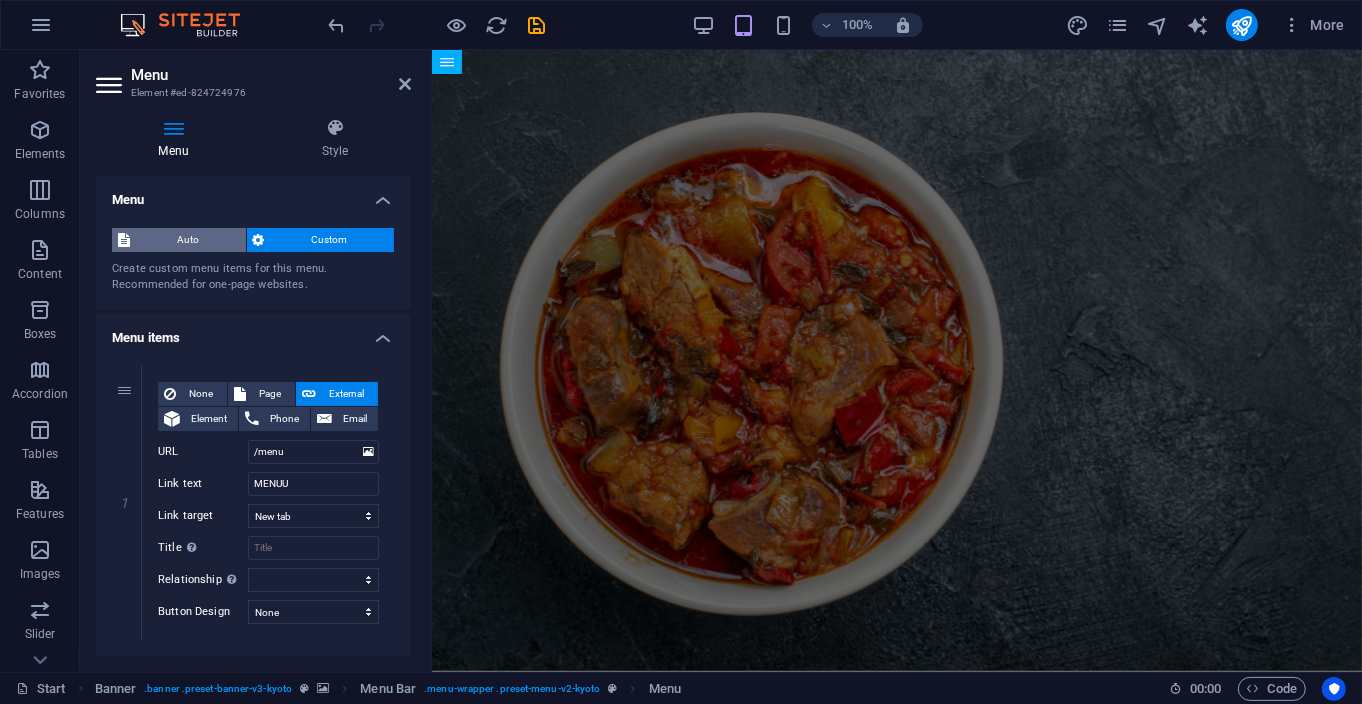 click on "Auto" at bounding box center [188, 240] 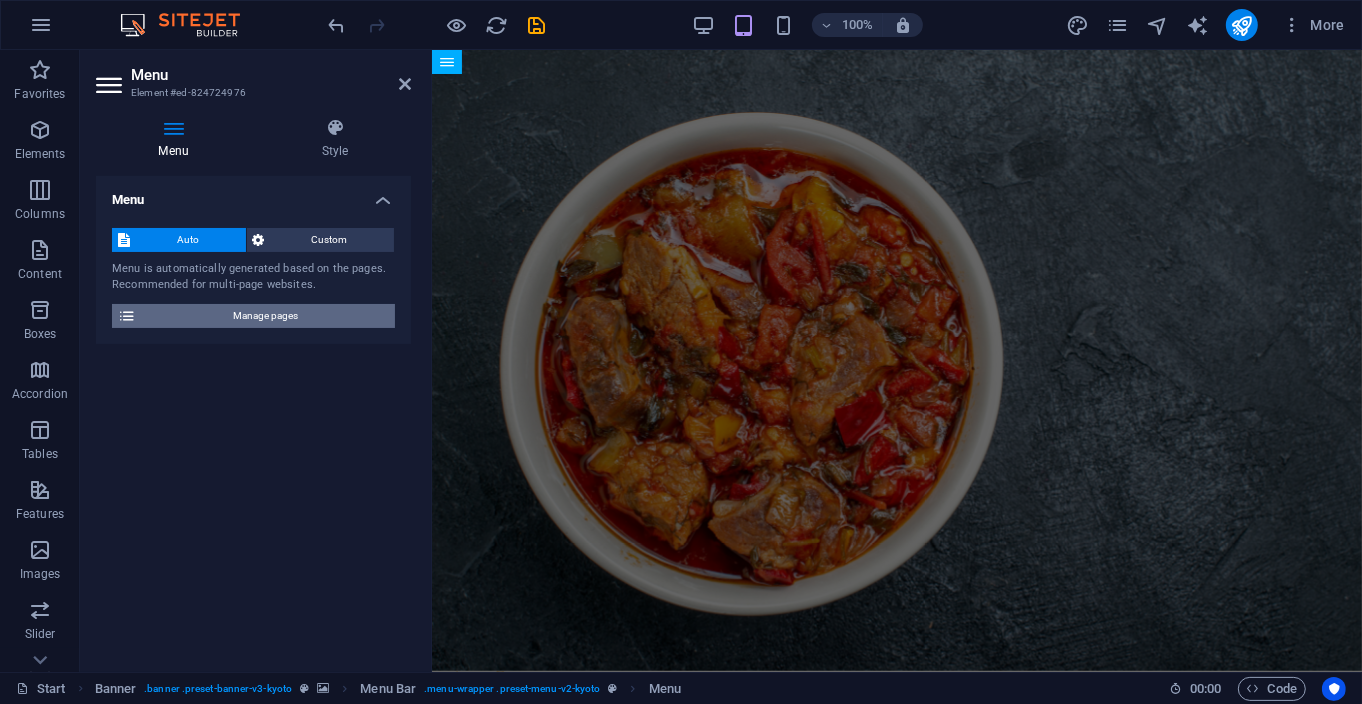 click on "Manage pages" at bounding box center [265, 316] 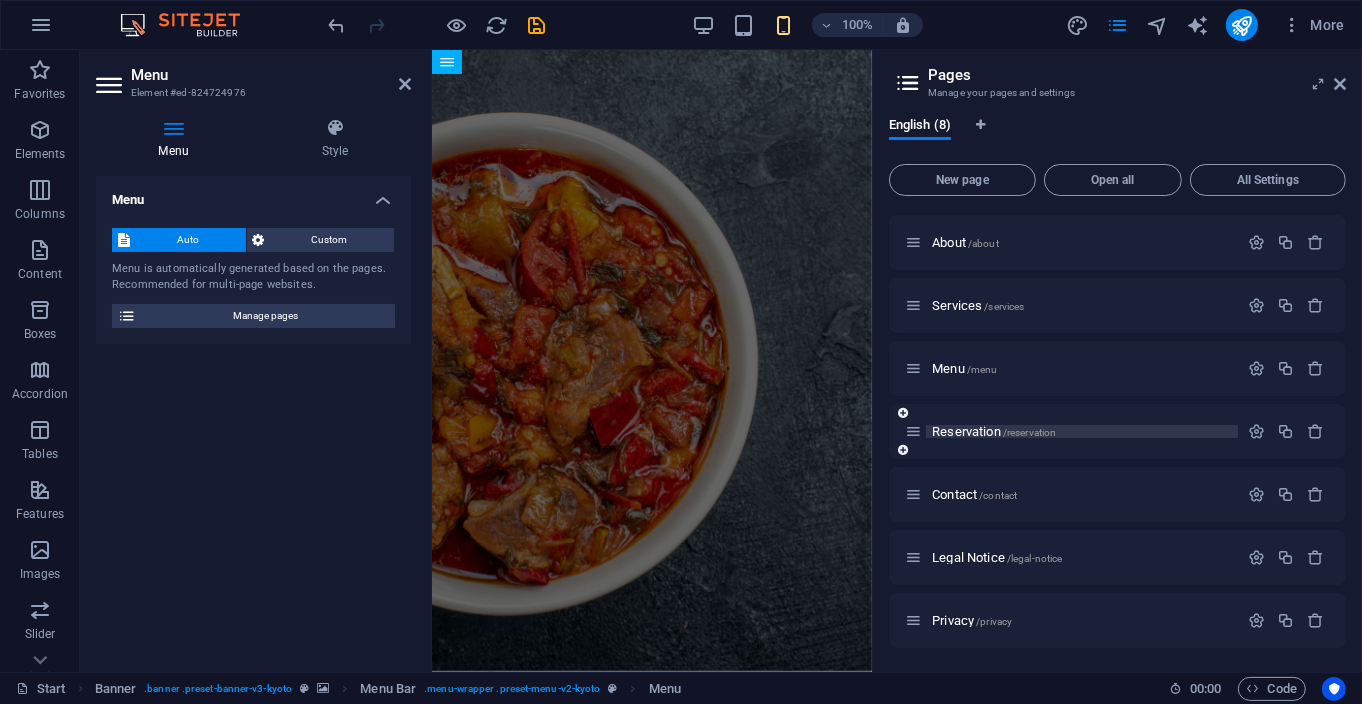 scroll, scrollTop: 0, scrollLeft: 0, axis: both 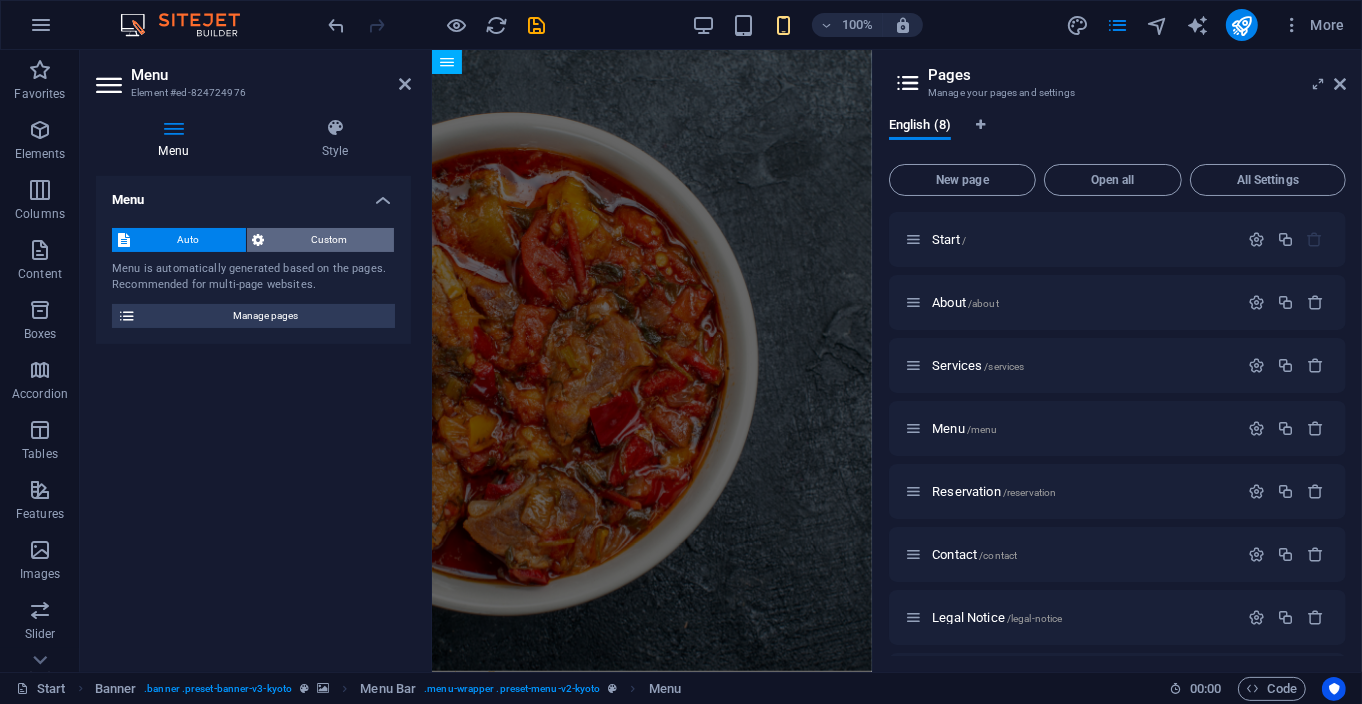 click on "Custom" at bounding box center [330, 240] 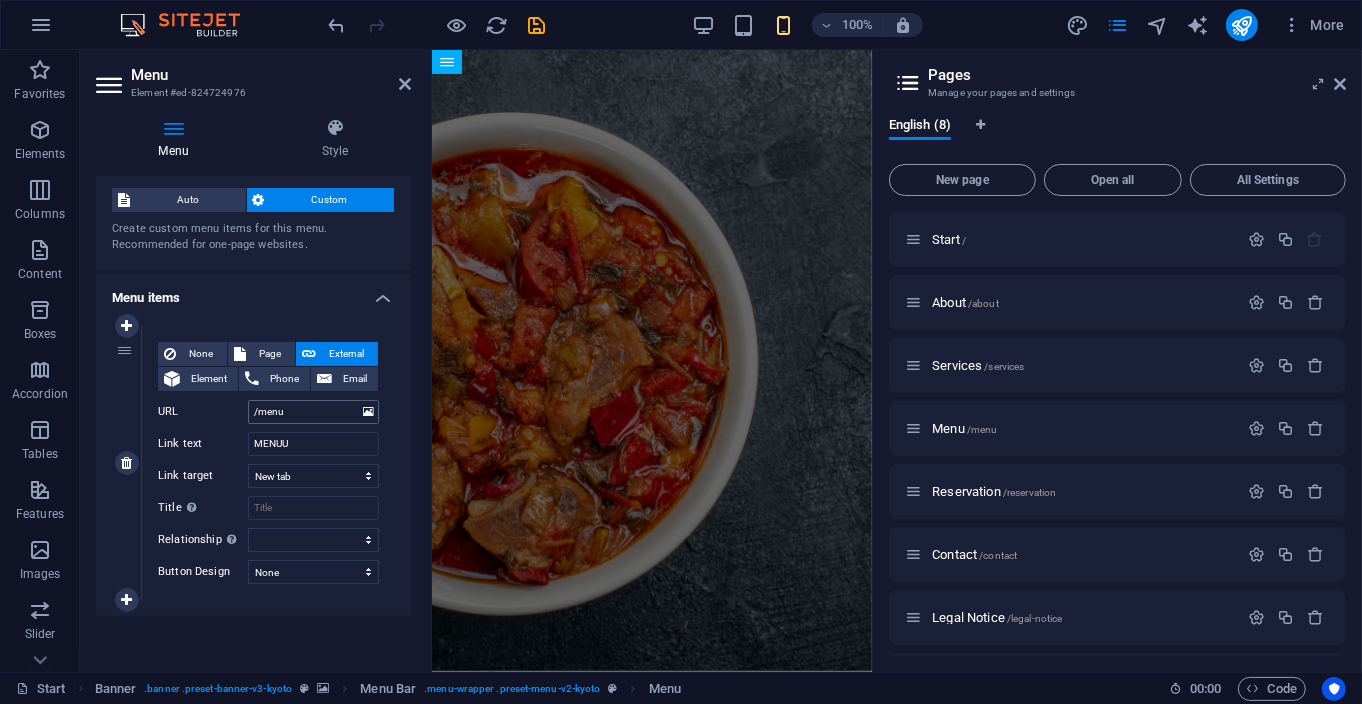 scroll, scrollTop: 0, scrollLeft: 0, axis: both 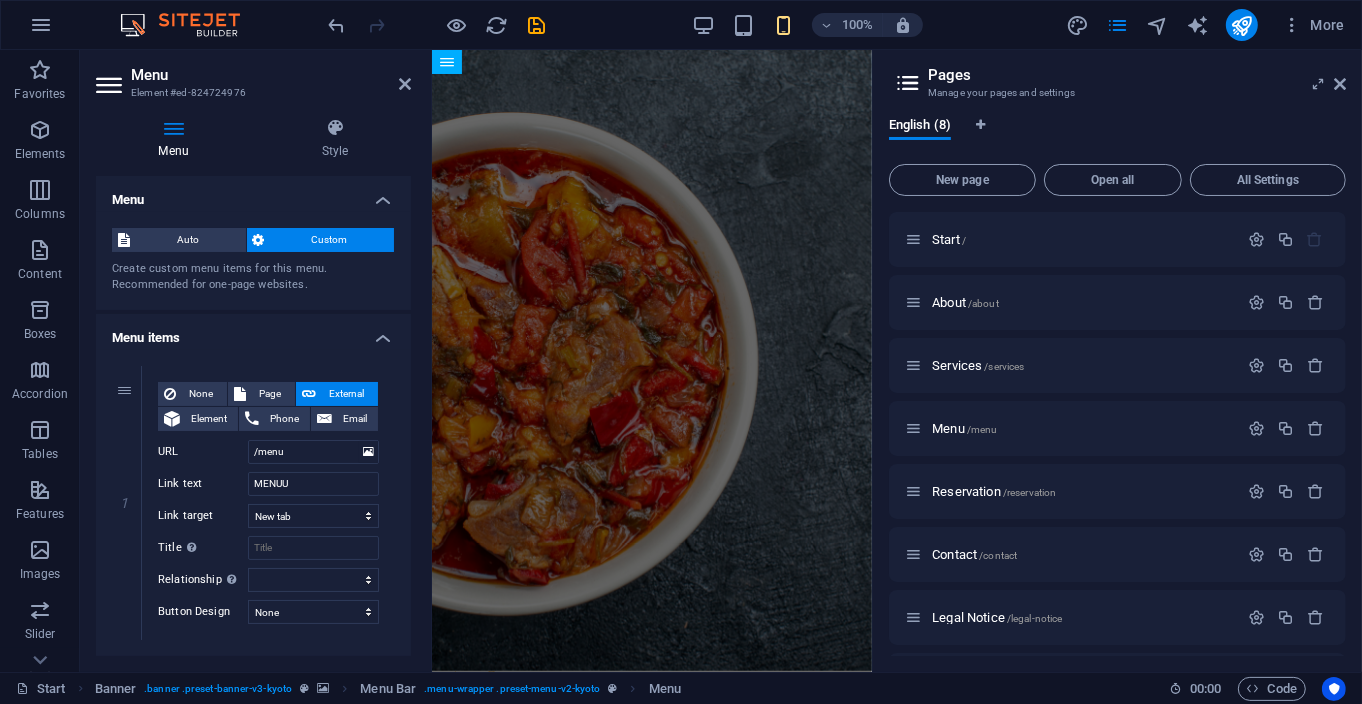 click at bounding box center (173, 128) 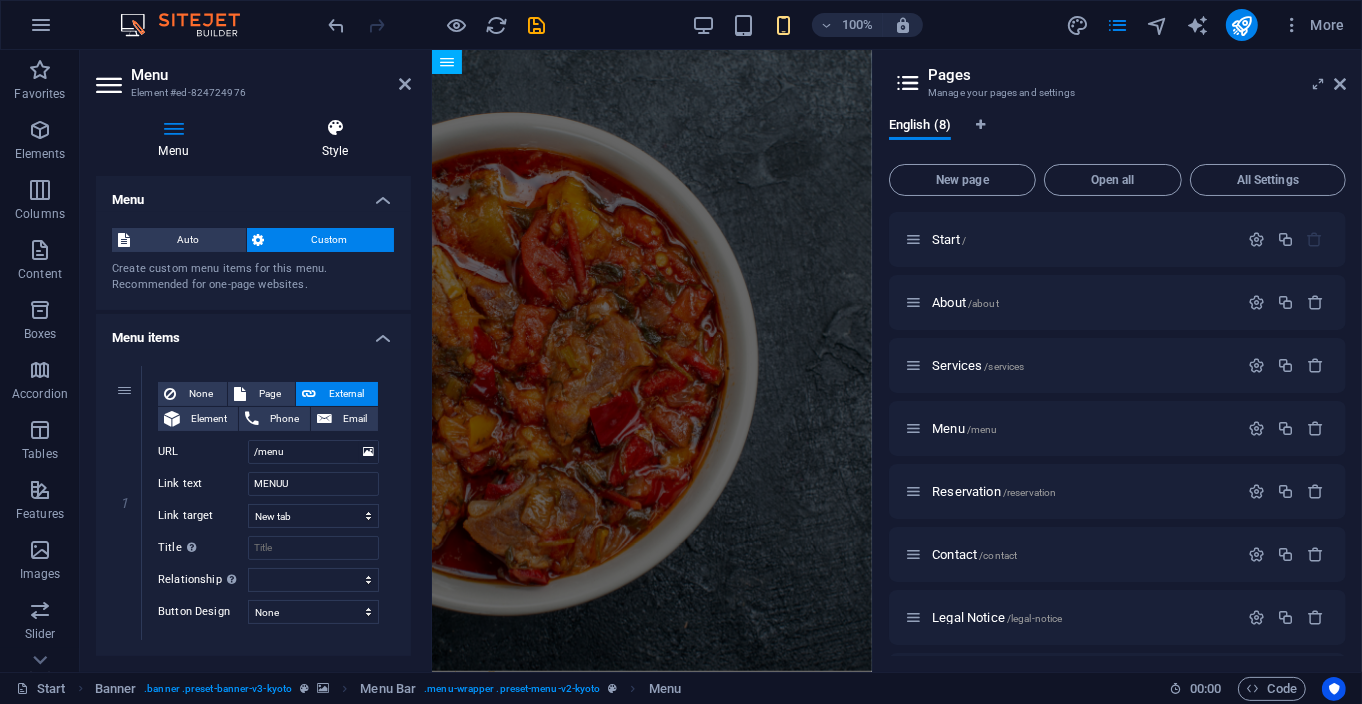 drag, startPoint x: 169, startPoint y: 135, endPoint x: 337, endPoint y: 147, distance: 168.42802 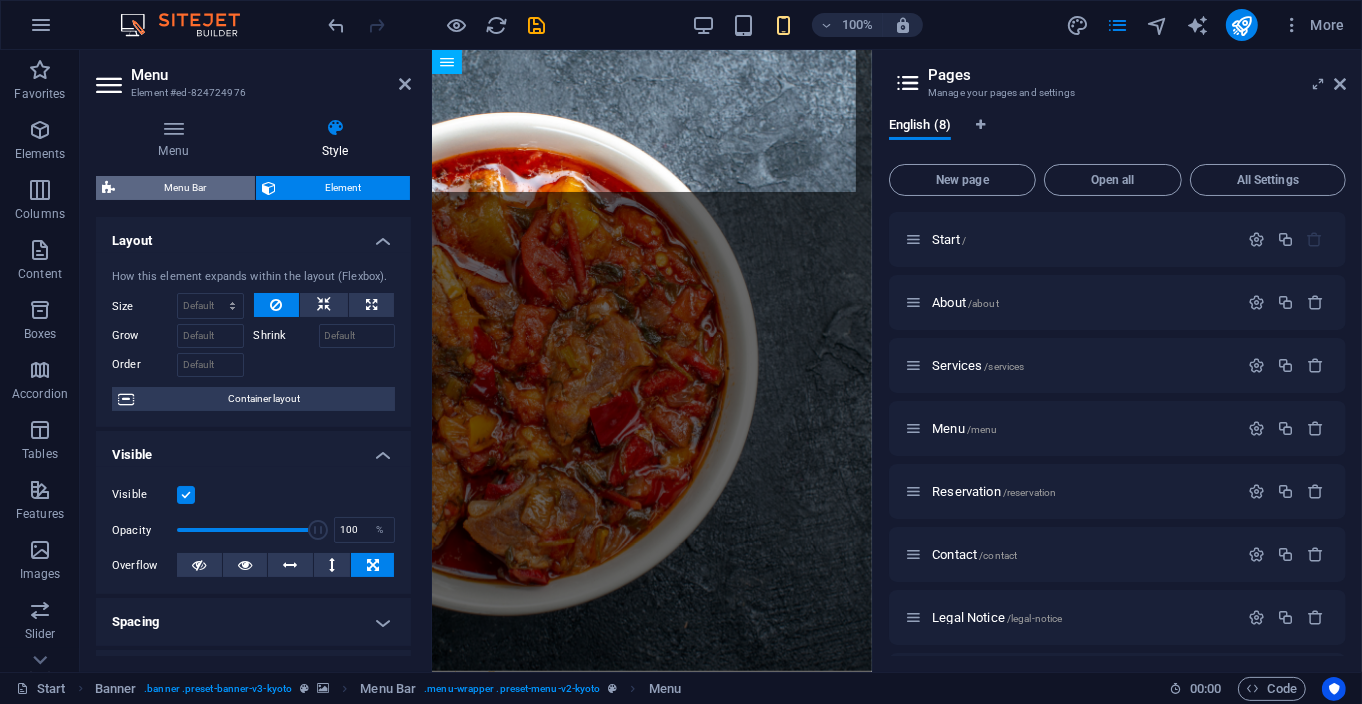 click on "Menu Bar" at bounding box center (185, 188) 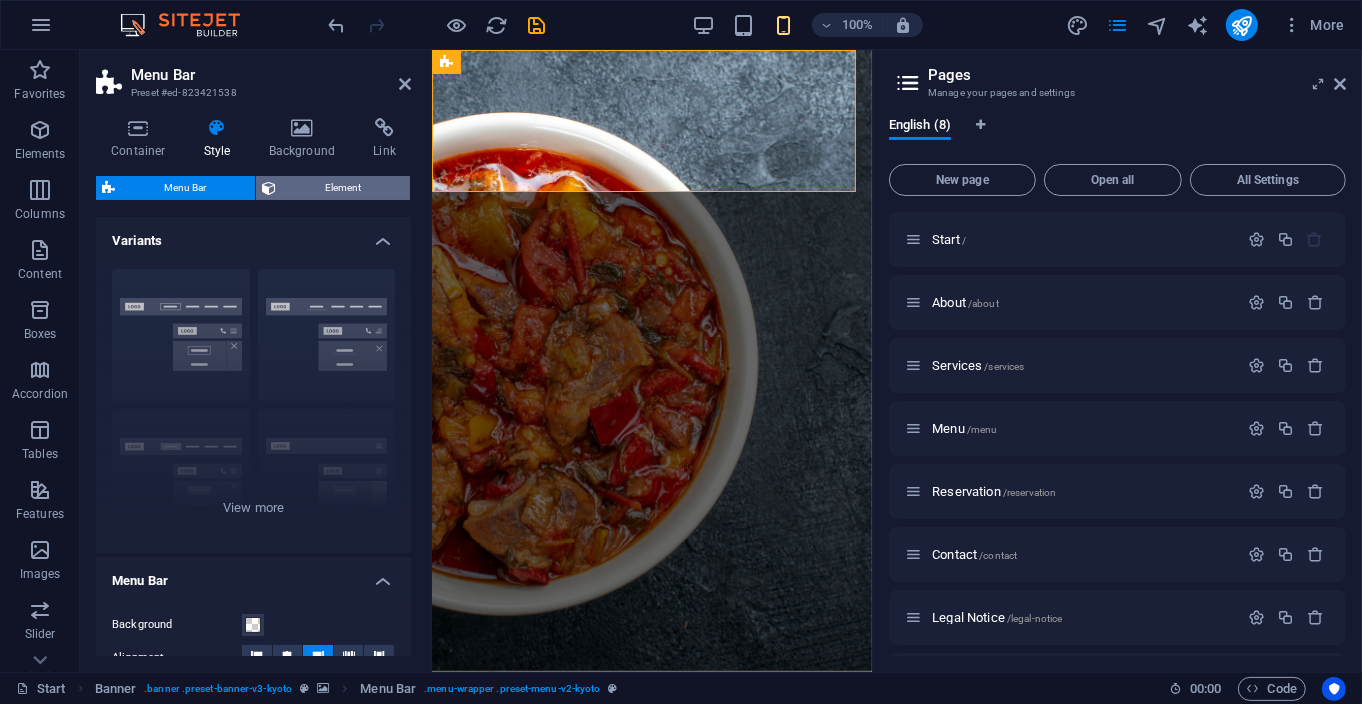 click on "Element" at bounding box center (343, 188) 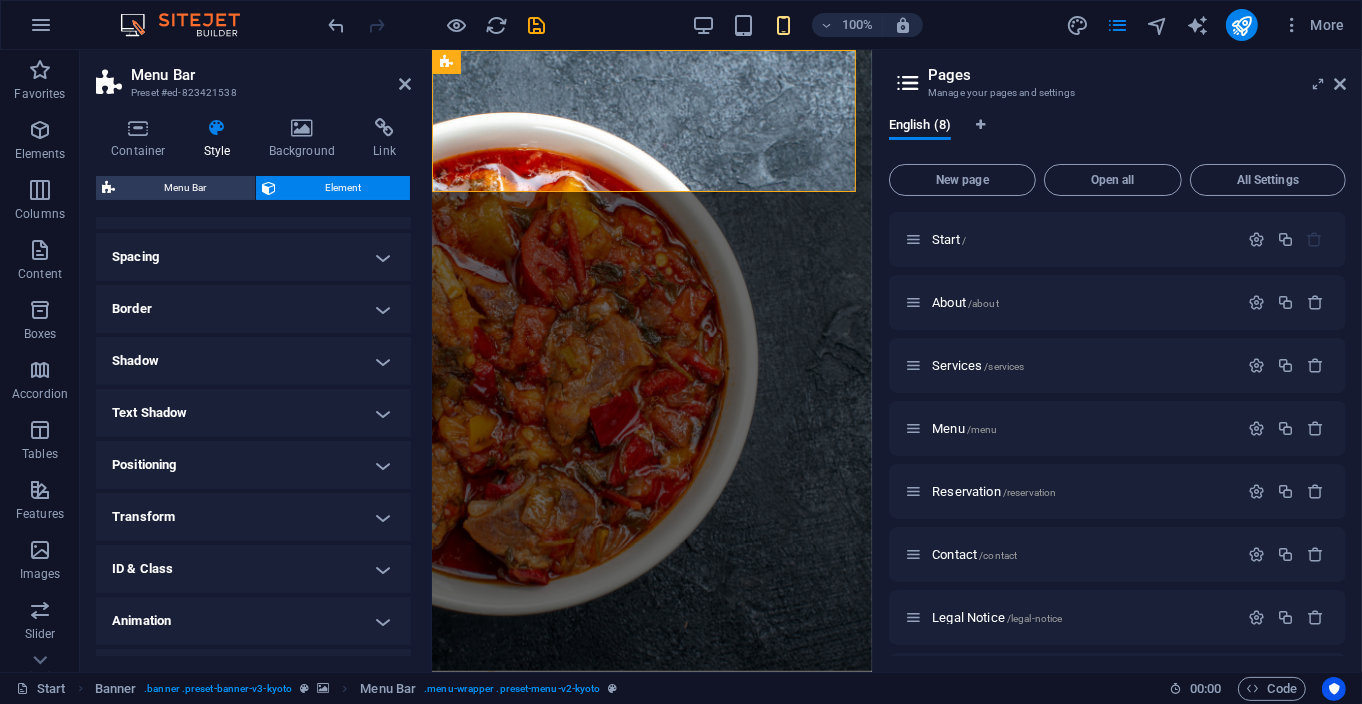 scroll, scrollTop: 405, scrollLeft: 0, axis: vertical 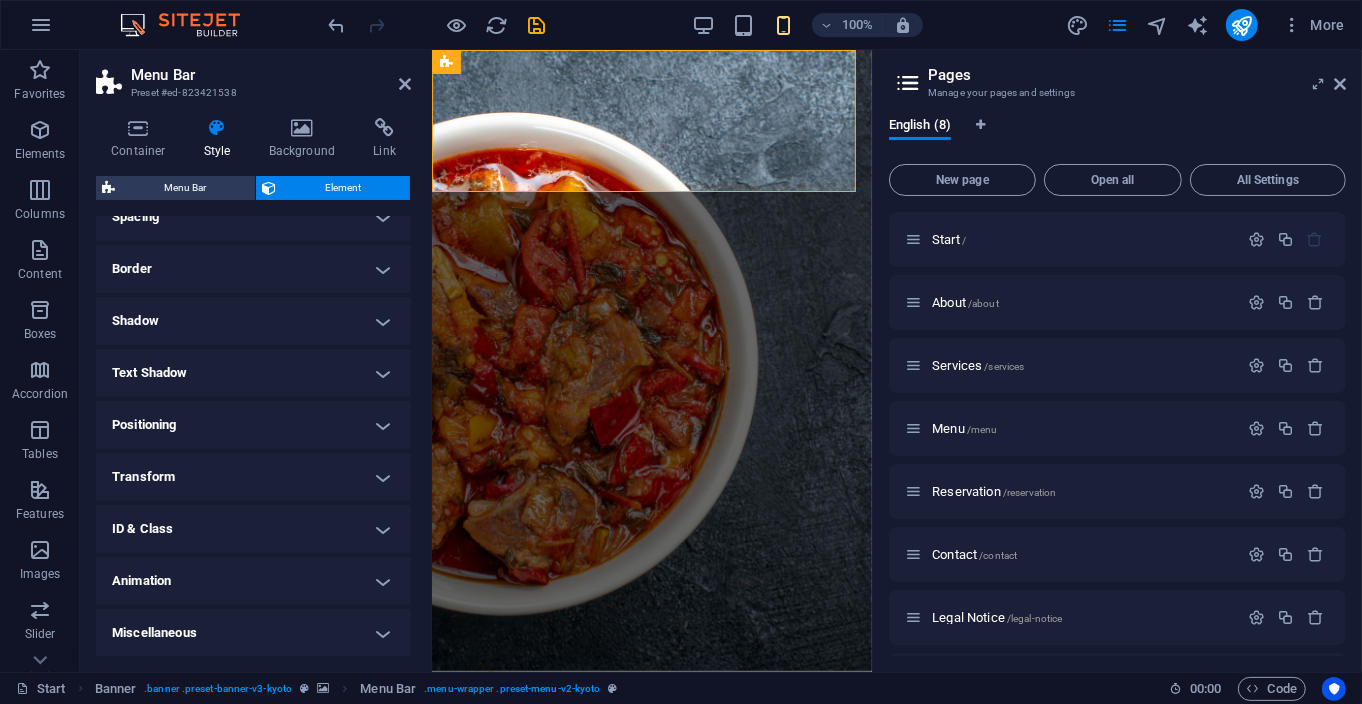 click on "Pages Manage your pages and settings English (8) New page Open all All Settings Start / About /about Services /services Menu /menu Reservation /reservation Contact /contact Legal Notice /legal-notice Privacy /privacy" at bounding box center (1117, 361) 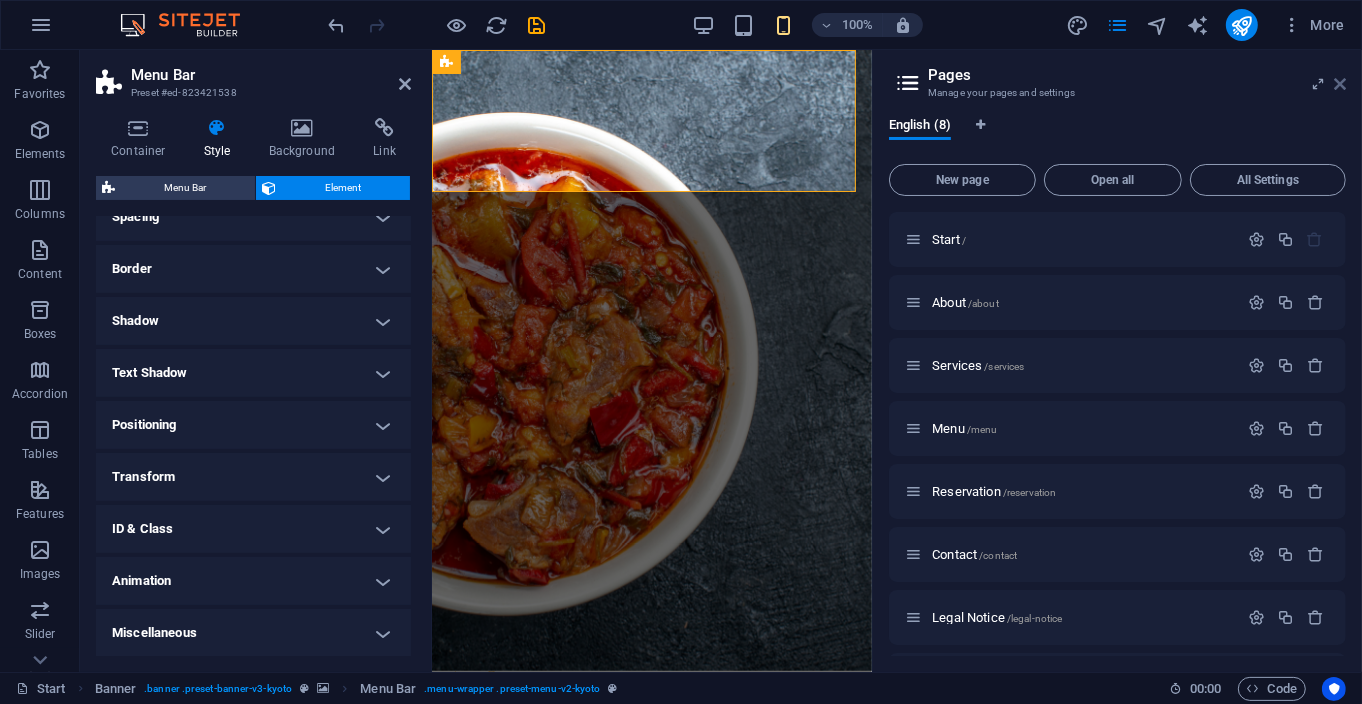 click at bounding box center [1340, 84] 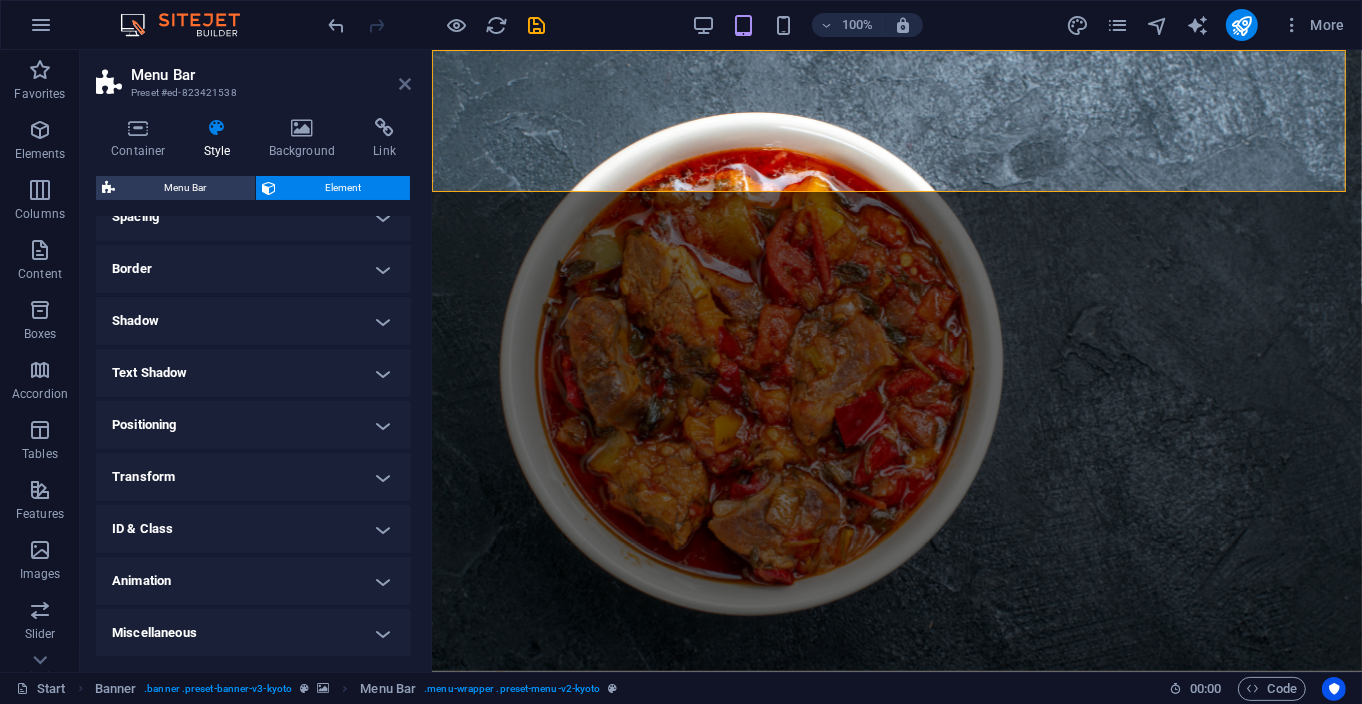 click at bounding box center (405, 84) 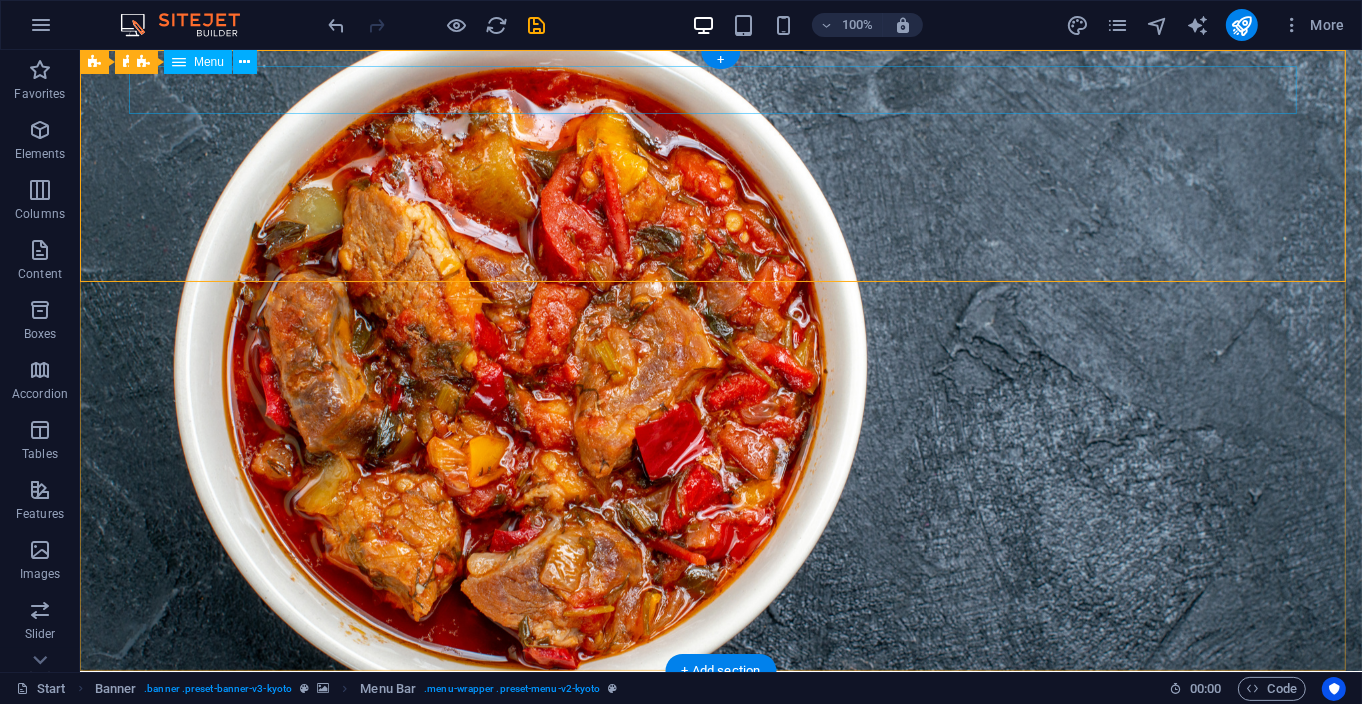click on "MENUU" at bounding box center [720, 710] 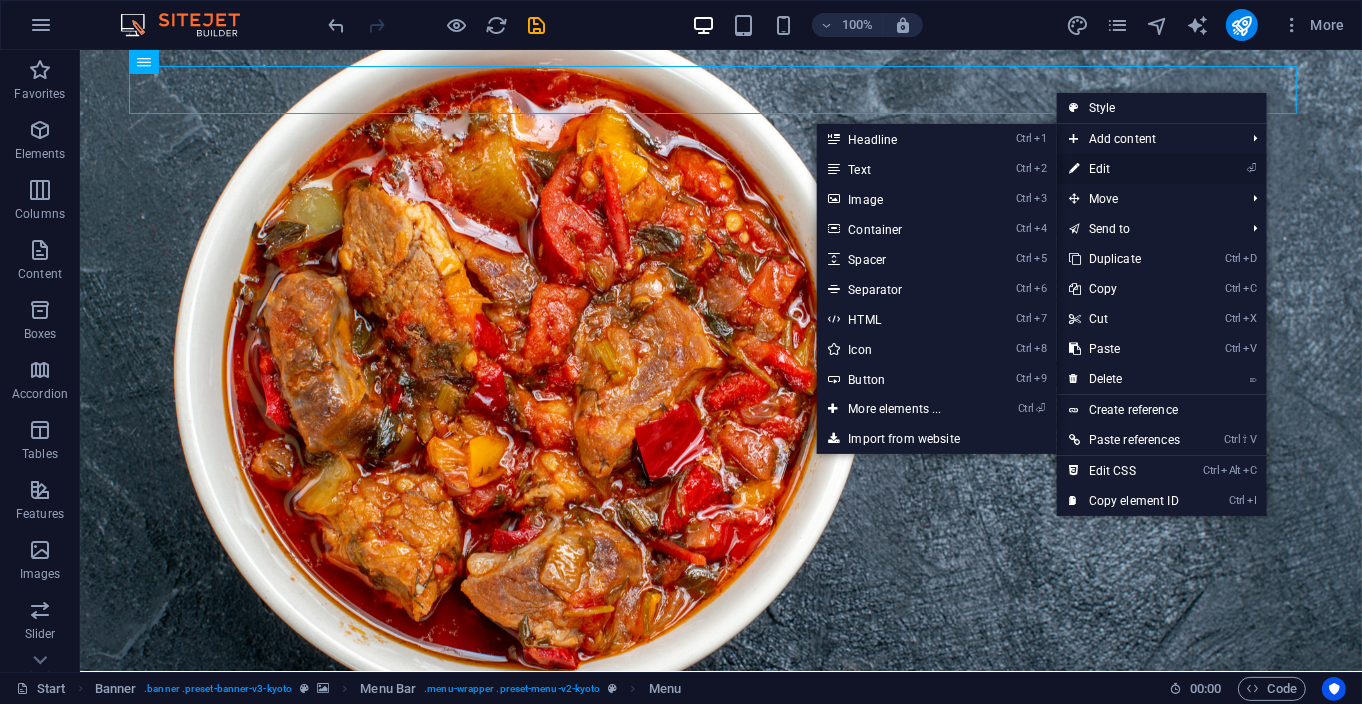 click on "⏎  Edit" at bounding box center [1124, 169] 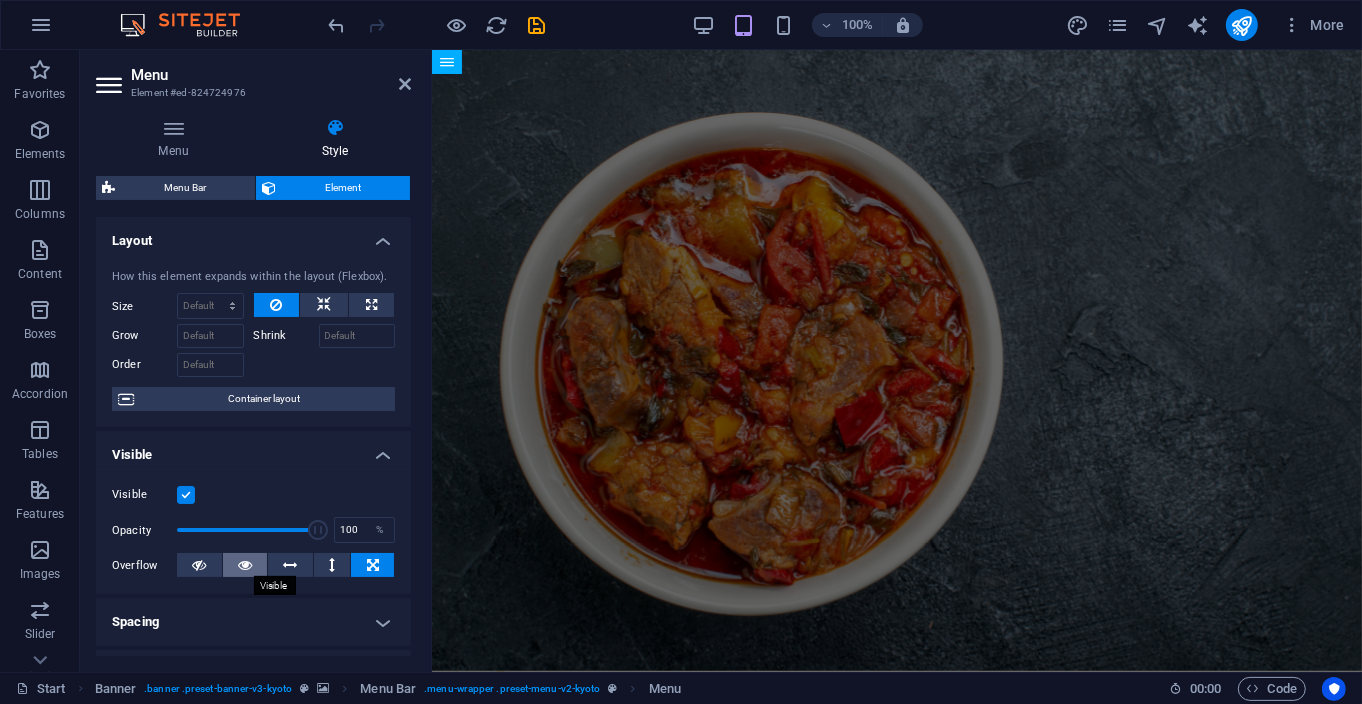 click at bounding box center (245, 565) 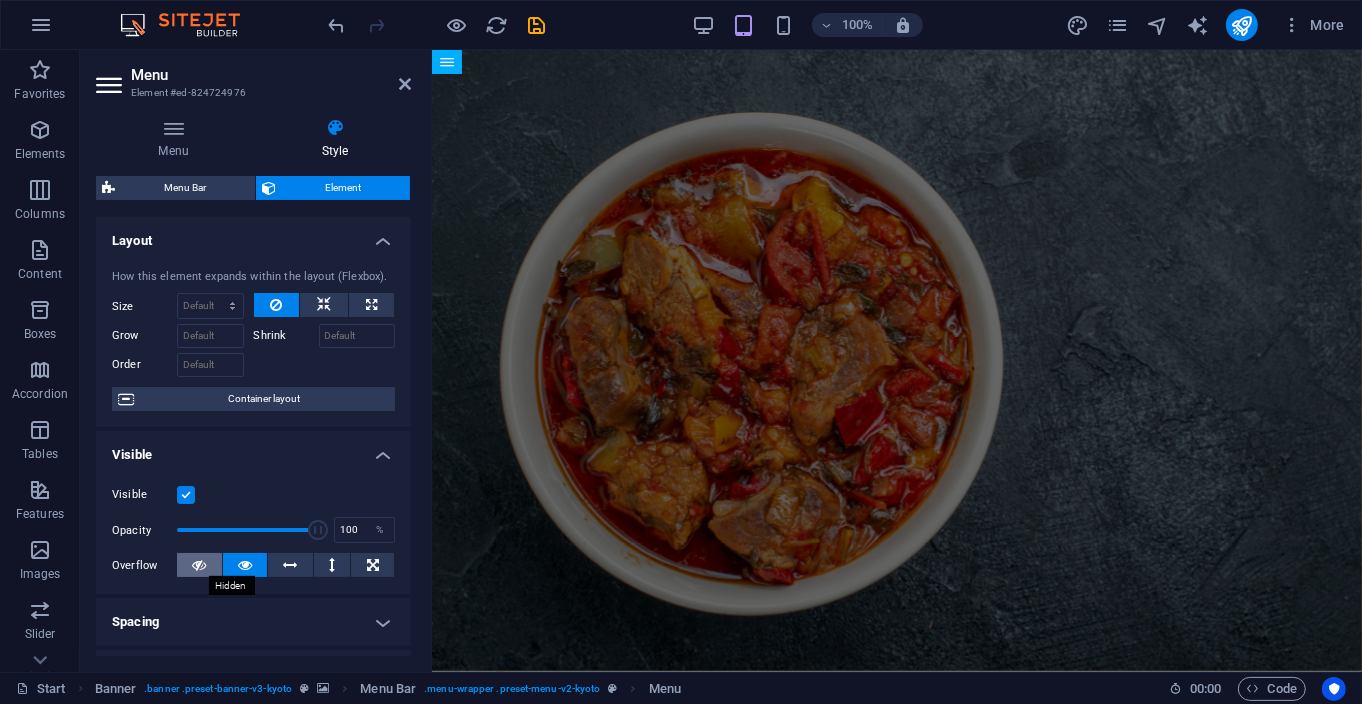 click at bounding box center [199, 565] 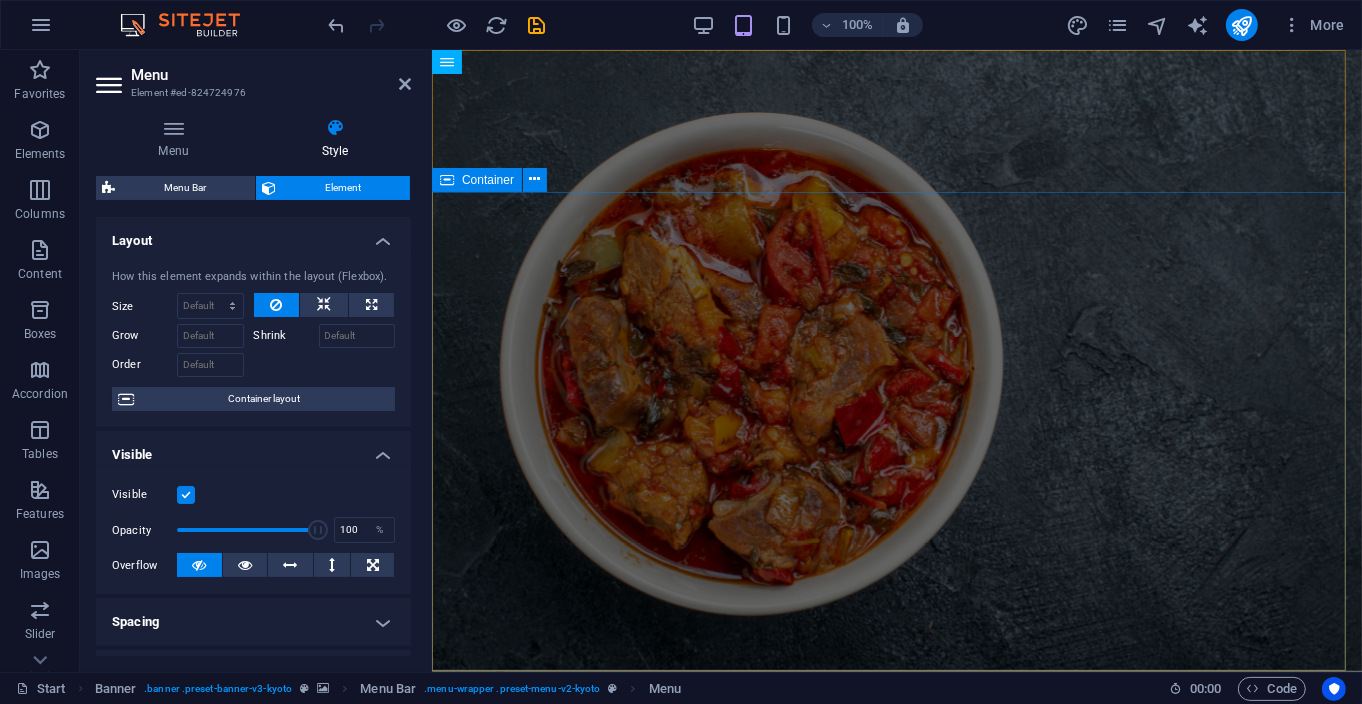 click on "MENU" at bounding box center [896, 1039] 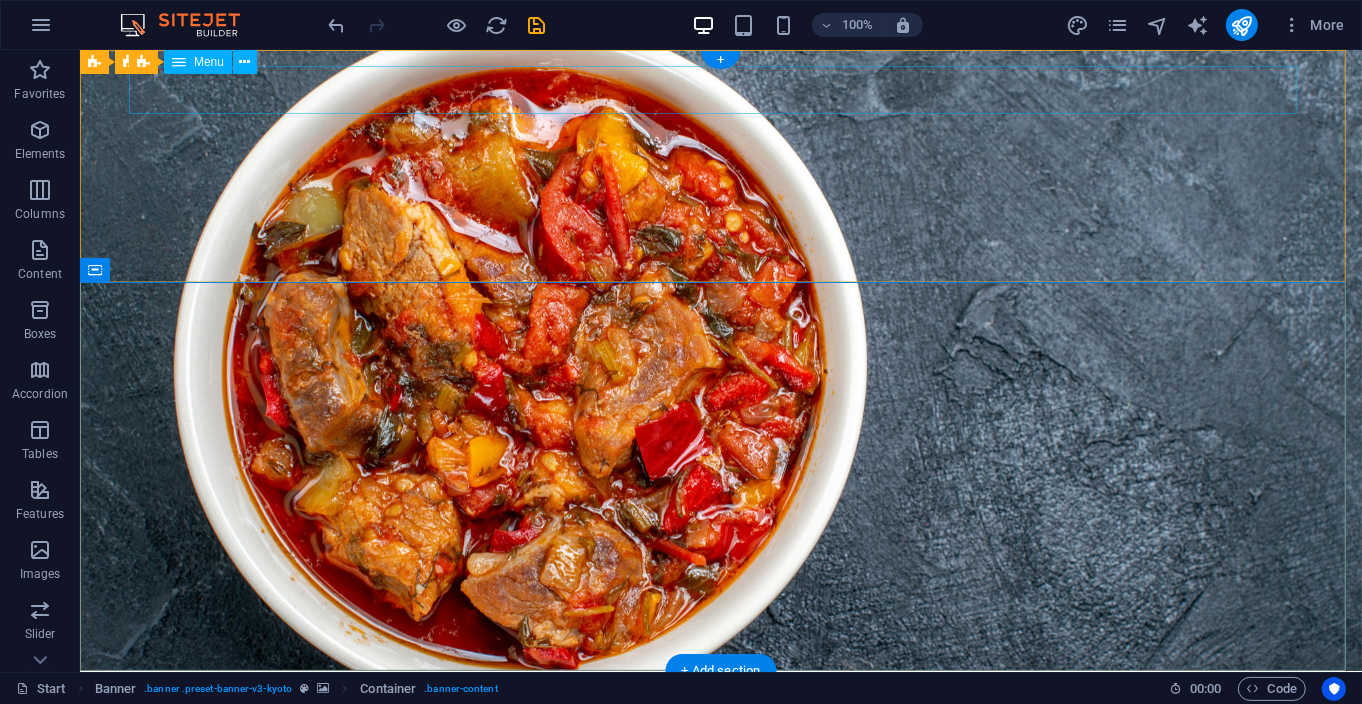 click on "MENUU" at bounding box center (720, 710) 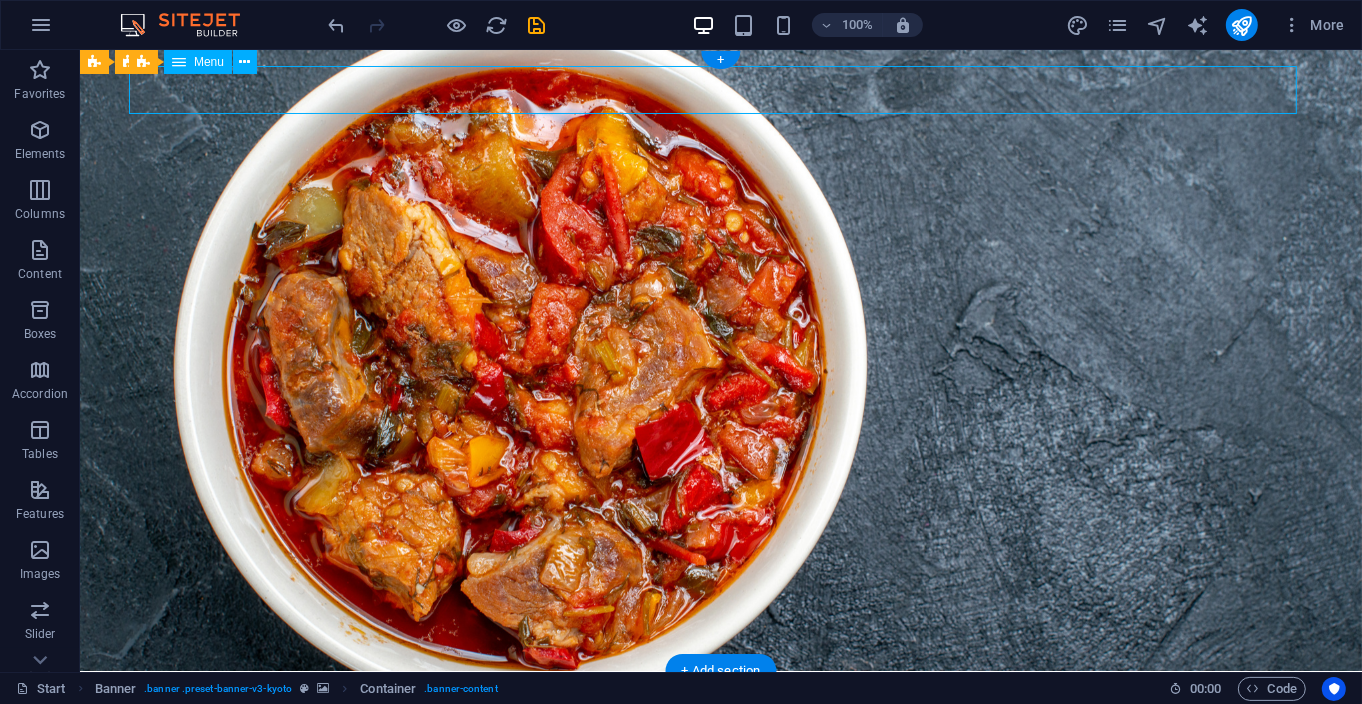 click on "MENUU" at bounding box center (720, 710) 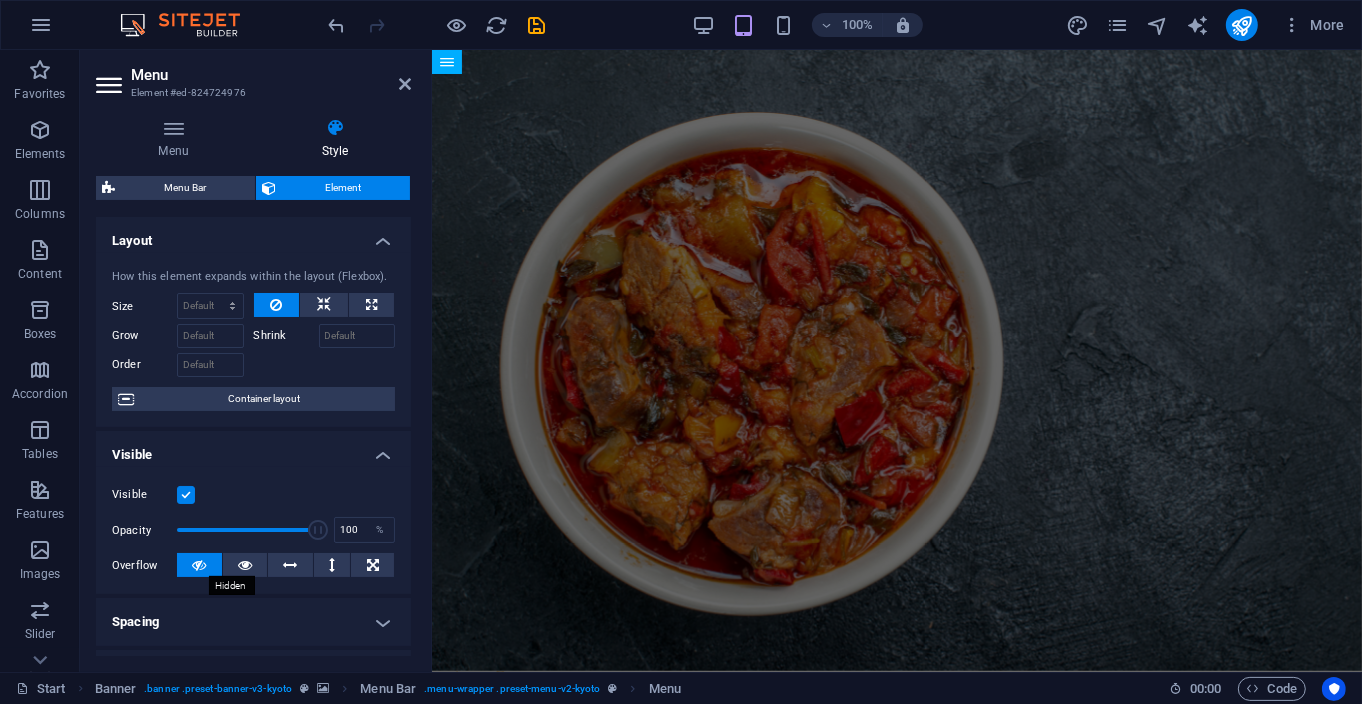 click at bounding box center (199, 565) 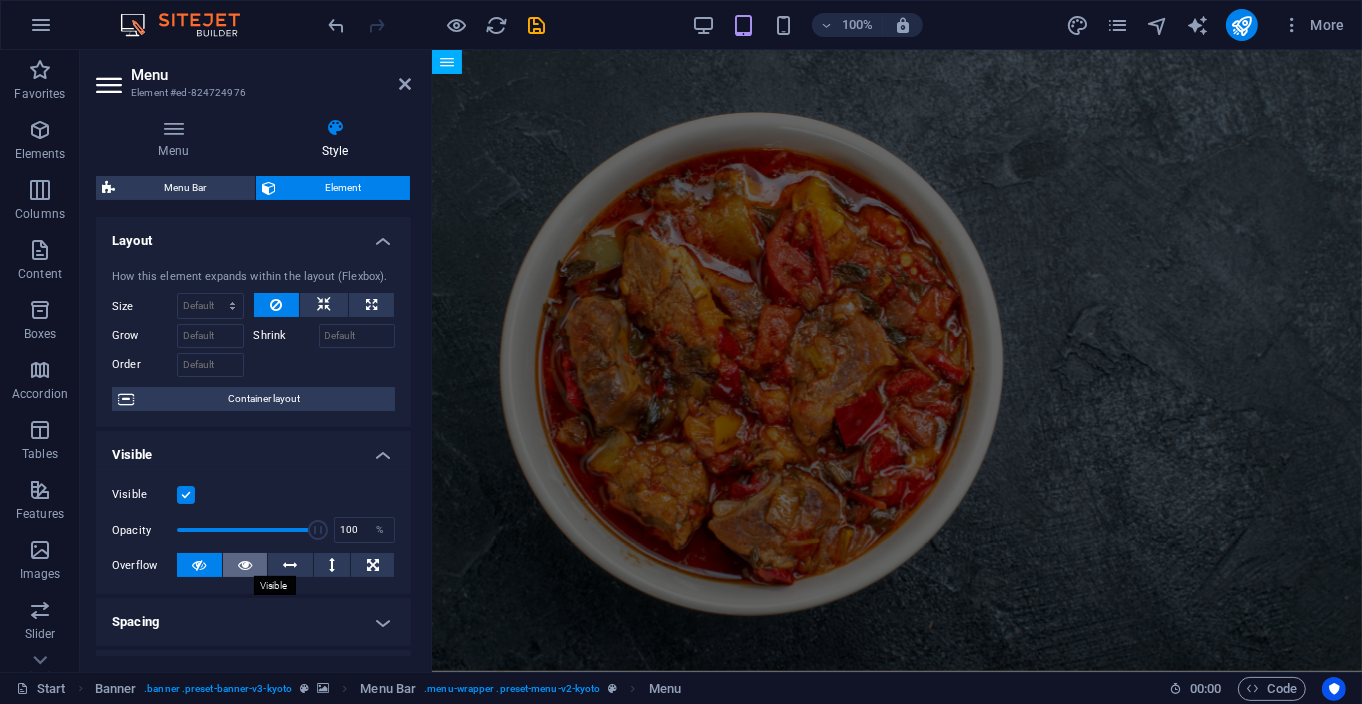 click at bounding box center (245, 565) 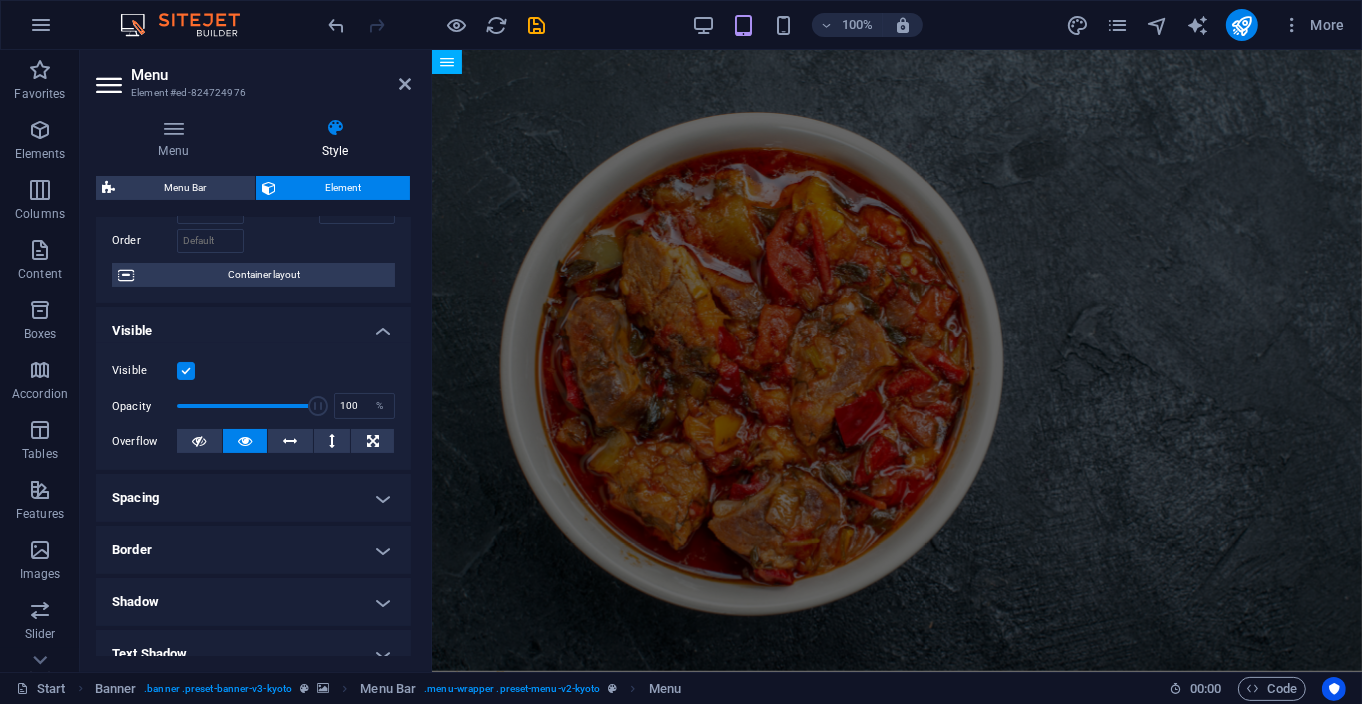 scroll, scrollTop: 0, scrollLeft: 0, axis: both 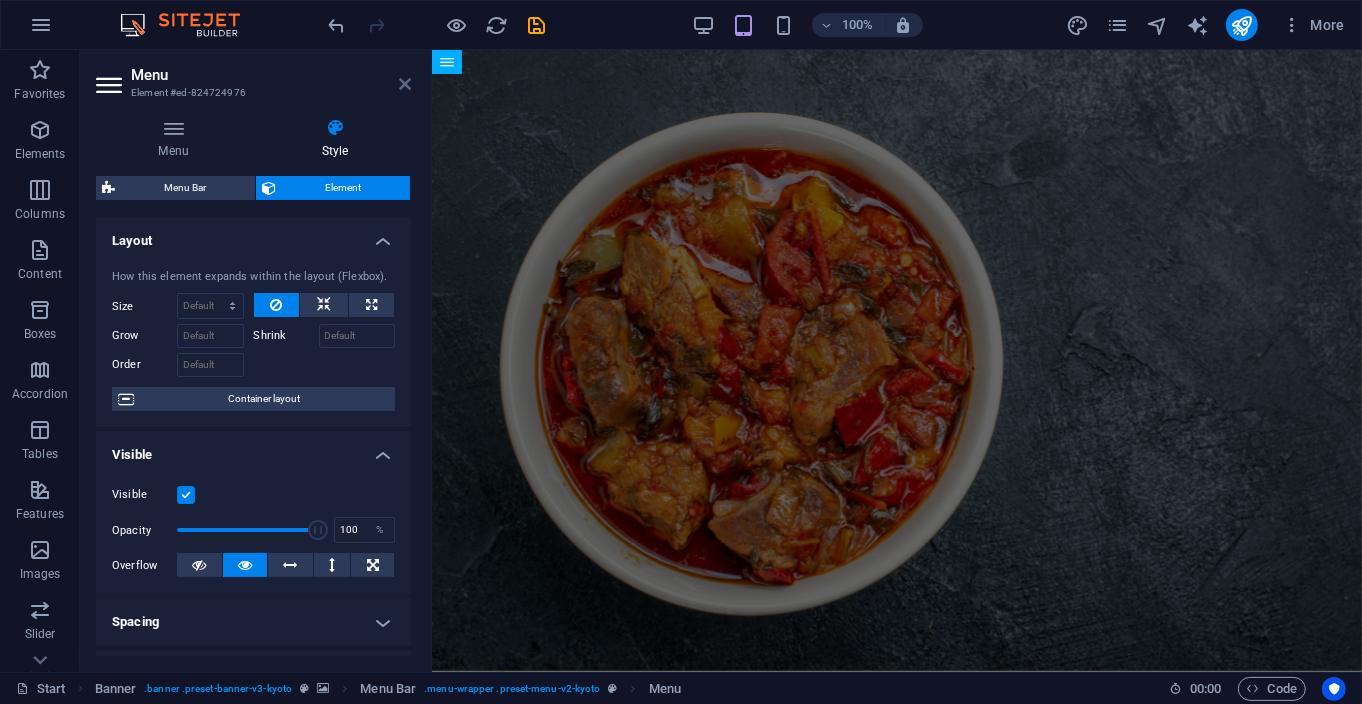 click at bounding box center (405, 84) 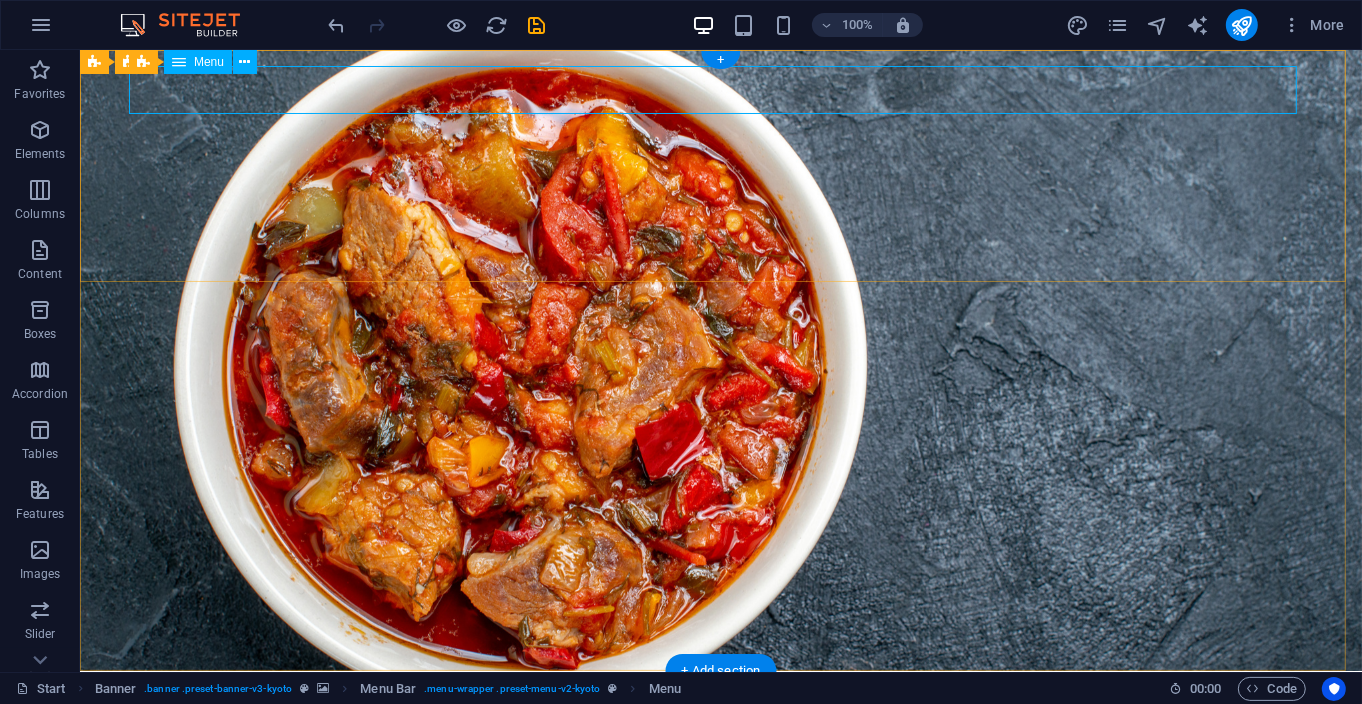 click on "MENUU" at bounding box center (720, 710) 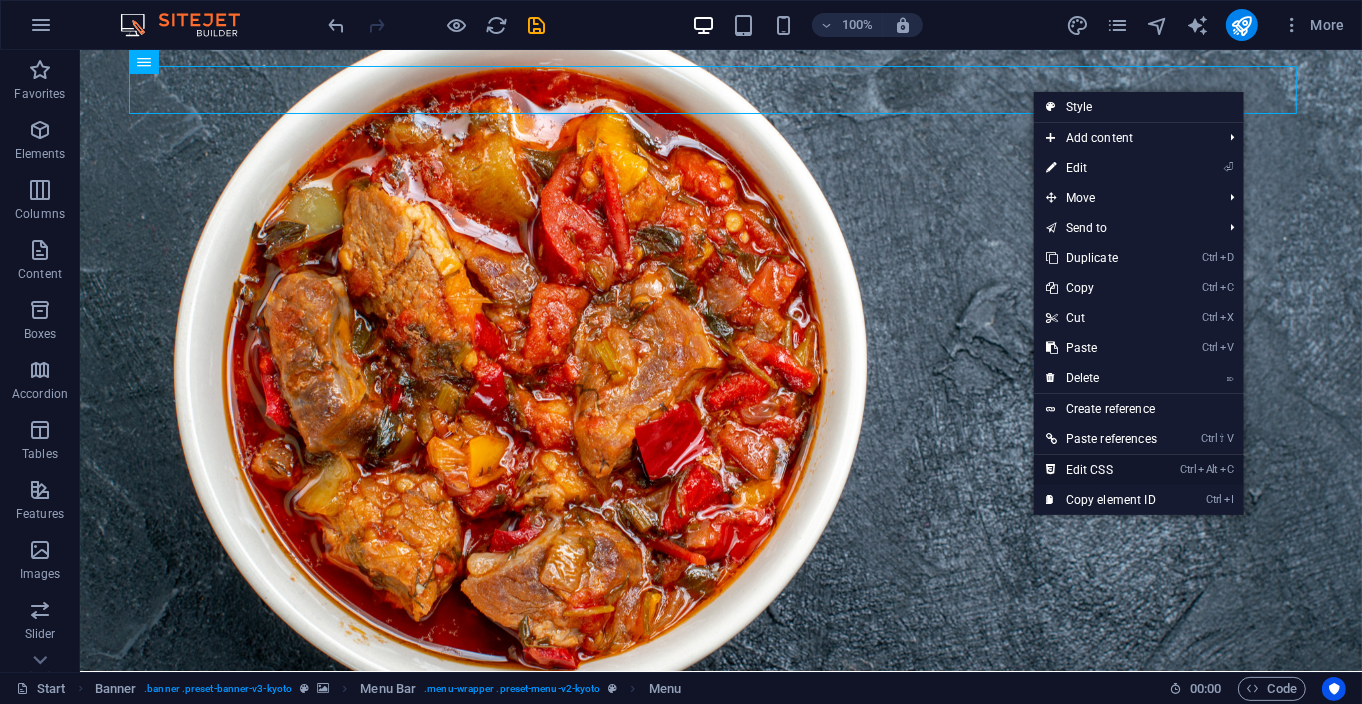 click on "Ctrl Alt C  Edit CSS" at bounding box center (1101, 470) 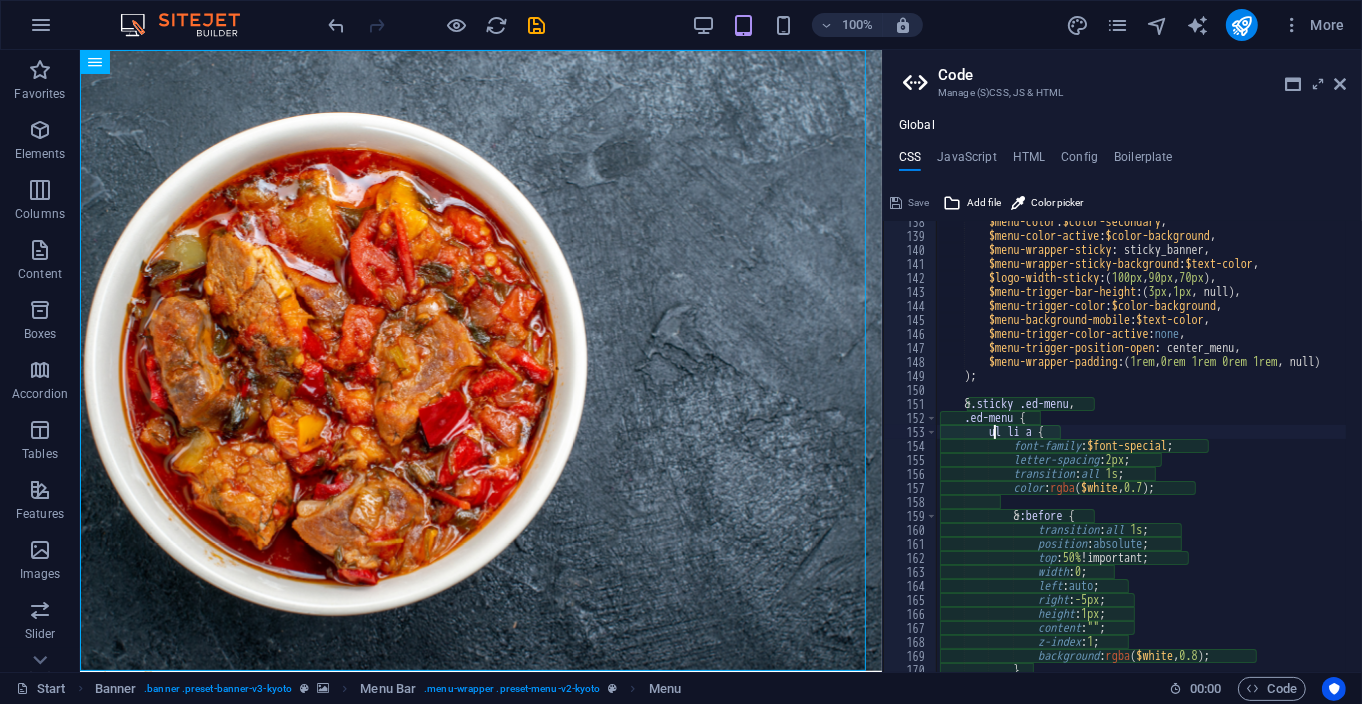 type on "ul li a {" 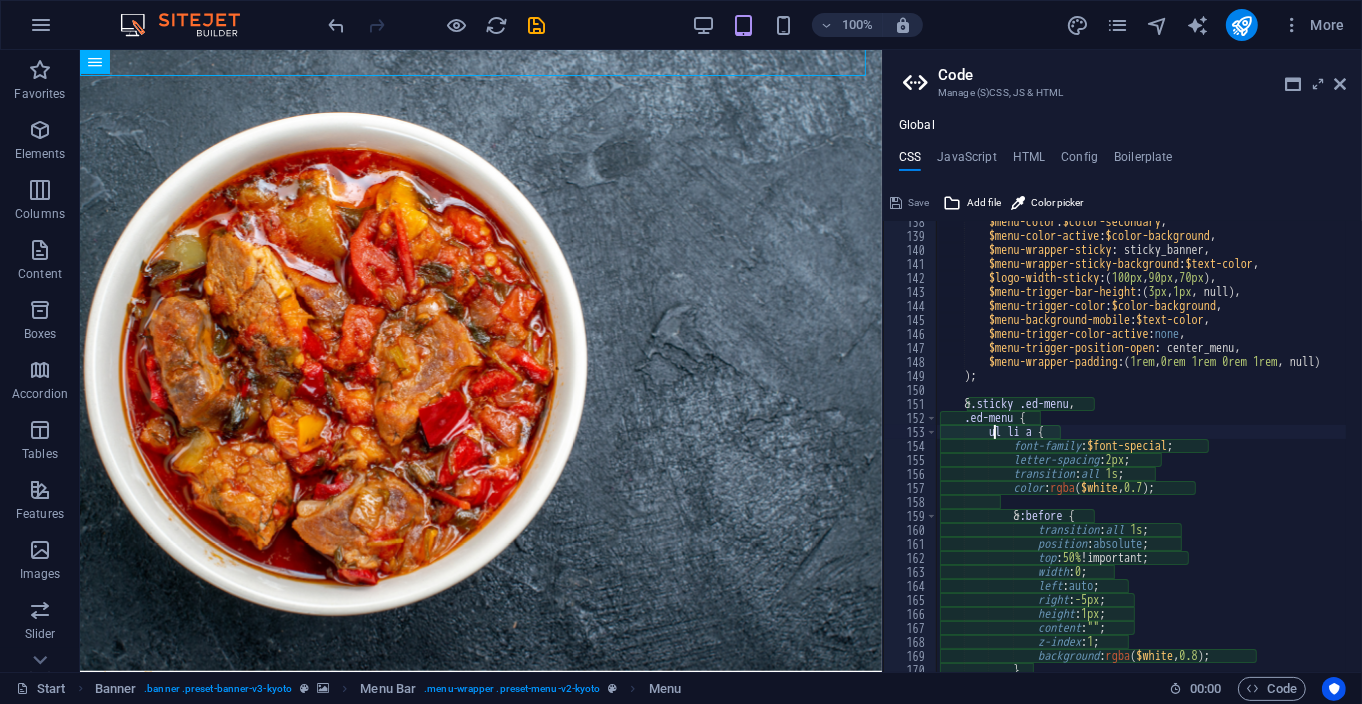 scroll, scrollTop: 1350, scrollLeft: 0, axis: vertical 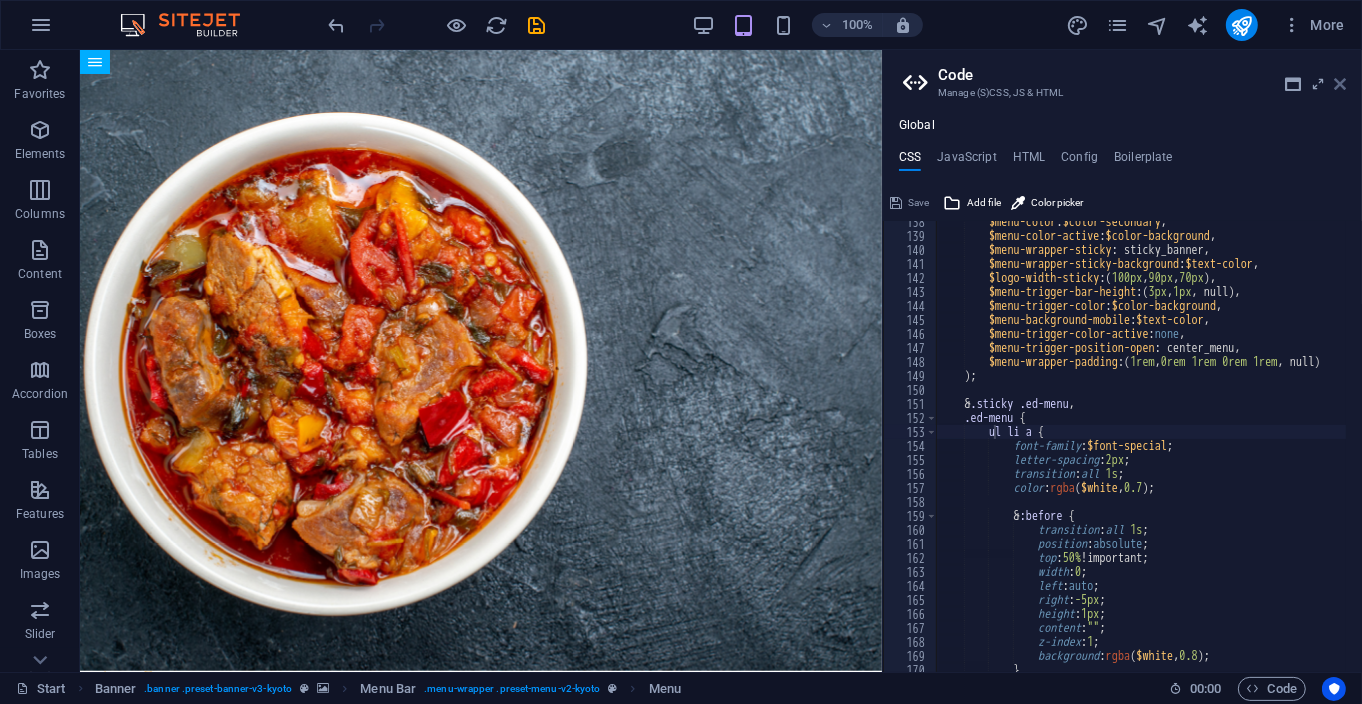 click at bounding box center (1340, 84) 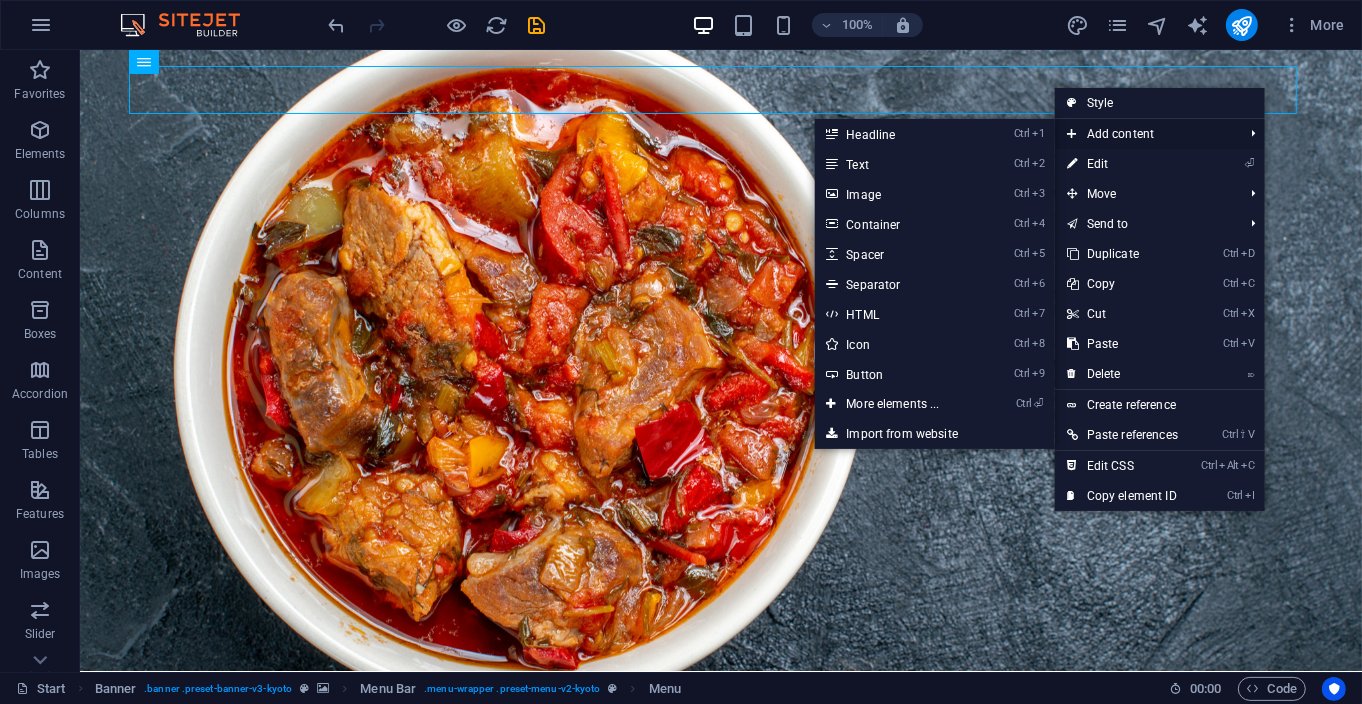 click on "Add content" at bounding box center [1145, 134] 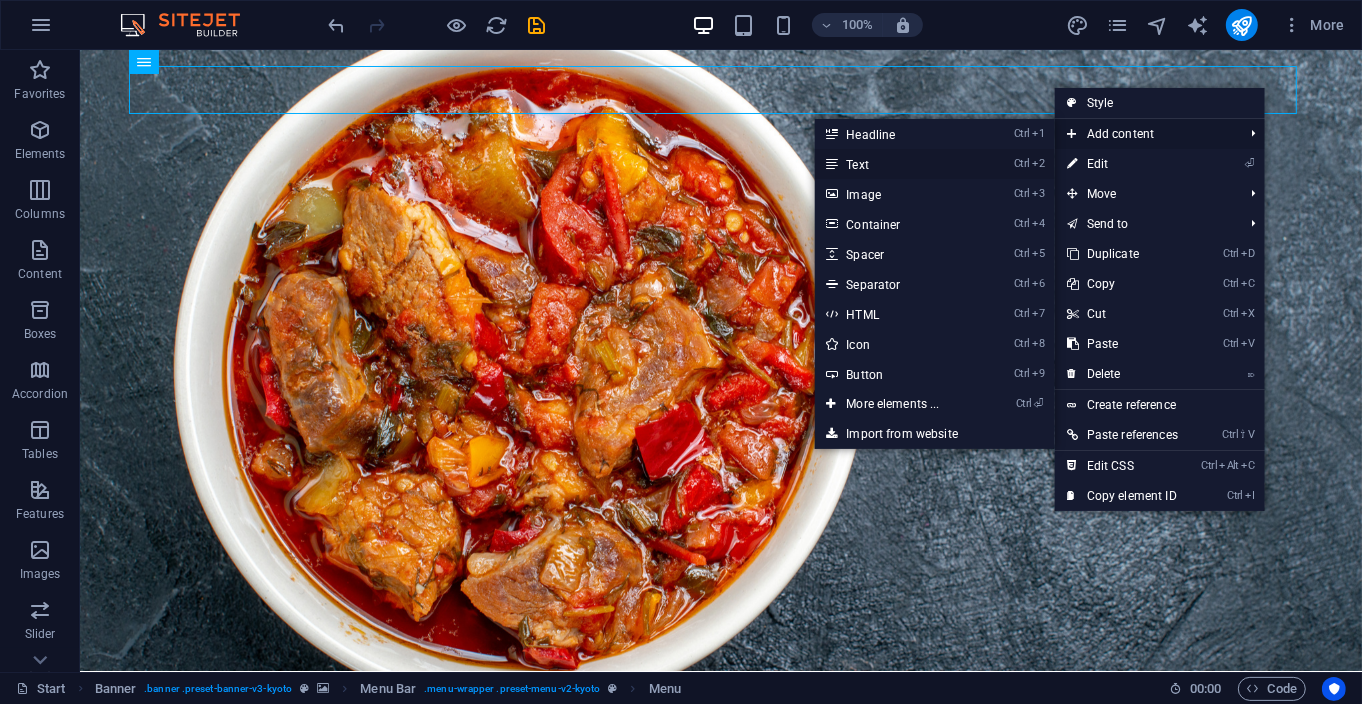 click on "Ctrl 2  Text" at bounding box center (896, 164) 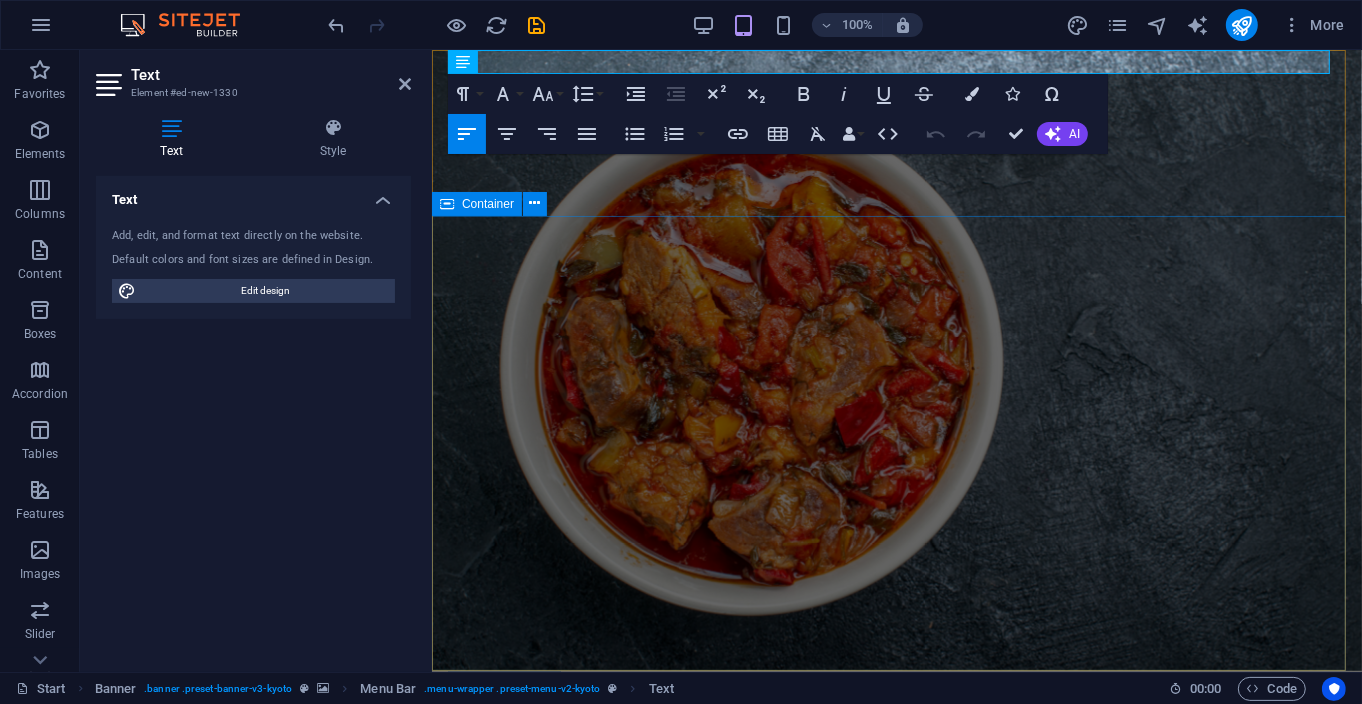 type 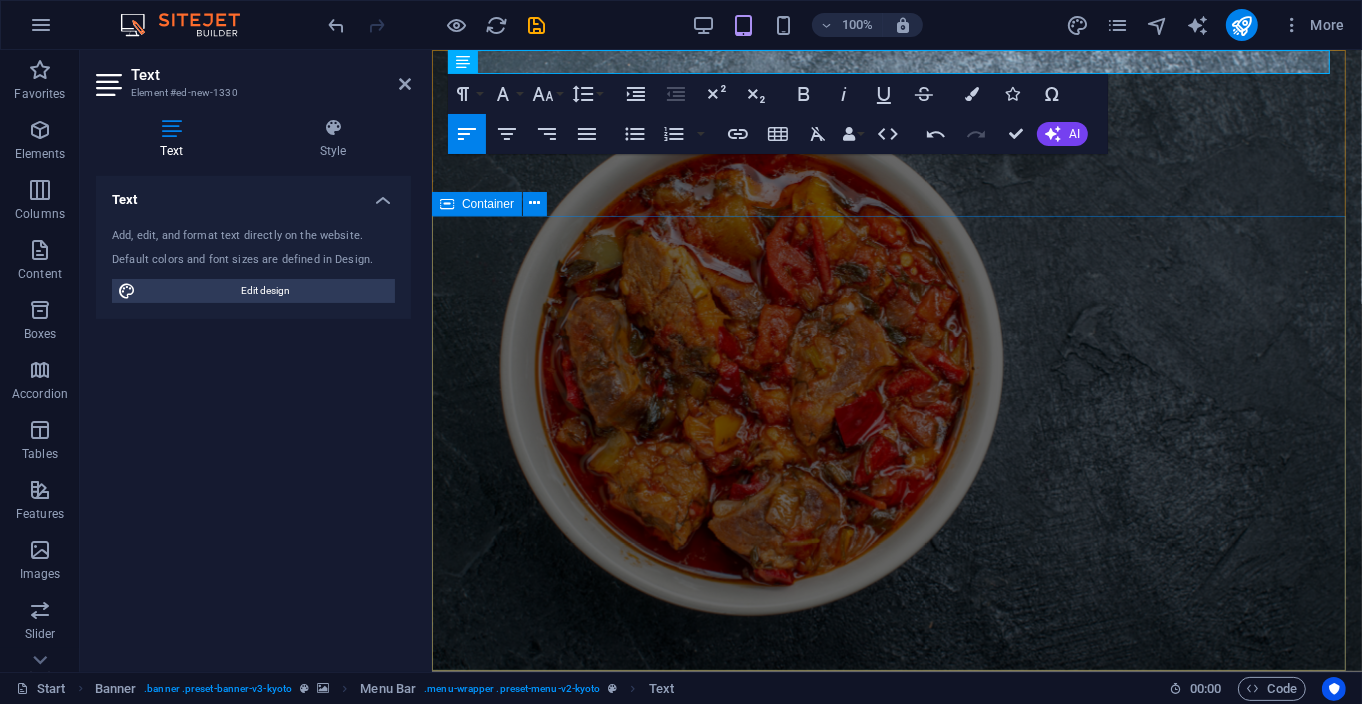 click on "MENU" at bounding box center (896, 1063) 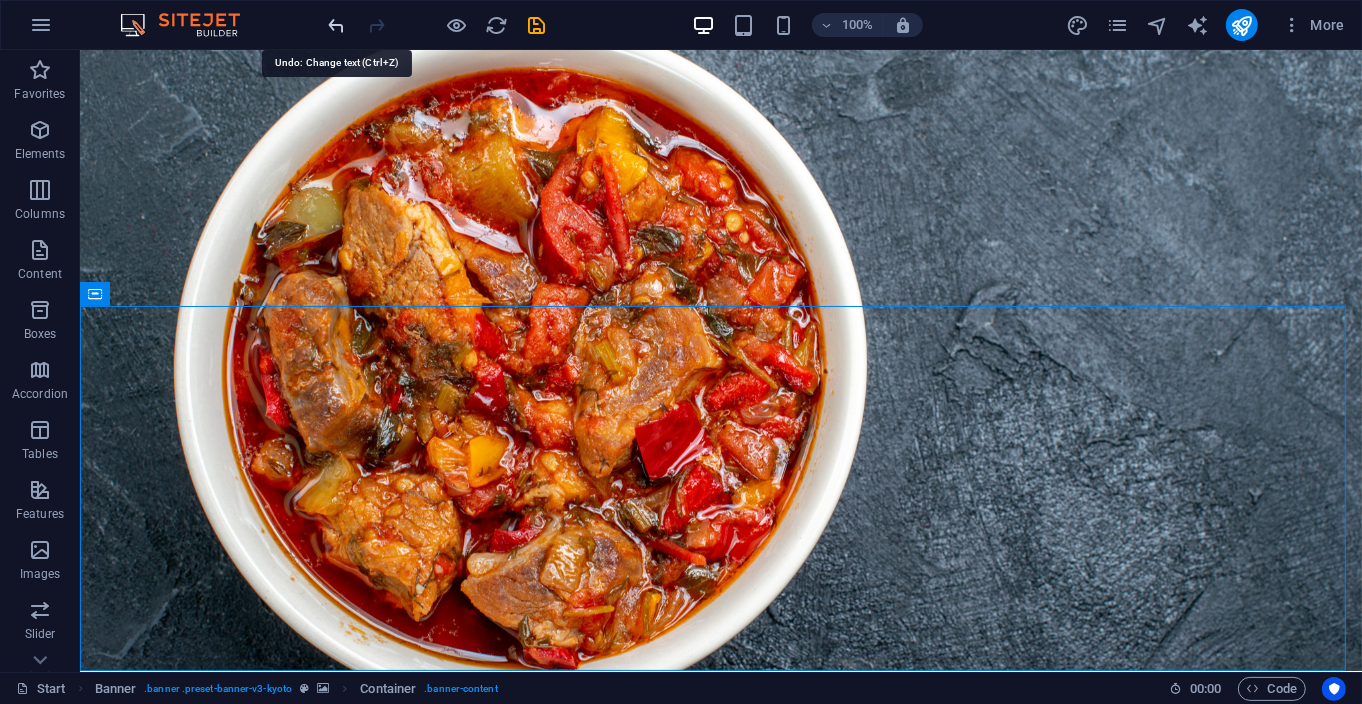click at bounding box center [337, 25] 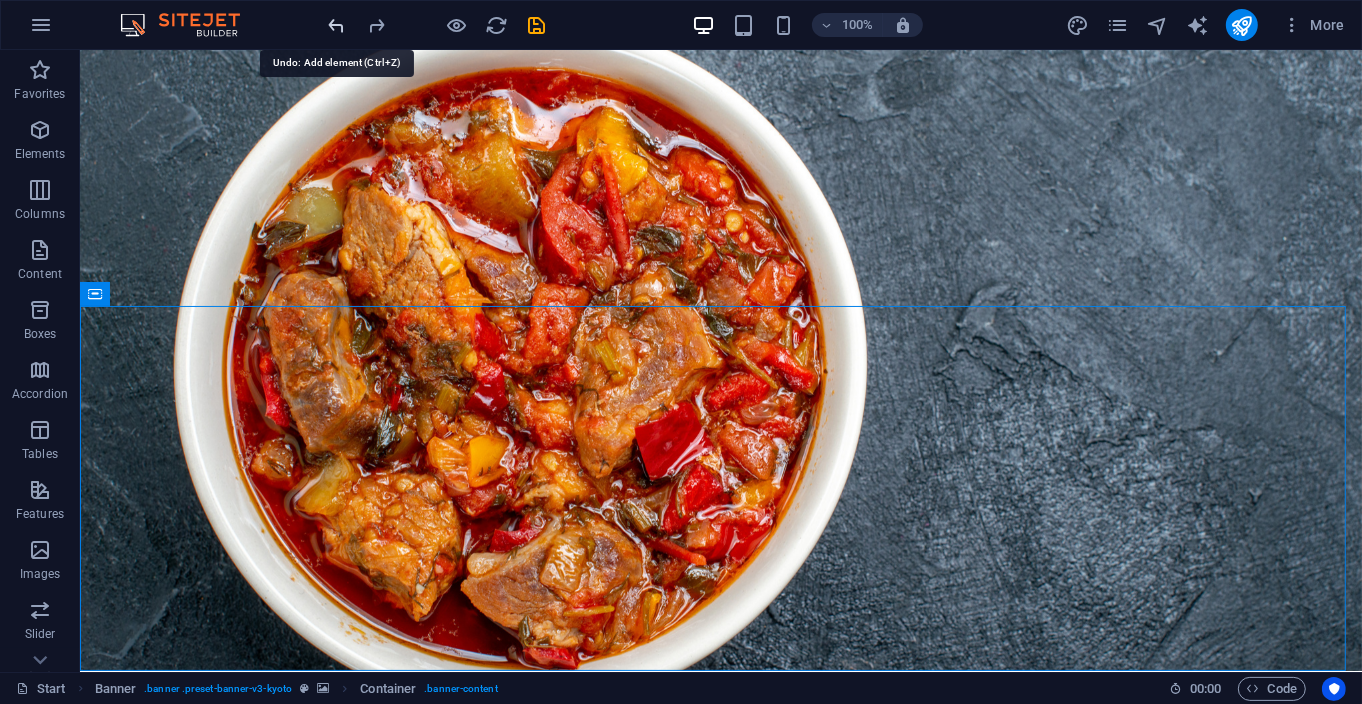 click at bounding box center [337, 25] 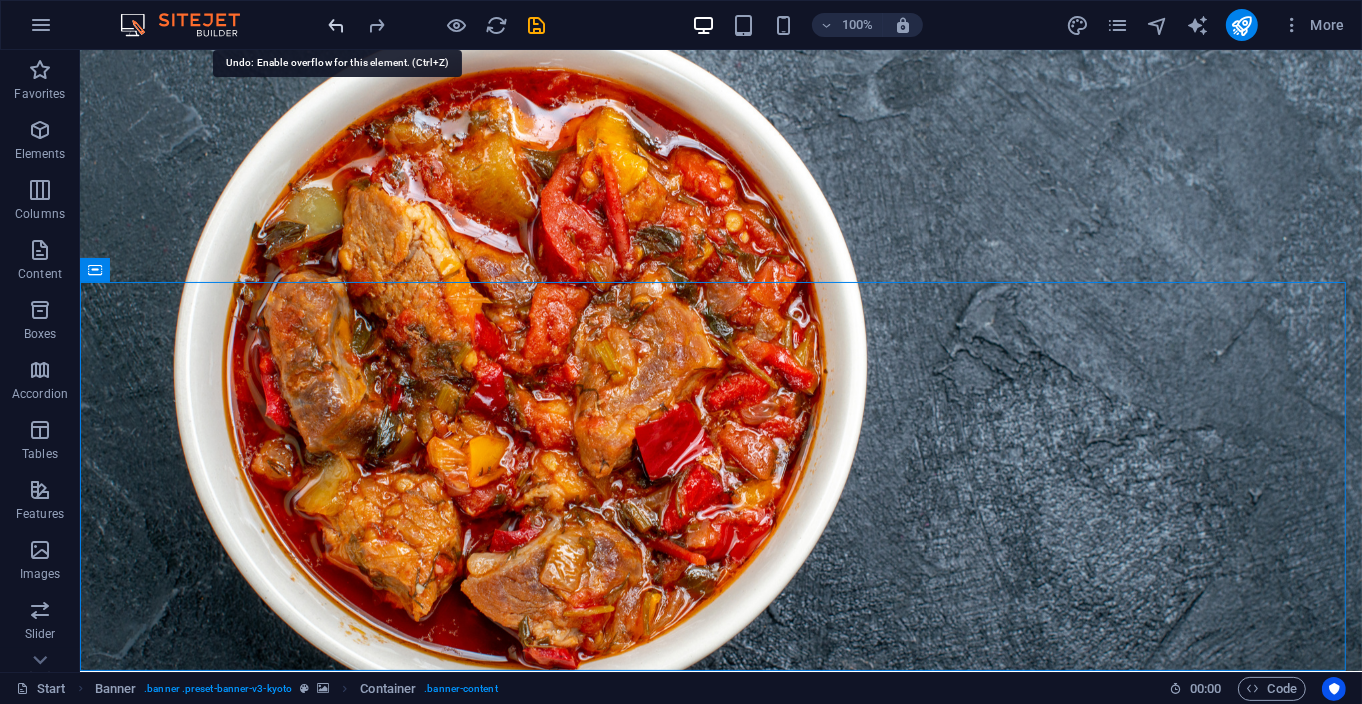 click at bounding box center (337, 25) 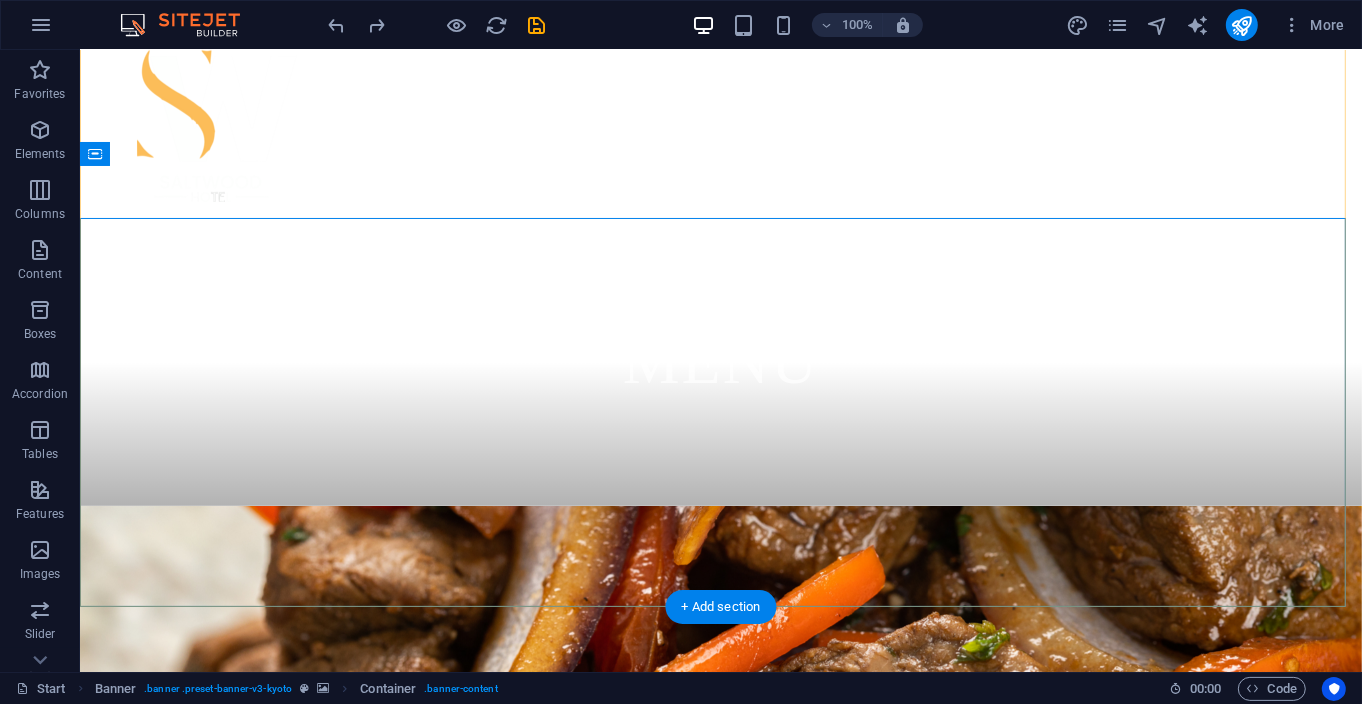 scroll, scrollTop: 0, scrollLeft: 0, axis: both 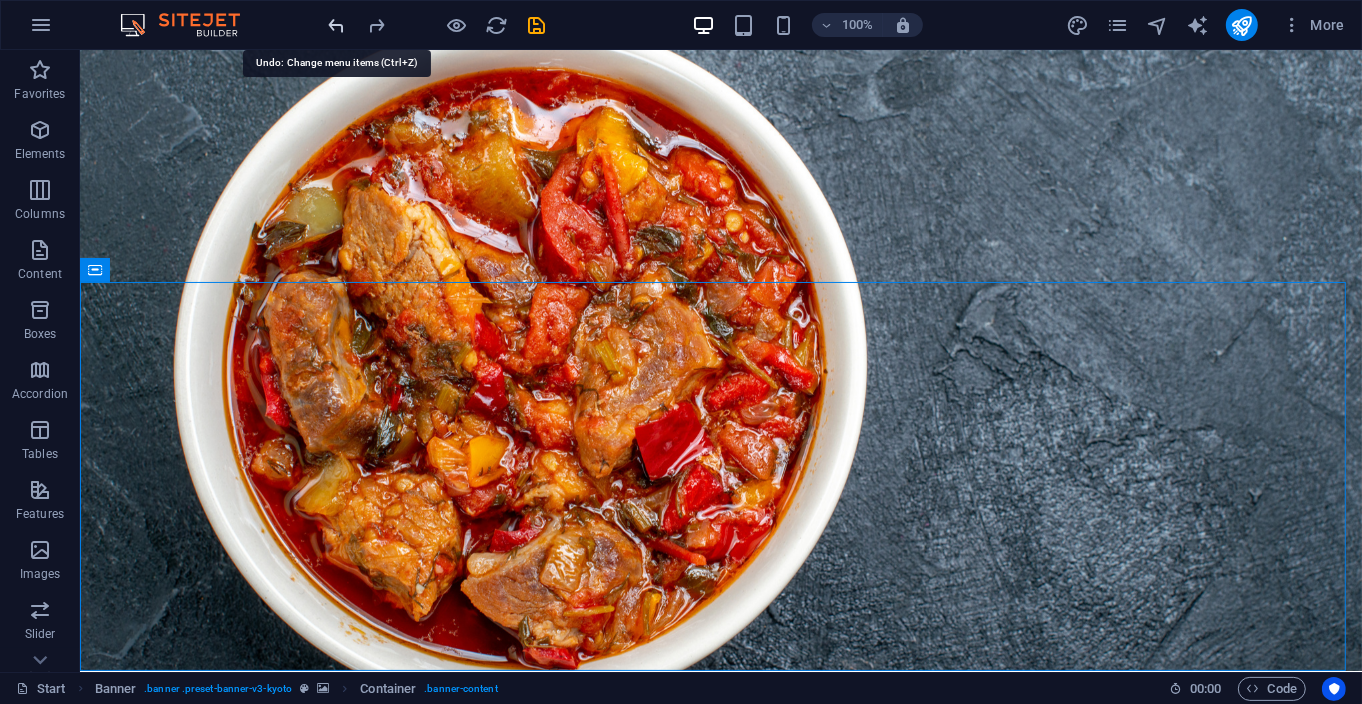 click at bounding box center (337, 25) 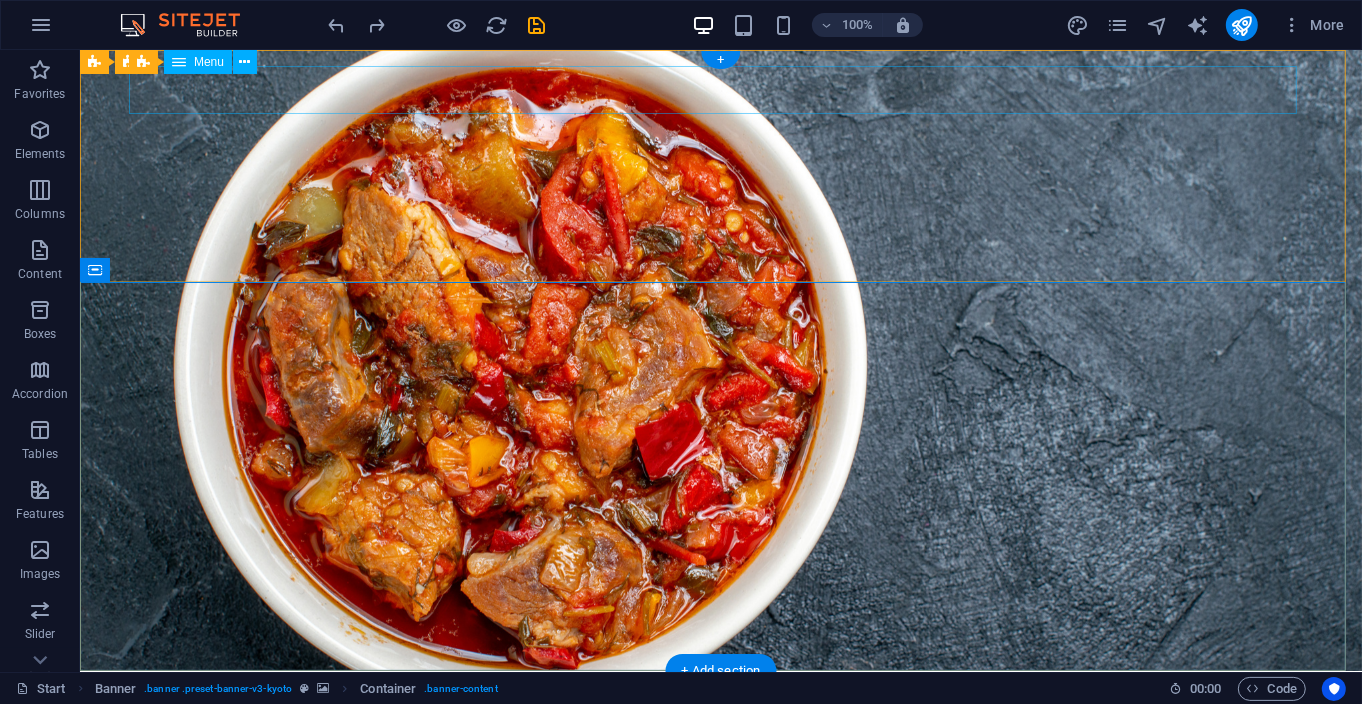 click on "Start About Services Menu Reservation Contact" at bounding box center (720, 710) 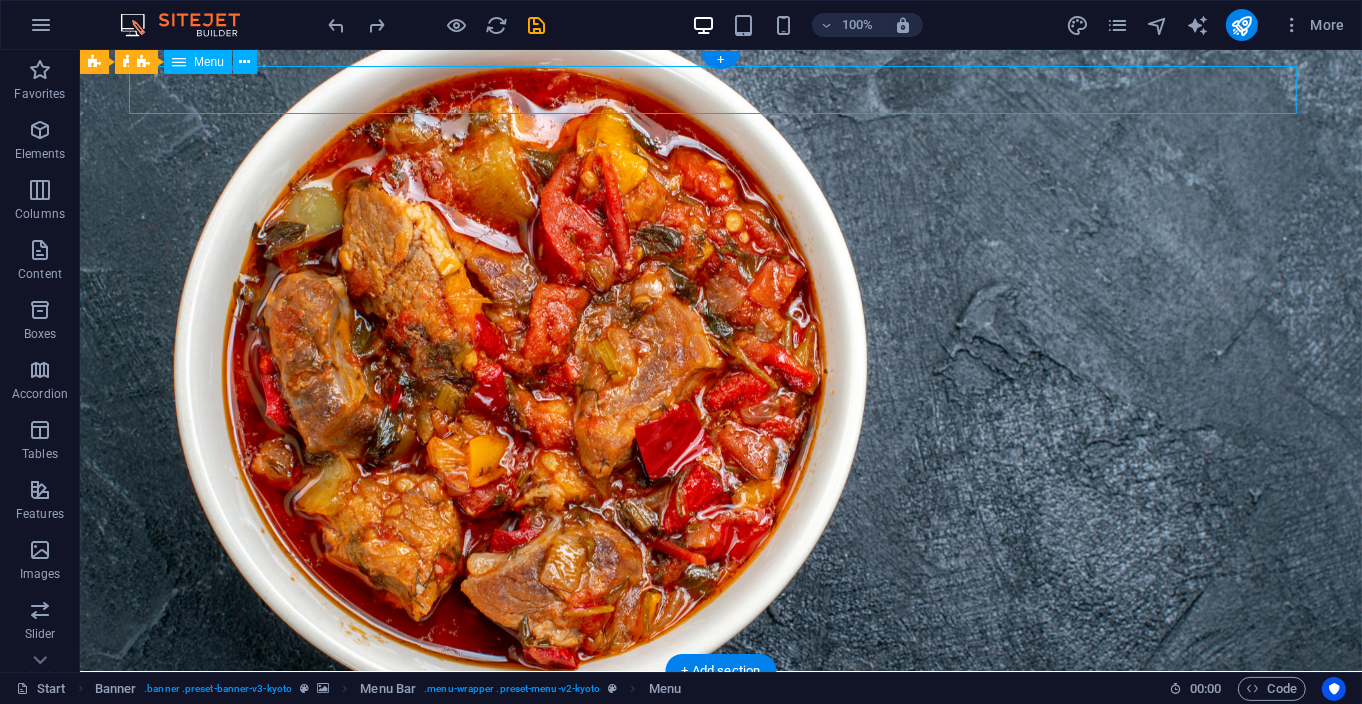 click on "Start About Services Menu Reservation Contact" at bounding box center (720, 710) 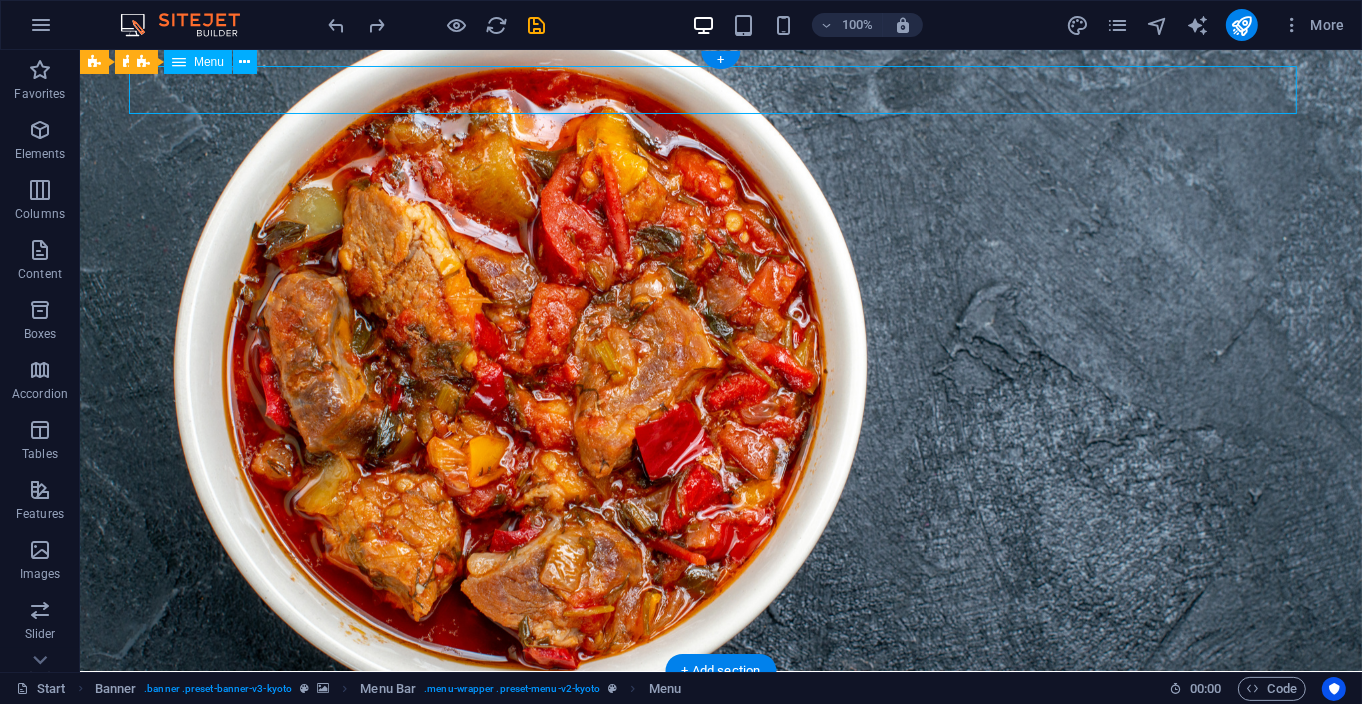 click on "Start About Services Menu Reservation Contact" at bounding box center (720, 710) 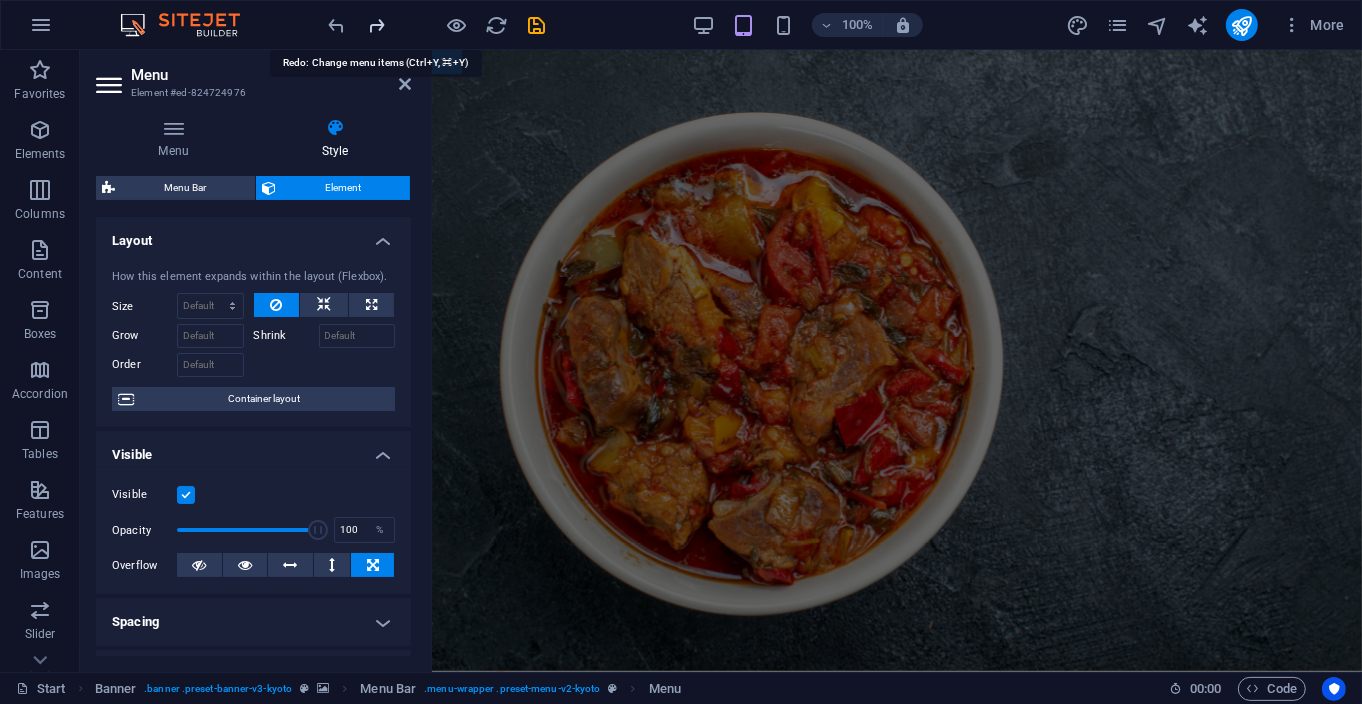 click at bounding box center (377, 25) 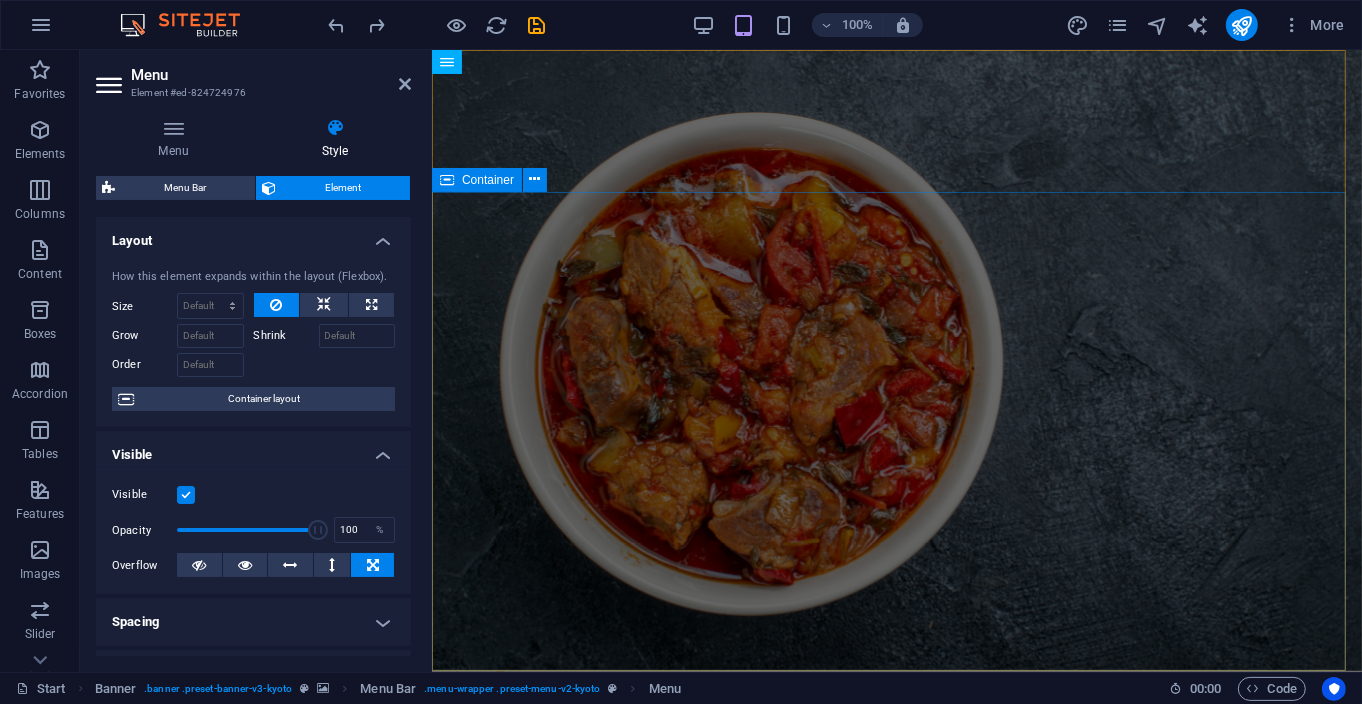 click on "MENU" at bounding box center (896, 1039) 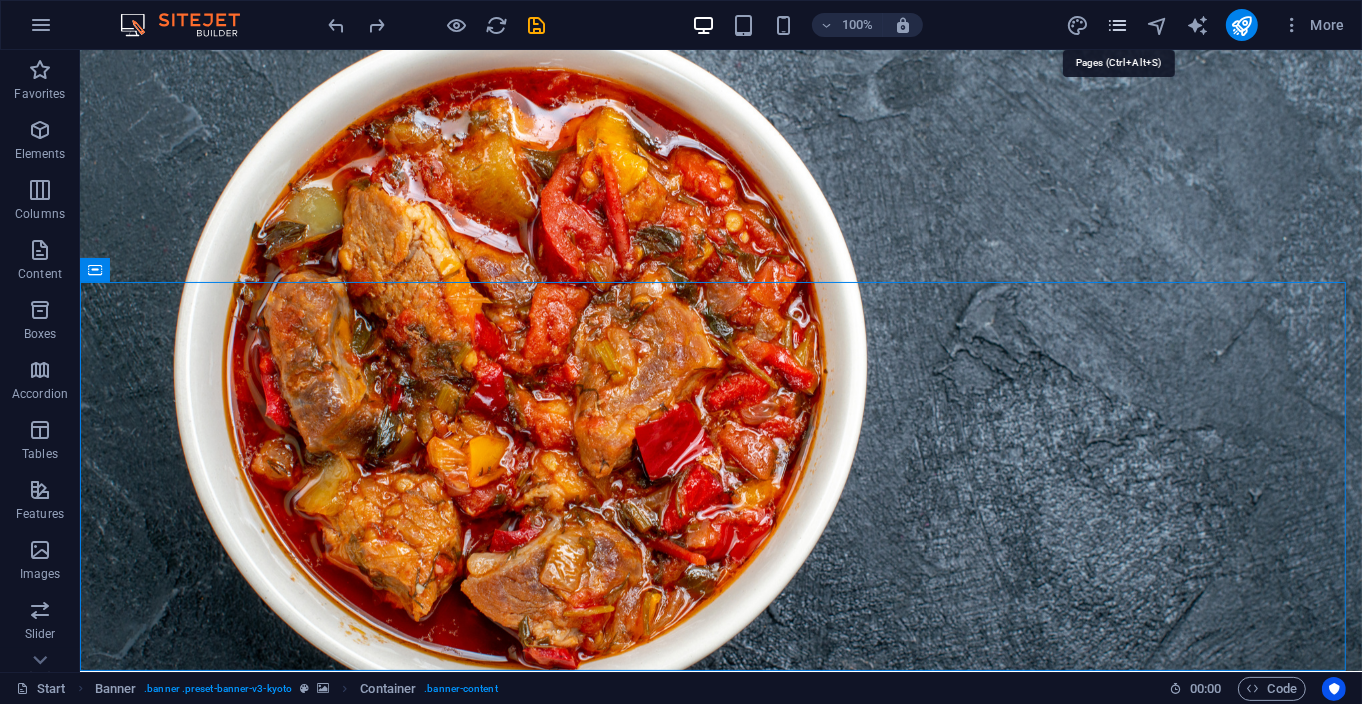 click at bounding box center (1117, 25) 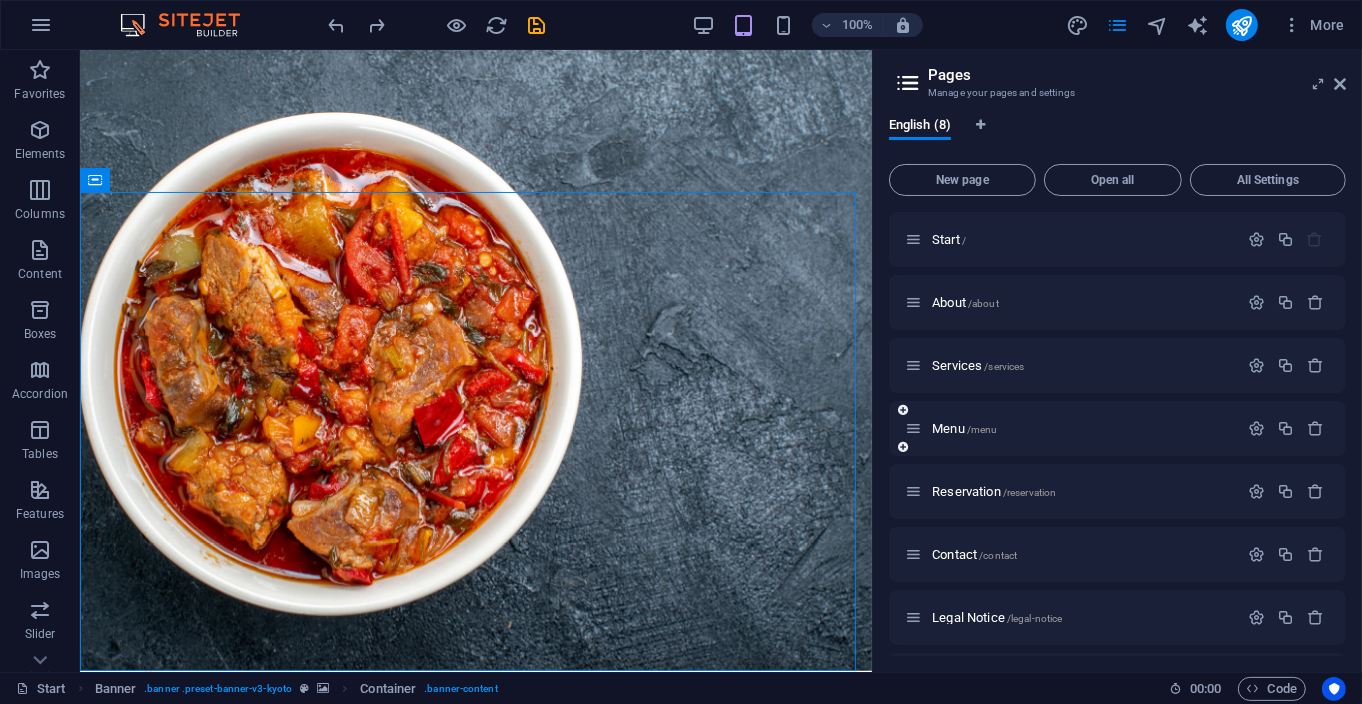 click on "Menu /menu" at bounding box center [1117, 428] 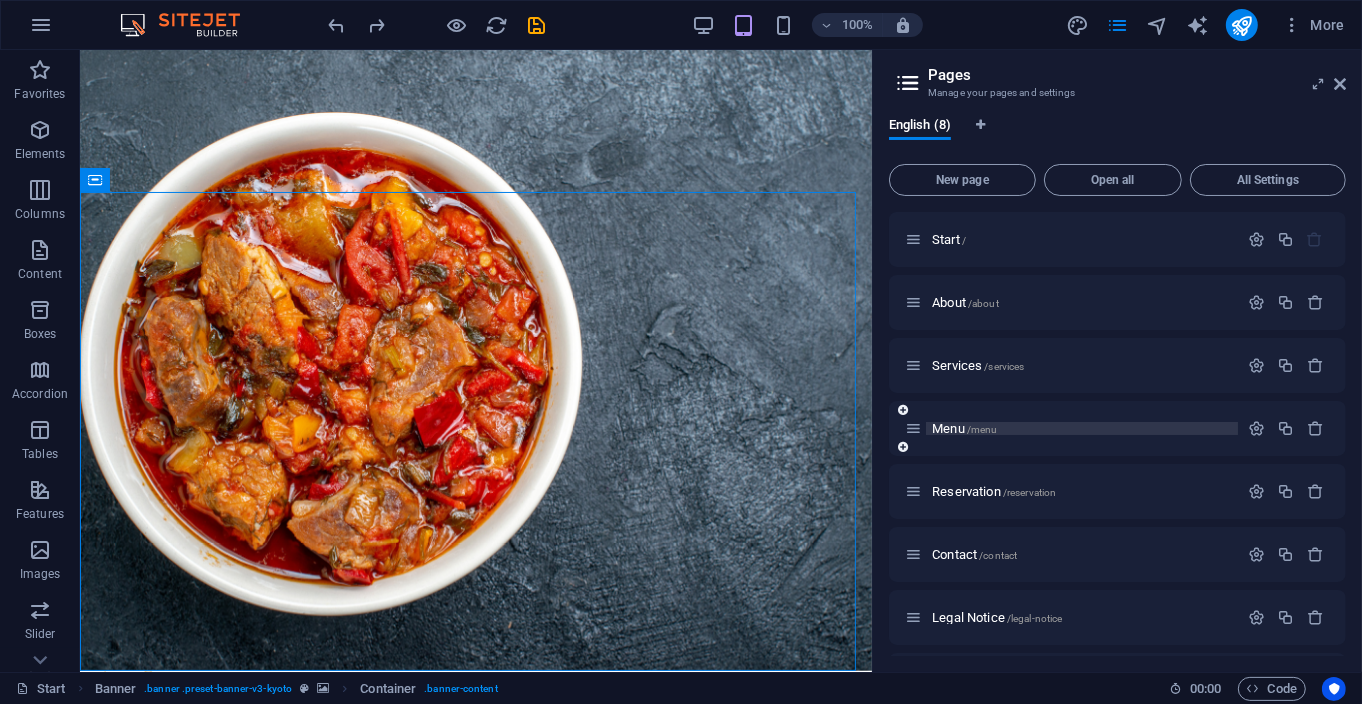 click on "/menu" at bounding box center (982, 429) 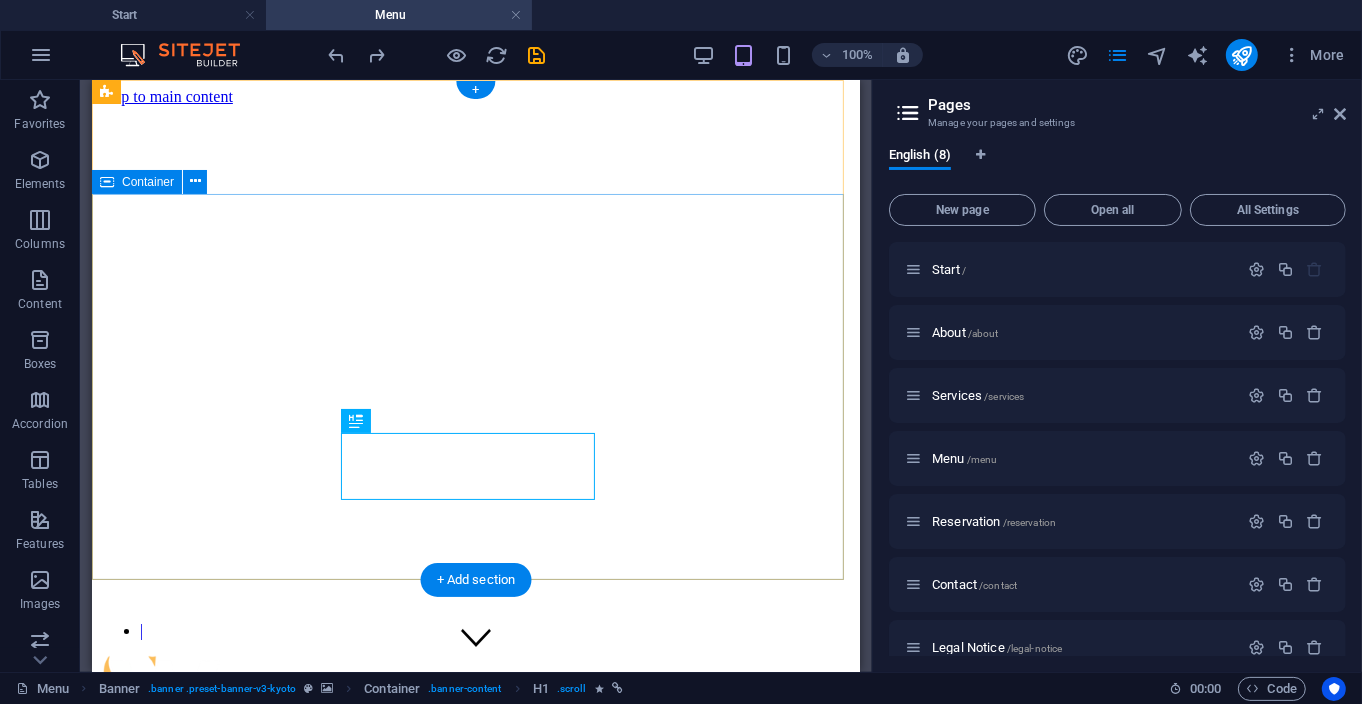 scroll, scrollTop: 0, scrollLeft: 0, axis: both 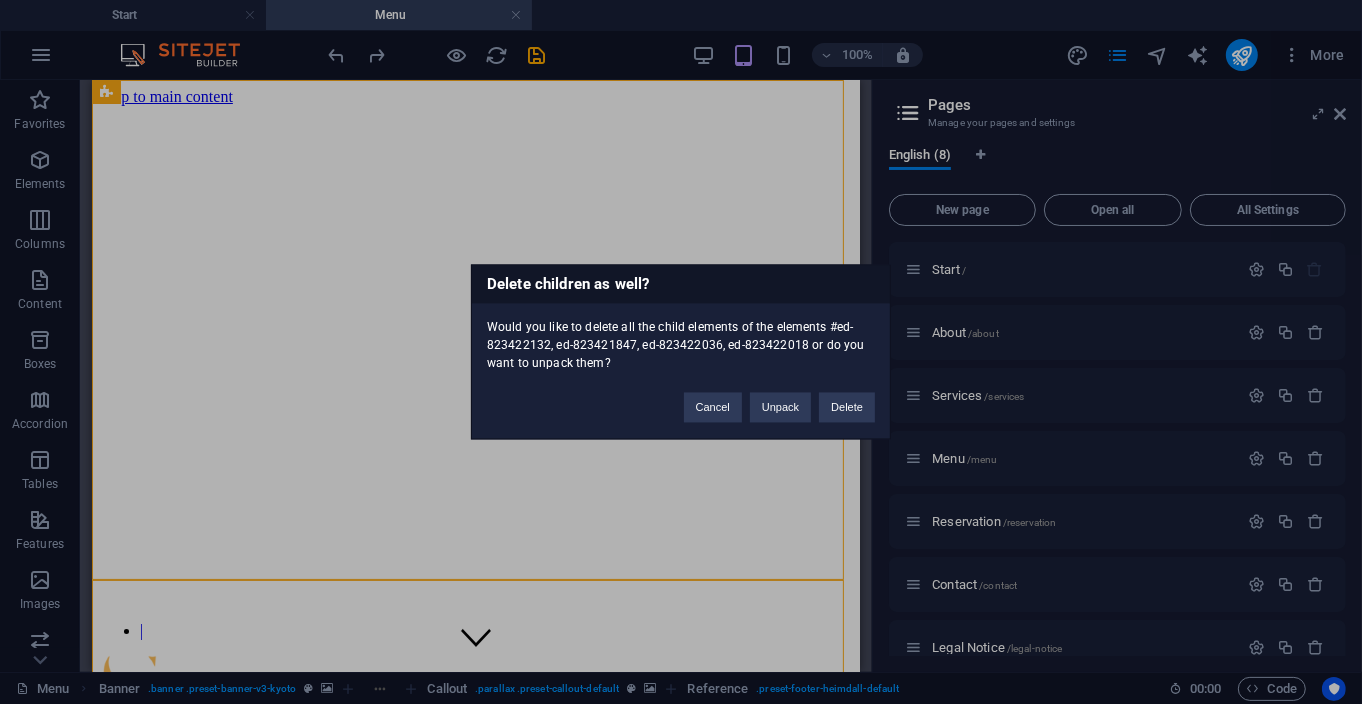type 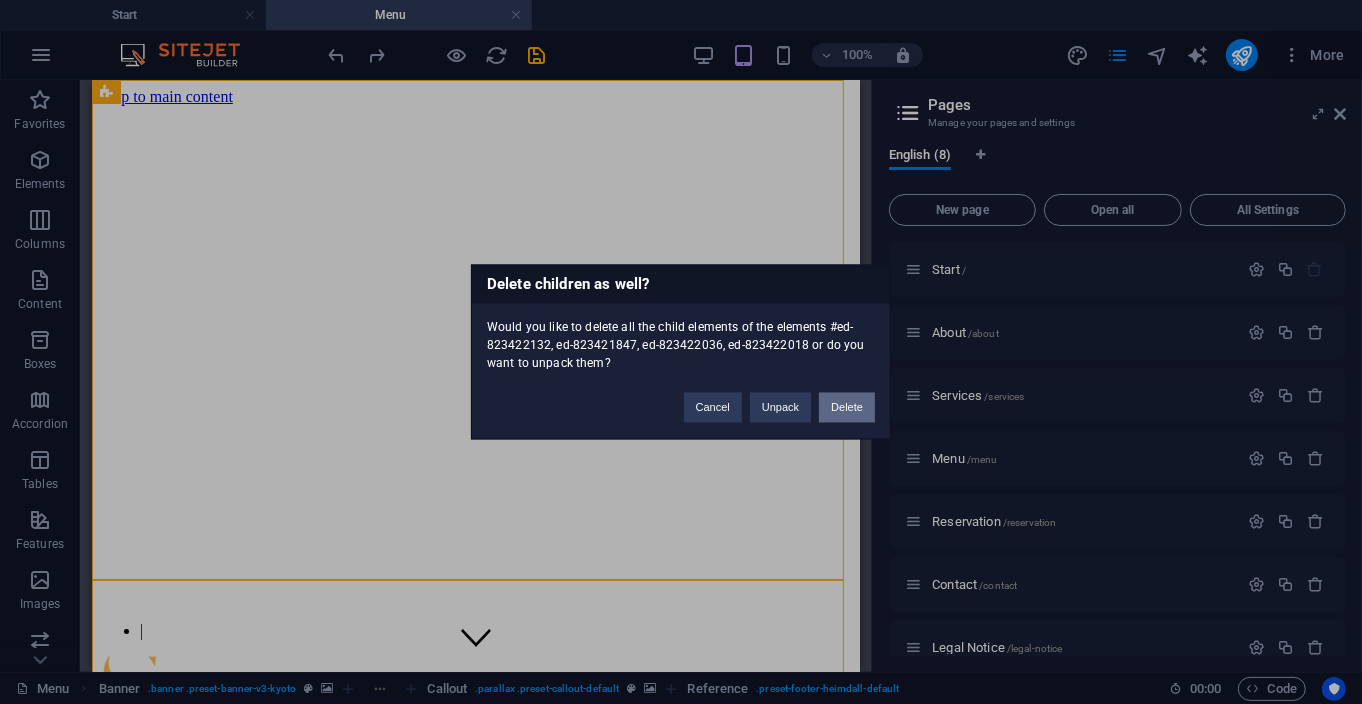 click on "Delete" at bounding box center [847, 408] 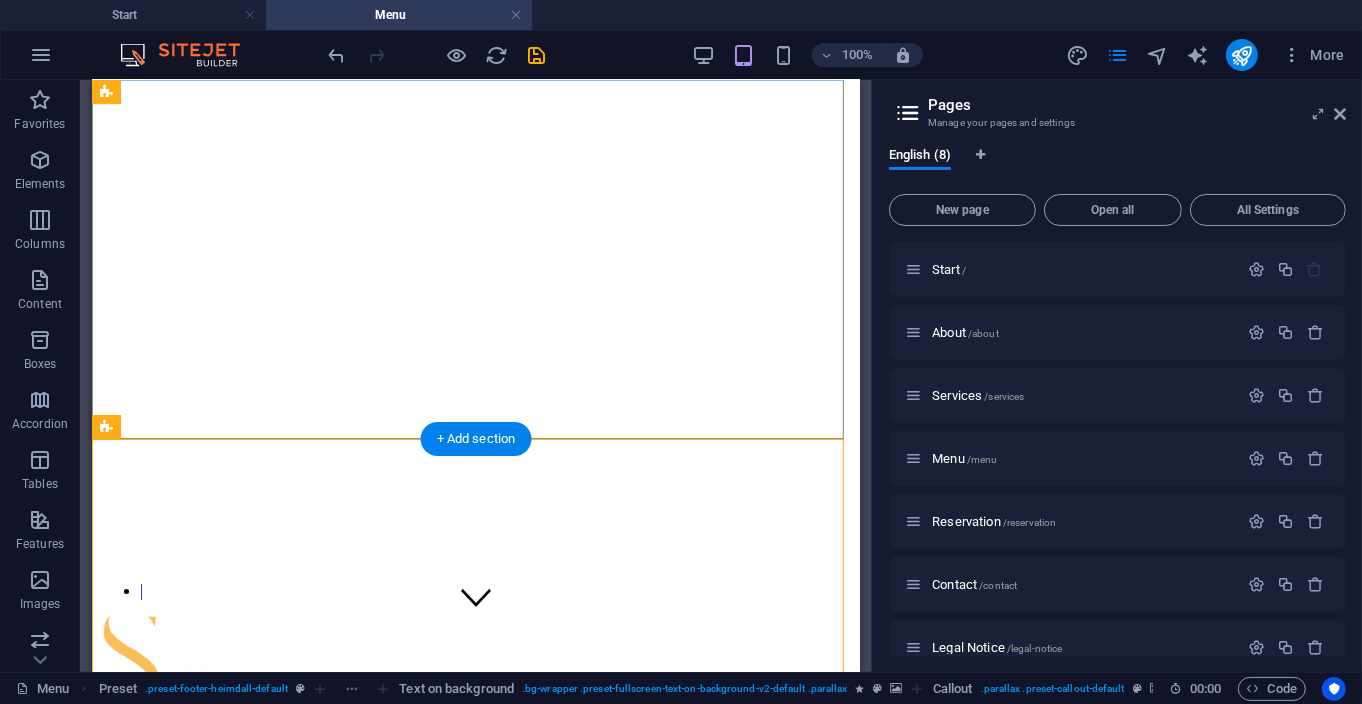 scroll, scrollTop: 0, scrollLeft: 0, axis: both 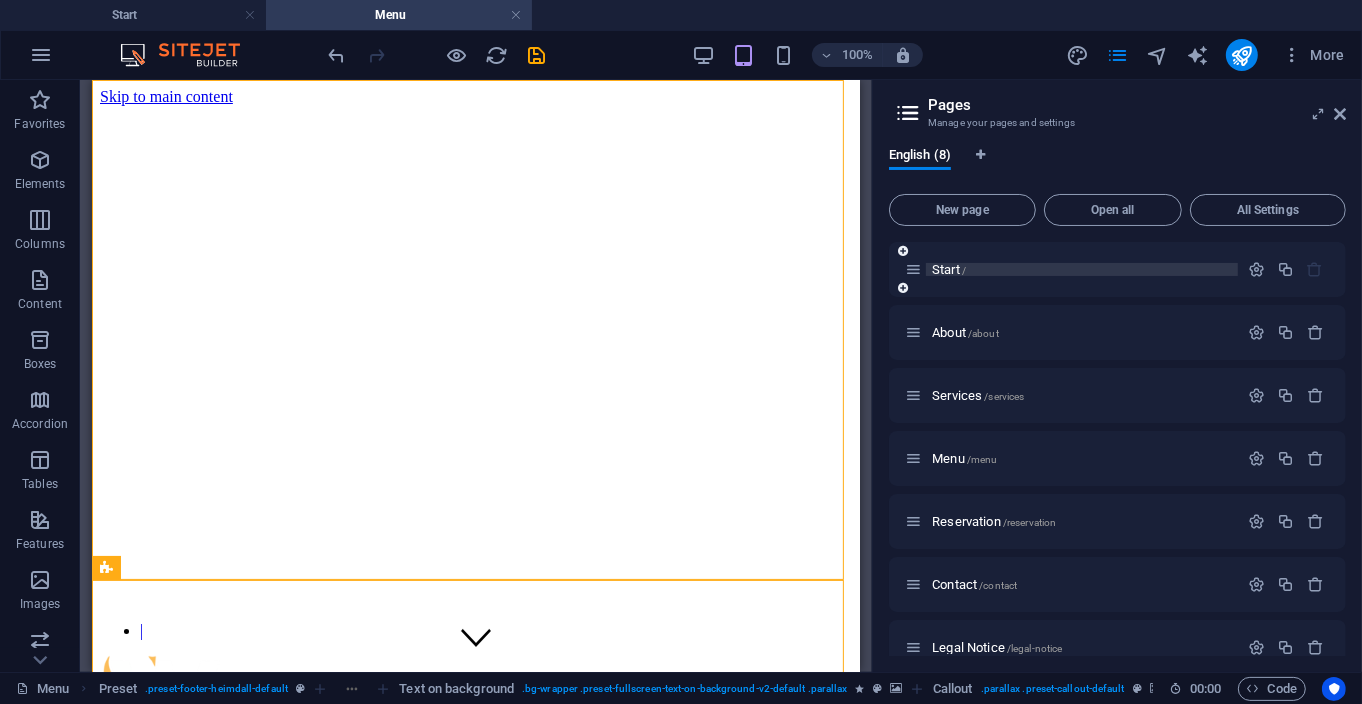click on "Start /" at bounding box center [1082, 269] 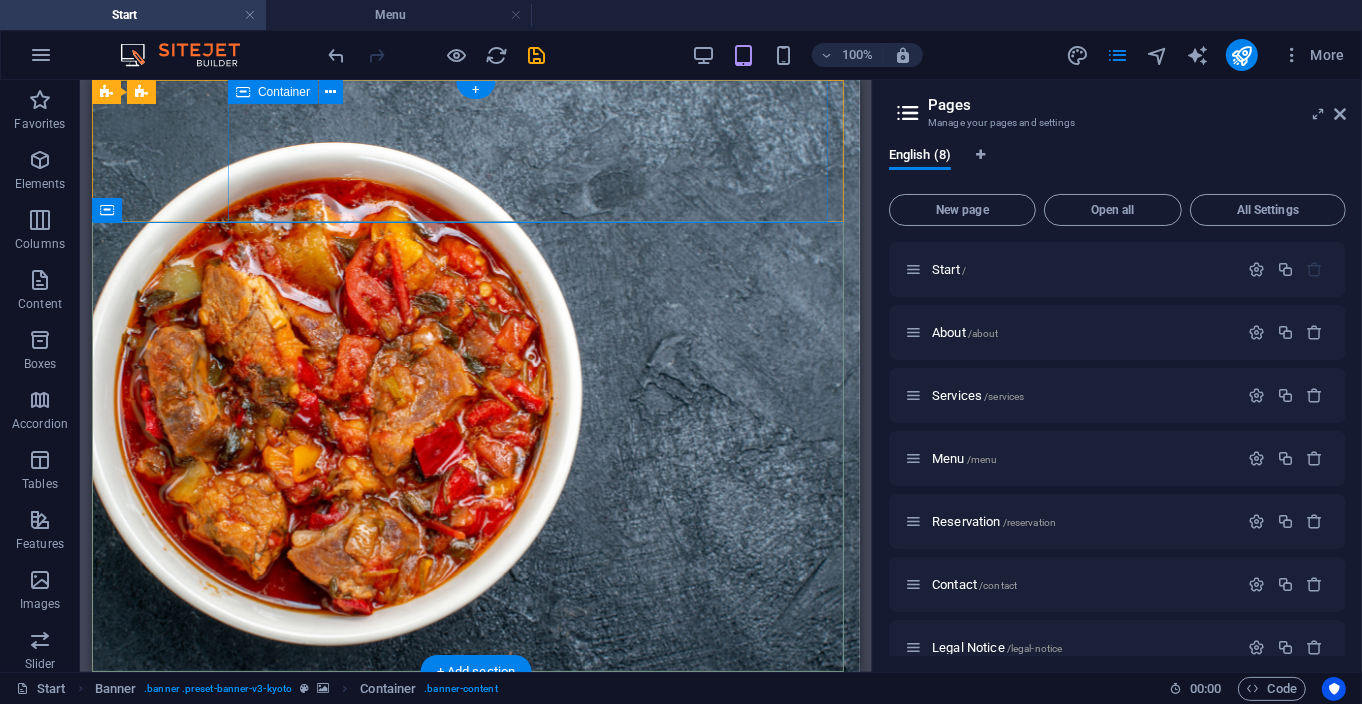 click on "Drop content here or  Add elements  Paste clipboard" at bounding box center [475, 885] 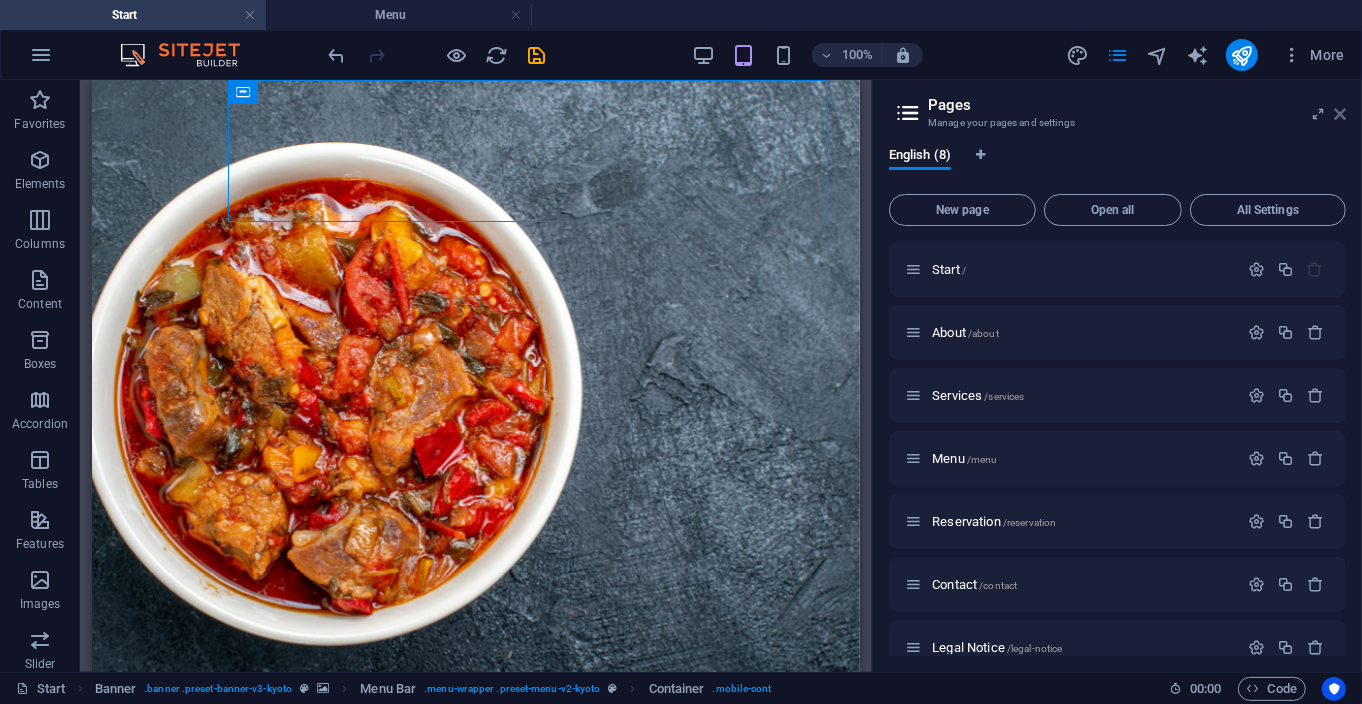 click at bounding box center [1340, 114] 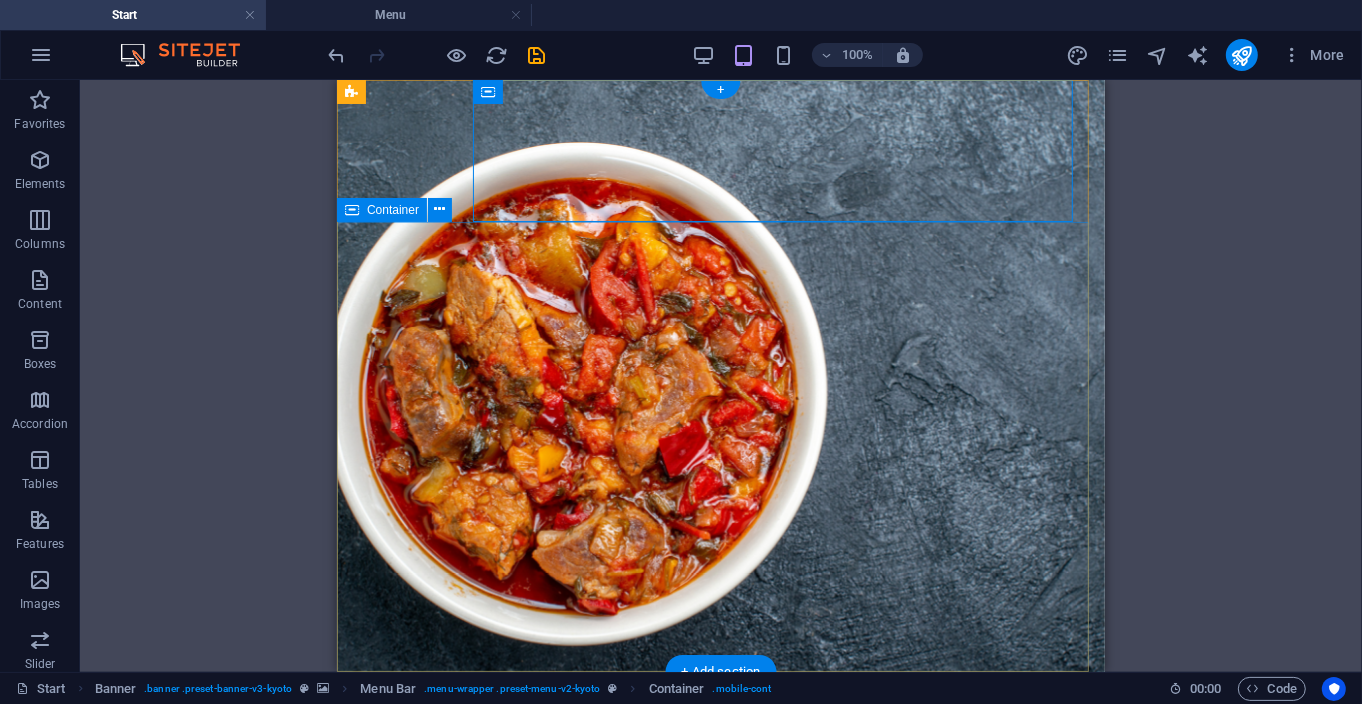 click on "MENU" at bounding box center (720, 1069) 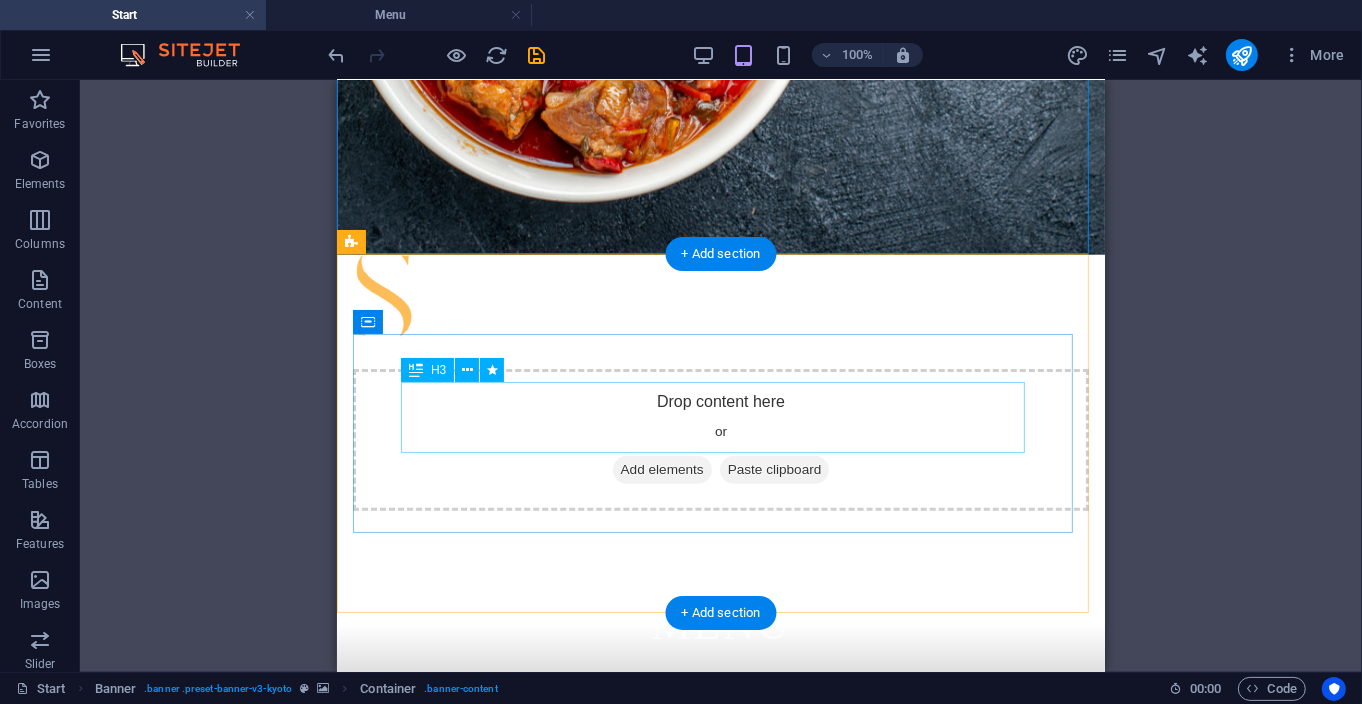 scroll, scrollTop: 0, scrollLeft: 0, axis: both 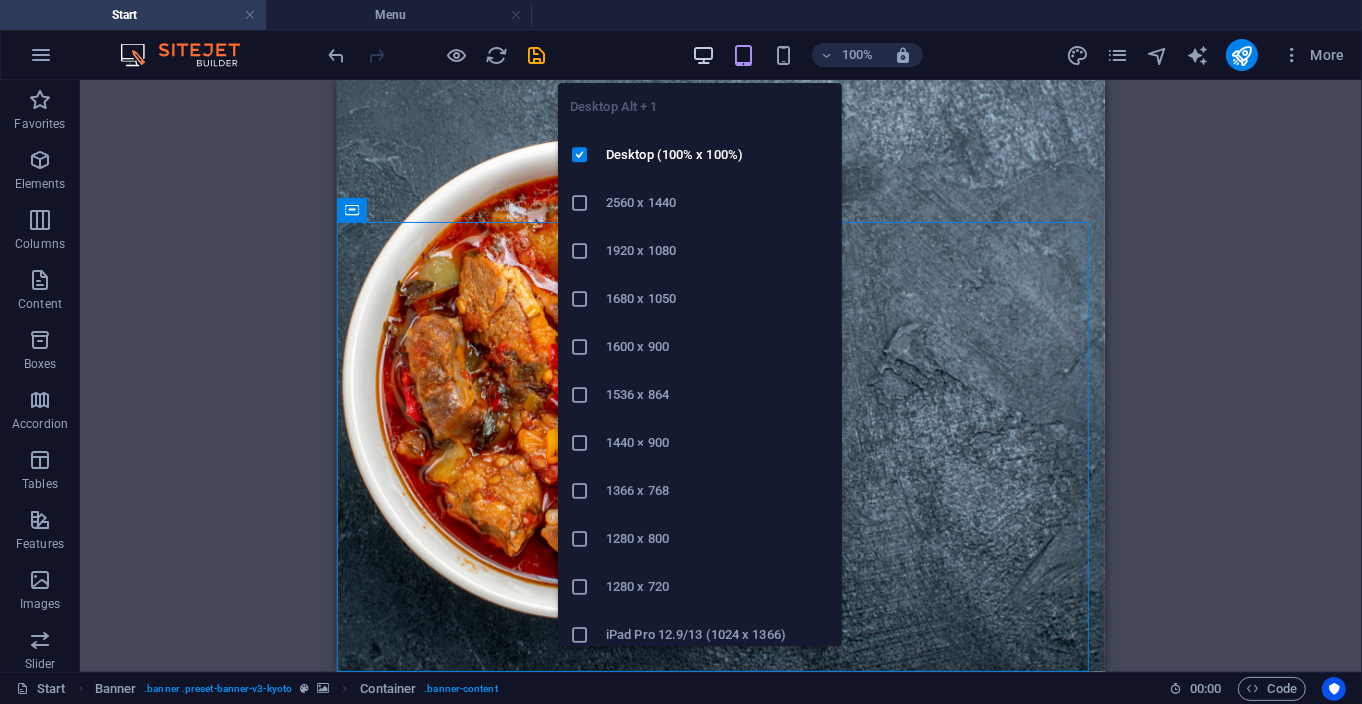 click at bounding box center [703, 55] 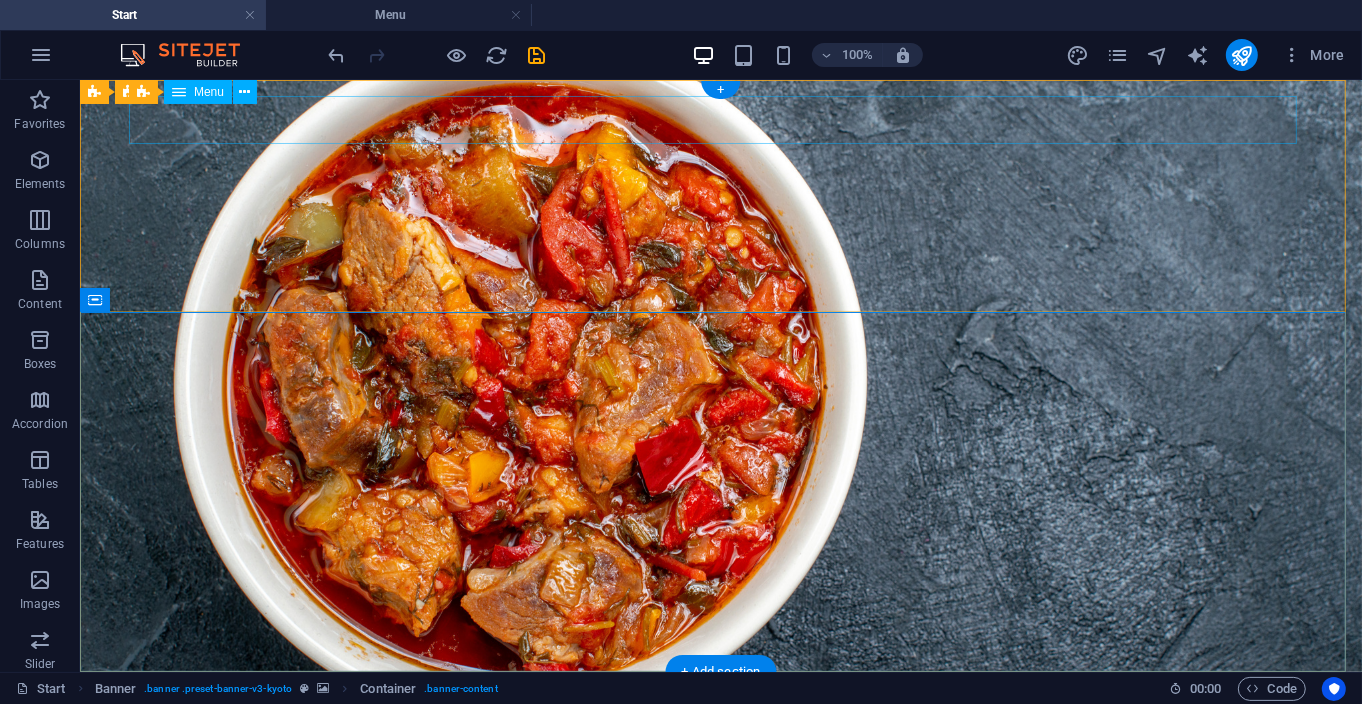 click on "MENUU" at bounding box center [720, 711] 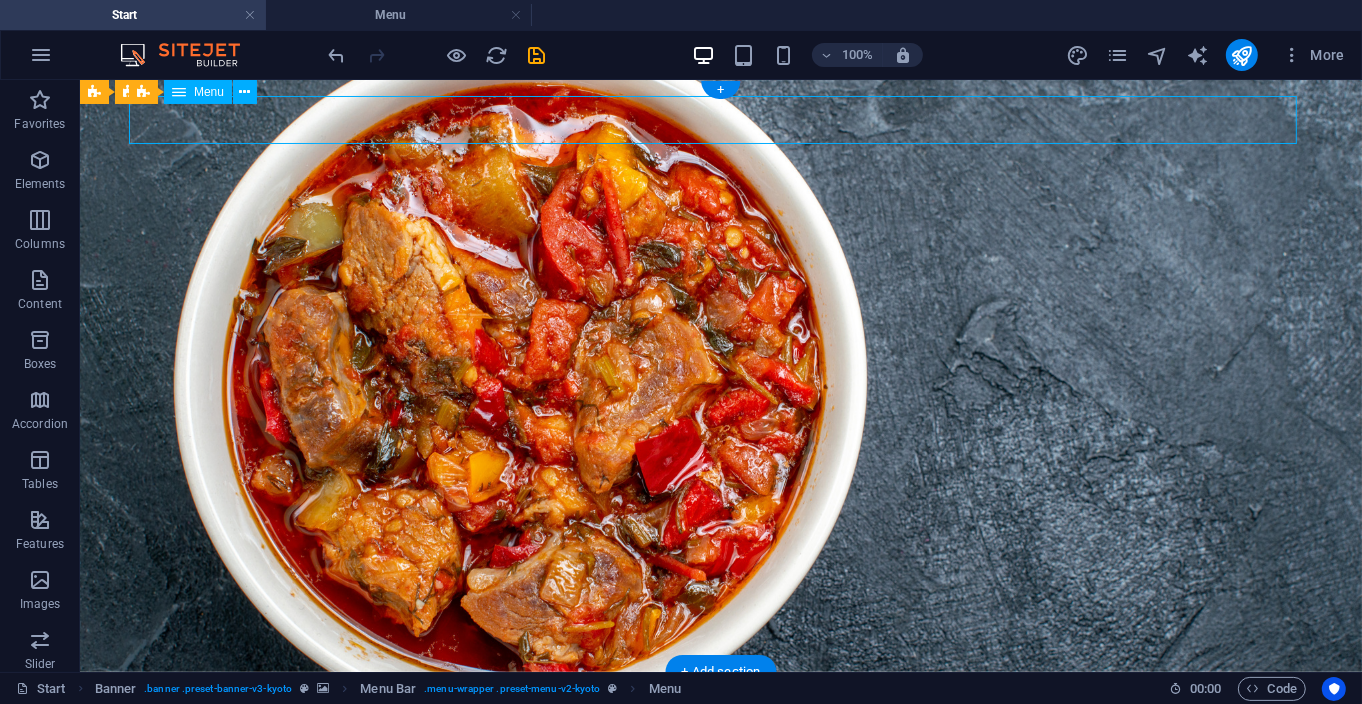 click on "MENUU" at bounding box center (720, 711) 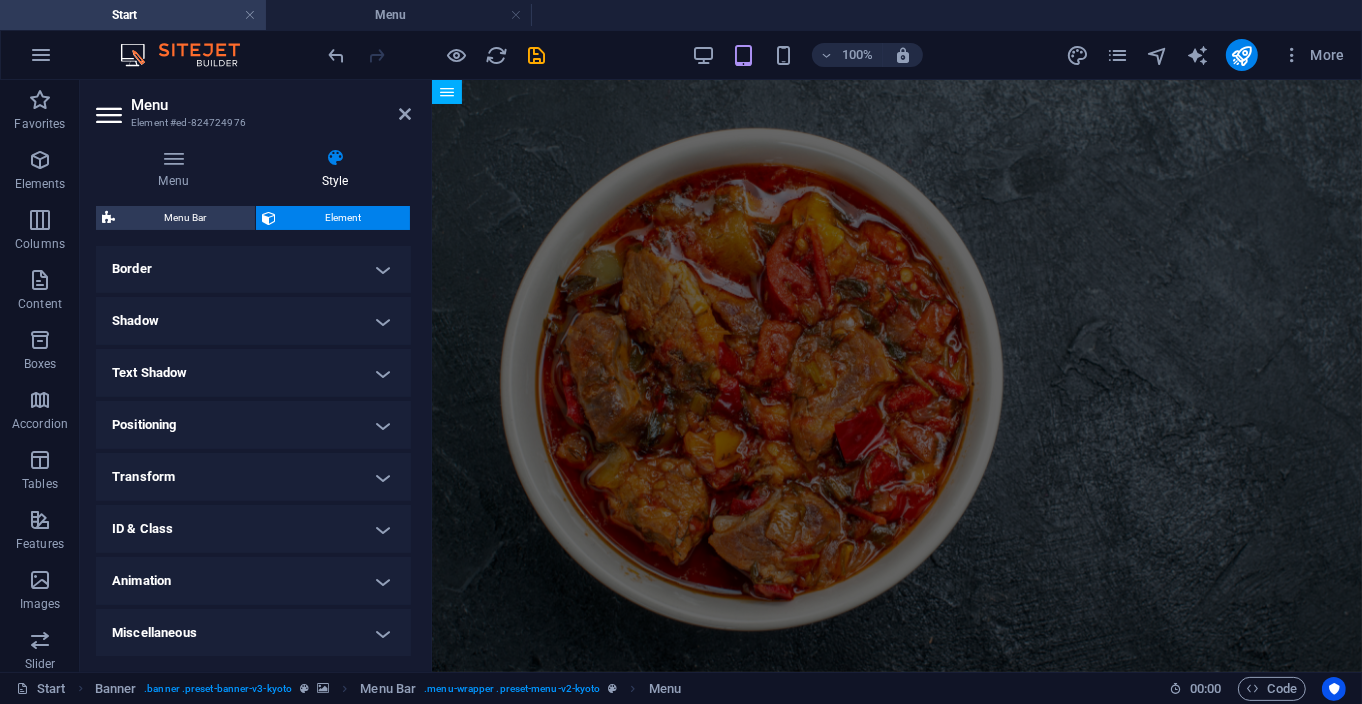 scroll, scrollTop: 0, scrollLeft: 0, axis: both 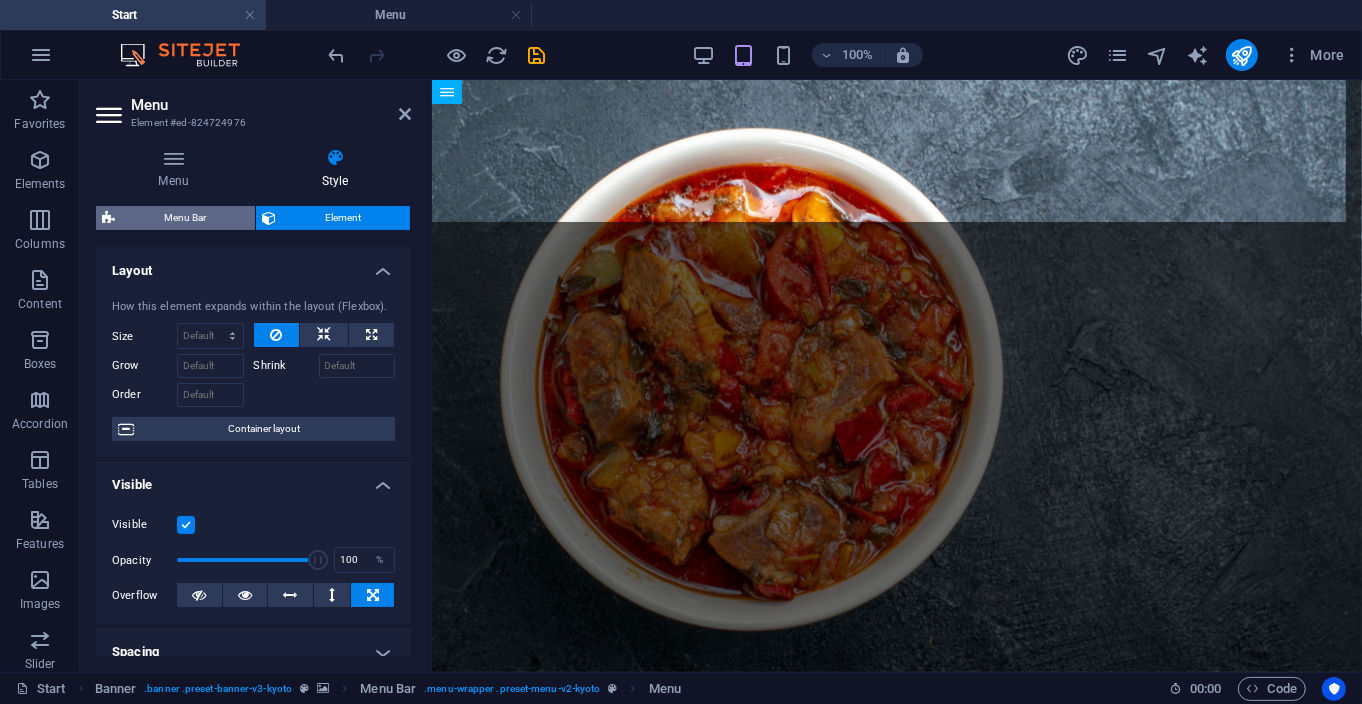 click on "Menu Bar" at bounding box center [185, 218] 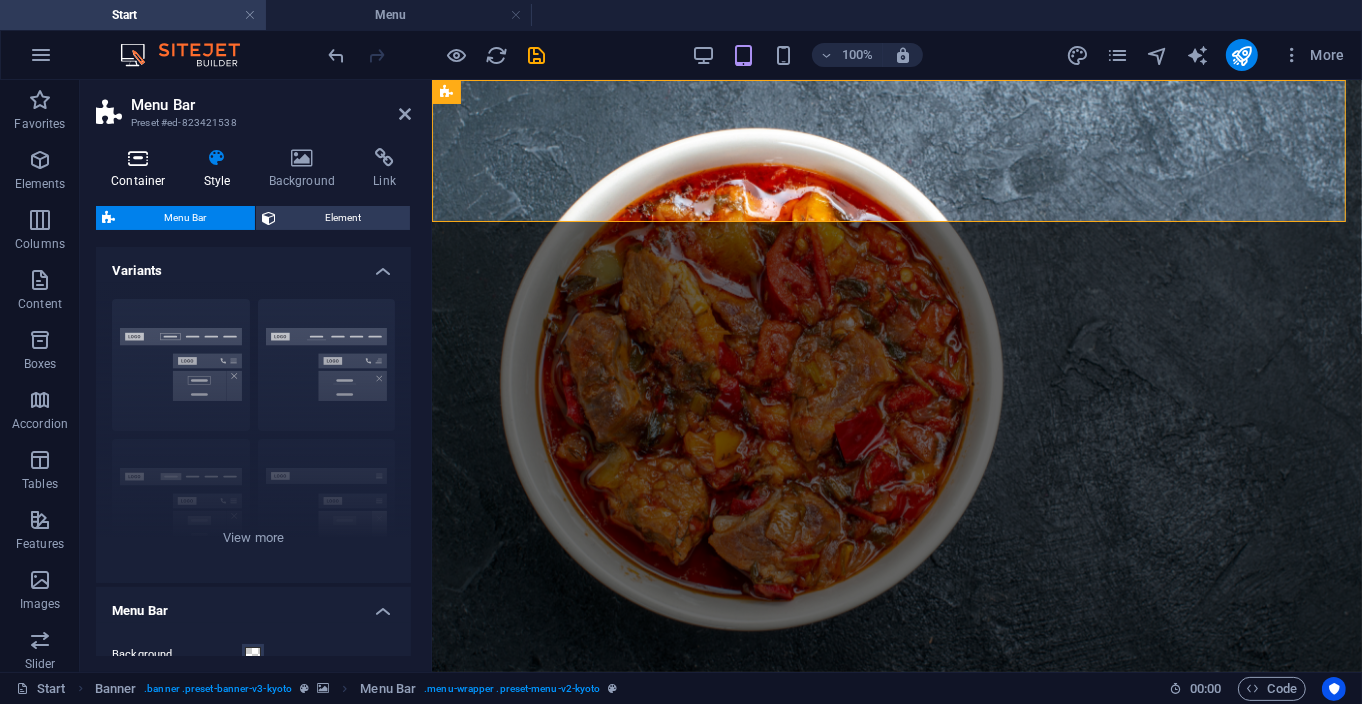 click on "Container" at bounding box center (142, 169) 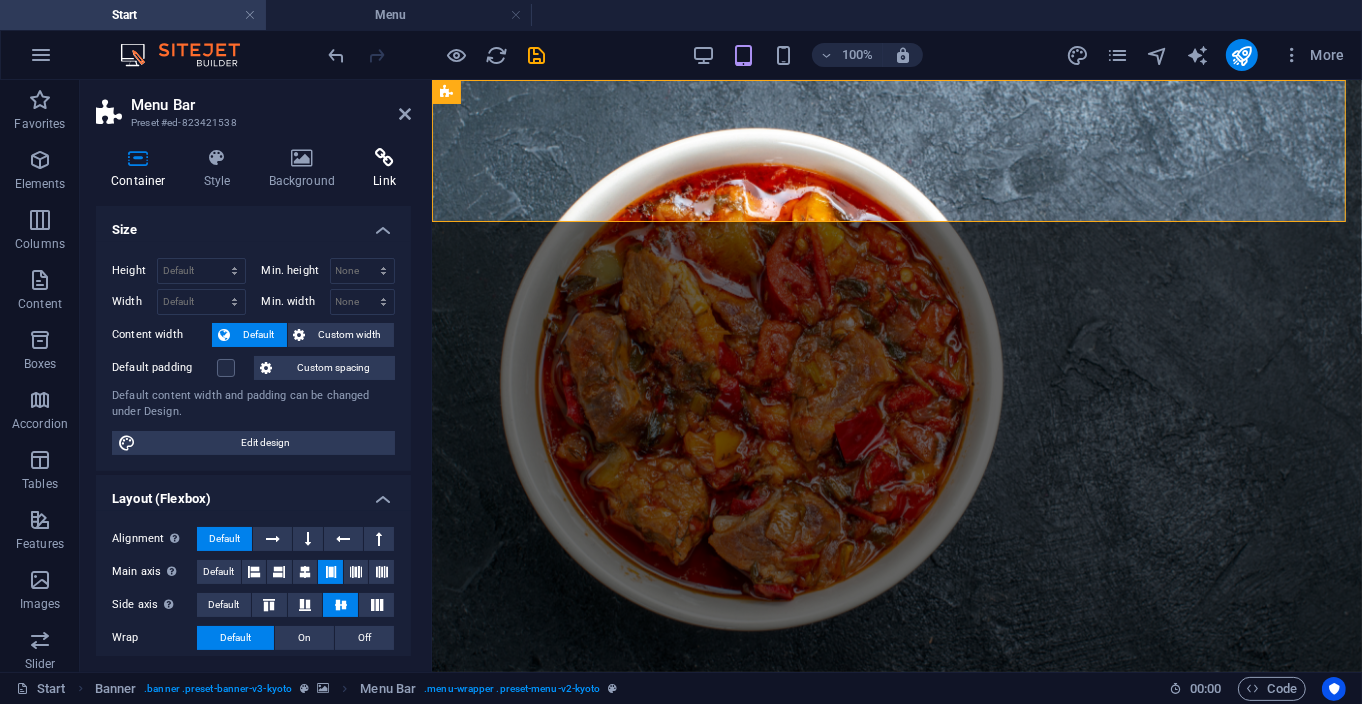 click on "Link" at bounding box center [384, 169] 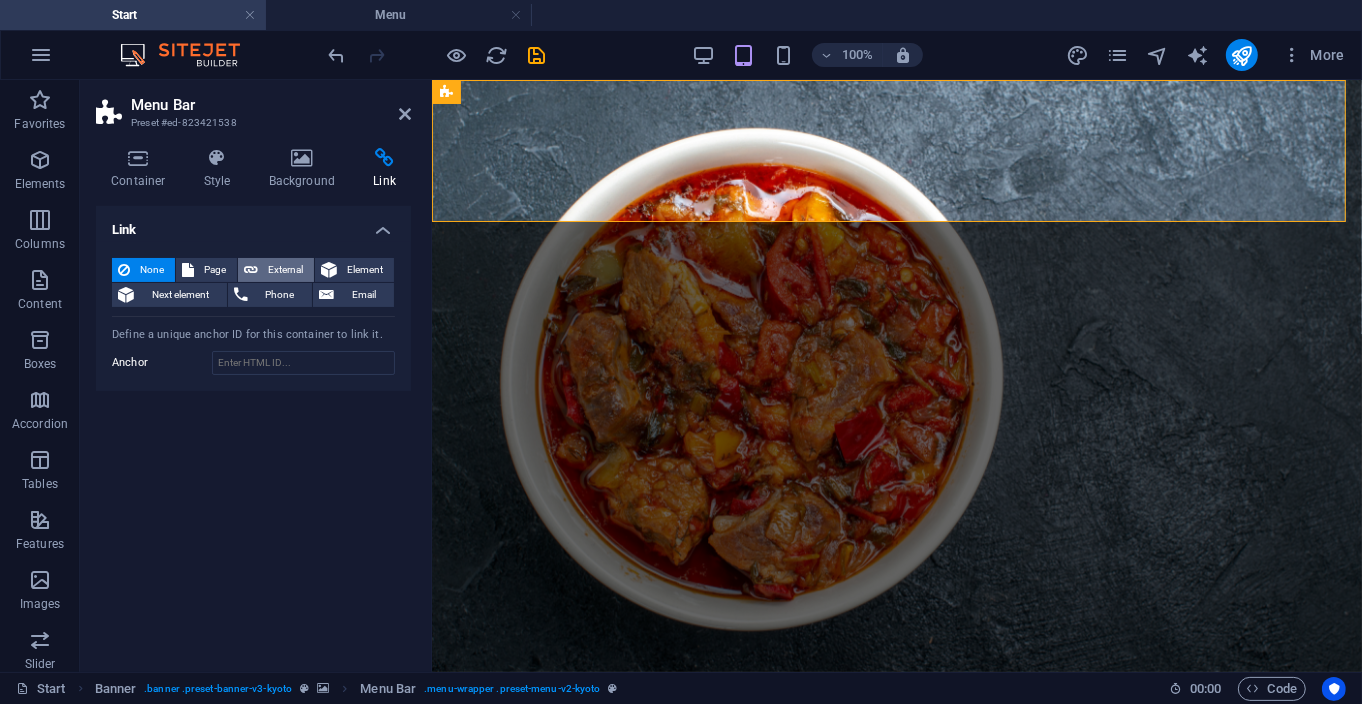 click on "External" at bounding box center (286, 270) 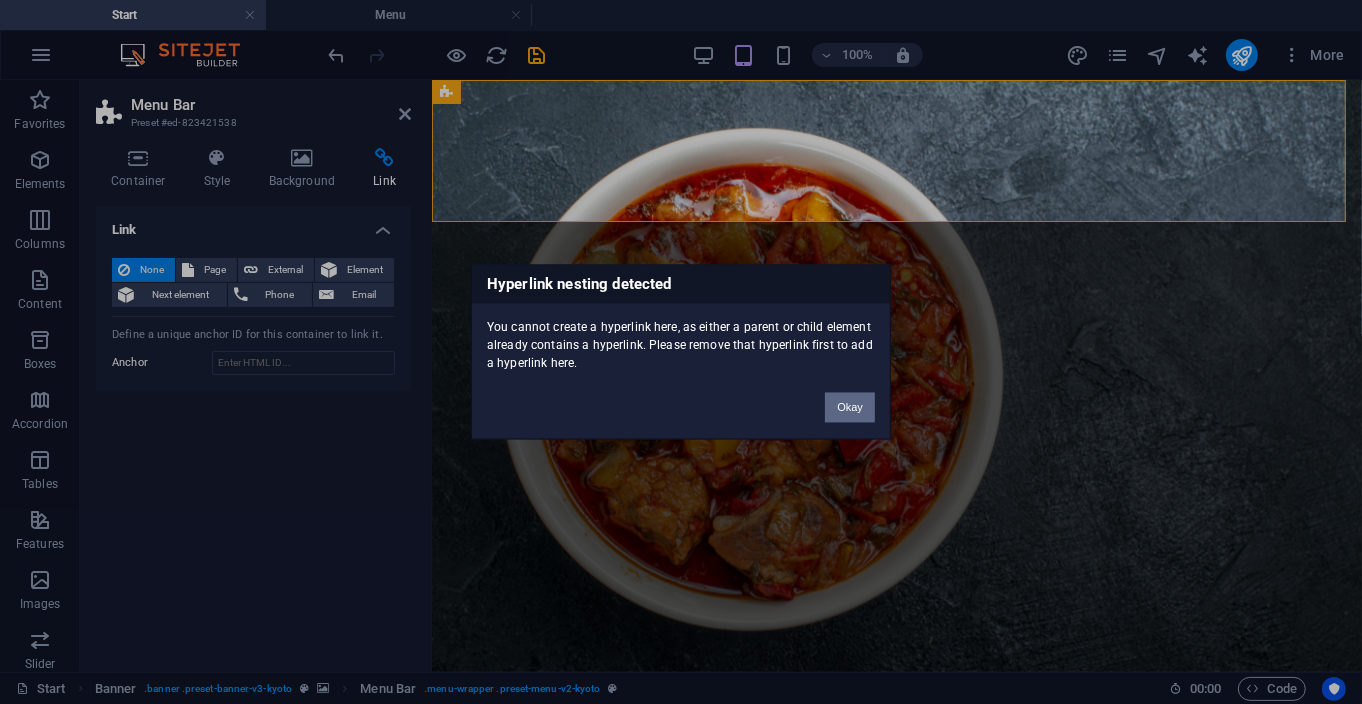click on "Okay" at bounding box center [850, 408] 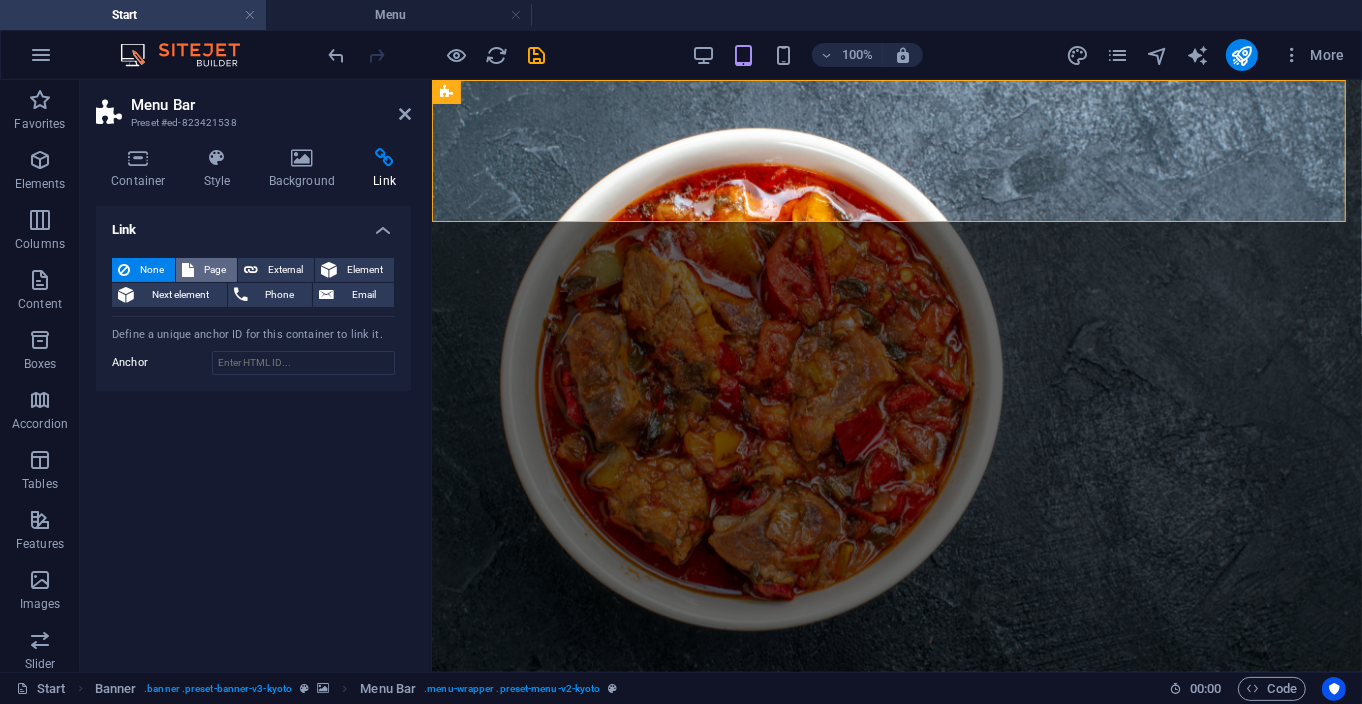 click on "Page" at bounding box center (215, 270) 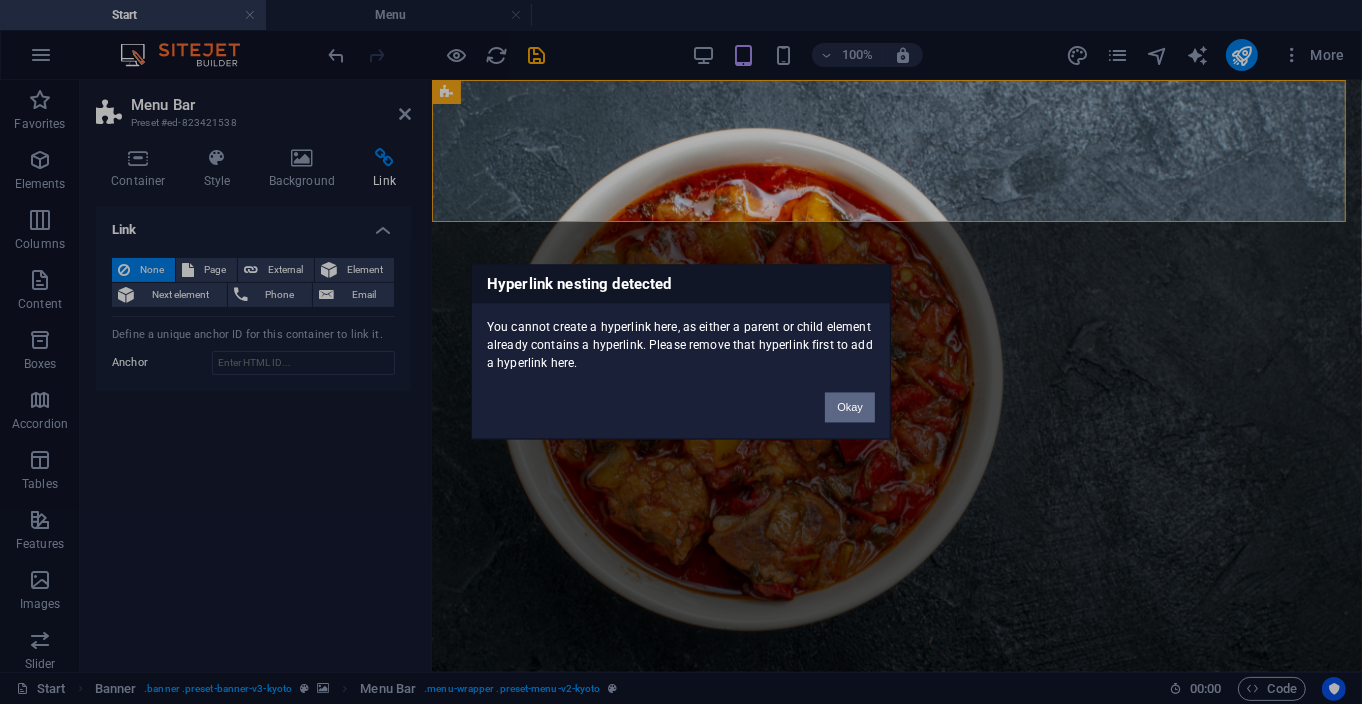 click on "Okay" at bounding box center (850, 408) 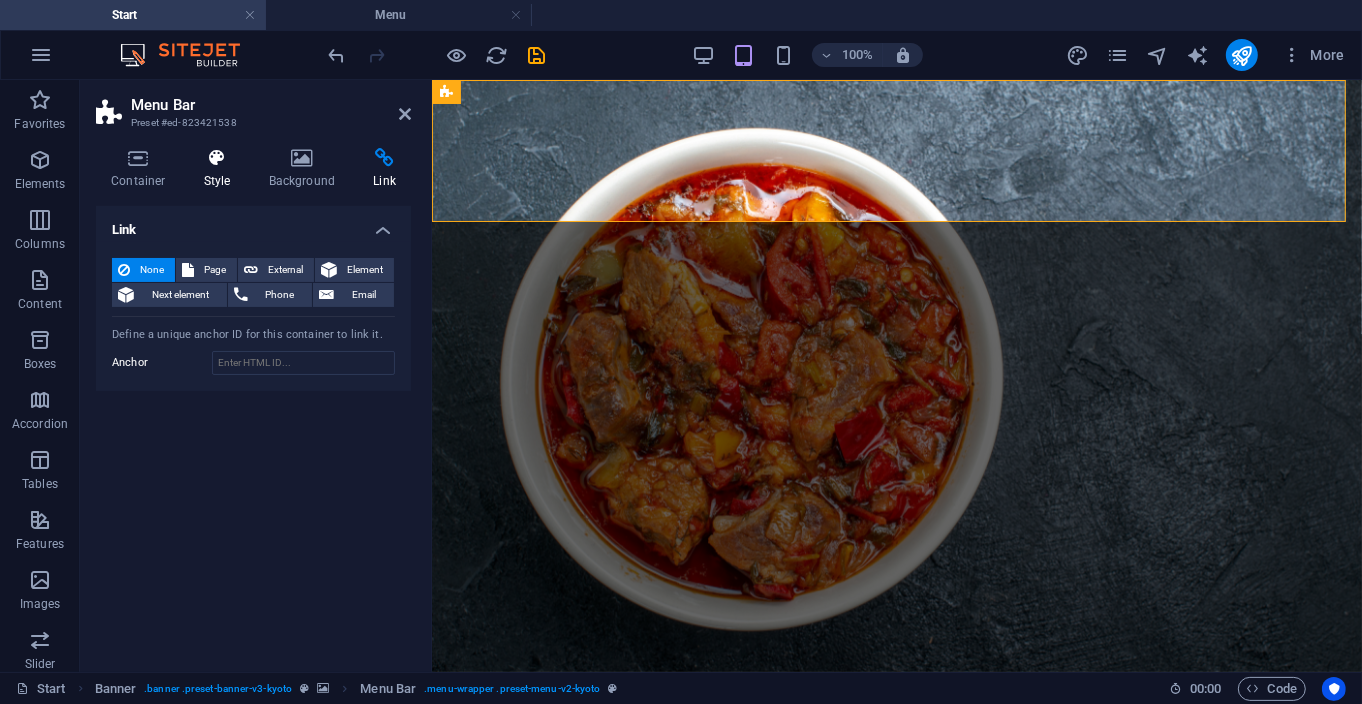 click on "Style" at bounding box center [221, 169] 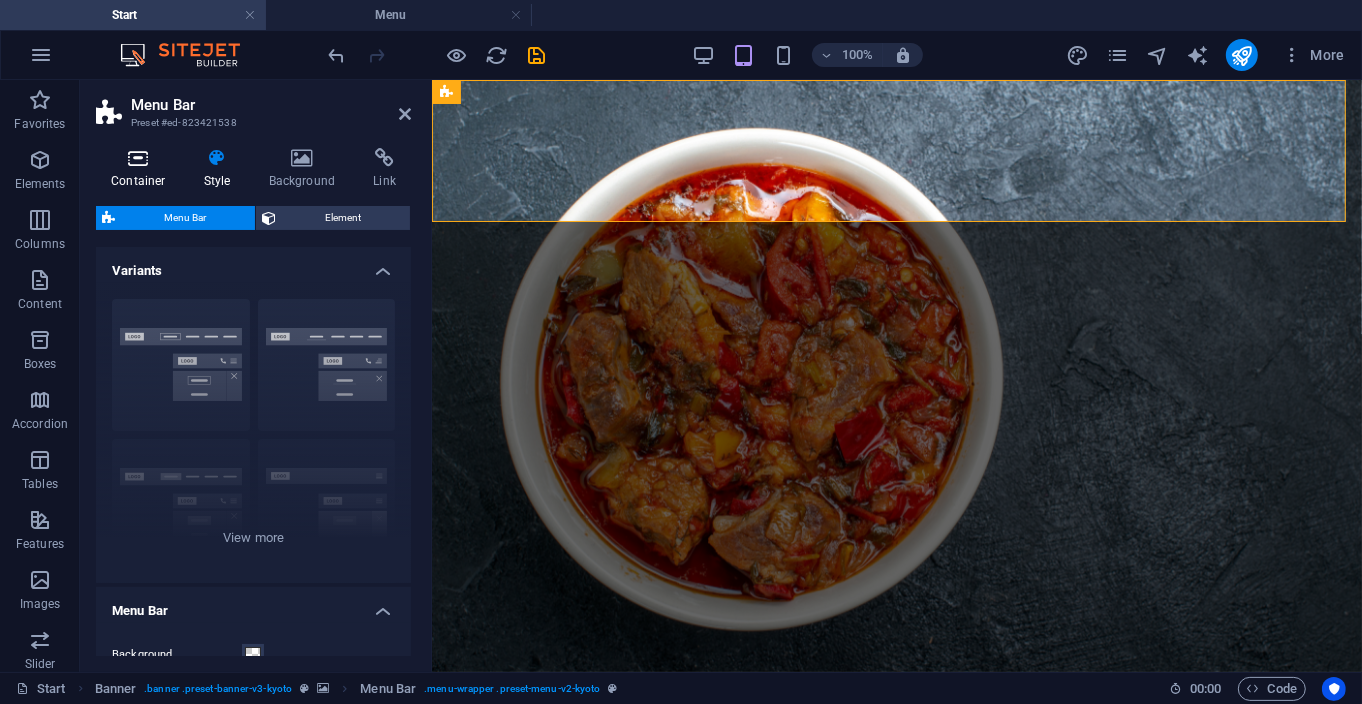 click on "Container" at bounding box center (142, 169) 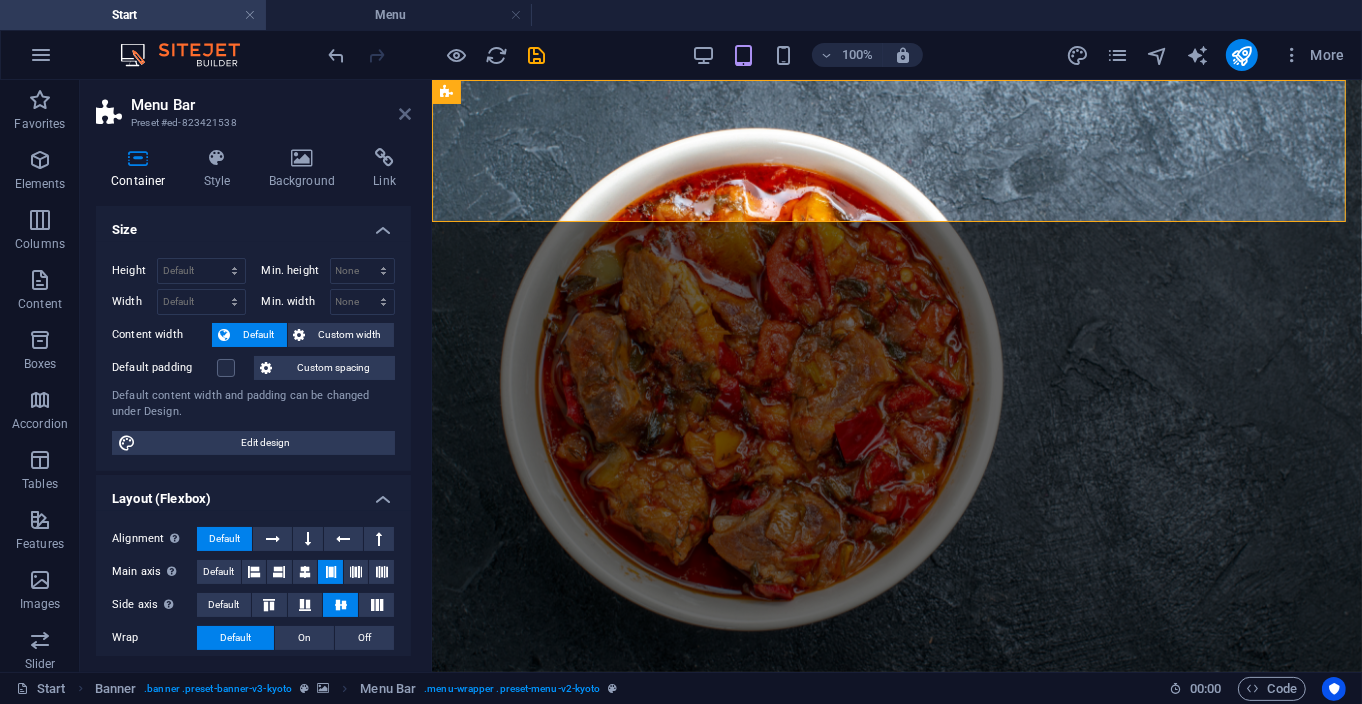 click at bounding box center (405, 114) 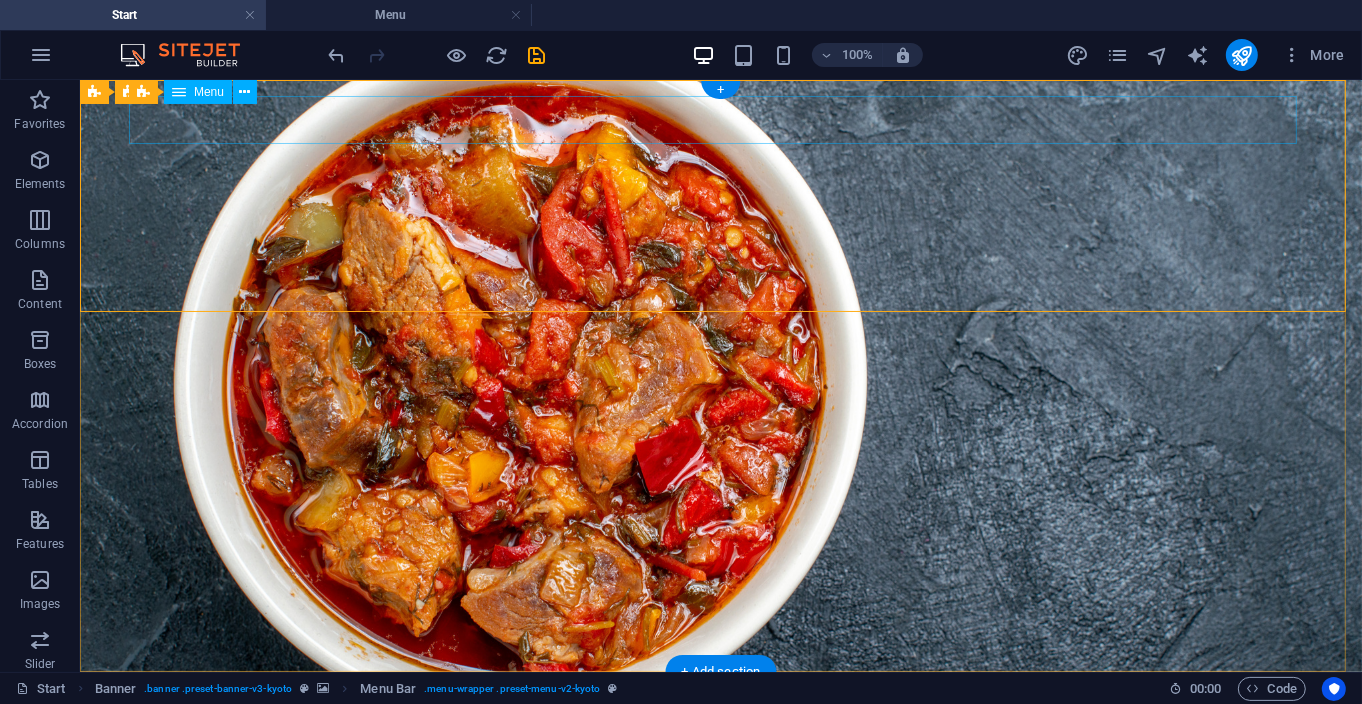 click on "MENUU" at bounding box center [720, 711] 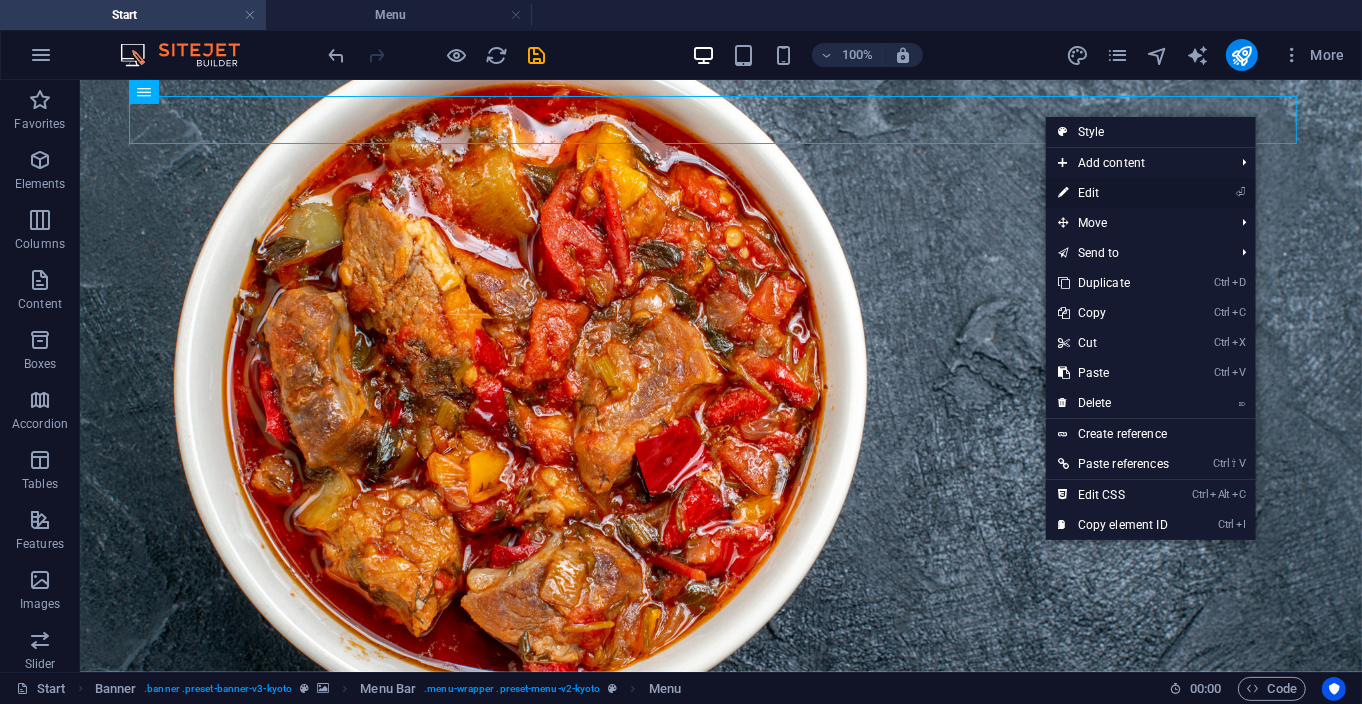 click on "⏎  Edit" at bounding box center [1113, 193] 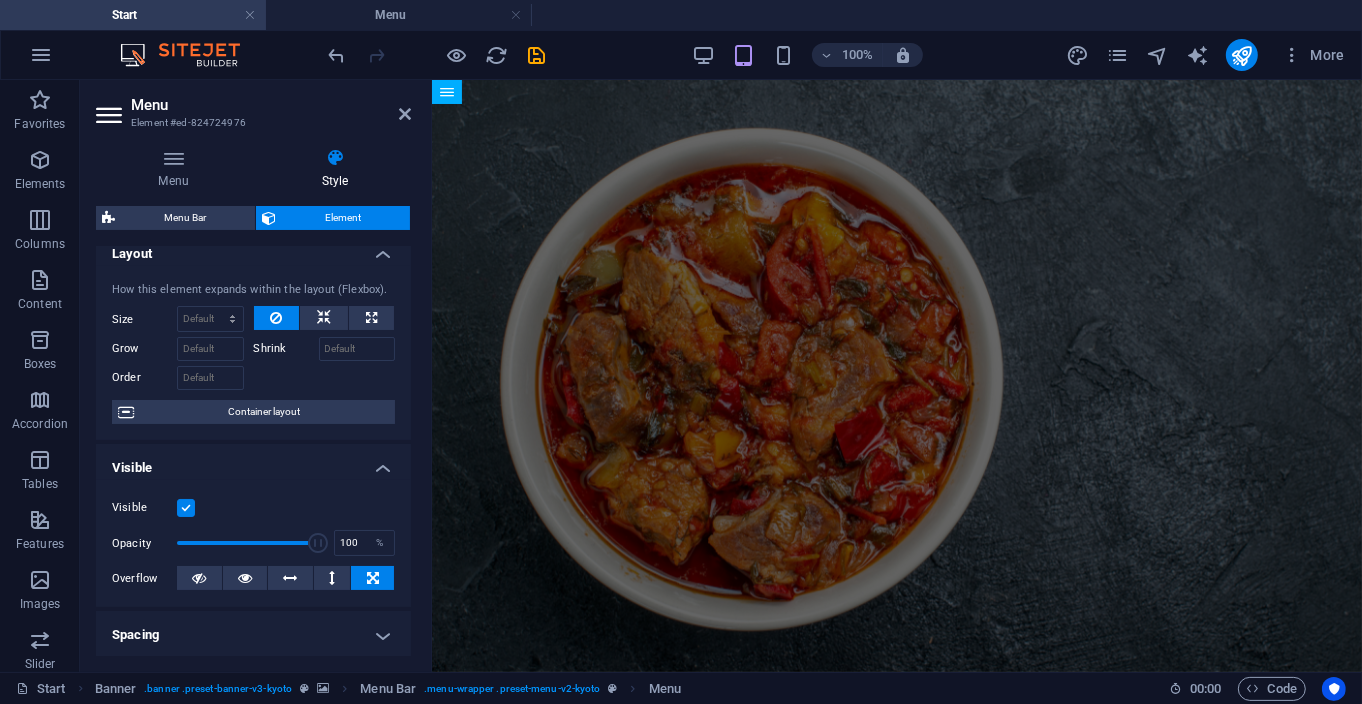 scroll, scrollTop: 0, scrollLeft: 0, axis: both 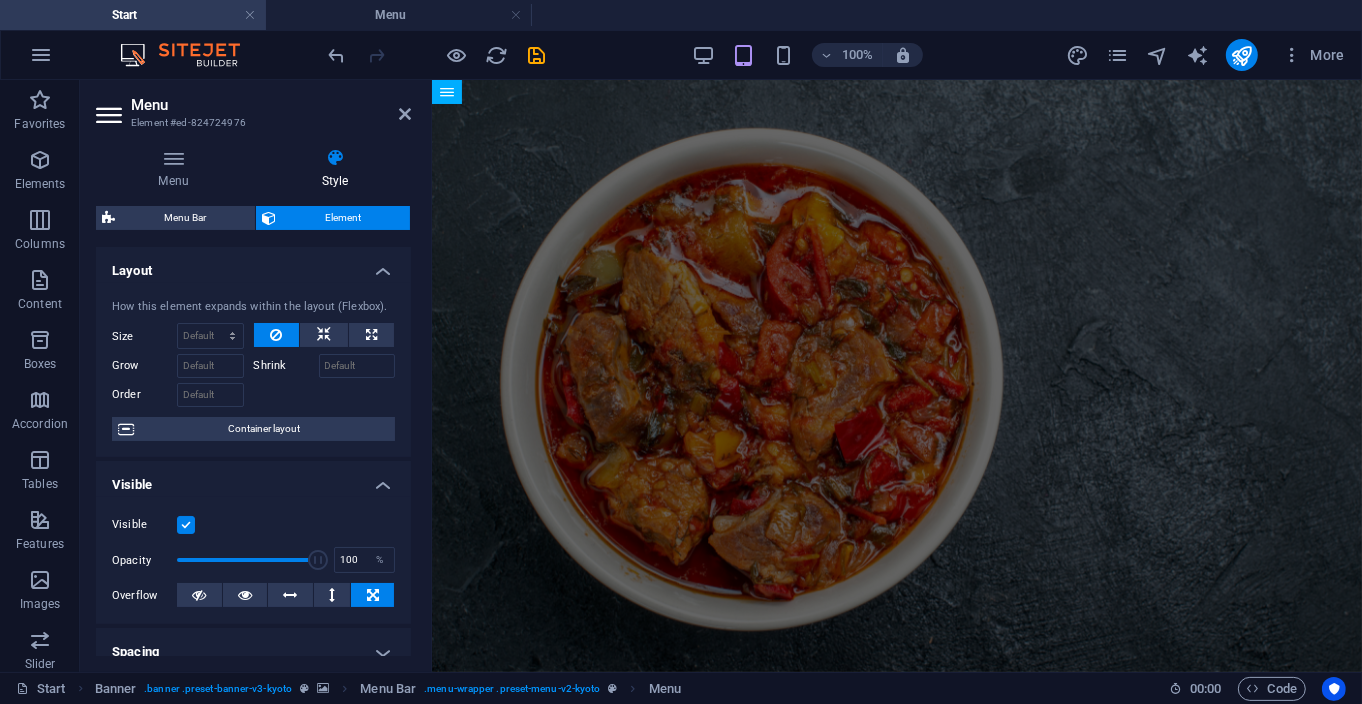 click on "Layout" at bounding box center [253, 265] 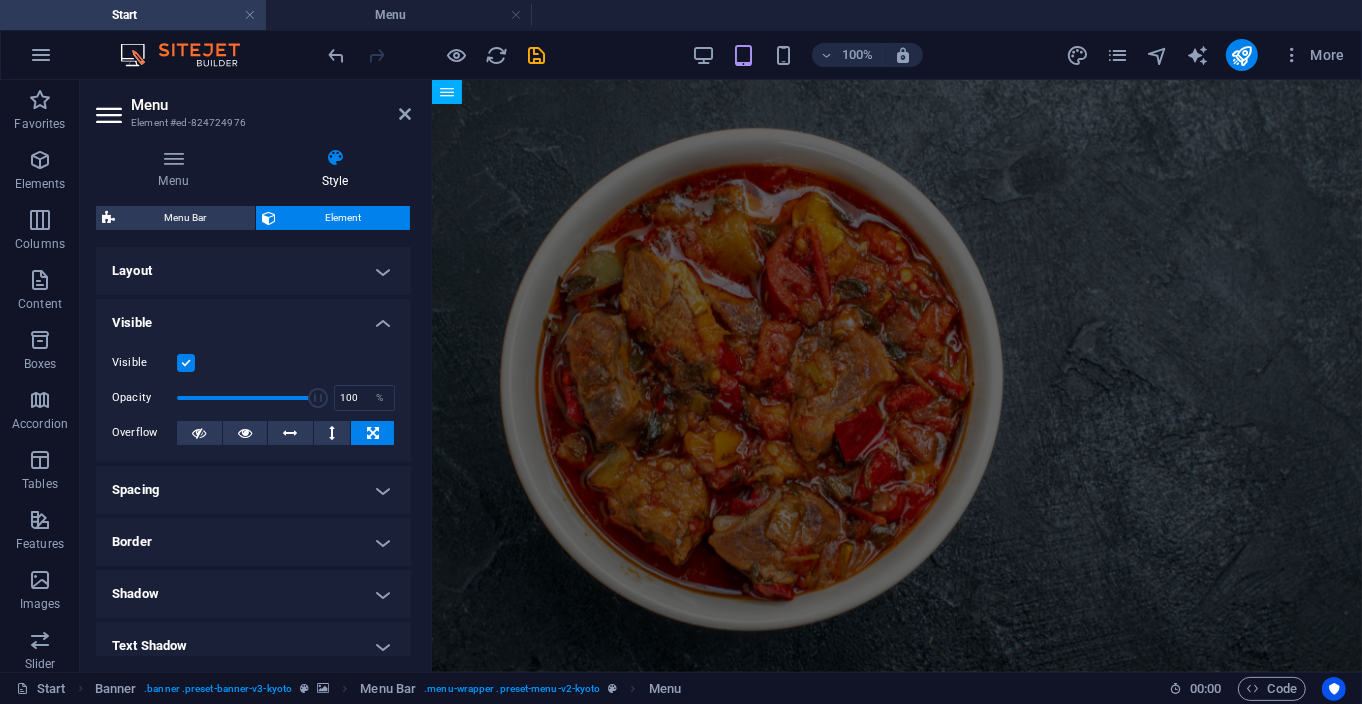 click on "Visible" at bounding box center (253, 317) 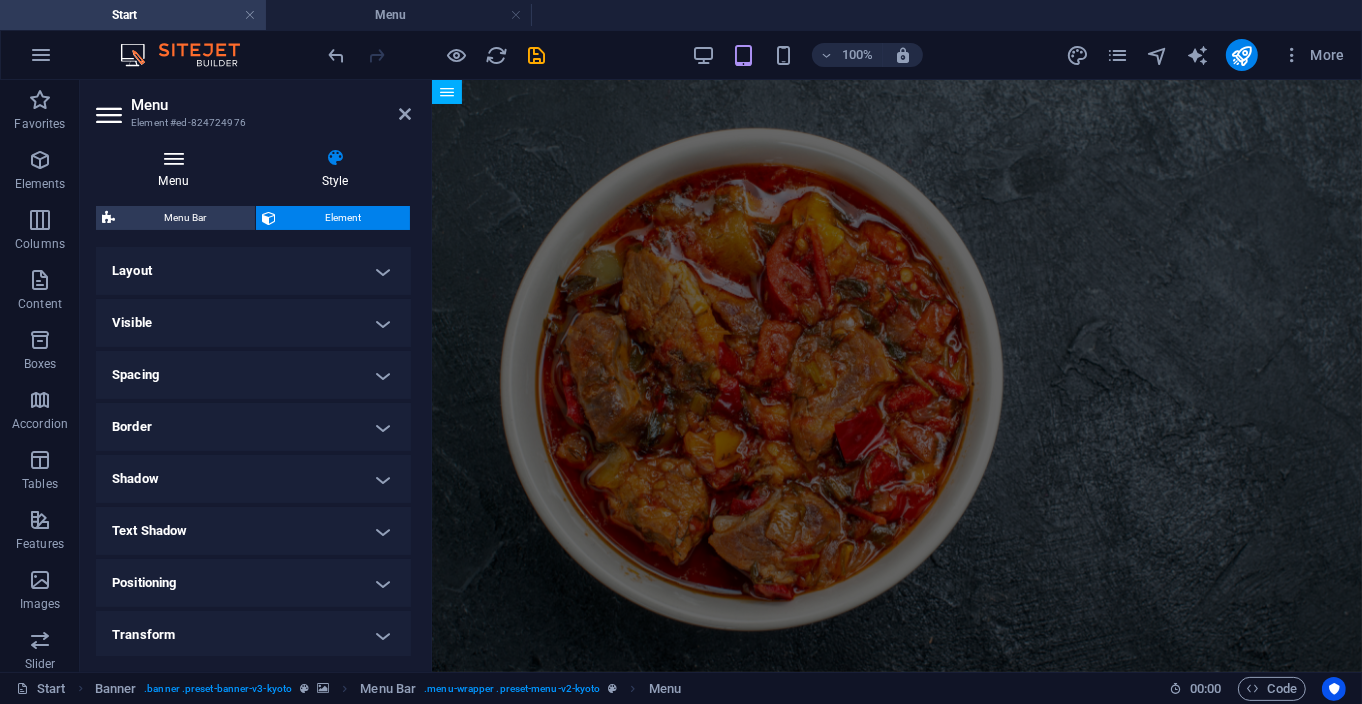 click on "Menu" at bounding box center [177, 169] 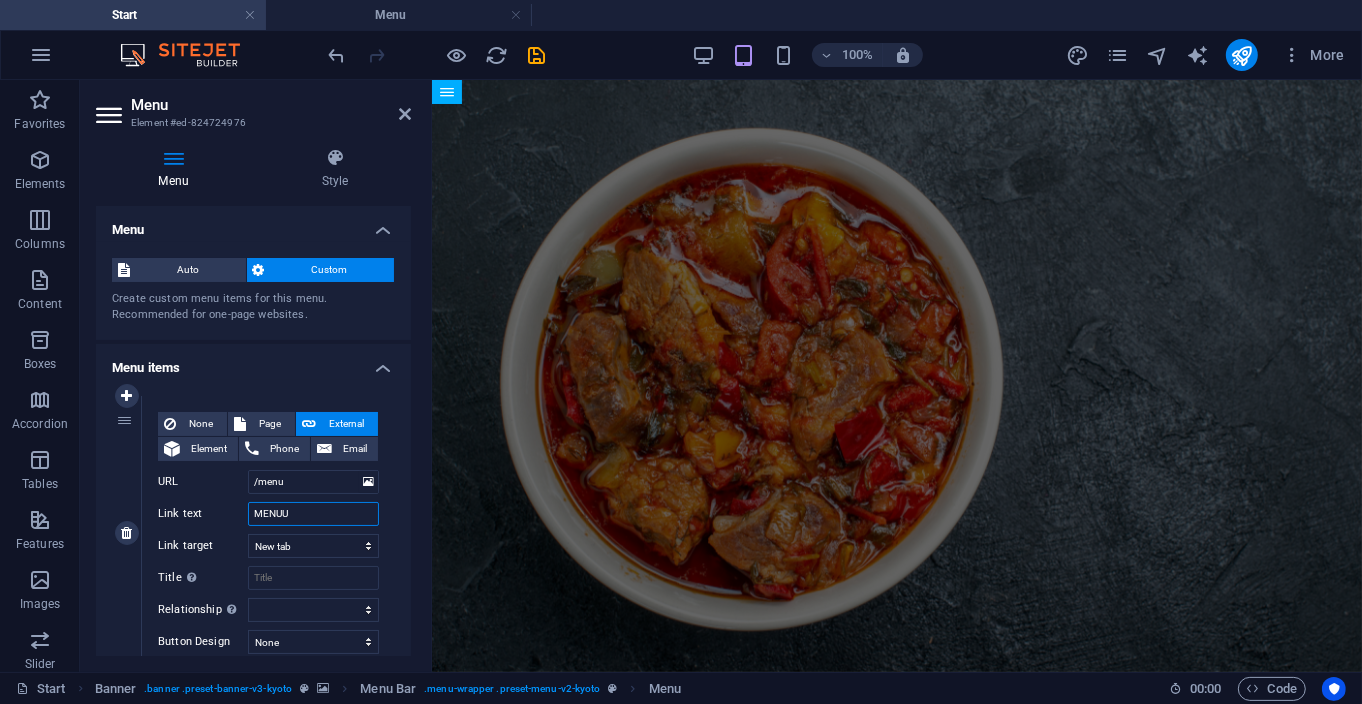 click on "MENUU" at bounding box center [313, 514] 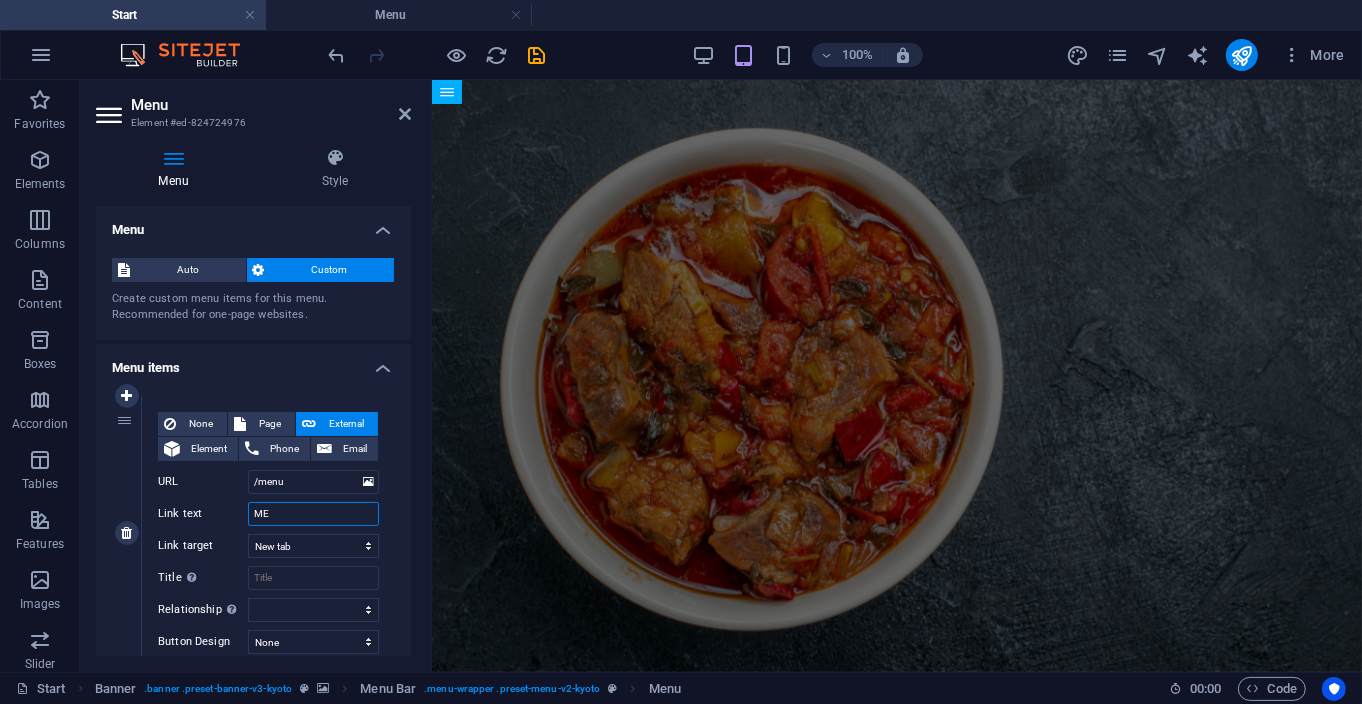 type on "M" 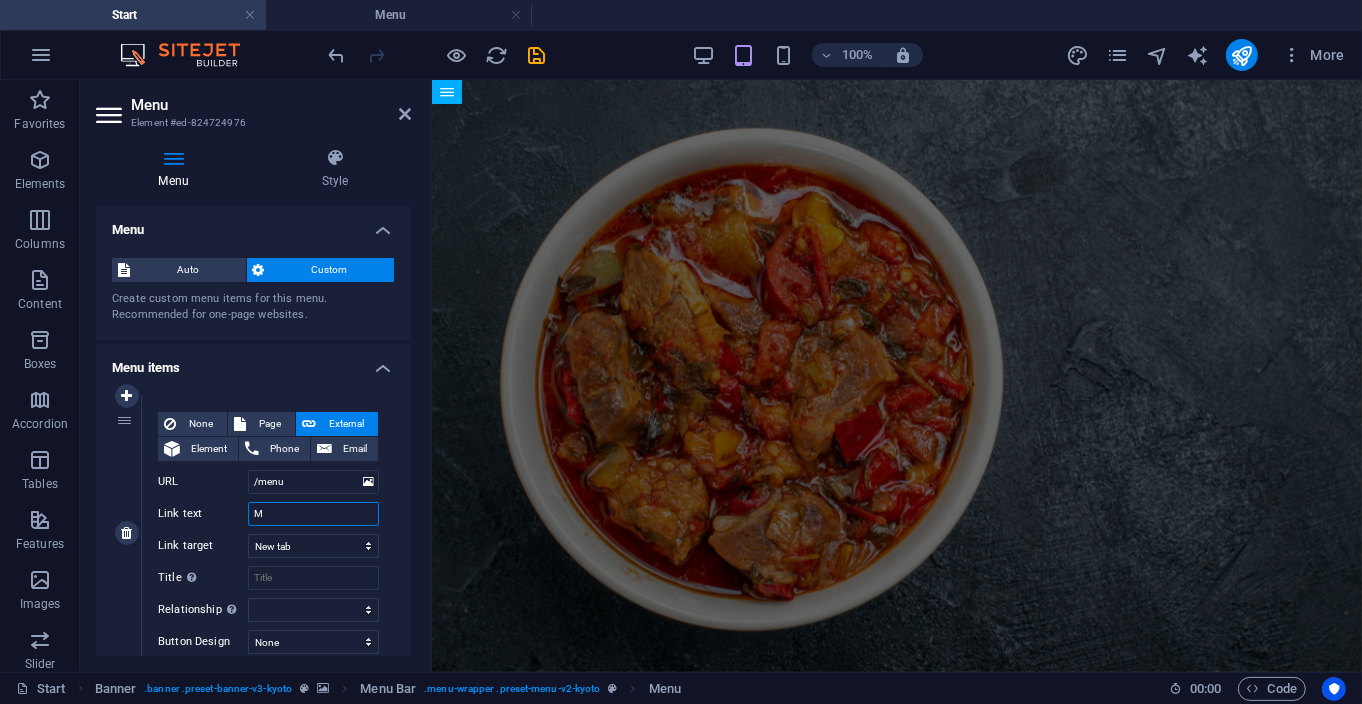 type 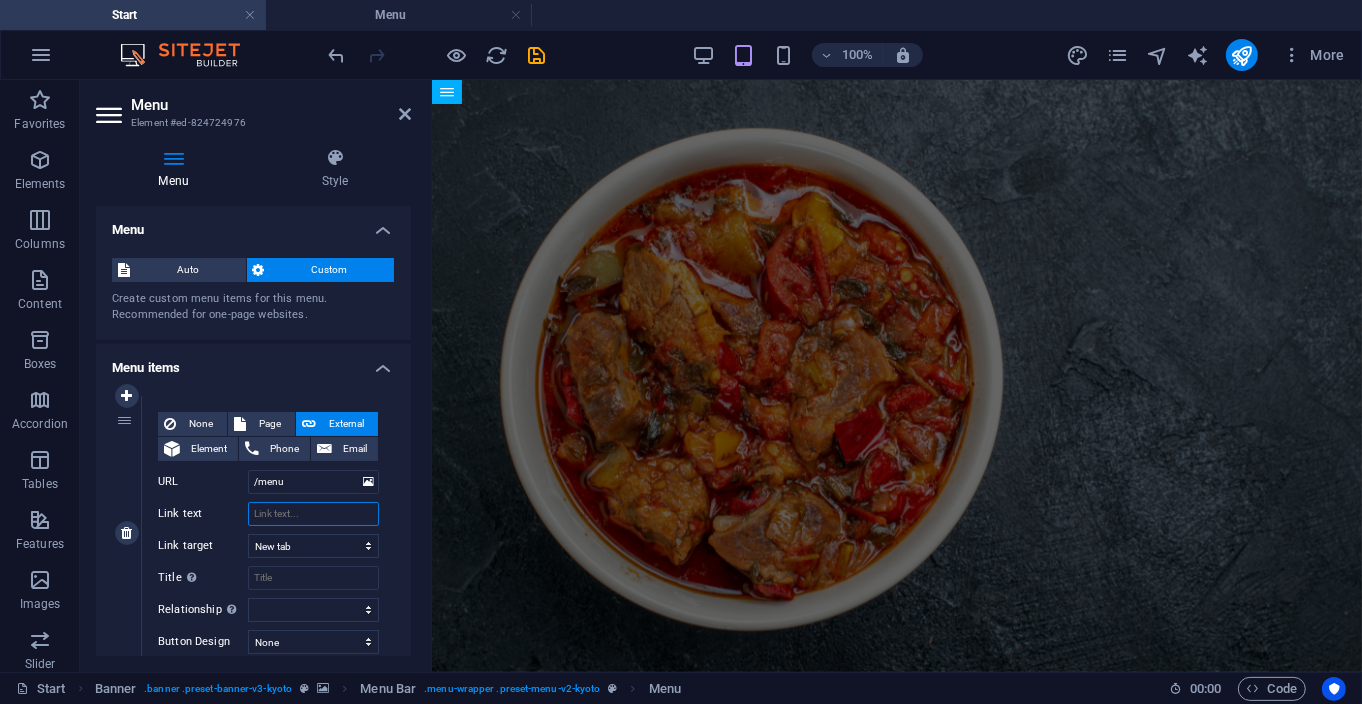 select 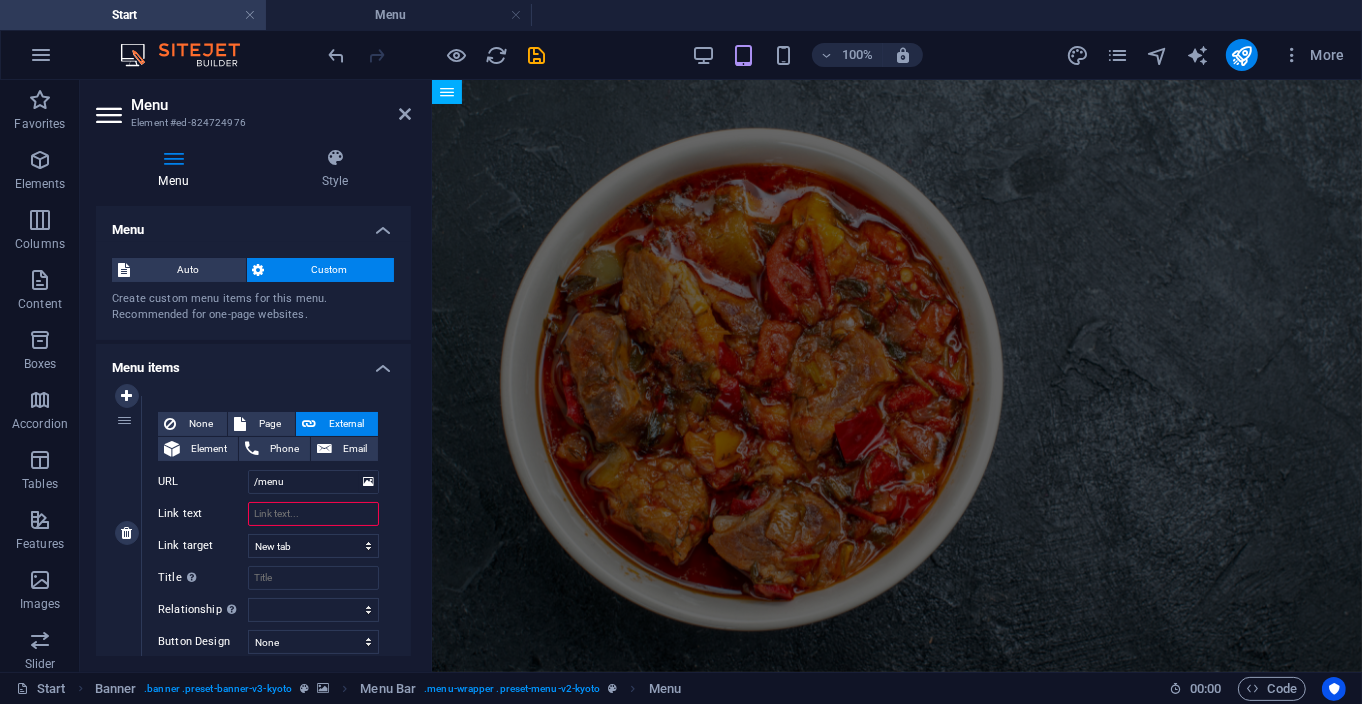 type on "." 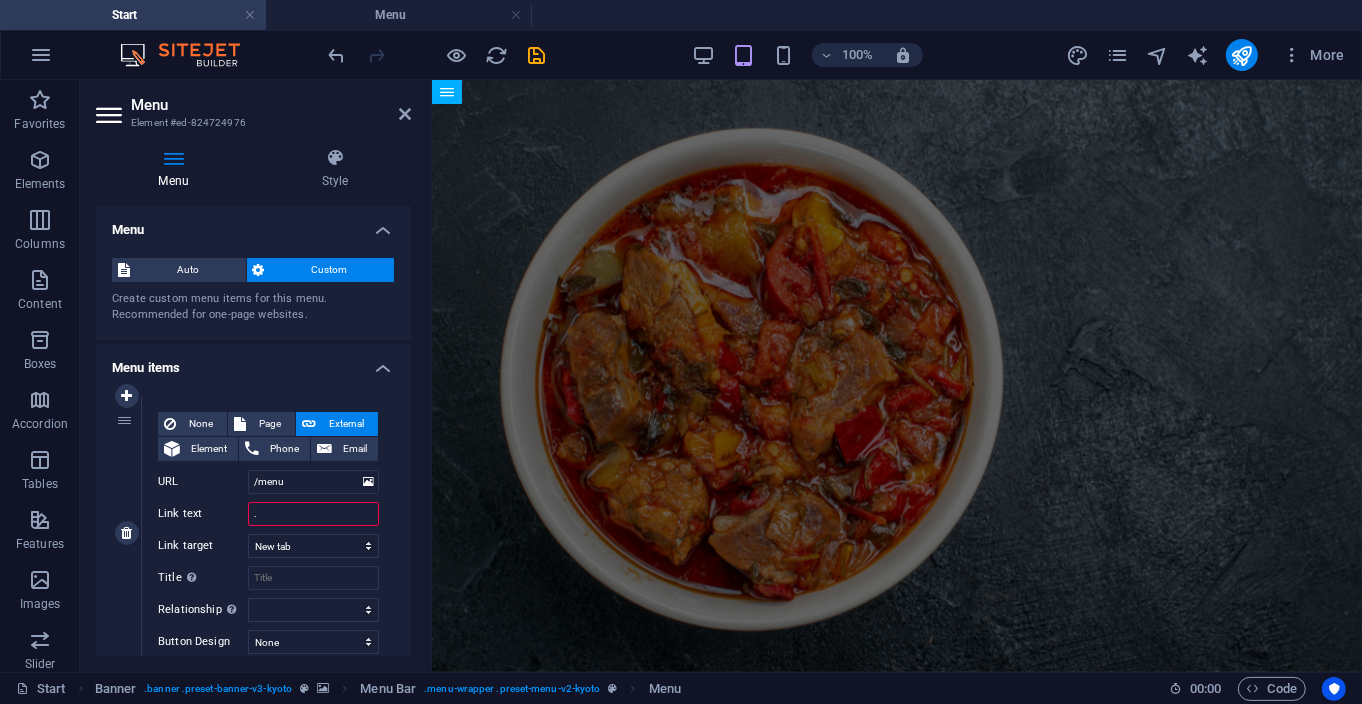 select 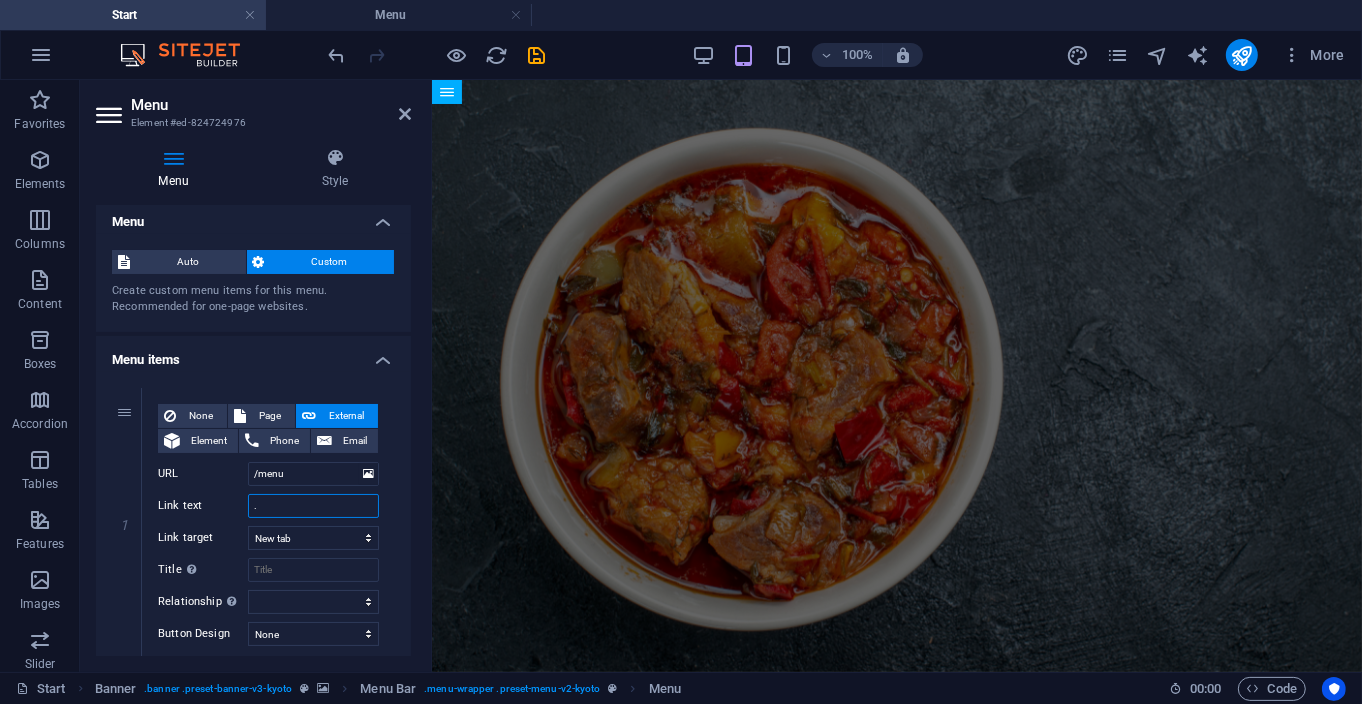 scroll, scrollTop: 0, scrollLeft: 0, axis: both 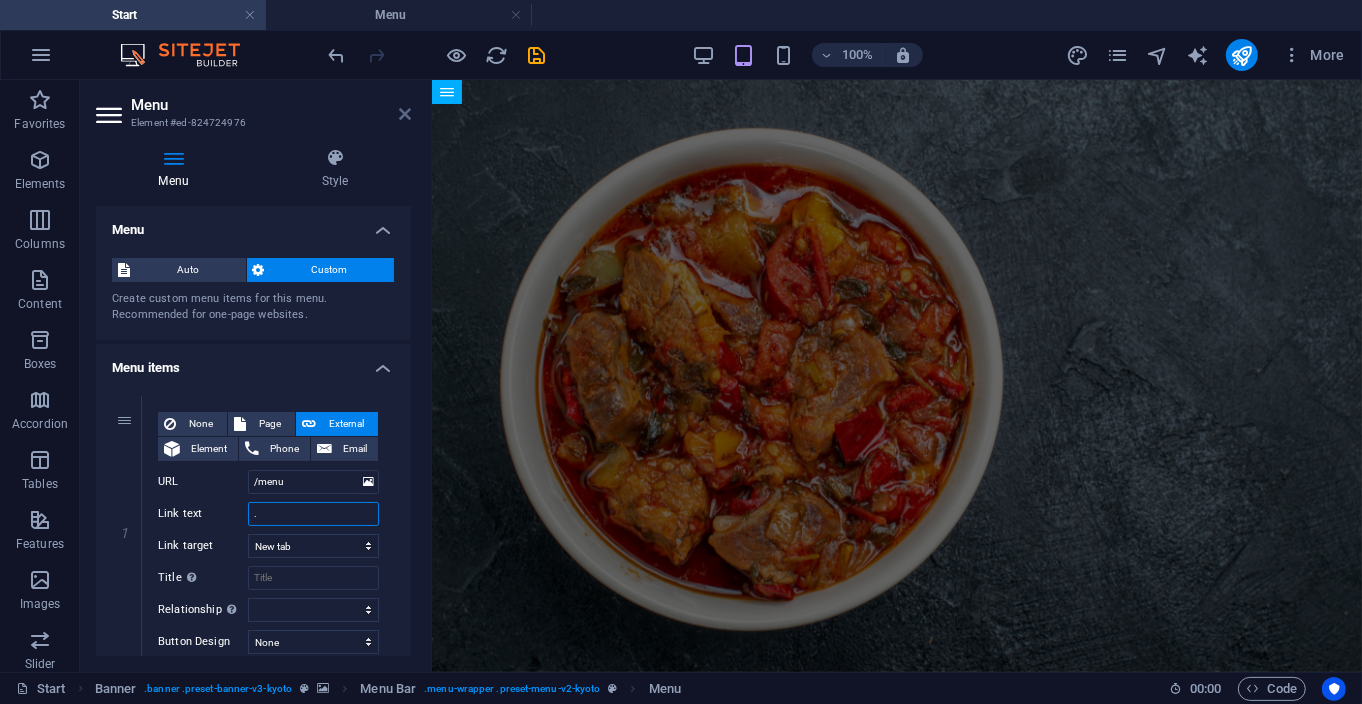 type on "." 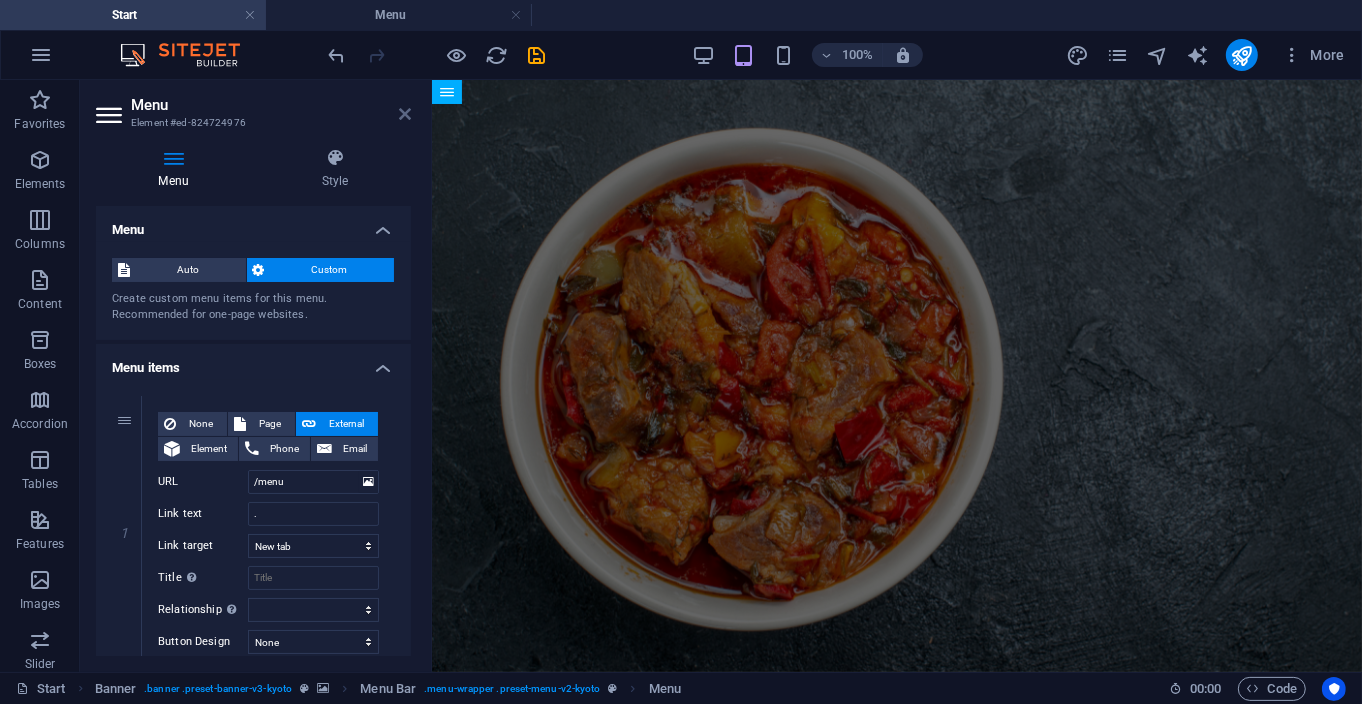 click at bounding box center [405, 114] 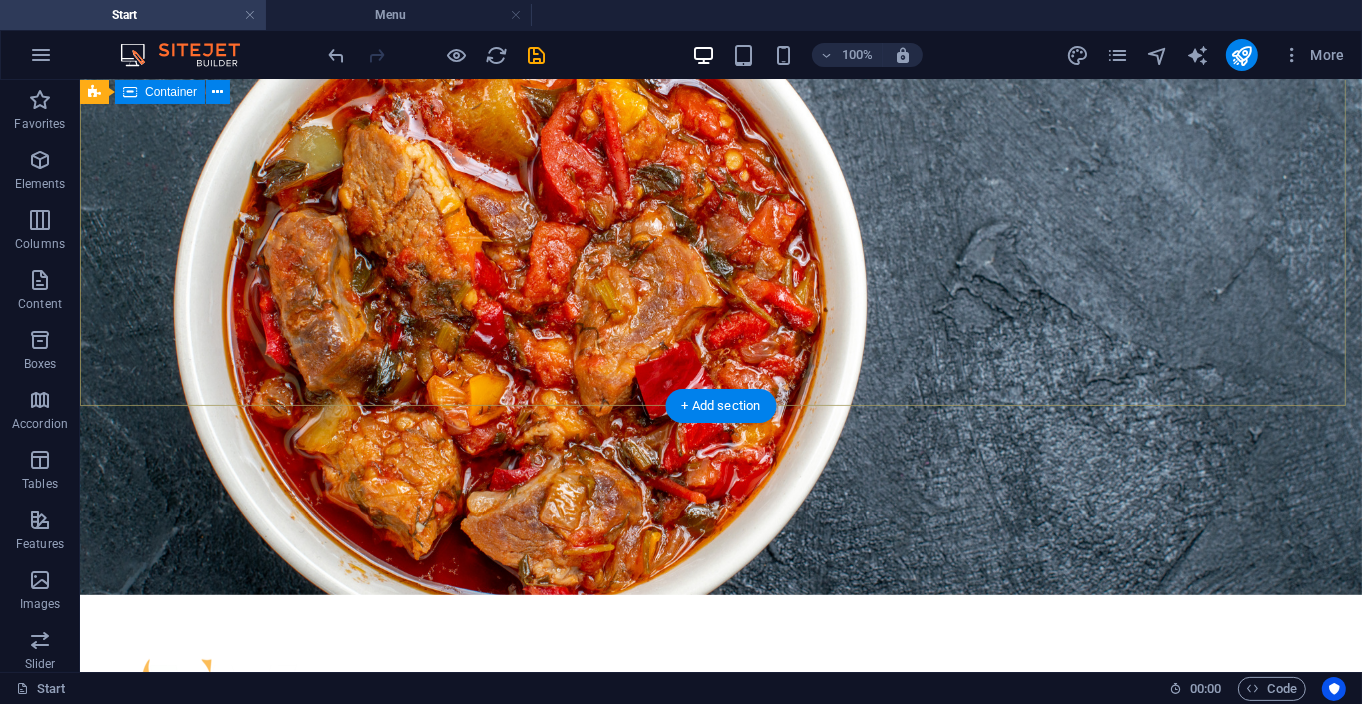 scroll, scrollTop: 0, scrollLeft: 0, axis: both 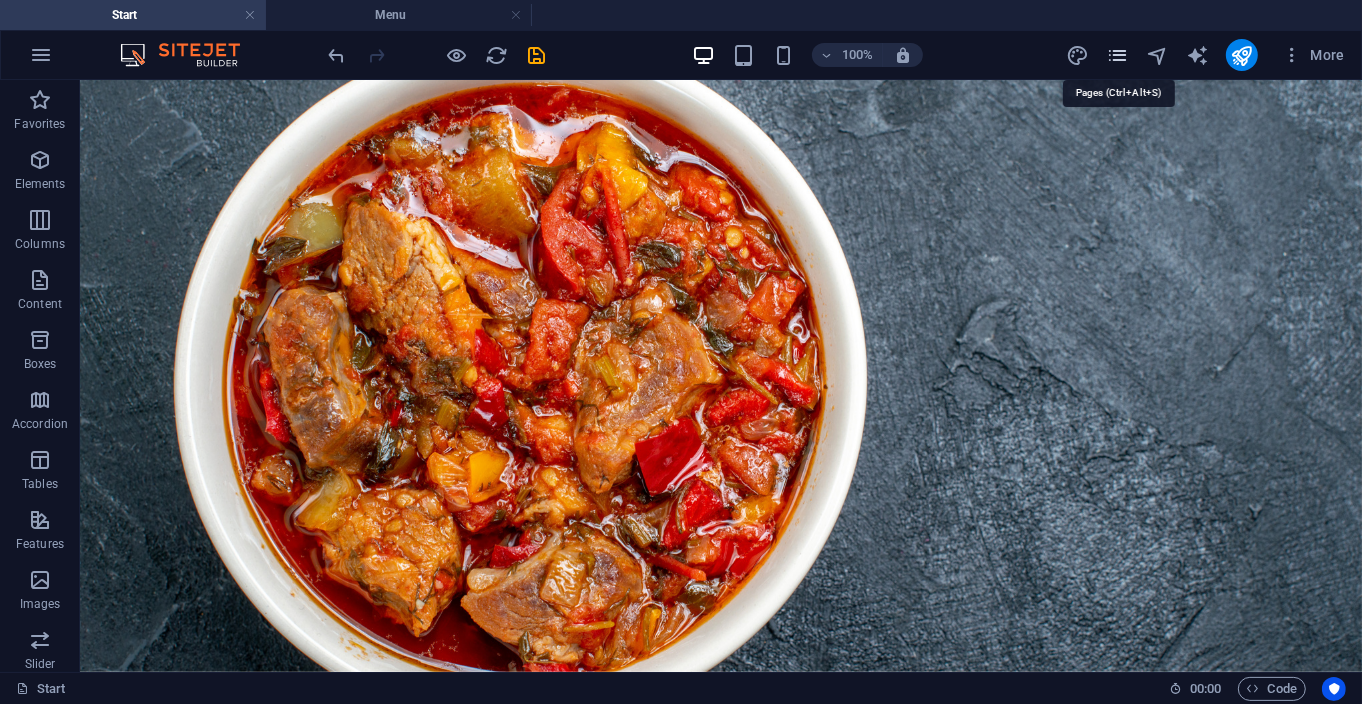 click at bounding box center [1117, 55] 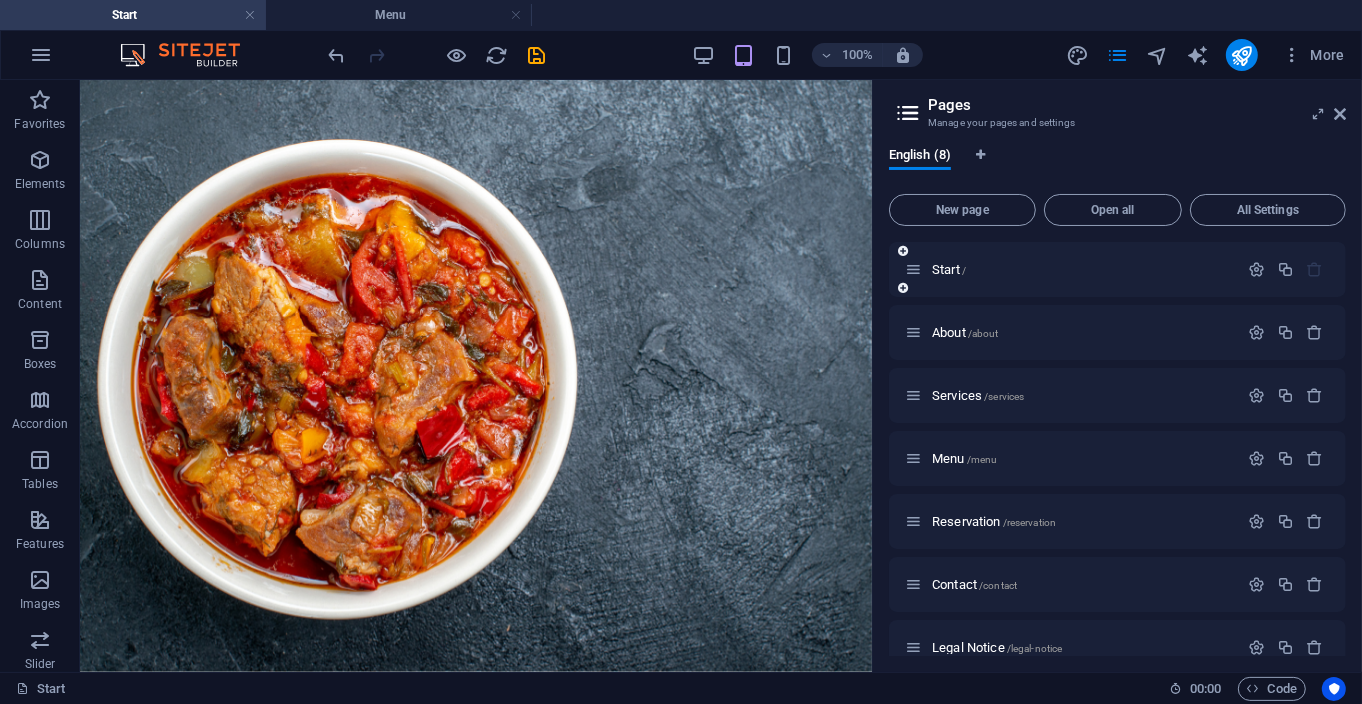 click on "Start /" at bounding box center (1071, 269) 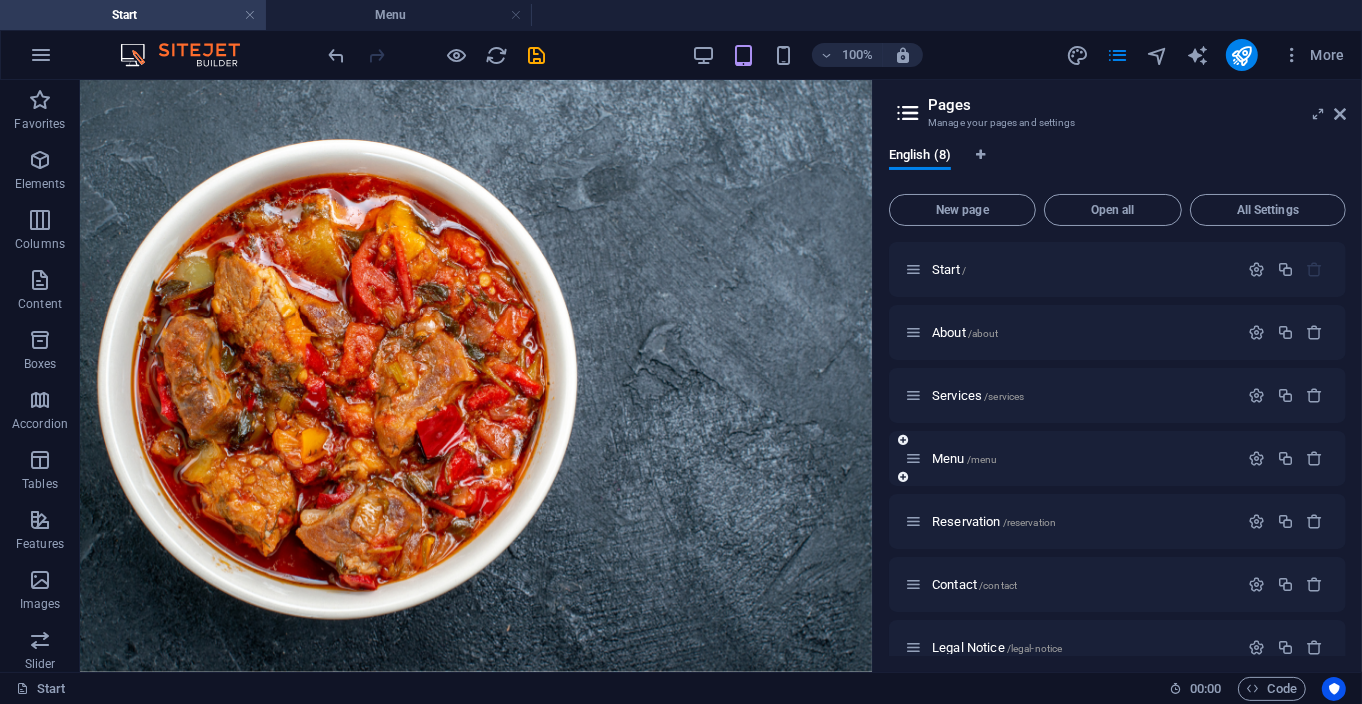 click on "Menu /menu" at bounding box center [1071, 458] 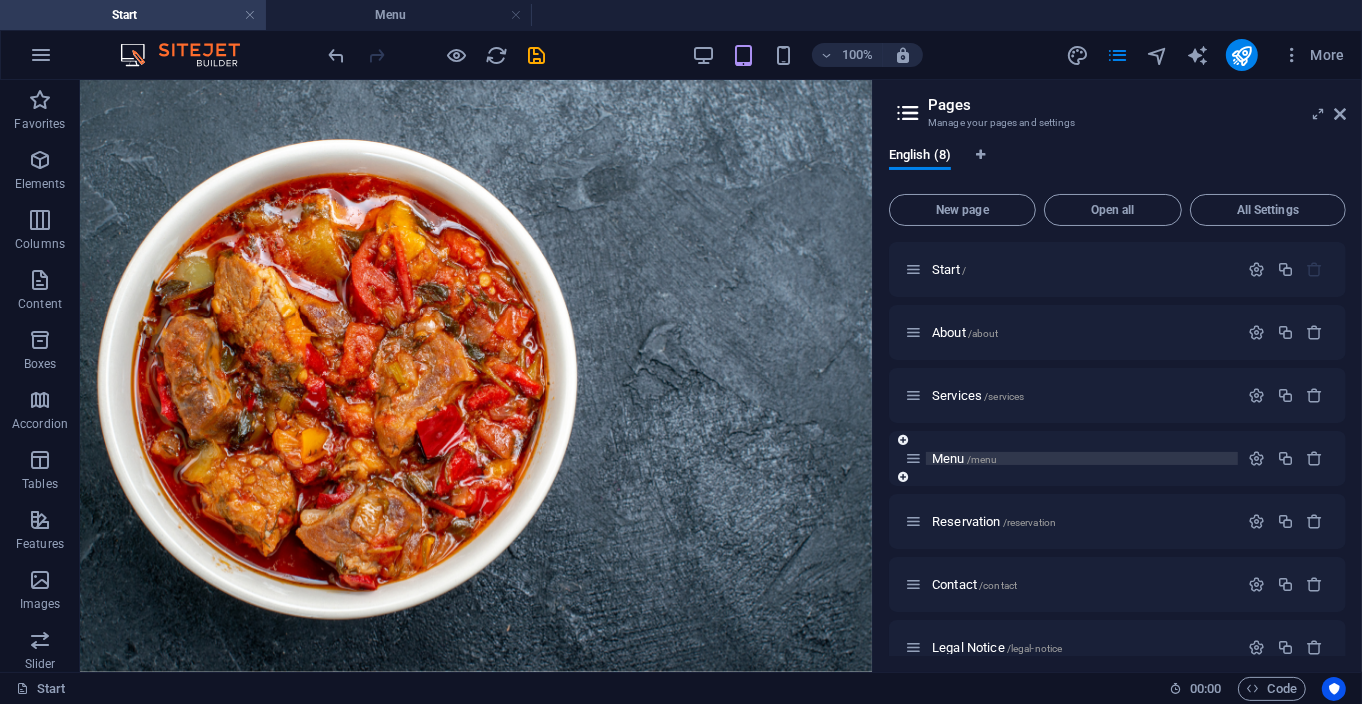 click on "Menu /menu" at bounding box center [964, 458] 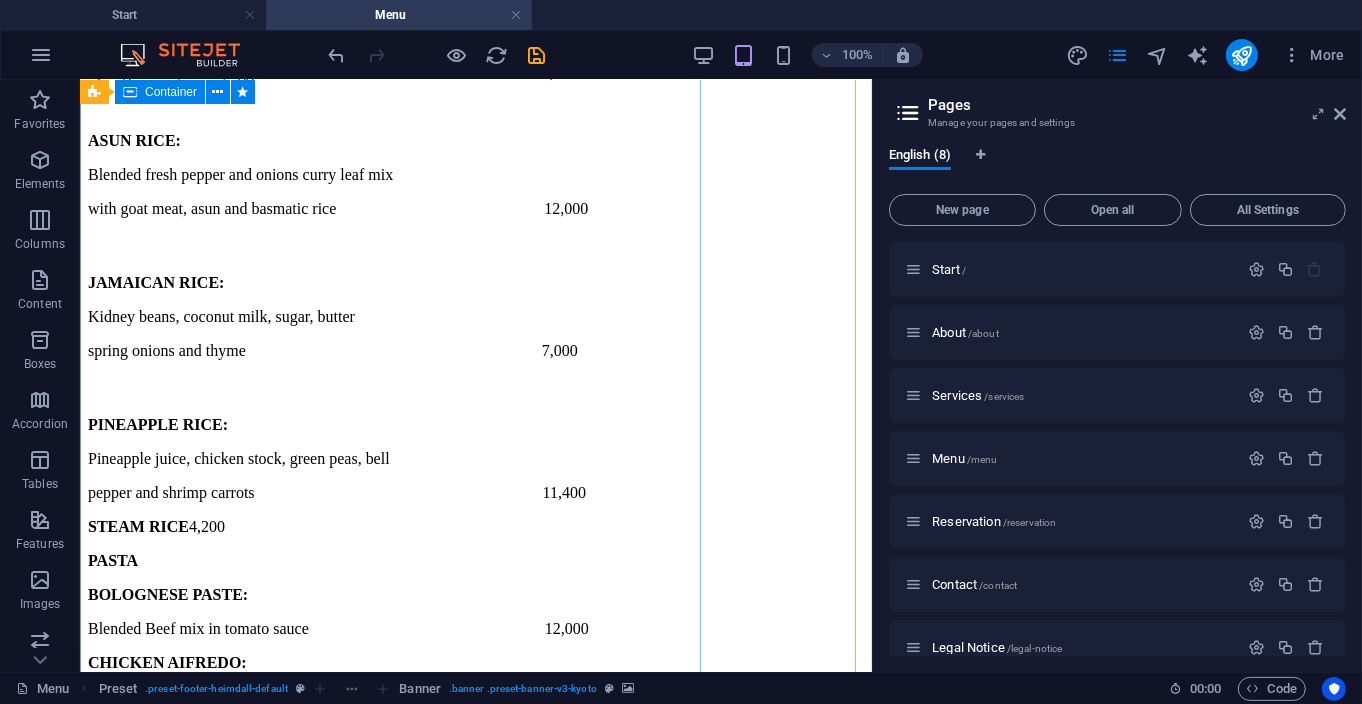 scroll, scrollTop: 9298, scrollLeft: 0, axis: vertical 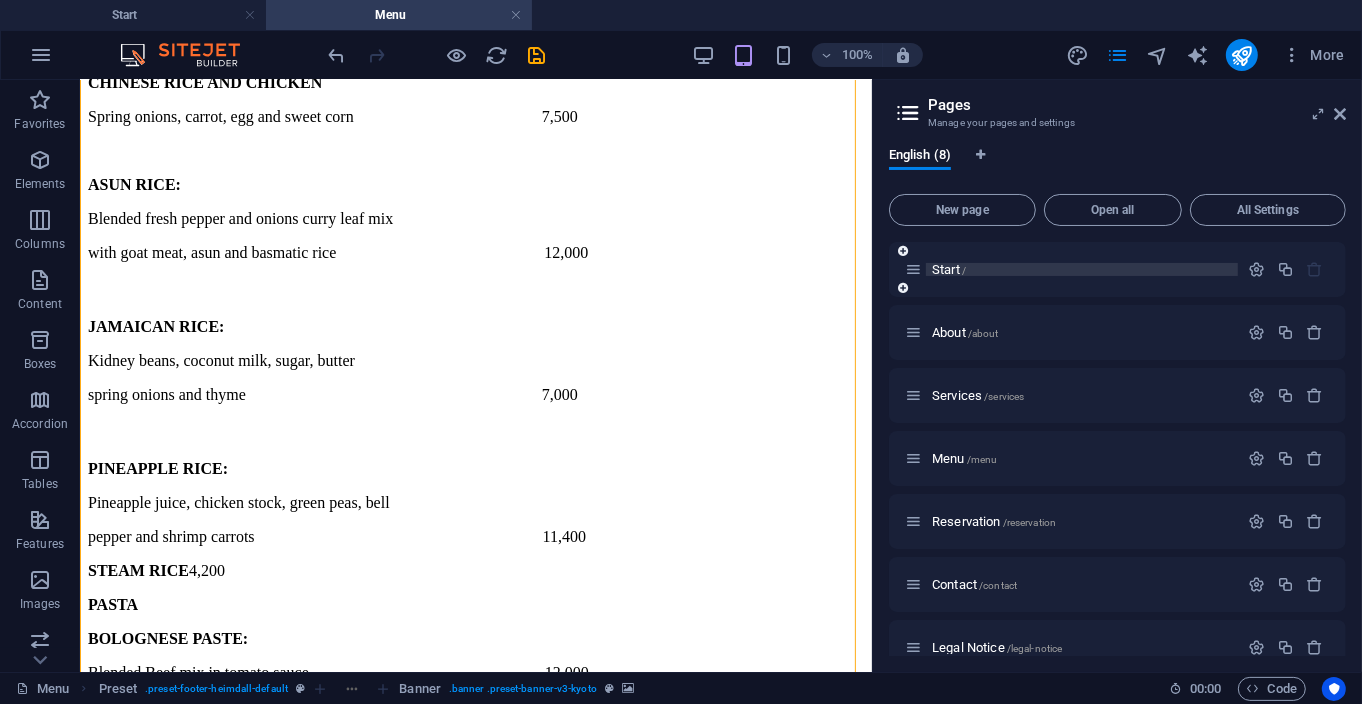 click on "Start /" at bounding box center (949, 269) 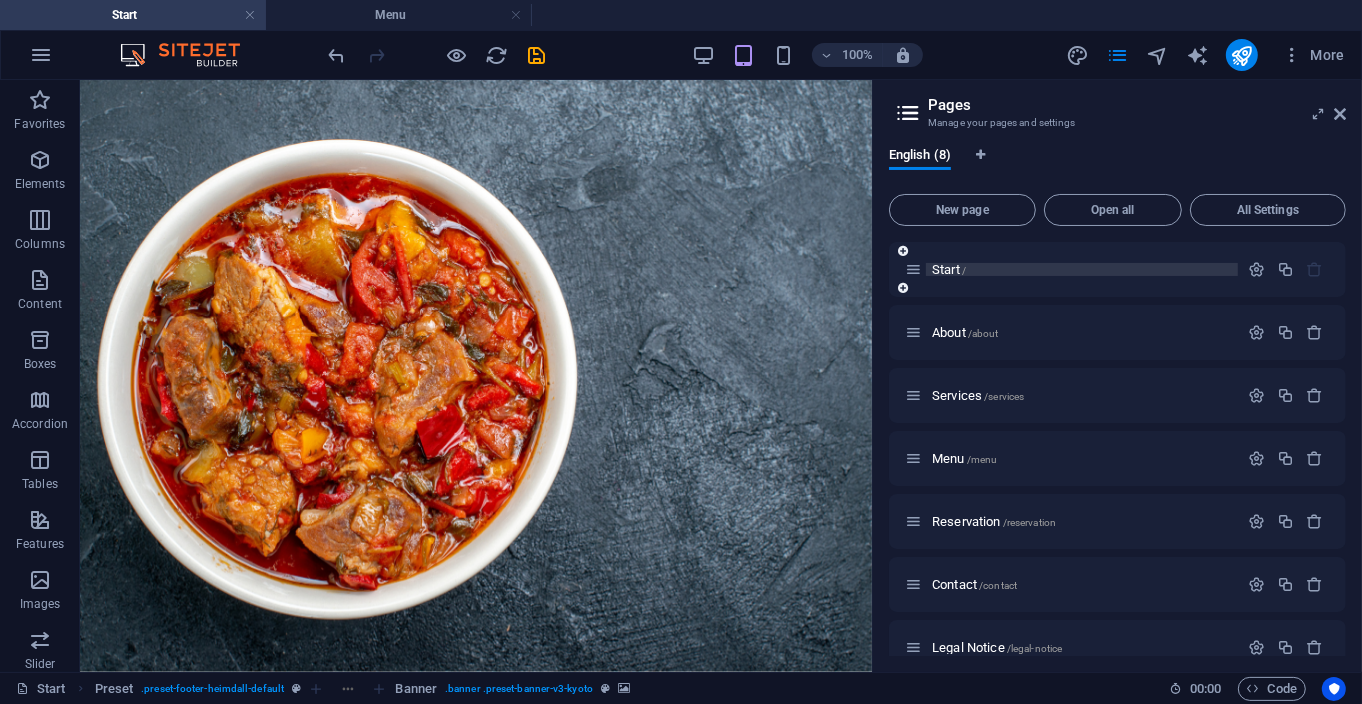 scroll, scrollTop: 0, scrollLeft: 0, axis: both 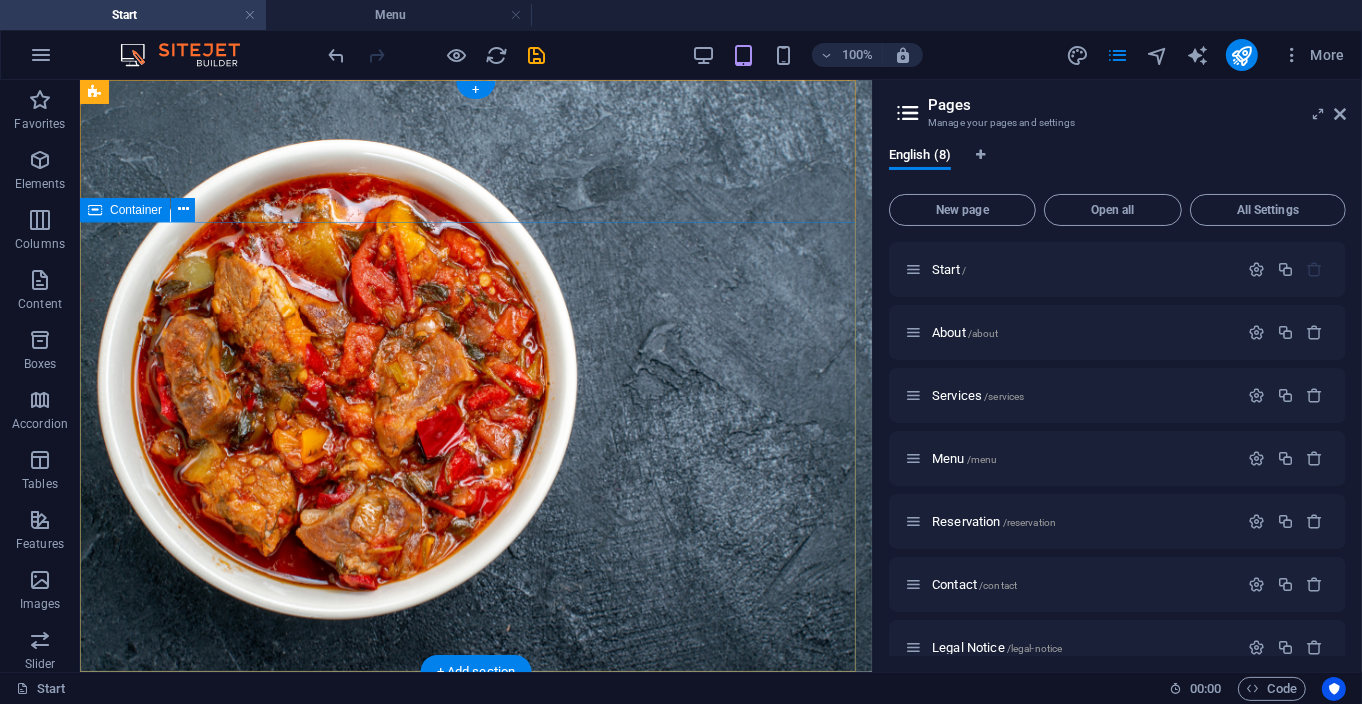 click on "MENU" at bounding box center (475, 1040) 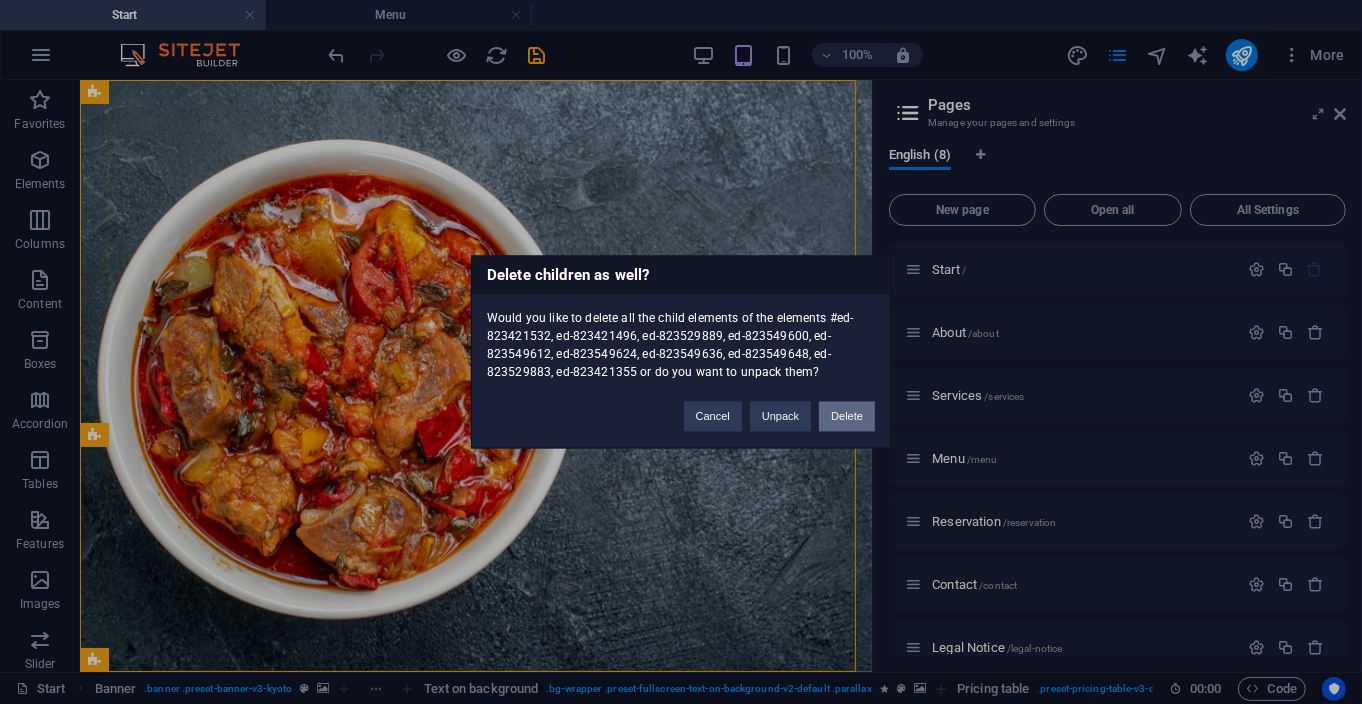 click on "Delete" at bounding box center [847, 417] 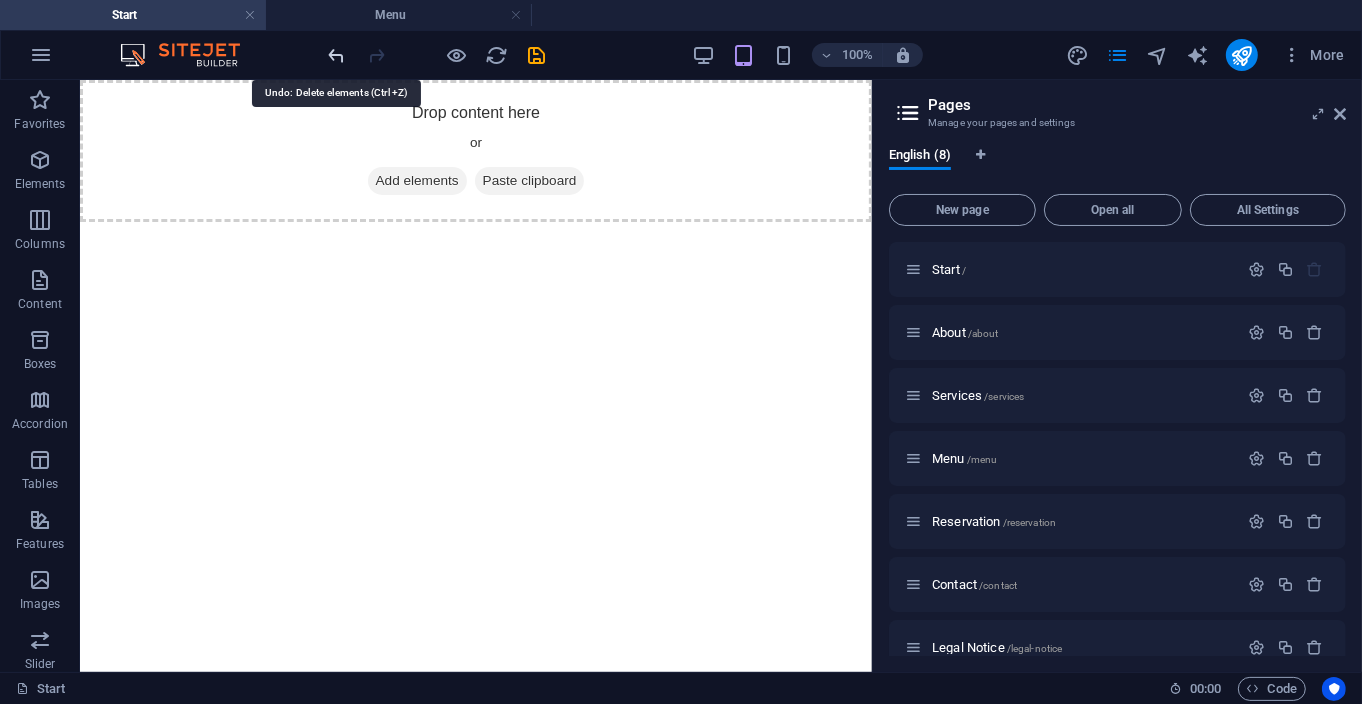 click at bounding box center (337, 55) 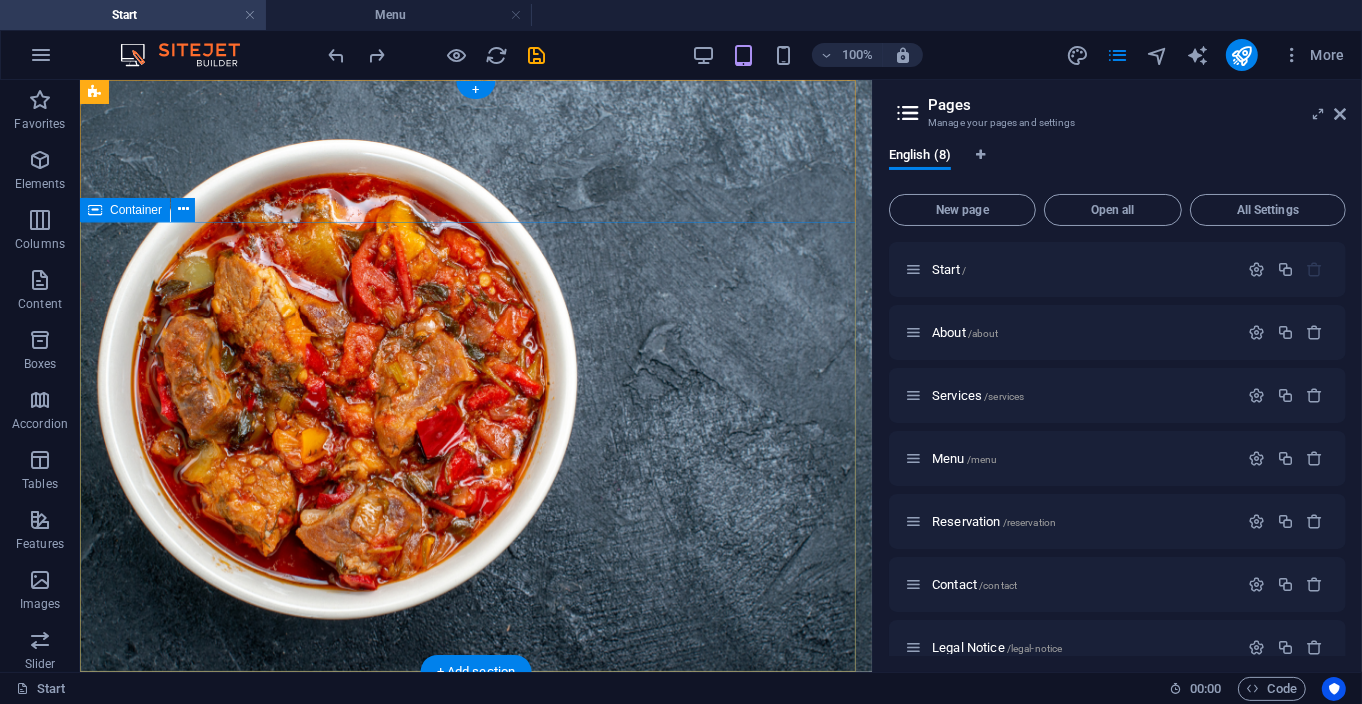 click on "MENU" at bounding box center (475, 1040) 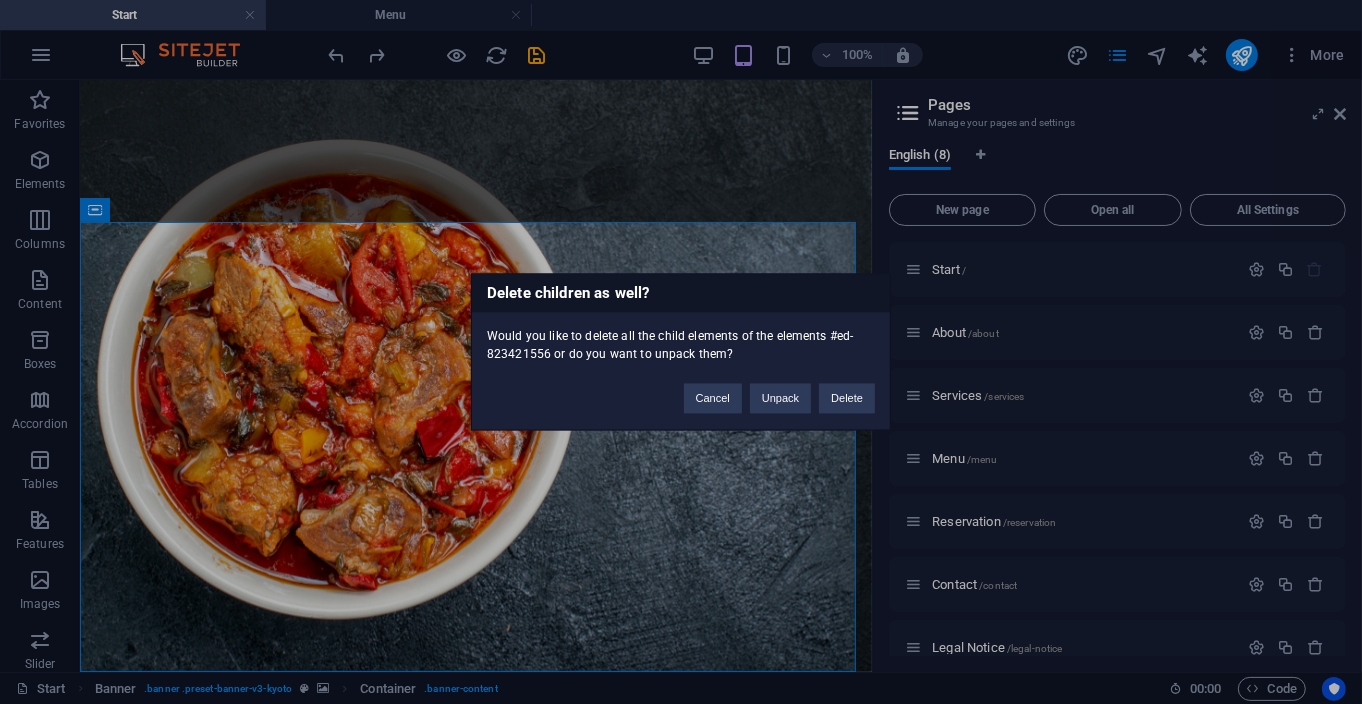 type 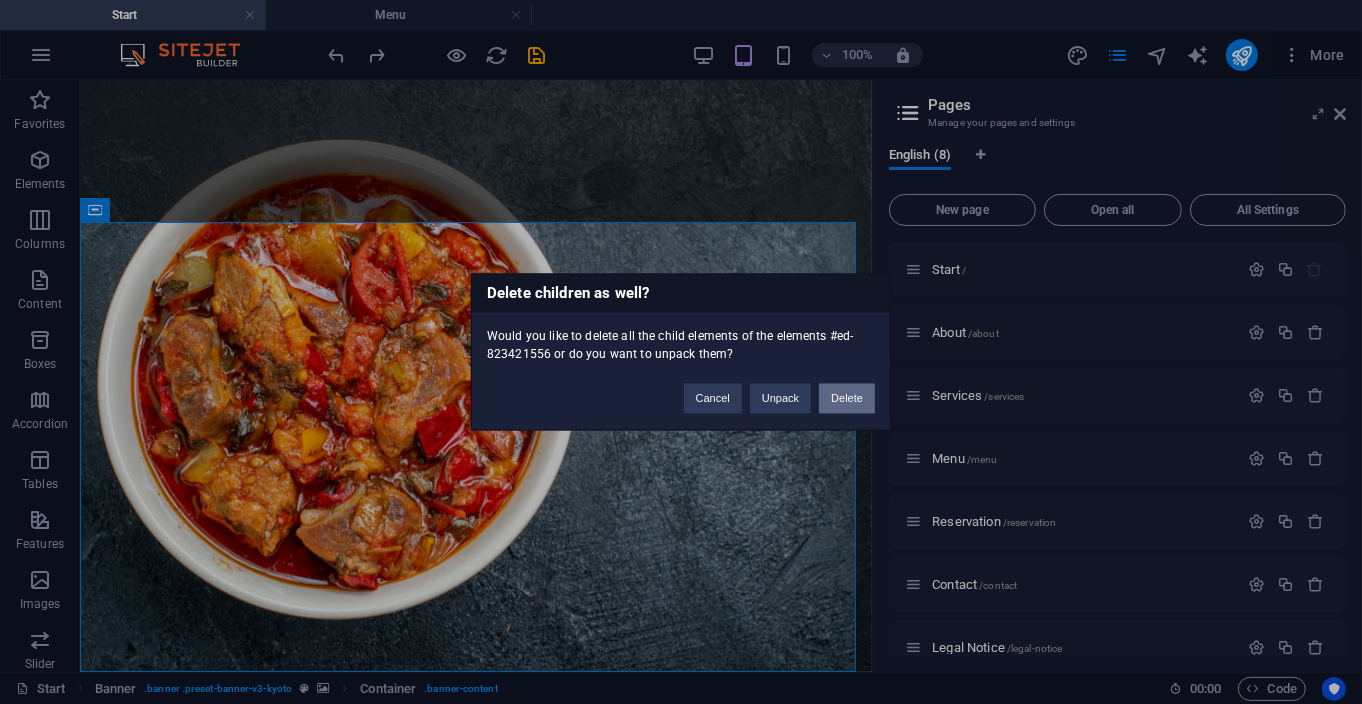 click on "Delete" at bounding box center (847, 399) 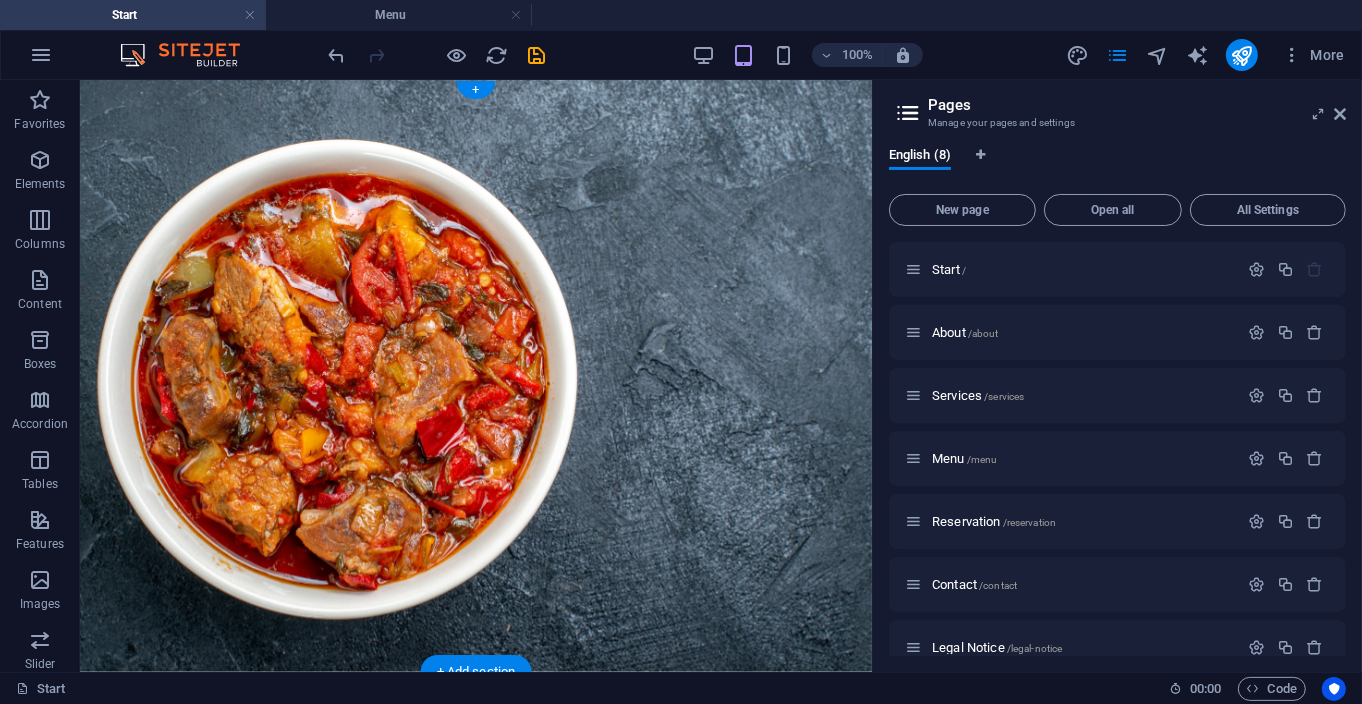 click at bounding box center [475, 375] 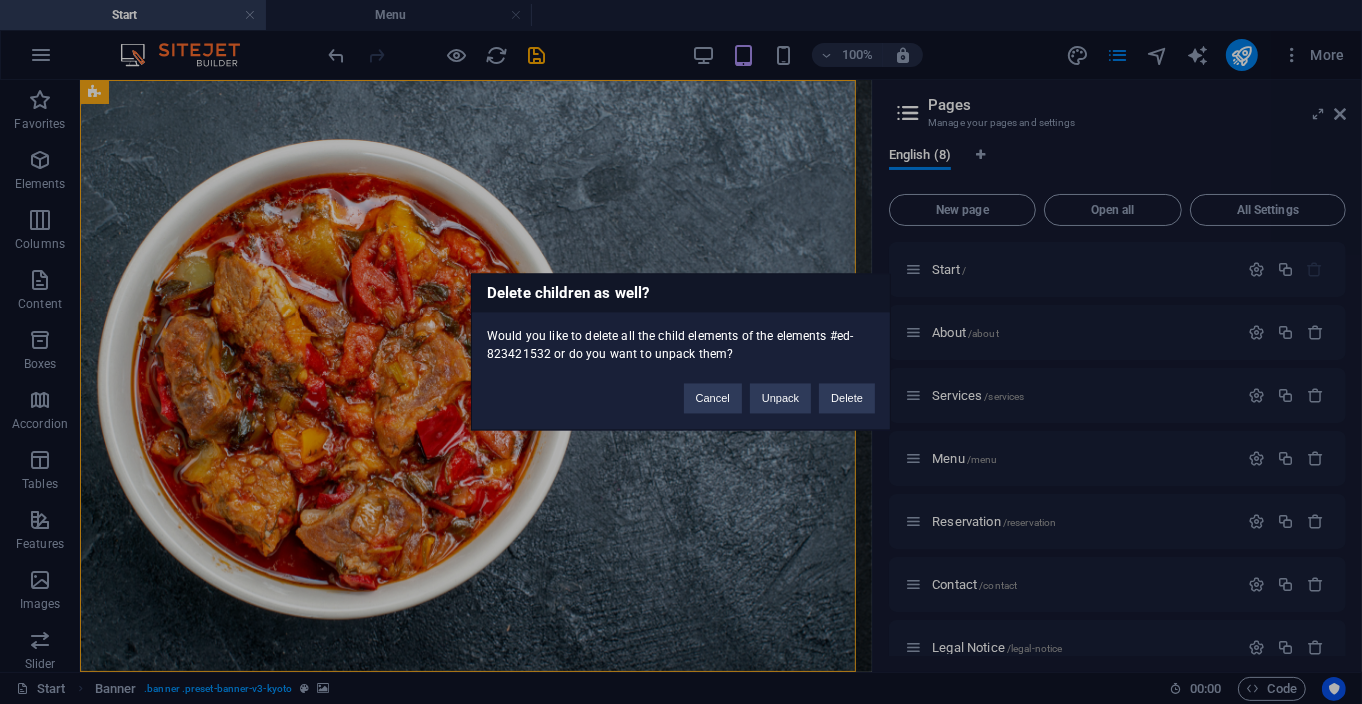 type 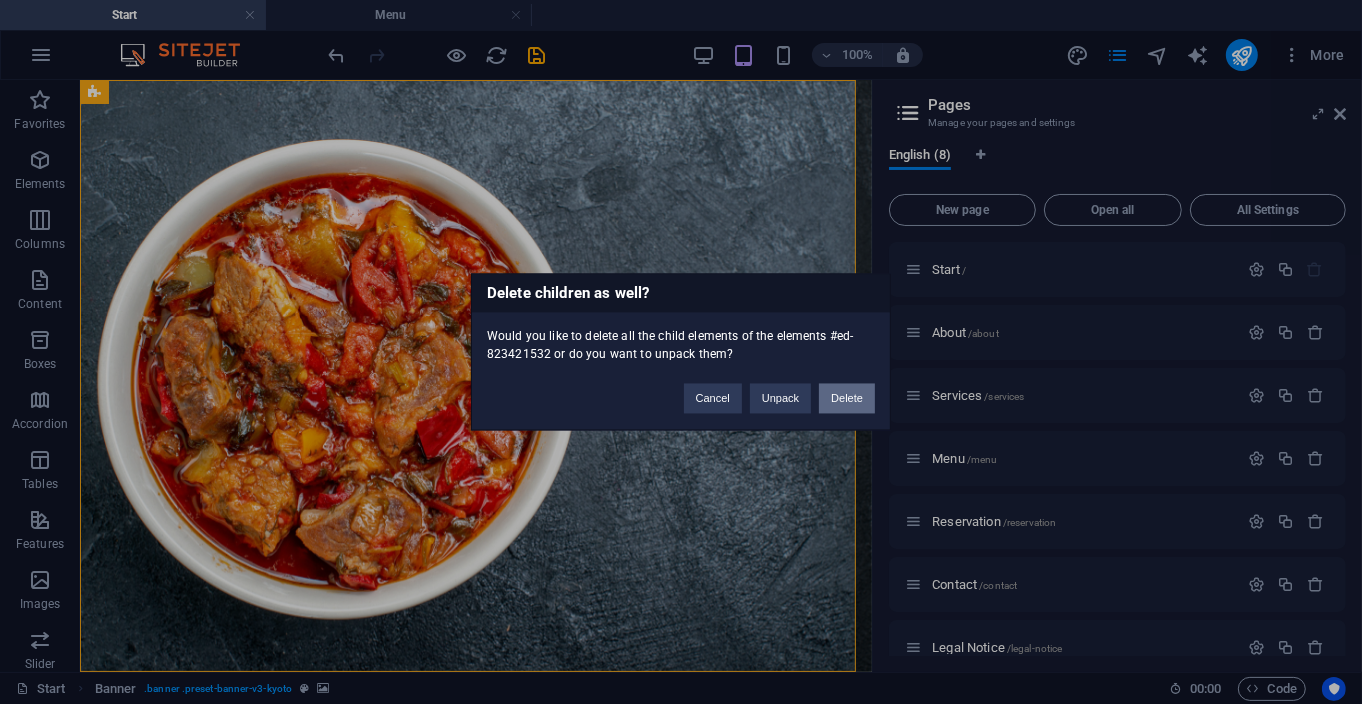 click on "Delete" at bounding box center (847, 399) 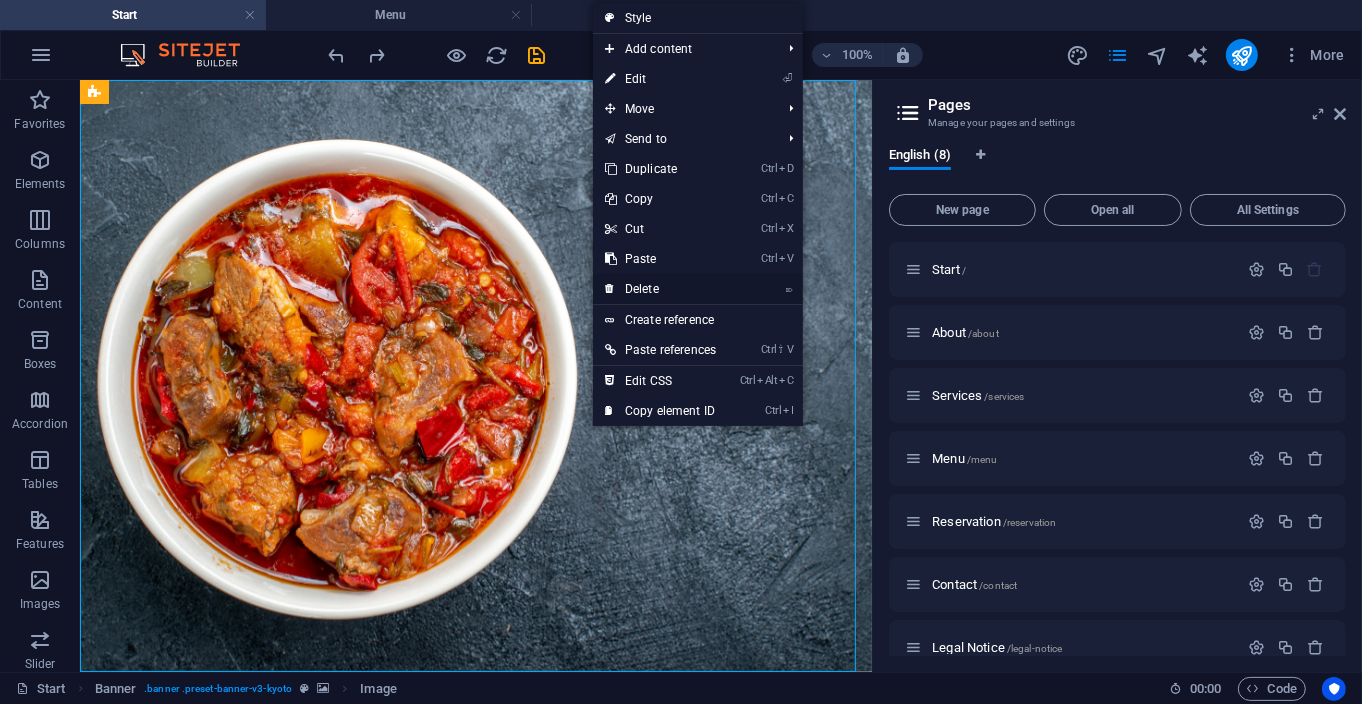 click on "⌦  Delete" at bounding box center [660, 289] 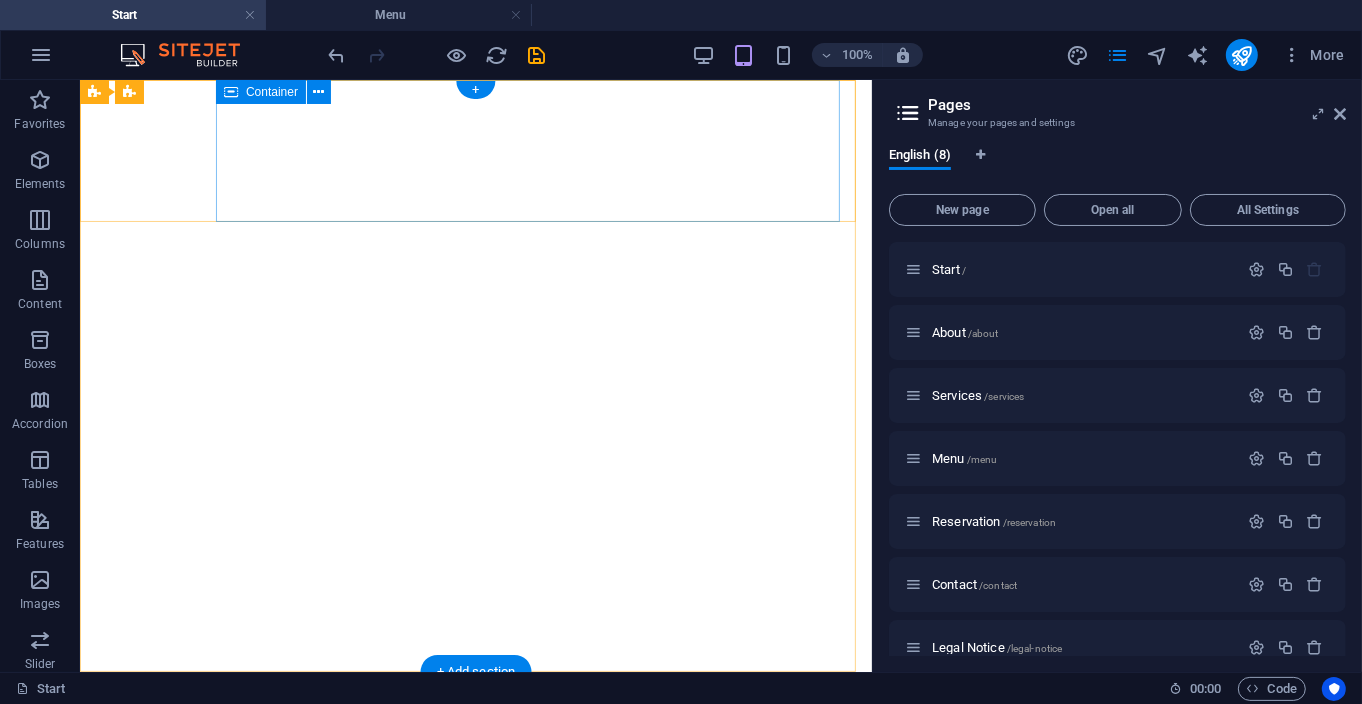 click on "Drop content here or  Add elements  Paste clipboard" at bounding box center (475, 856) 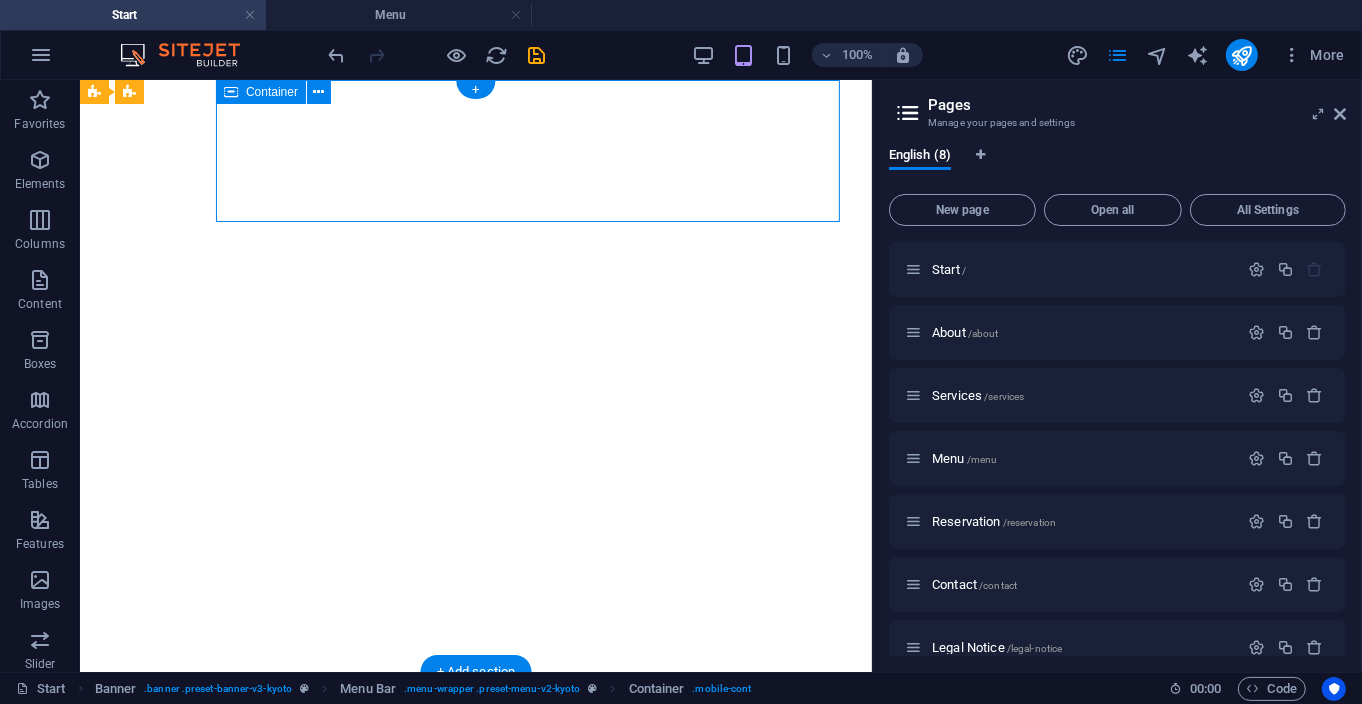 click on "Add elements" at bounding box center [416, 886] 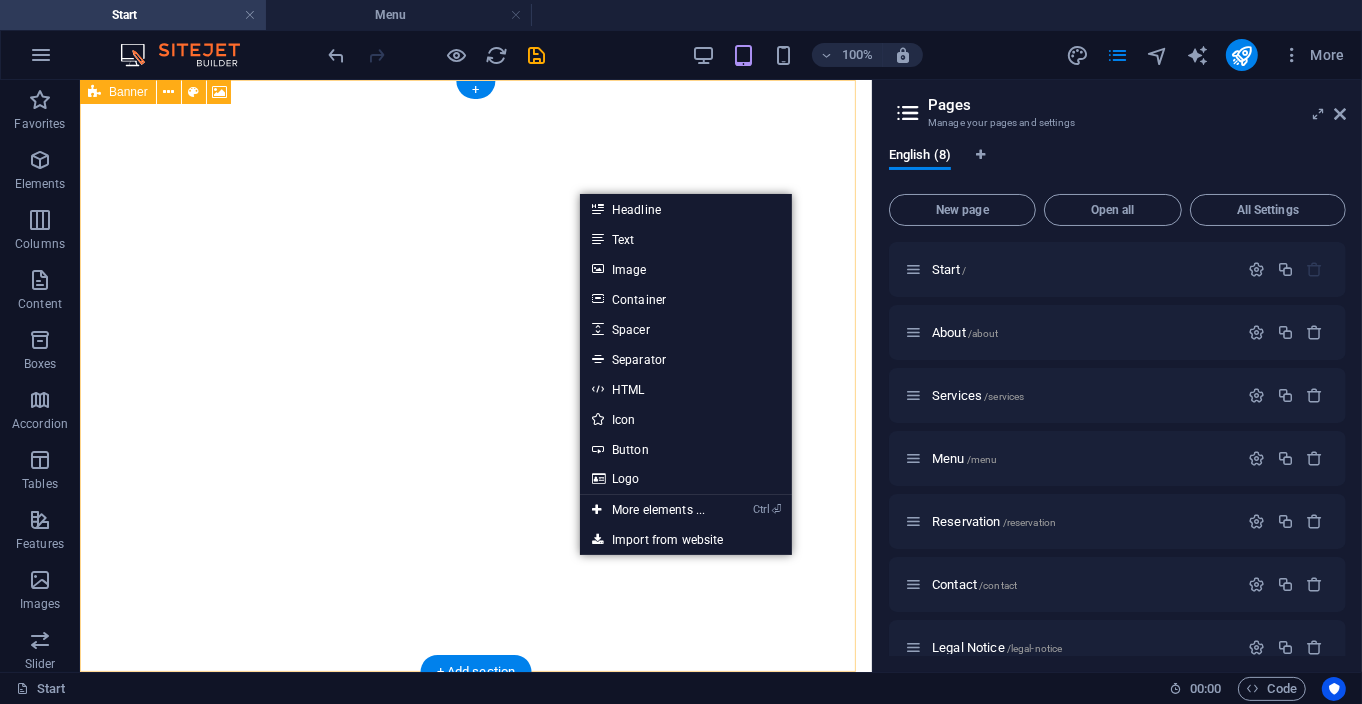 click on "." at bounding box center [475, 432] 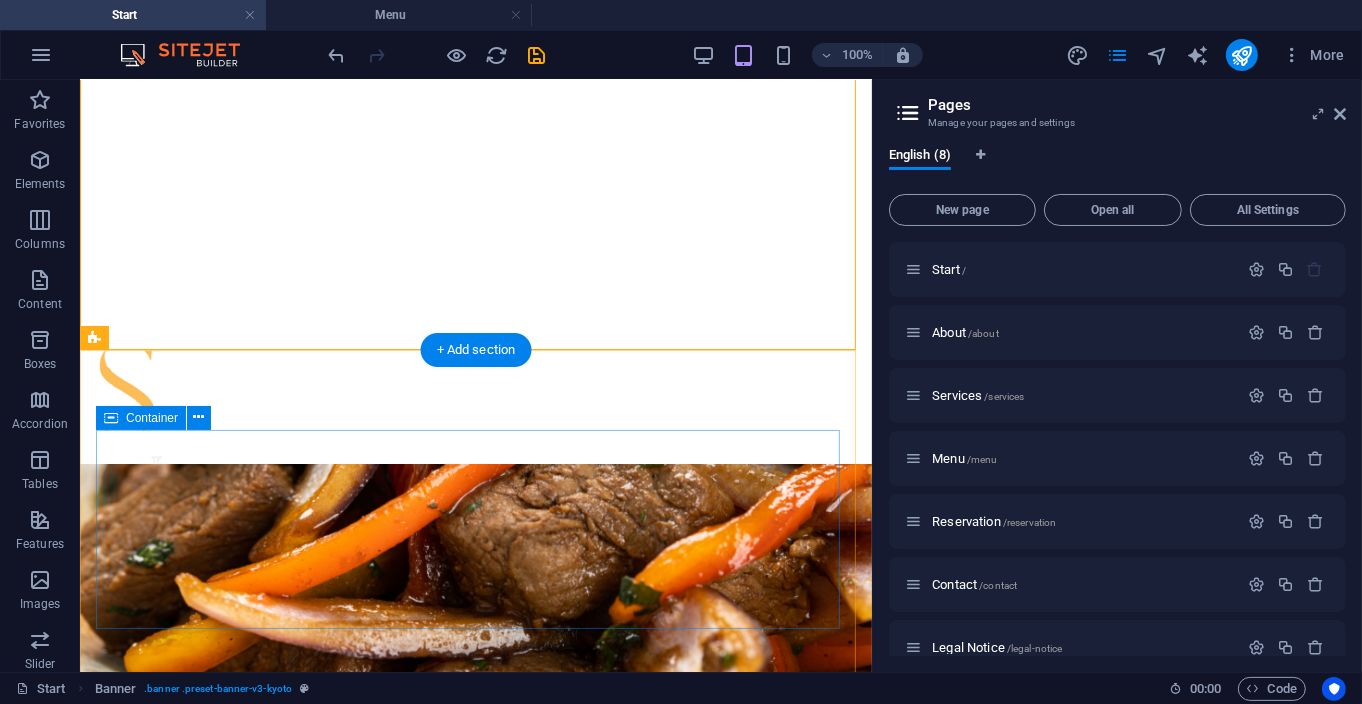 scroll, scrollTop: 294, scrollLeft: 0, axis: vertical 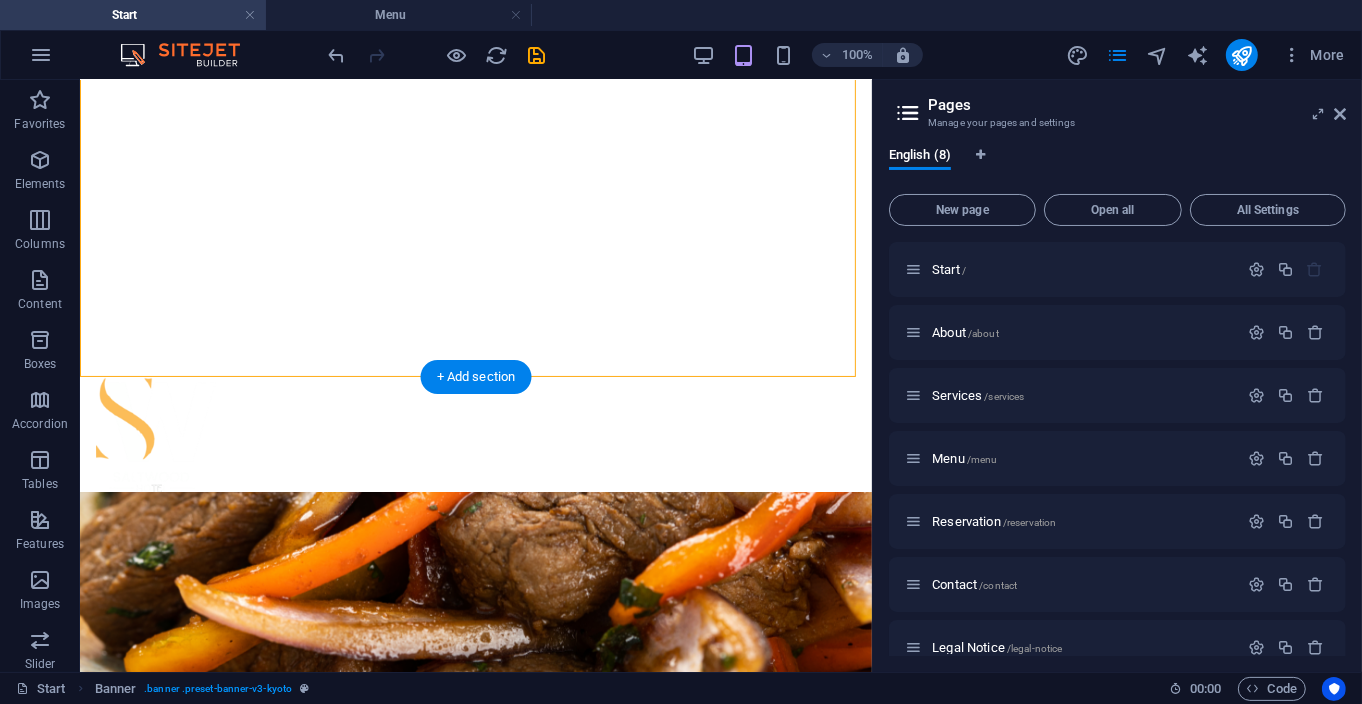 click at bounding box center [475, 787] 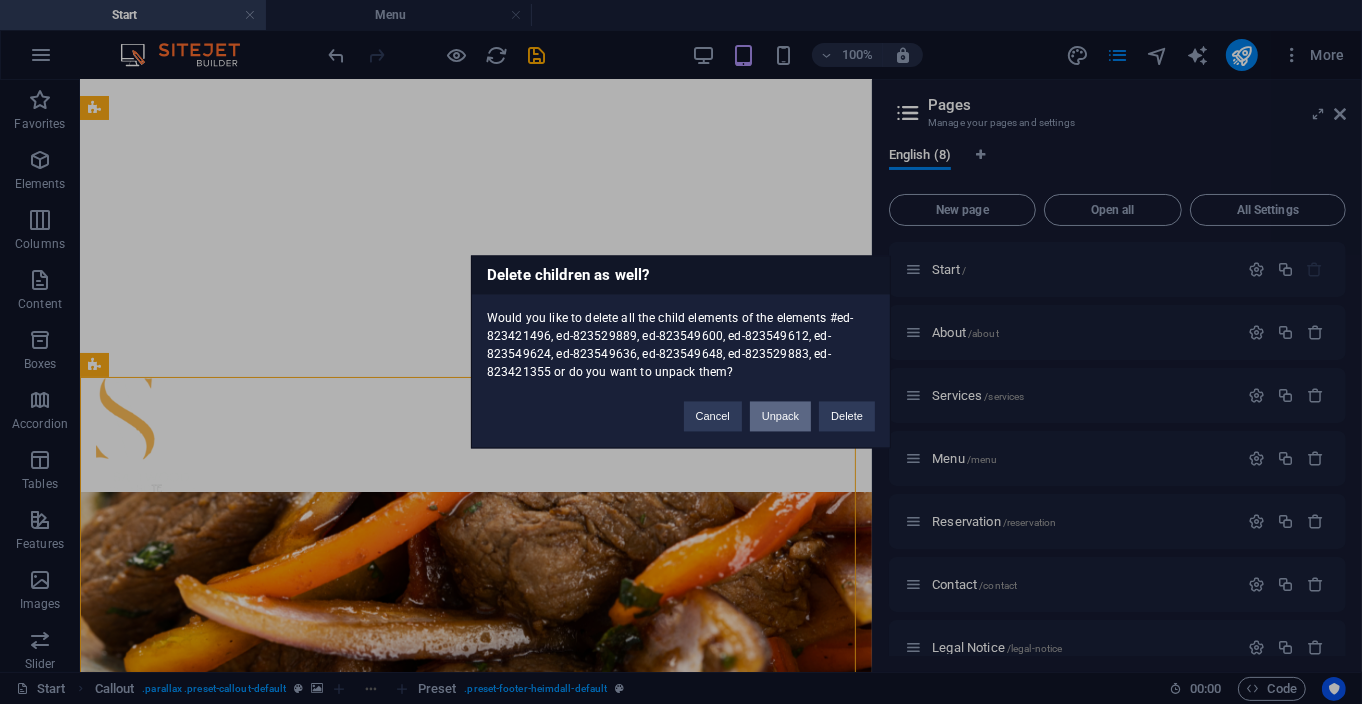 click on "Unpack" at bounding box center (780, 417) 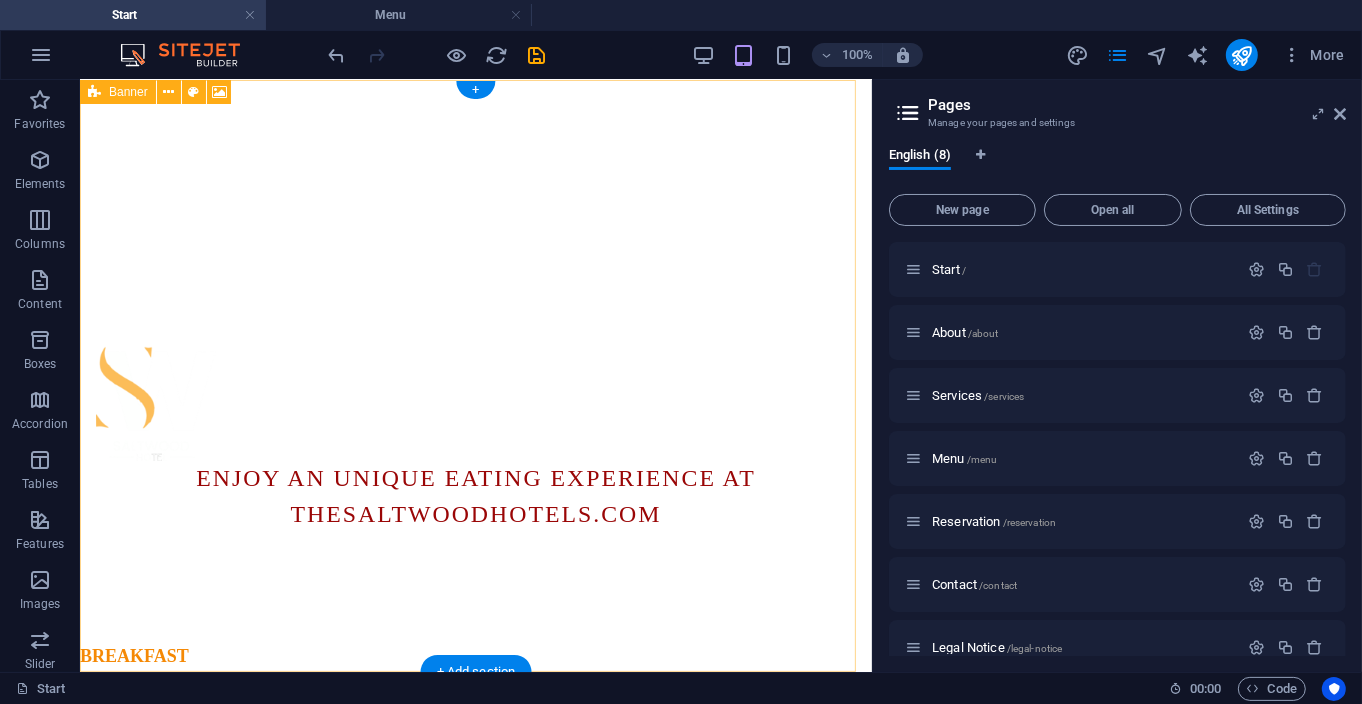 scroll, scrollTop: 0, scrollLeft: 0, axis: both 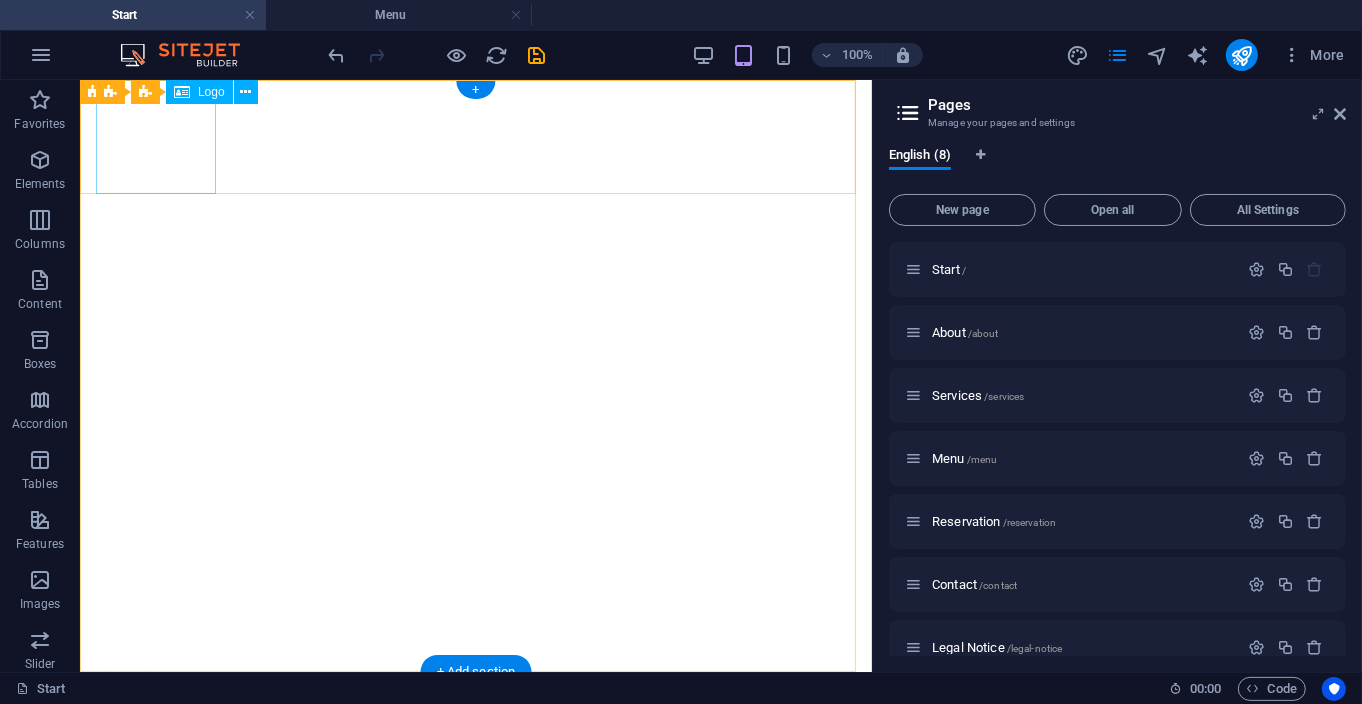 click at bounding box center [475, 728] 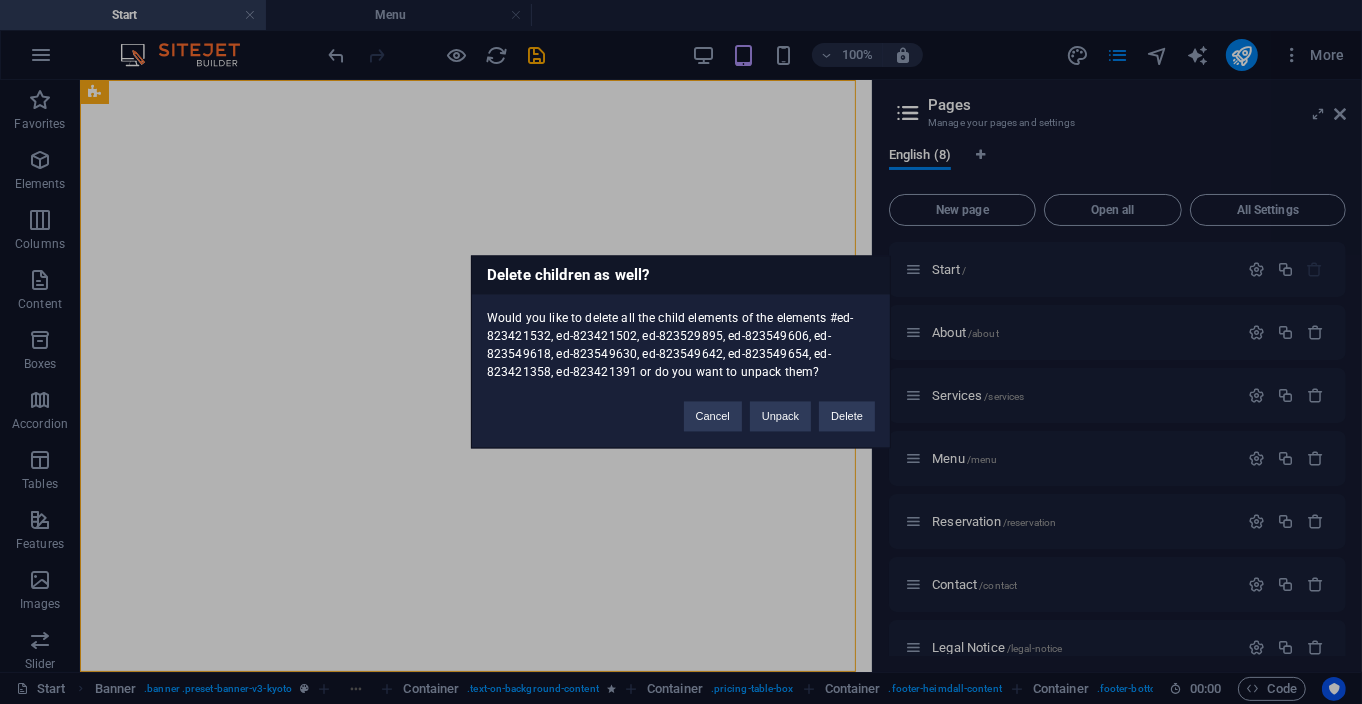 type 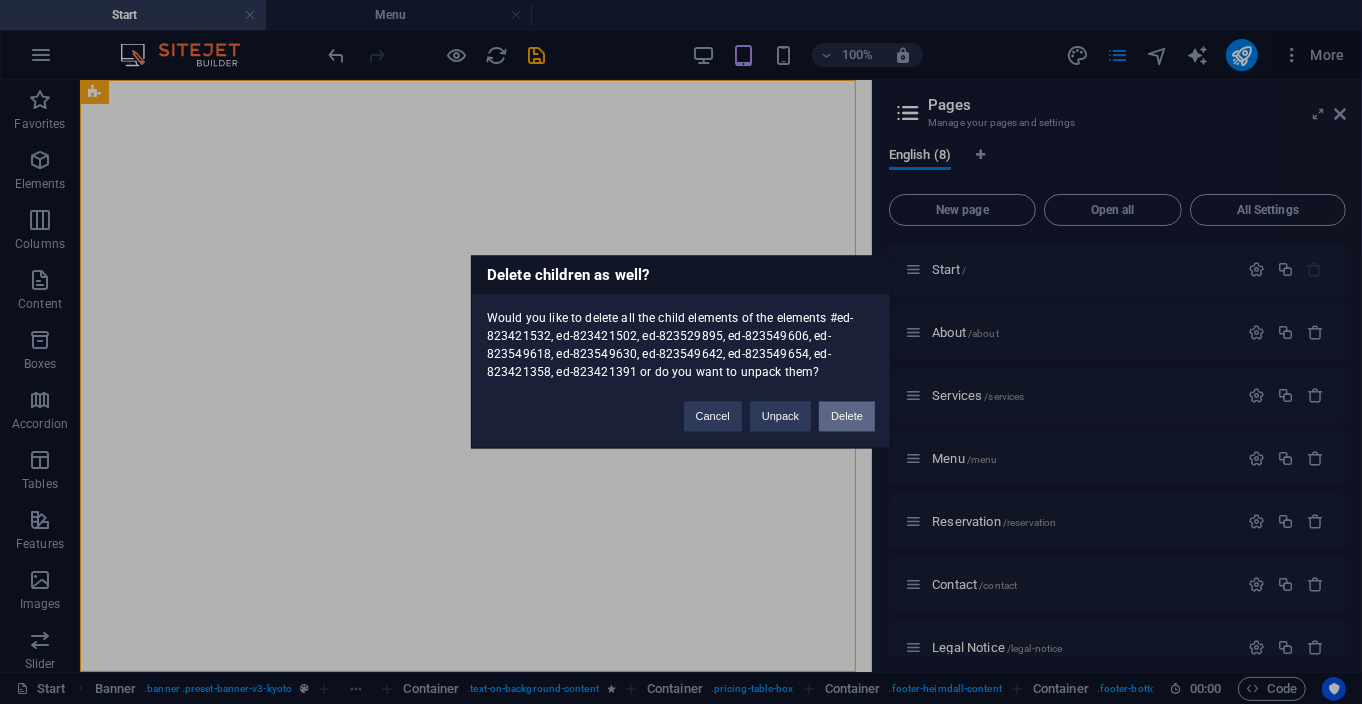 click on "Delete" at bounding box center (847, 417) 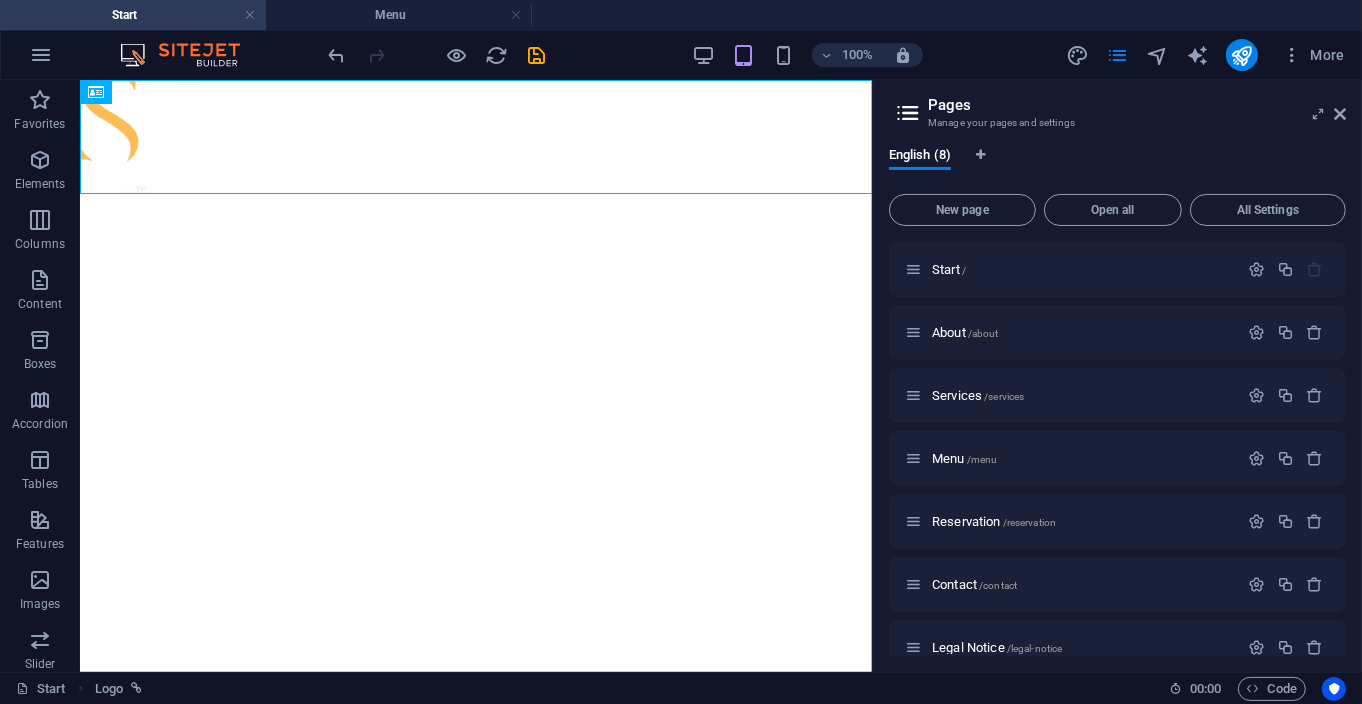 click on "Pages Manage your pages and settings English (8) New page Open all All Settings Start / About /about Services /services Menu /menu Reservation /reservation Contact /contact Legal Notice /legal-notice Privacy /privacy" at bounding box center (1117, 376) 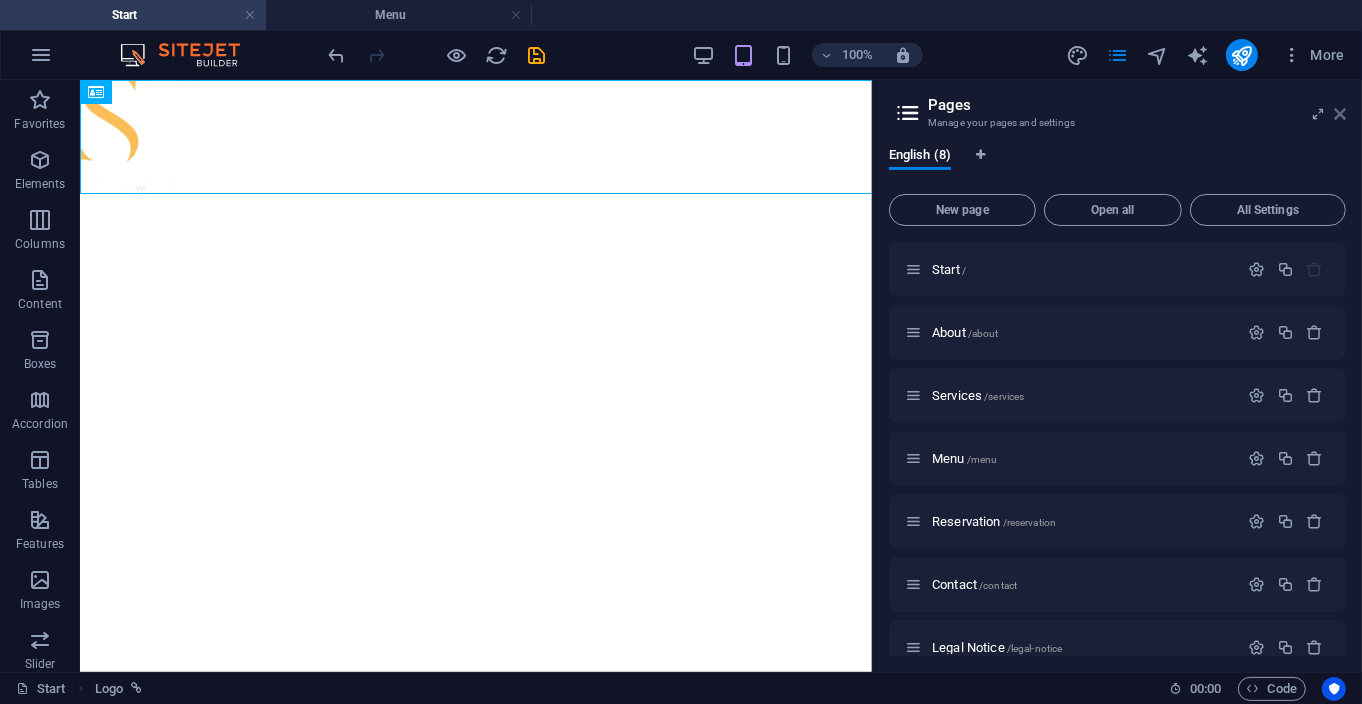 click at bounding box center [1340, 114] 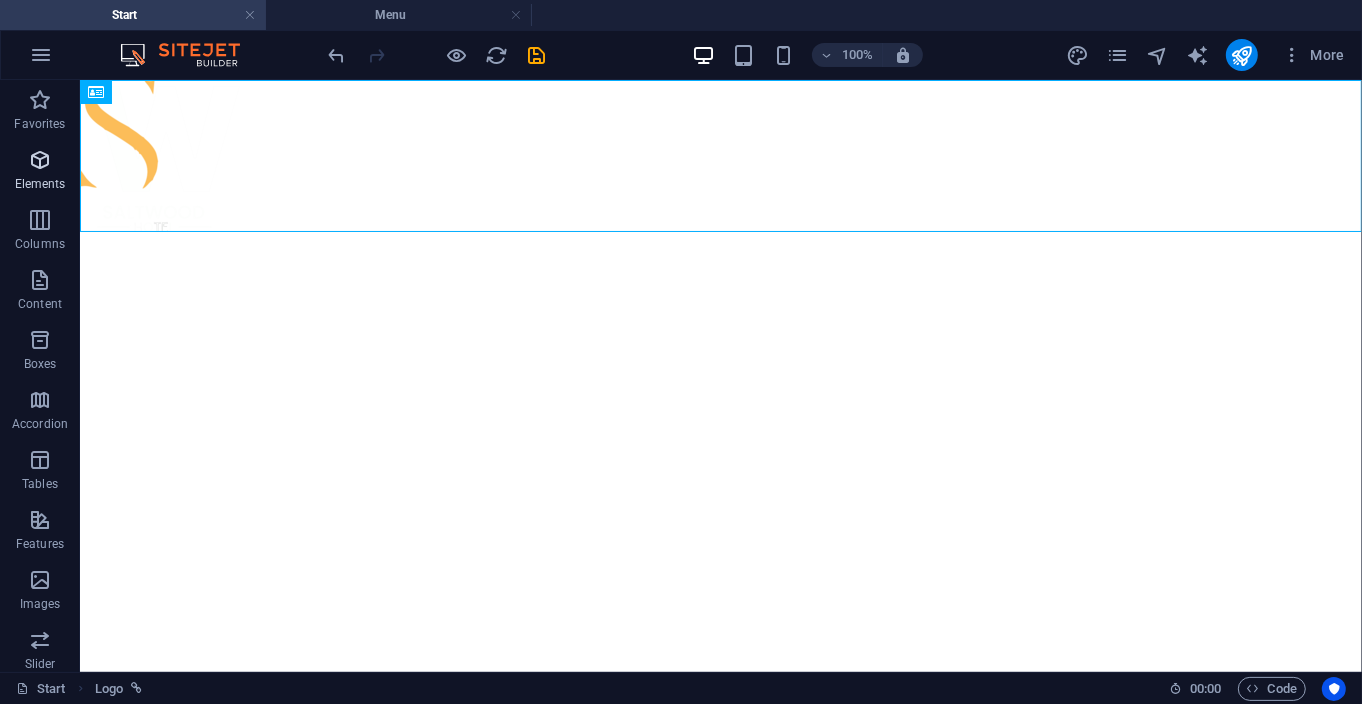 click on "Elements" at bounding box center (40, 172) 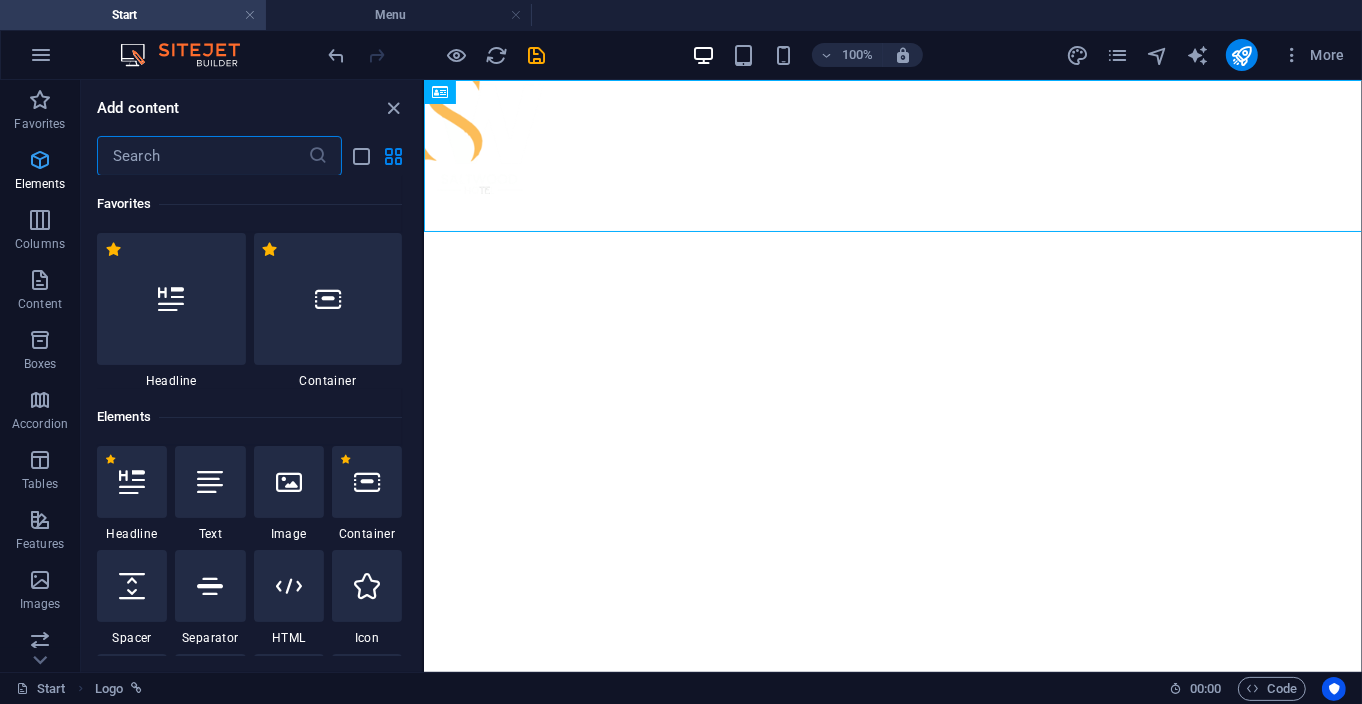 click on "Elements" at bounding box center [40, 172] 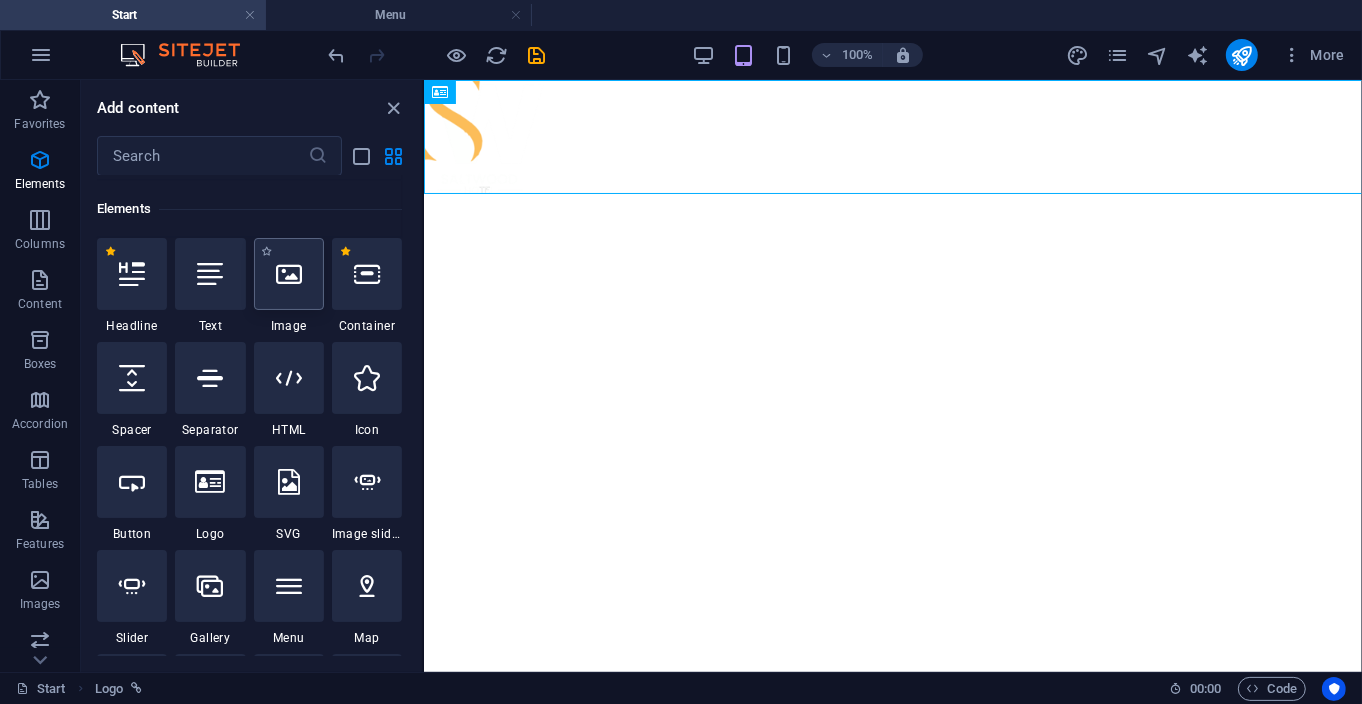scroll, scrollTop: 213, scrollLeft: 0, axis: vertical 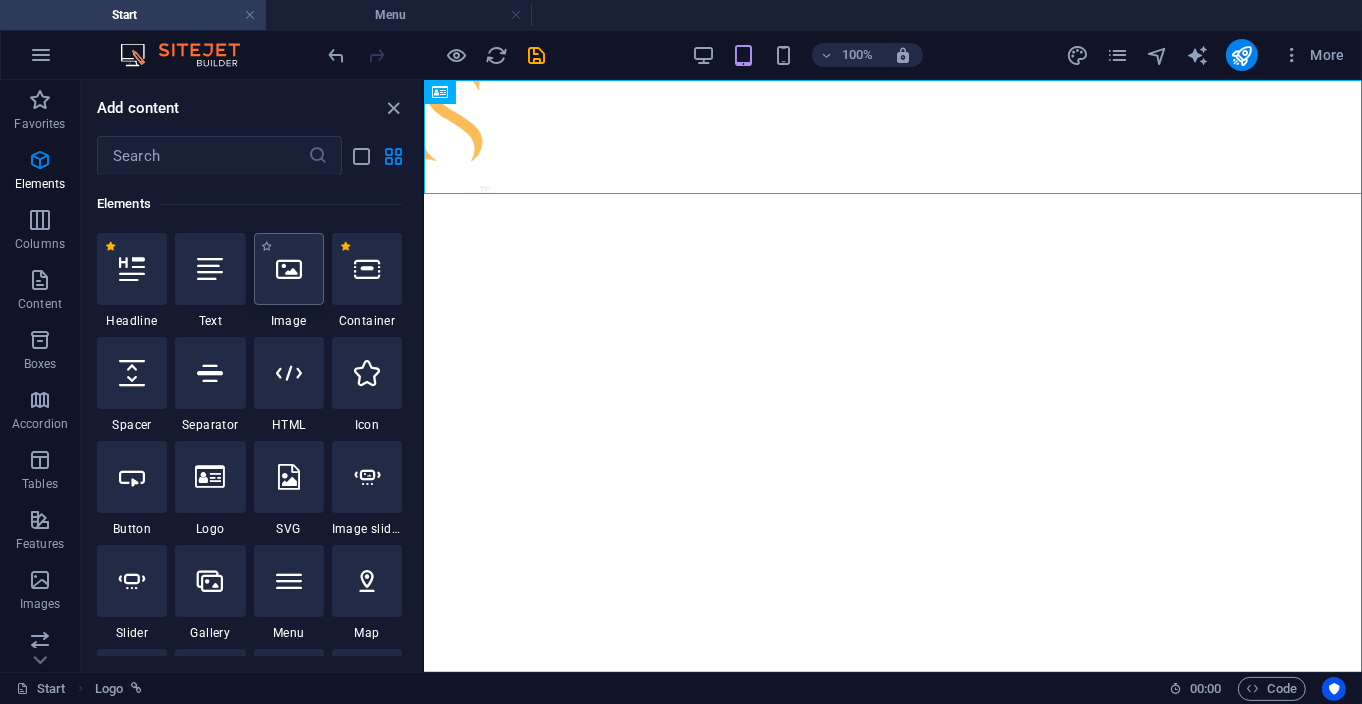 click at bounding box center [289, 269] 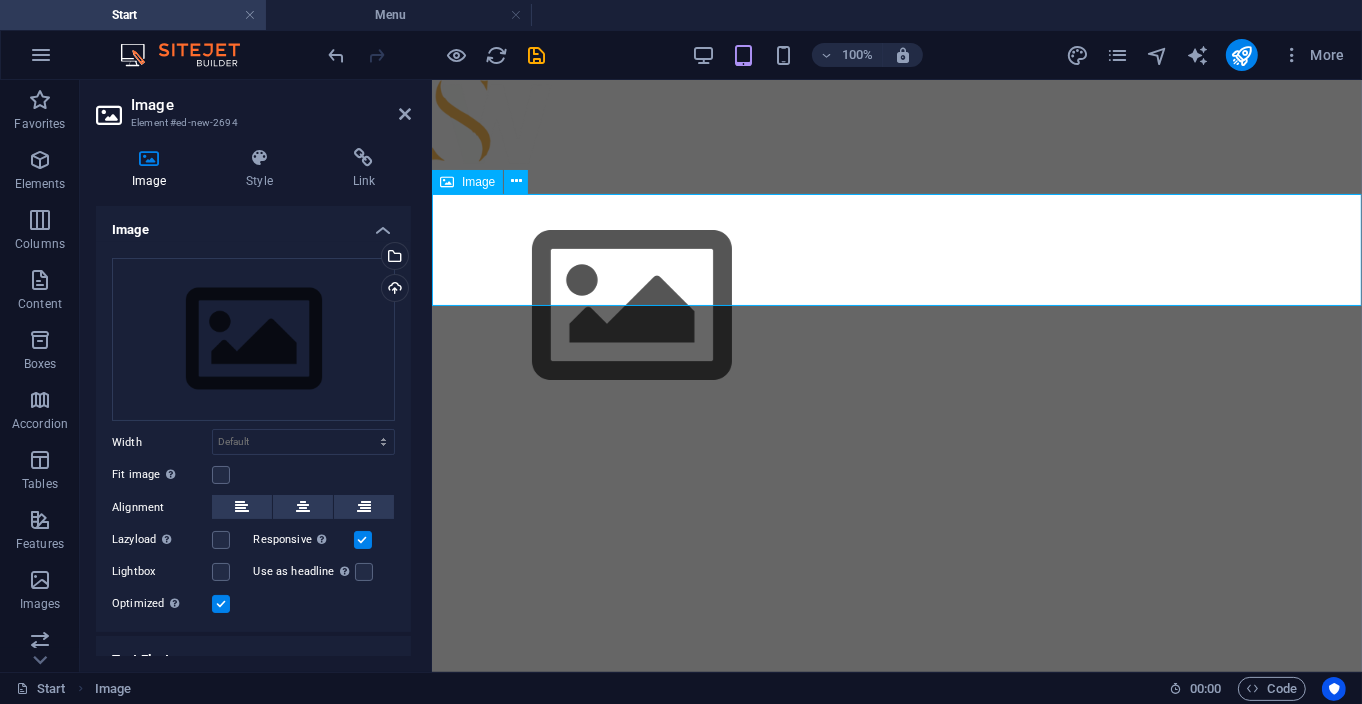 click at bounding box center (896, 305) 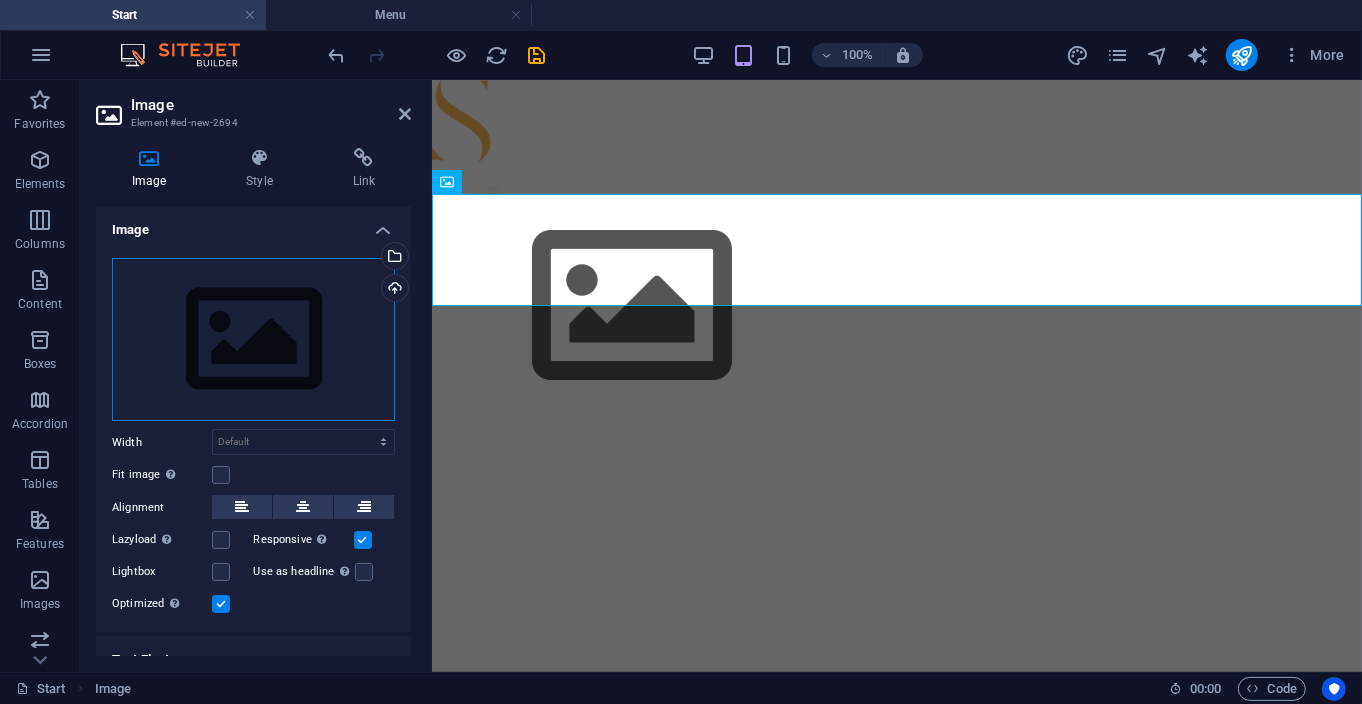click on "Drag files here, click to choose files or select files from Files or our free stock photos & videos" at bounding box center (253, 340) 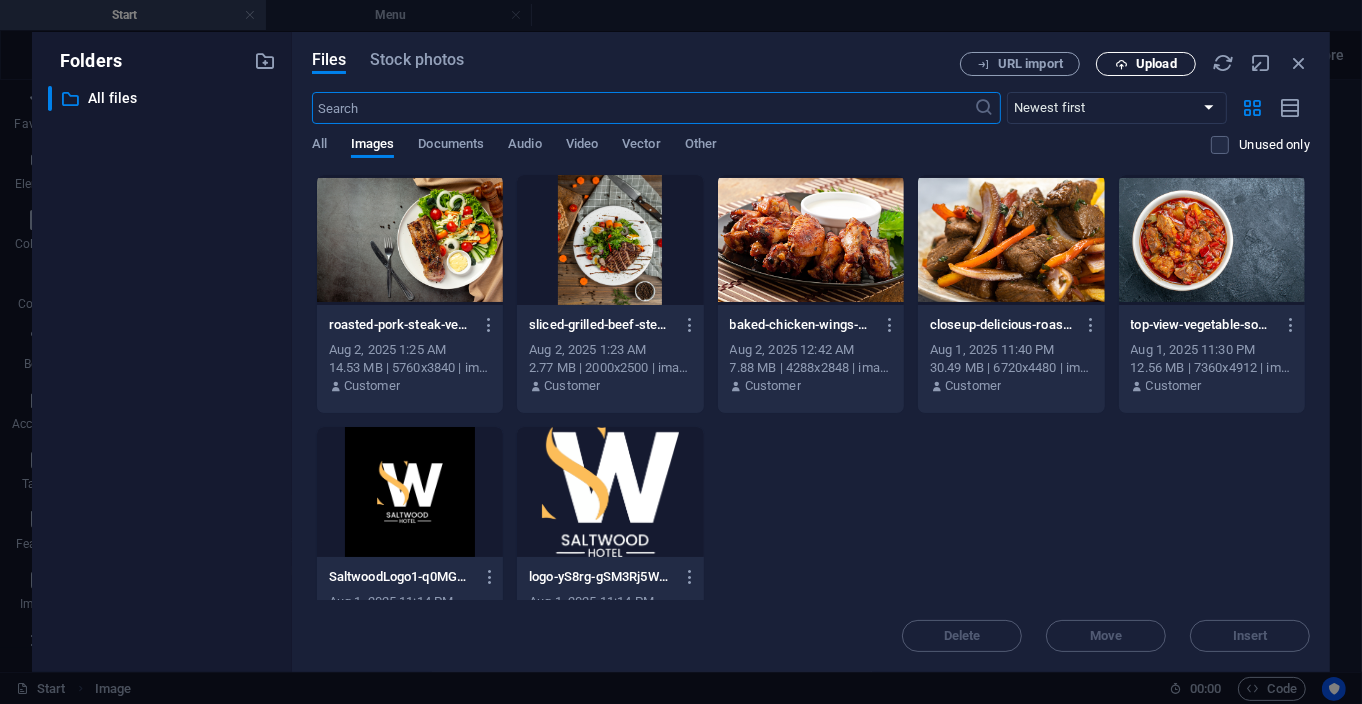 click on "Upload" at bounding box center [1156, 64] 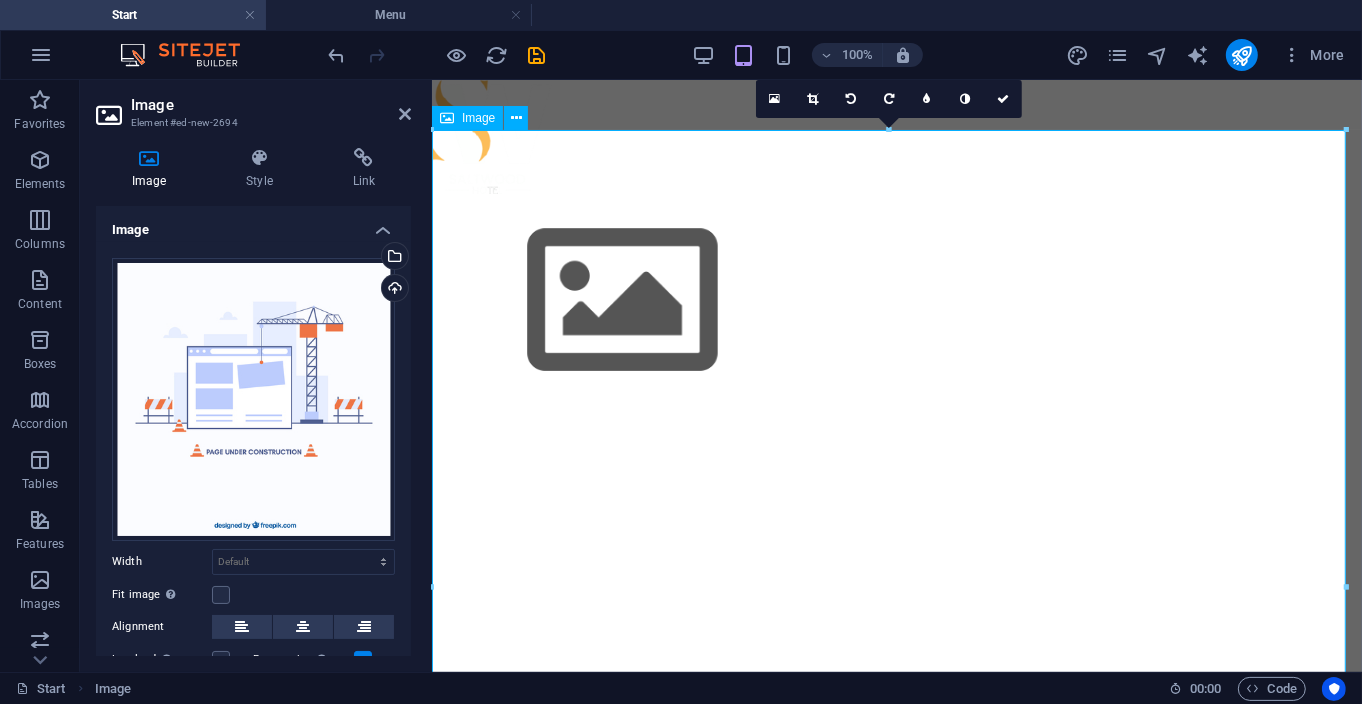 scroll, scrollTop: 0, scrollLeft: 0, axis: both 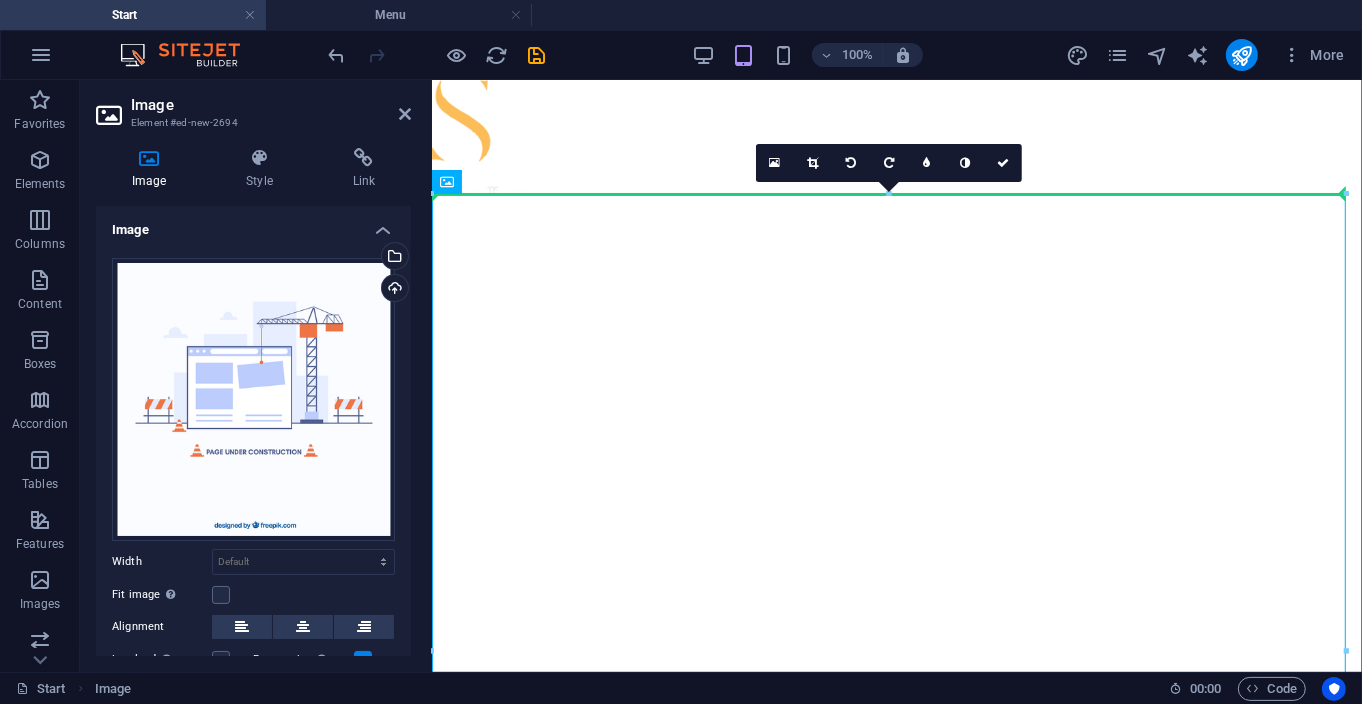 drag, startPoint x: 981, startPoint y: 249, endPoint x: 1406, endPoint y: 248, distance: 425.0012 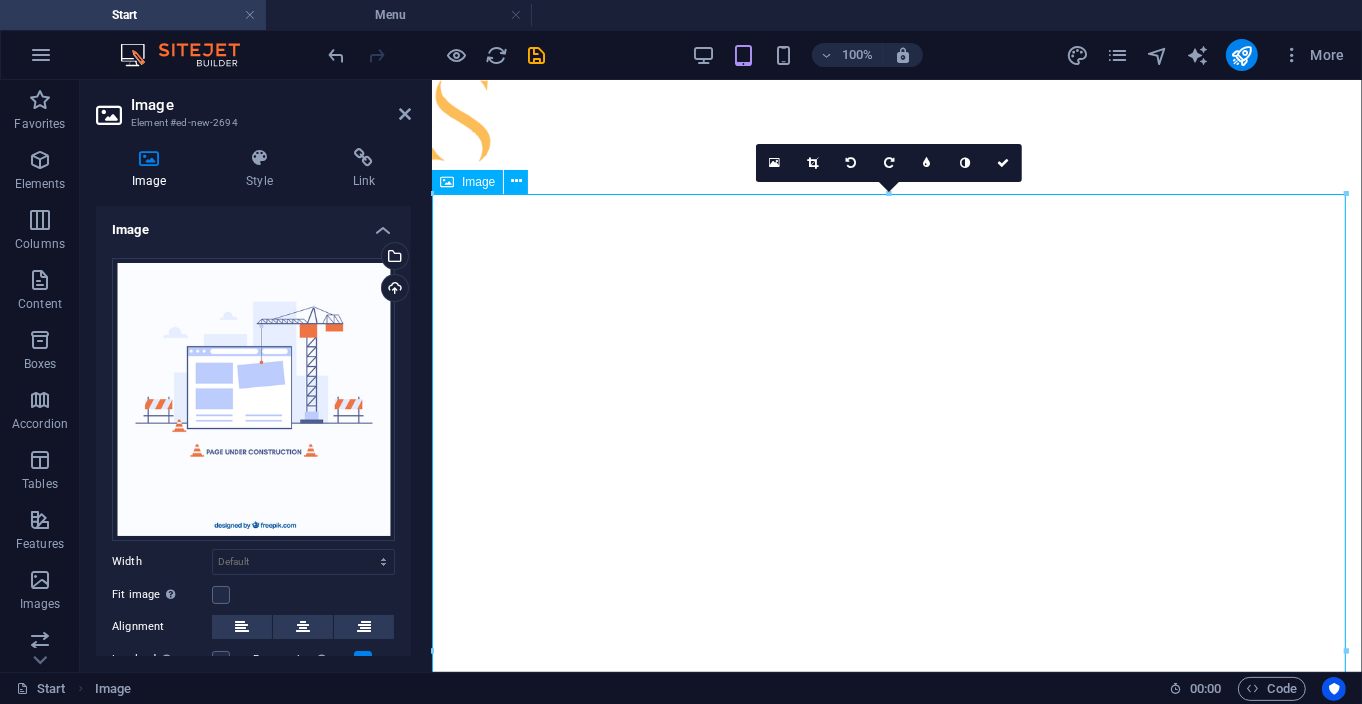 click at bounding box center [896, 205] 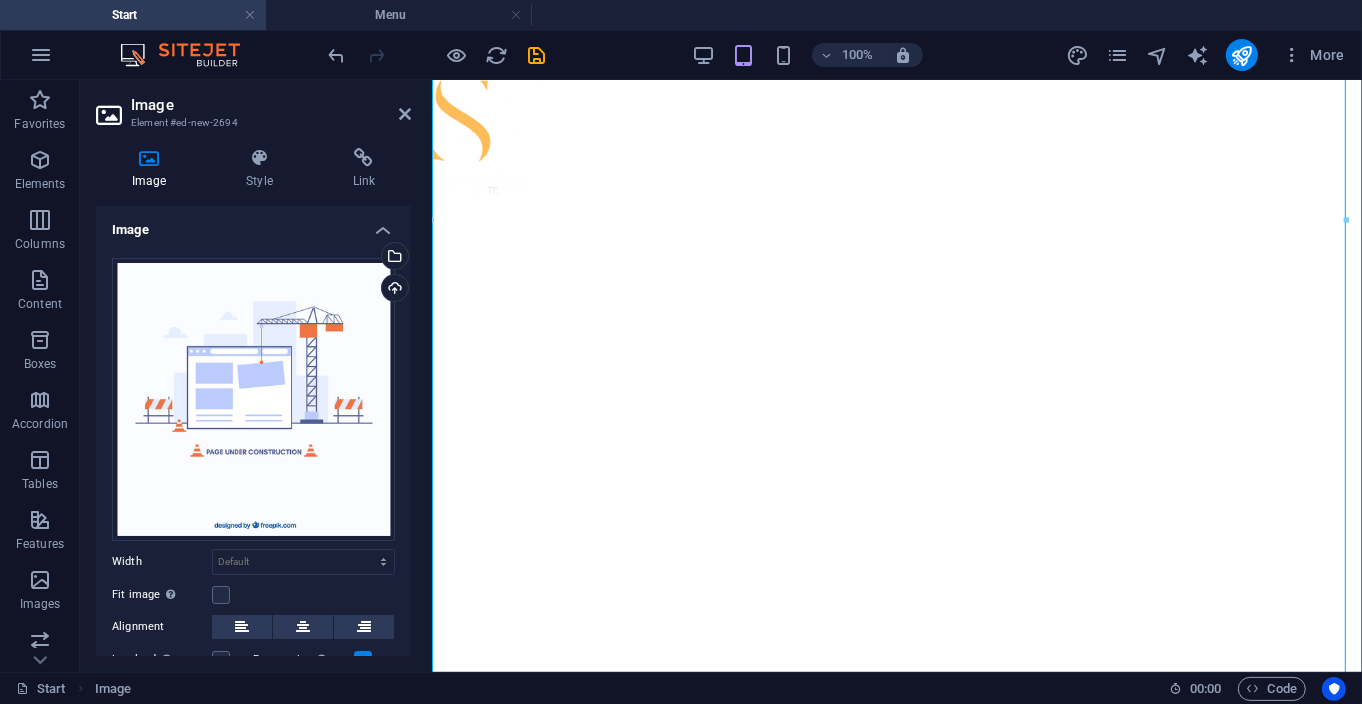 scroll, scrollTop: 436, scrollLeft: 0, axis: vertical 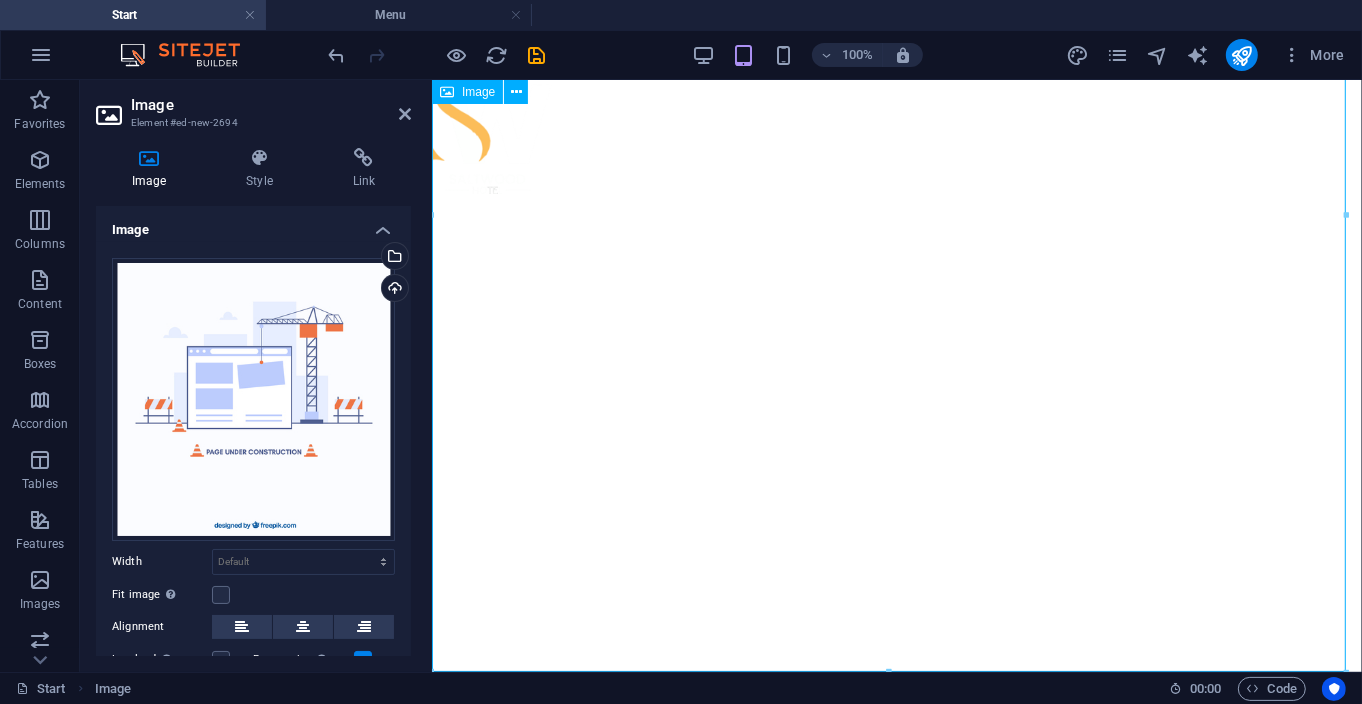 click at bounding box center (896, 205) 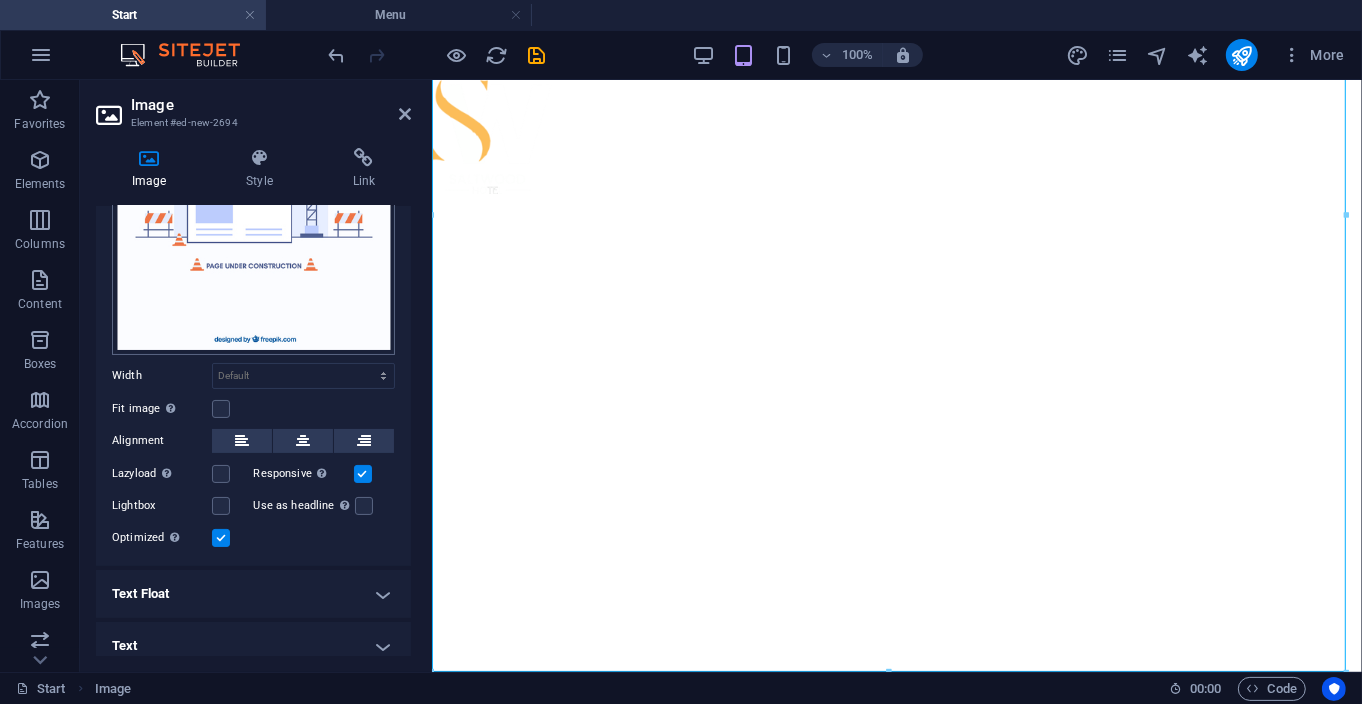 scroll, scrollTop: 195, scrollLeft: 0, axis: vertical 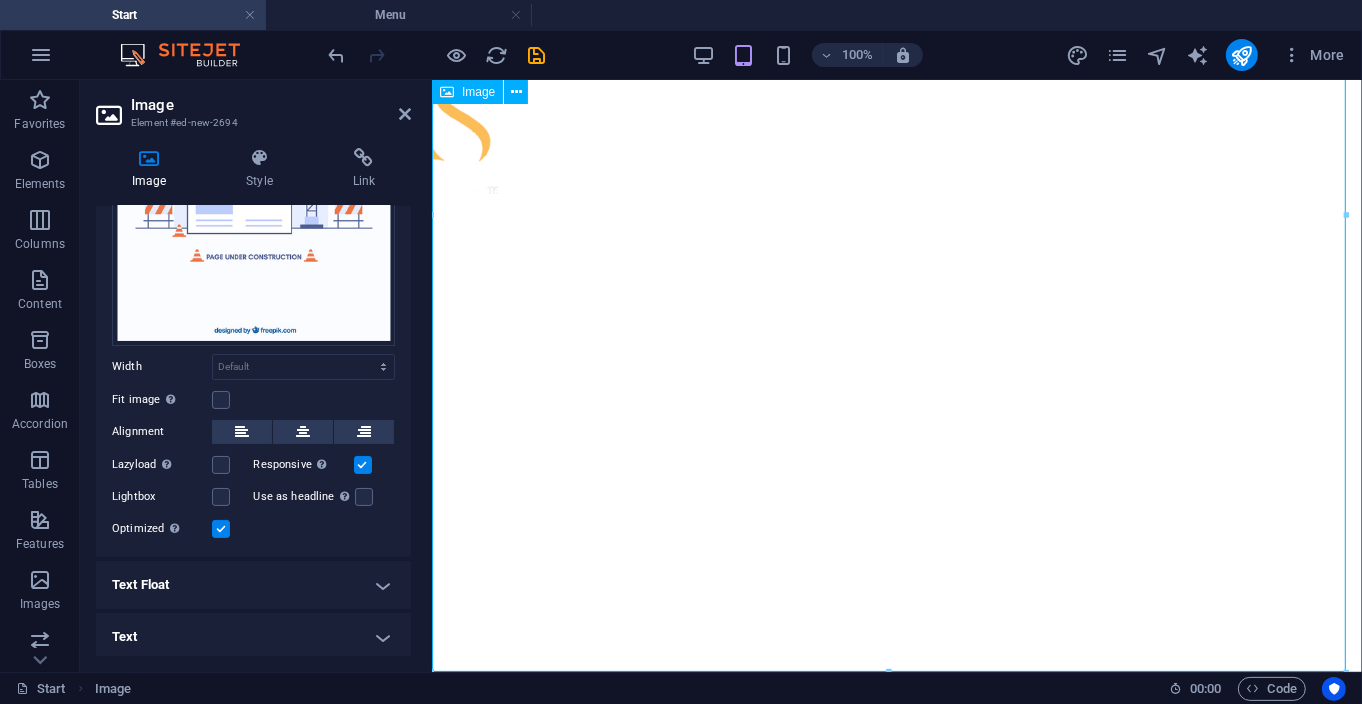 click at bounding box center (896, 205) 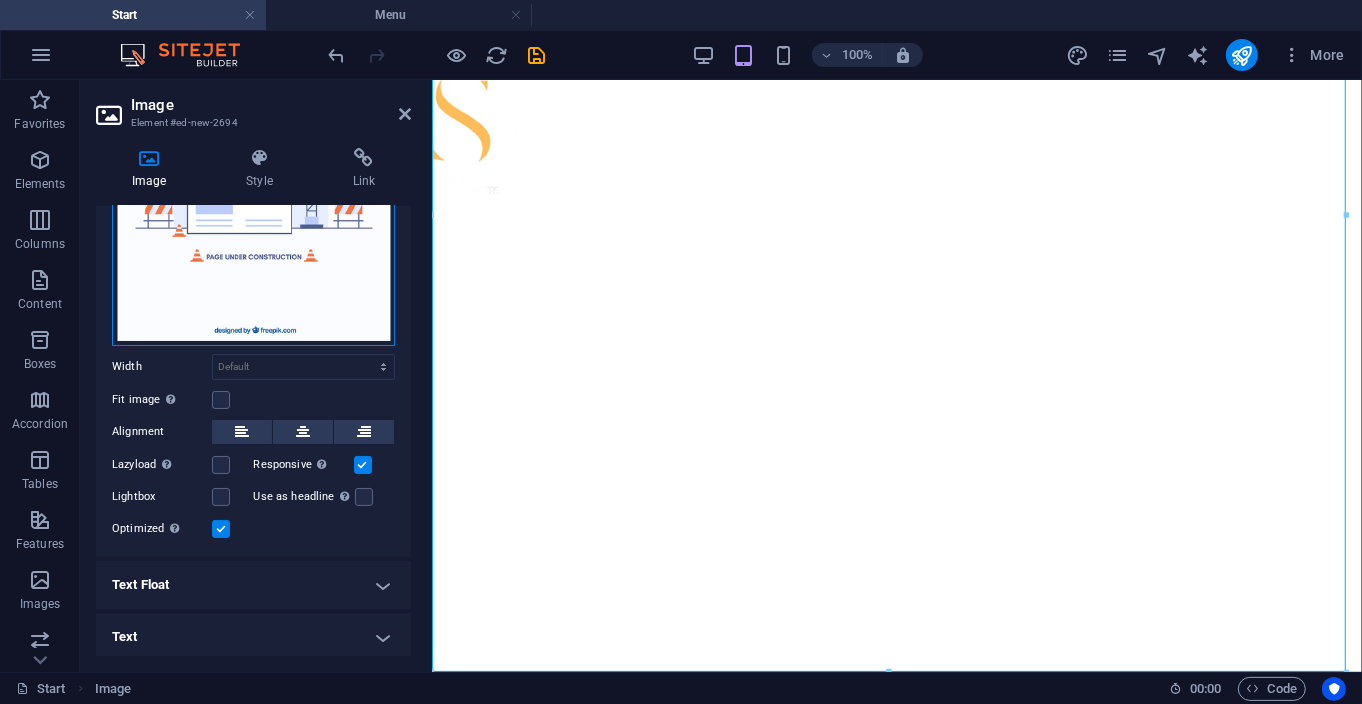 click on "Drag files here, click to choose files or select files from Files or our free stock photos & videos" at bounding box center [253, 204] 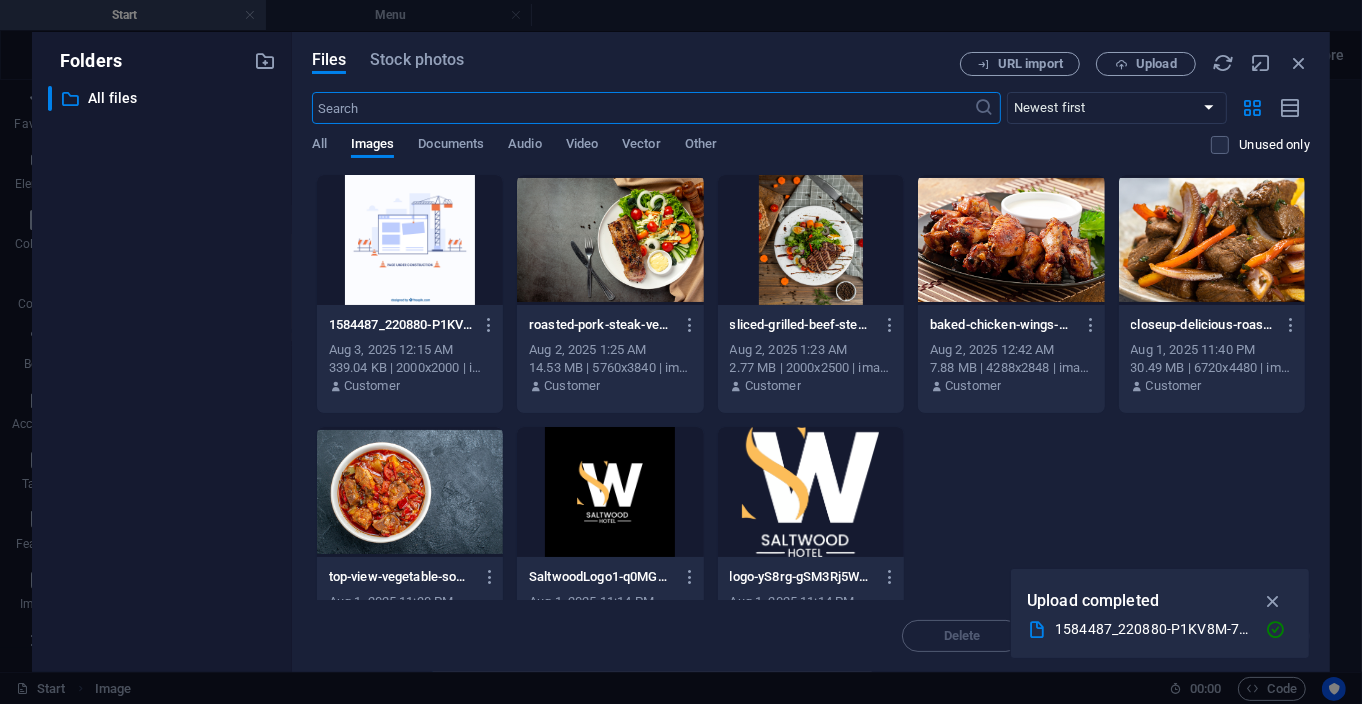 scroll, scrollTop: 0, scrollLeft: 0, axis: both 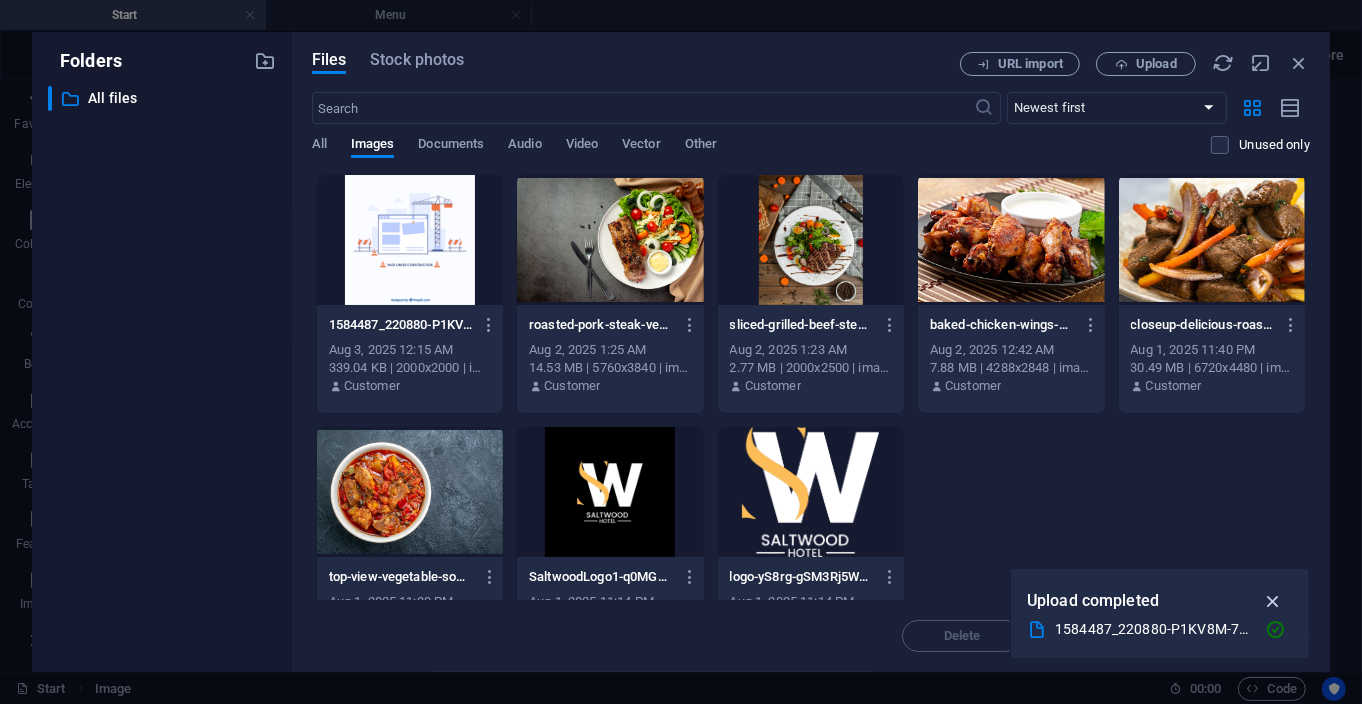 click at bounding box center (1273, 601) 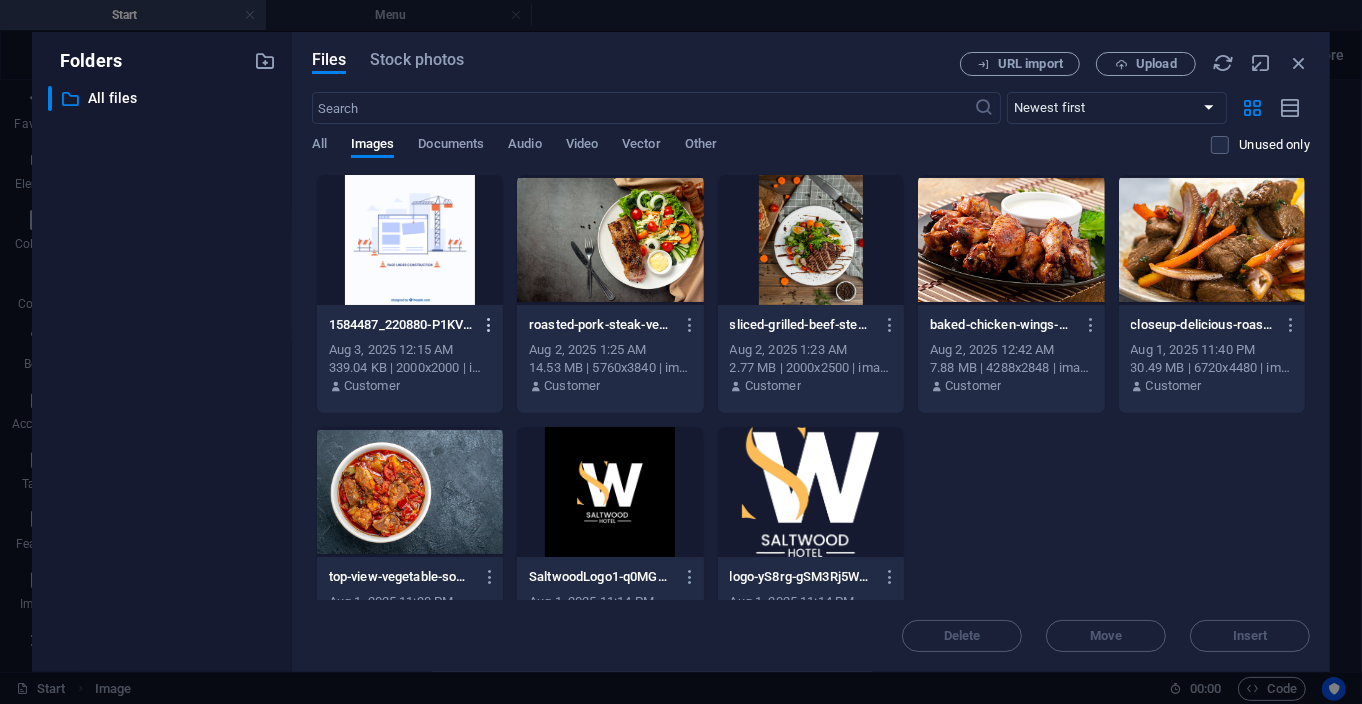 click at bounding box center [490, 325] 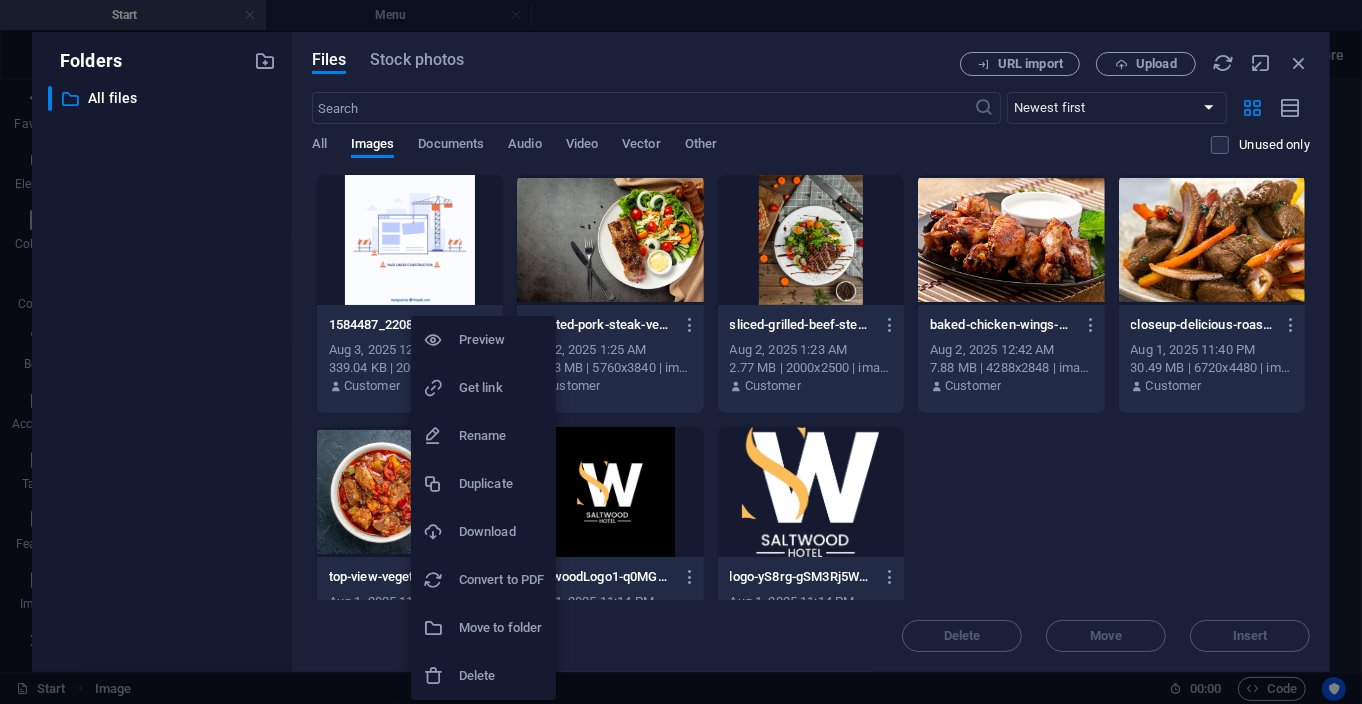 click on "Delete" at bounding box center (501, 676) 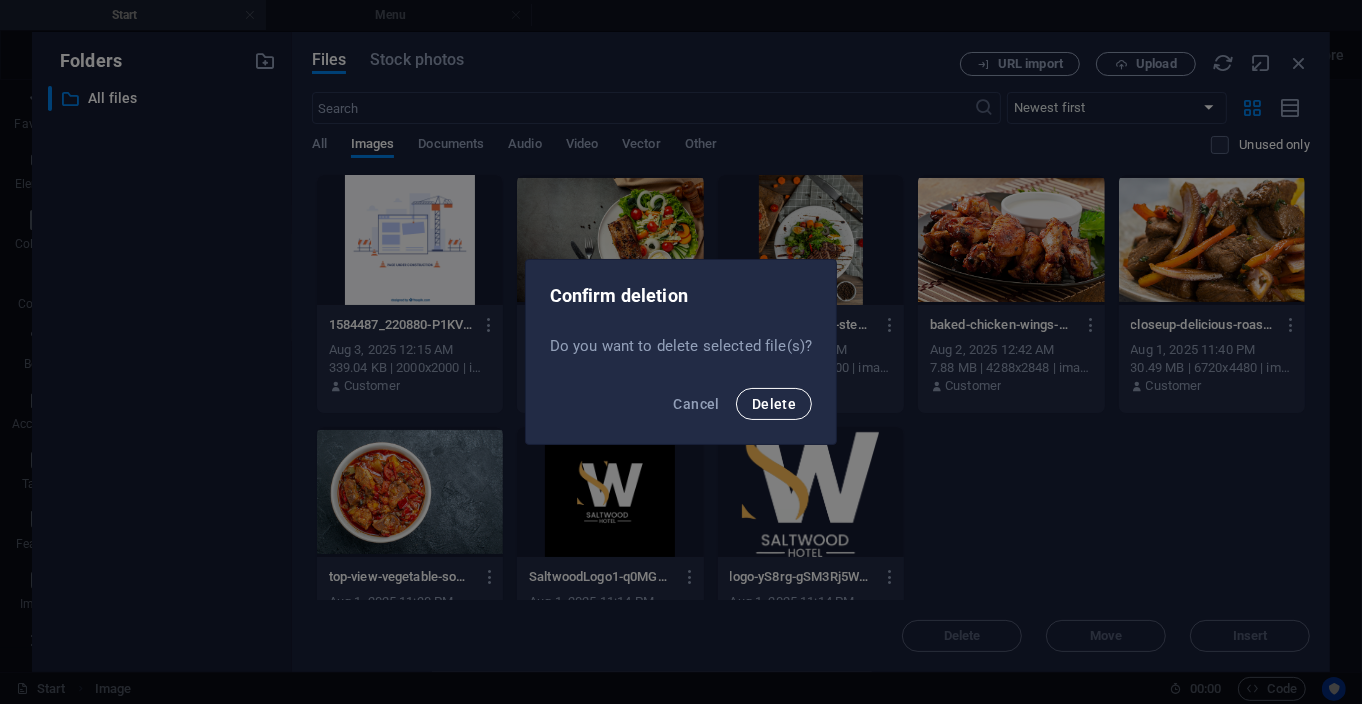 click on "Delete" at bounding box center [774, 404] 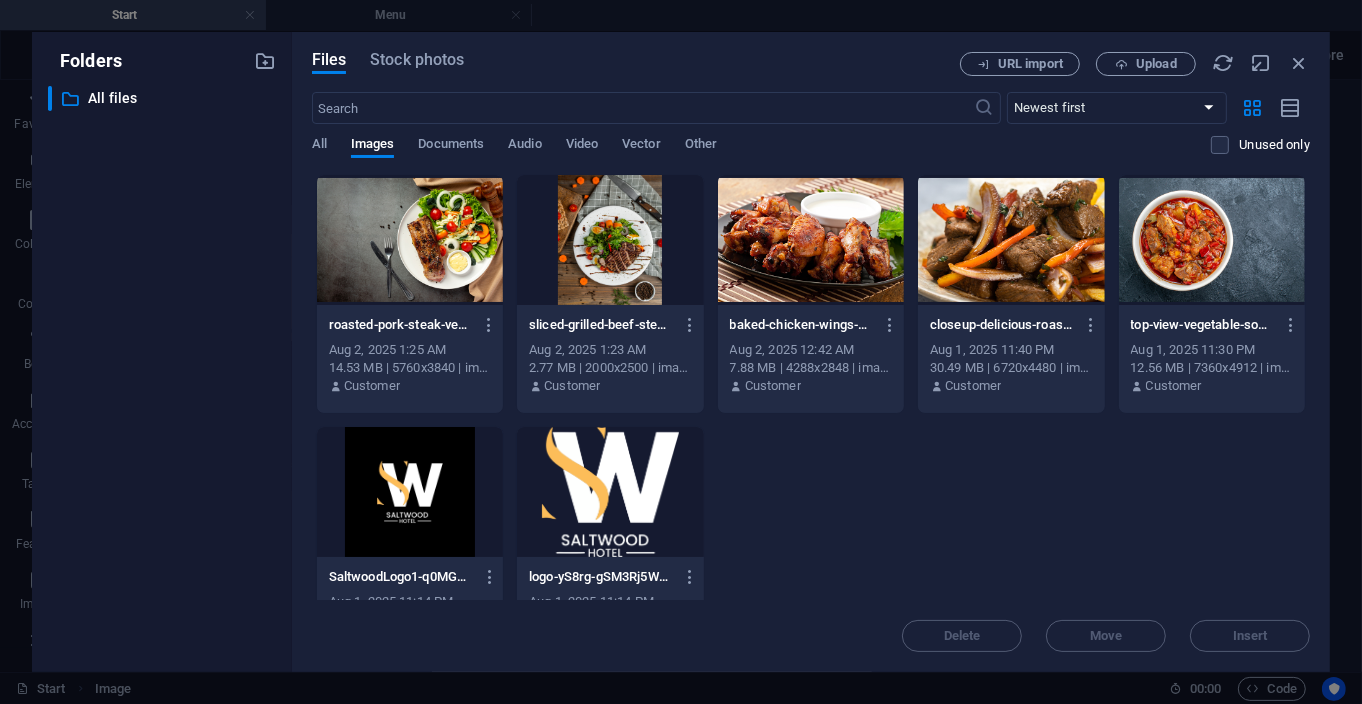 click on "roasted-pork-steak-vegetables-plate-bqzUlo5K2KDgy8jNvUJg9Q.jpg roasted-pork-steak-vegetables-plate-bqzUlo5K2KDgy8jNvUJg9Q.jpg Aug 2, 2025 1:25 AM 14.53 MB | 5760x3840 | image/jpeg Customer sliced-grilled-beef-steak-served-with-green-salad-with-eggs-G-QxDxFIqL4pJIDm_BtiHA.jpg sliced-grilled-beef-steak-served-with-green-salad-with-eggs-G-QxDxFIqL4pJIDm_BtiHA.jpg Aug 2, 2025 1:23 AM 2.77 MB | 2000x2500 | image/jpeg Customer baked-chicken-wings-asian-style-RCKWVoZGTCTBGyLTDlnwAA.jpg baked-chicken-wings-asian-style-RCKWVoZGTCTBGyLTDlnwAA.jpg Aug 2, 2025 12:42 AM 7.88 MB | 4288x2848 | image/jpeg Customer closeup-delicious-roasted-meat-with-vegetables-lights-9RcuJMBOQuFmoovyGUu2zQ.jpg closeup-delicious-roasted-meat-with-vegetables-lights-9RcuJMBOQuFmoovyGUu2zQ.jpg Aug 1, 2025 11:40 PM 30.49 MB | 6720x4480 | image/jpeg Customer top-view-vegetable-soup-with-meat-inside-plate-grey-F7HSnM96pa-XSEAqdGDQLg.jpg top-view-vegetable-soup-with-meat-inside-plate-grey-F7HSnM96pa-XSEAqdGDQLg.jpg Aug 1, 2025 11:30 PM Customer" at bounding box center [811, 420] 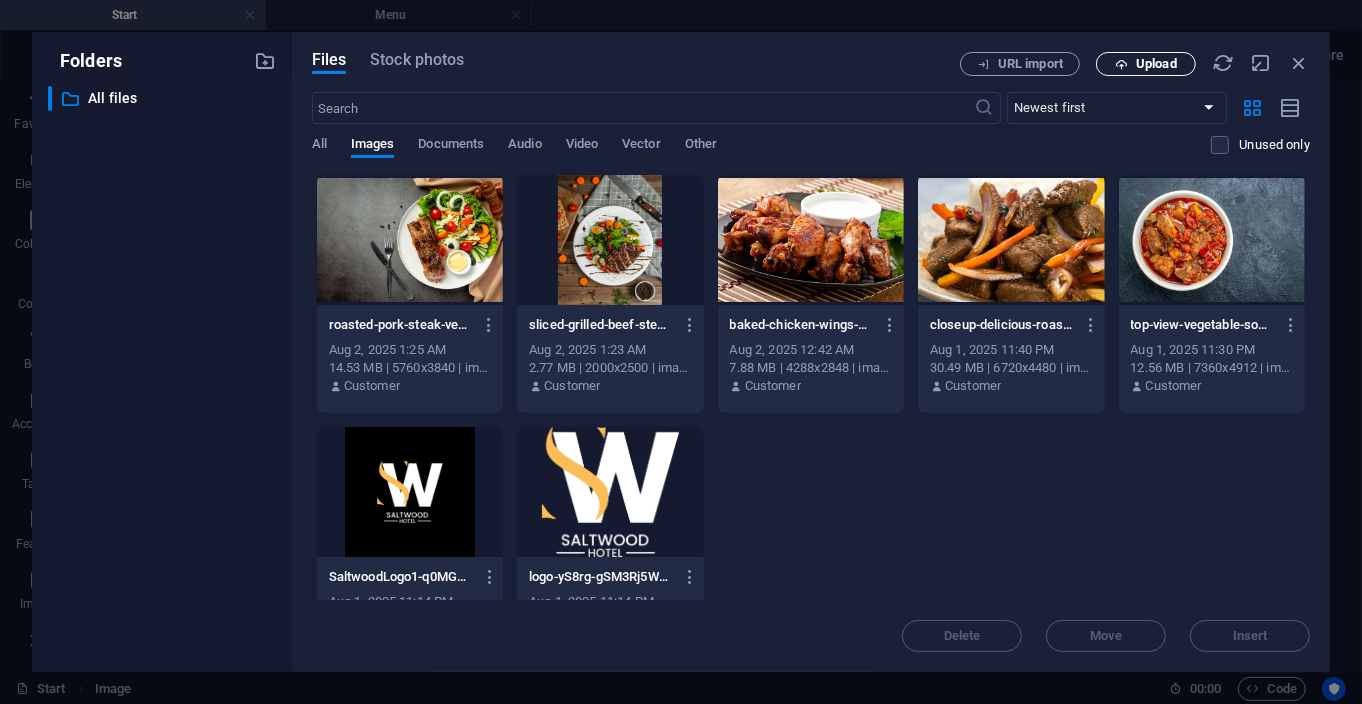 click at bounding box center (1121, 64) 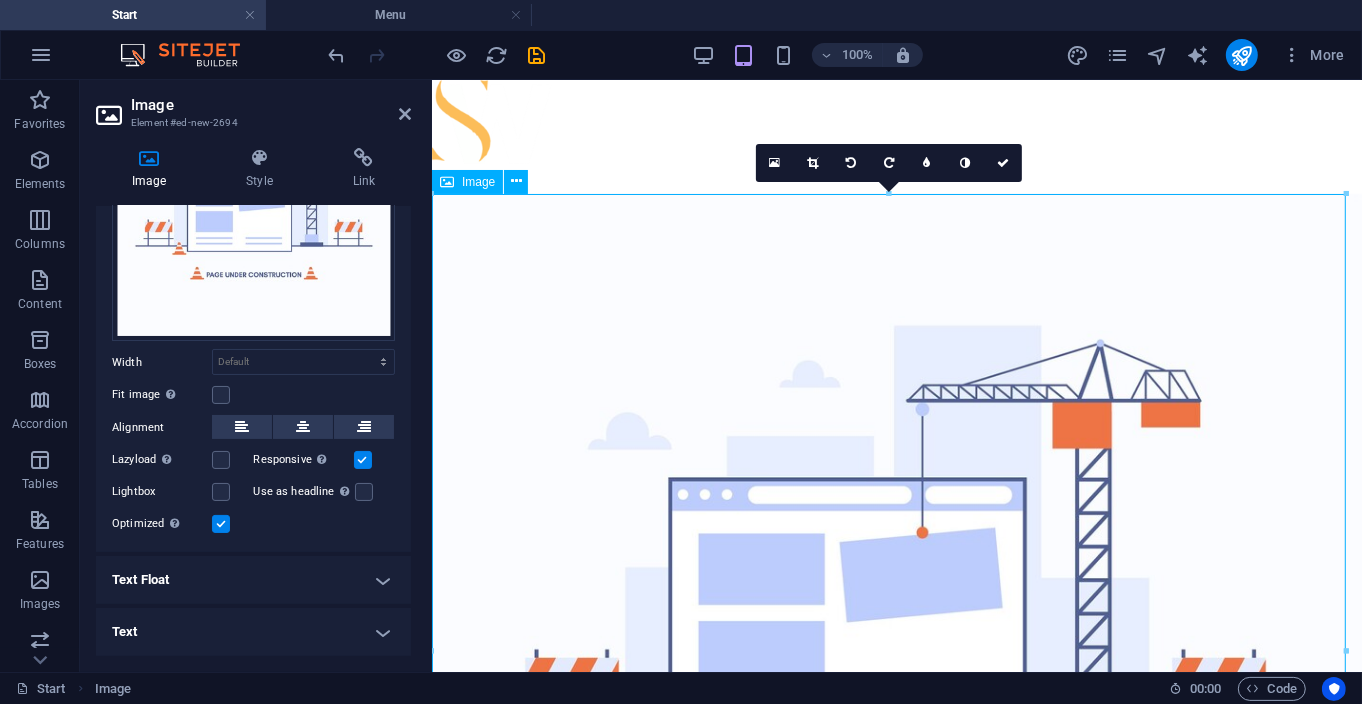 scroll, scrollTop: 173, scrollLeft: 0, axis: vertical 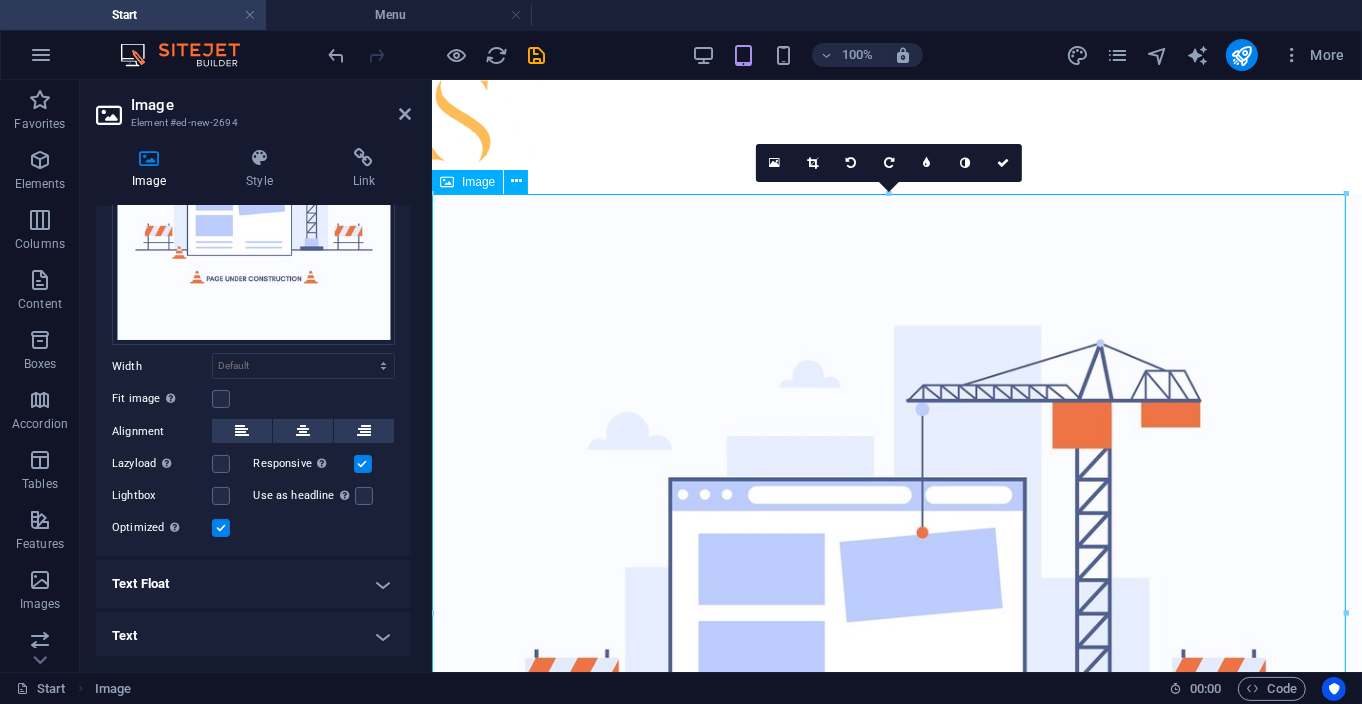 drag, startPoint x: 864, startPoint y: 263, endPoint x: 852, endPoint y: 166, distance: 97.73945 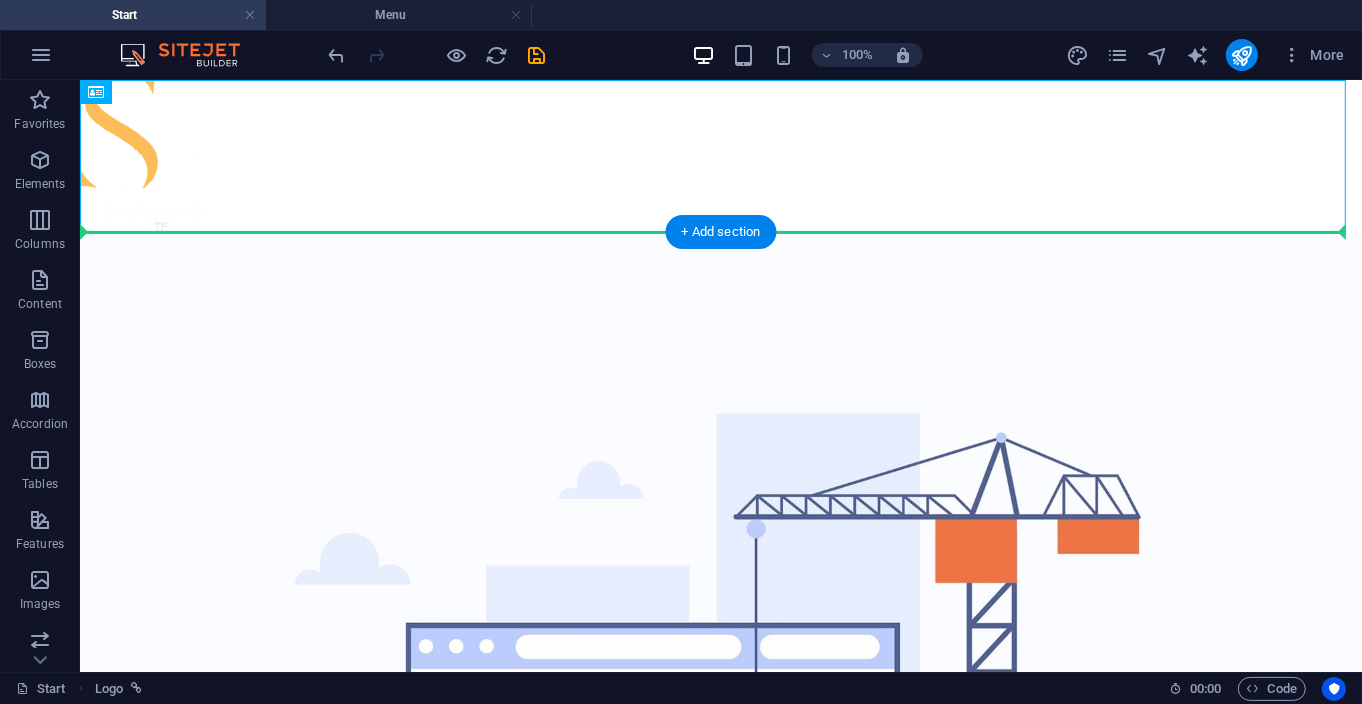 drag, startPoint x: 371, startPoint y: 149, endPoint x: 715, endPoint y: 299, distance: 375.28122 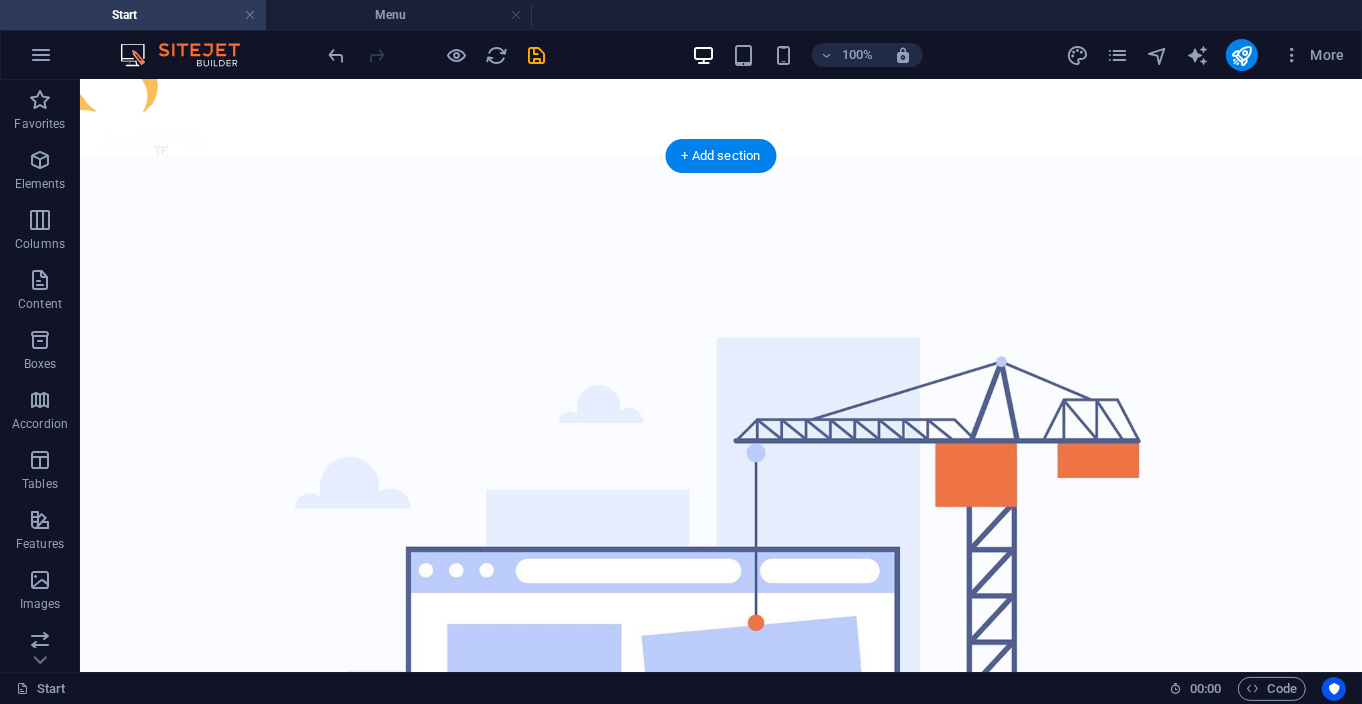 scroll, scrollTop: 0, scrollLeft: 0, axis: both 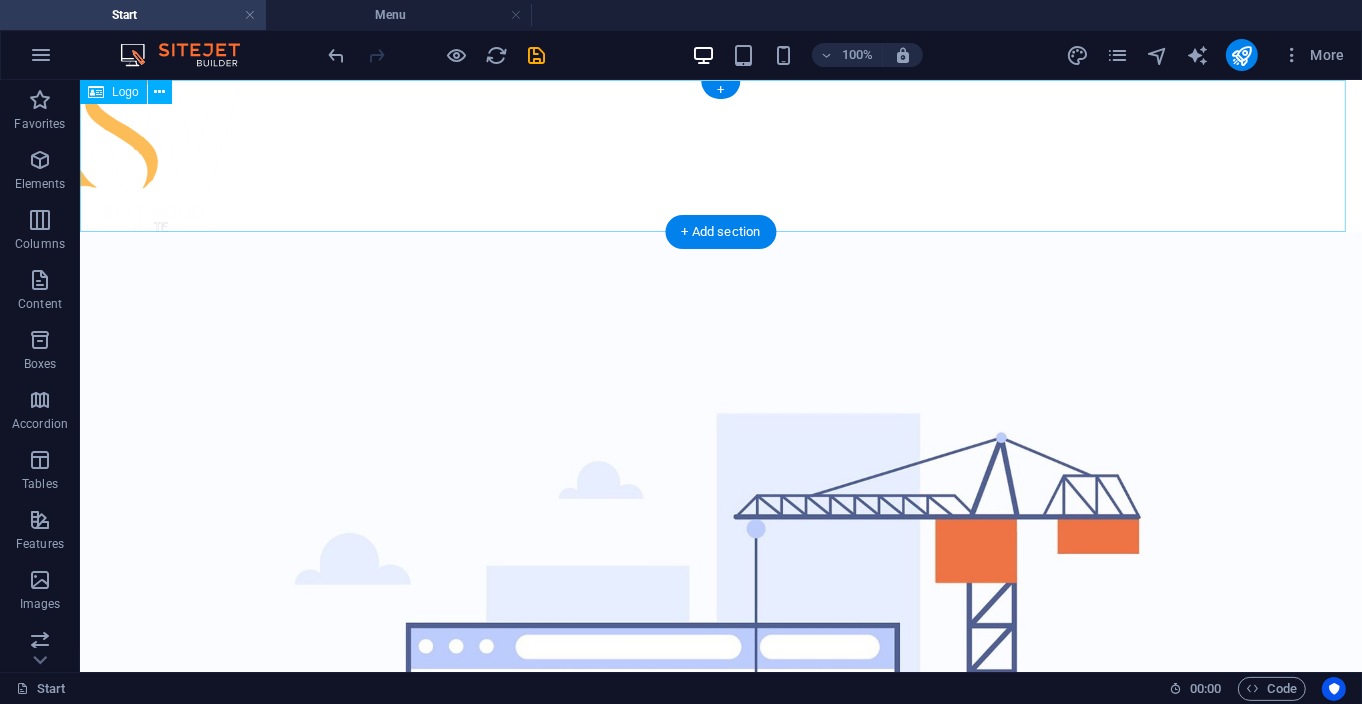 click at bounding box center (720, 155) 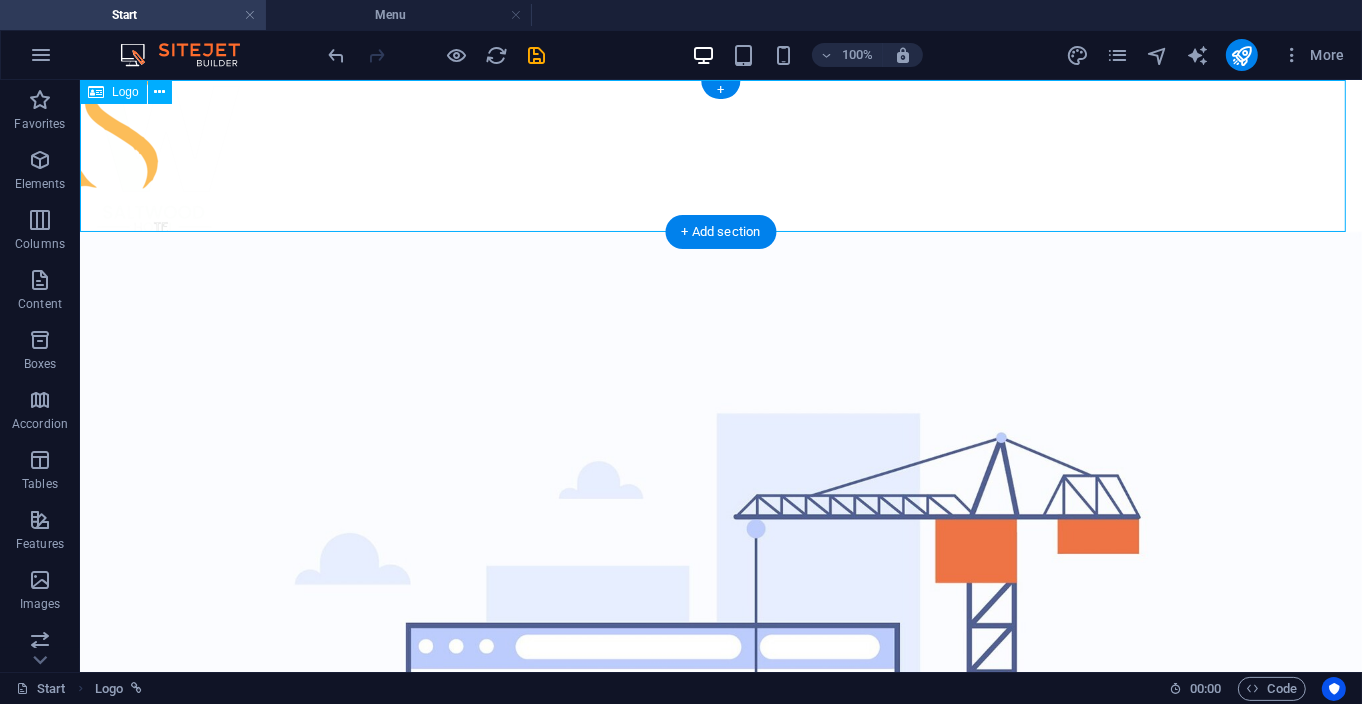 click at bounding box center [720, 155] 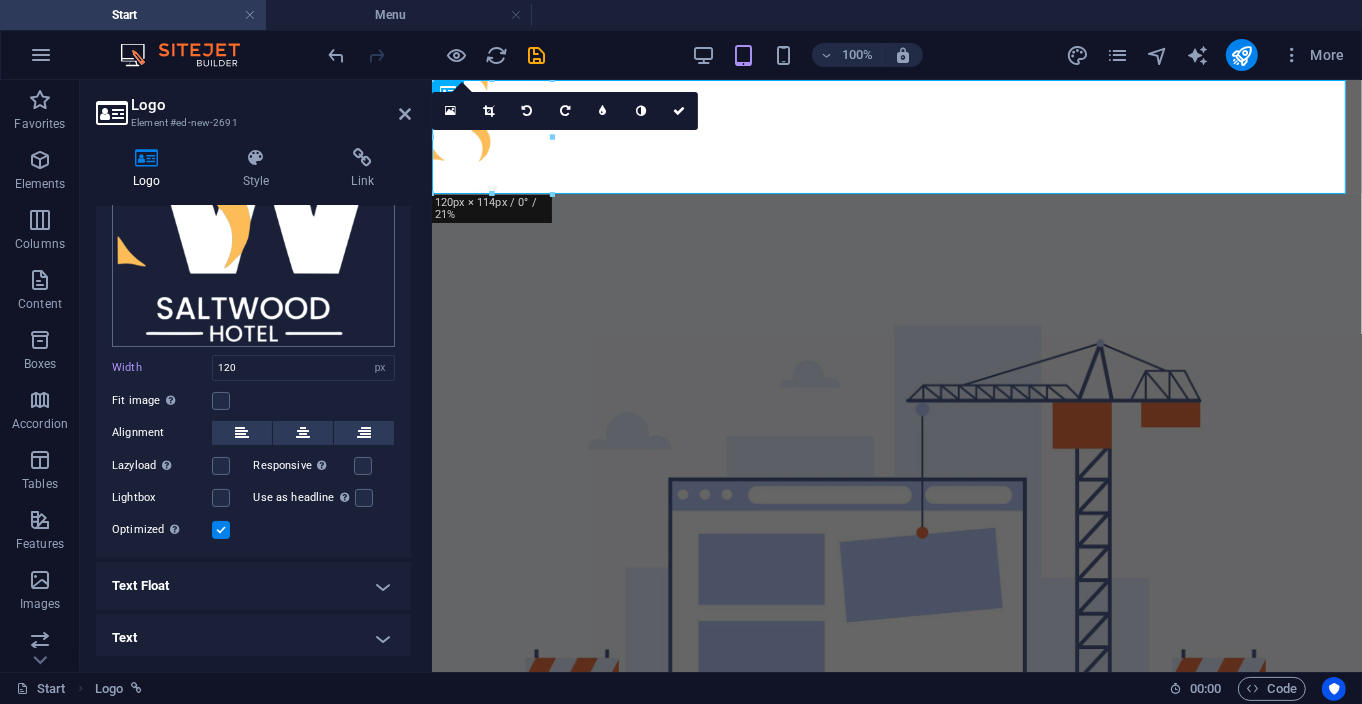 scroll, scrollTop: 214, scrollLeft: 0, axis: vertical 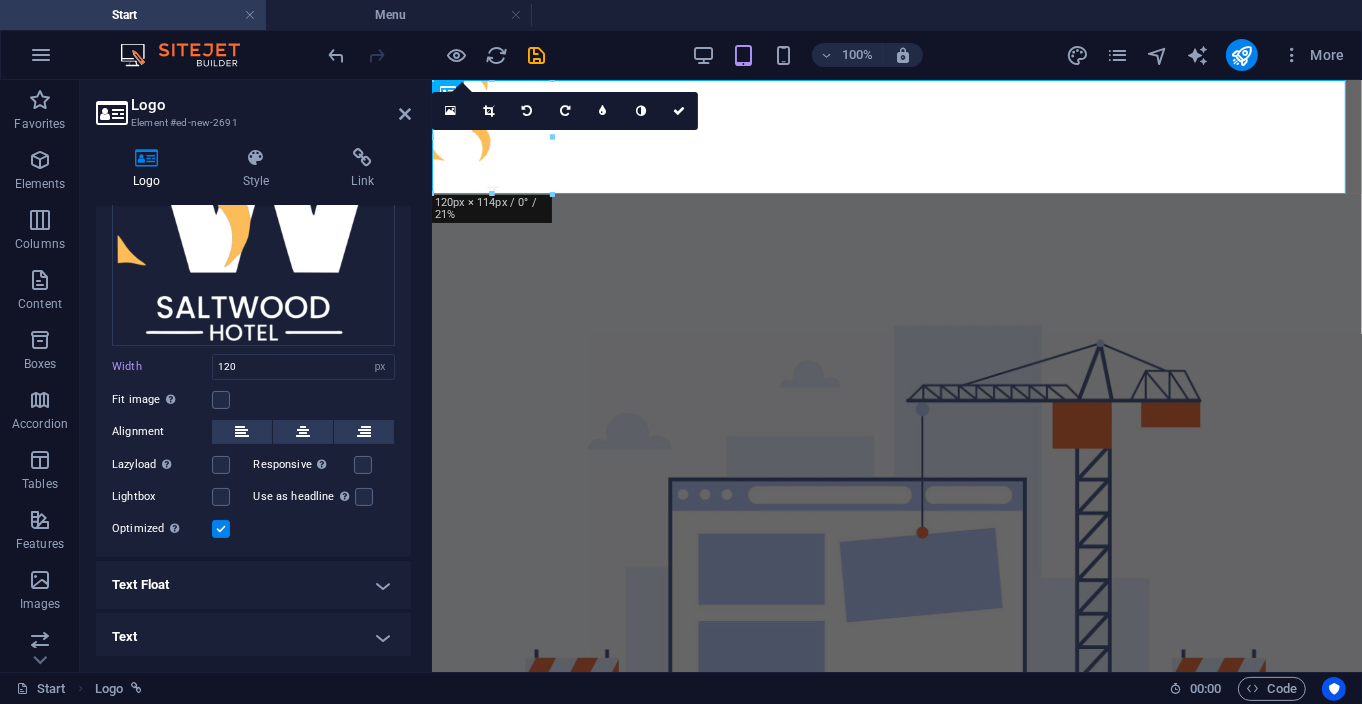 click on "Text Float" at bounding box center [253, 585] 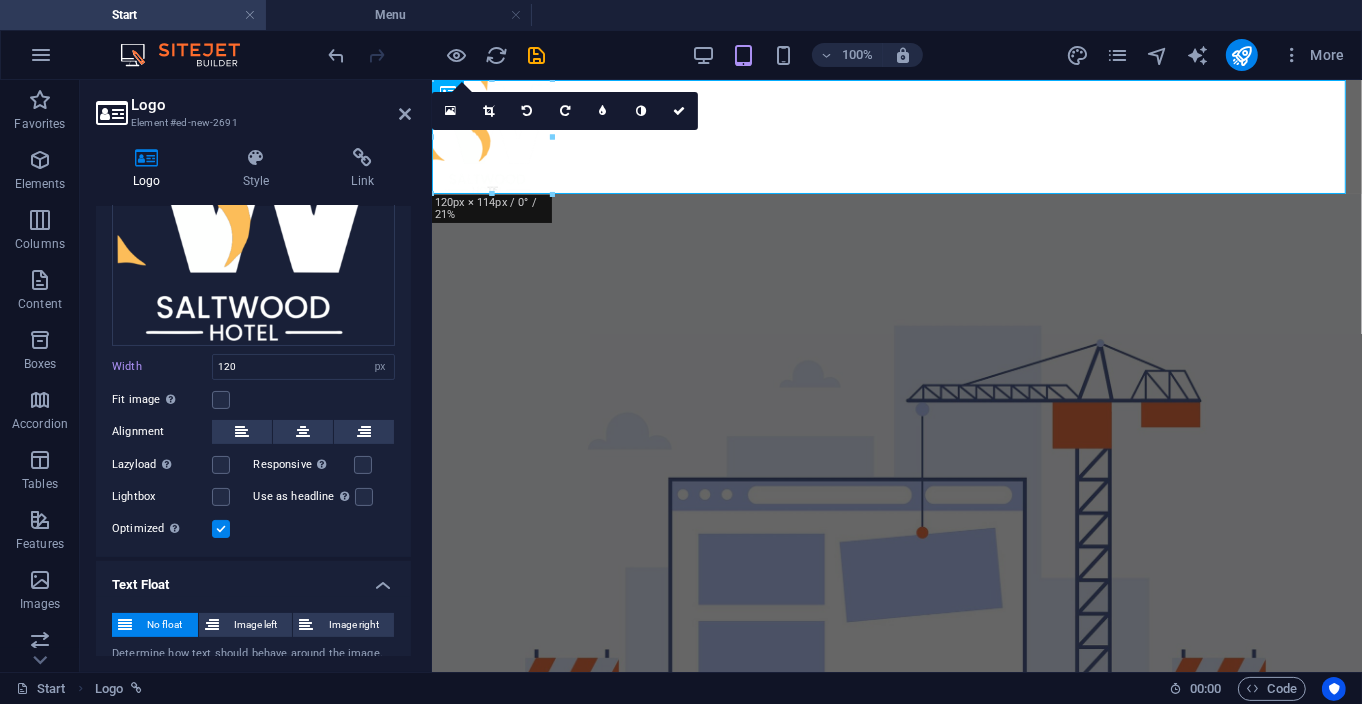 scroll, scrollTop: 284, scrollLeft: 0, axis: vertical 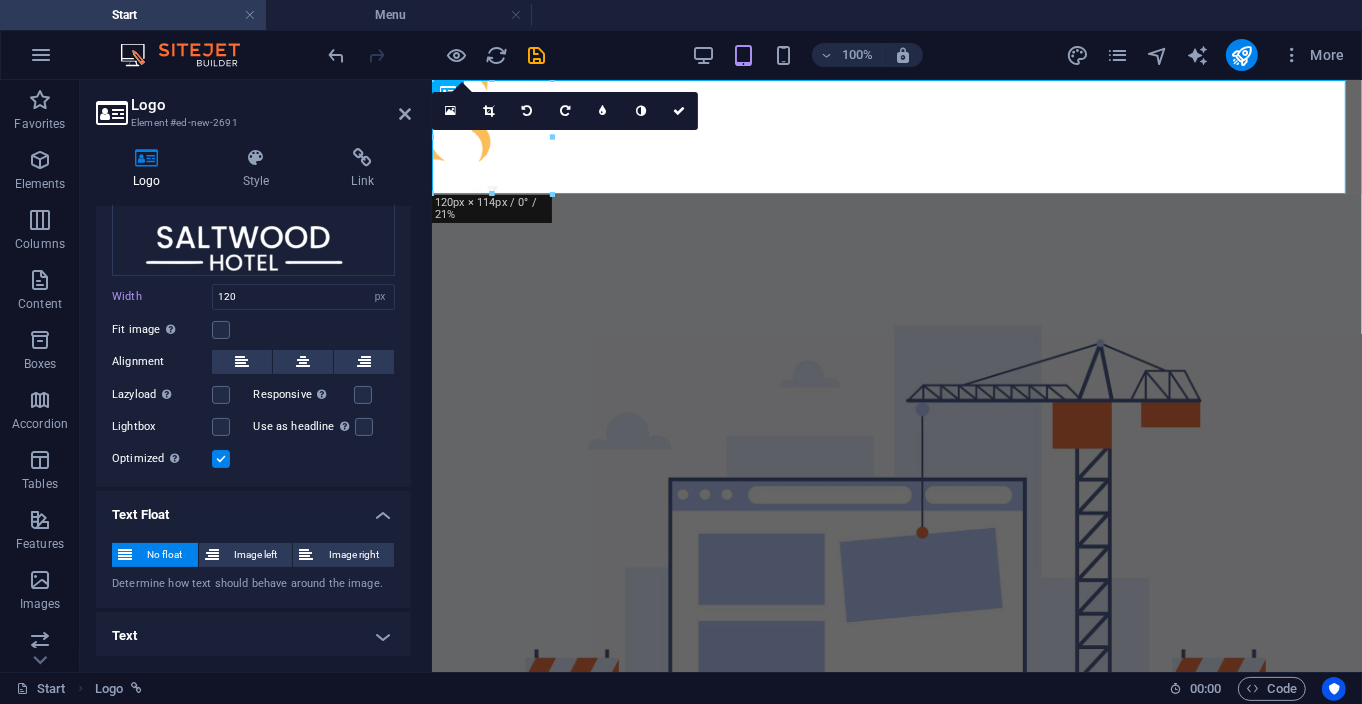 click on "Text" at bounding box center (253, 636) 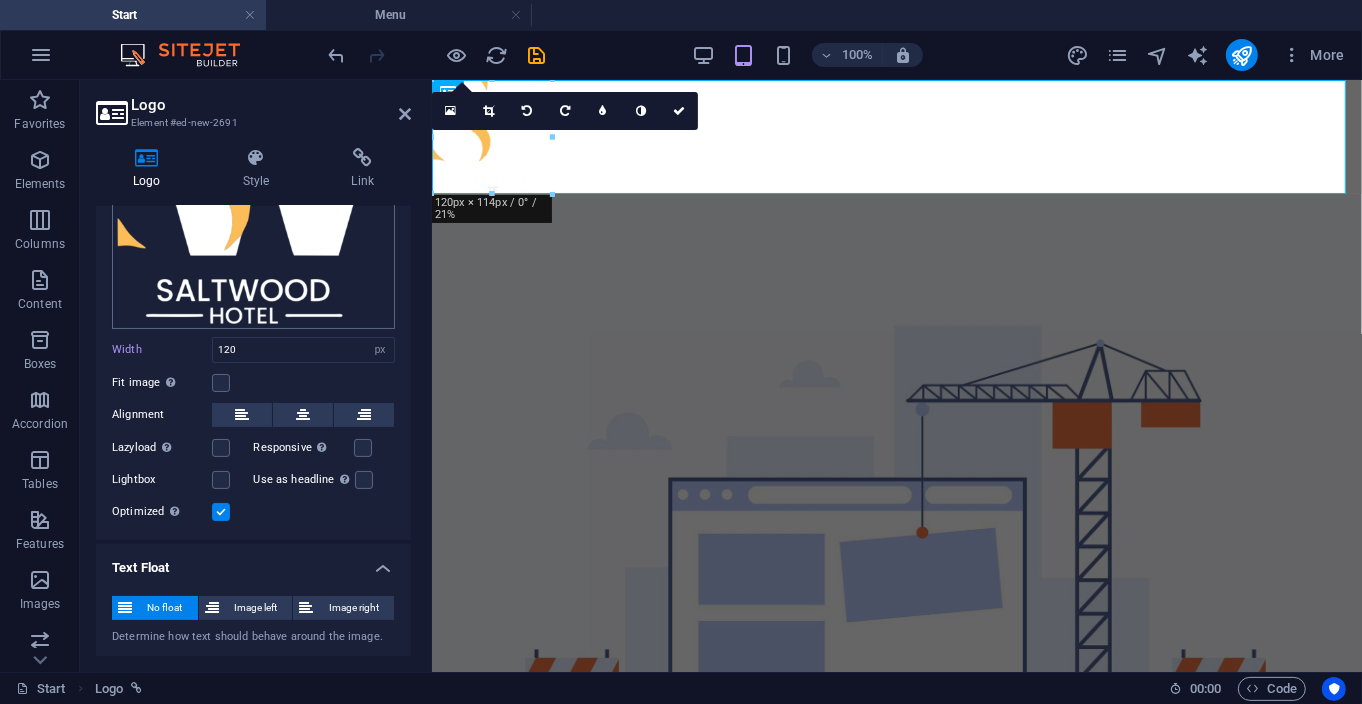 scroll, scrollTop: 243, scrollLeft: 0, axis: vertical 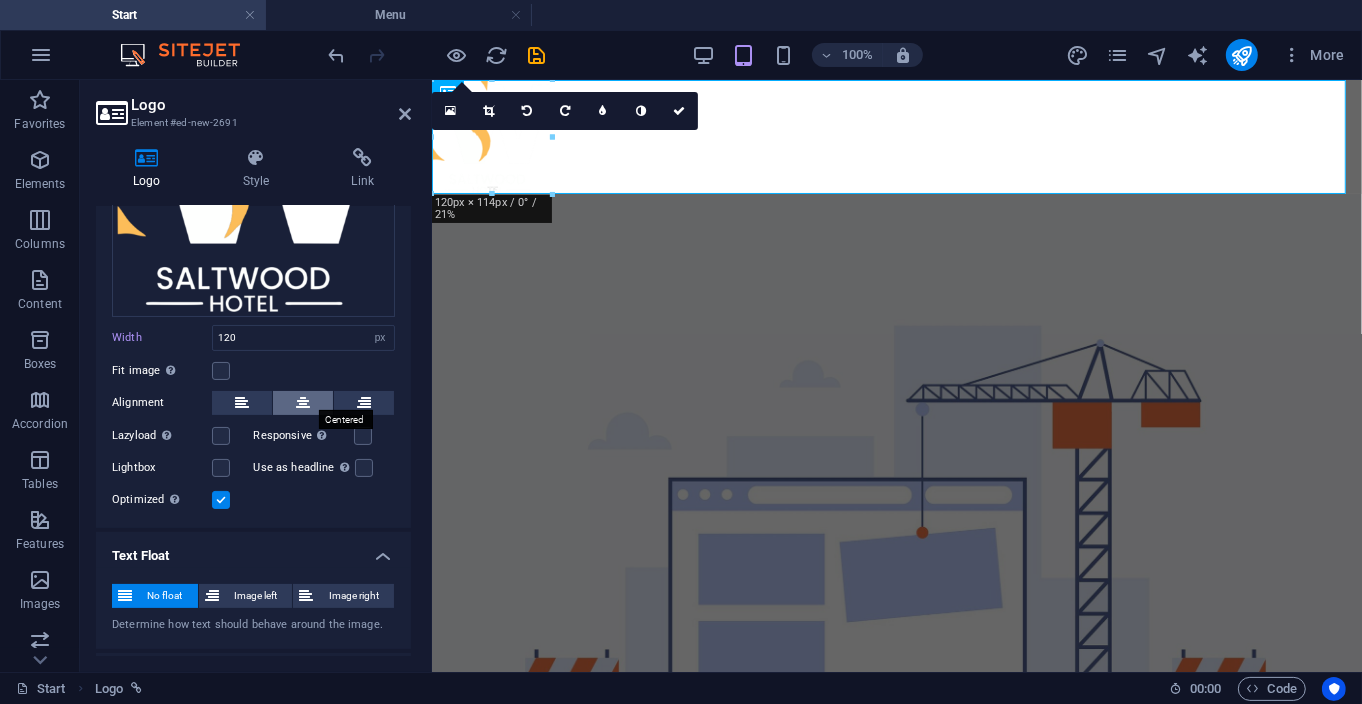 click at bounding box center (303, 403) 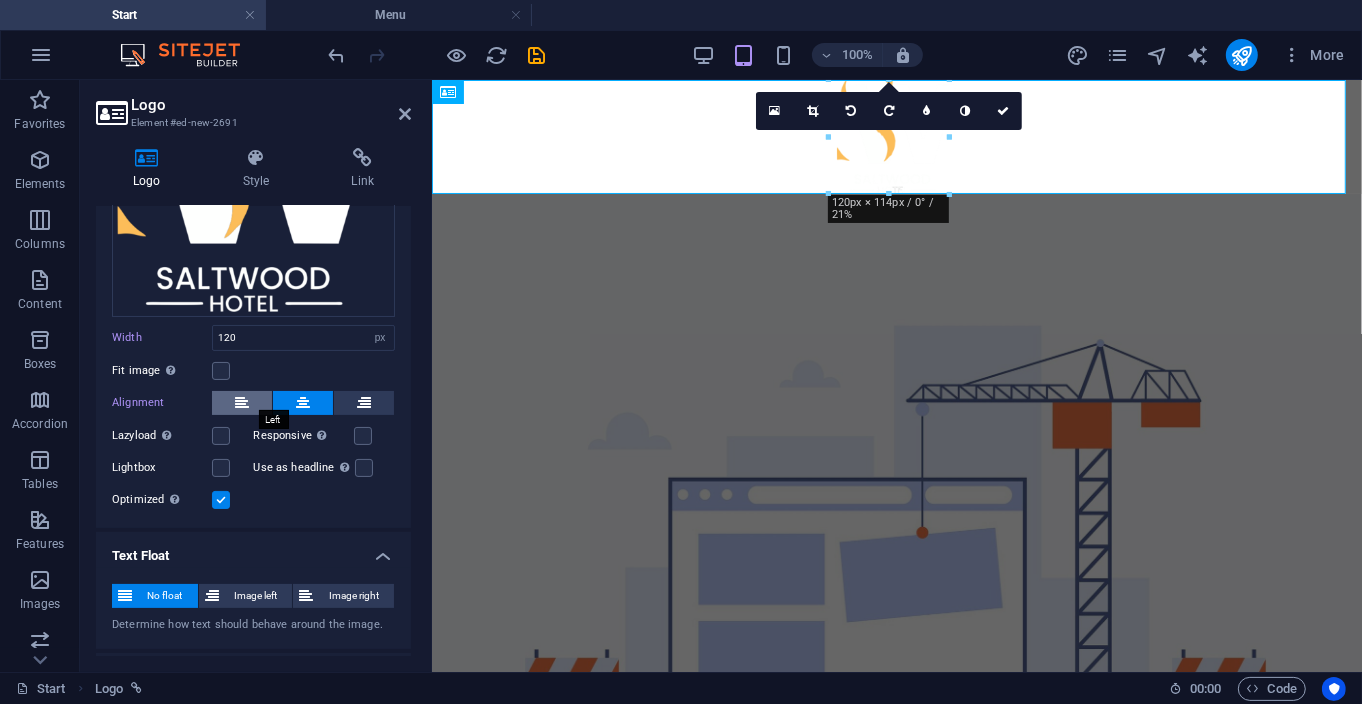 click at bounding box center [242, 403] 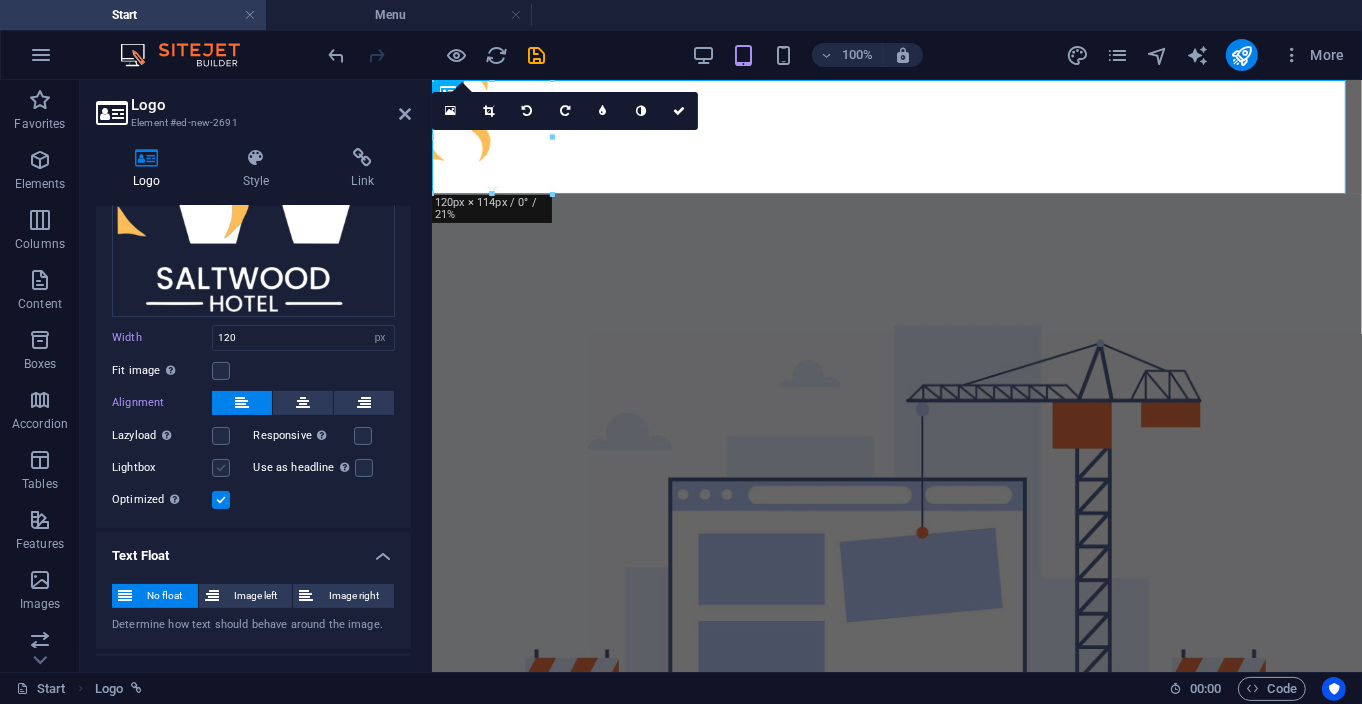 click at bounding box center [221, 468] 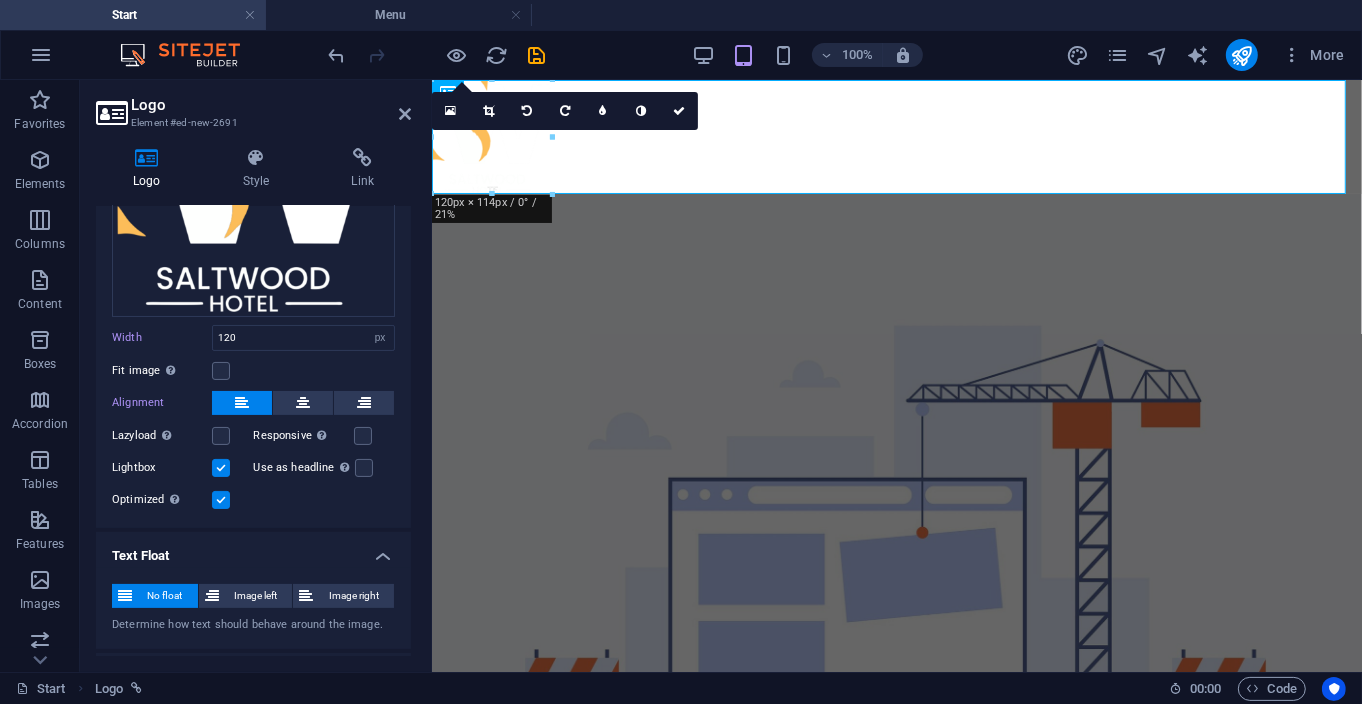 click at bounding box center (221, 468) 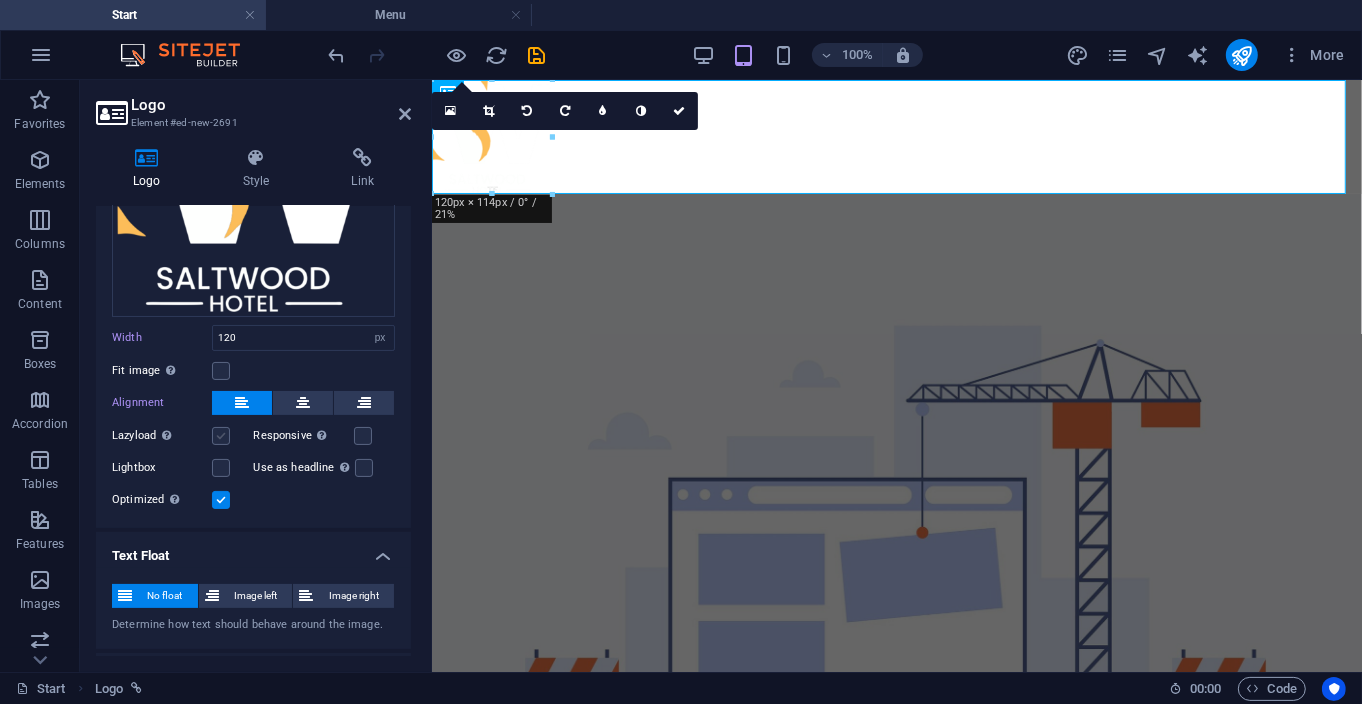 click at bounding box center [221, 436] 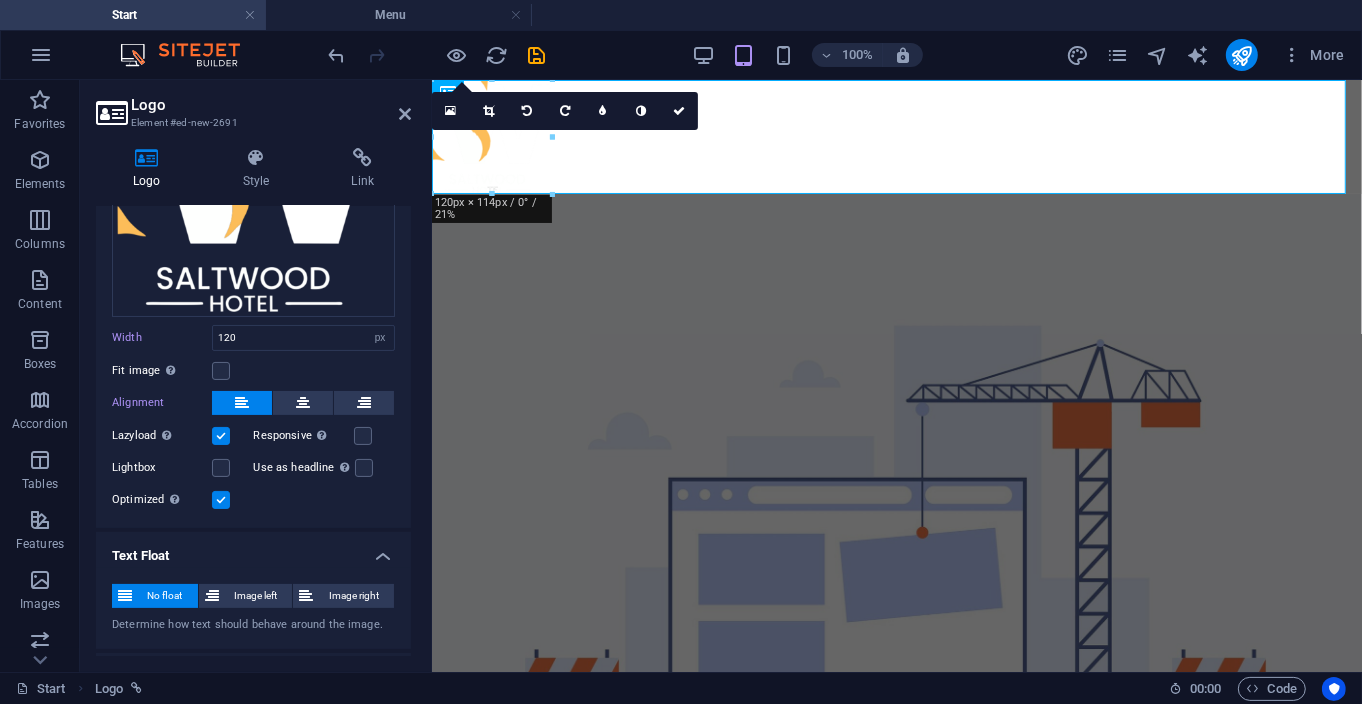 click at bounding box center [221, 436] 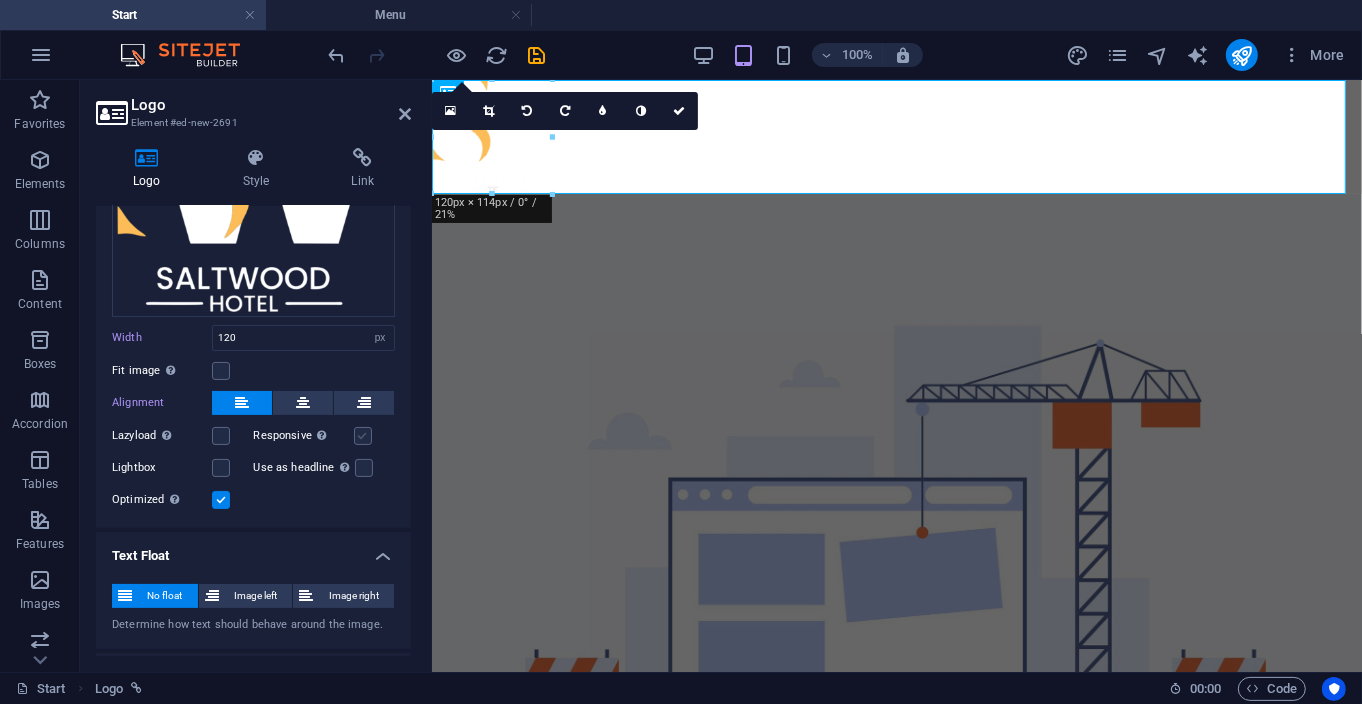 click at bounding box center [363, 436] 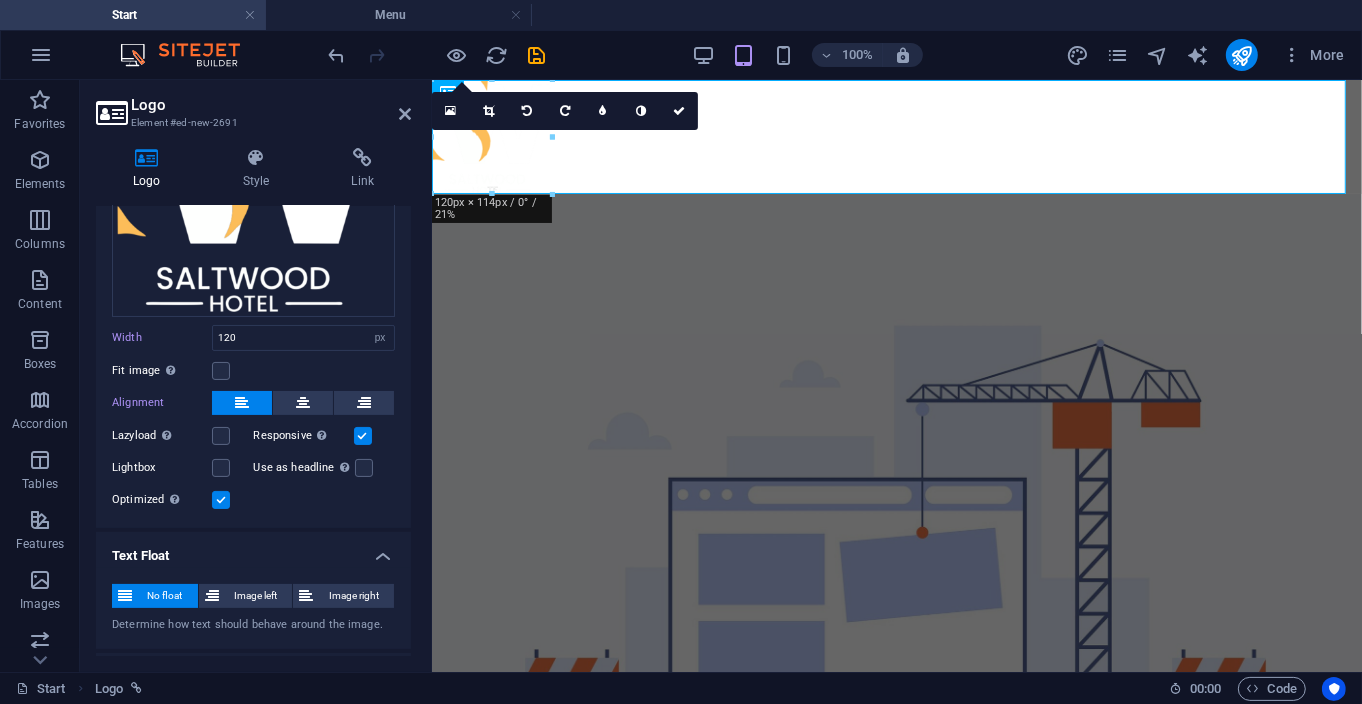 click at bounding box center [363, 436] 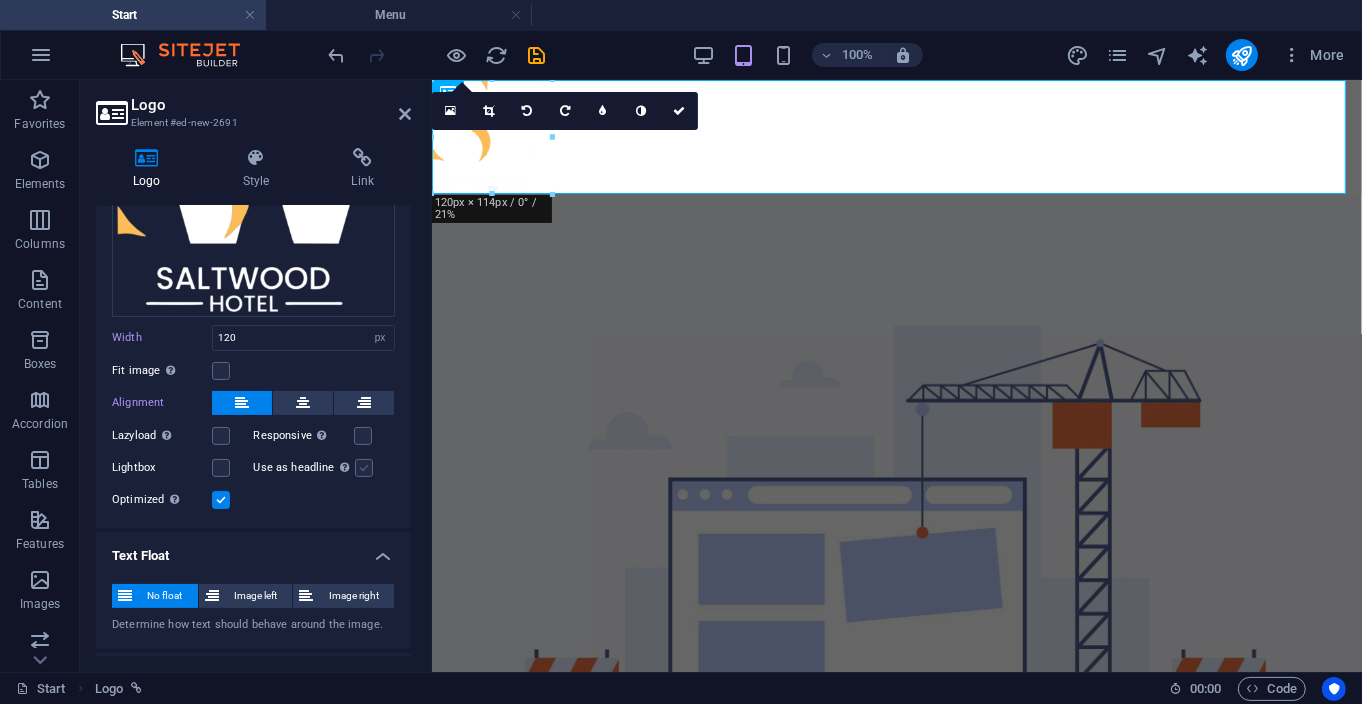 click at bounding box center (364, 468) 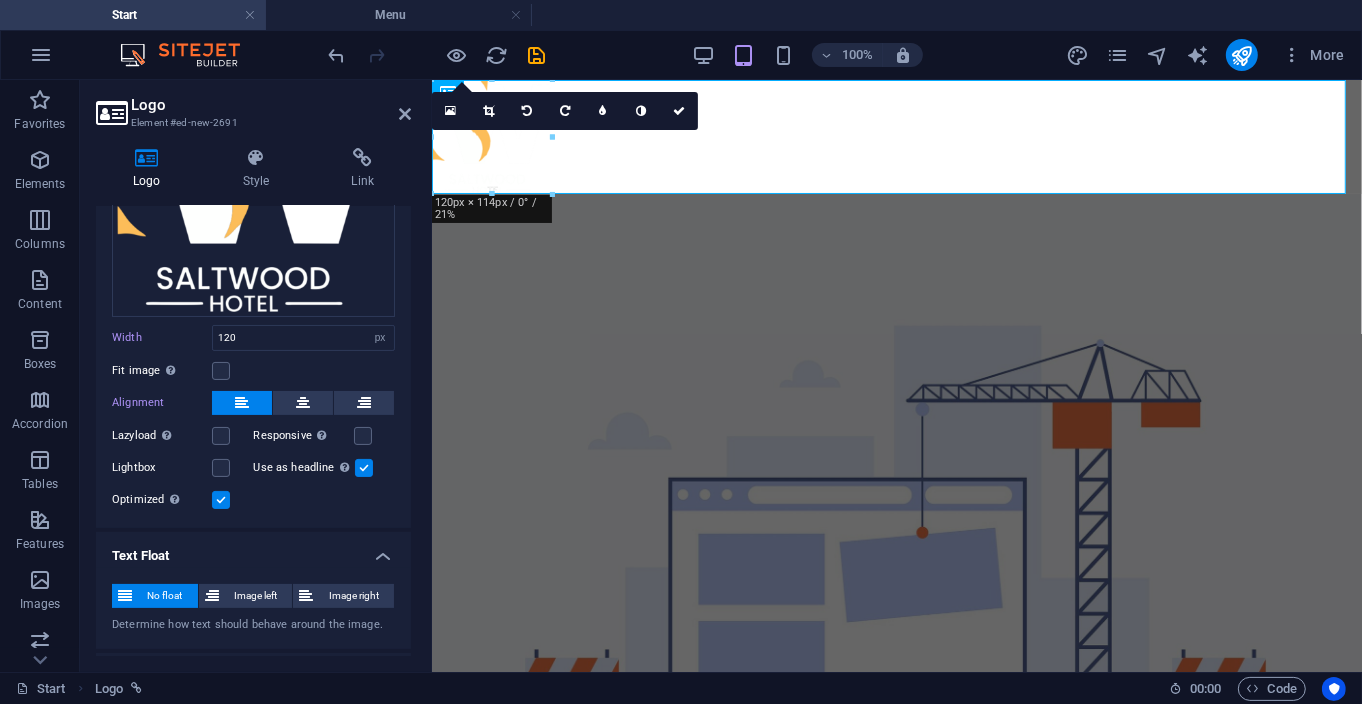 click at bounding box center [364, 468] 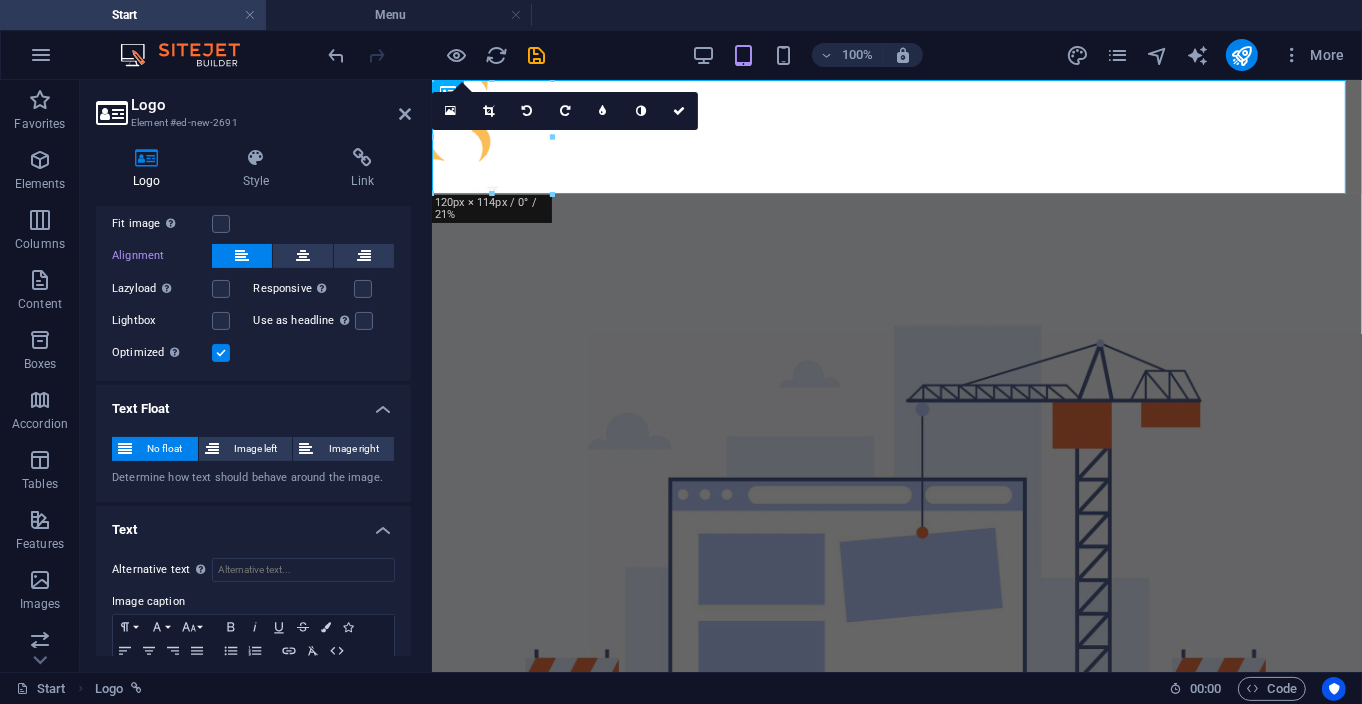 scroll, scrollTop: 392, scrollLeft: 0, axis: vertical 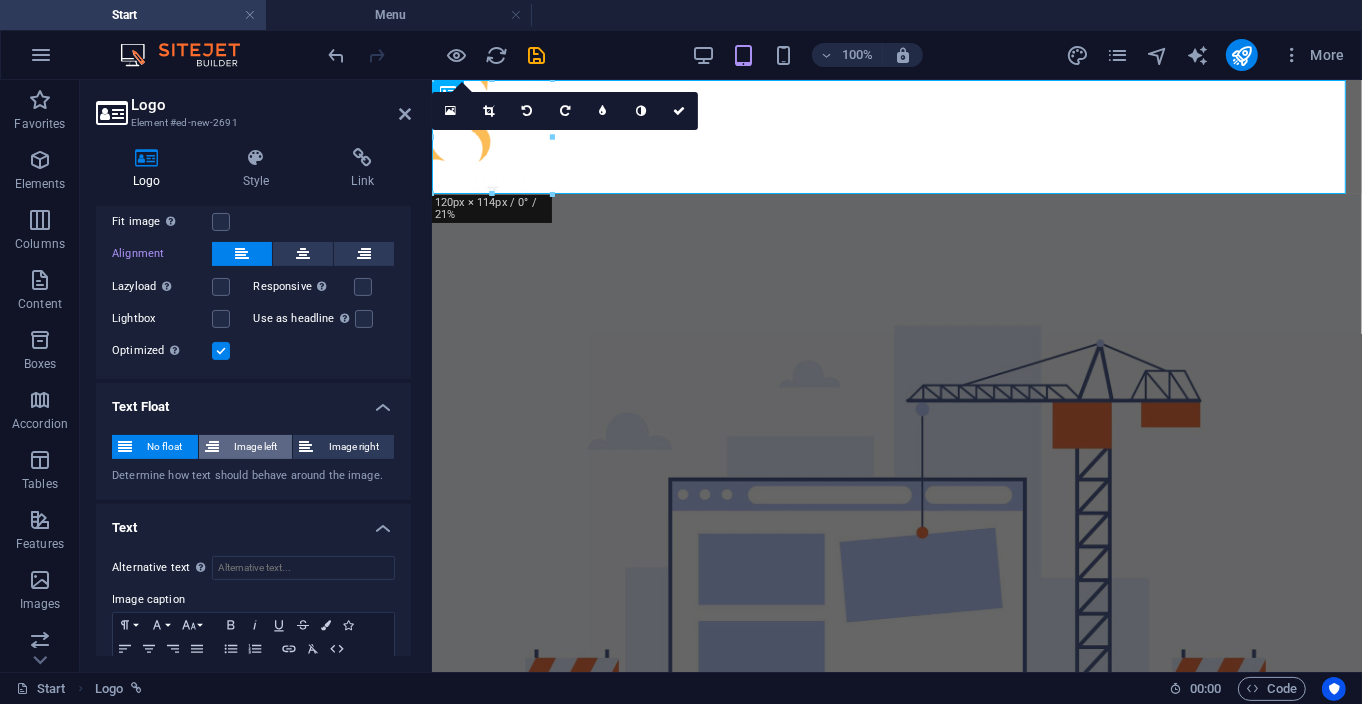 click on "Image left" at bounding box center [256, 447] 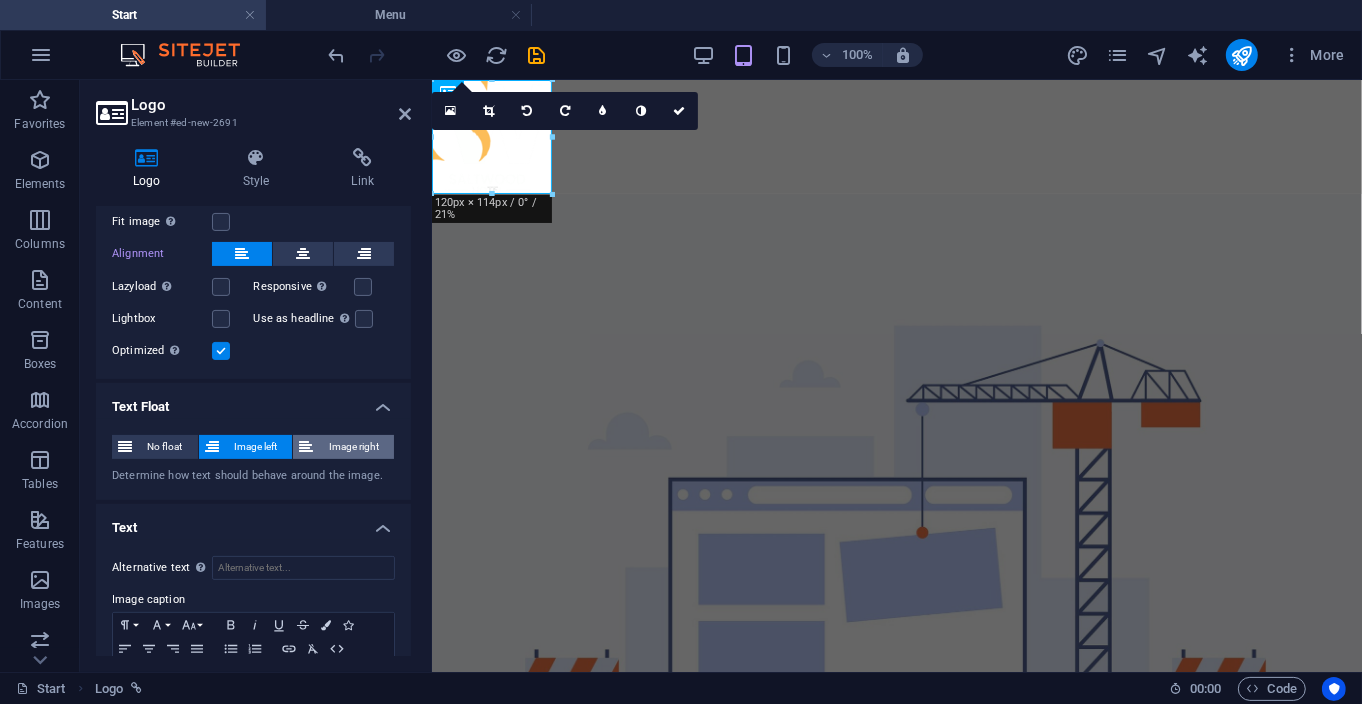 click on "Image right" at bounding box center (353, 447) 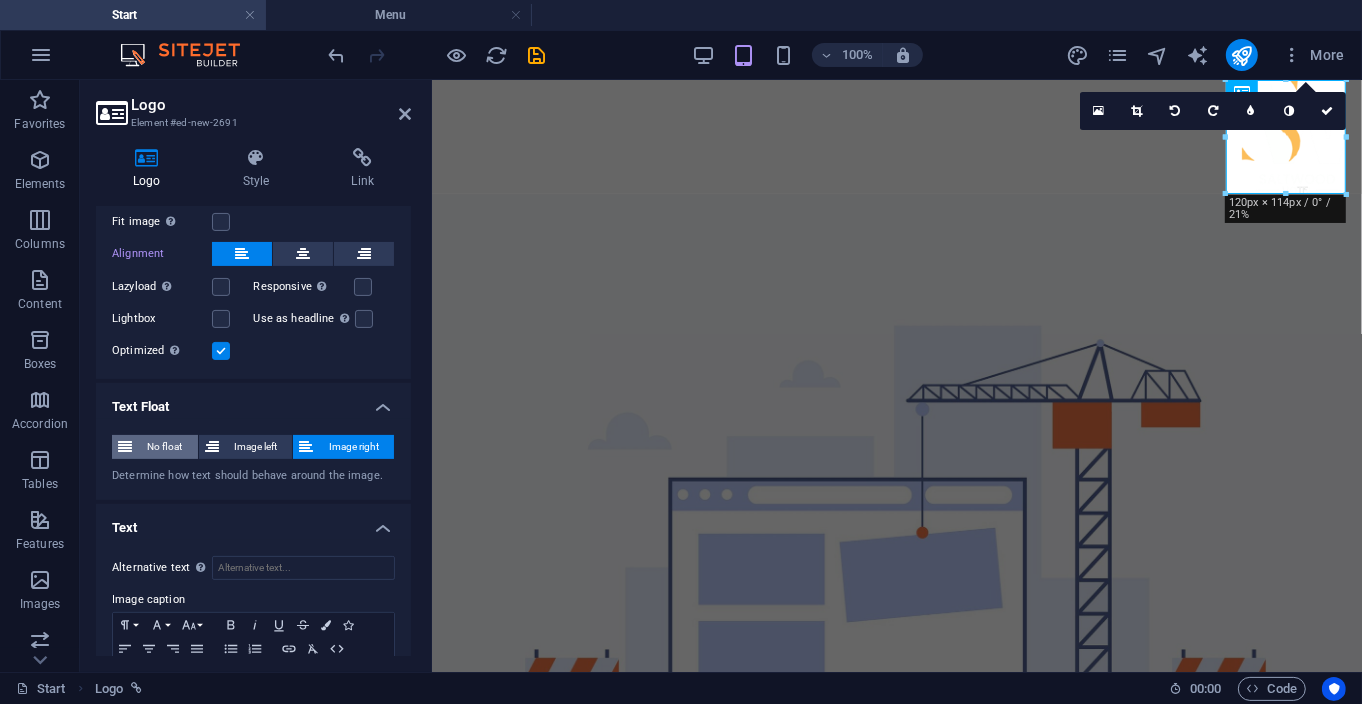click on "No float" at bounding box center [165, 447] 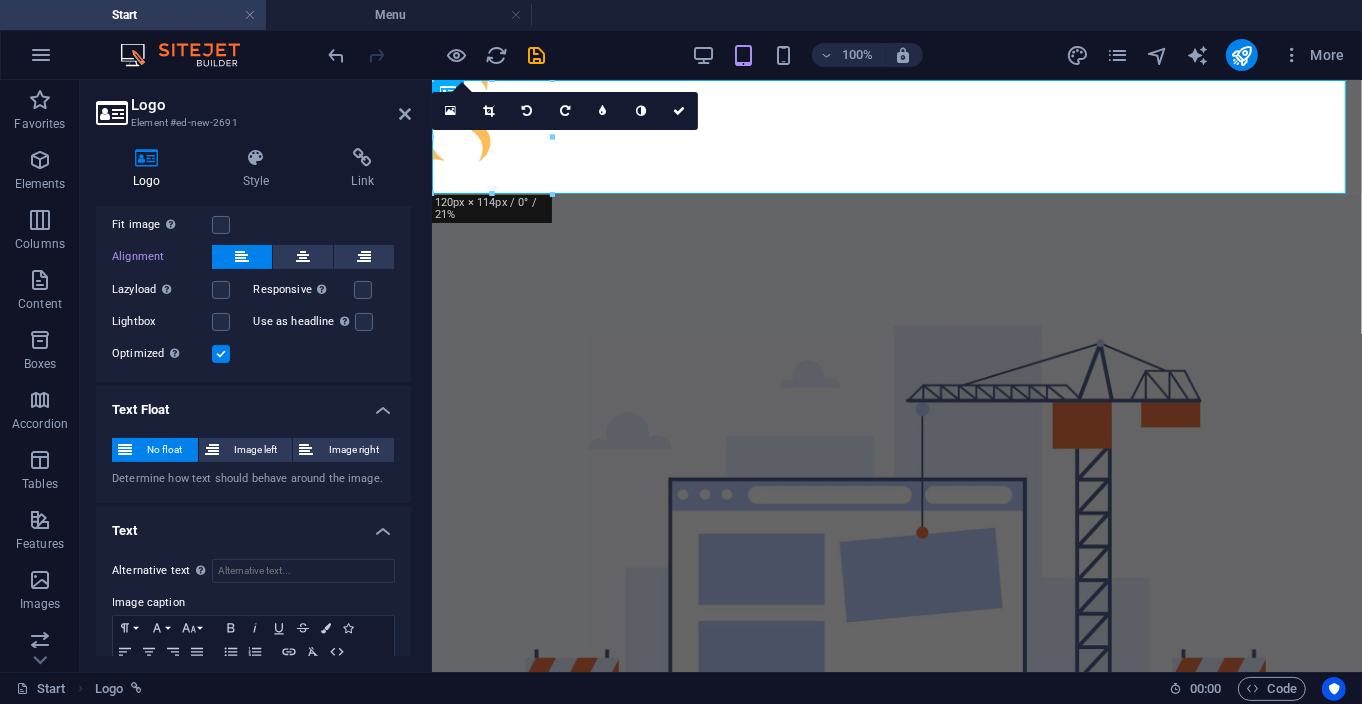 scroll, scrollTop: 382, scrollLeft: 0, axis: vertical 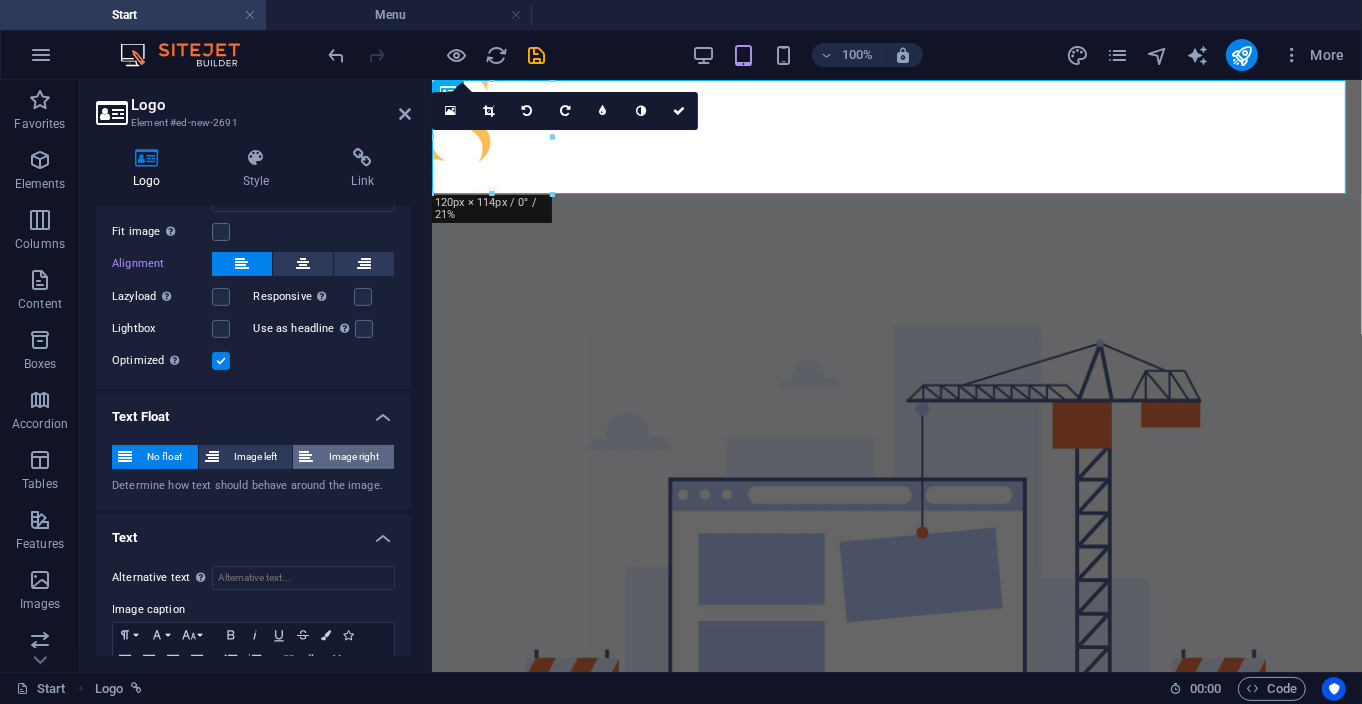 click on "Image right" at bounding box center (353, 457) 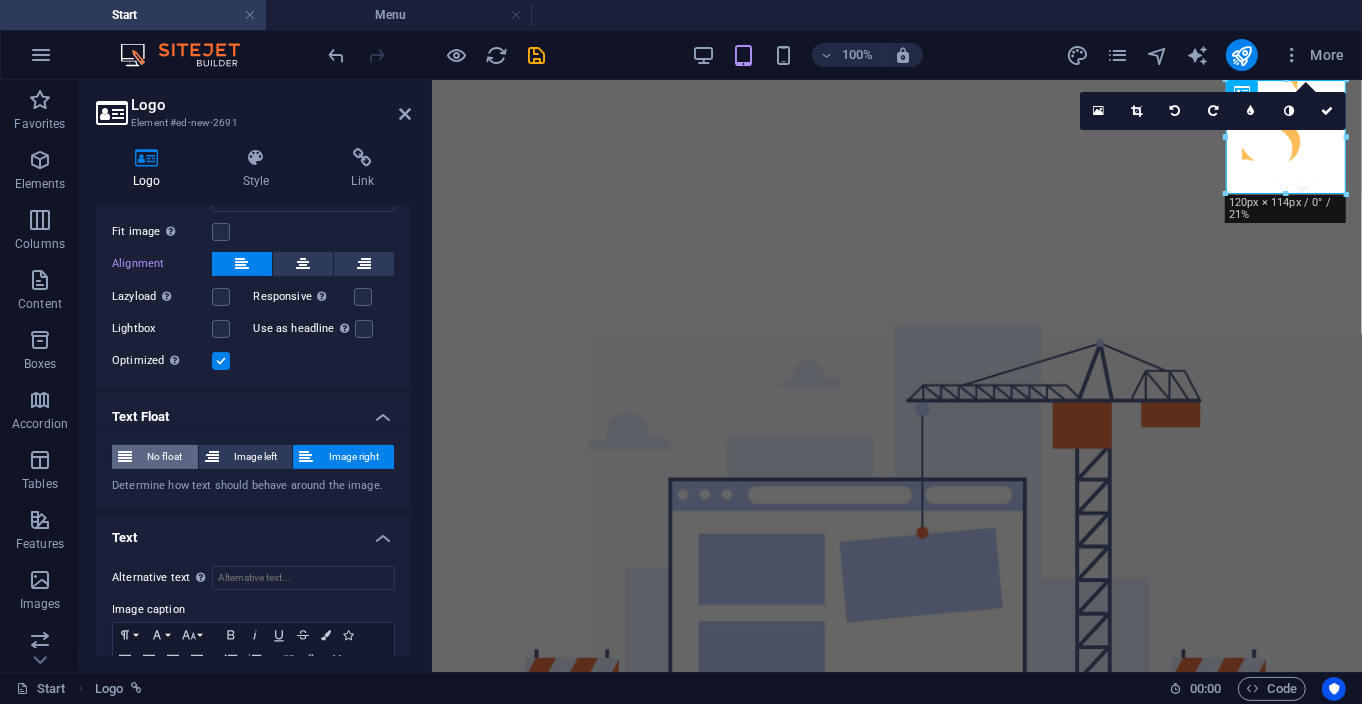 click on "No float" at bounding box center (165, 457) 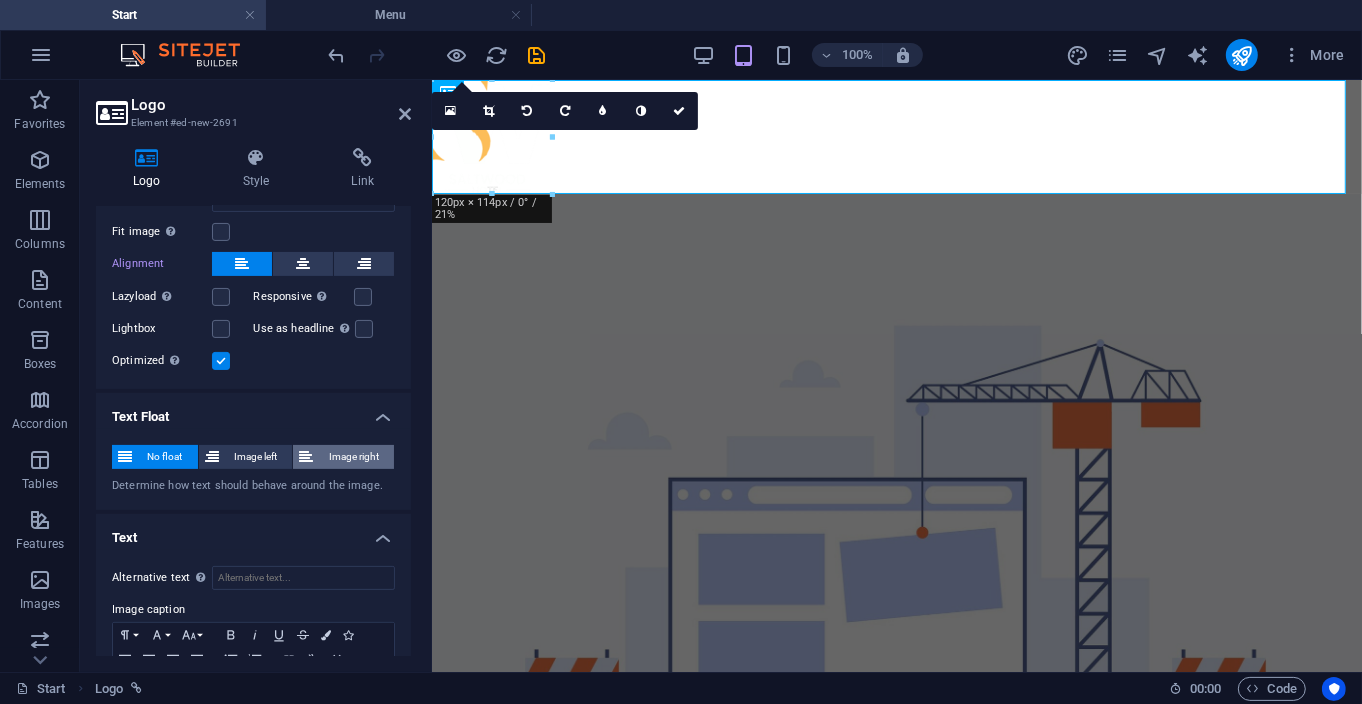 scroll, scrollTop: 471, scrollLeft: 0, axis: vertical 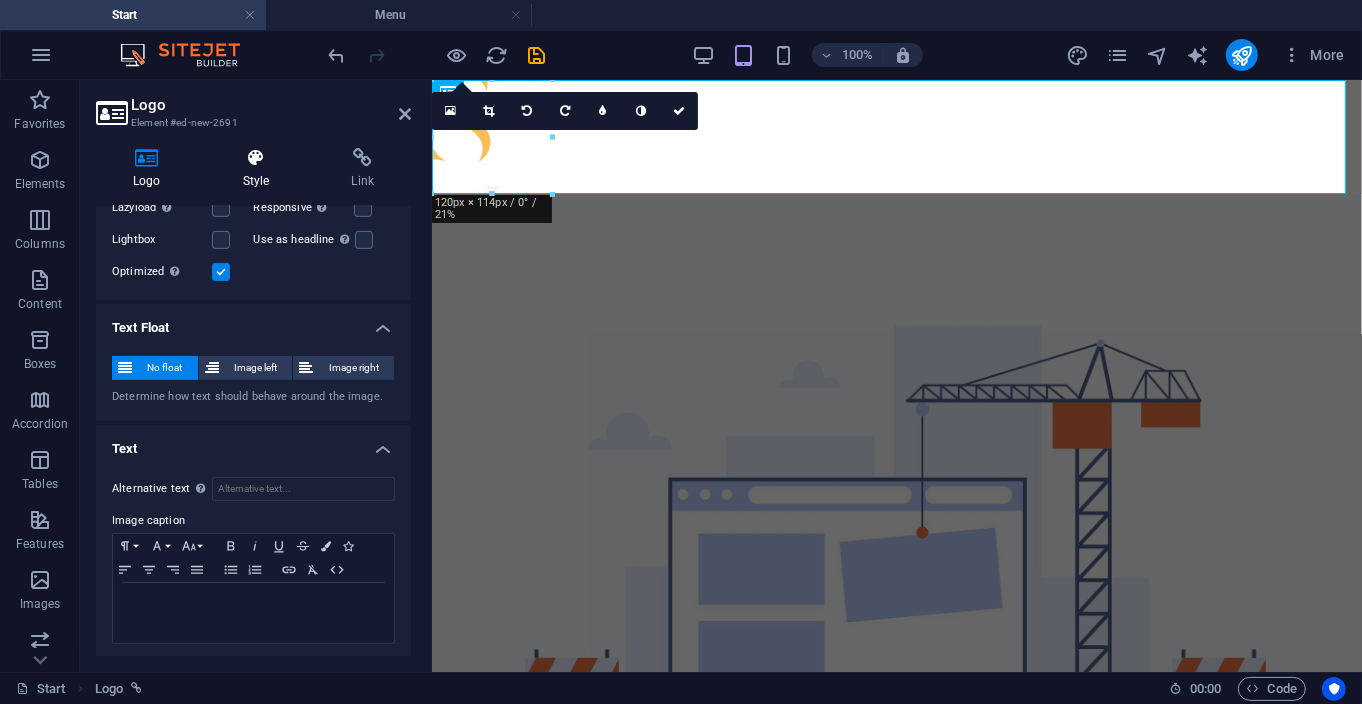 click at bounding box center [256, 158] 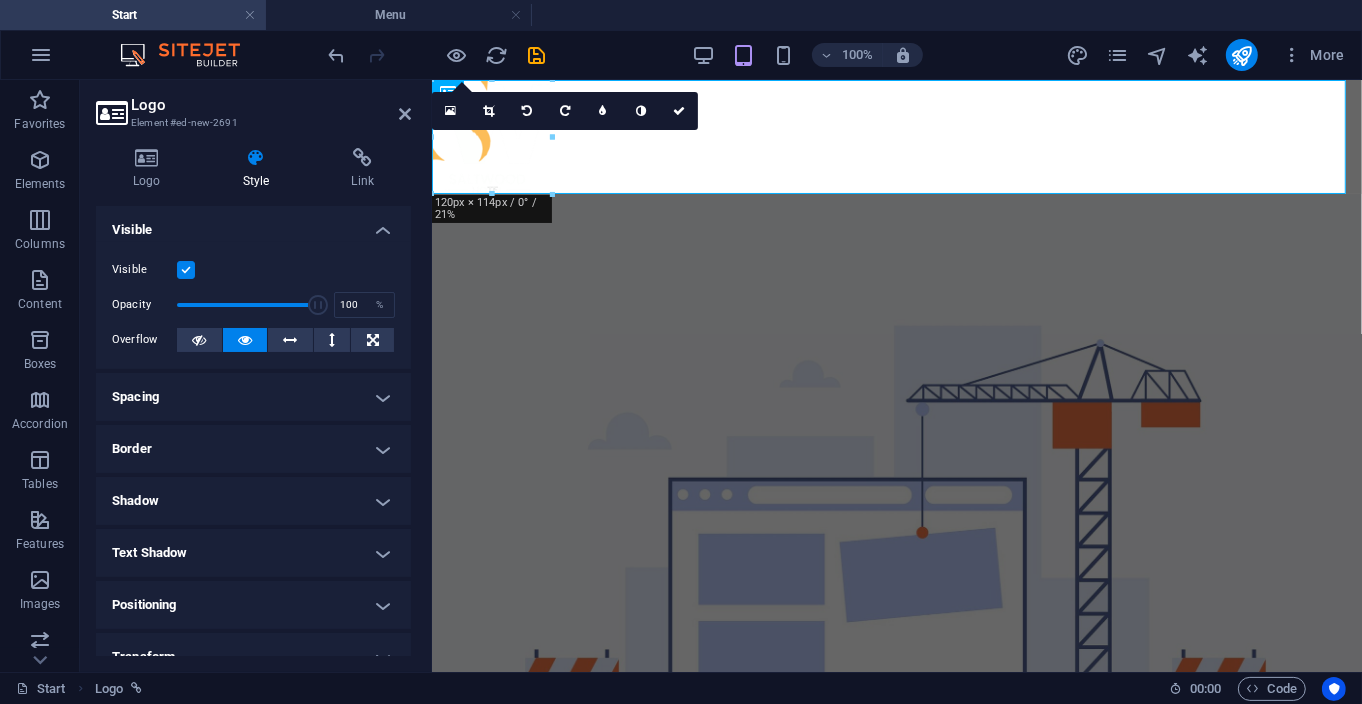 scroll, scrollTop: 62, scrollLeft: 0, axis: vertical 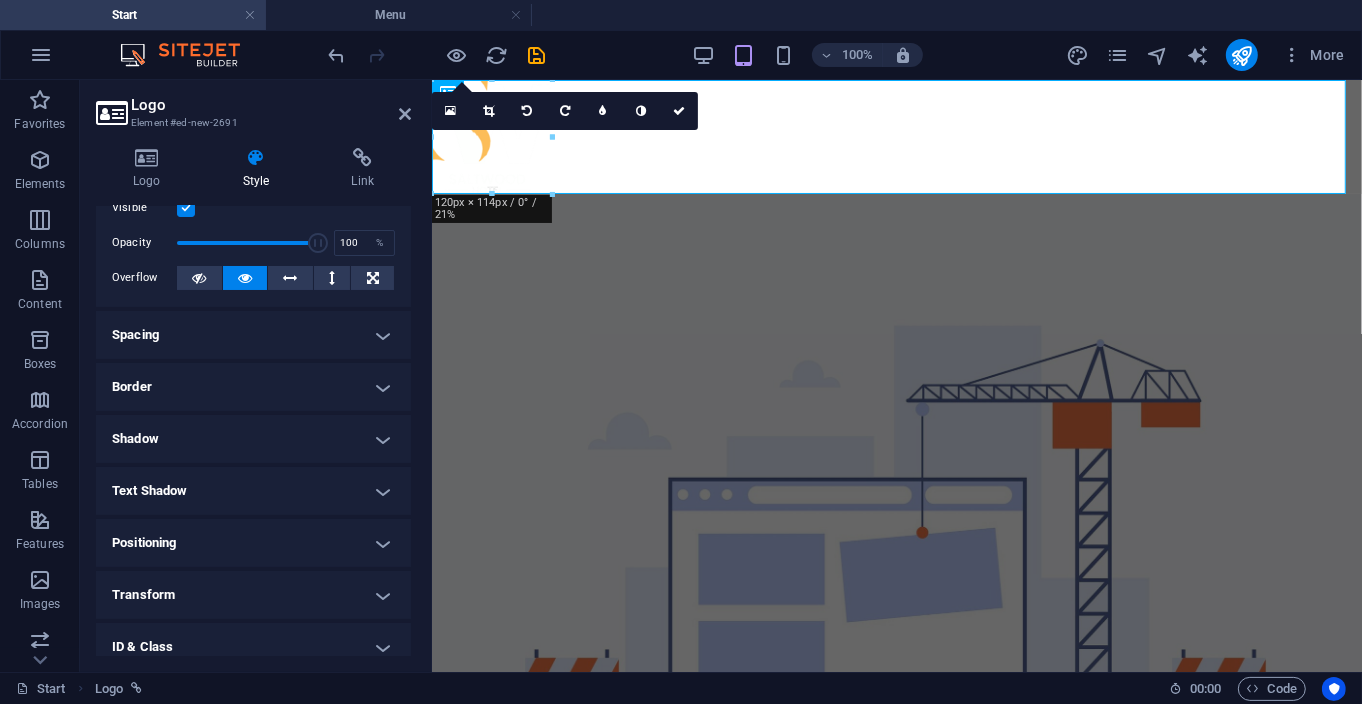 click on "Shadow" at bounding box center [253, 439] 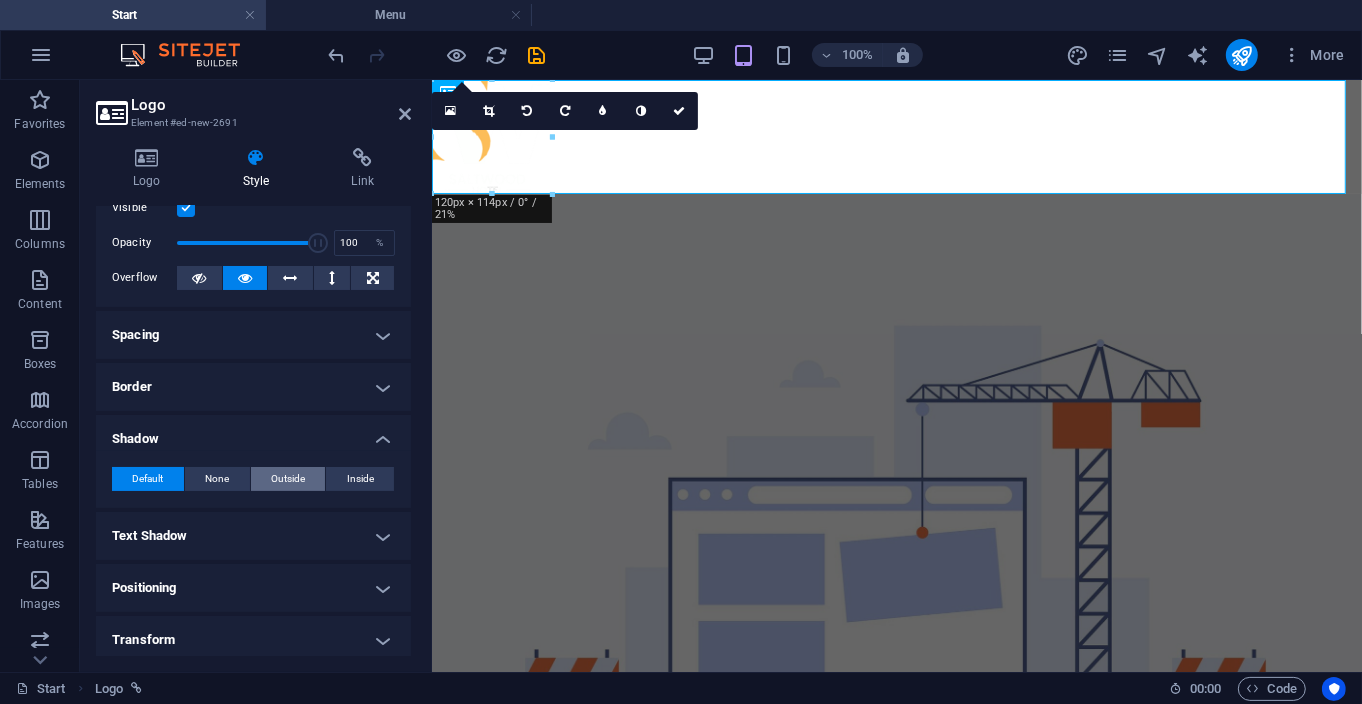 click on "Outside" at bounding box center (288, 479) 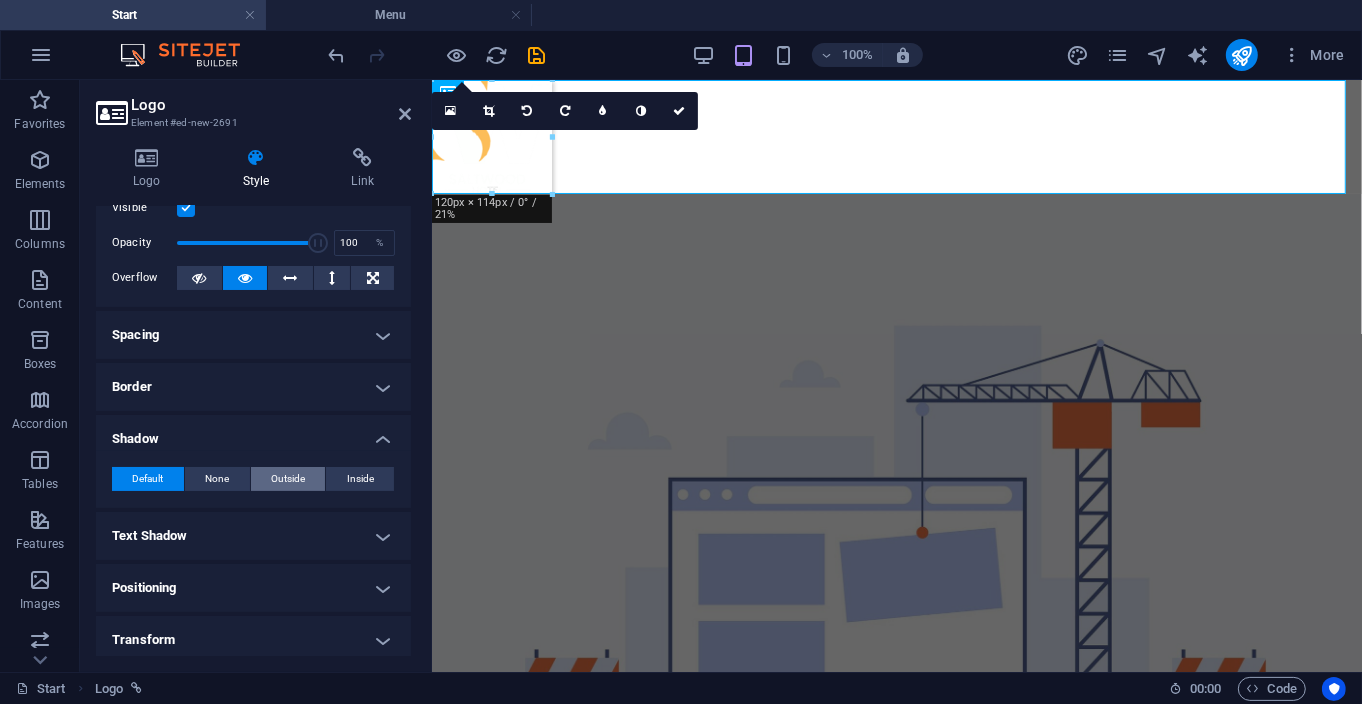 type on "2" 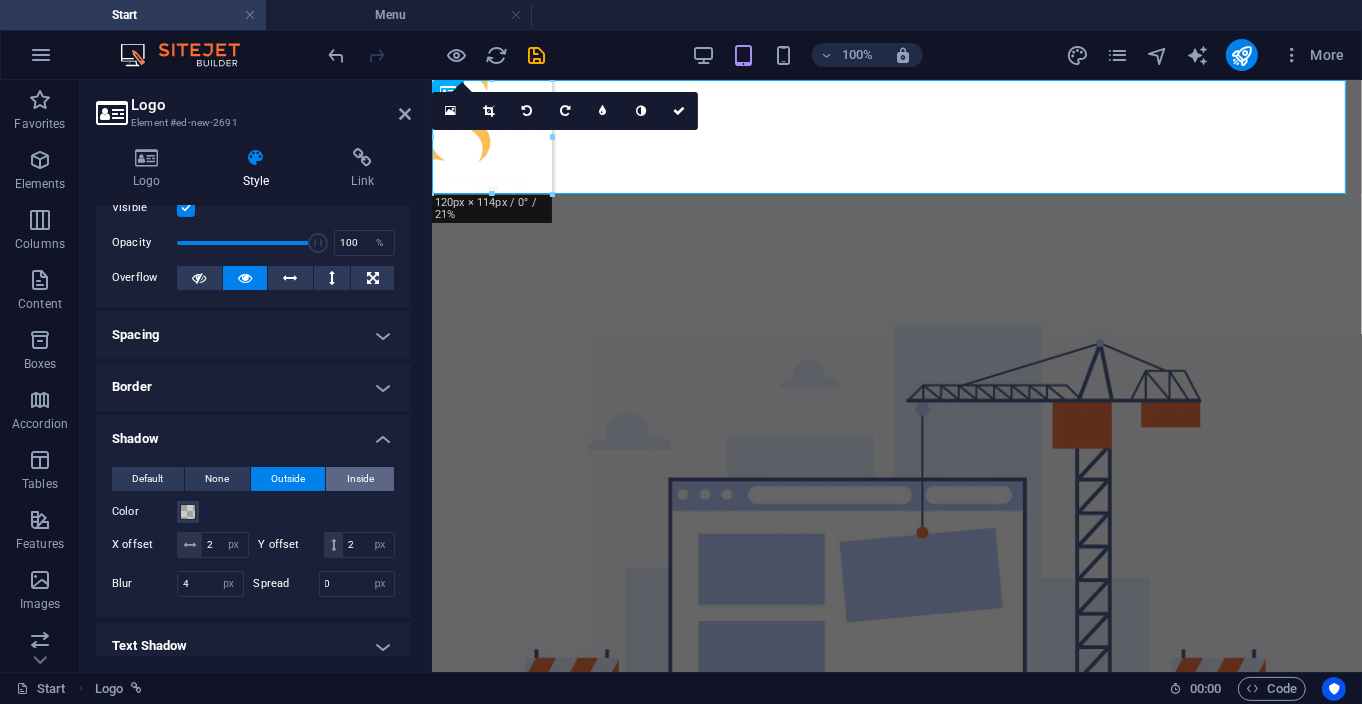 click on "Inside" at bounding box center (360, 479) 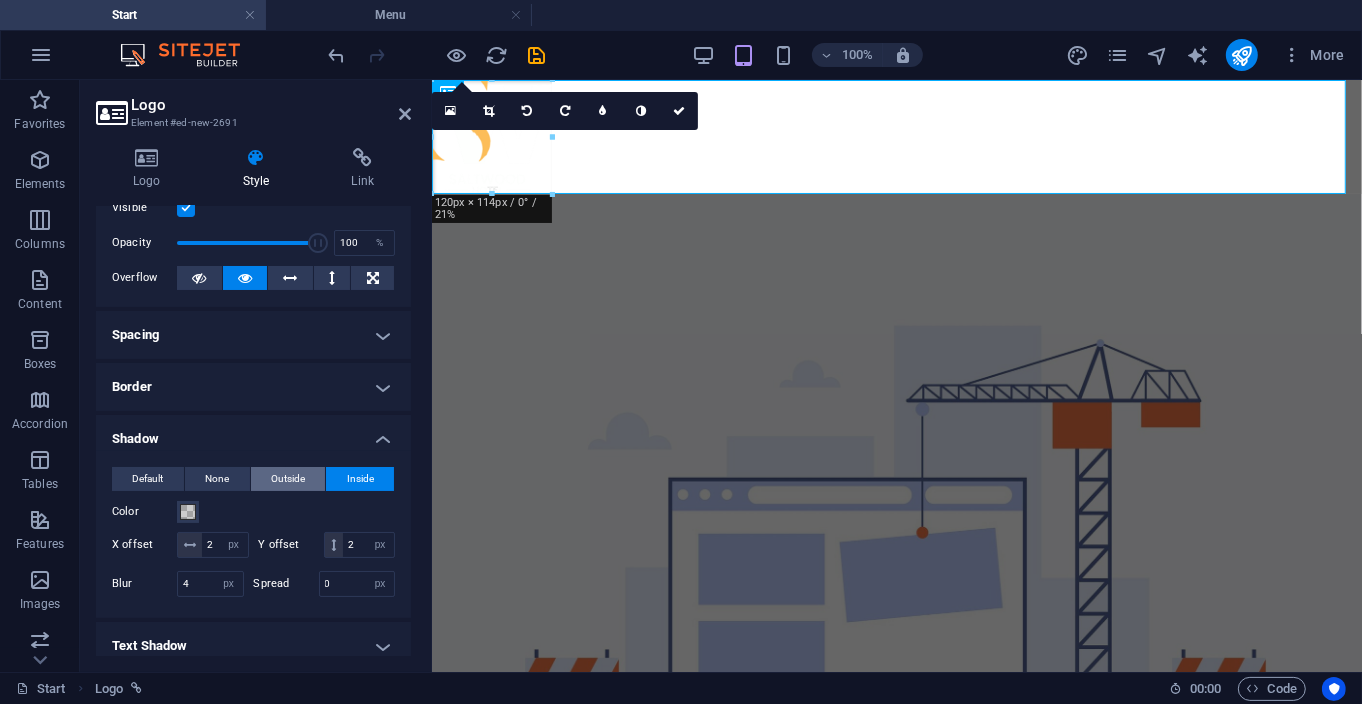 click on "Outside" at bounding box center [288, 479] 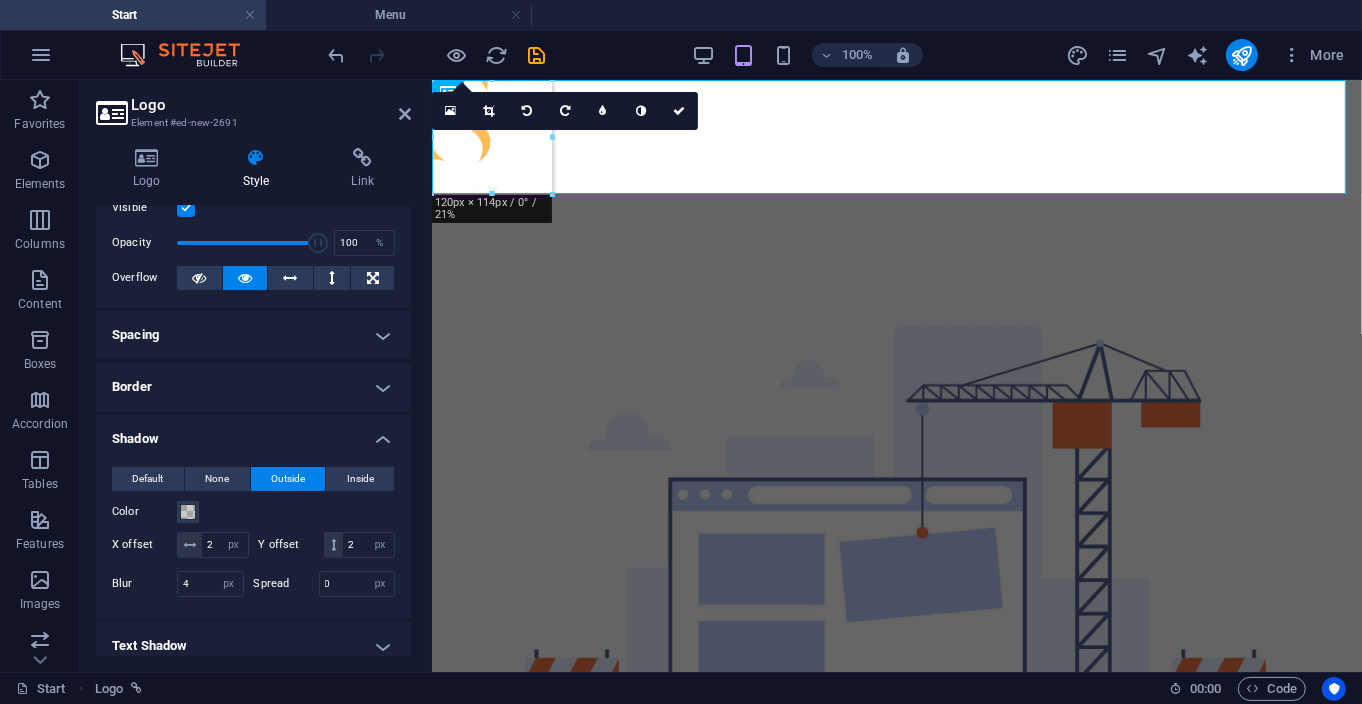 click on "16:10 16:9 4:3 1:1 1:2 0" at bounding box center [565, 111] 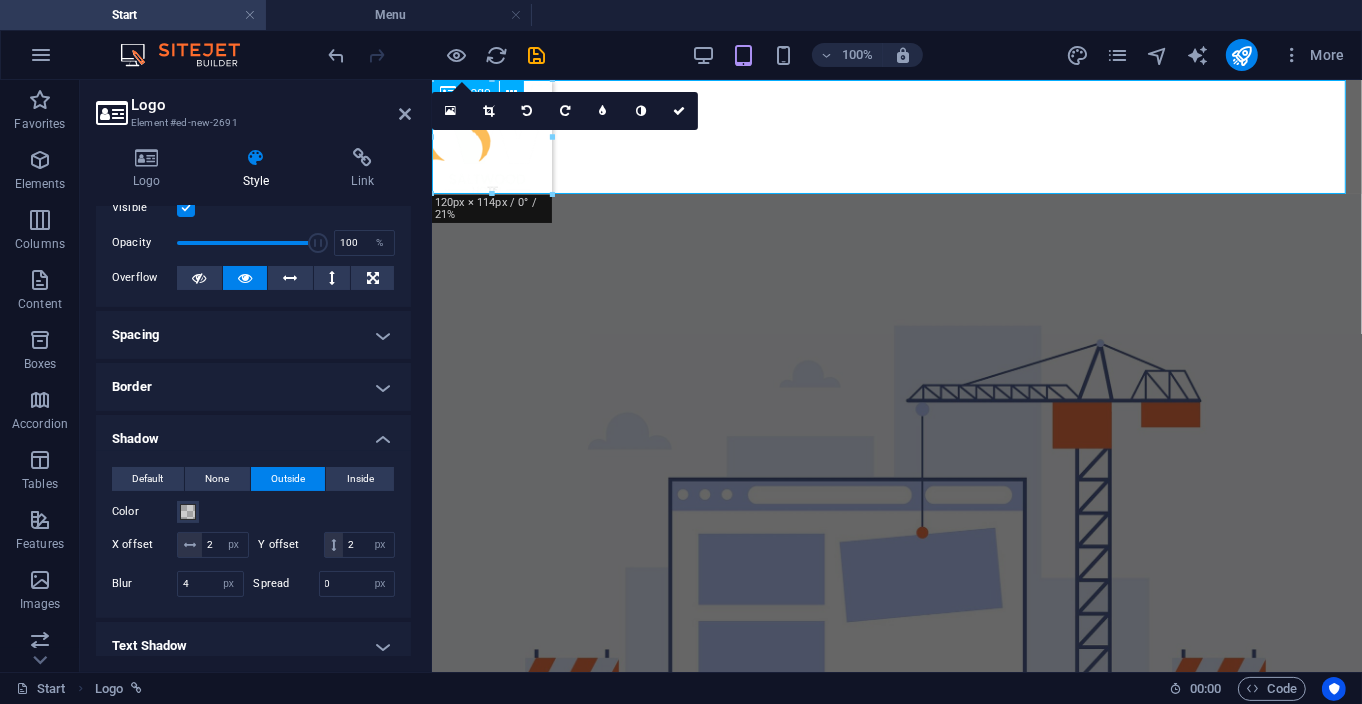 click at bounding box center (896, 136) 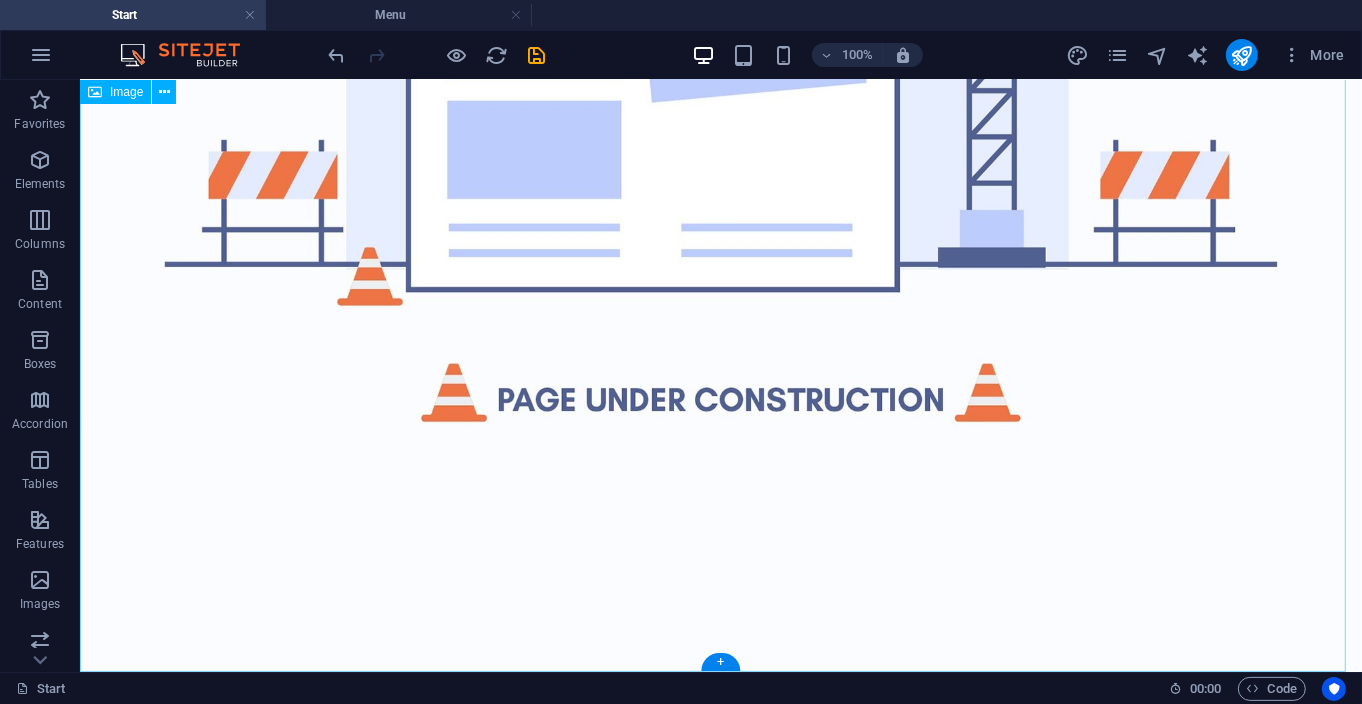 scroll, scrollTop: 0, scrollLeft: 0, axis: both 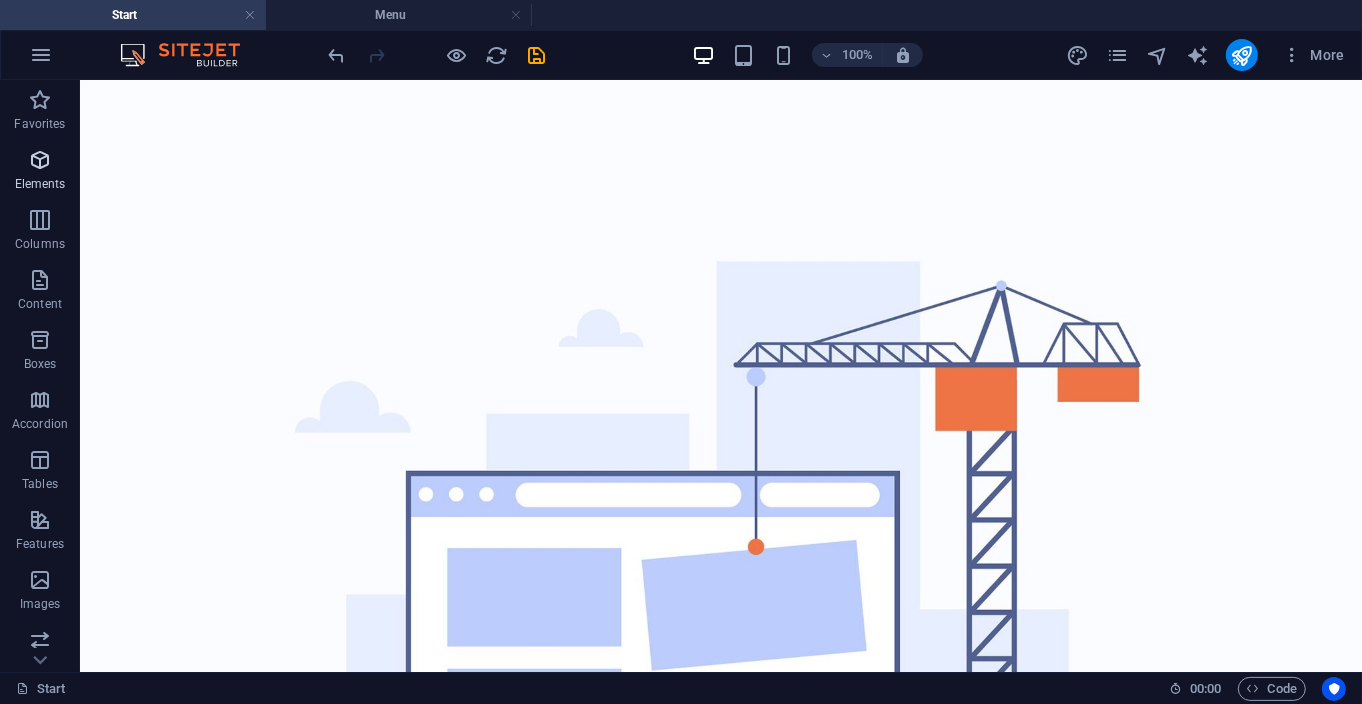 click on "Elements" at bounding box center [40, 184] 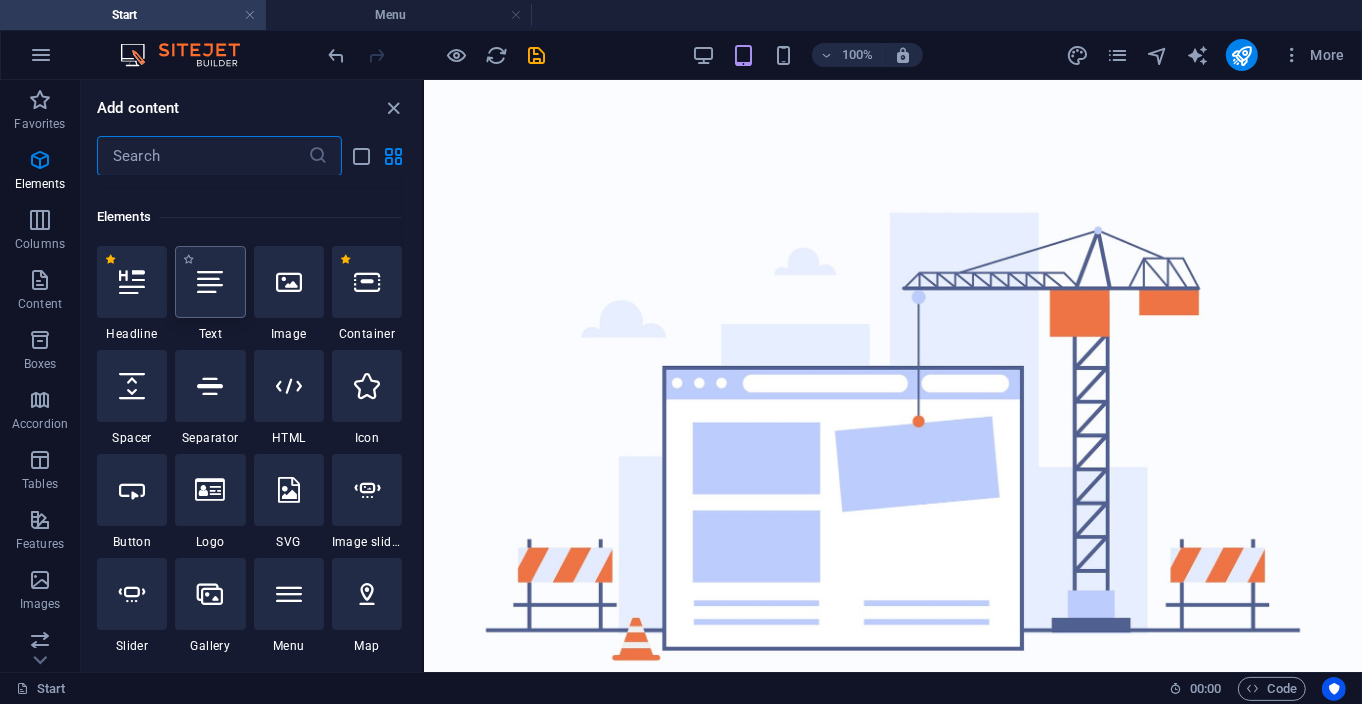 scroll, scrollTop: 213, scrollLeft: 0, axis: vertical 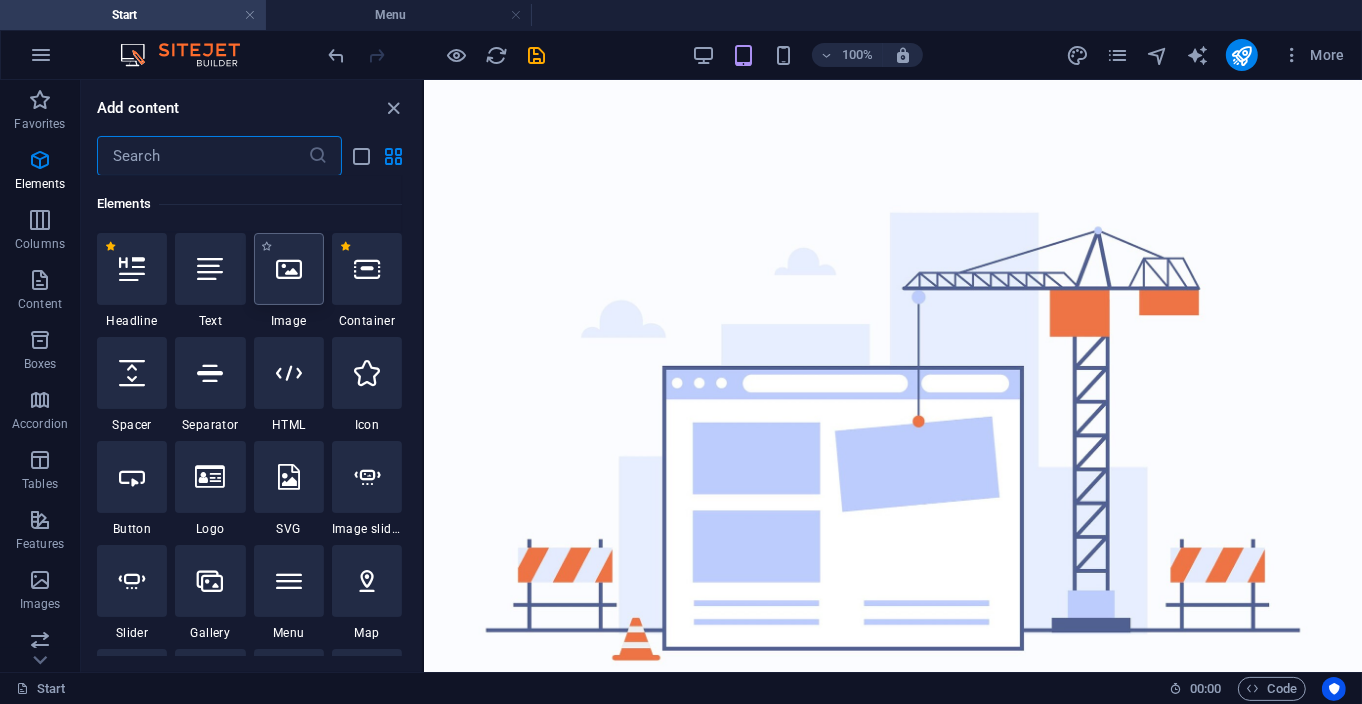 click at bounding box center (289, 269) 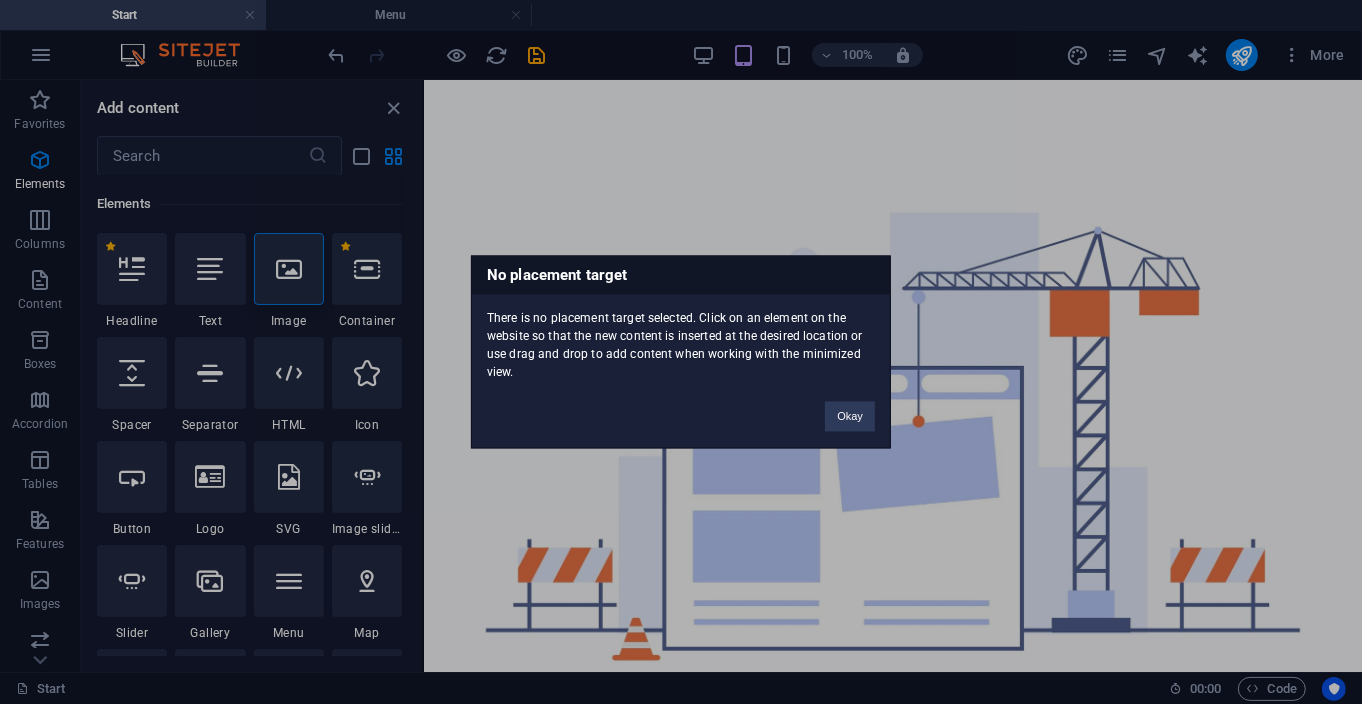 click on "No placement target There is no placement target selected. Click on an element on the website so that the new content is inserted at the desired location or use drag and drop to add content when working with the minimized view. Okay" at bounding box center [681, 352] 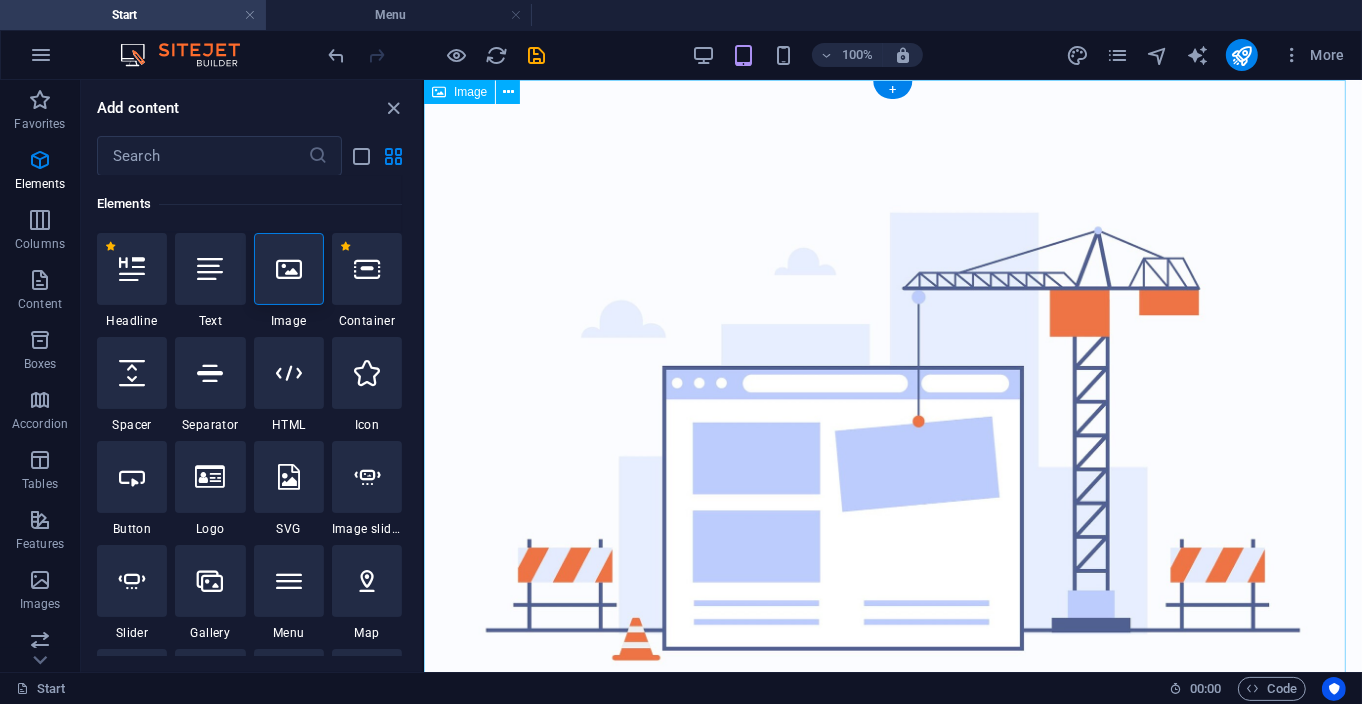 click at bounding box center (892, 509) 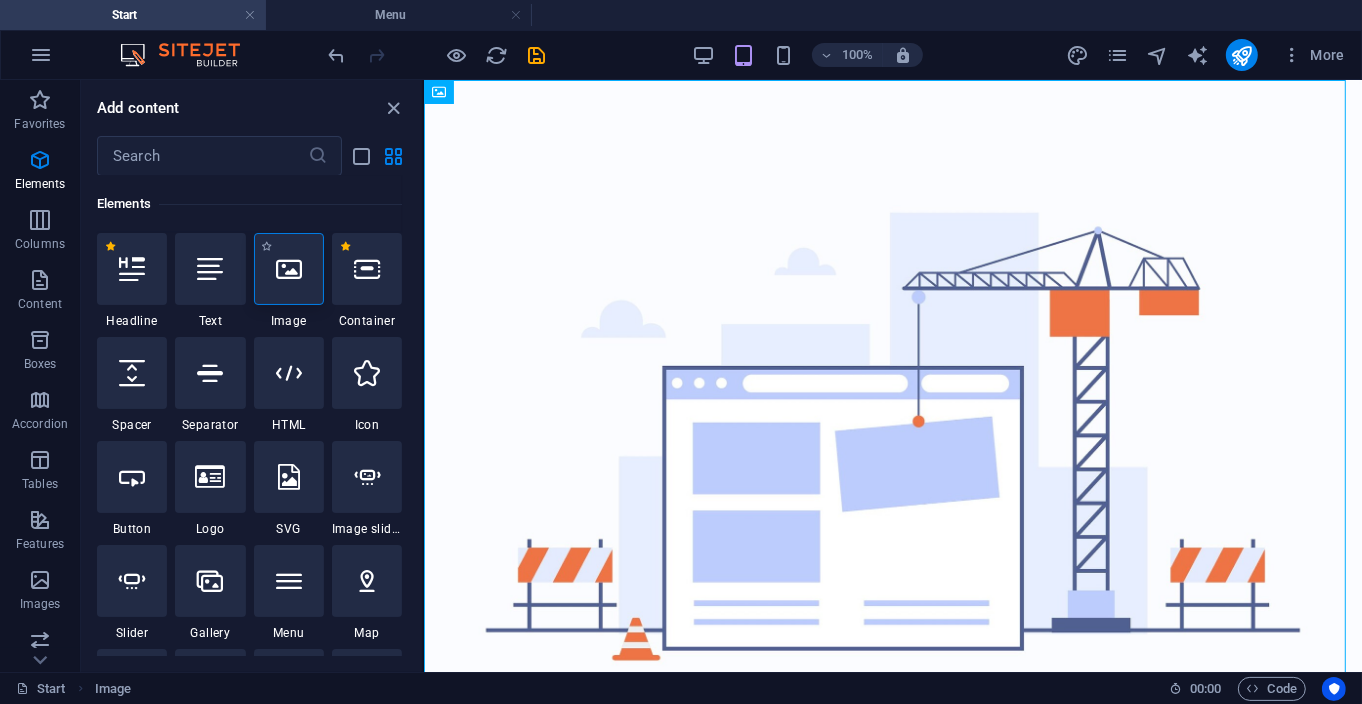 click at bounding box center (289, 269) 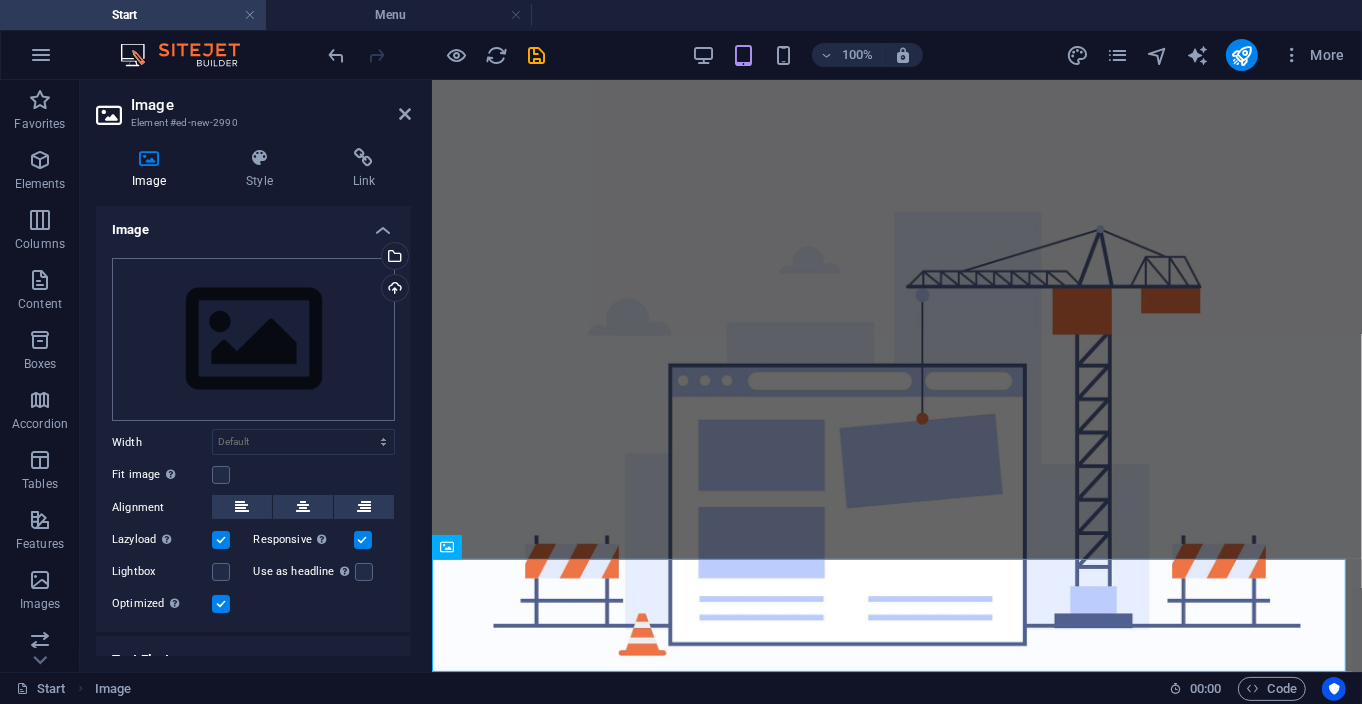 scroll, scrollTop: 359, scrollLeft: 0, axis: vertical 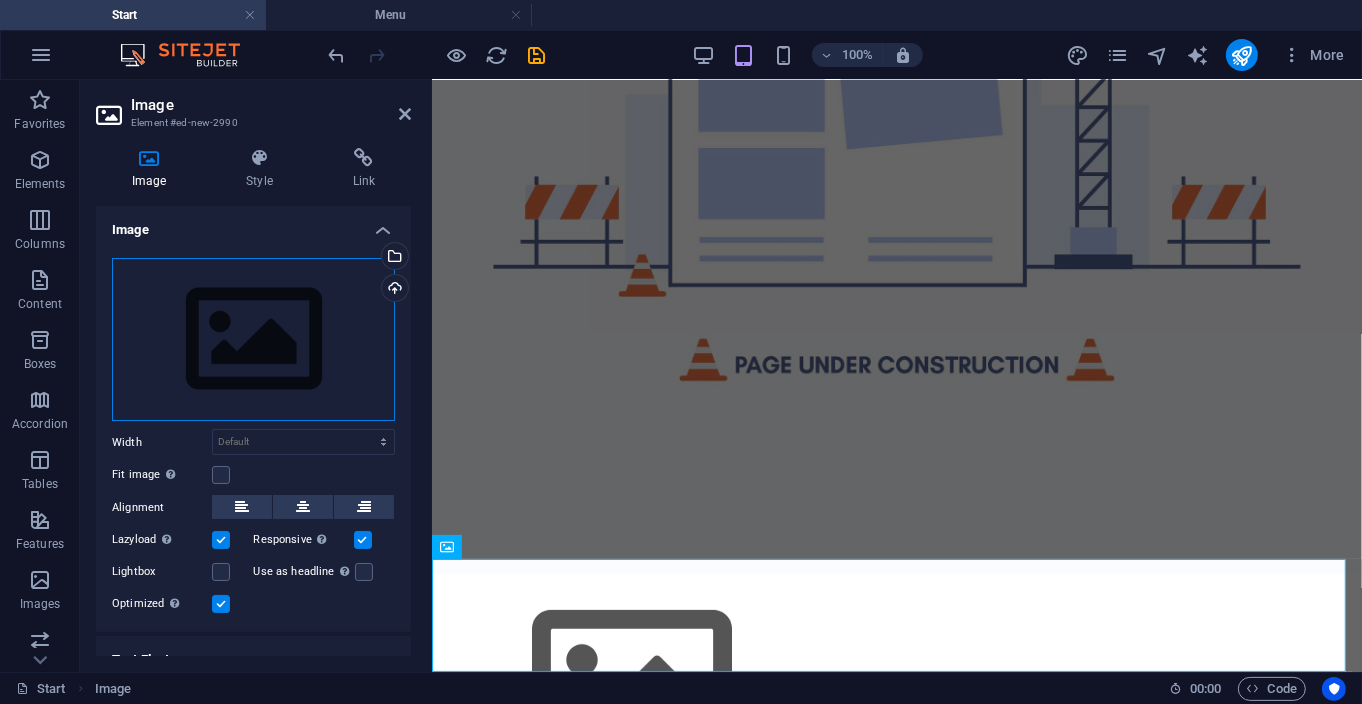 click on "Drag files here, click to choose files or select files from Files or our free stock photos & videos" at bounding box center (253, 340) 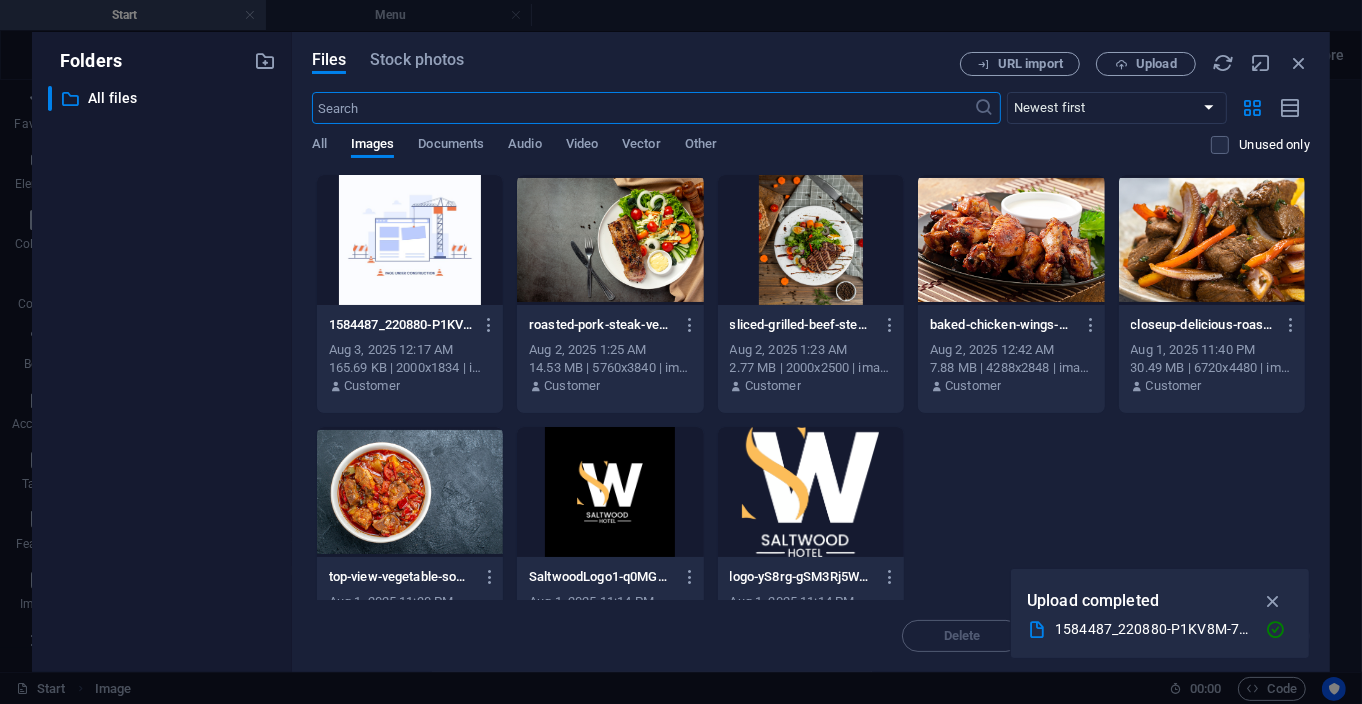 scroll, scrollTop: 0, scrollLeft: 0, axis: both 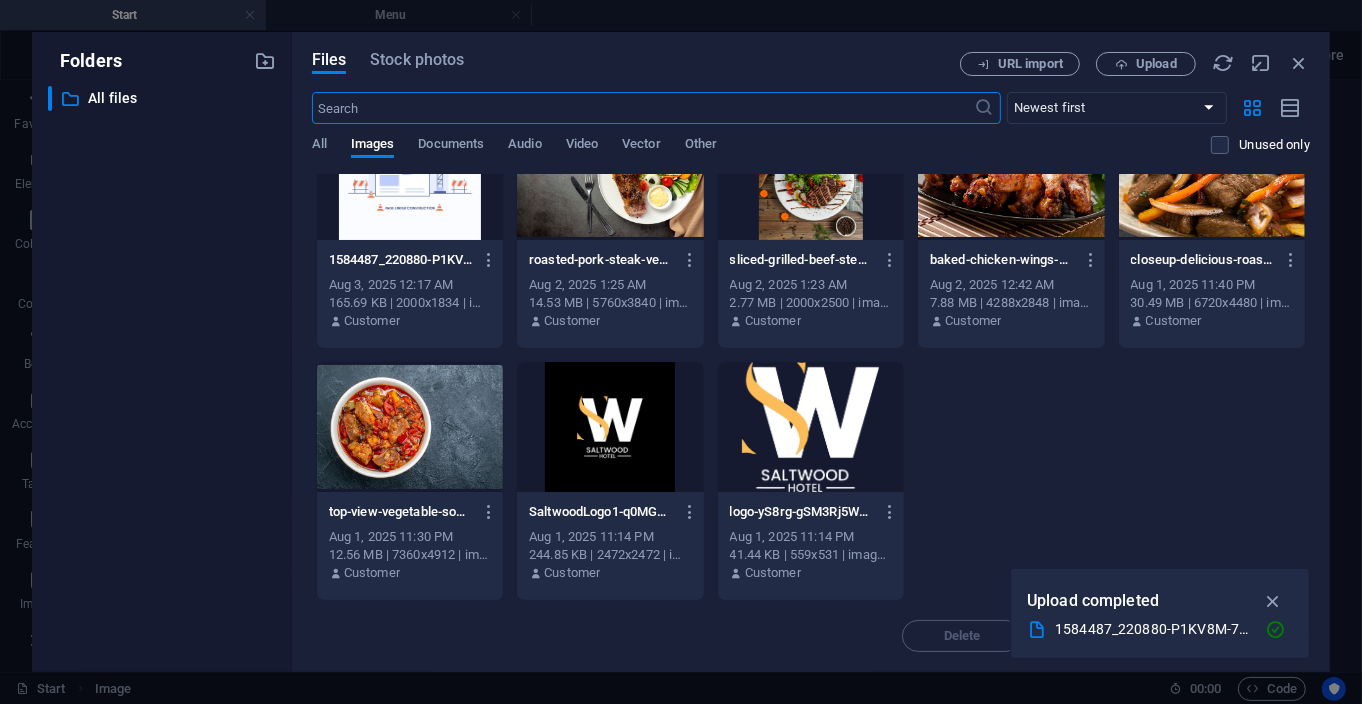 click at bounding box center (811, 427) 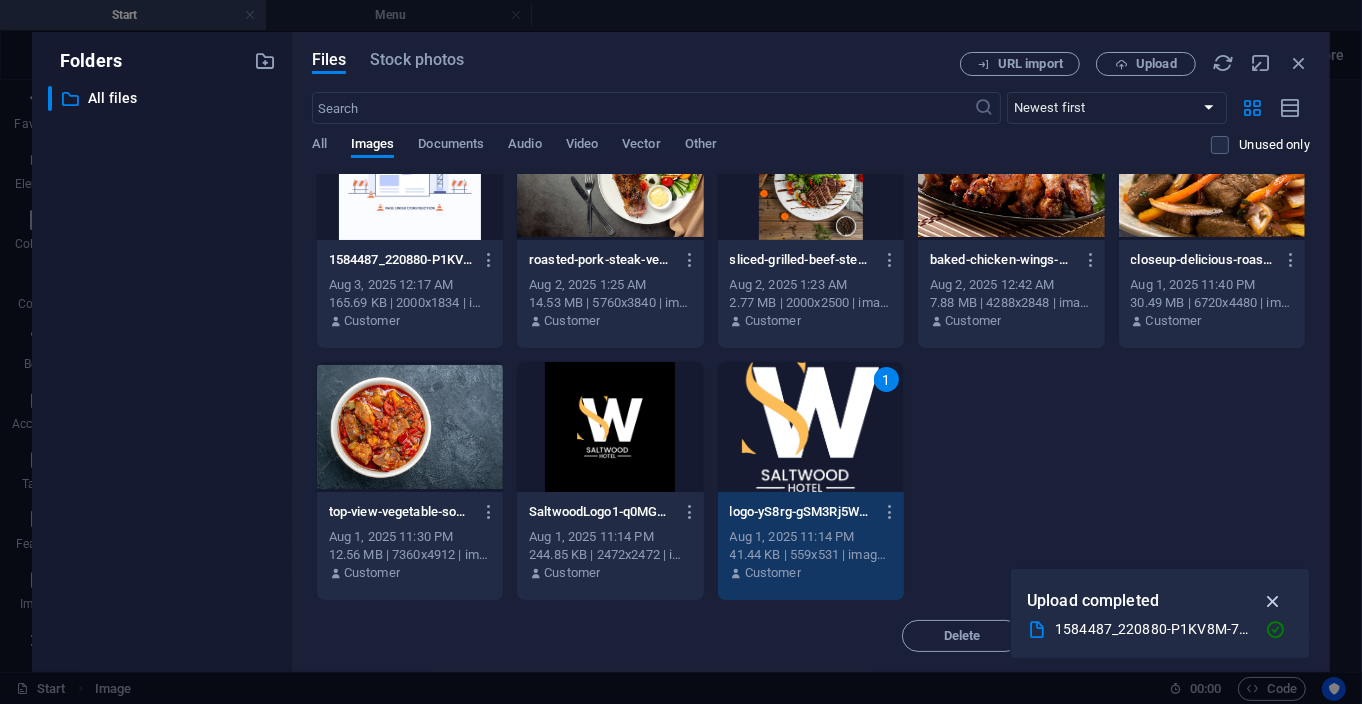 click at bounding box center [1273, 601] 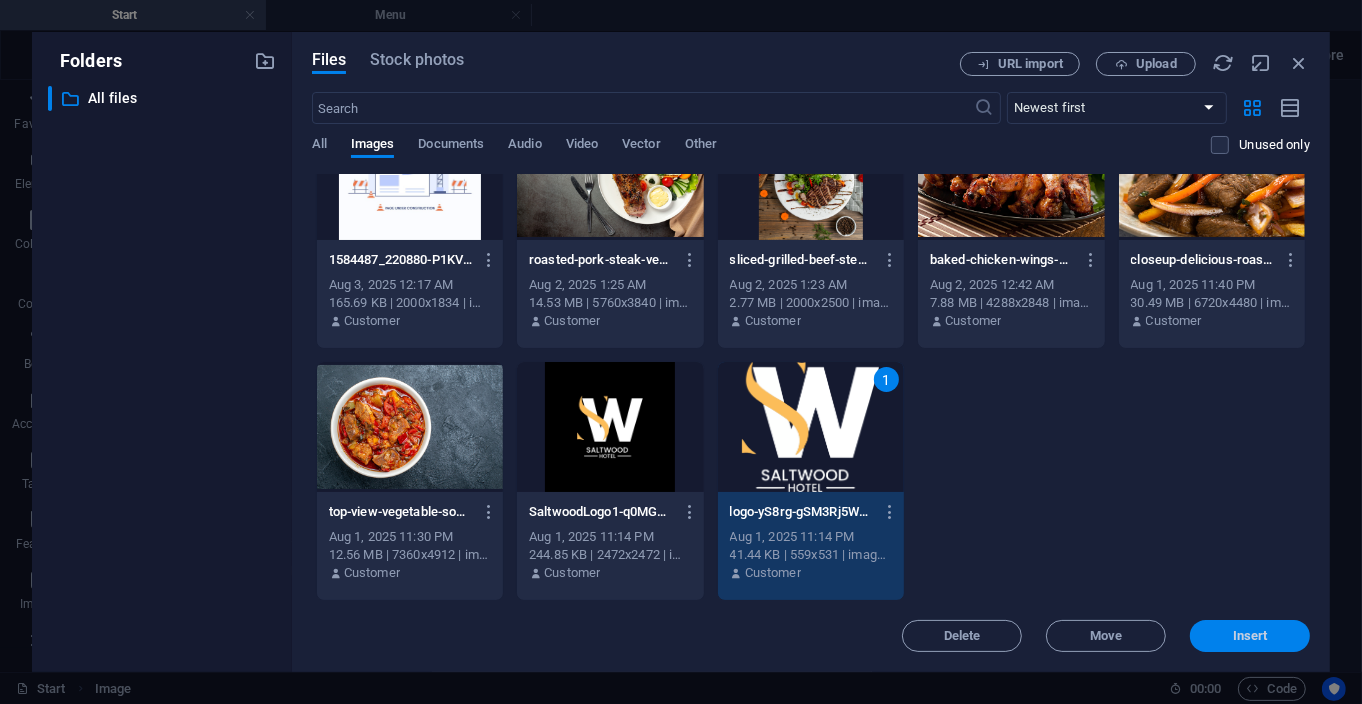click on "Insert" at bounding box center [1250, 636] 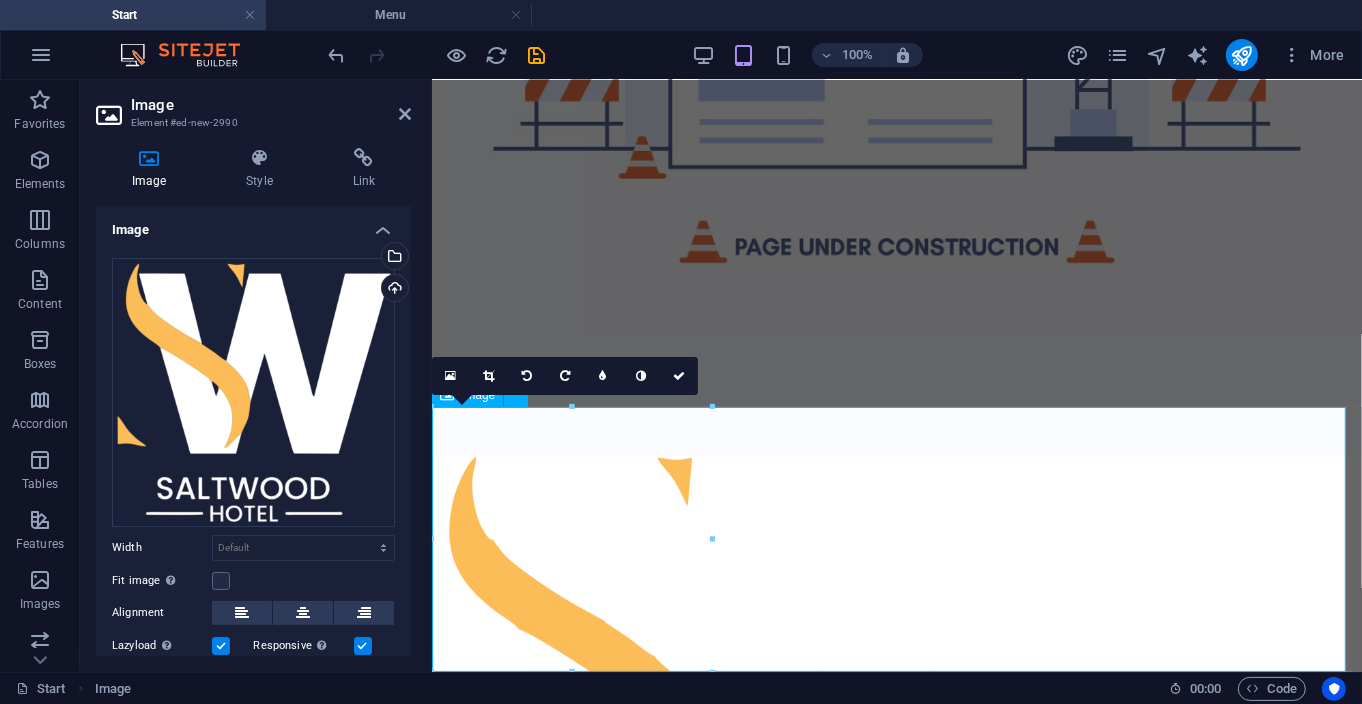 scroll, scrollTop: 511, scrollLeft: 0, axis: vertical 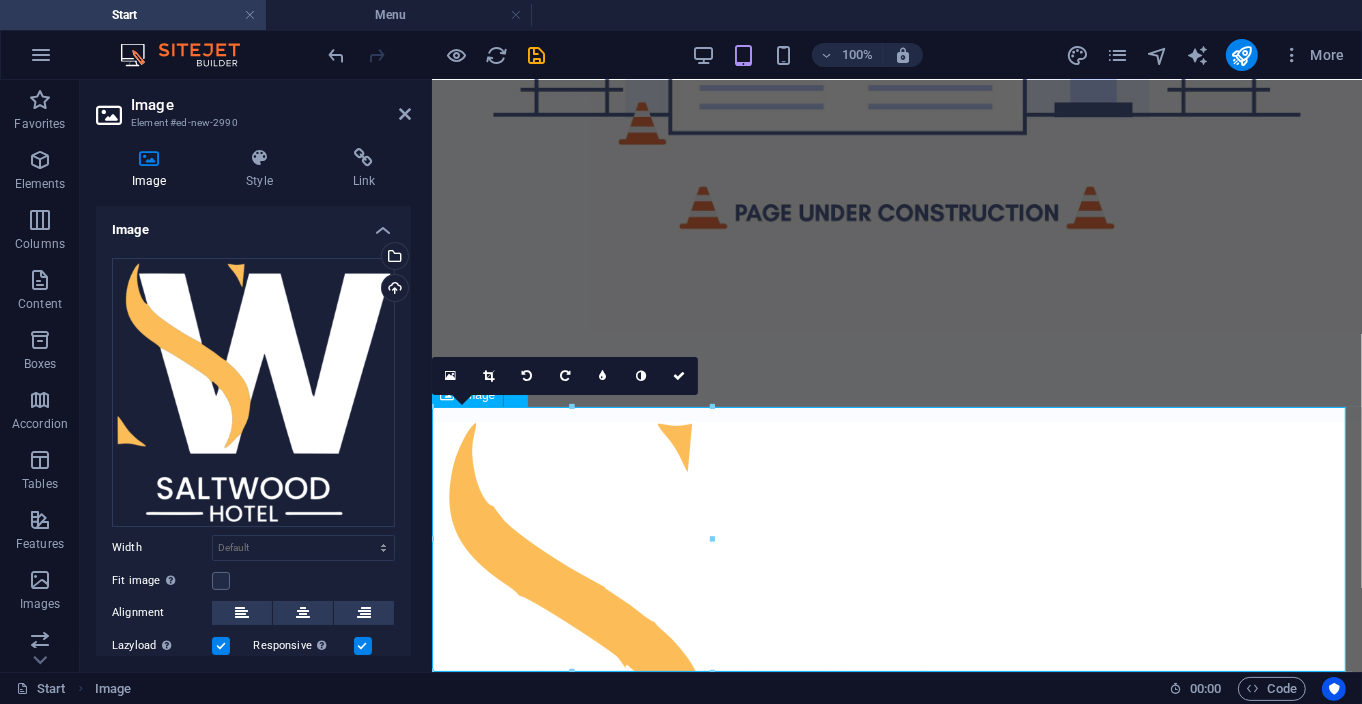click at bounding box center (896, 686) 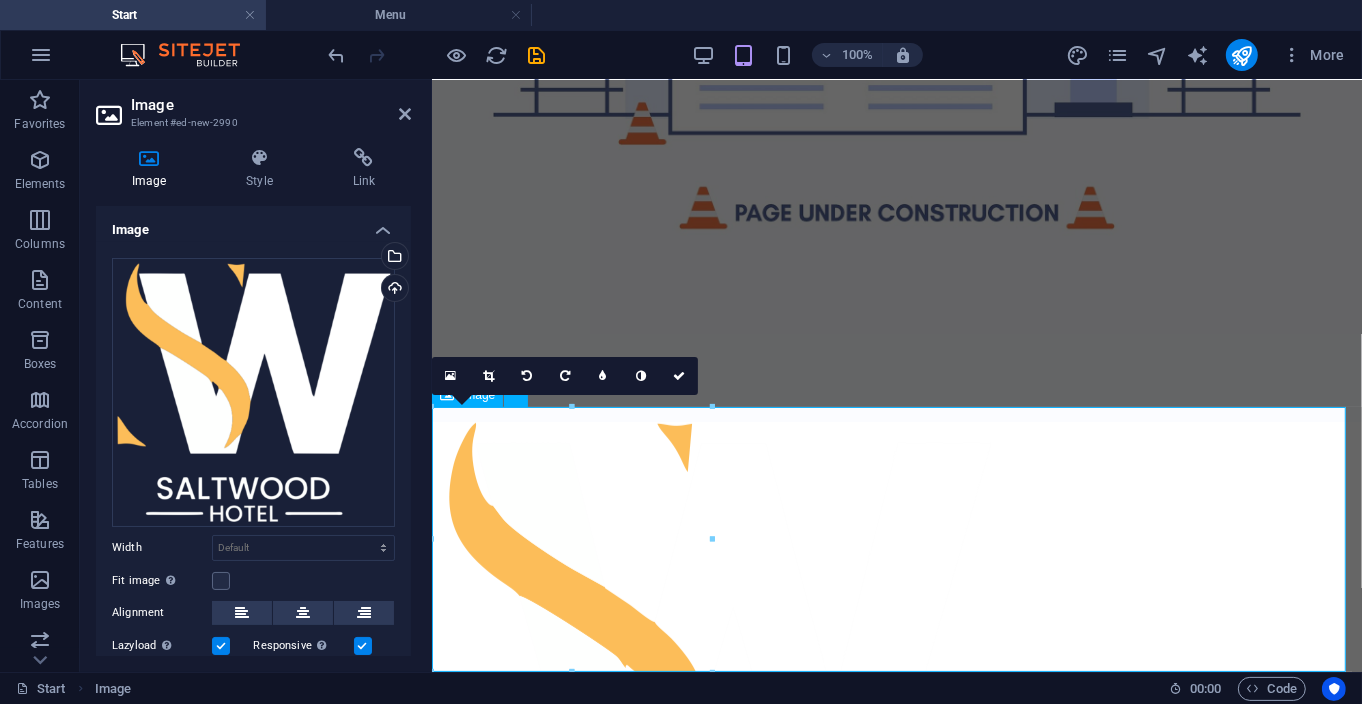 click at bounding box center (896, 686) 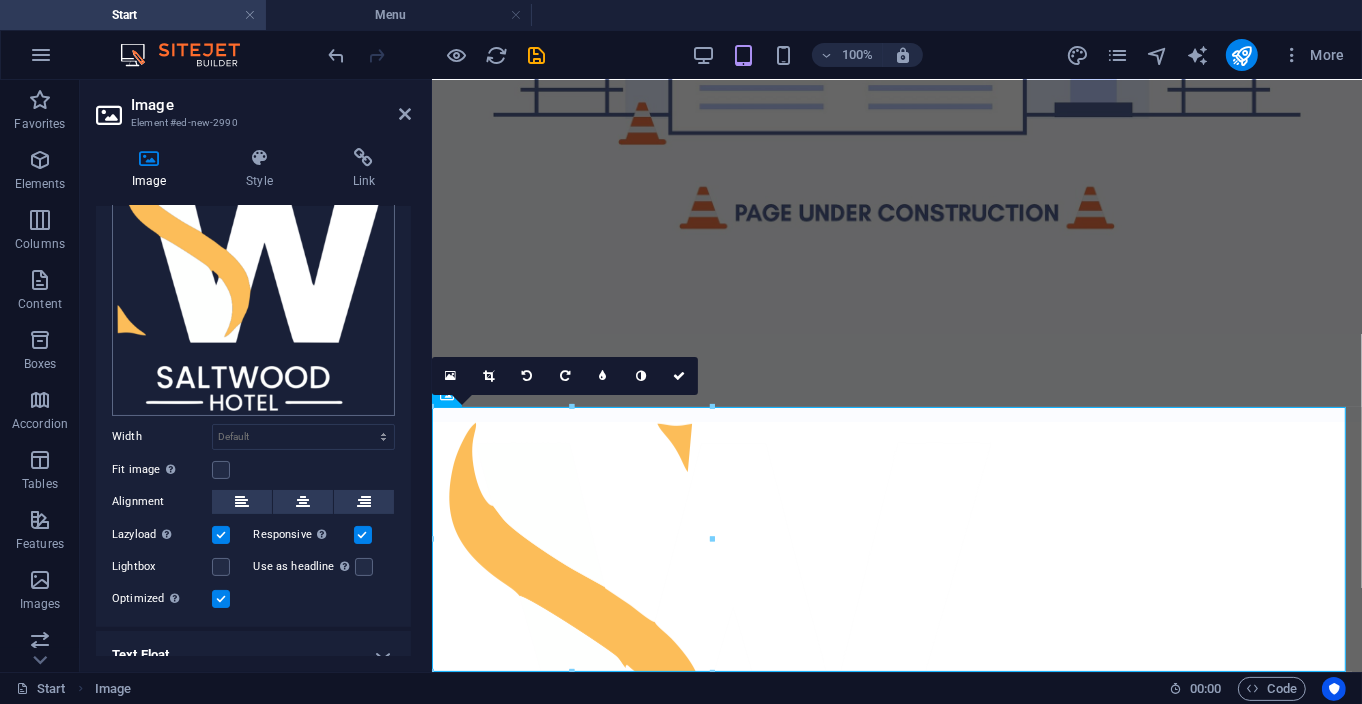scroll, scrollTop: 113, scrollLeft: 0, axis: vertical 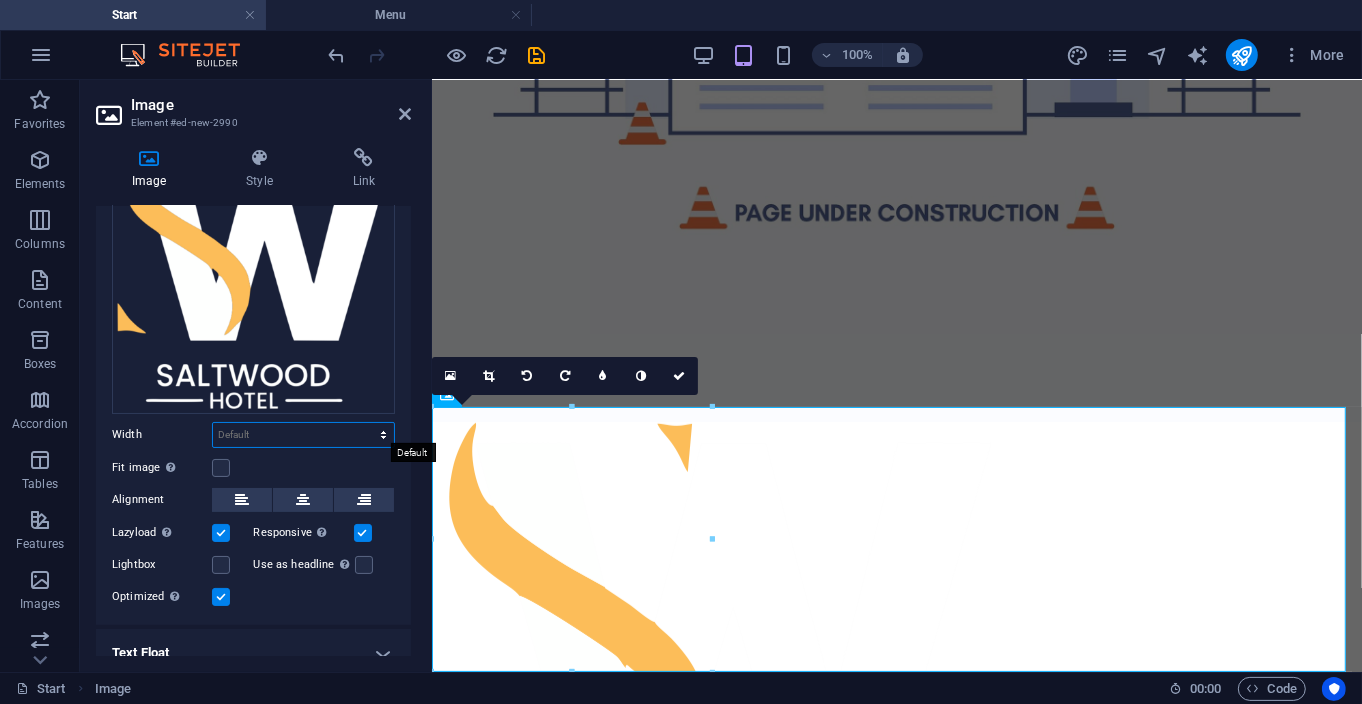 click on "Default auto px rem % em vh vw" at bounding box center [303, 435] 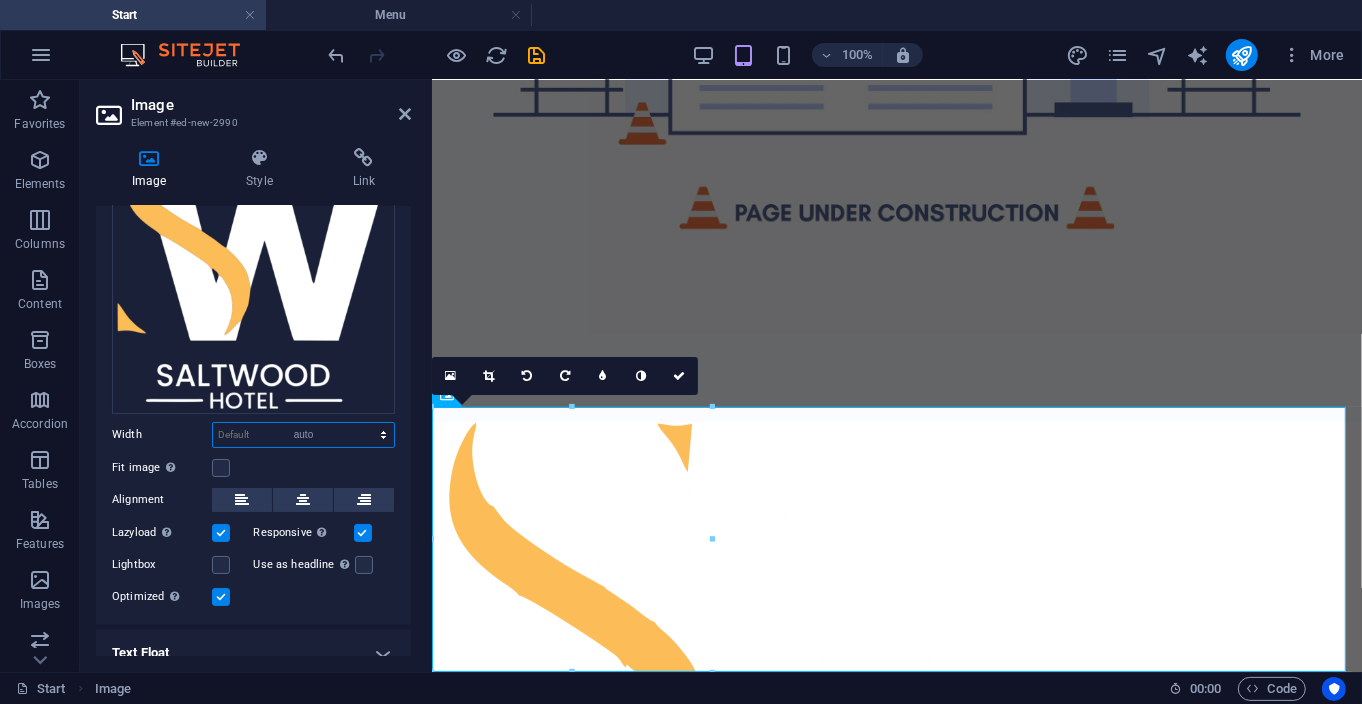click on "Default auto px rem % em vh vw" at bounding box center [303, 435] 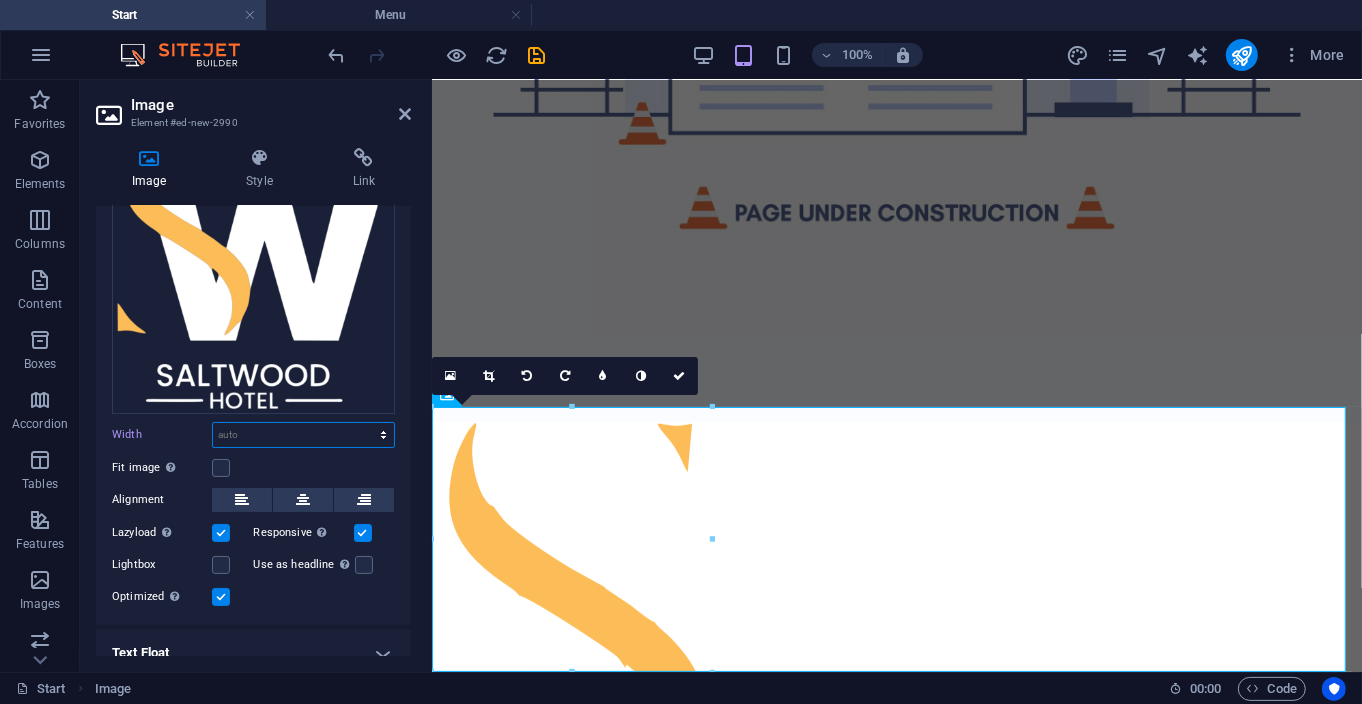 click on "Default auto px rem % em vh vw" at bounding box center (303, 435) 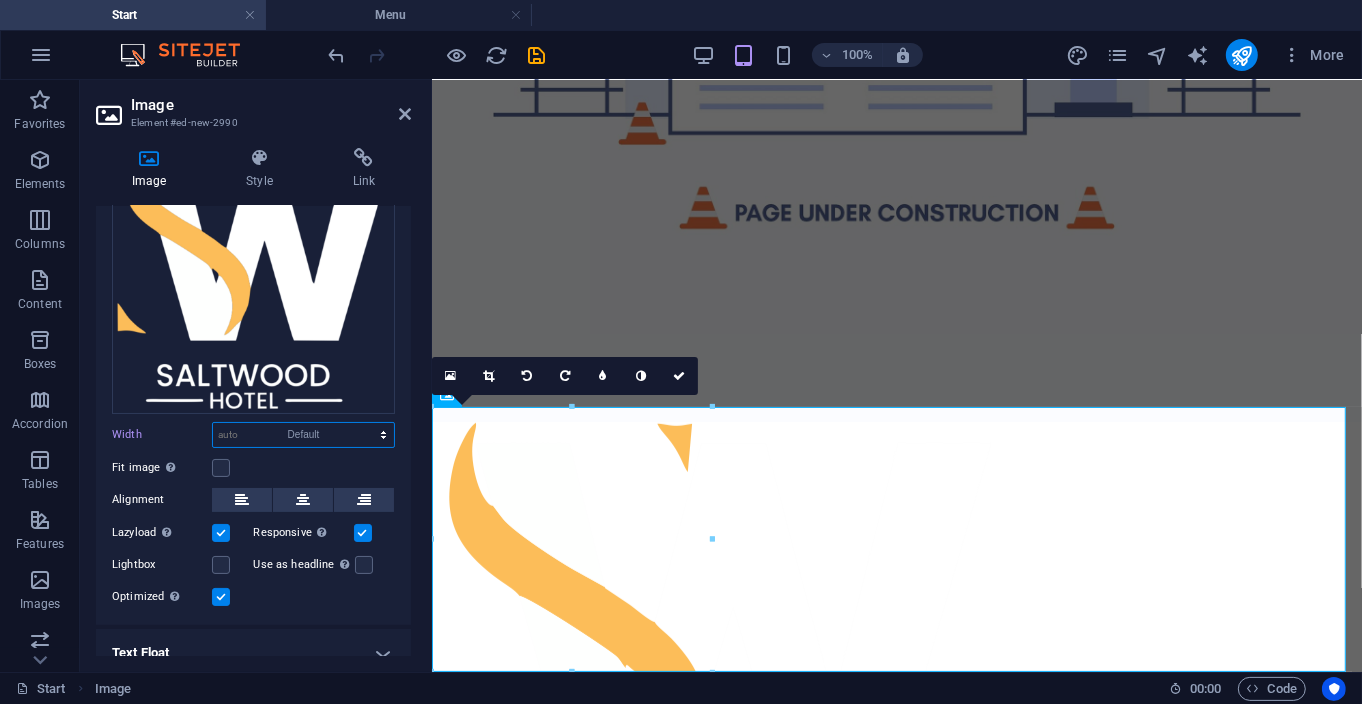 click on "Default auto px rem % em vh vw" at bounding box center (303, 435) 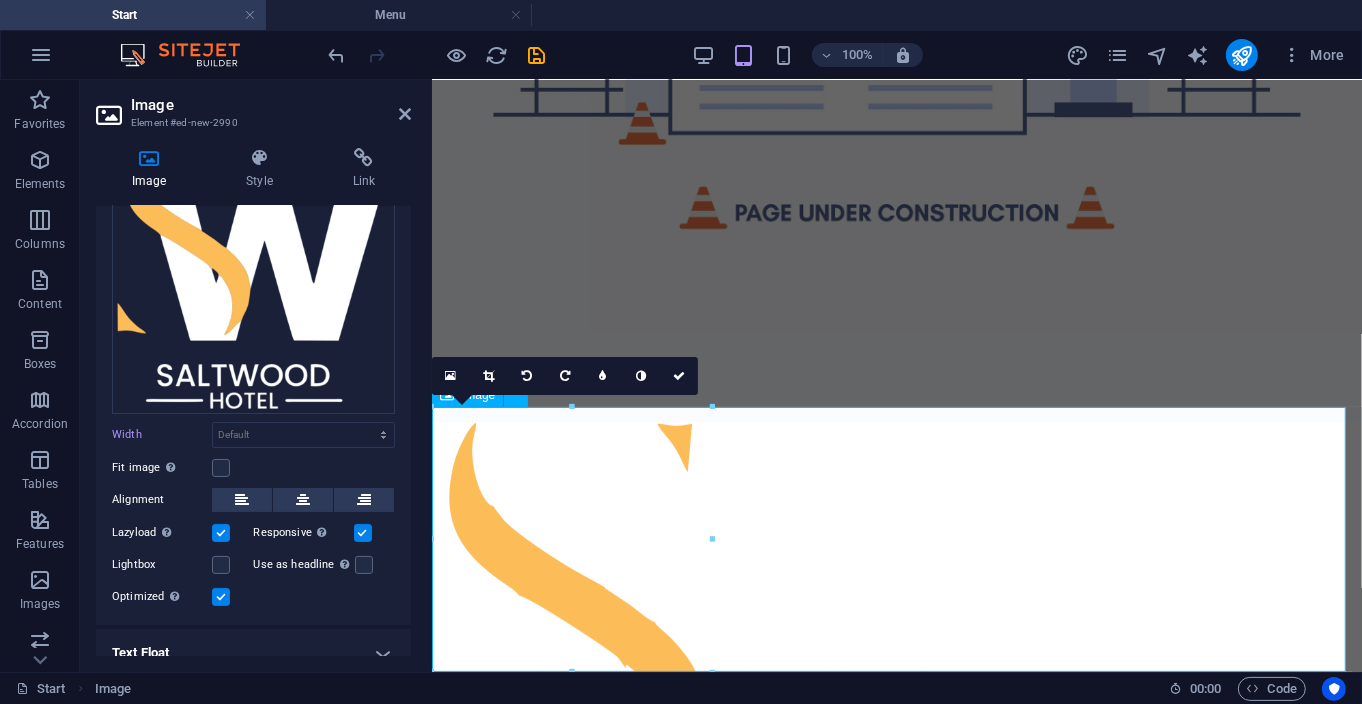click at bounding box center (896, 686) 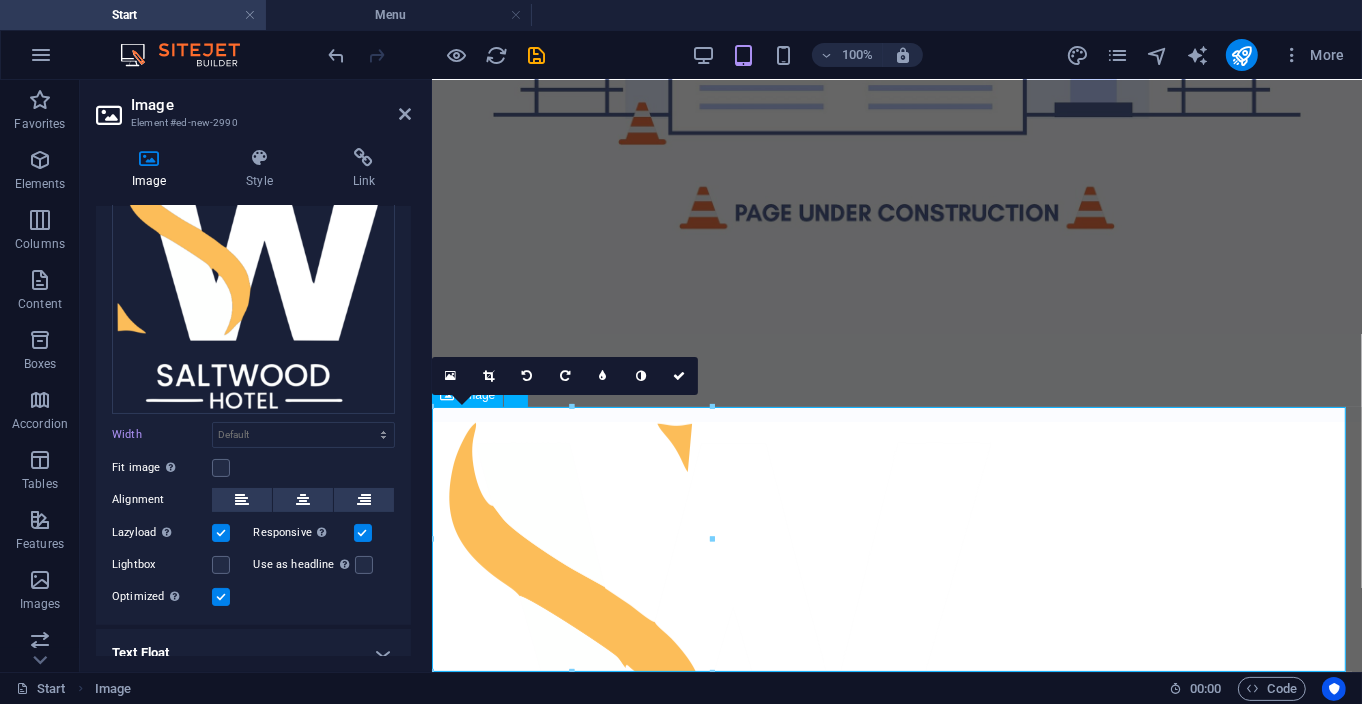 click at bounding box center [896, 686] 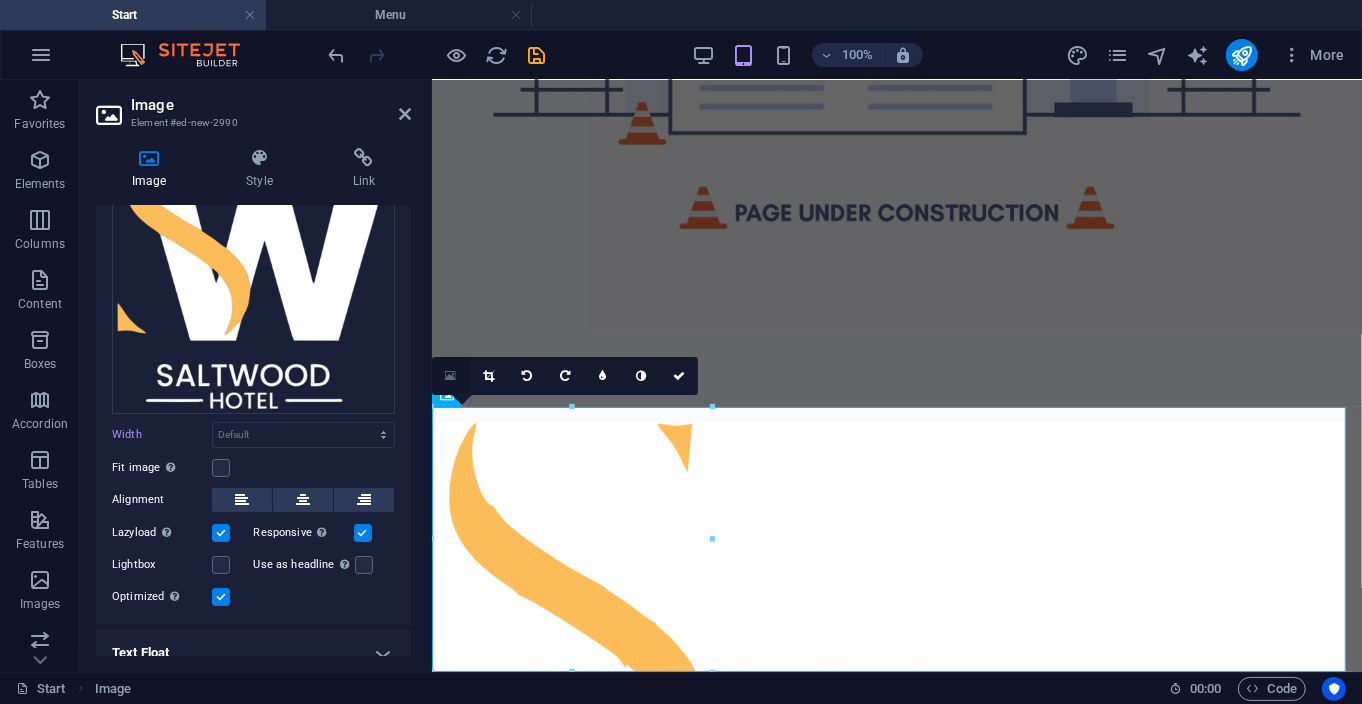 click at bounding box center [450, 376] 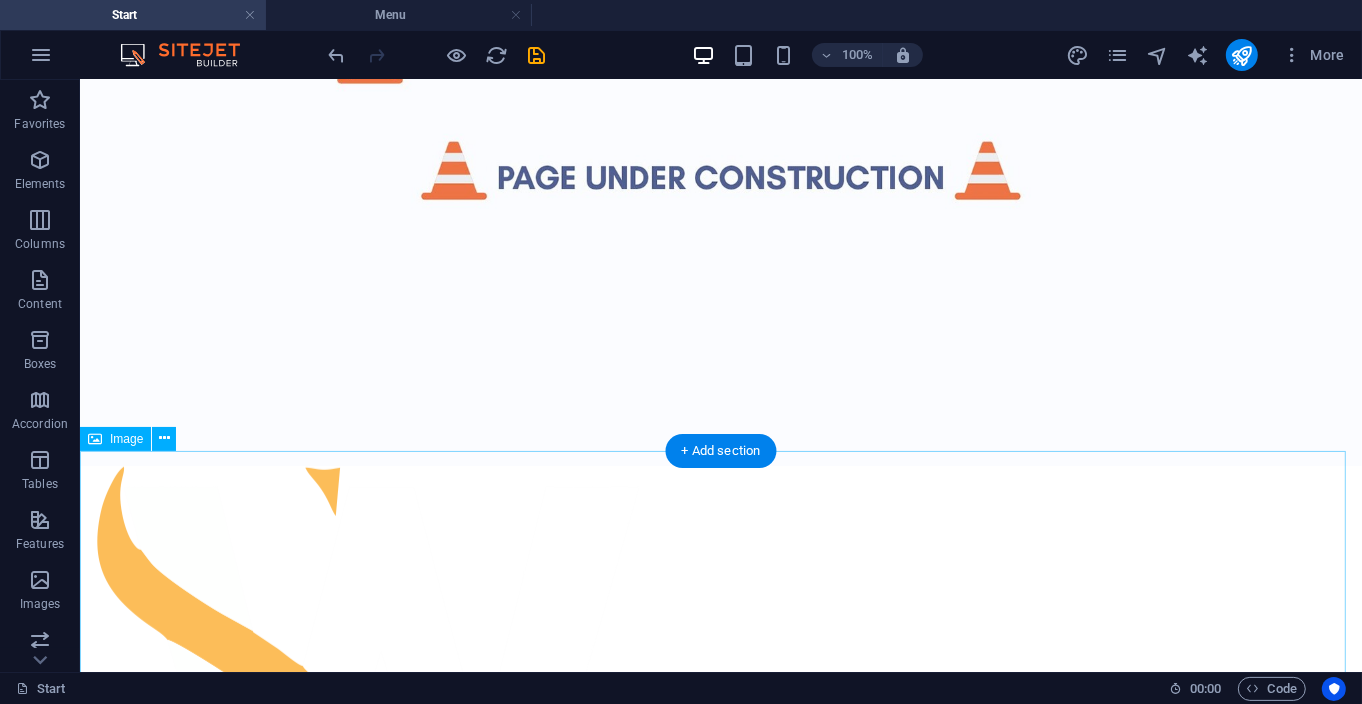 scroll, scrollTop: 834, scrollLeft: 0, axis: vertical 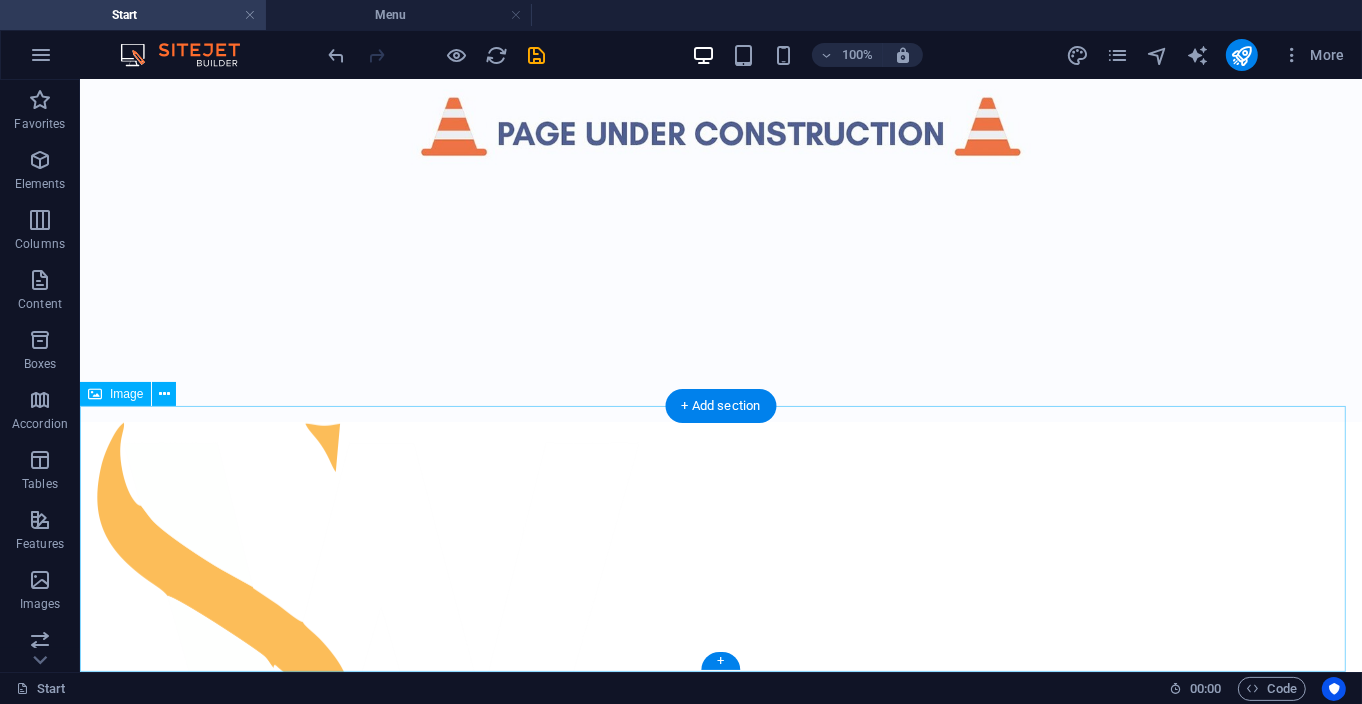 click at bounding box center (720, 686) 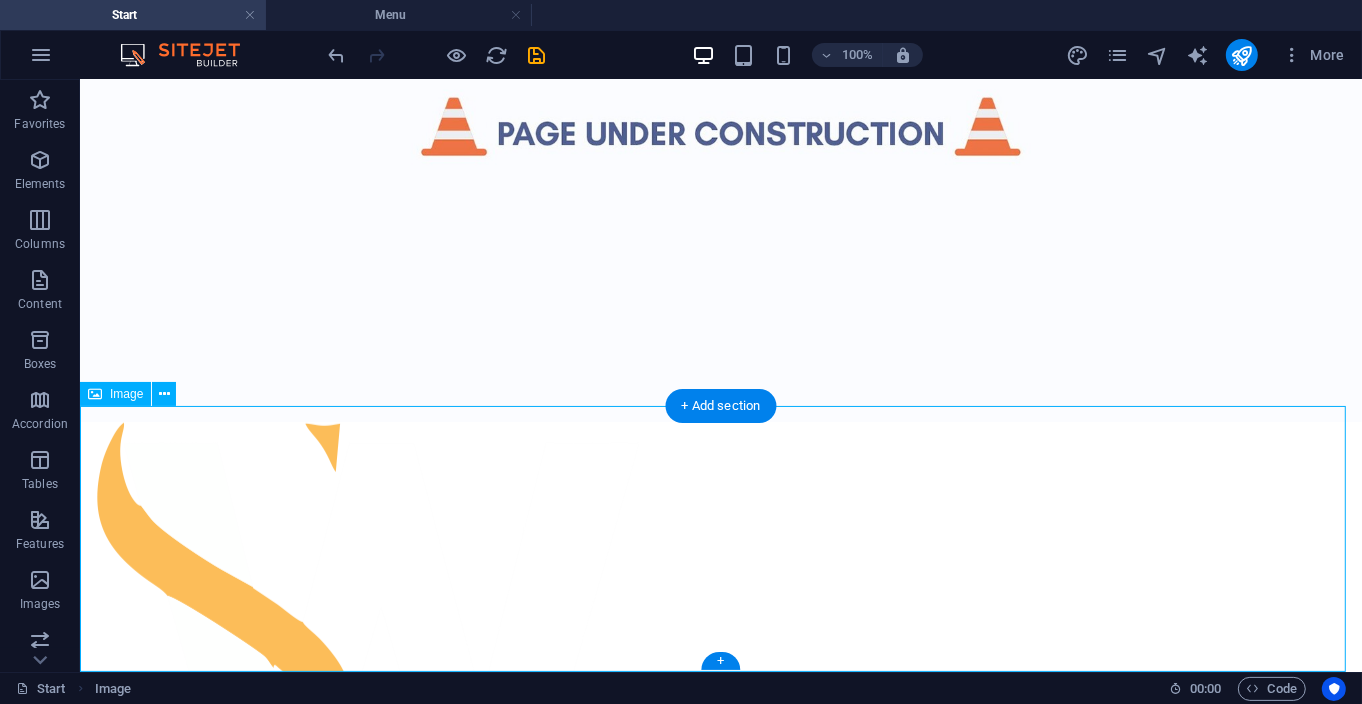 click at bounding box center [720, 686] 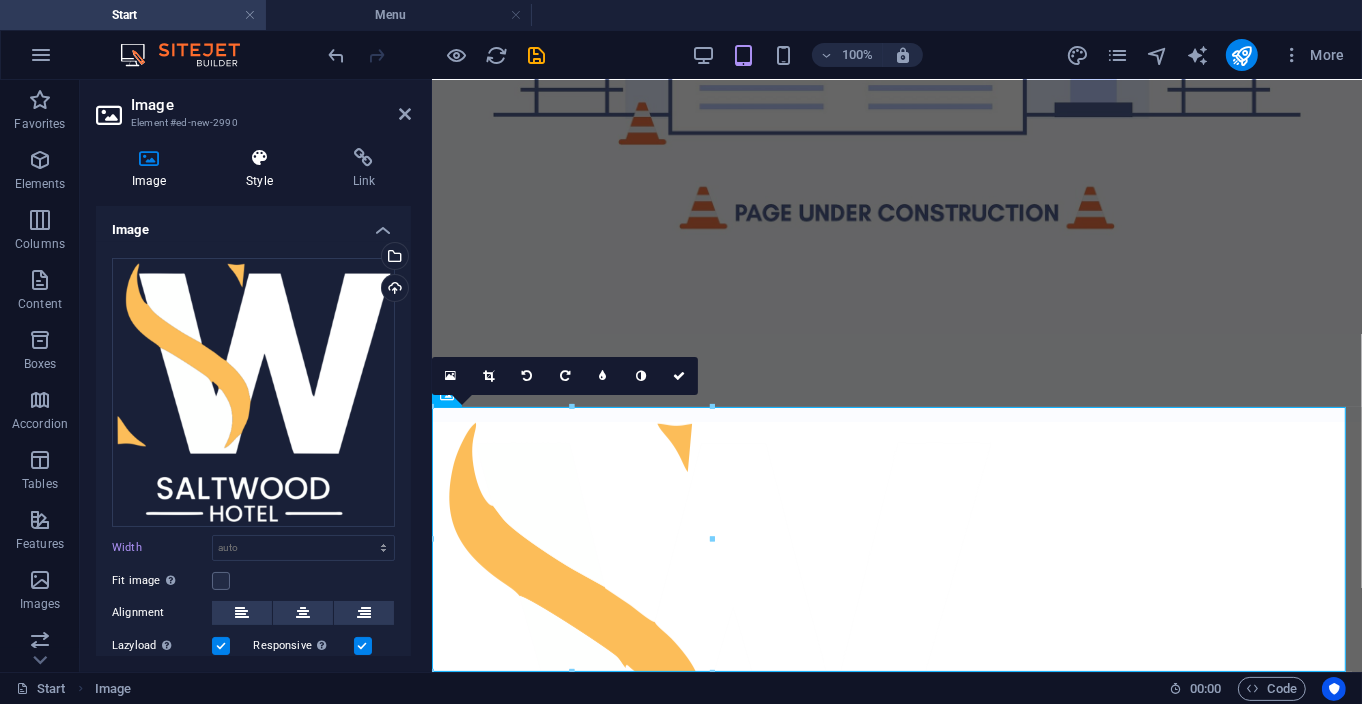 click on "Style" at bounding box center [263, 169] 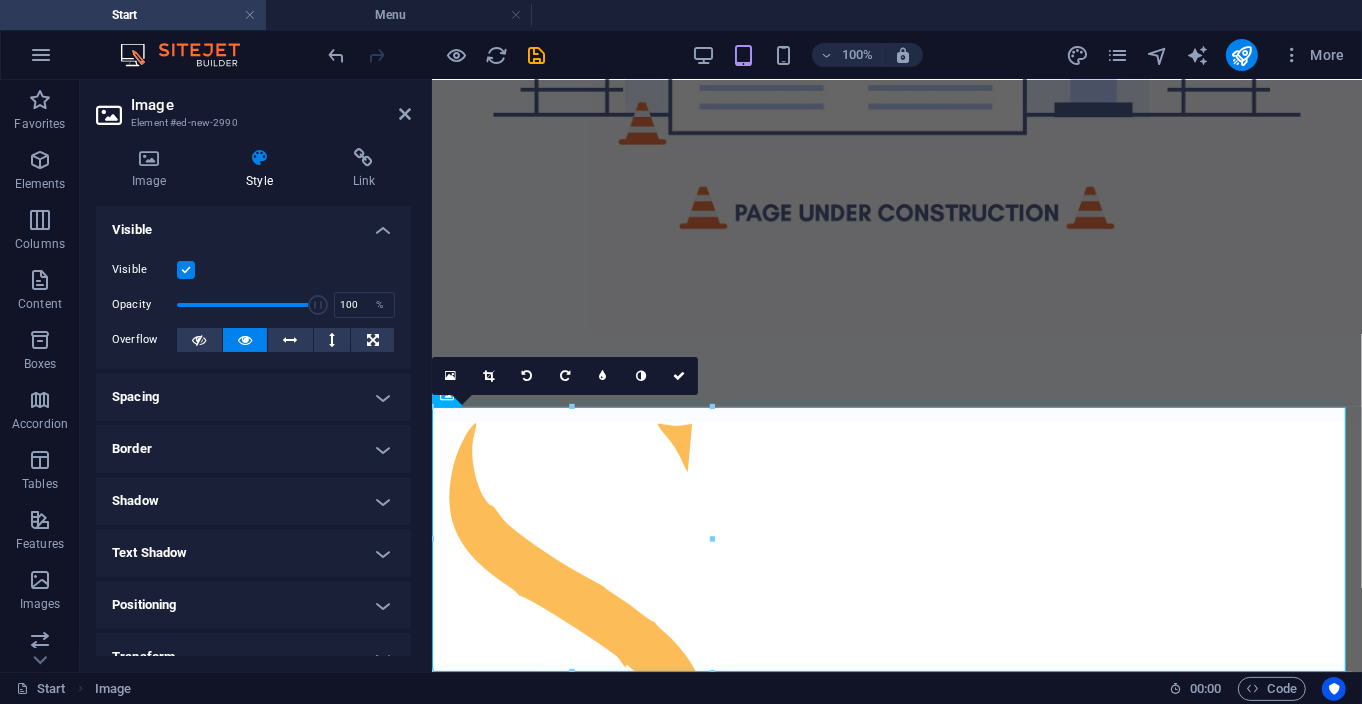 click on "Shadow" at bounding box center (253, 501) 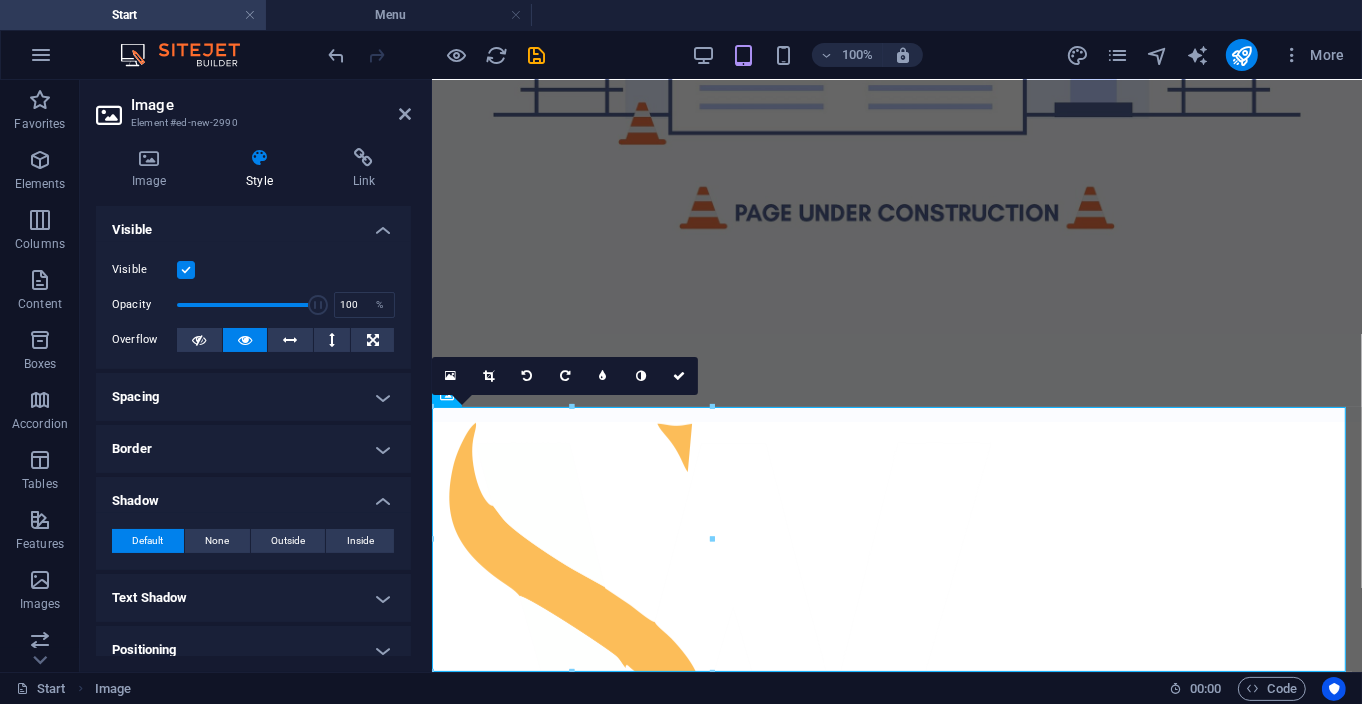 click on "Text Shadow" at bounding box center (253, 598) 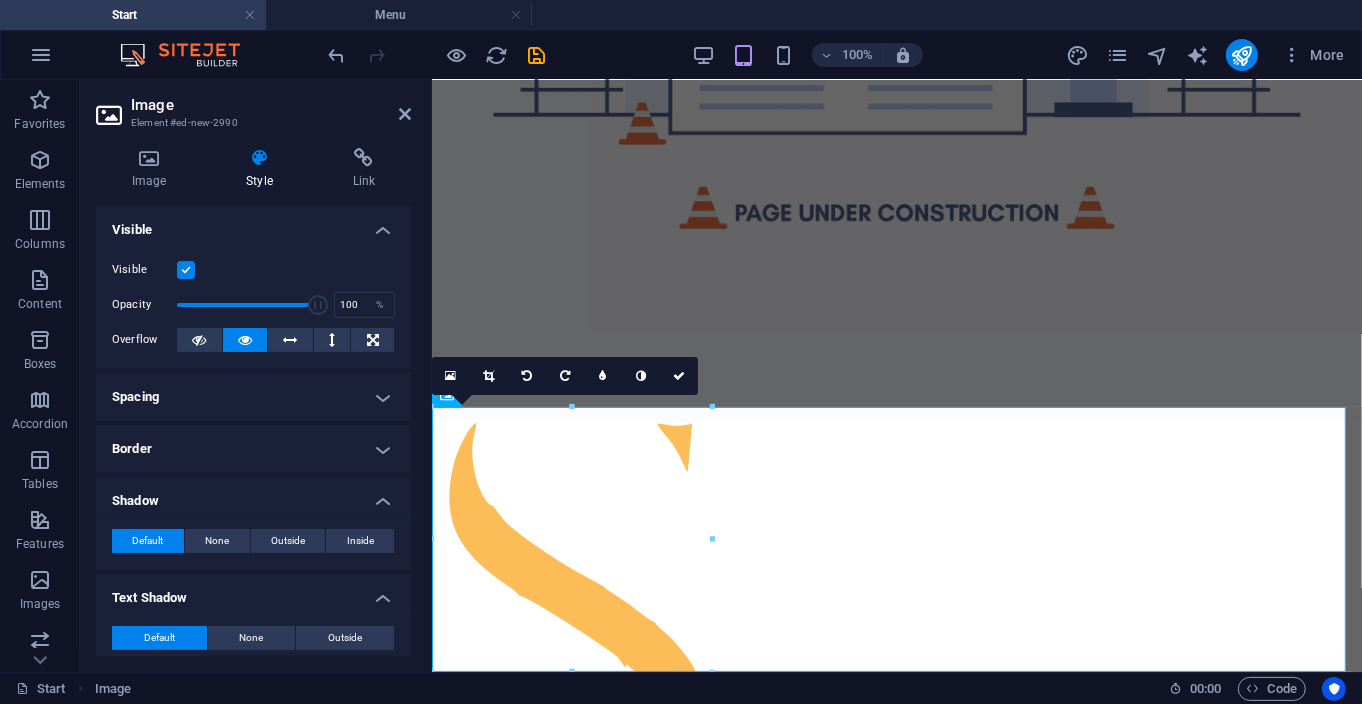 click on "Text Shadow" at bounding box center (253, 592) 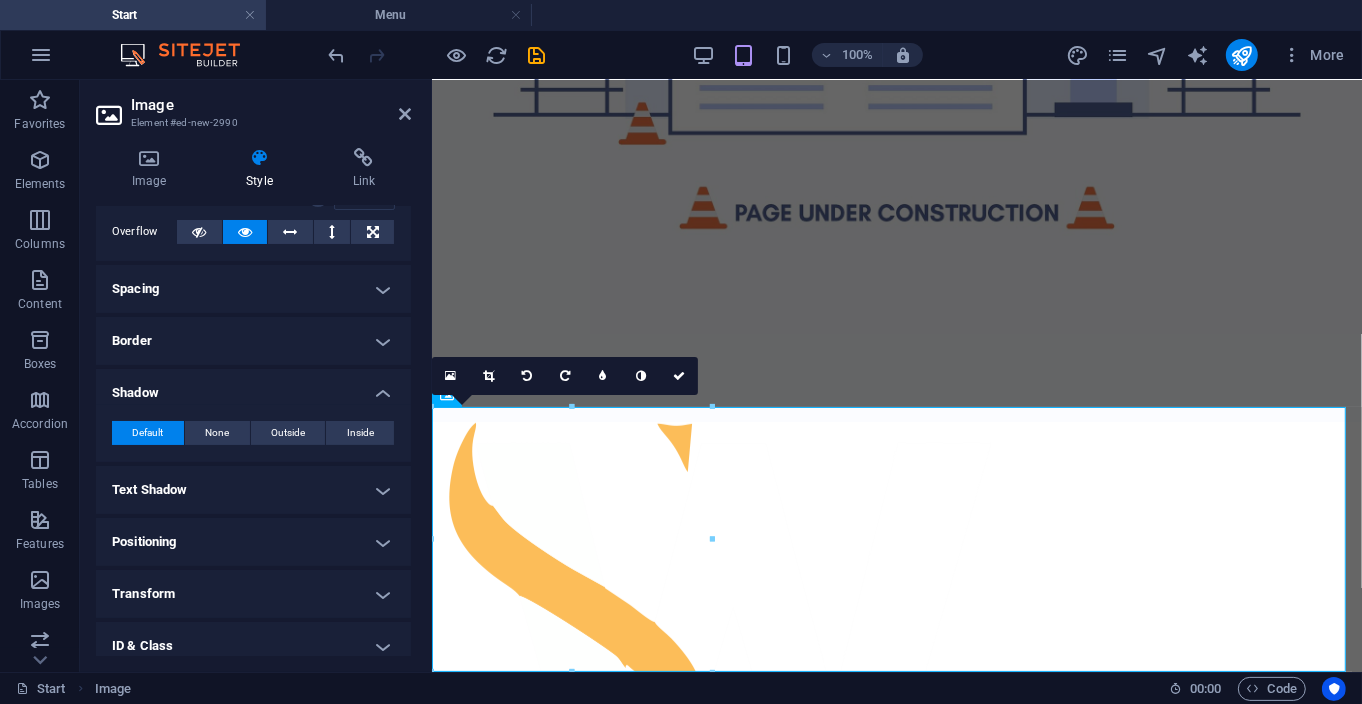 scroll, scrollTop: 141, scrollLeft: 0, axis: vertical 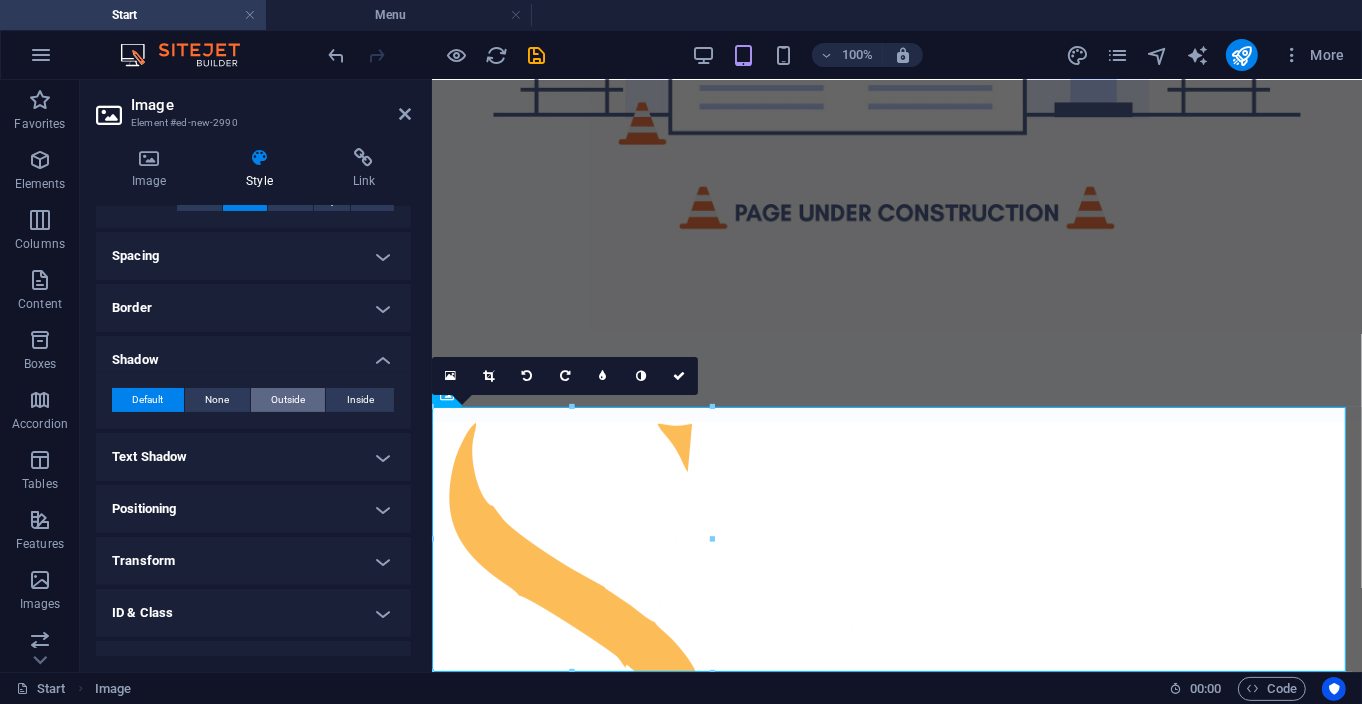click on "Outside" at bounding box center [288, 400] 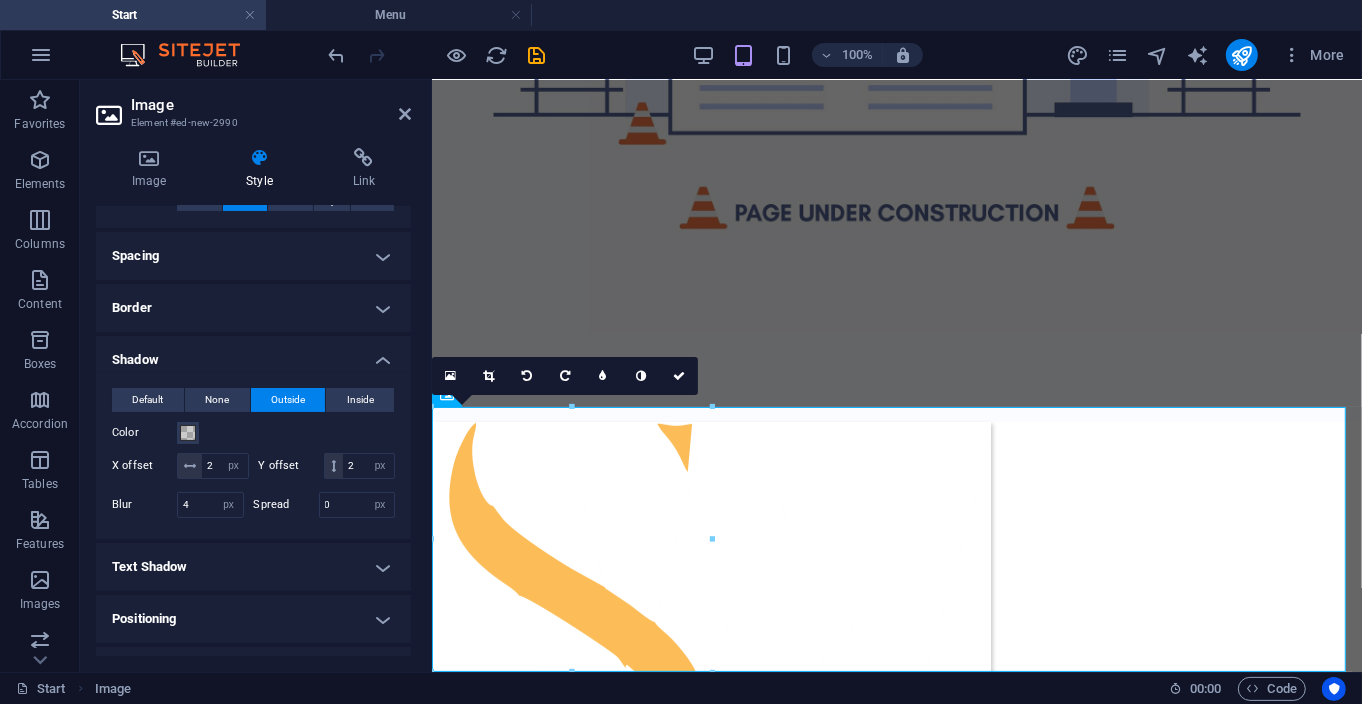 click on "Border" at bounding box center (253, 308) 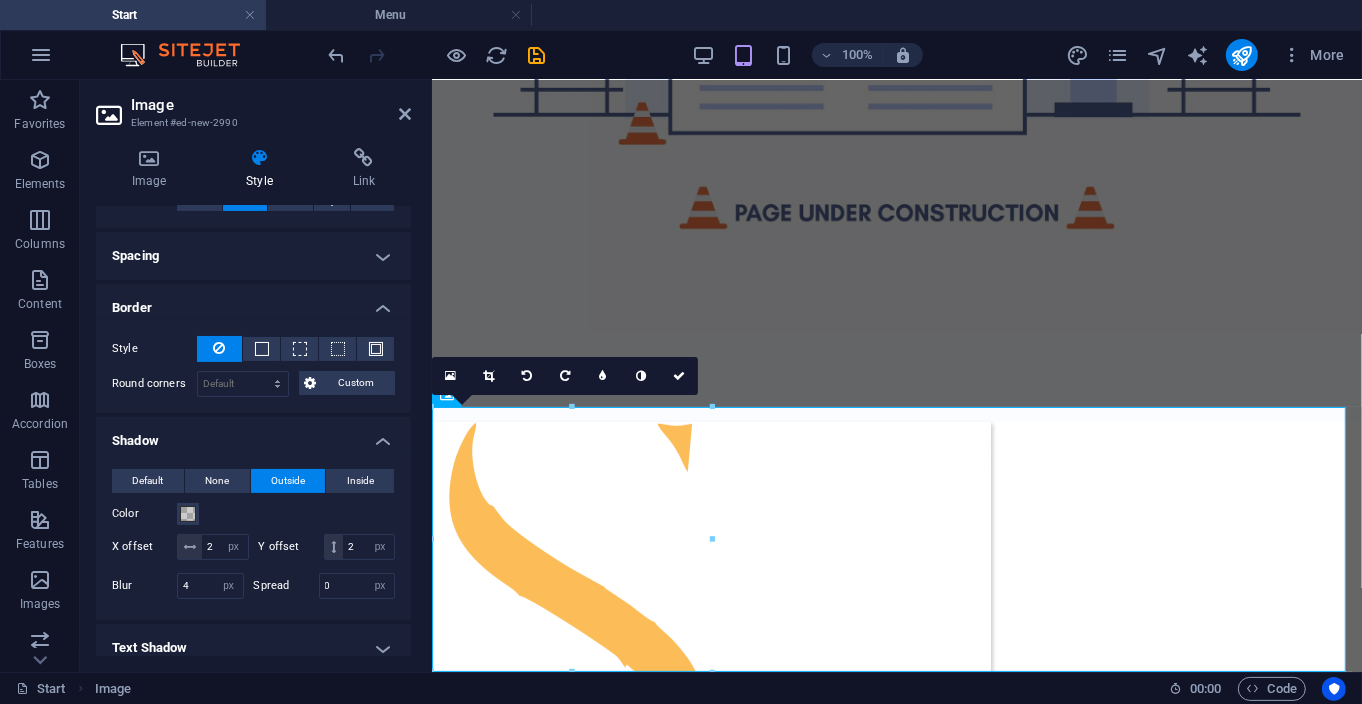 click at bounding box center [220, 348] 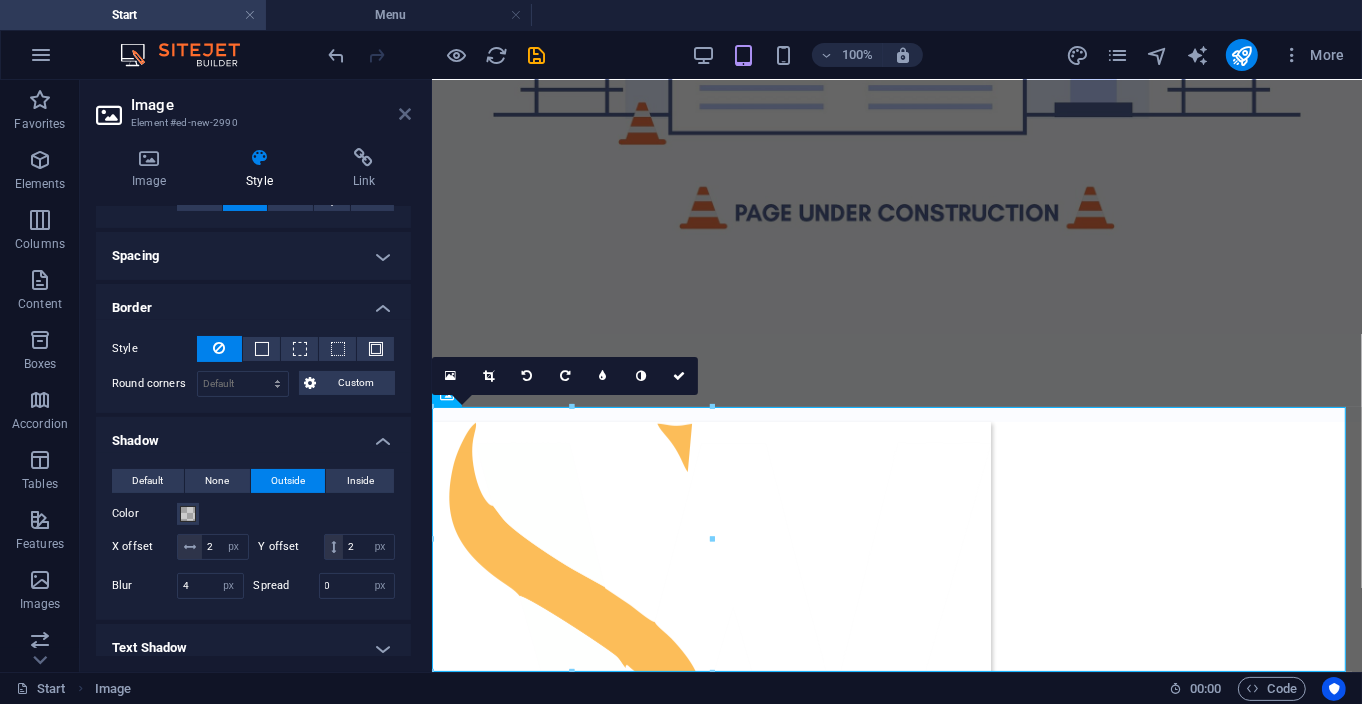 click at bounding box center [405, 114] 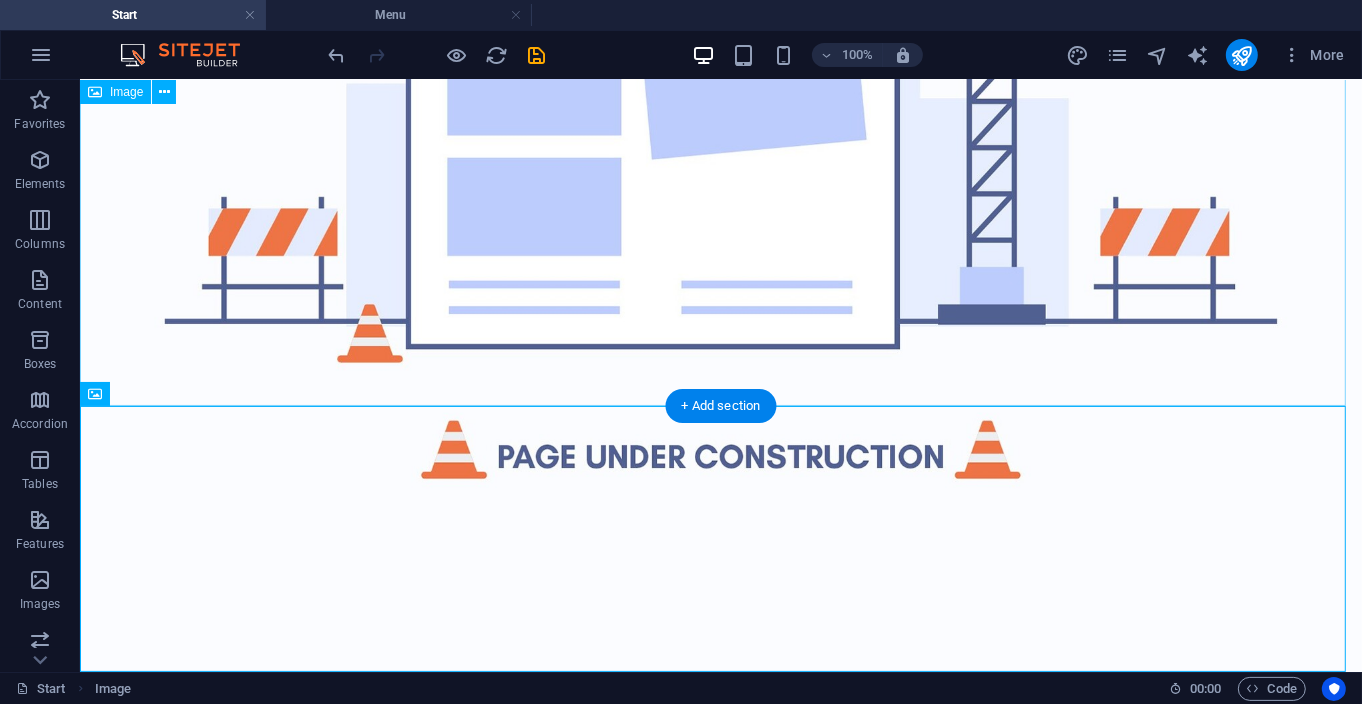 scroll, scrollTop: 834, scrollLeft: 0, axis: vertical 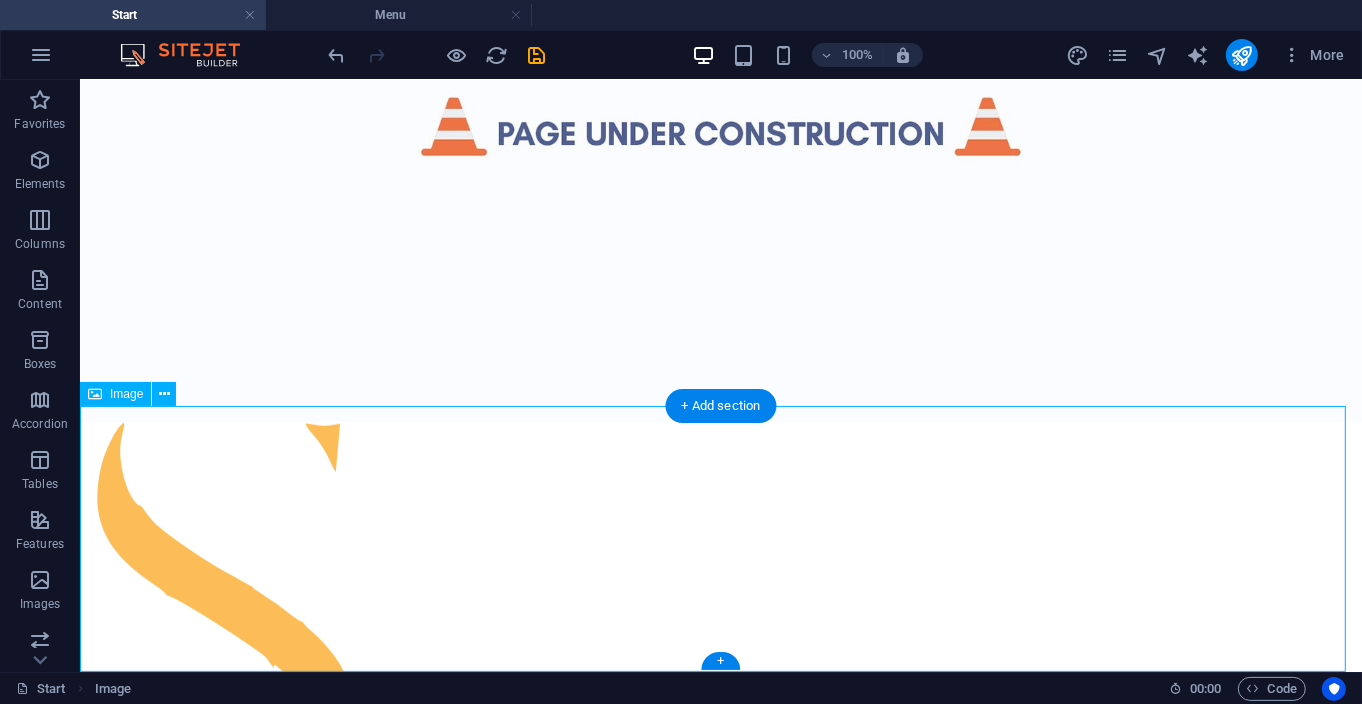 click at bounding box center [720, 686] 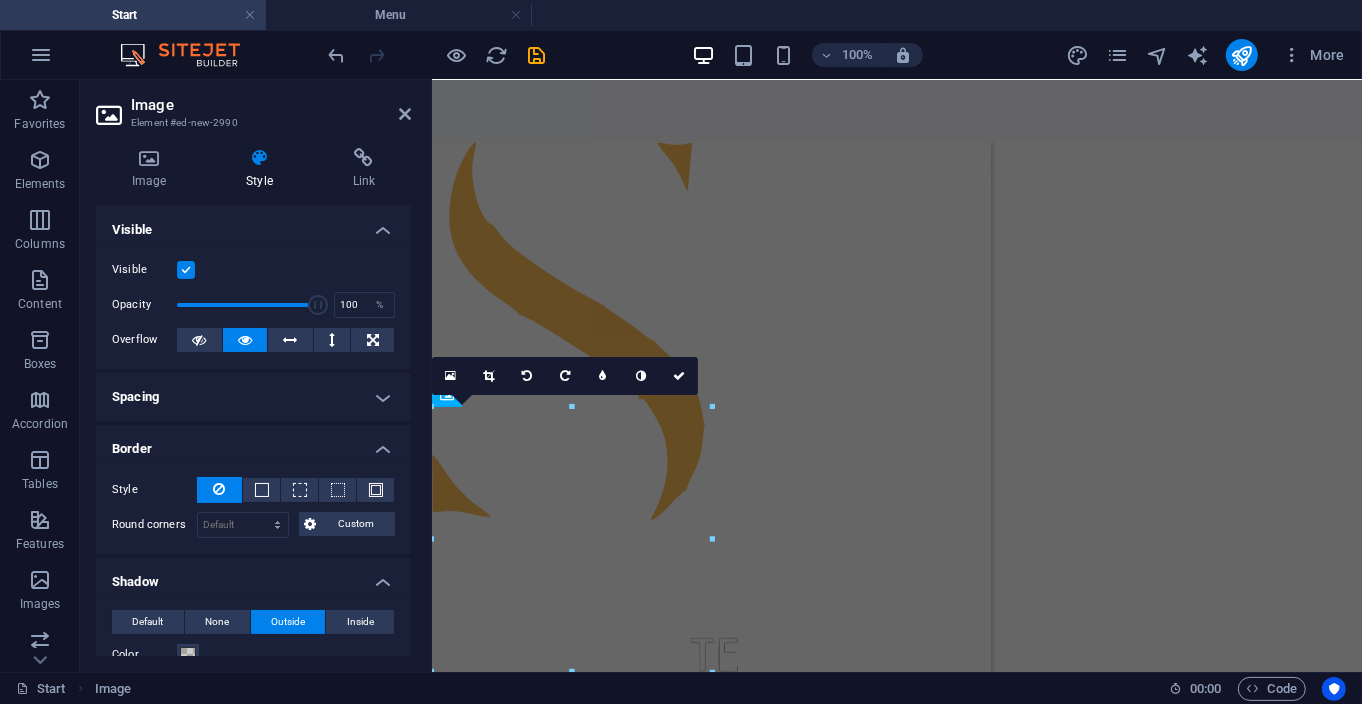 scroll, scrollTop: 511, scrollLeft: 0, axis: vertical 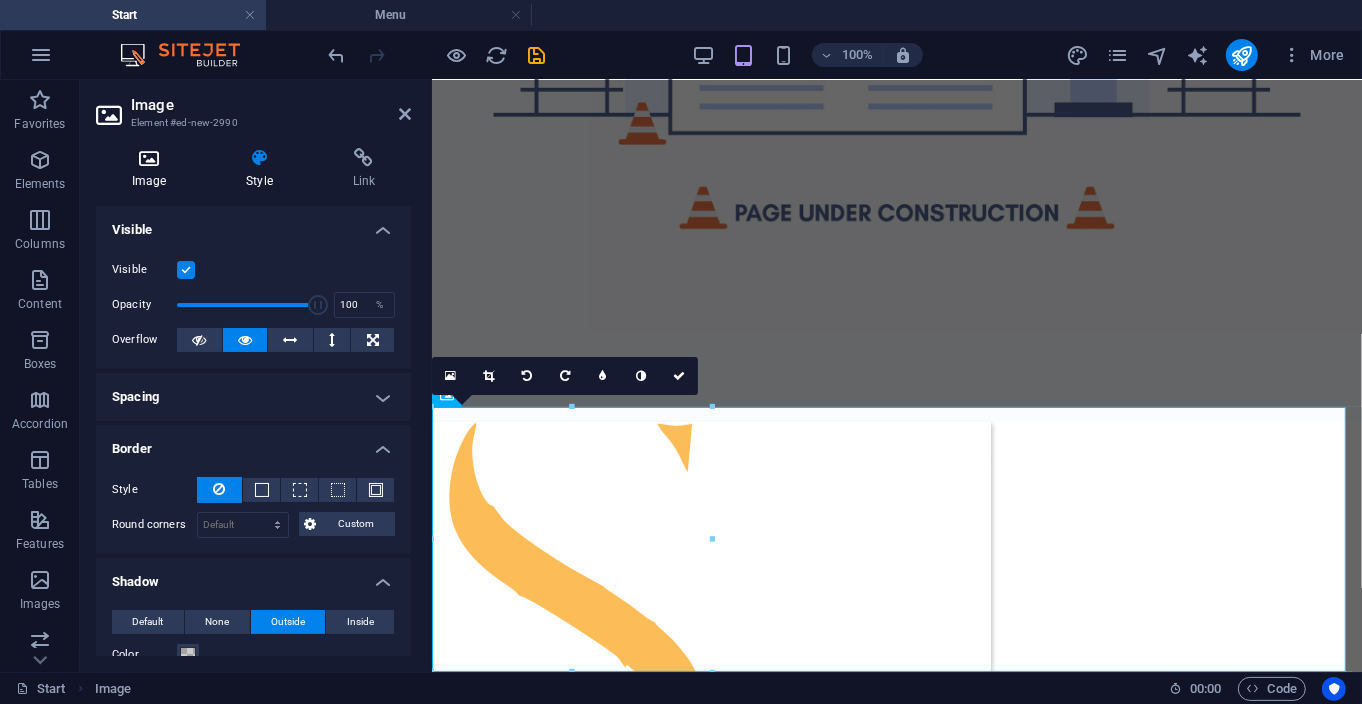 click at bounding box center [149, 158] 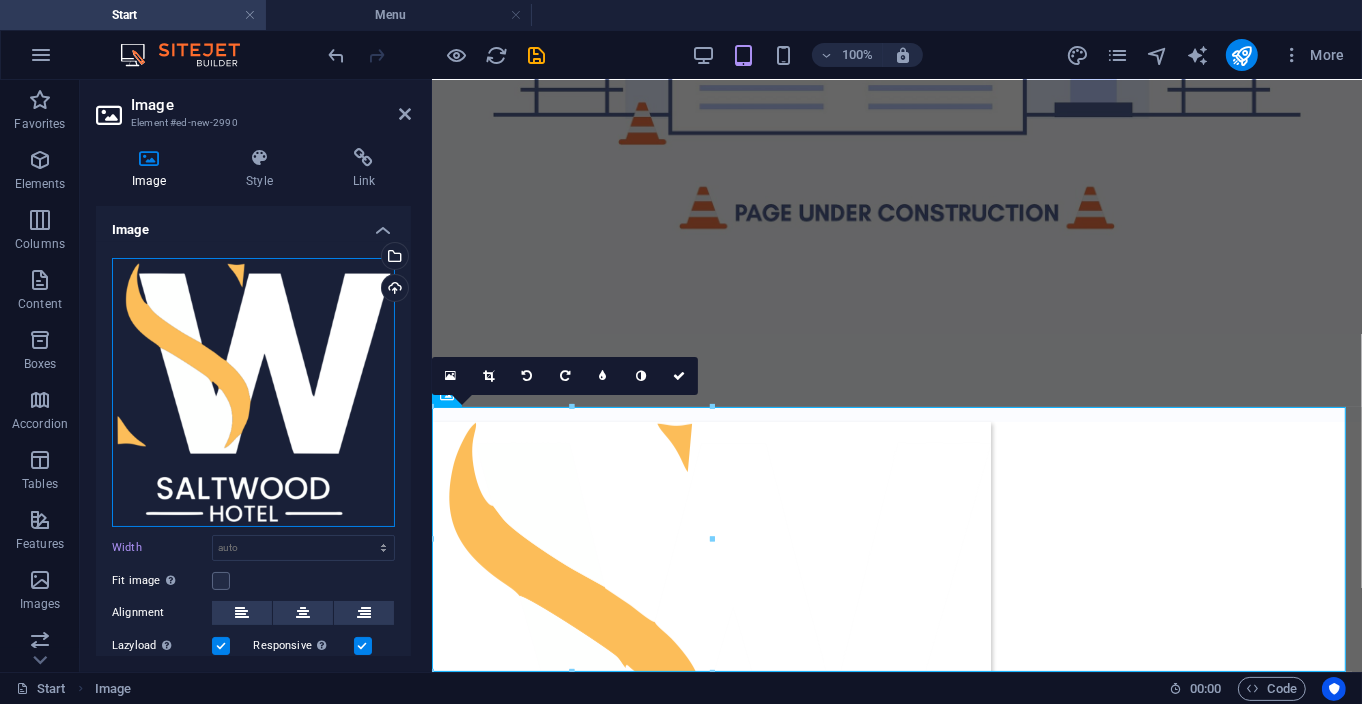 click on "Drag files here, click to choose files or select files from Files or our free stock photos & videos" at bounding box center [253, 392] 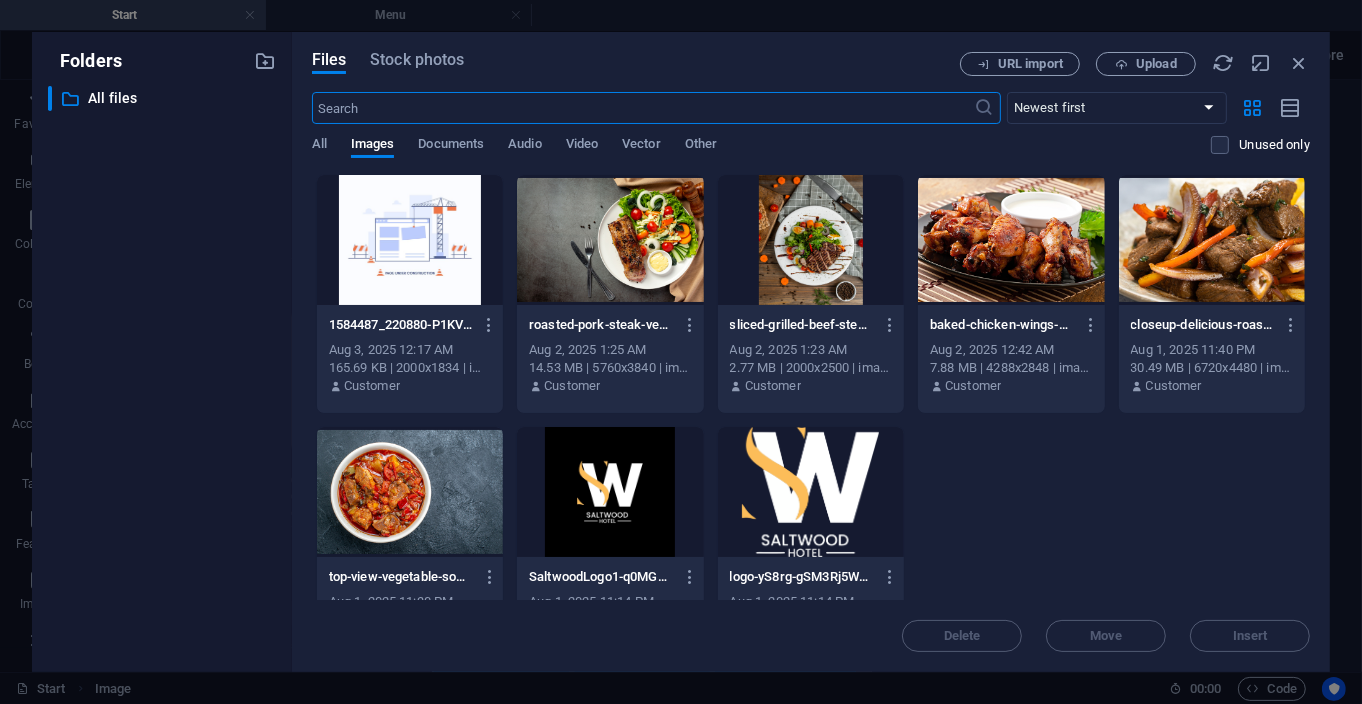 scroll, scrollTop: 62, scrollLeft: 0, axis: vertical 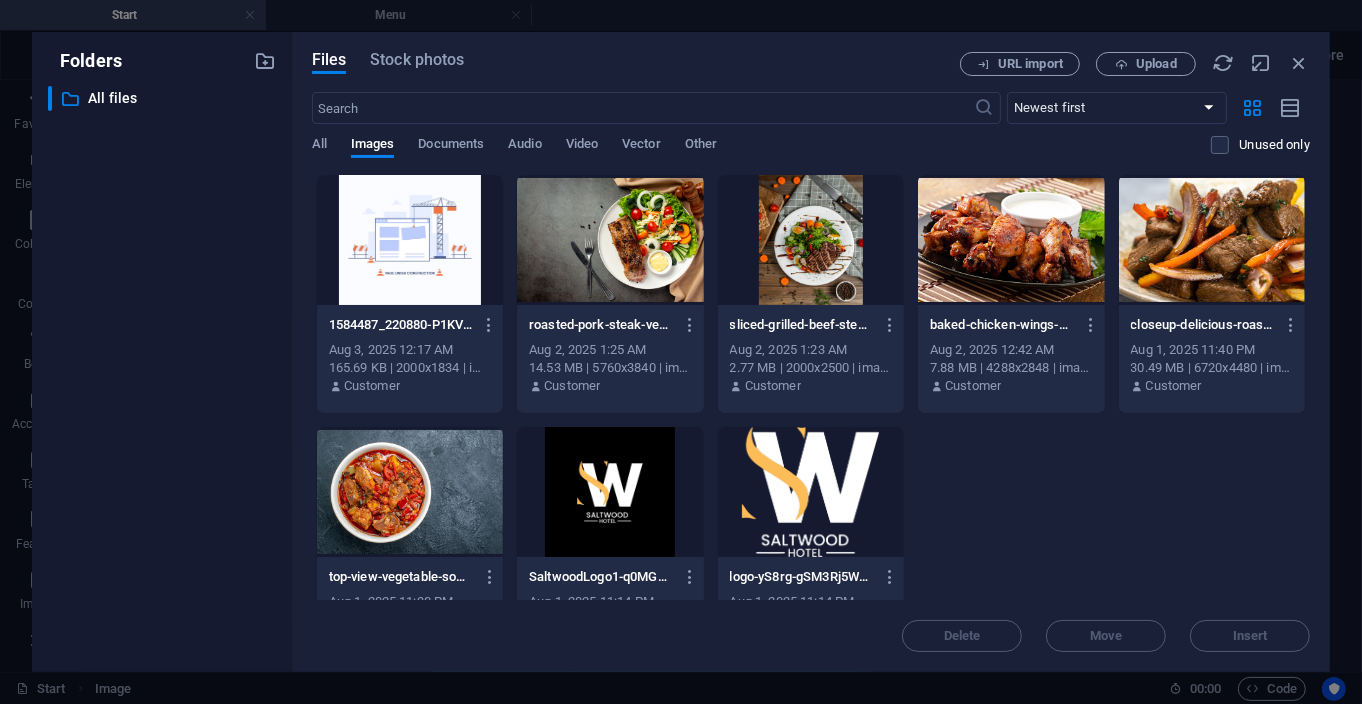 click at bounding box center (610, 492) 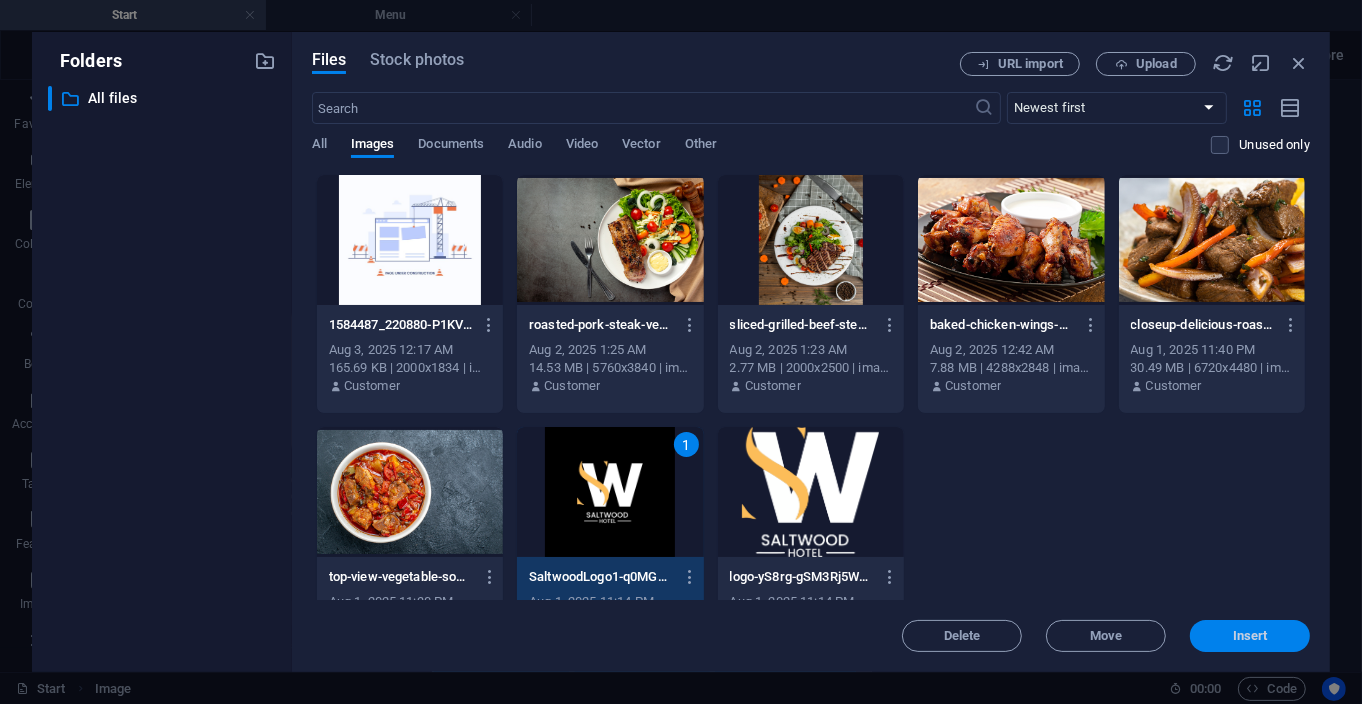 click on "Insert" at bounding box center (1250, 636) 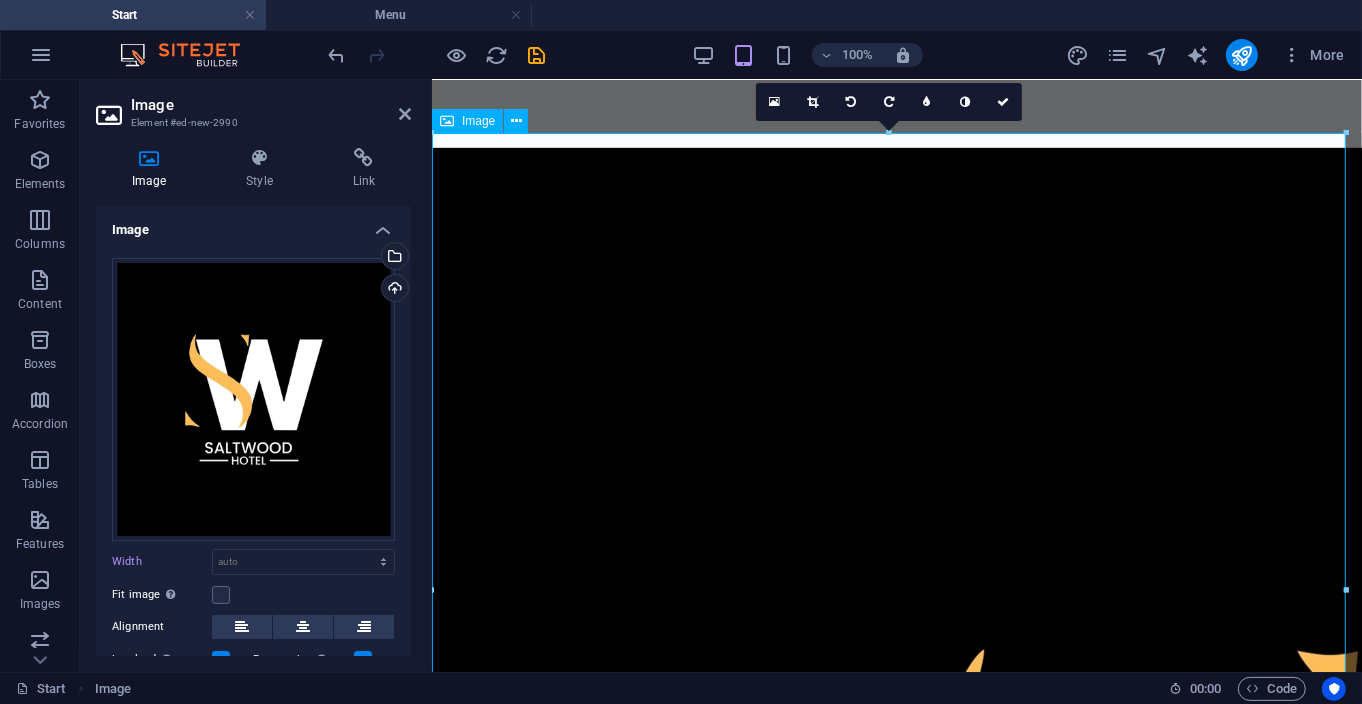 scroll, scrollTop: 786, scrollLeft: 0, axis: vertical 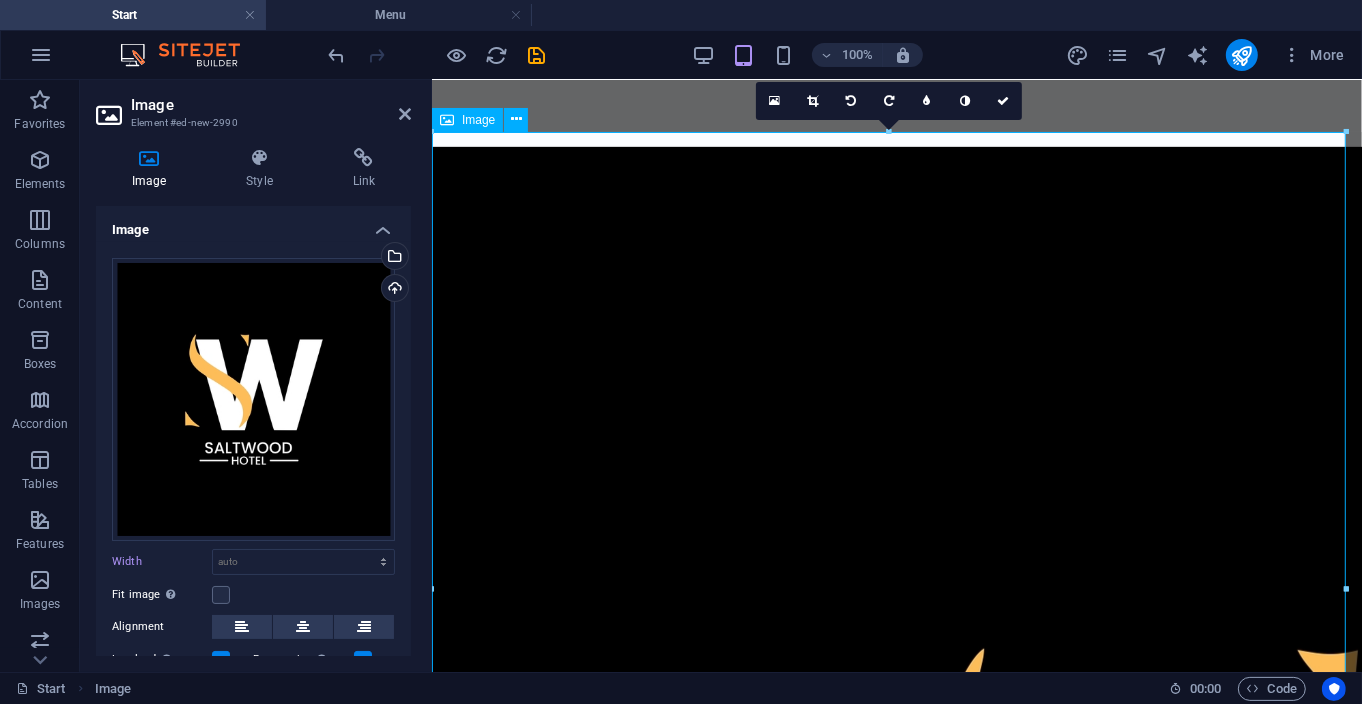 drag, startPoint x: 1777, startPoint y: 211, endPoint x: 885, endPoint y: 335, distance: 900.5776 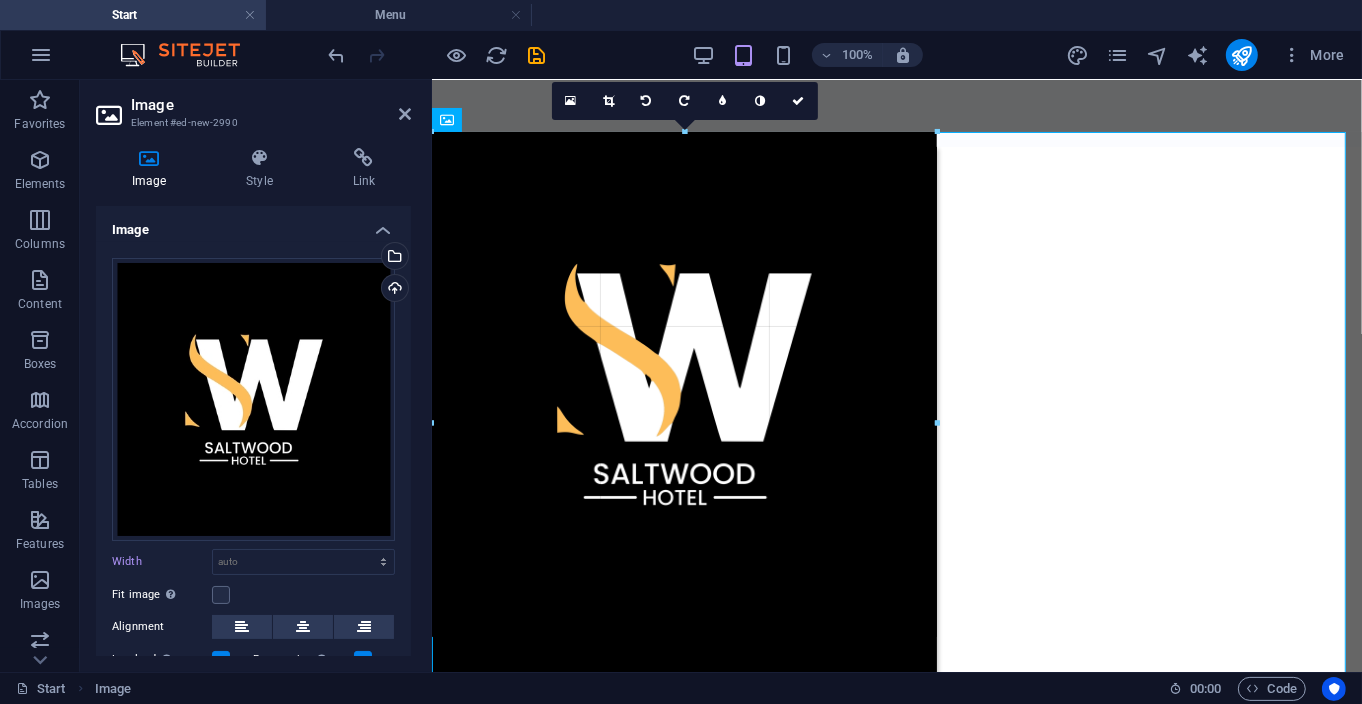 drag, startPoint x: 1349, startPoint y: 130, endPoint x: 592, endPoint y: 464, distance: 827.4086 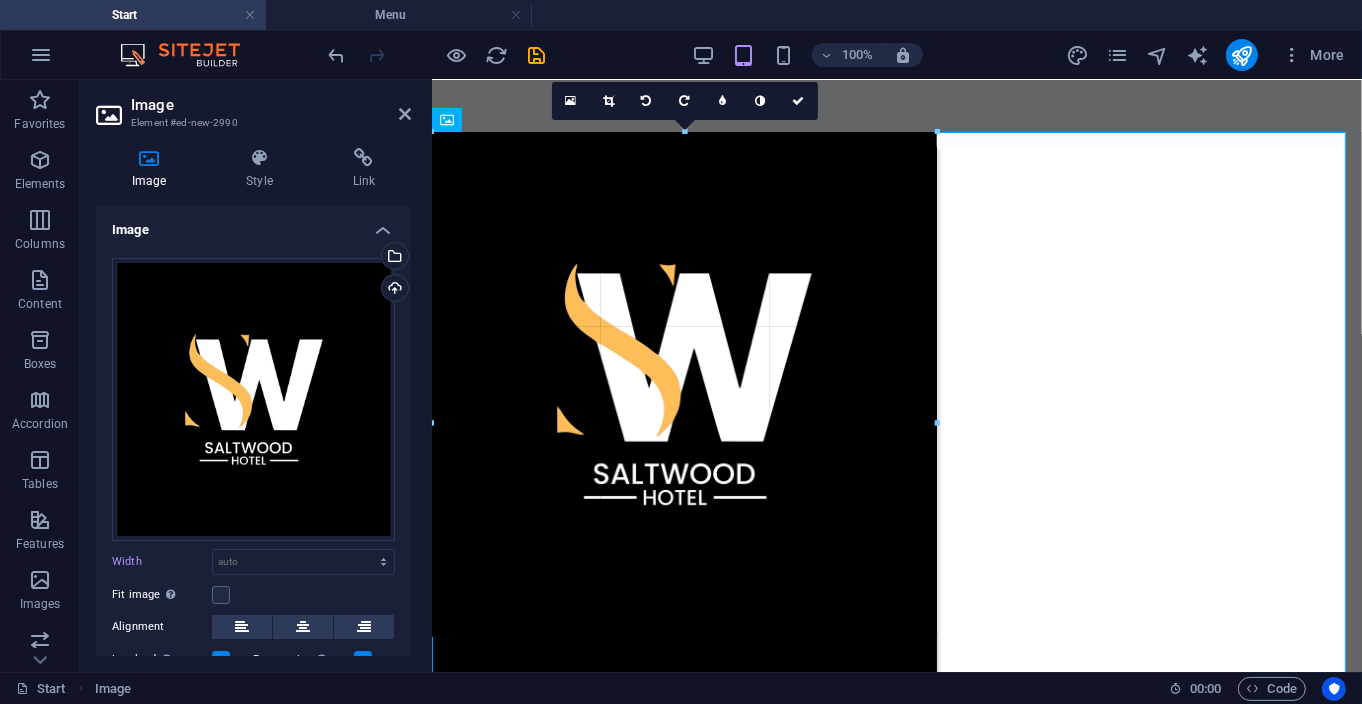 type on "505" 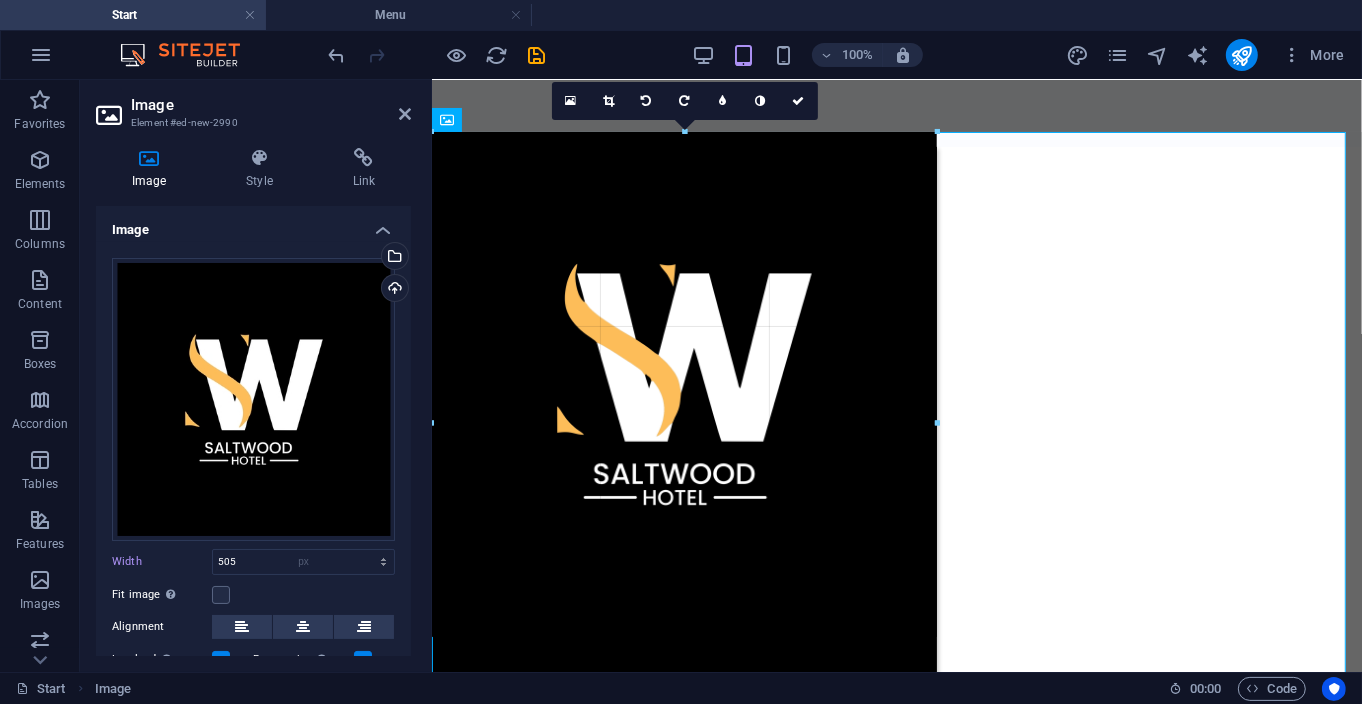 scroll, scrollTop: 751, scrollLeft: 0, axis: vertical 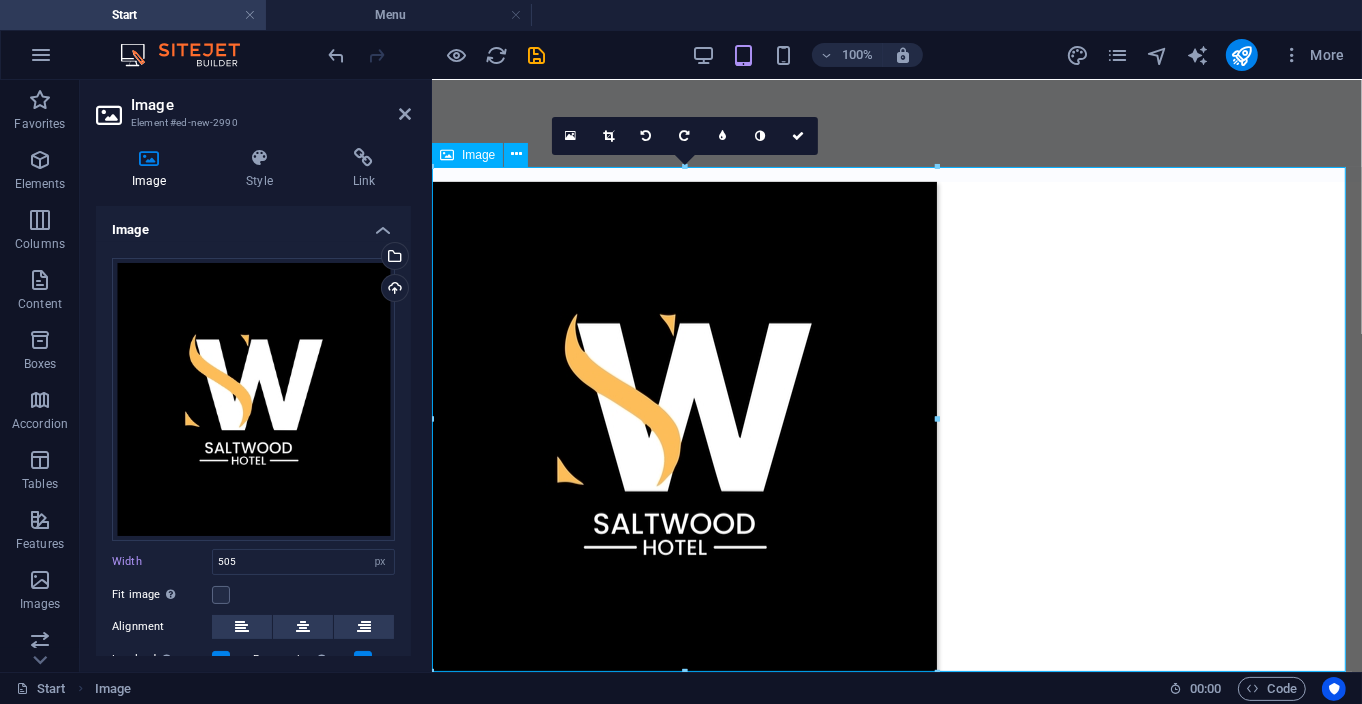 drag, startPoint x: 1369, startPoint y: 245, endPoint x: 714, endPoint y: 404, distance: 674.0223 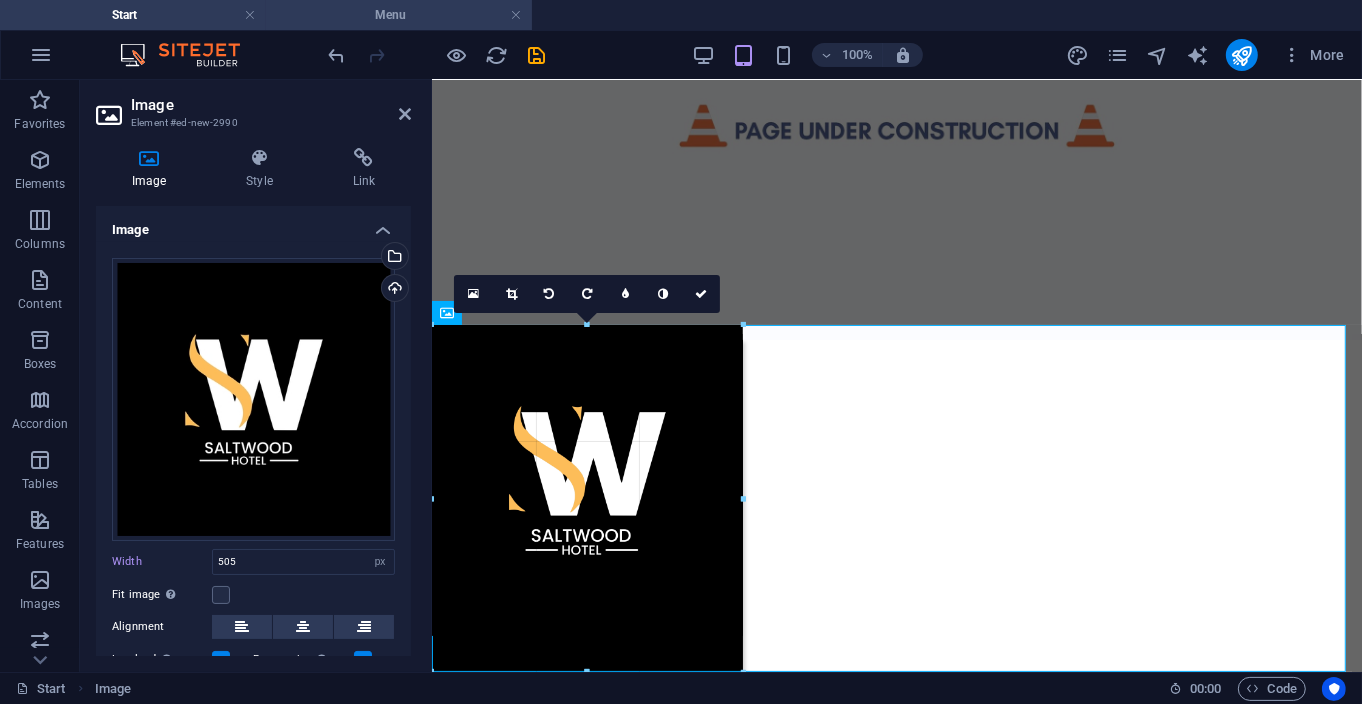 scroll, scrollTop: 786, scrollLeft: 0, axis: vertical 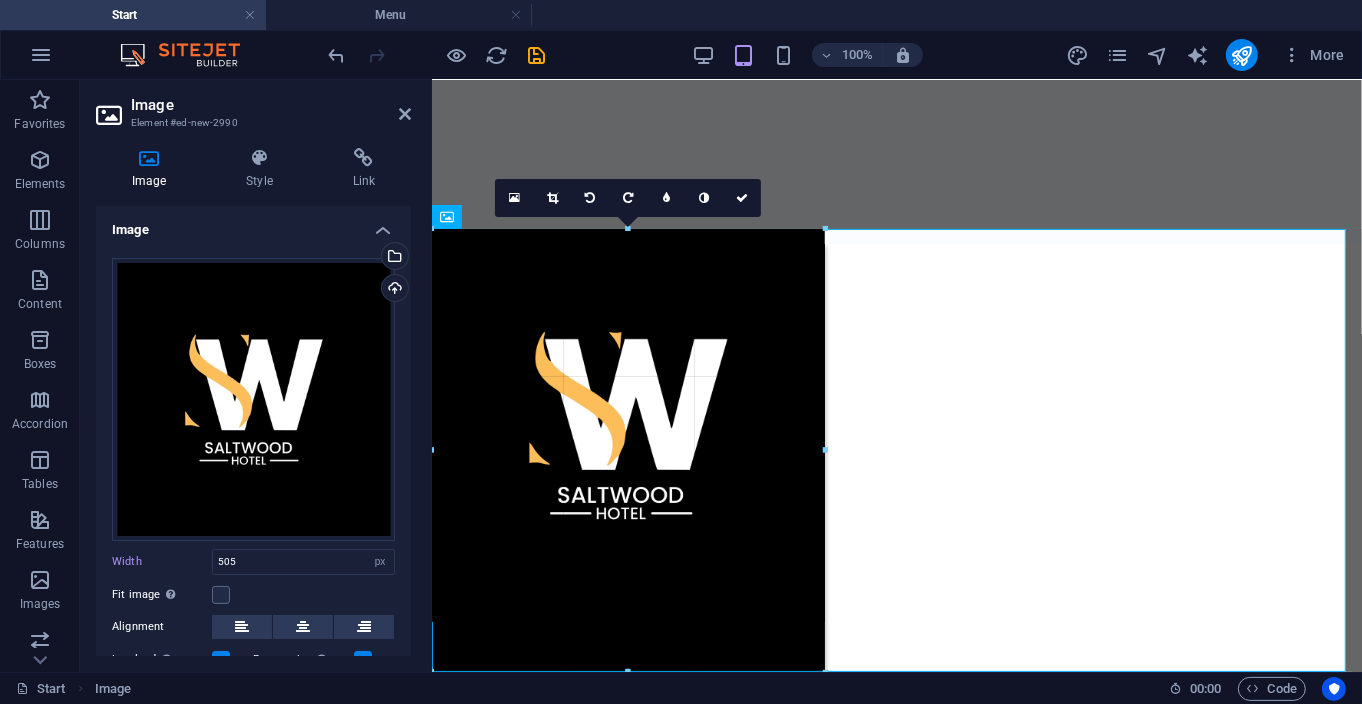 click on "Image" at bounding box center (271, 105) 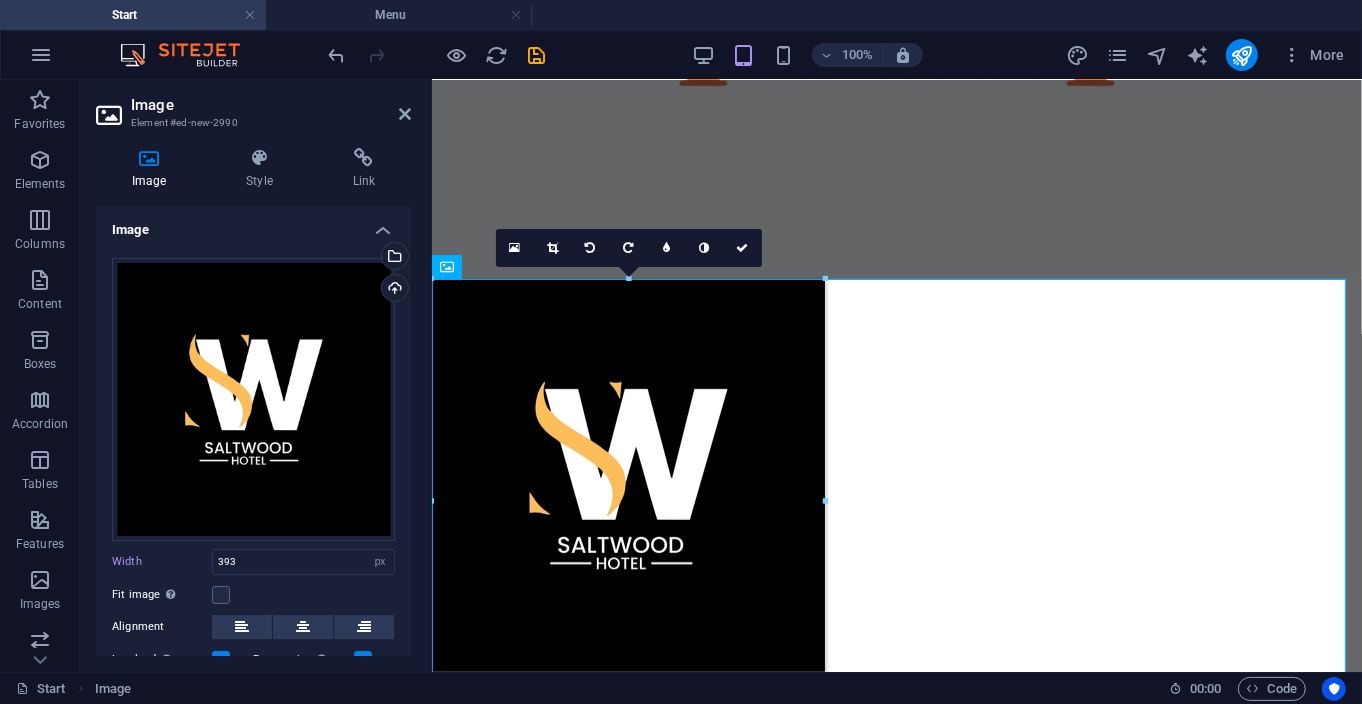 scroll, scrollTop: 639, scrollLeft: 0, axis: vertical 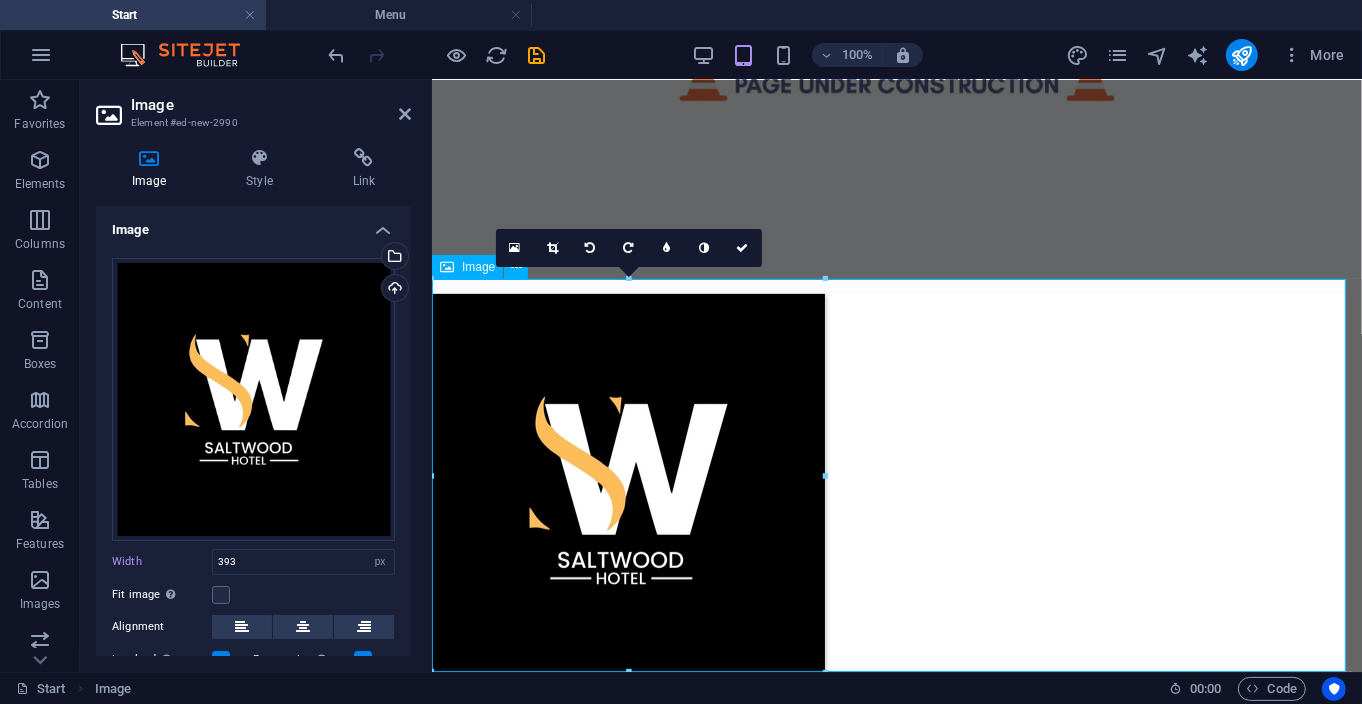 drag, startPoint x: 1253, startPoint y: 354, endPoint x: 637, endPoint y: 511, distance: 635.69257 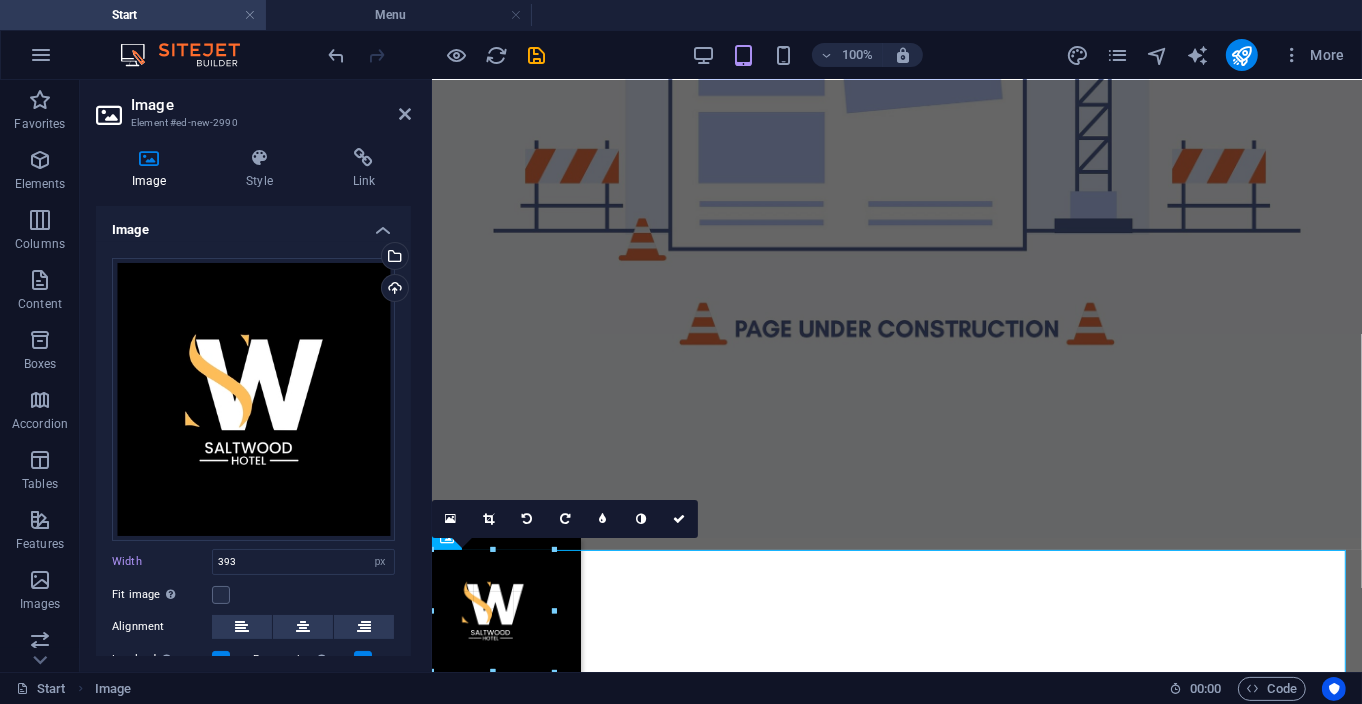 scroll, scrollTop: 368, scrollLeft: 0, axis: vertical 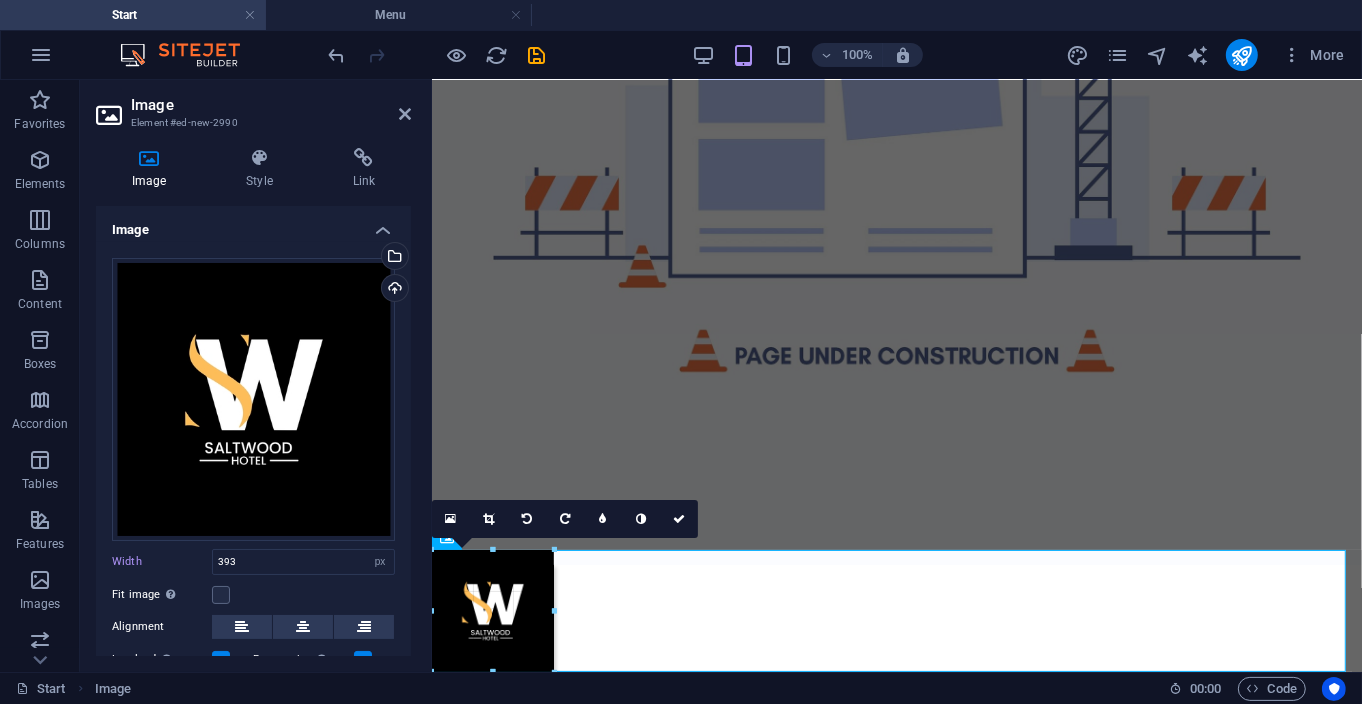 type on "122" 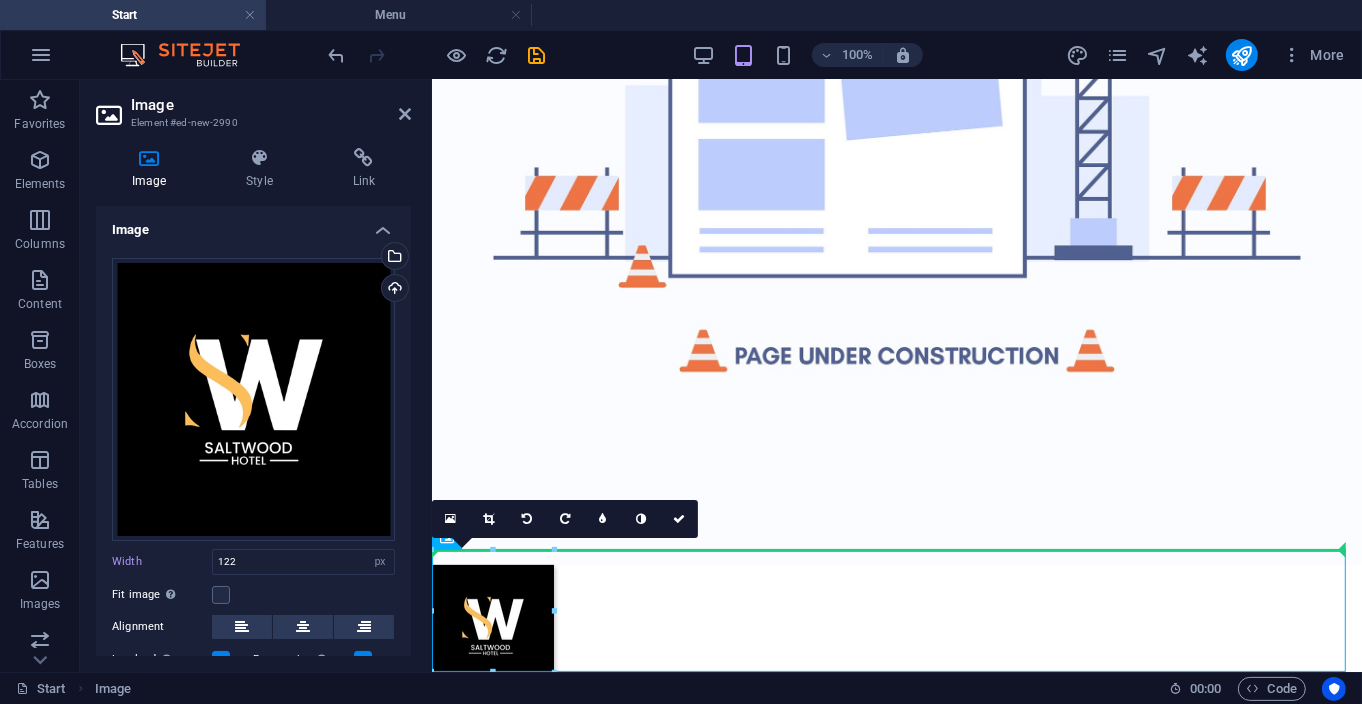 drag, startPoint x: 509, startPoint y: 623, endPoint x: 573, endPoint y: 370, distance: 260.96936 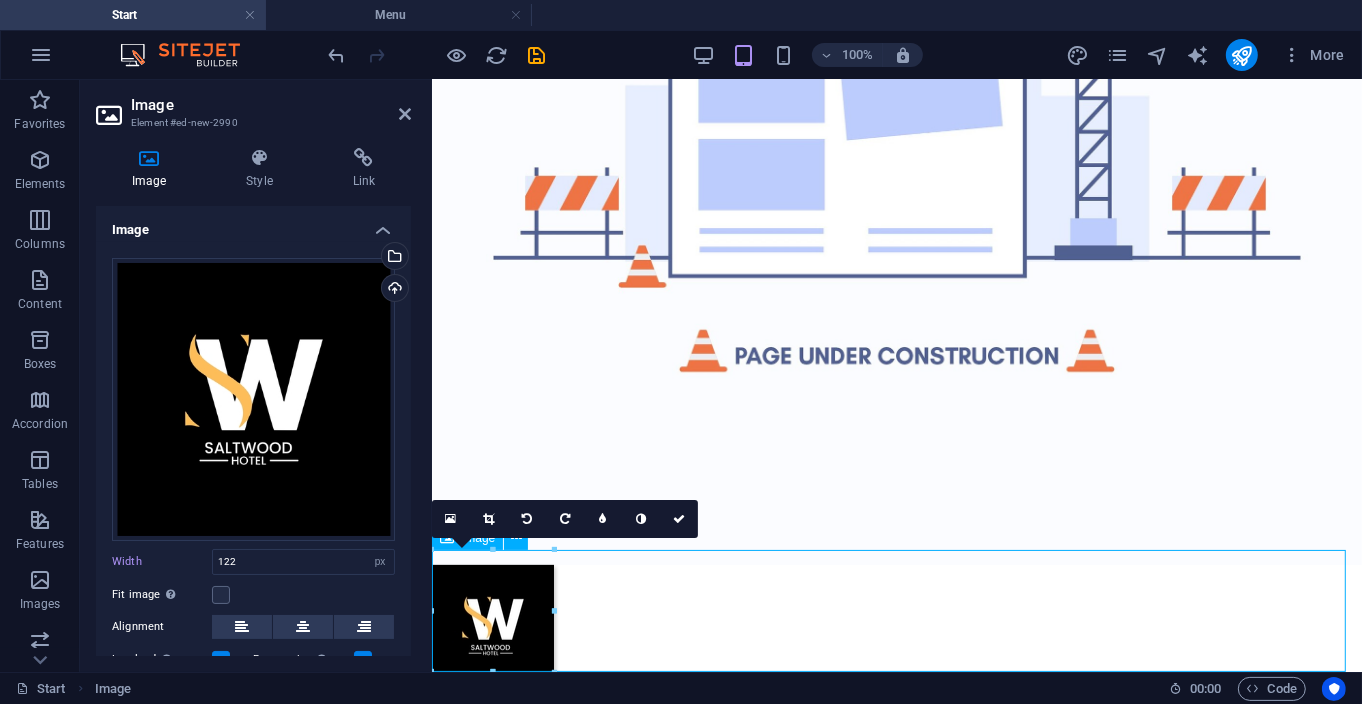drag, startPoint x: 483, startPoint y: 609, endPoint x: 546, endPoint y: 321, distance: 294.81012 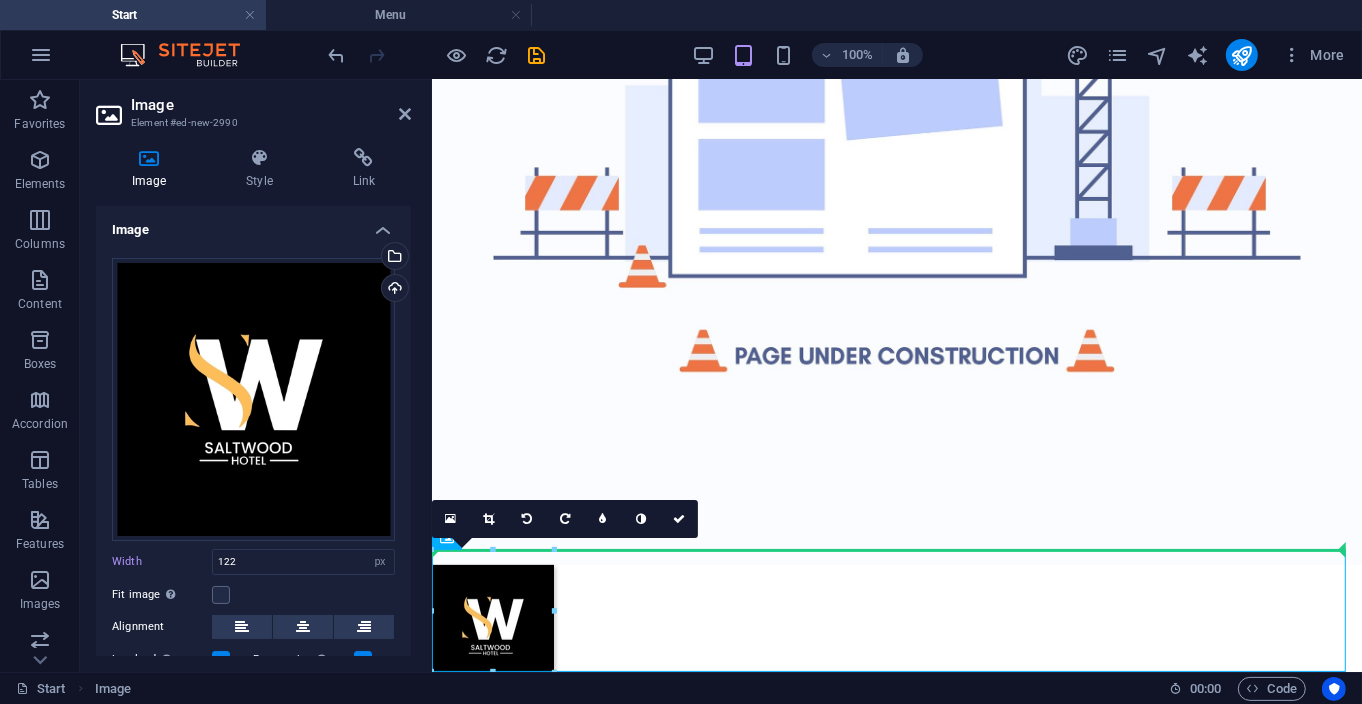 drag, startPoint x: 493, startPoint y: 584, endPoint x: 532, endPoint y: 283, distance: 303.51605 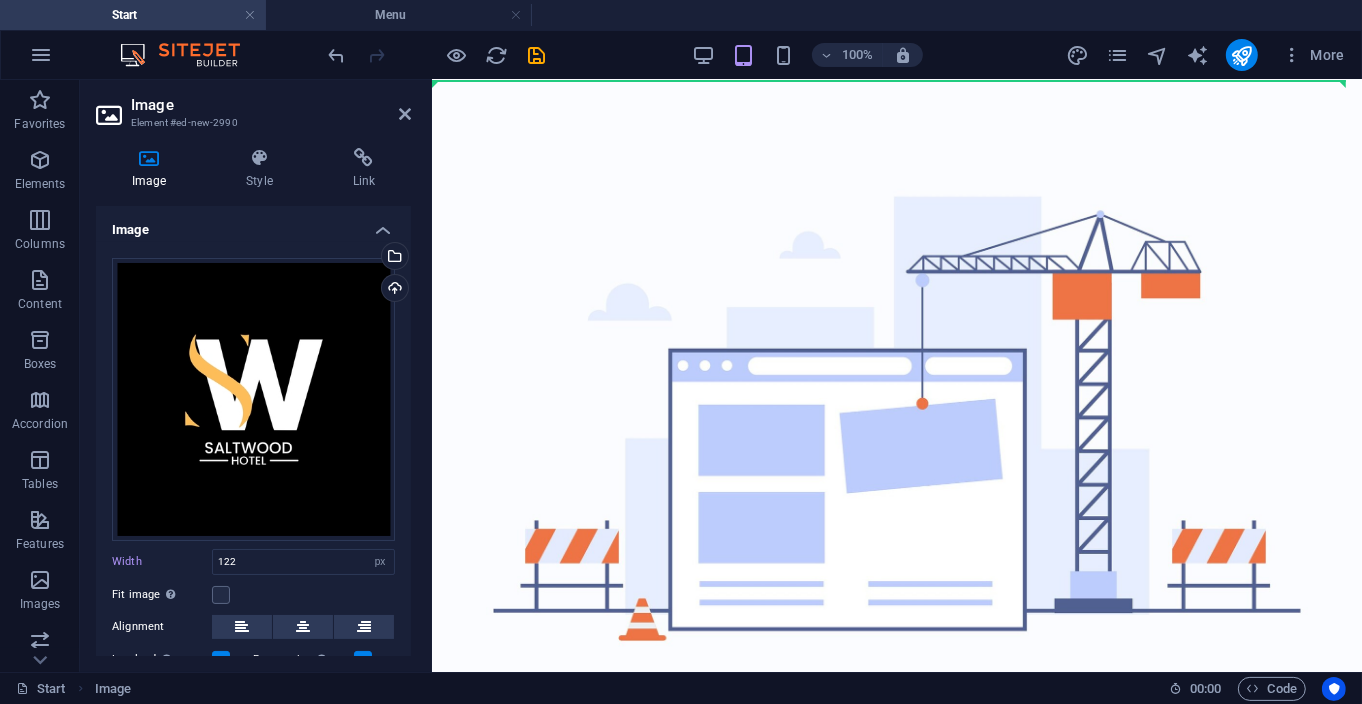 scroll, scrollTop: 0, scrollLeft: 0, axis: both 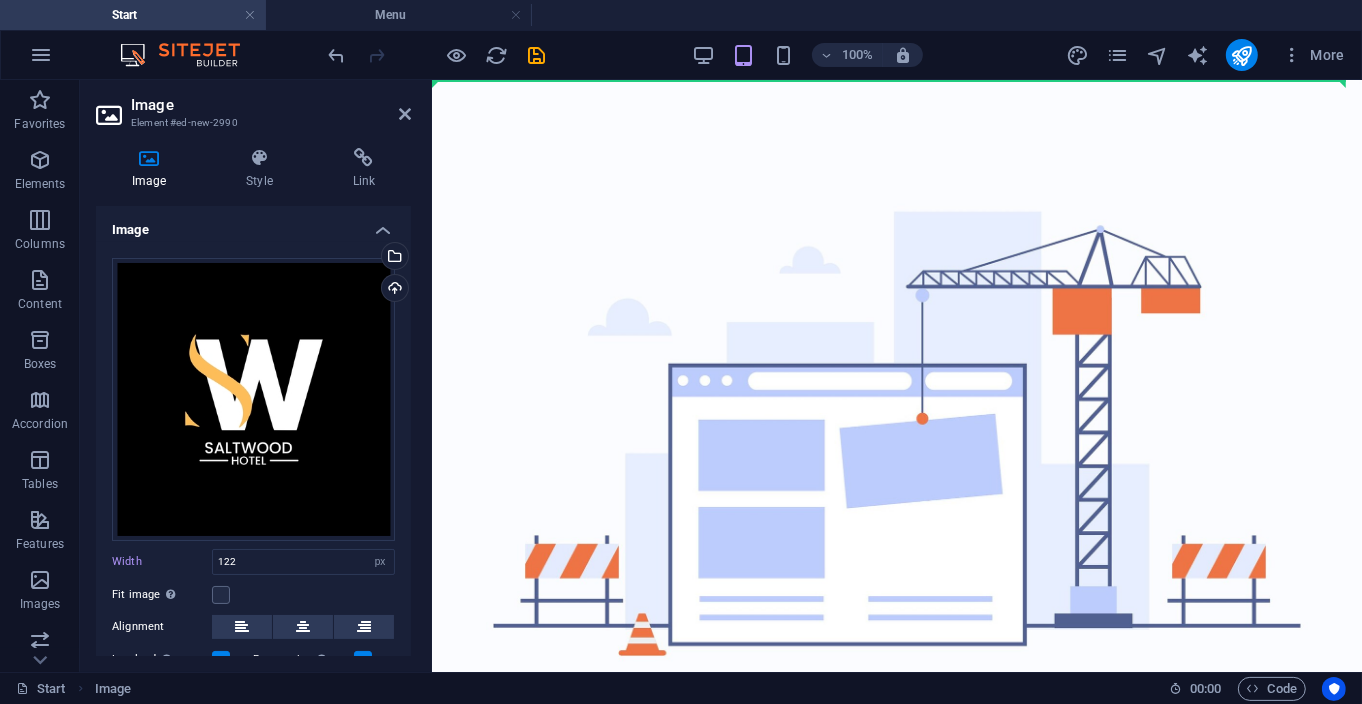 drag, startPoint x: 494, startPoint y: 612, endPoint x: 969, endPoint y: 200, distance: 628.78375 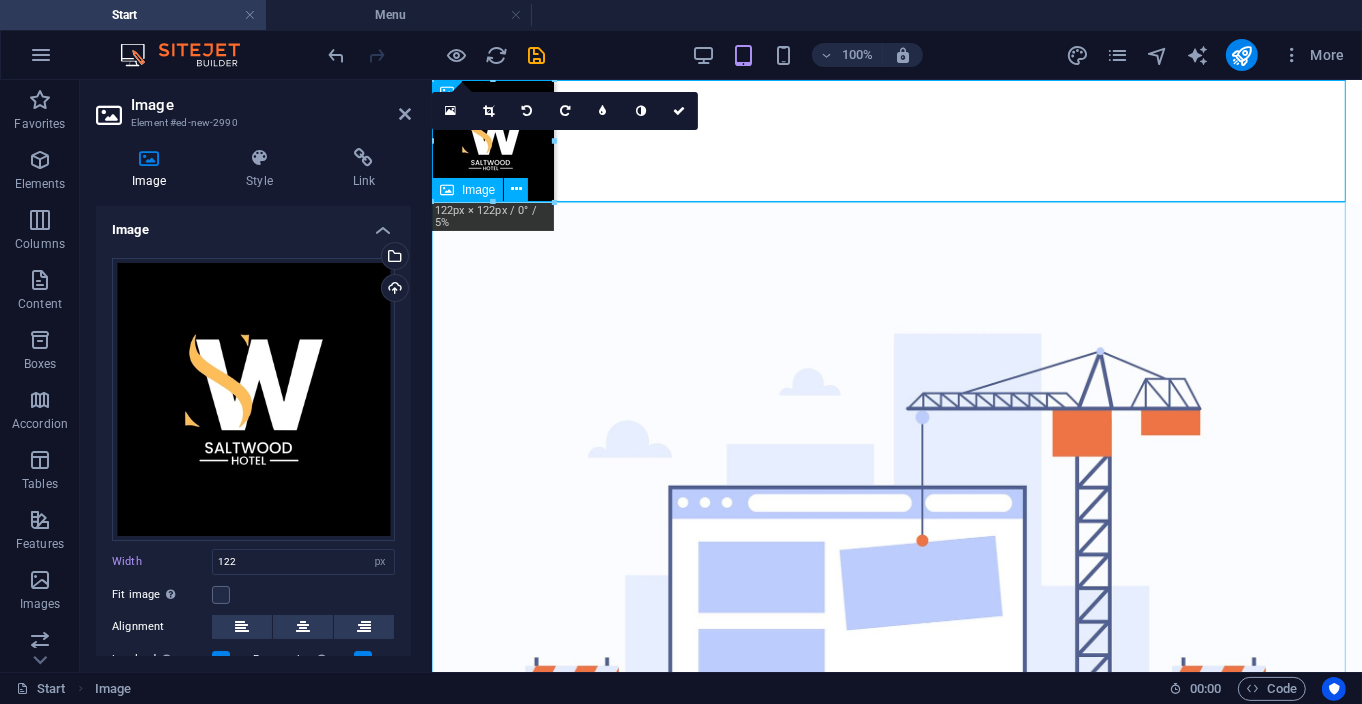 click at bounding box center [896, 627] 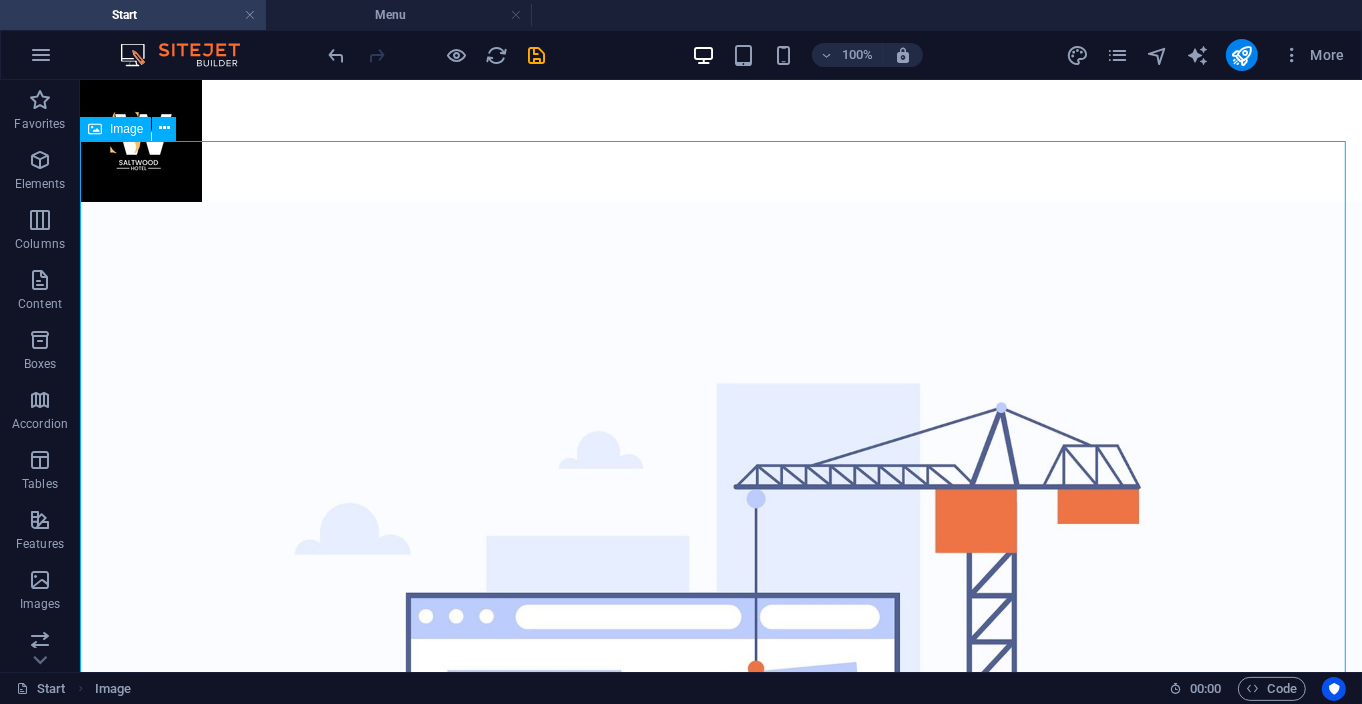 click at bounding box center (720, 789) 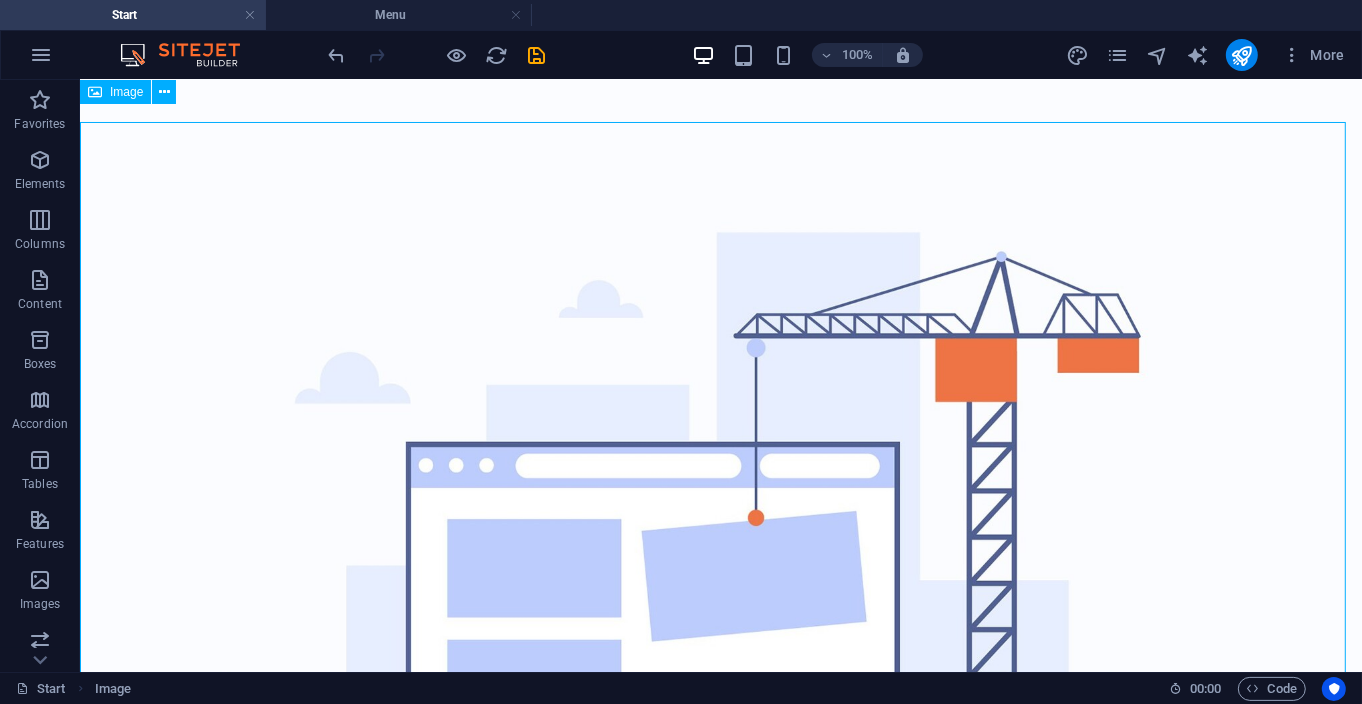 scroll, scrollTop: 0, scrollLeft: 0, axis: both 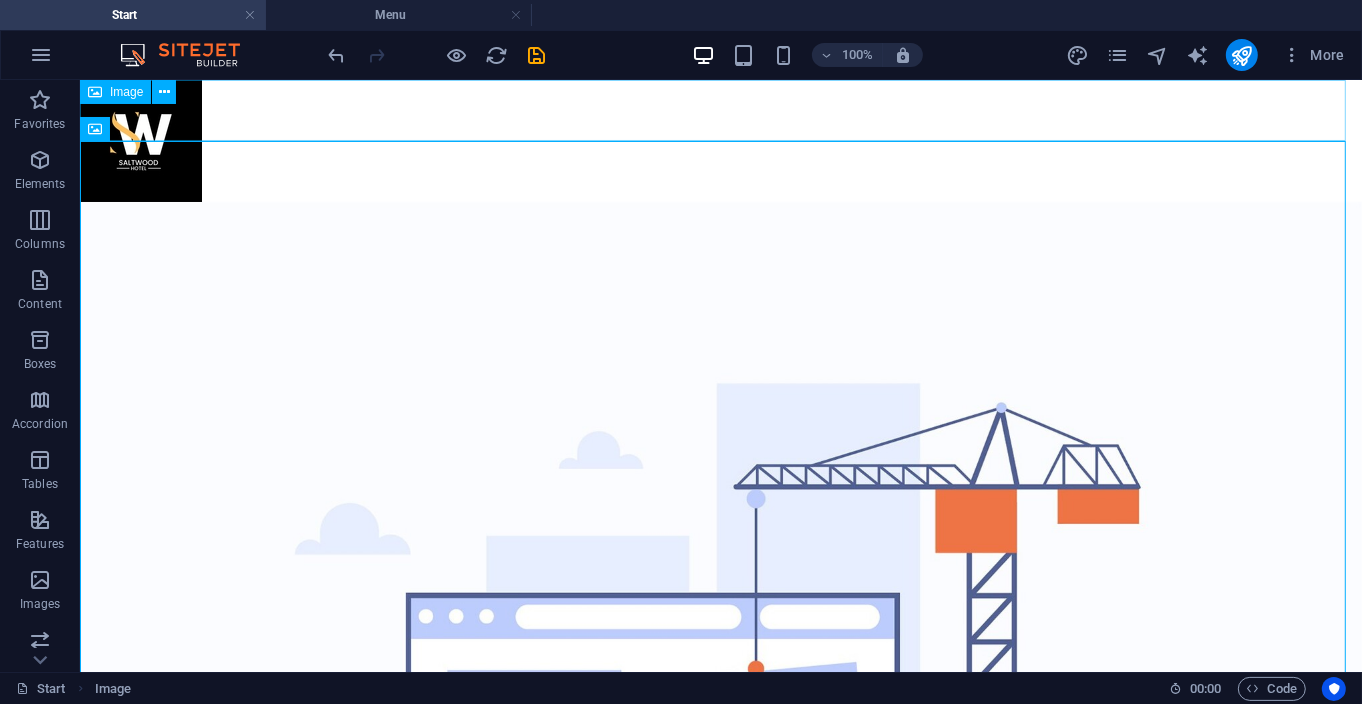 click on "Image" at bounding box center [115, 92] 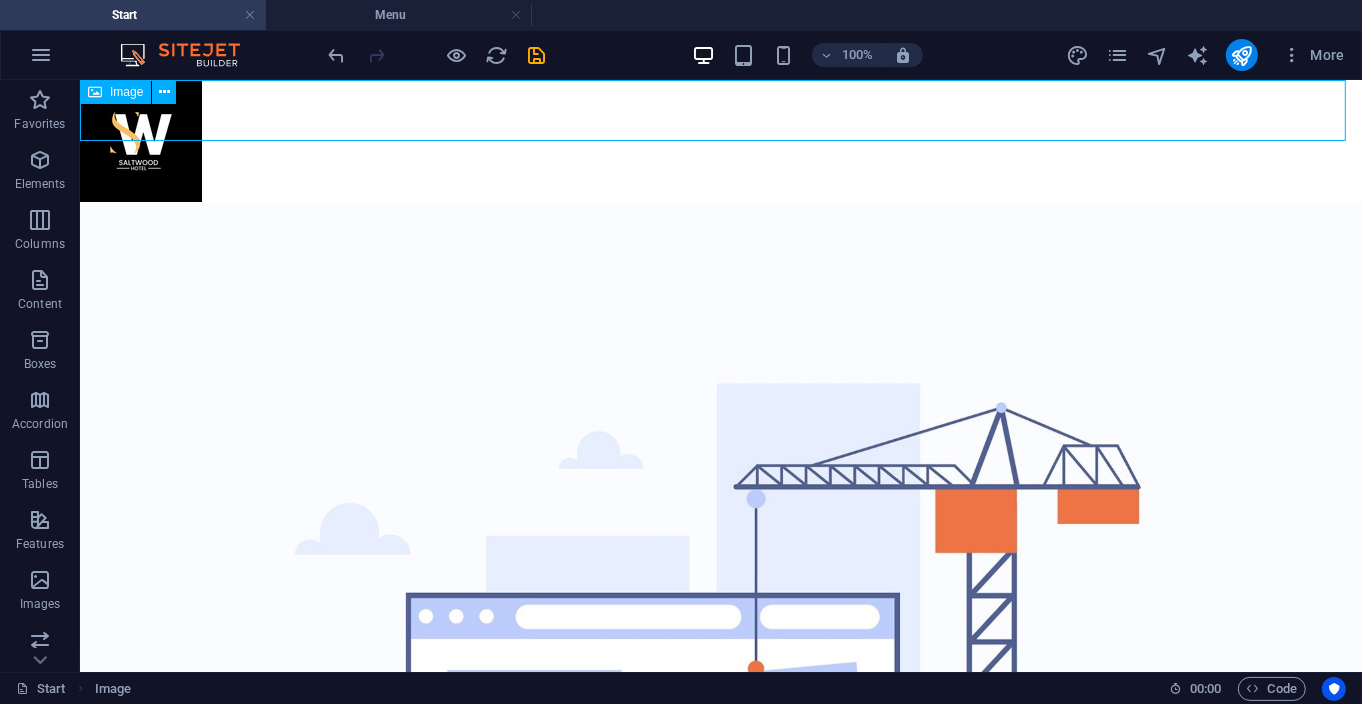 click on "Image" at bounding box center (115, 92) 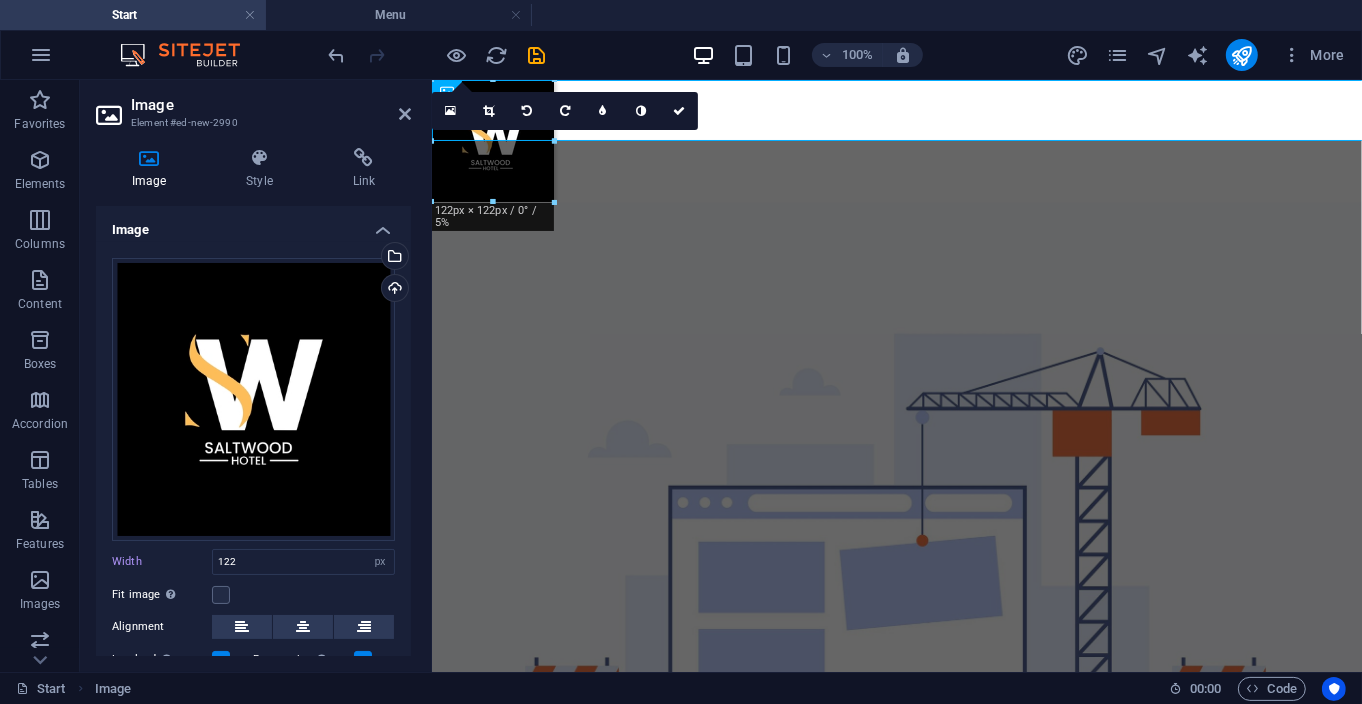 click on "Image Element #ed-new-2990" at bounding box center [253, 106] 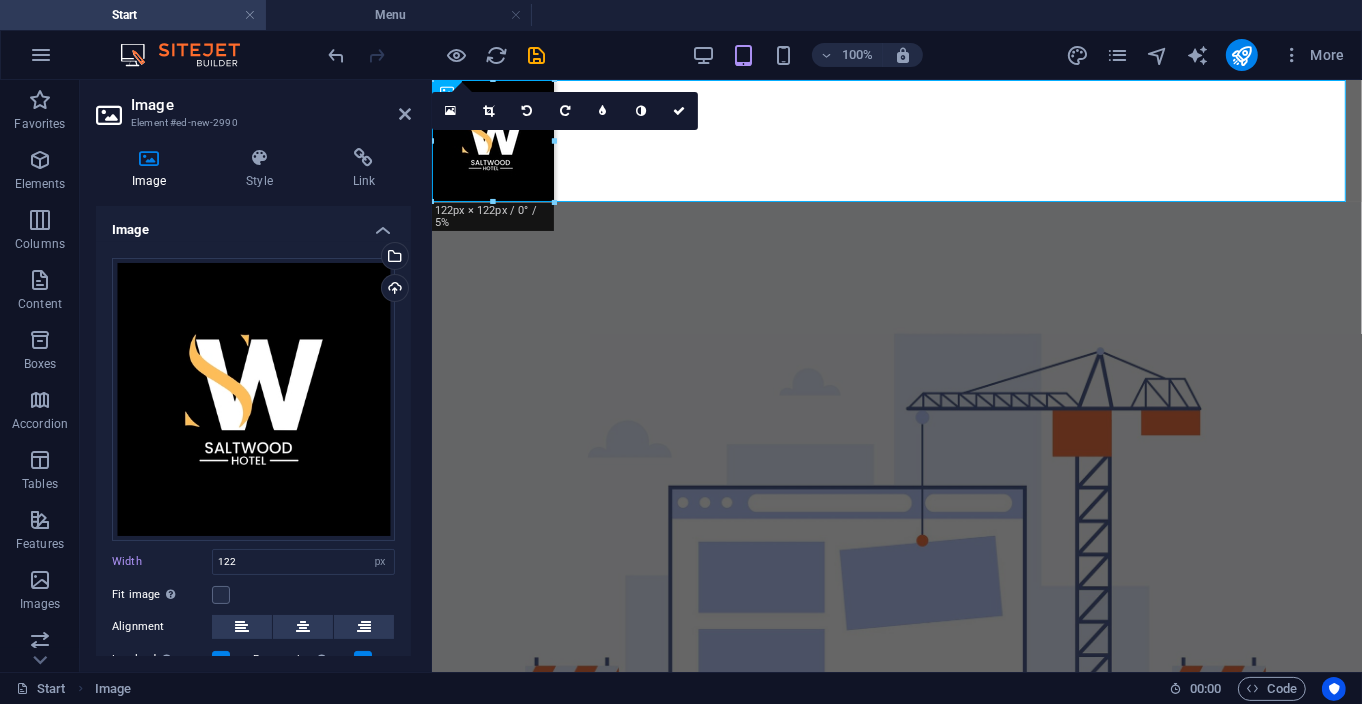 click on "Image Element #ed-new-2990" at bounding box center (253, 106) 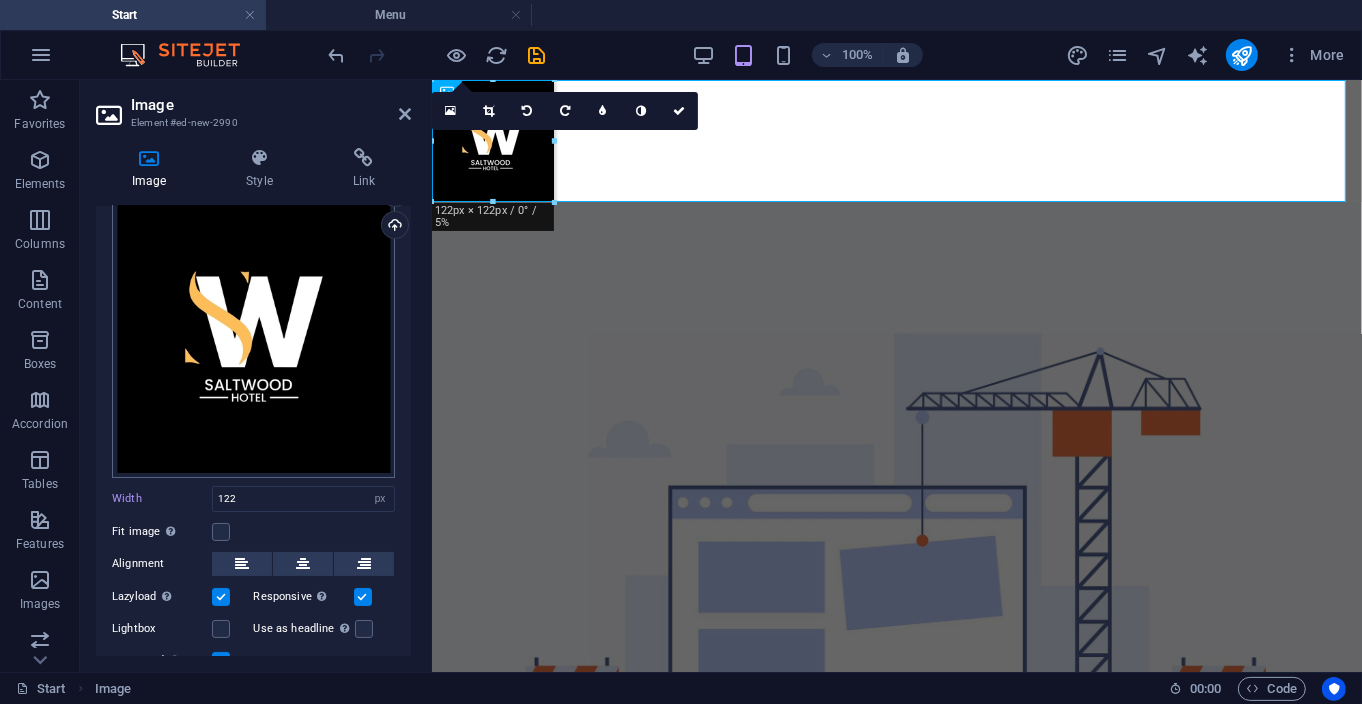 scroll, scrollTop: 65, scrollLeft: 0, axis: vertical 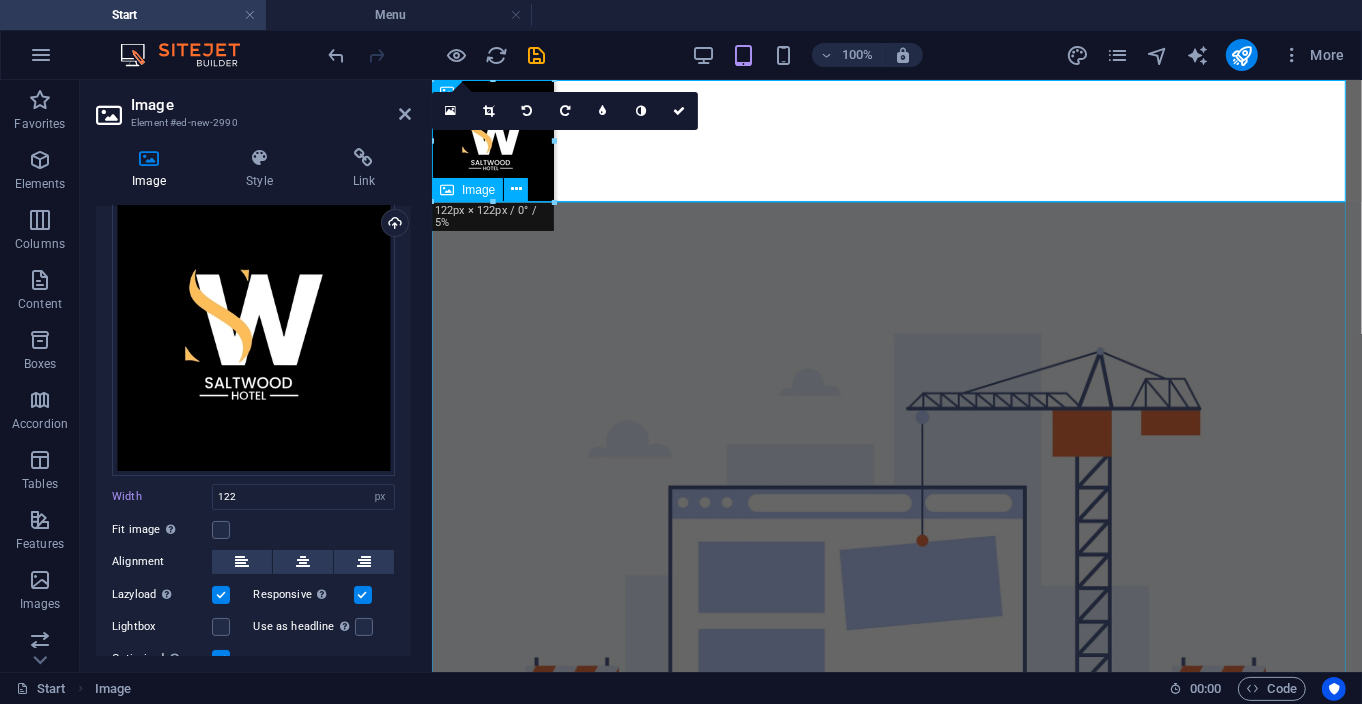 click at bounding box center [896, 627] 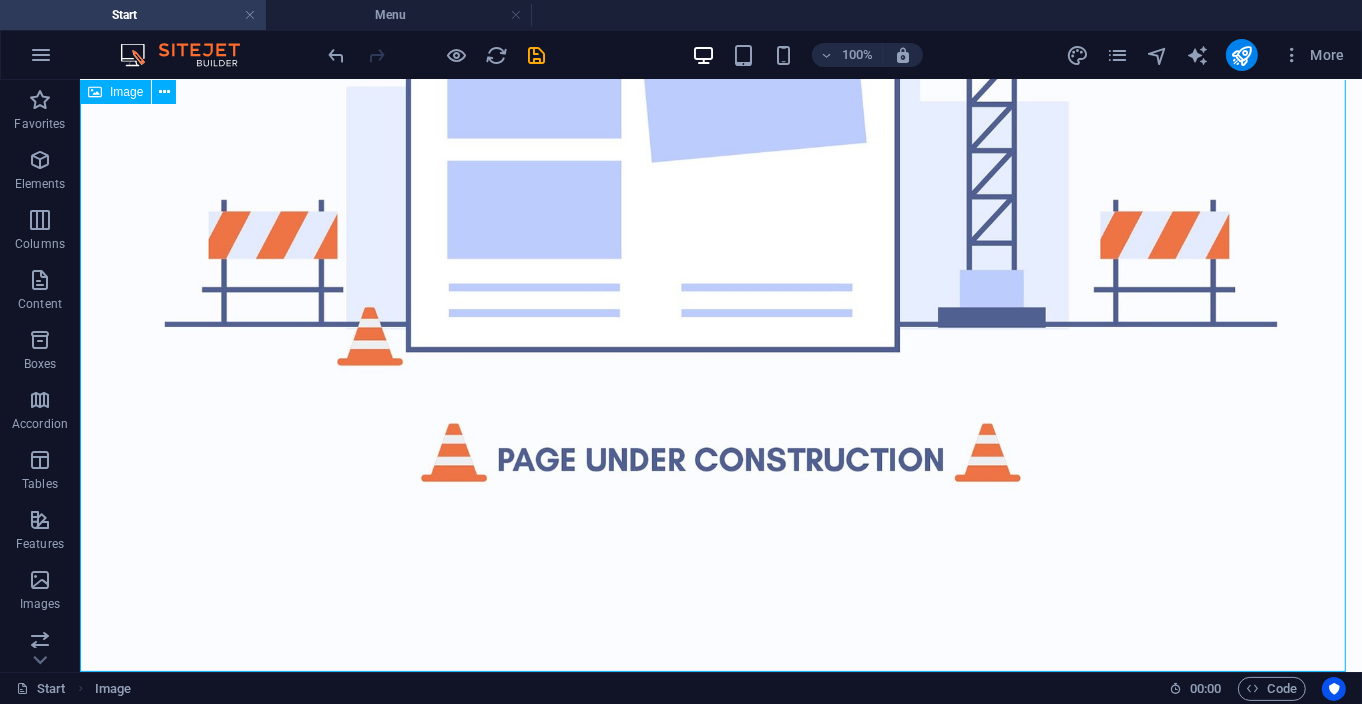 scroll, scrollTop: 0, scrollLeft: 0, axis: both 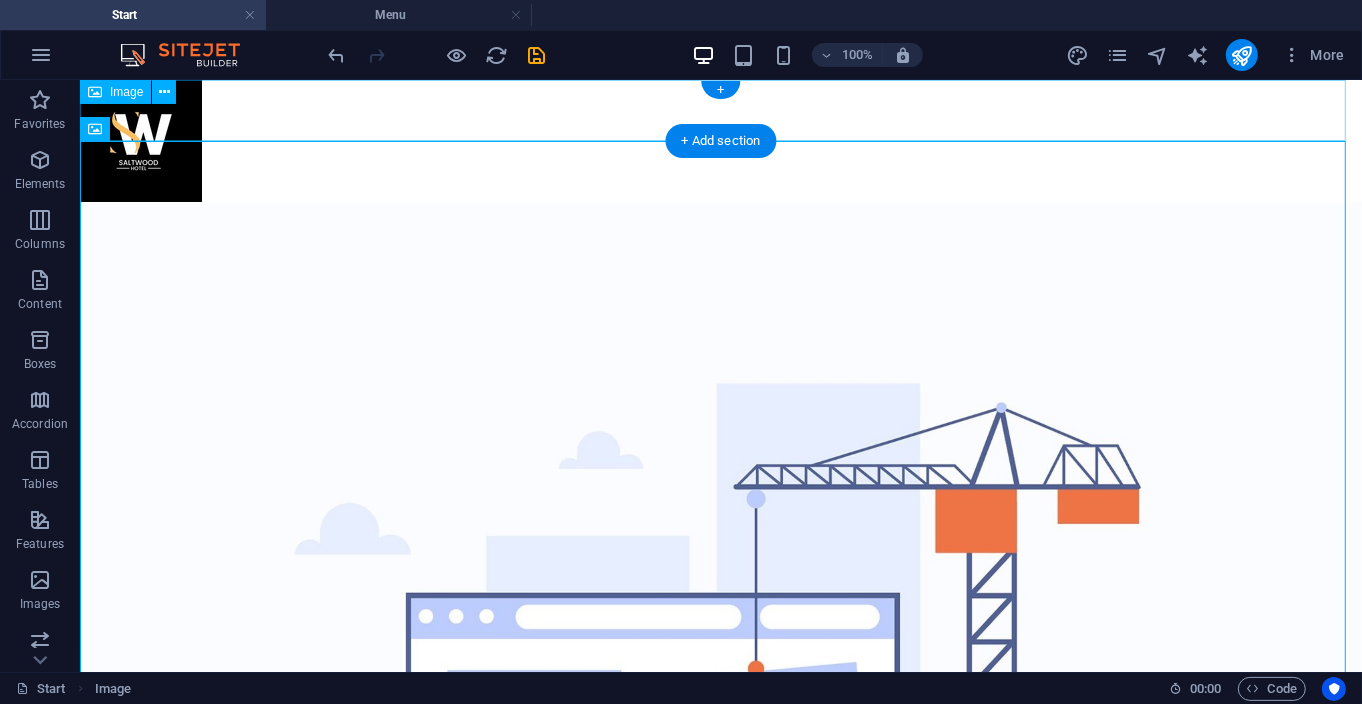 click at bounding box center (720, 140) 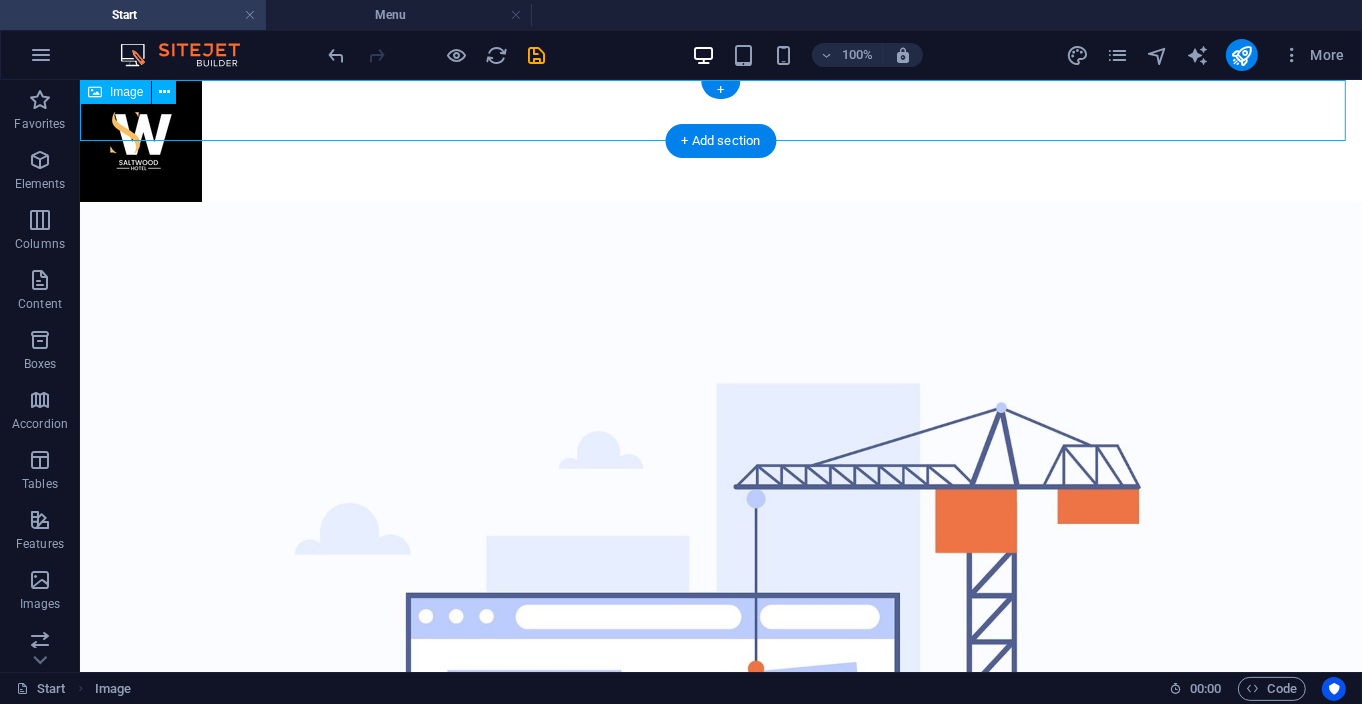 click at bounding box center [720, 140] 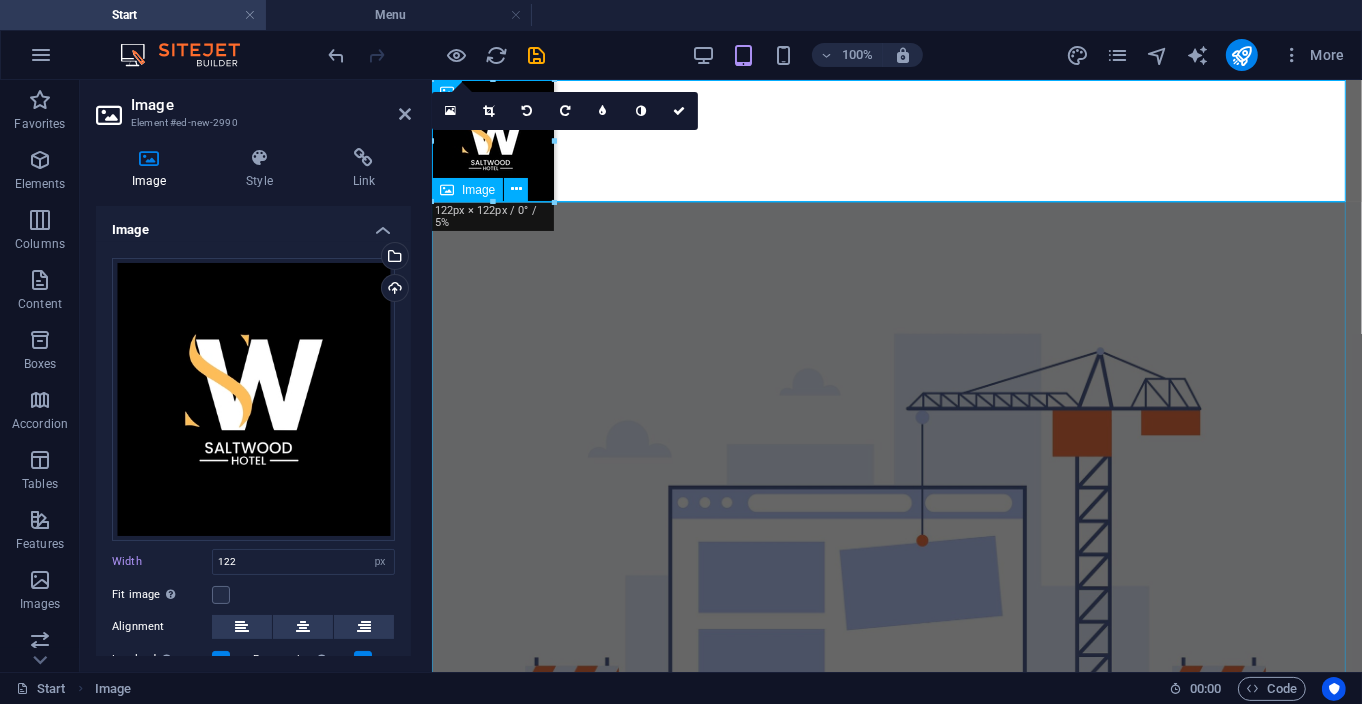 drag, startPoint x: 982, startPoint y: 286, endPoint x: 711, endPoint y: 337, distance: 275.75714 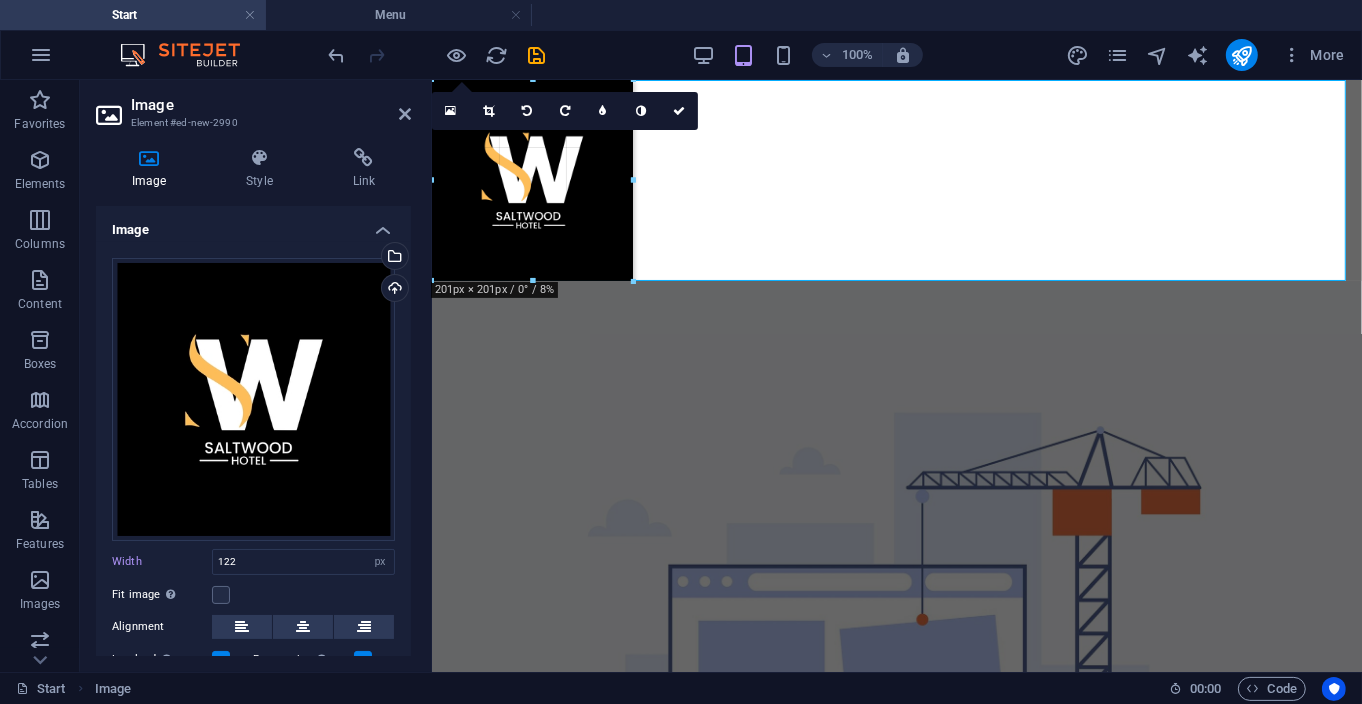 type on "201" 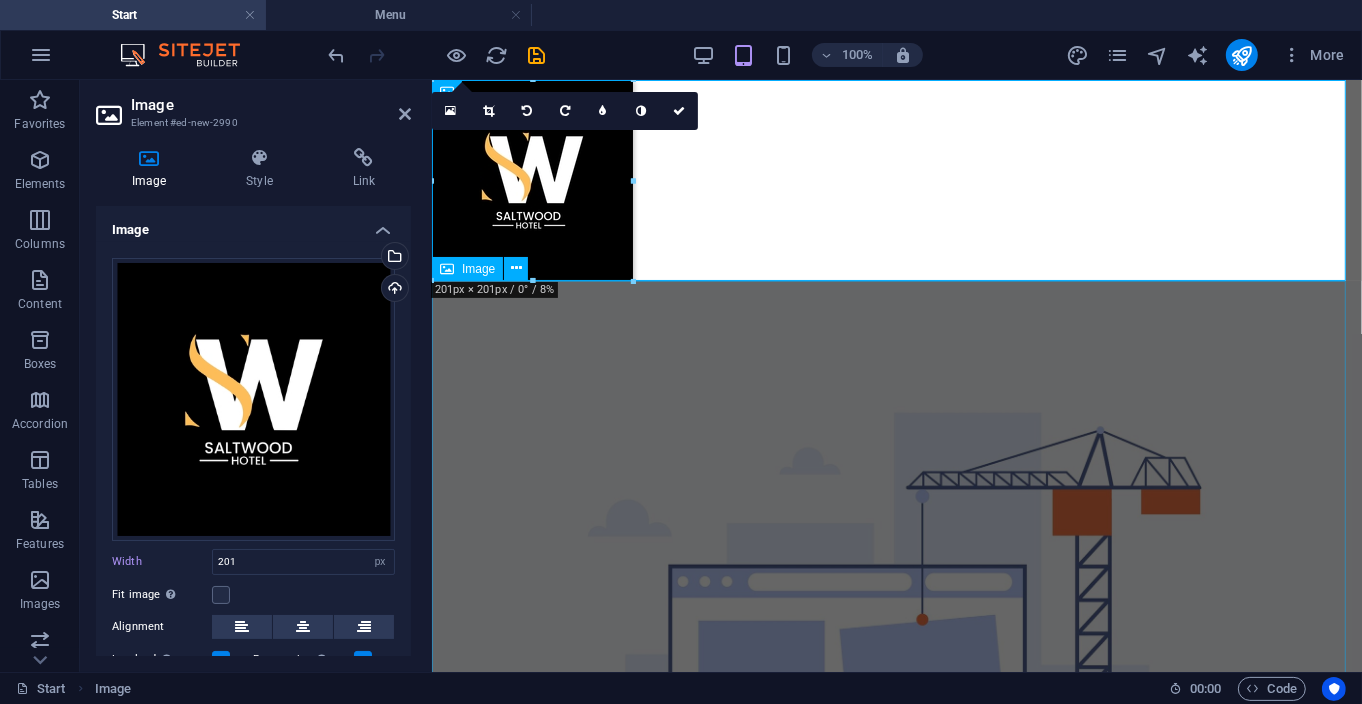 click at bounding box center [896, 706] 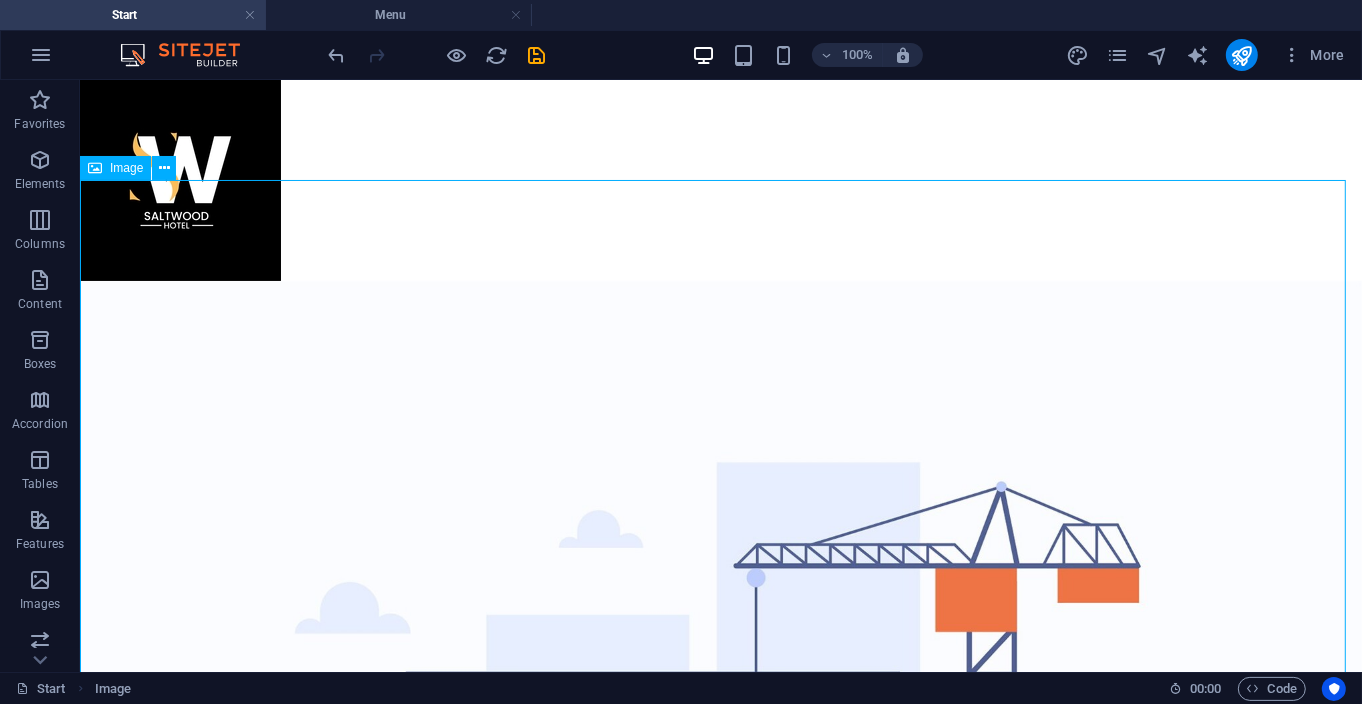 click at bounding box center [720, 868] 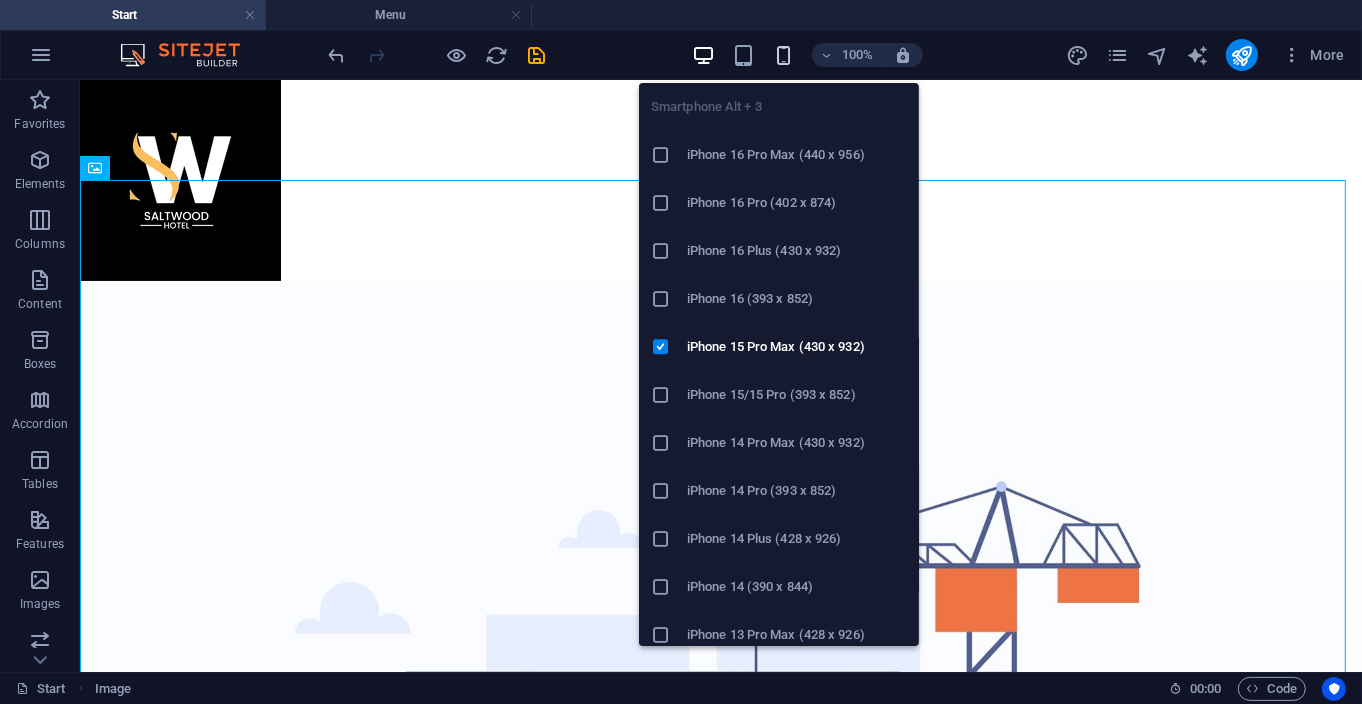 click at bounding box center [783, 55] 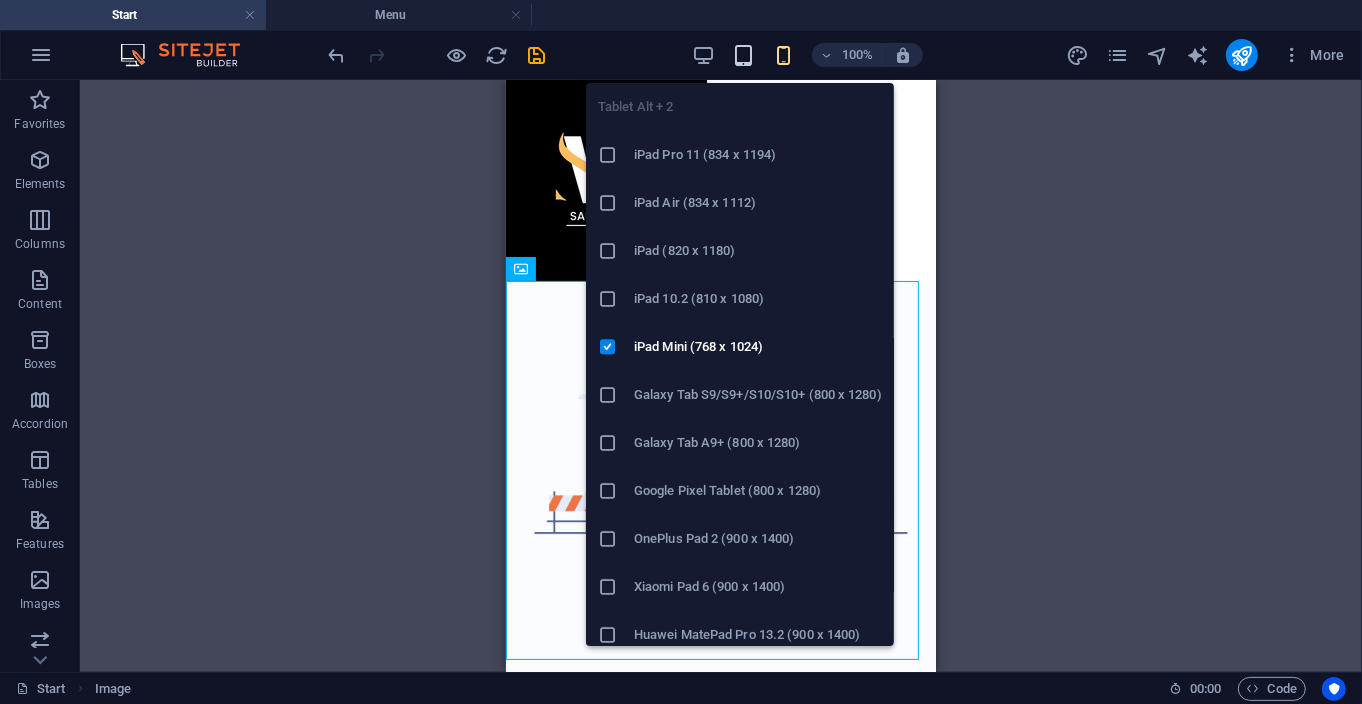 click at bounding box center [743, 55] 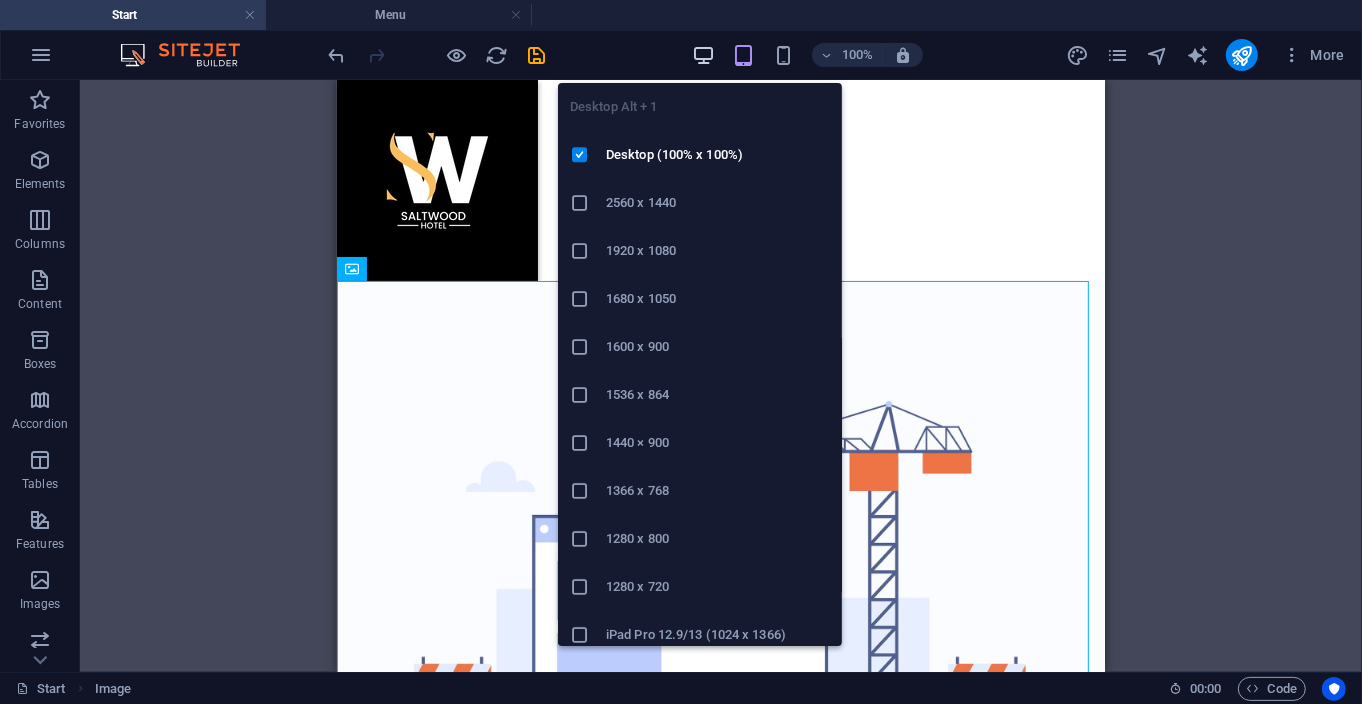 click at bounding box center (703, 55) 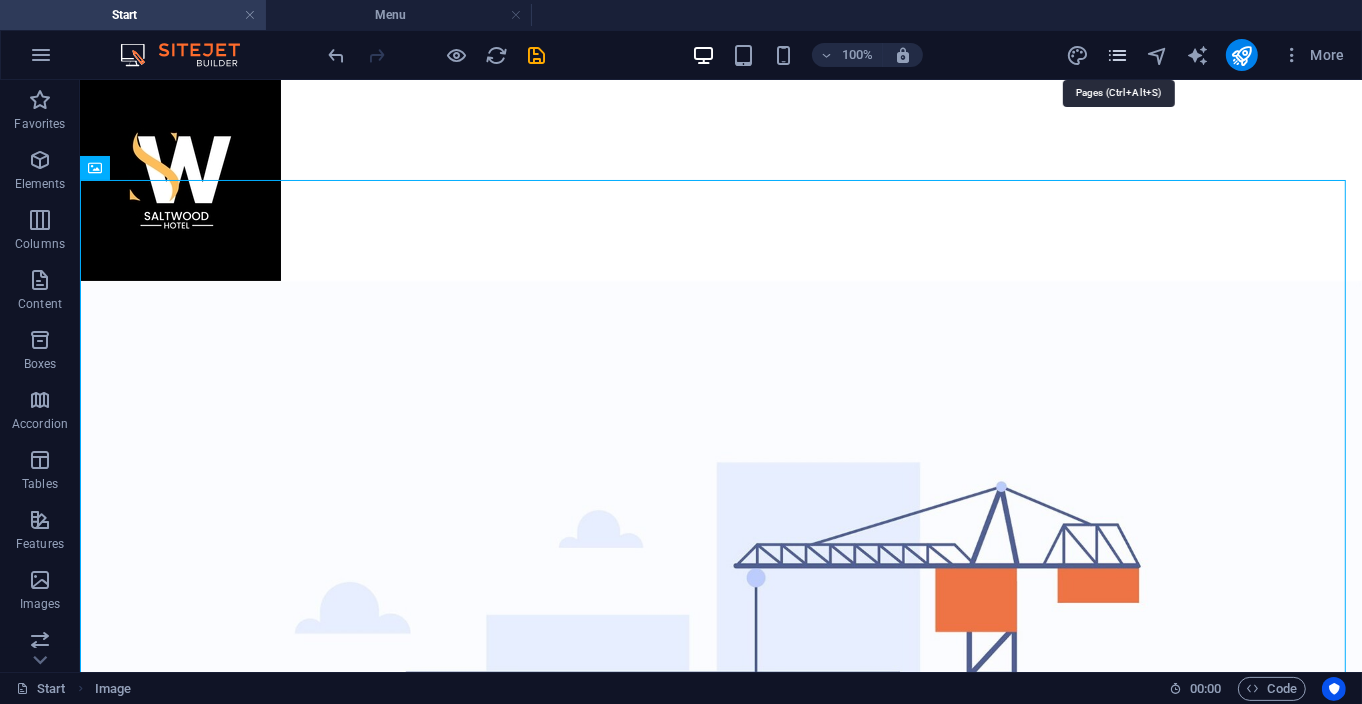 click at bounding box center (1117, 55) 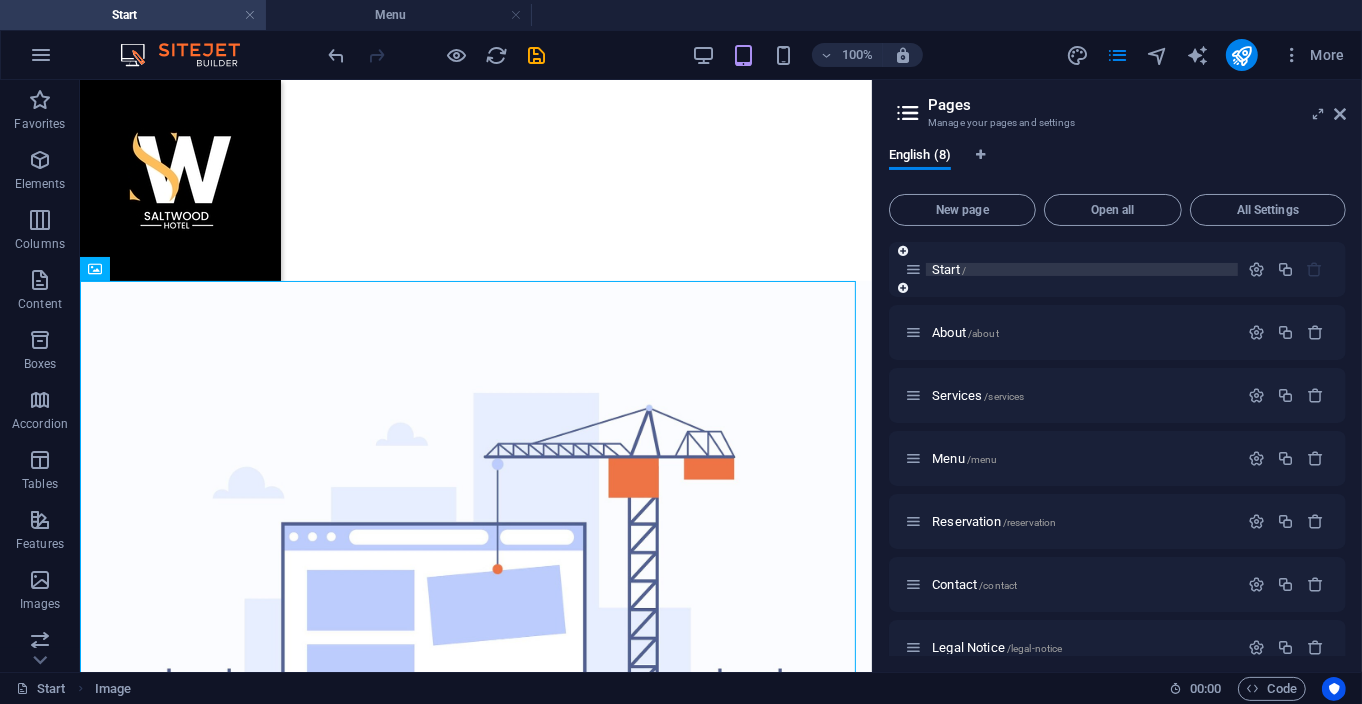 click on "Start /" at bounding box center (949, 269) 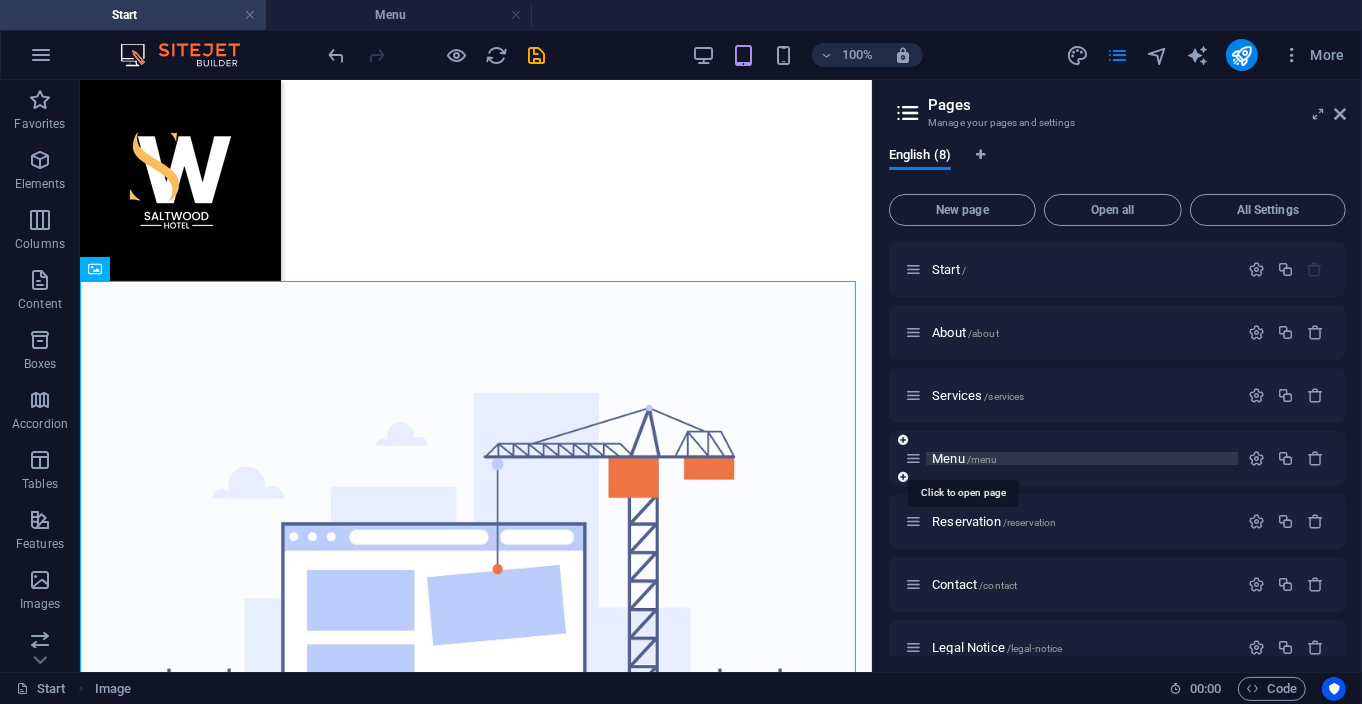 click on "Menu /menu" at bounding box center (964, 458) 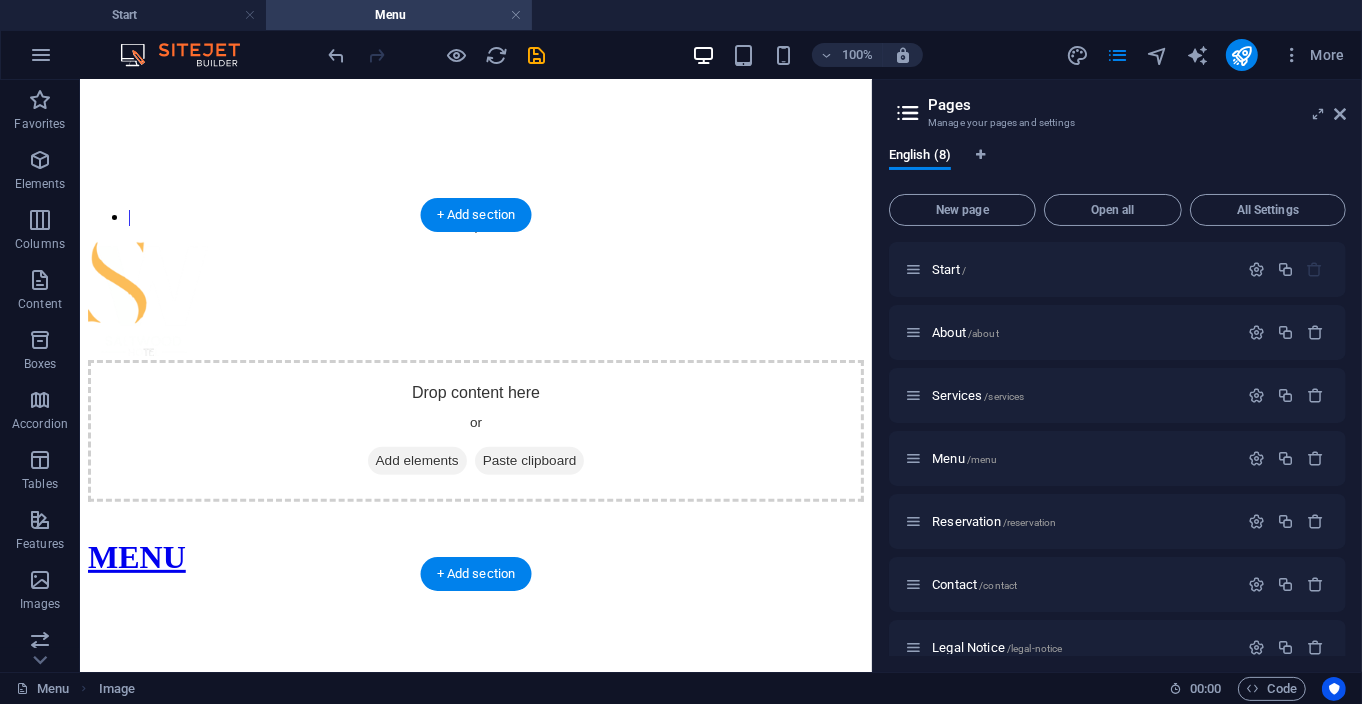 scroll, scrollTop: 0, scrollLeft: 0, axis: both 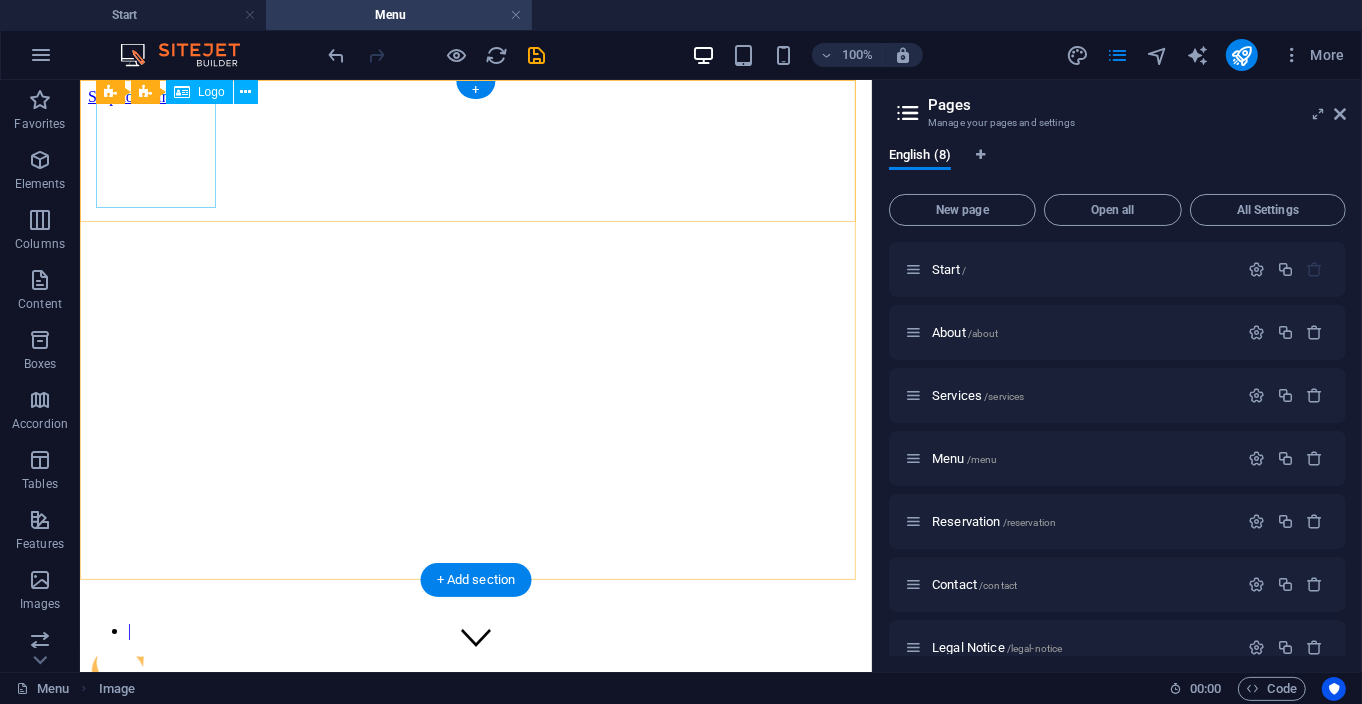 click at bounding box center [475, 714] 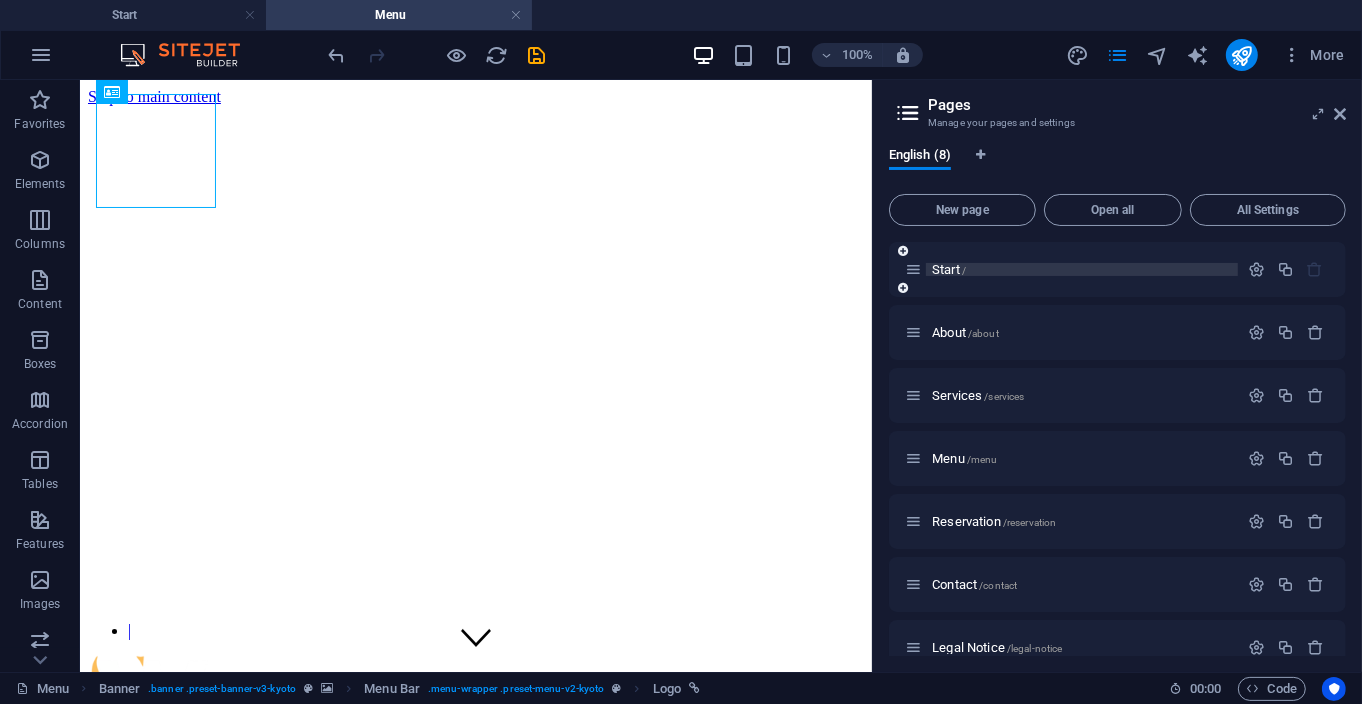 click on "Start /" at bounding box center [949, 269] 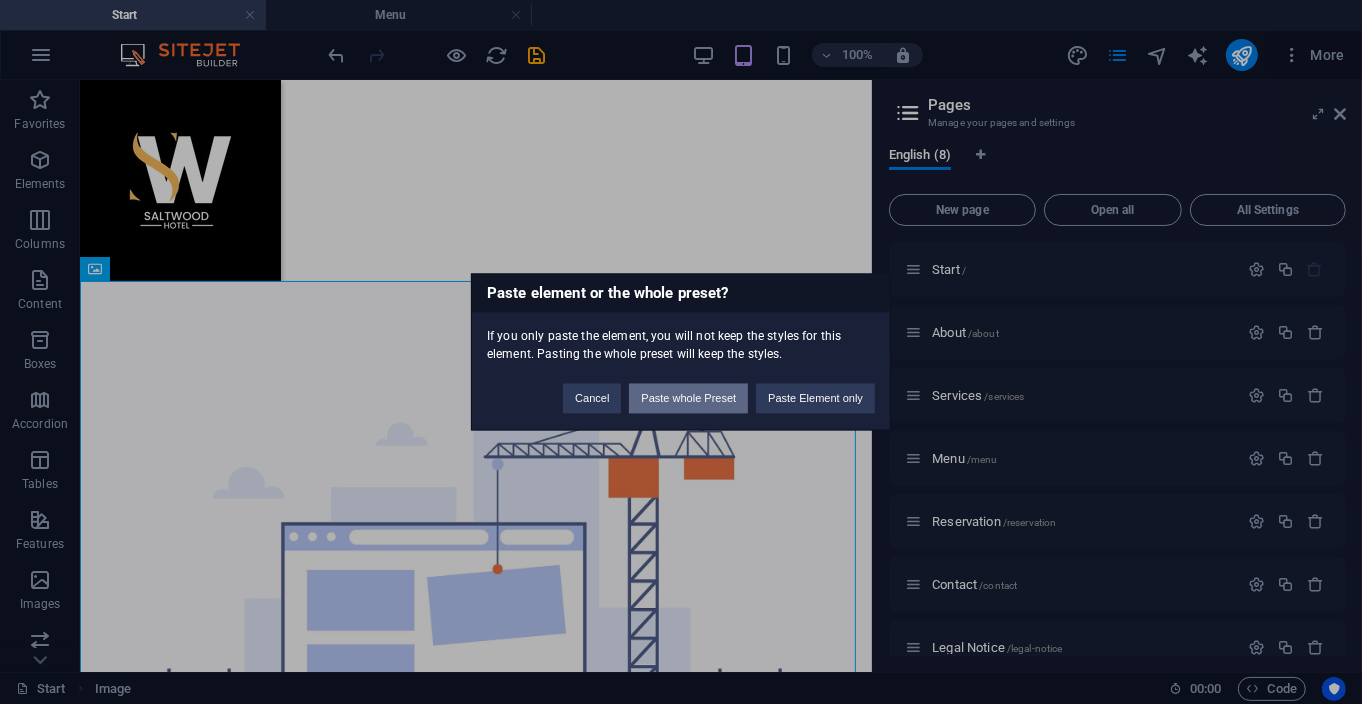 click on "Paste whole Preset" at bounding box center [688, 399] 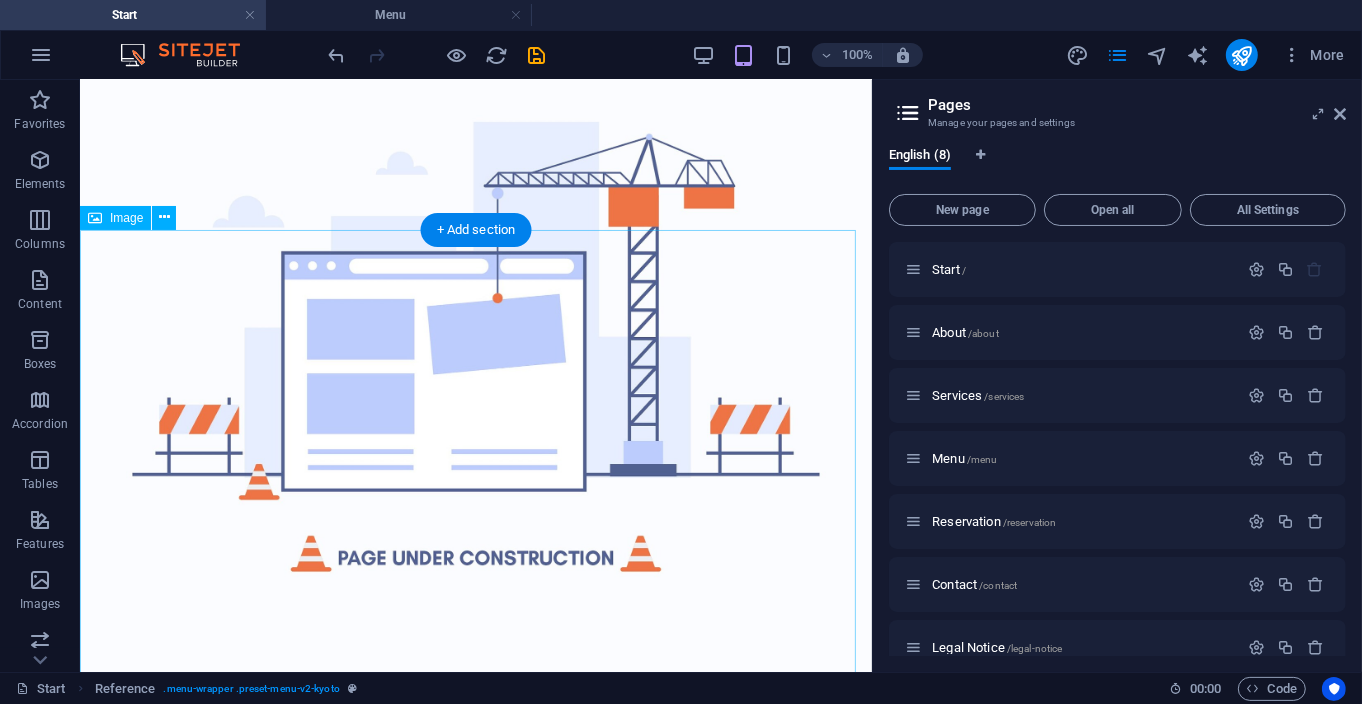 scroll, scrollTop: 462, scrollLeft: 0, axis: vertical 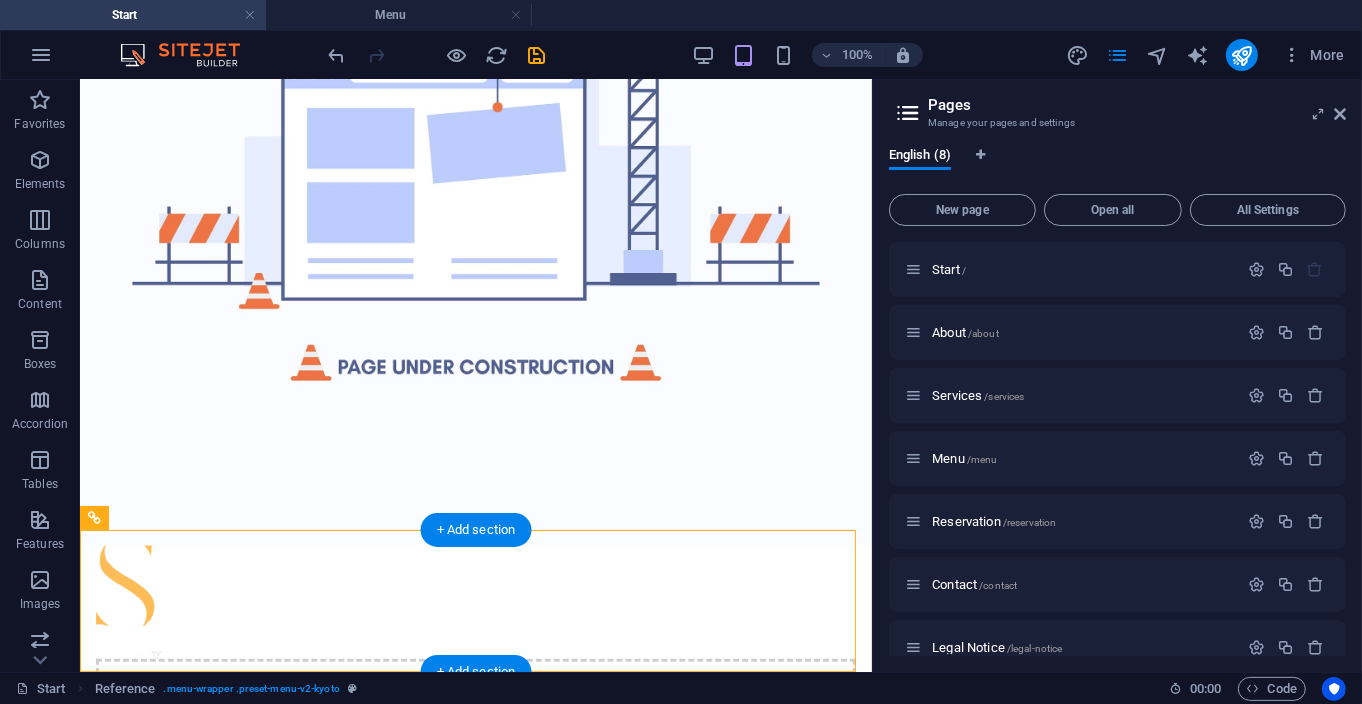 drag, startPoint x: 149, startPoint y: 599, endPoint x: 182, endPoint y: 577, distance: 39.661064 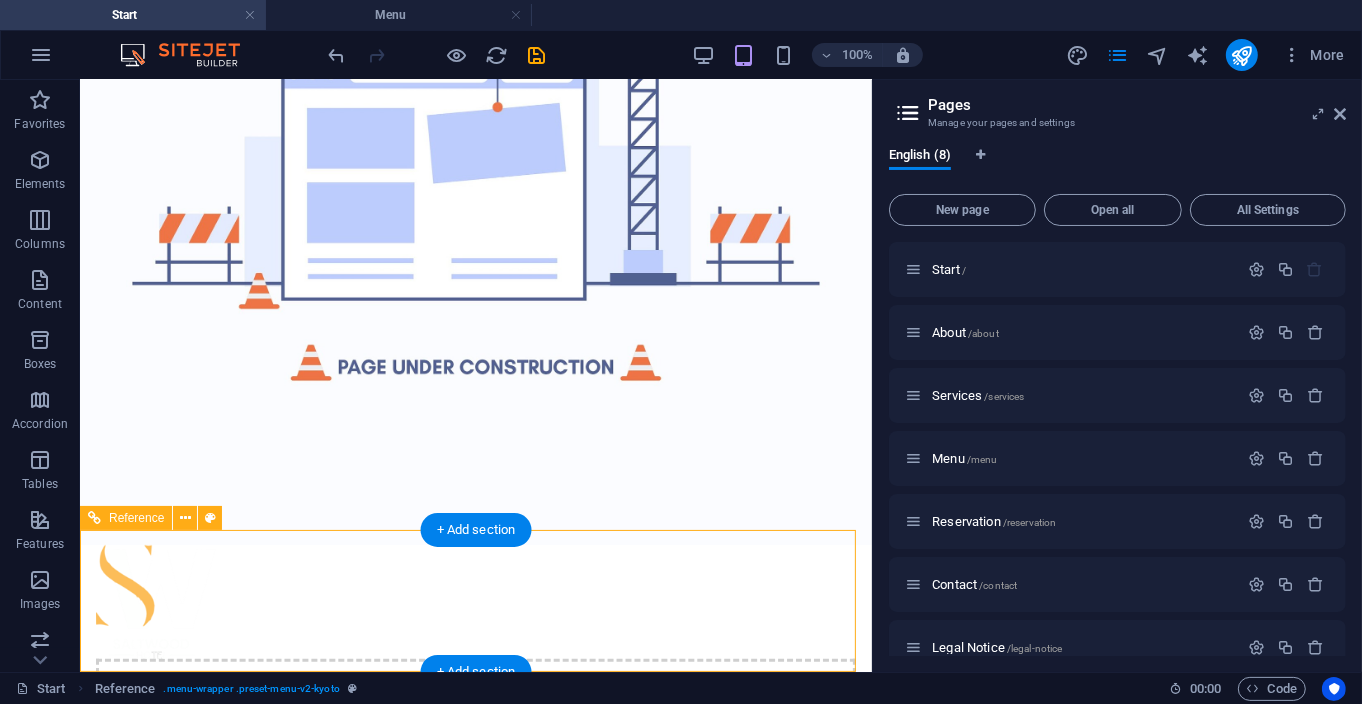 click on "Drop content here or  Add elements  Paste clipboard" at bounding box center [475, 729] 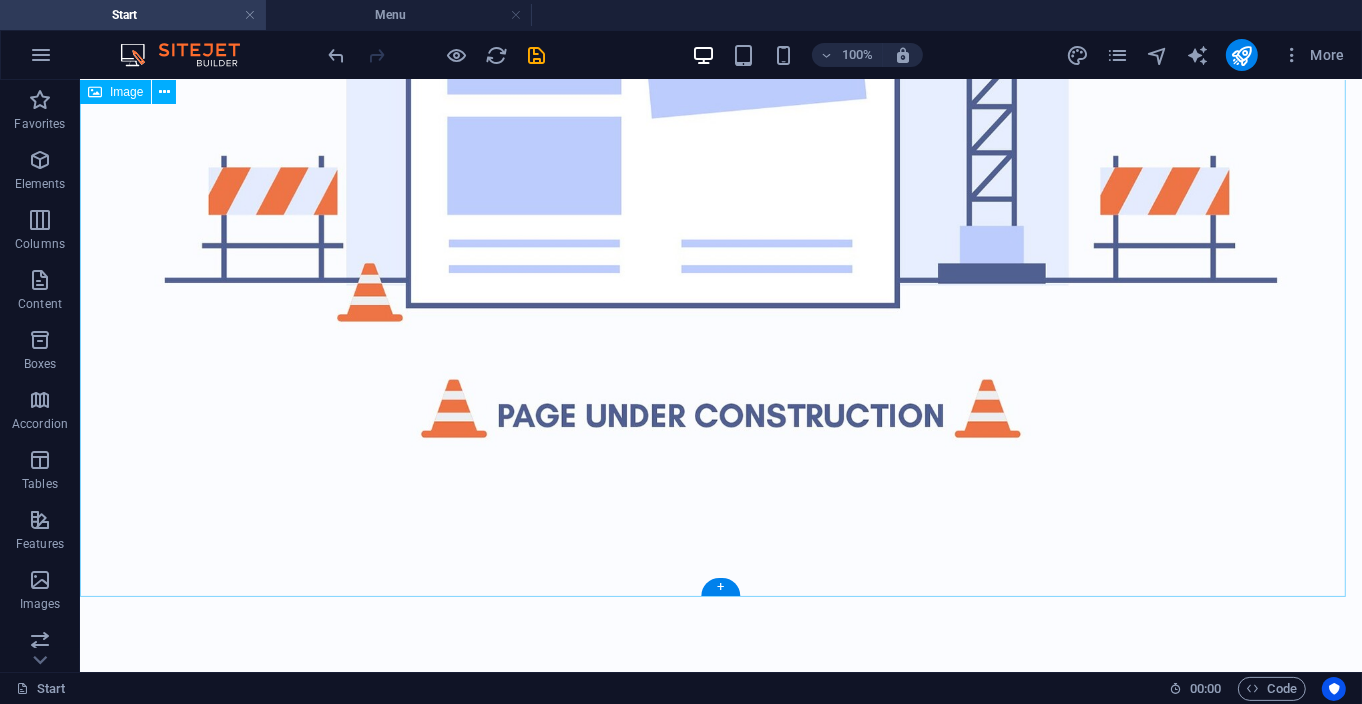 scroll, scrollTop: 768, scrollLeft: 0, axis: vertical 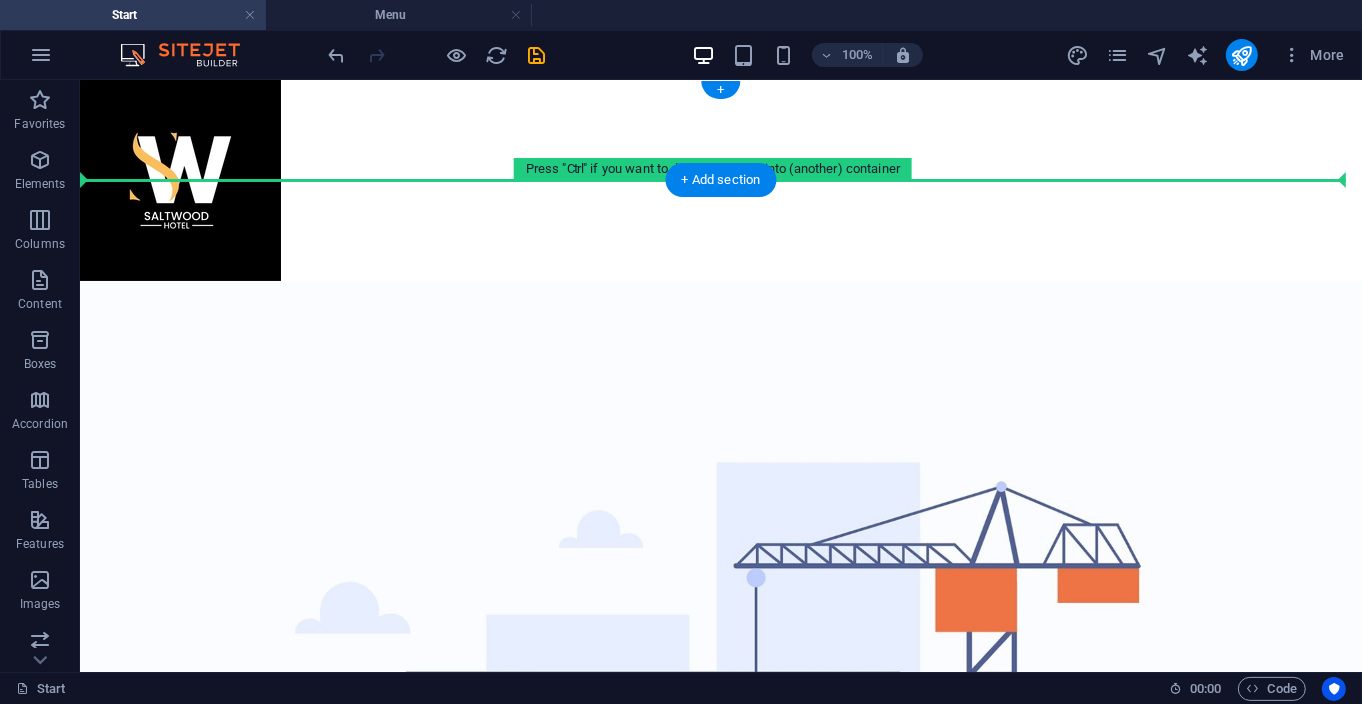 drag, startPoint x: 183, startPoint y: 638, endPoint x: 368, endPoint y: 141, distance: 530.315 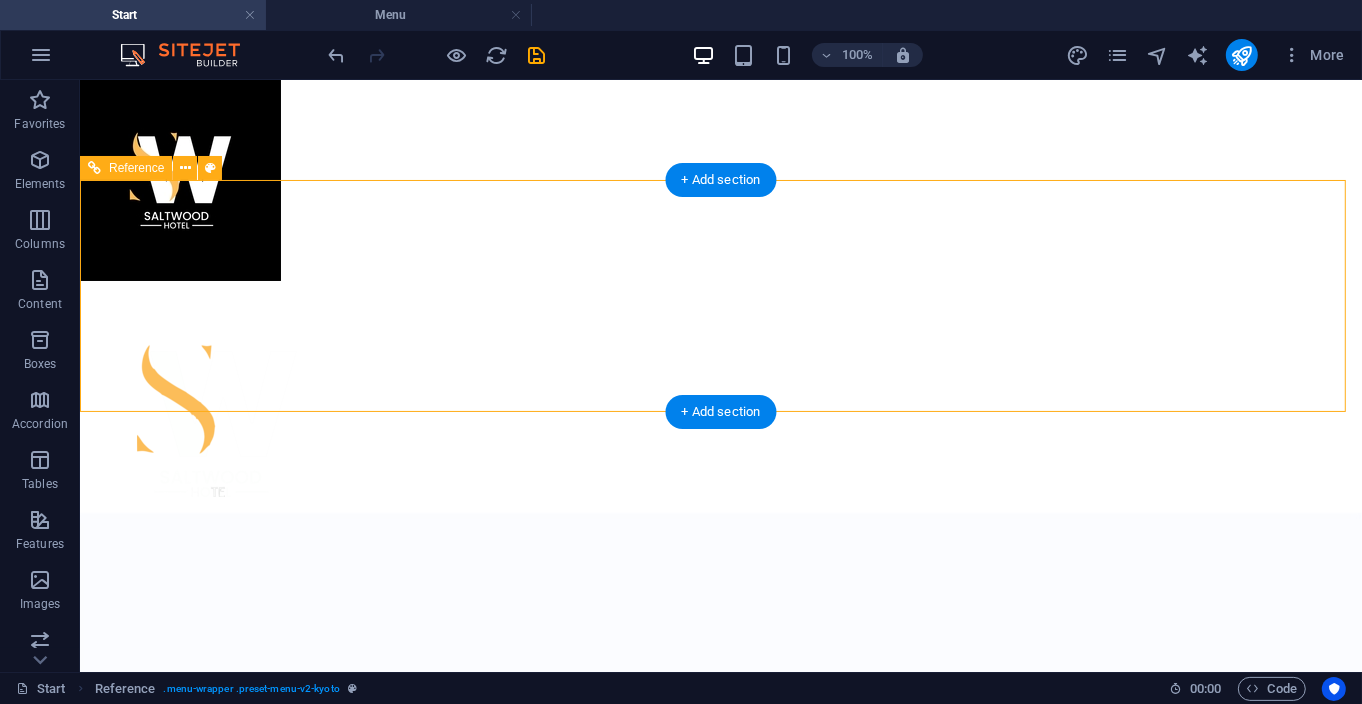 click at bounding box center [720, 420] 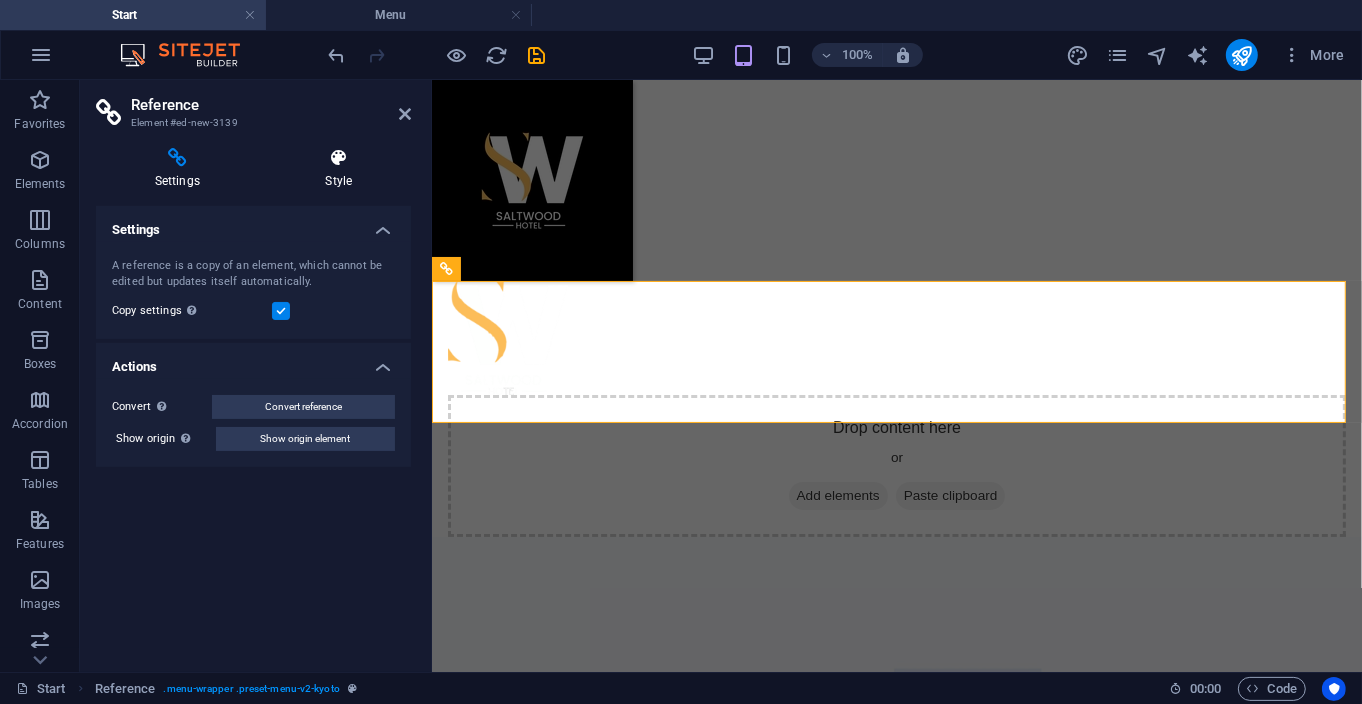 click at bounding box center (339, 158) 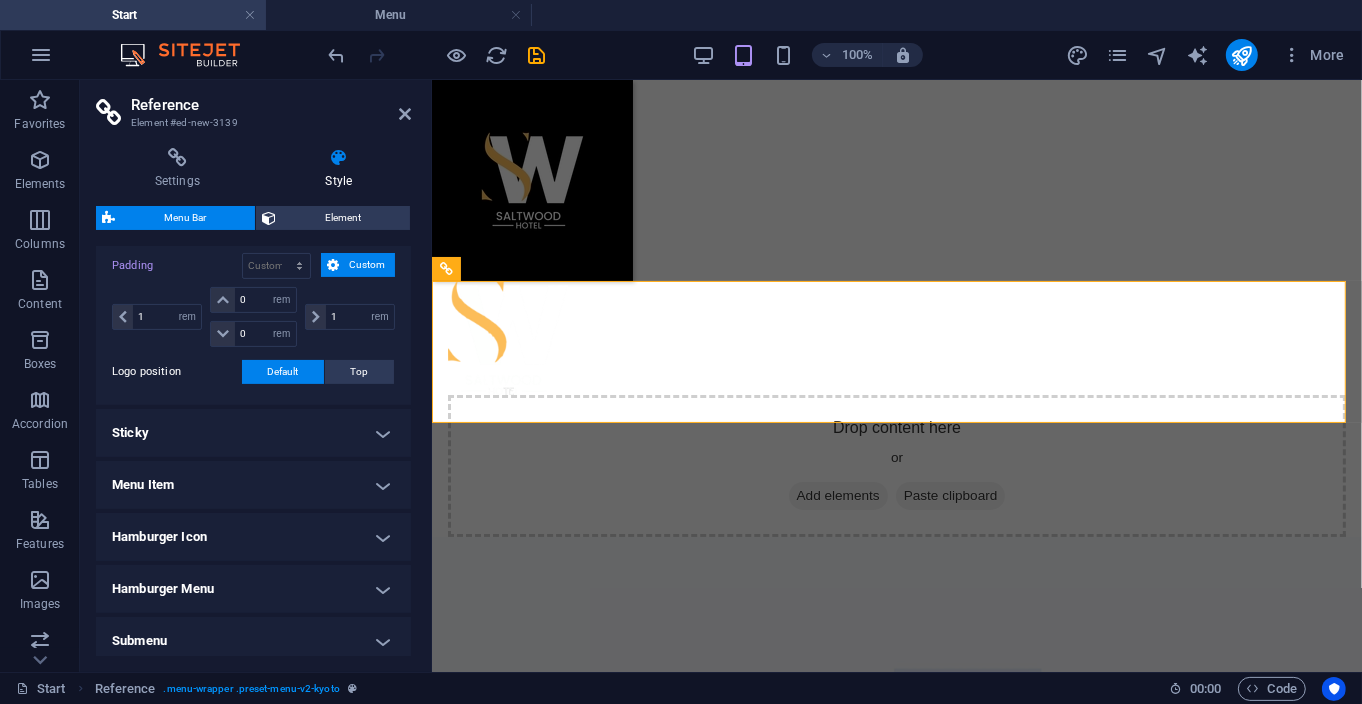 scroll, scrollTop: 480, scrollLeft: 0, axis: vertical 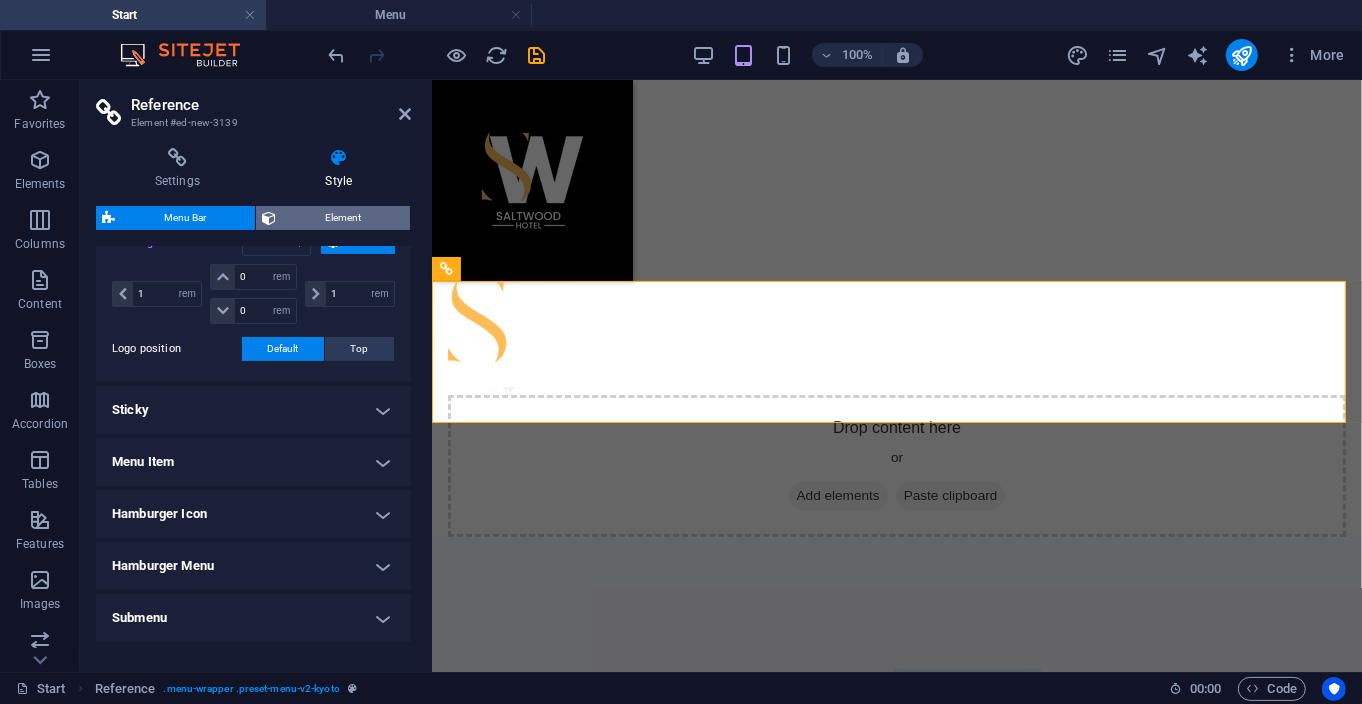 click on "Element" at bounding box center (343, 218) 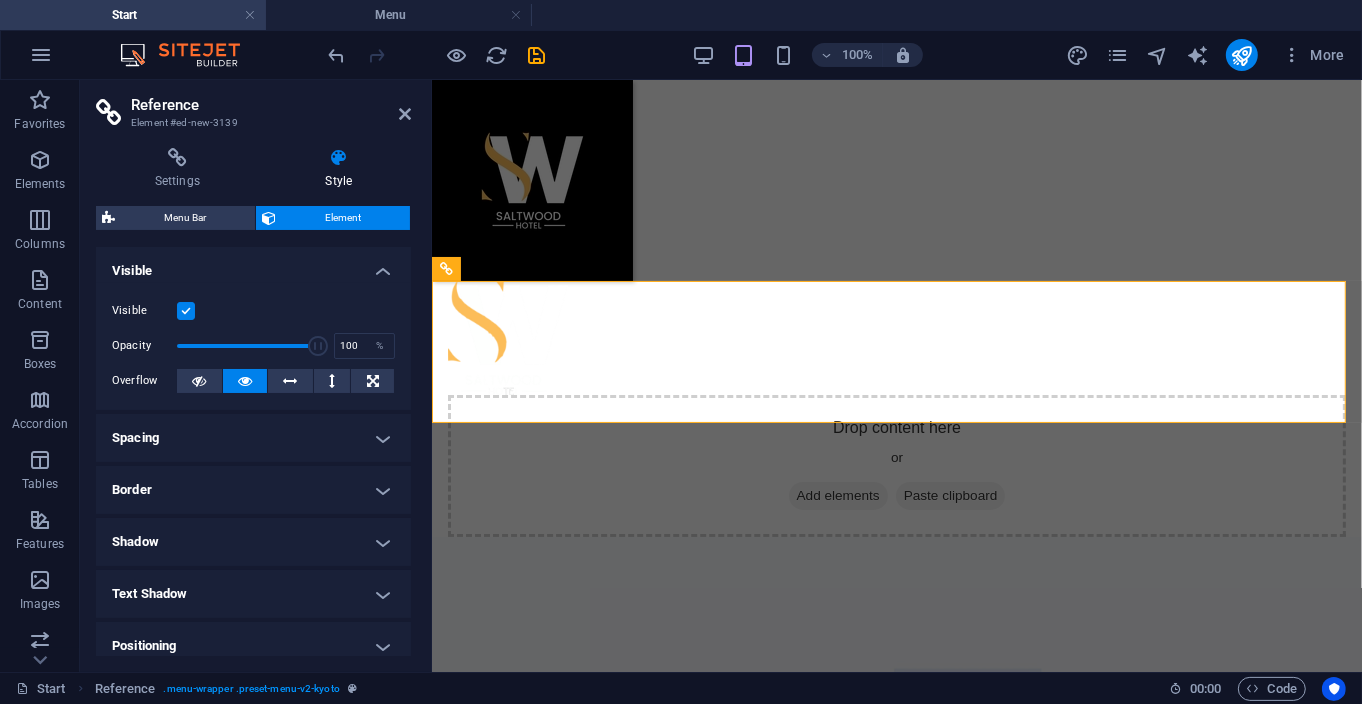 click on "Shadow" at bounding box center [253, 542] 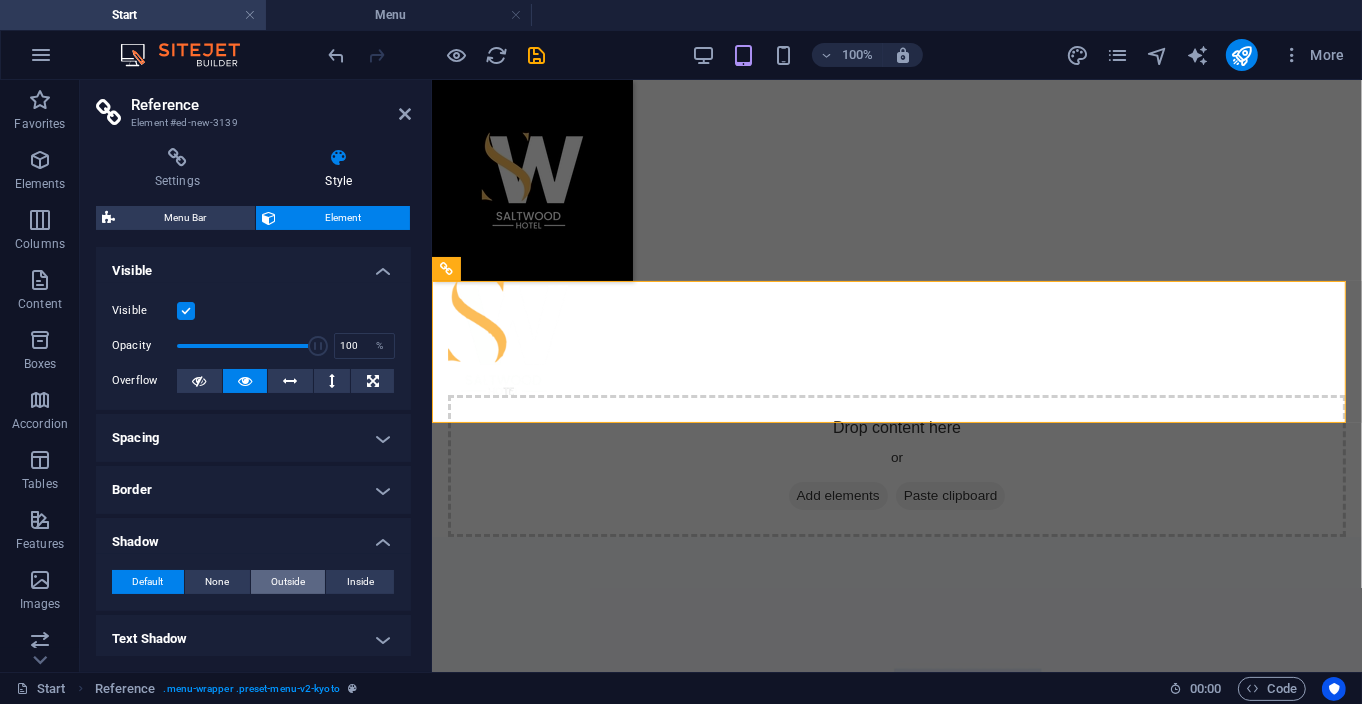click on "Outside" at bounding box center [288, 582] 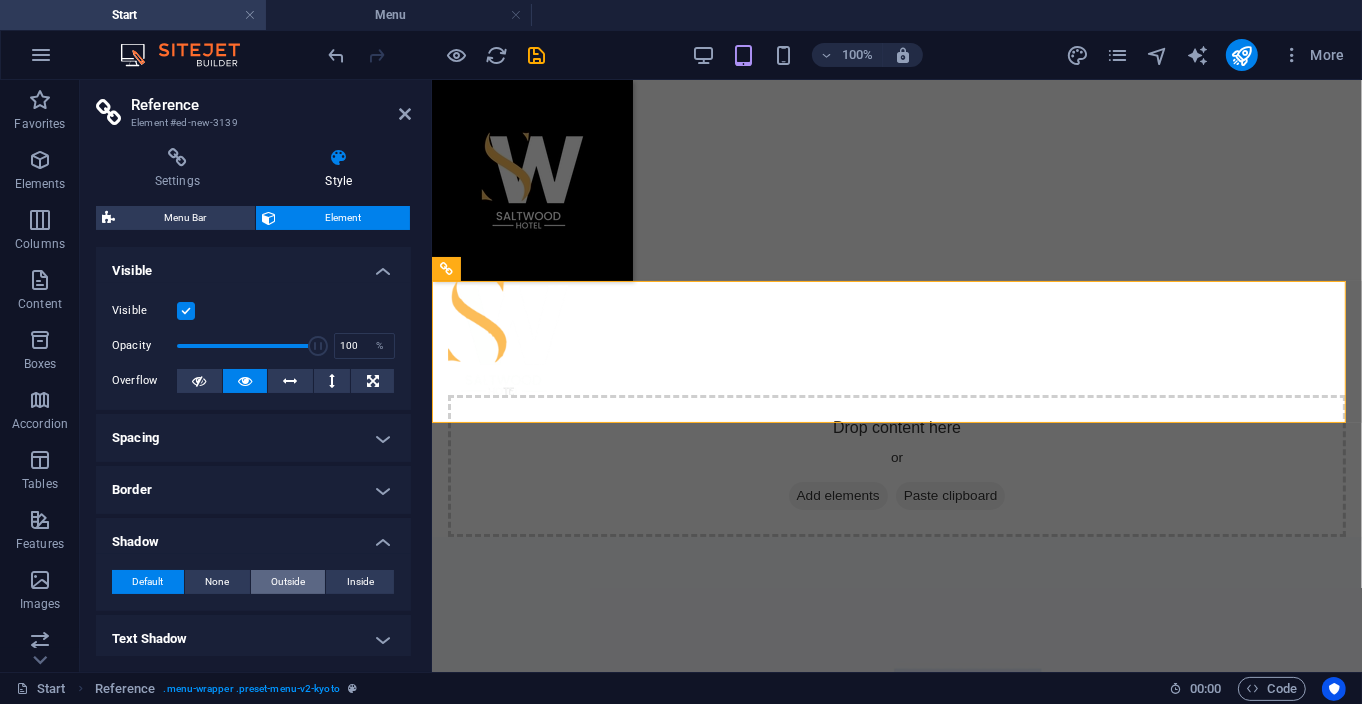 type on "2" 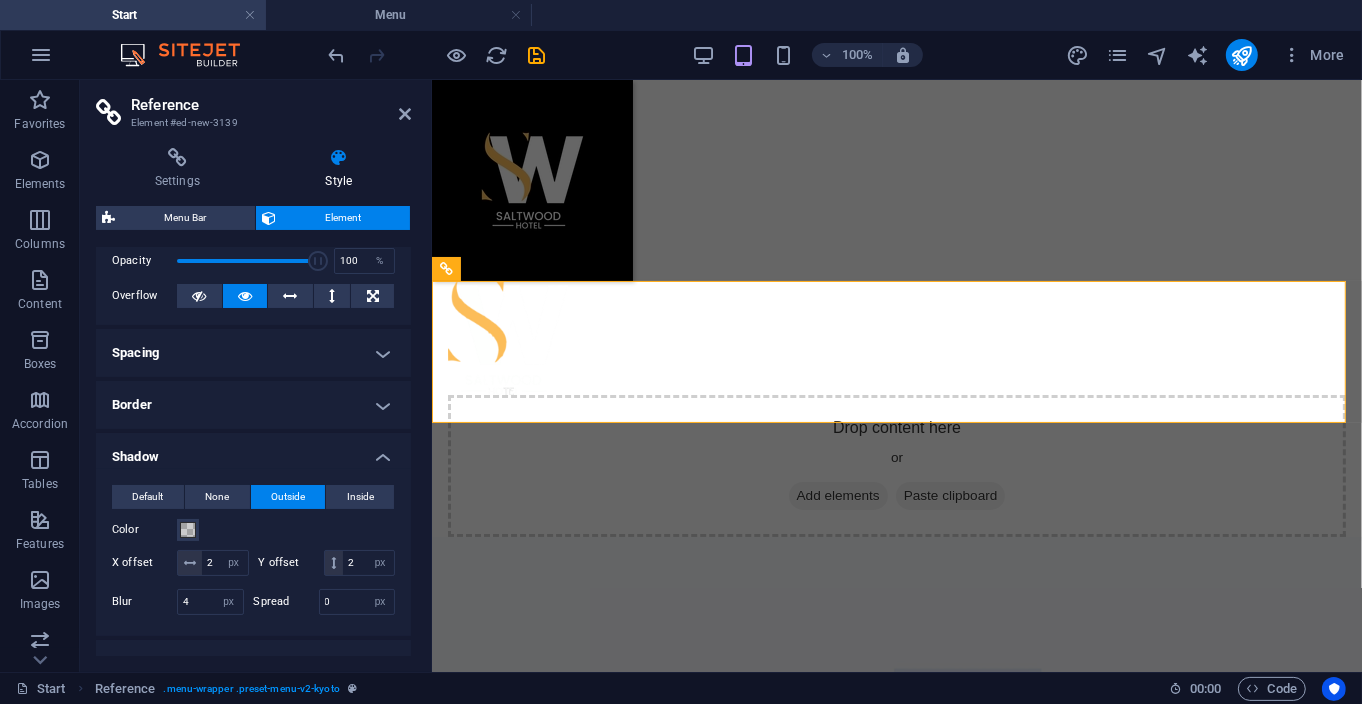 scroll, scrollTop: 88, scrollLeft: 0, axis: vertical 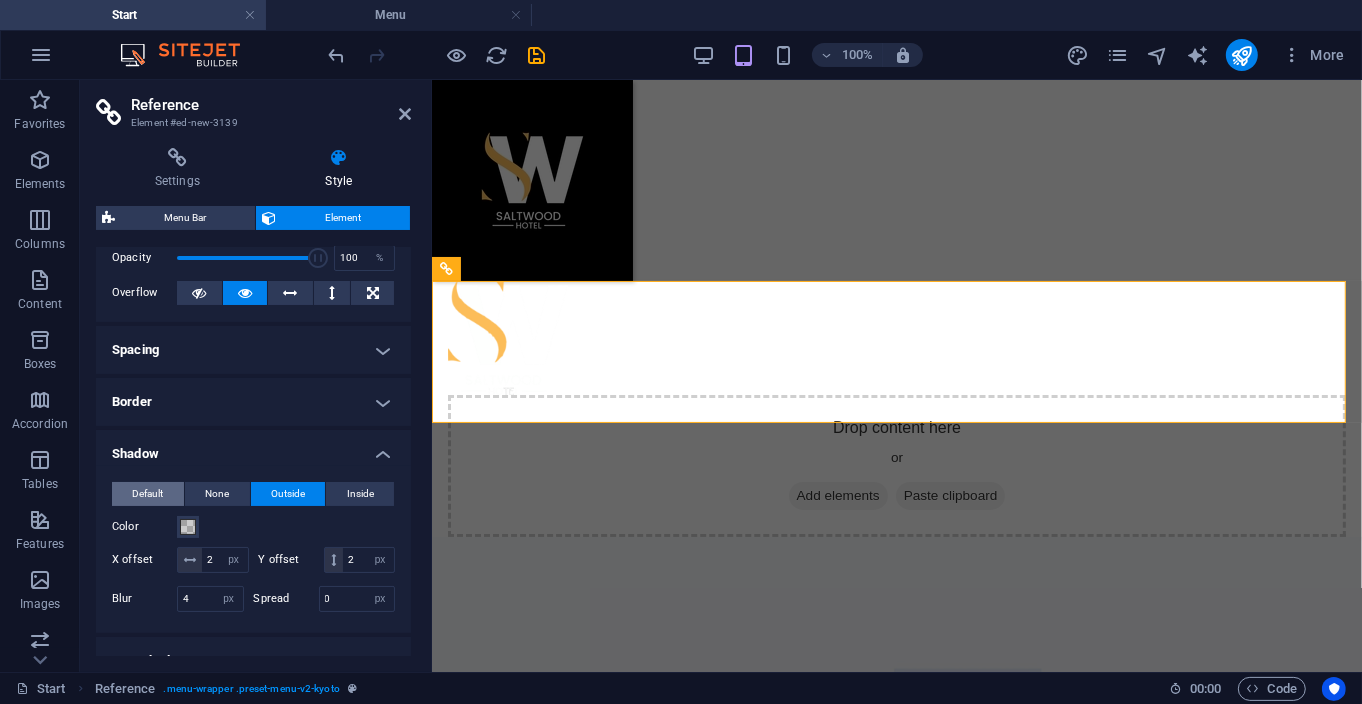 click on "Default" at bounding box center (147, 494) 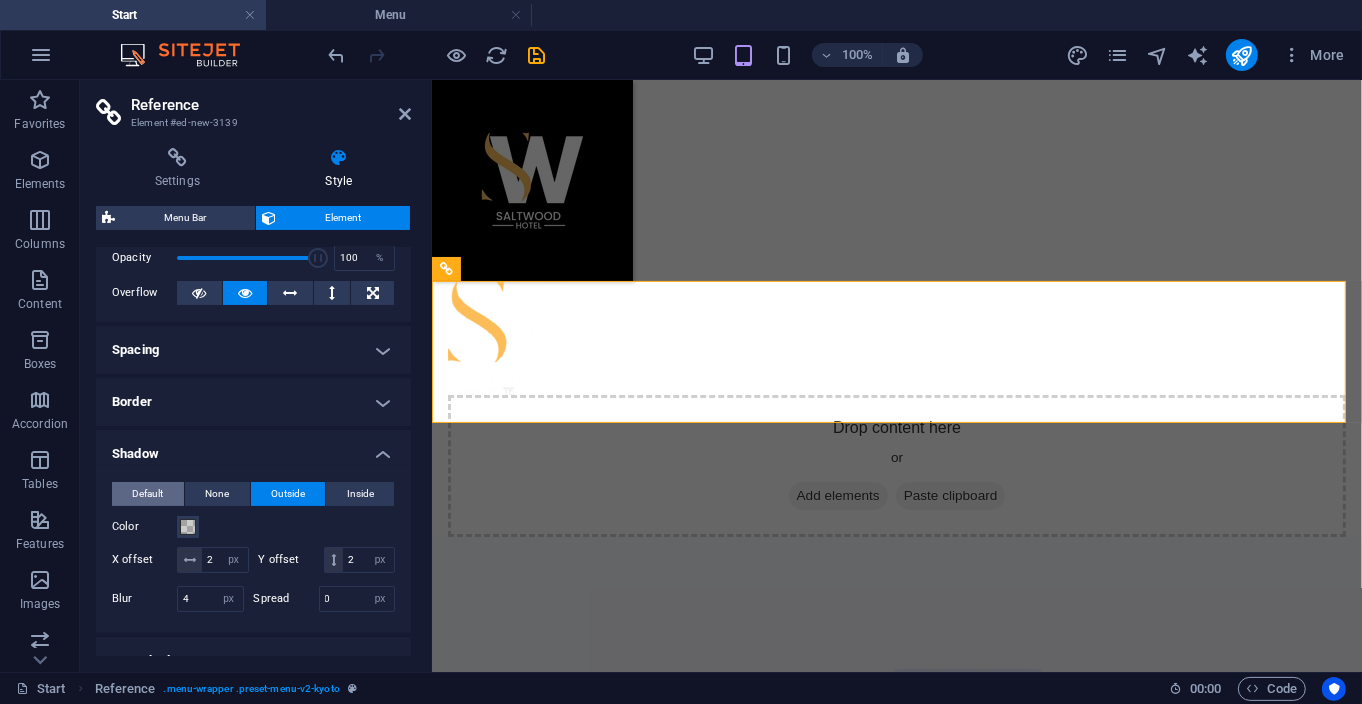 type on "0" 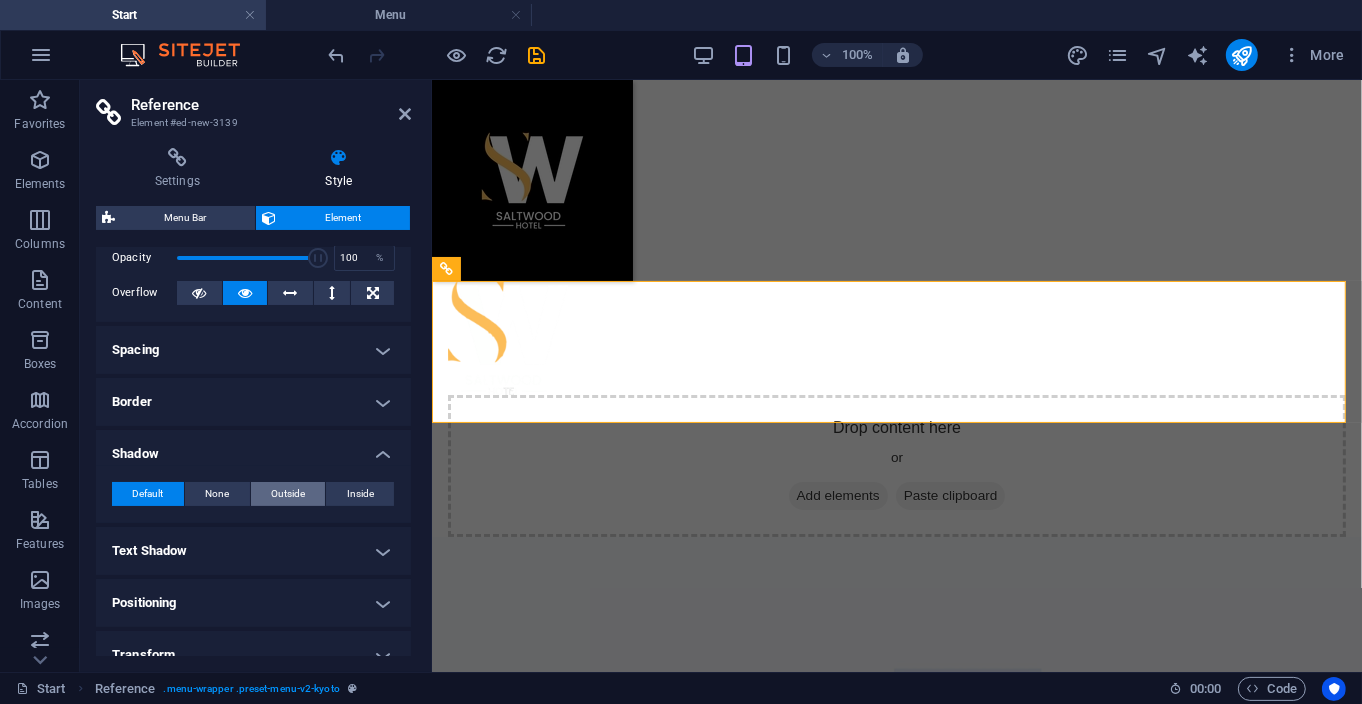 click on "Outside" at bounding box center (288, 494) 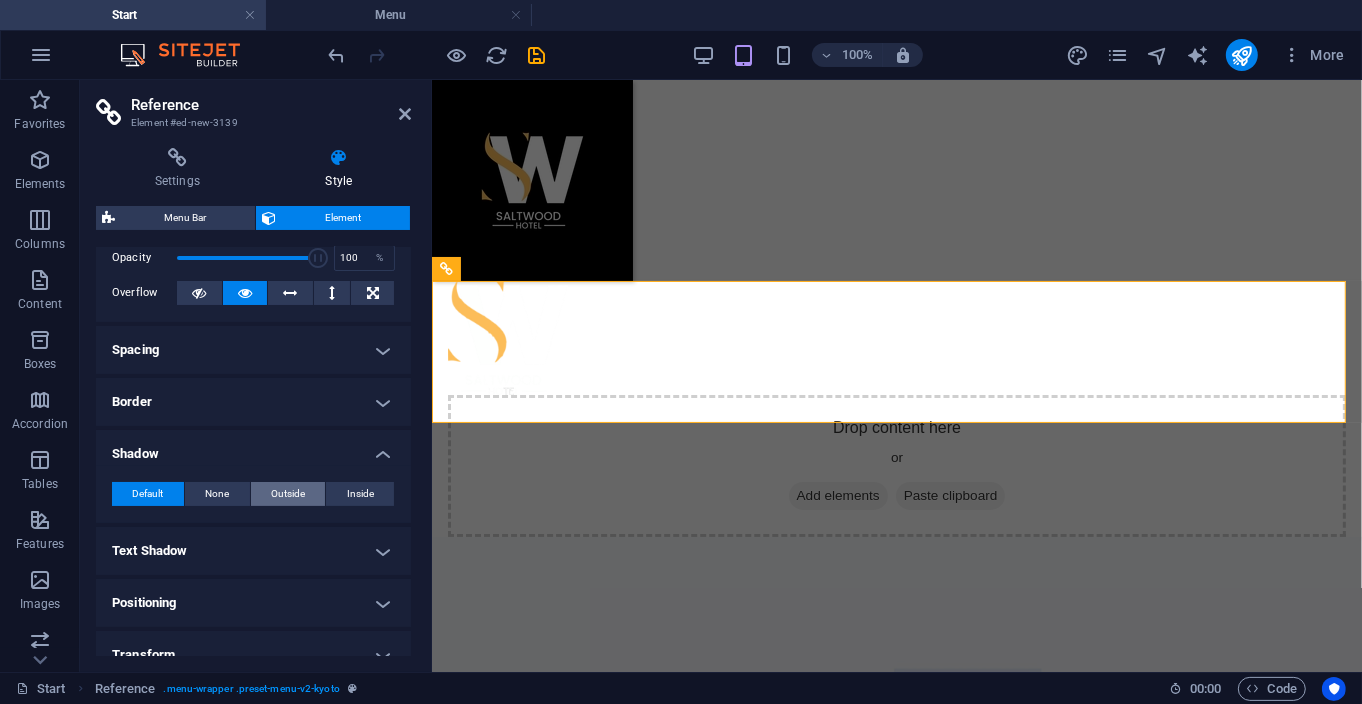 type on "2" 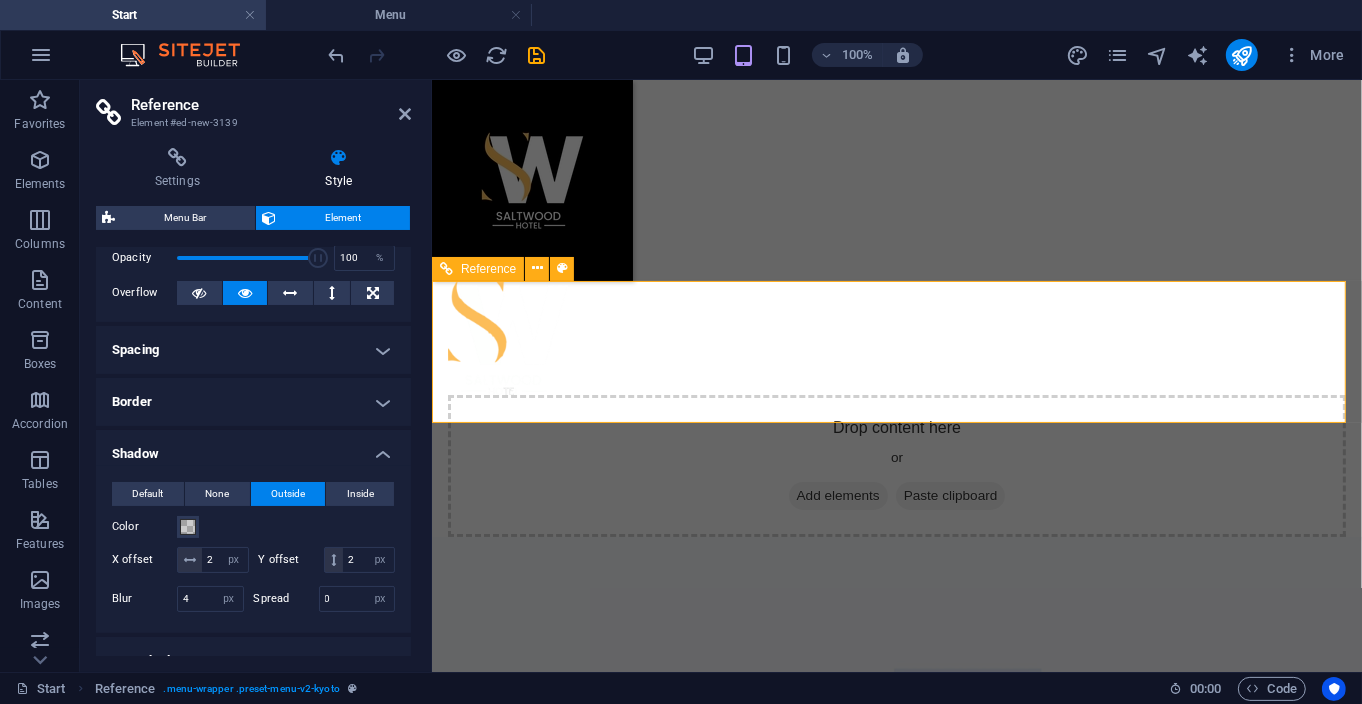 click at bounding box center [896, 337] 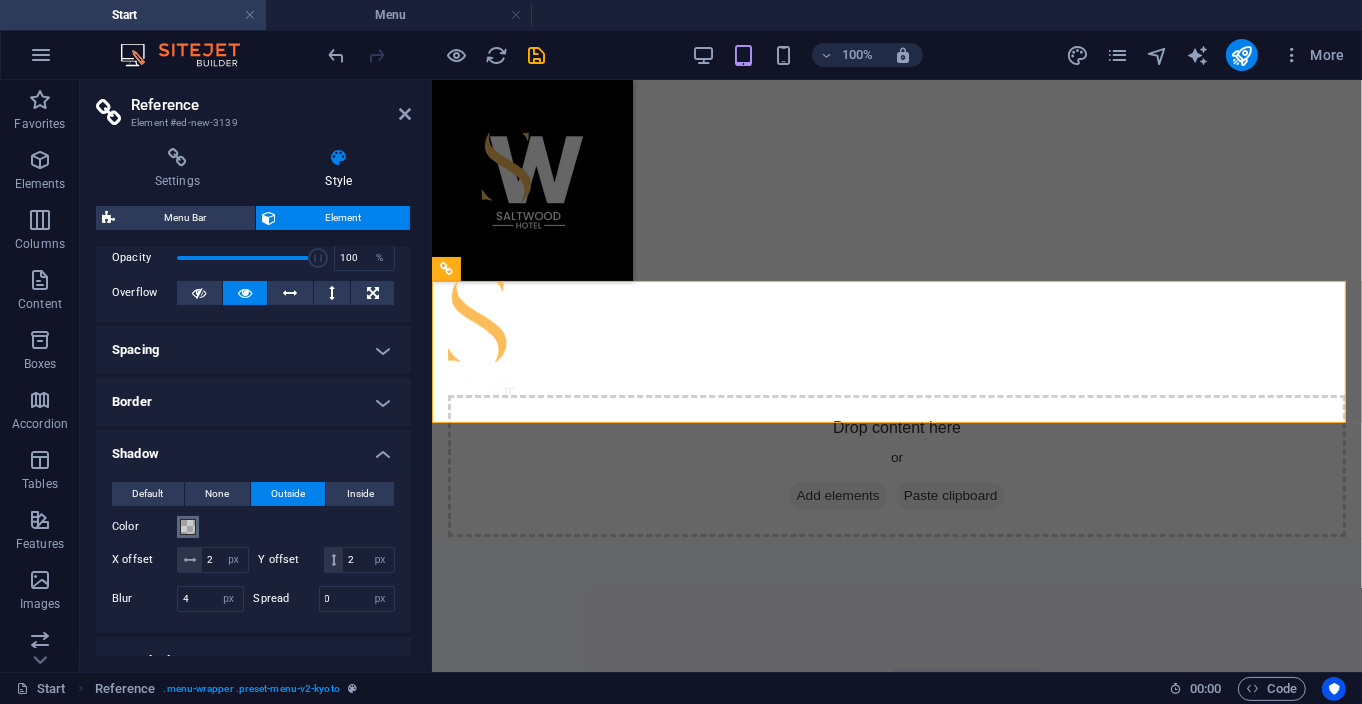 click at bounding box center [188, 527] 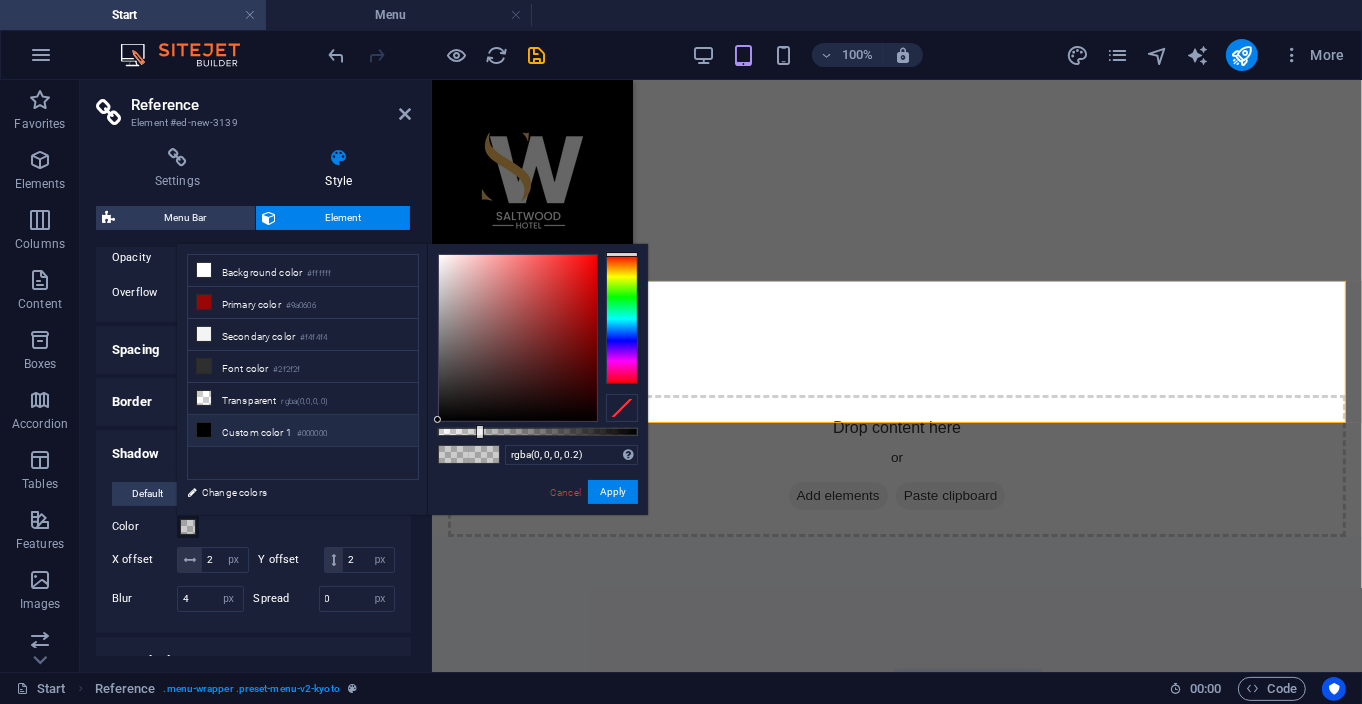 click on "Custom color 1
#000000" at bounding box center [303, 431] 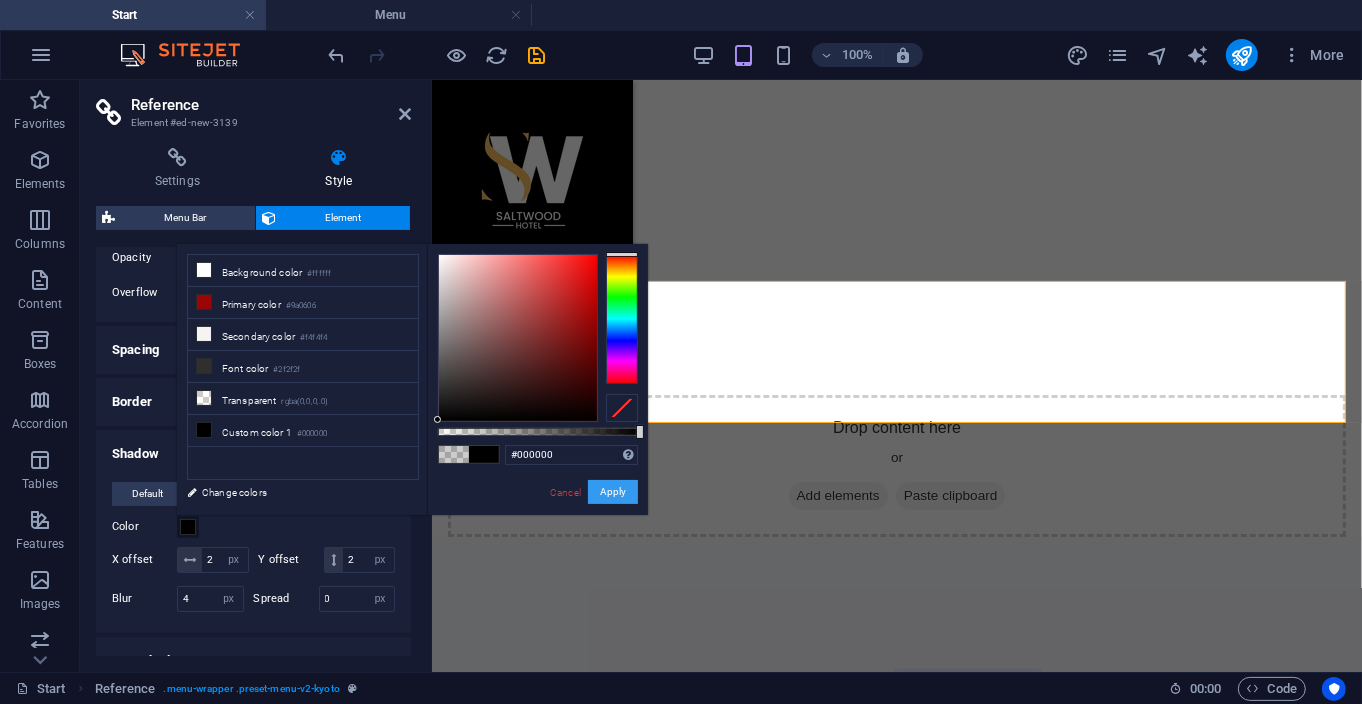 click on "Apply" at bounding box center (613, 492) 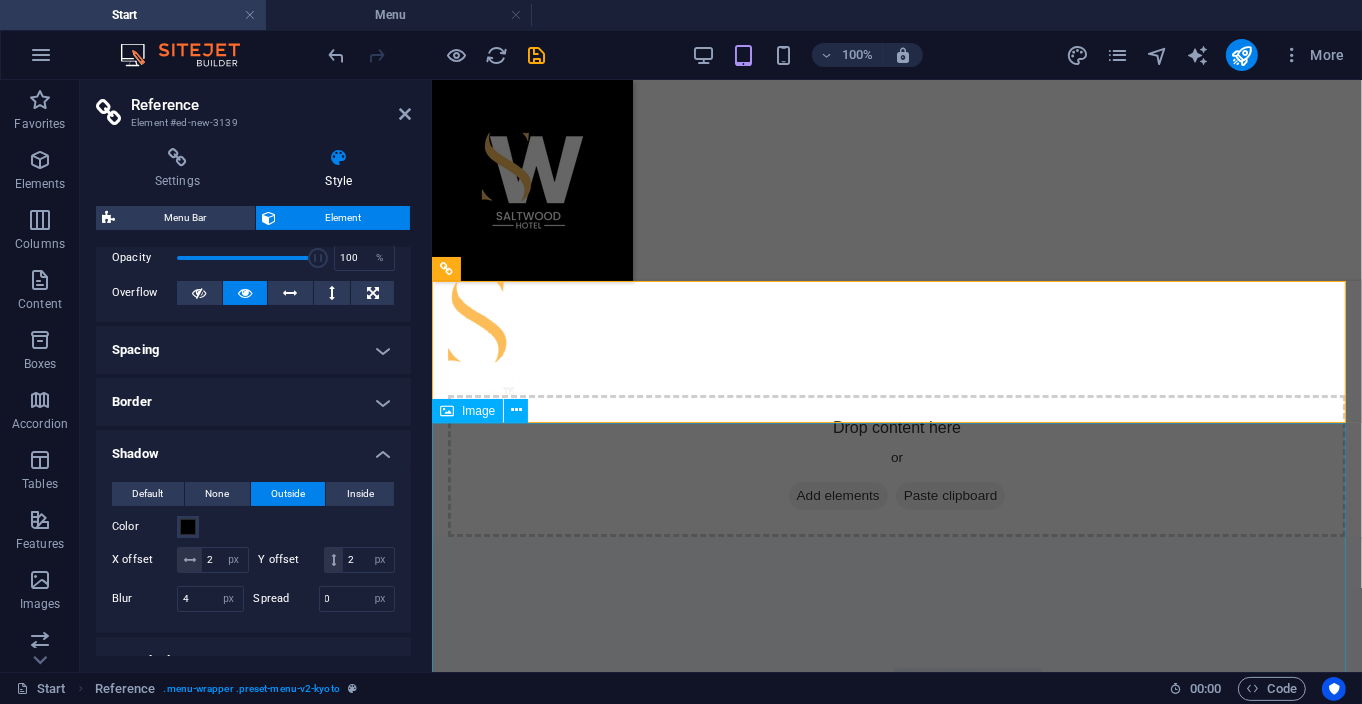 click at bounding box center (896, 962) 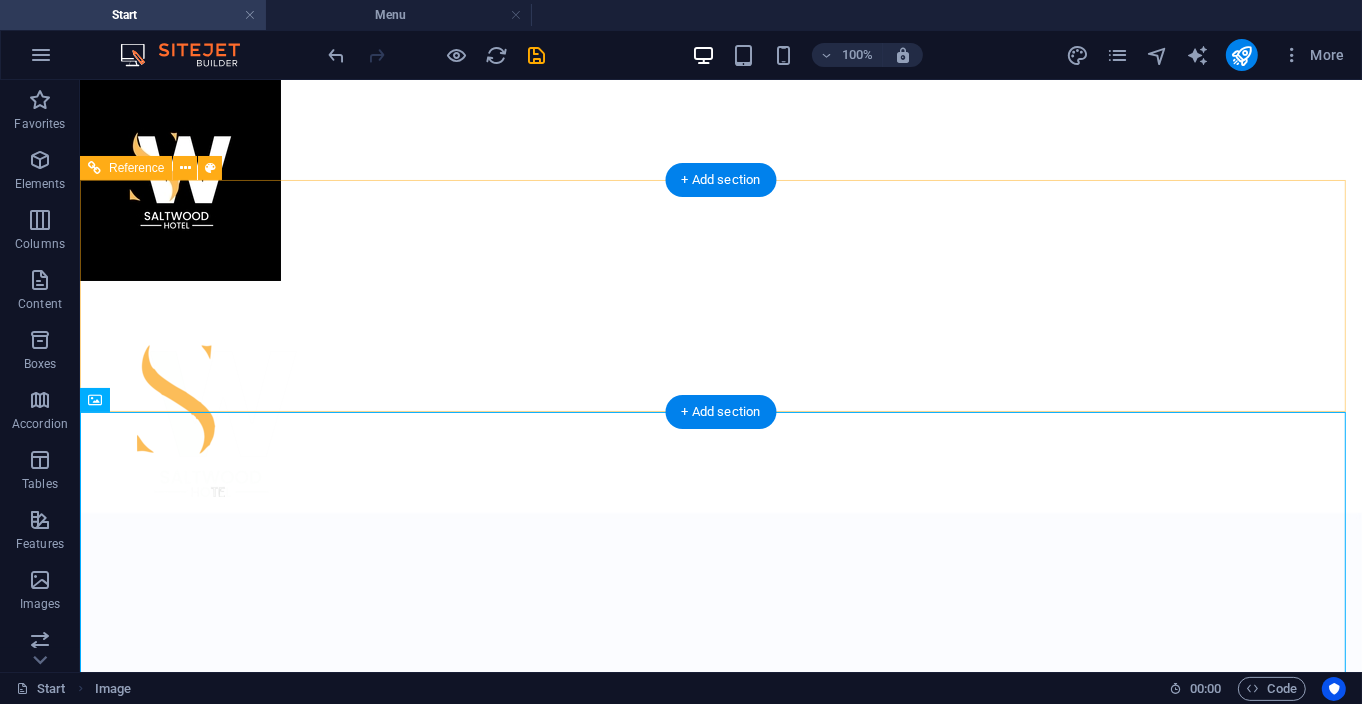 click at bounding box center (720, 420) 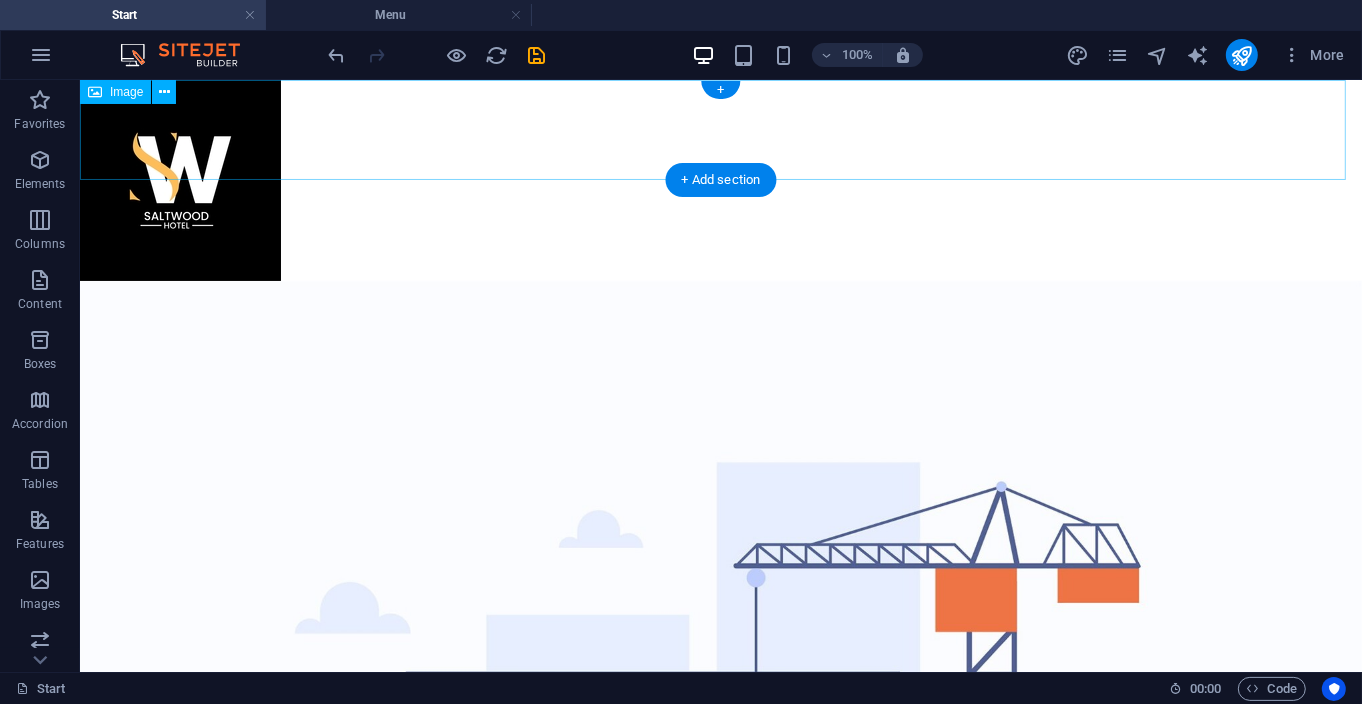 click at bounding box center [720, 179] 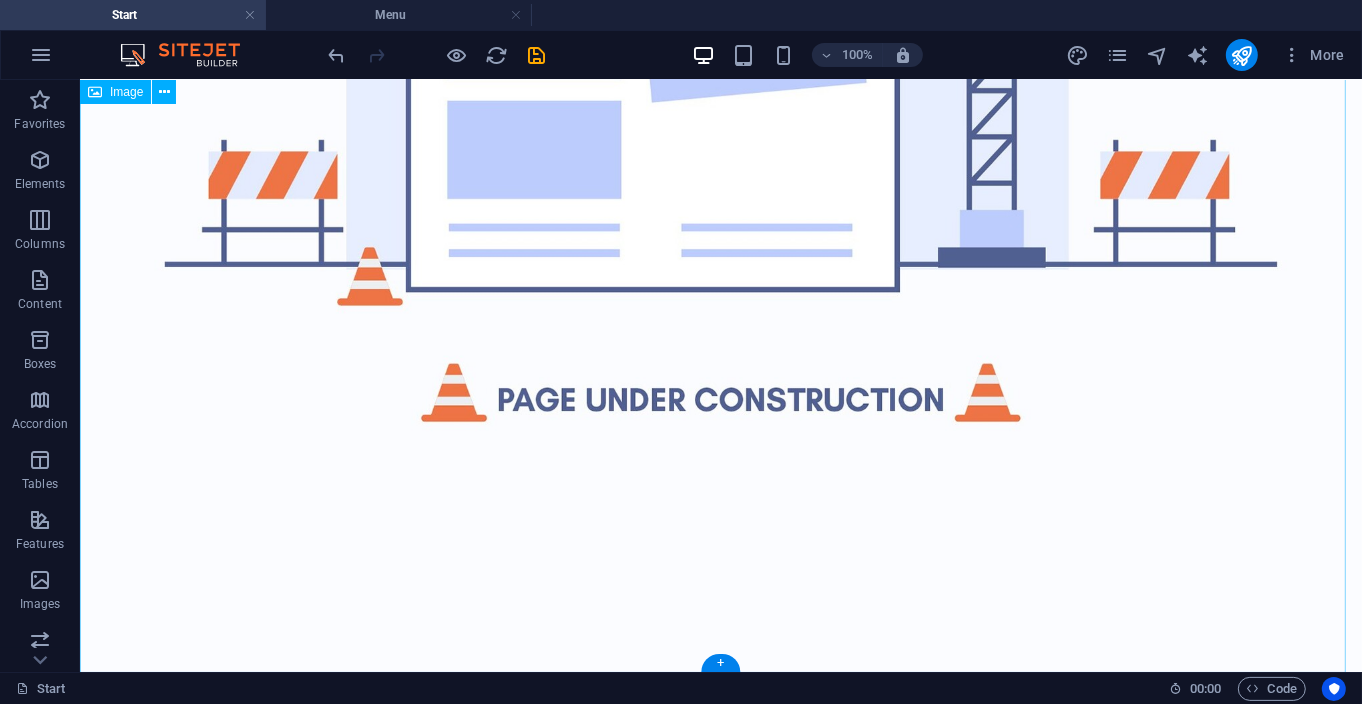 scroll, scrollTop: 568, scrollLeft: 0, axis: vertical 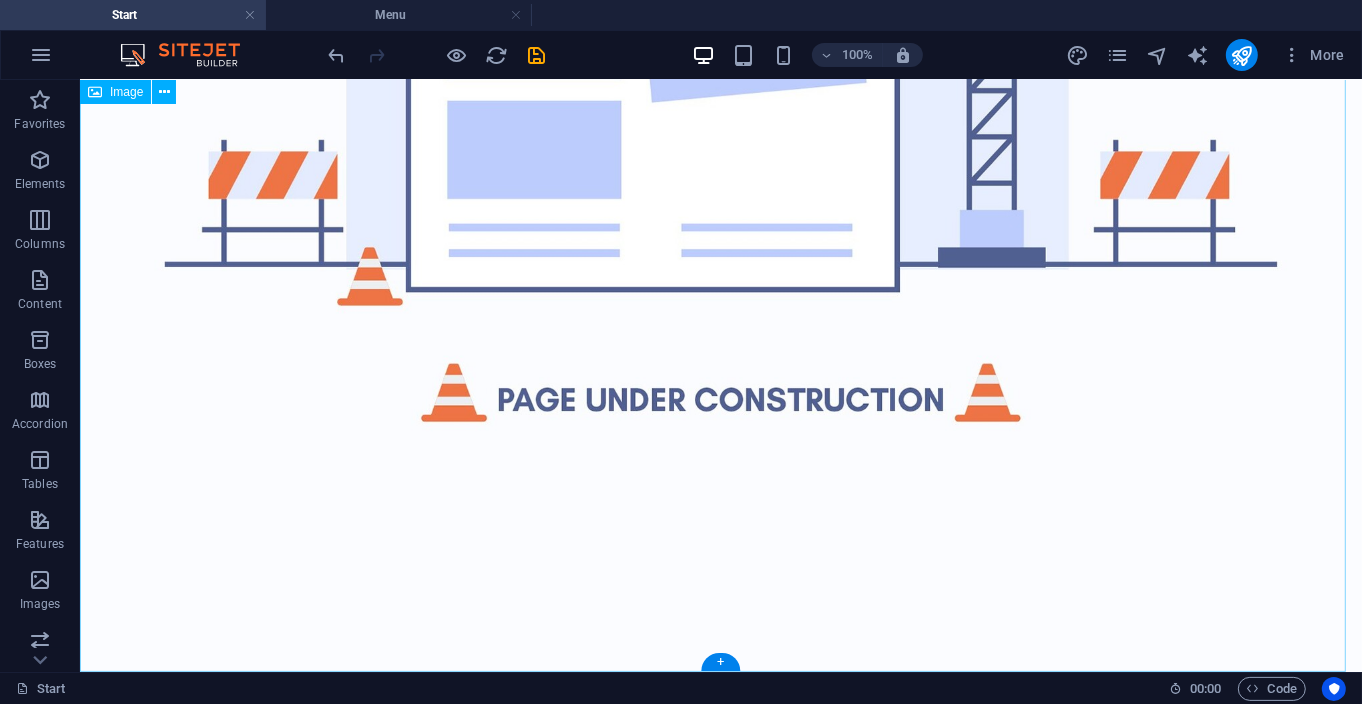 click at bounding box center (720, 99) 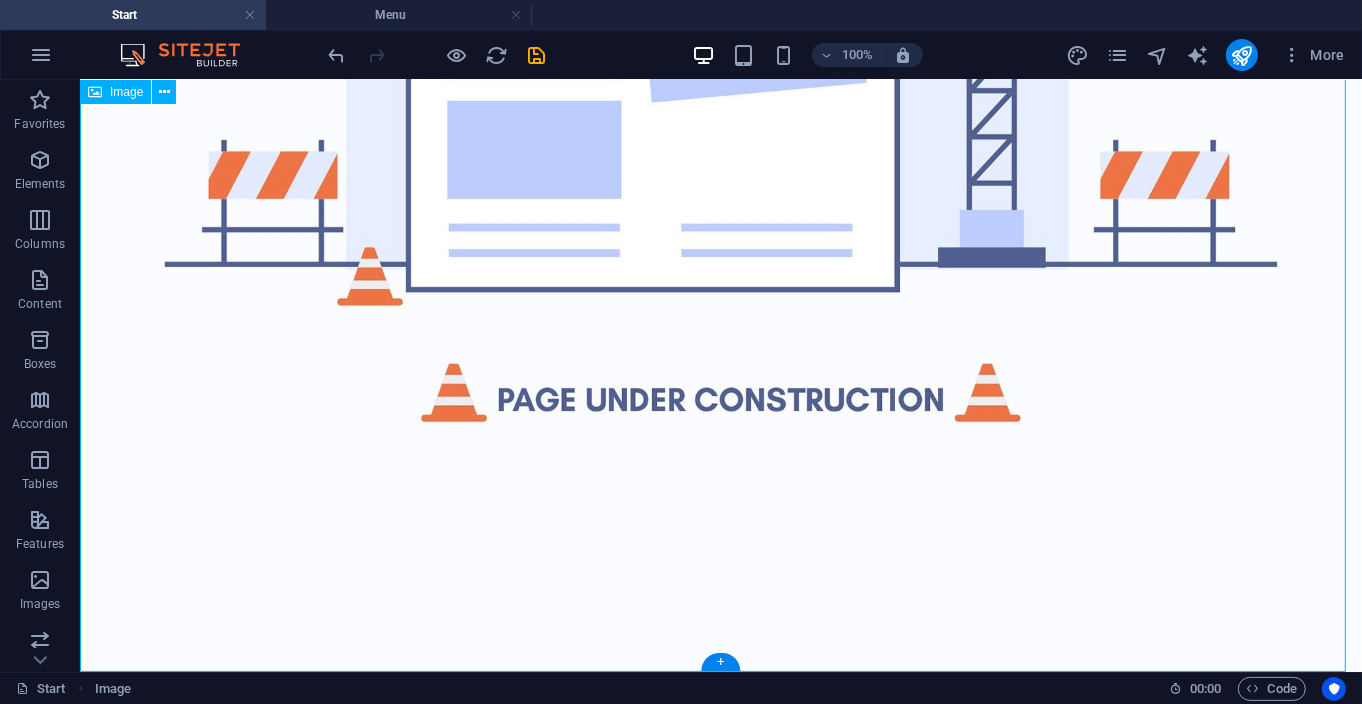click at bounding box center (720, 99) 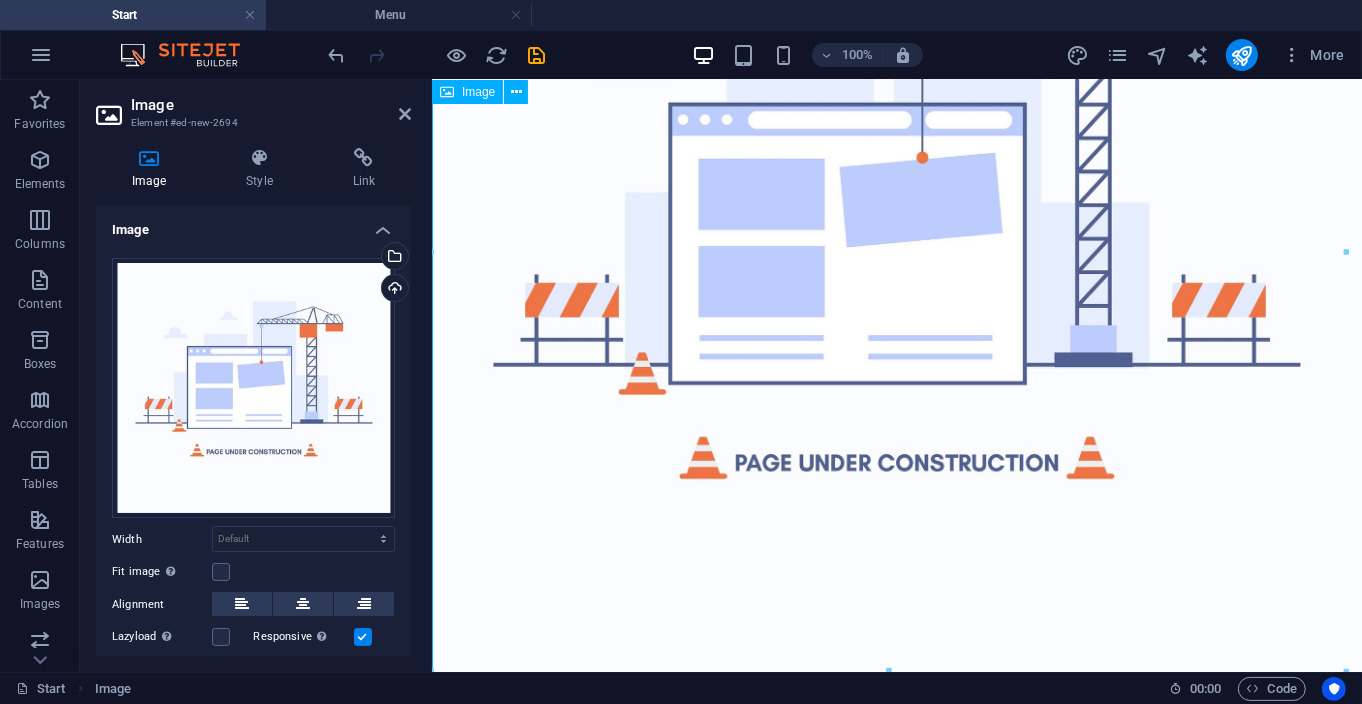 scroll, scrollTop: 246, scrollLeft: 0, axis: vertical 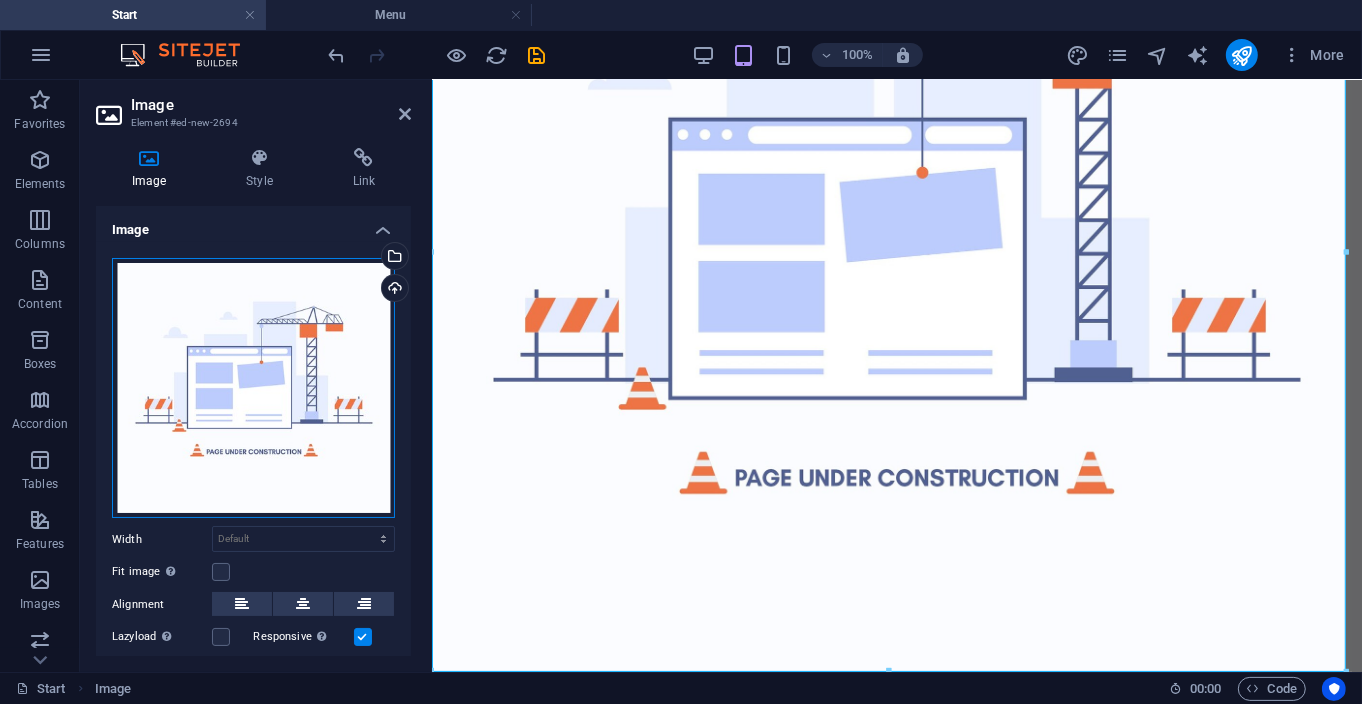 click on "Drag files here, click to choose files or select files from Files or our free stock photos & videos" at bounding box center (253, 388) 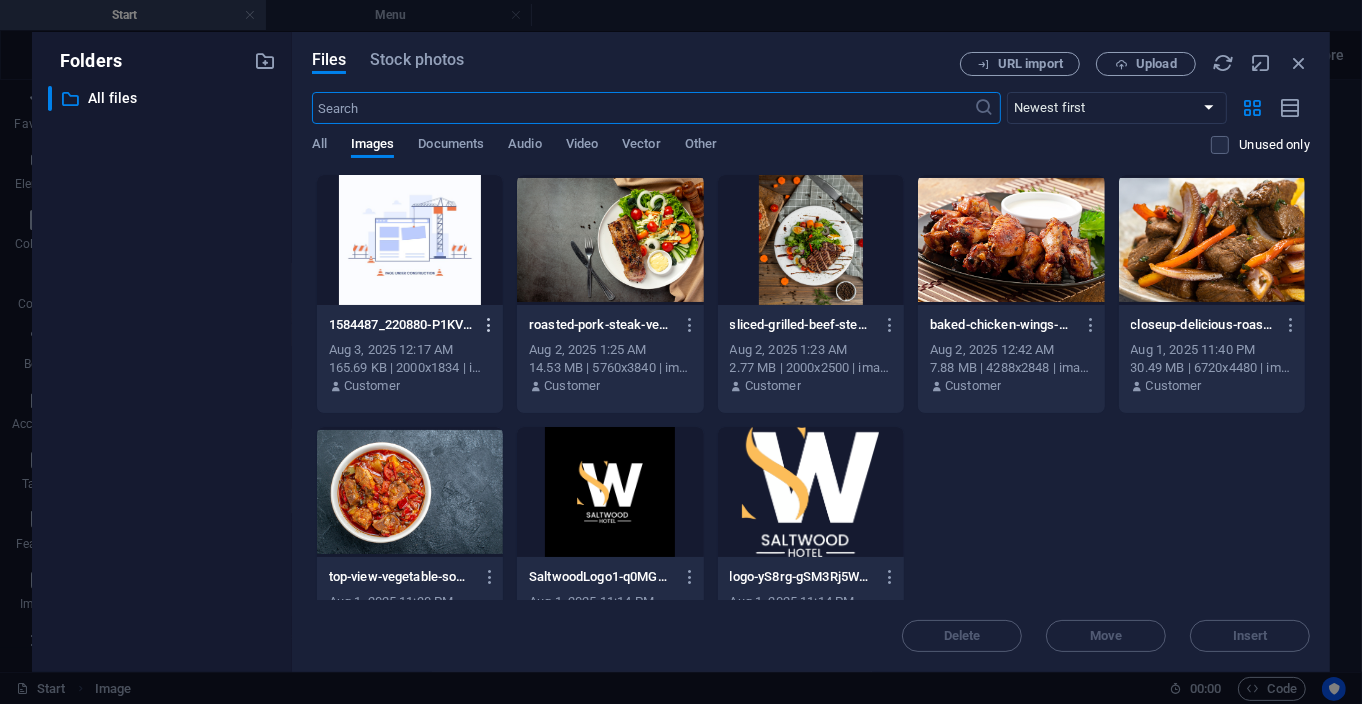 click at bounding box center (490, 325) 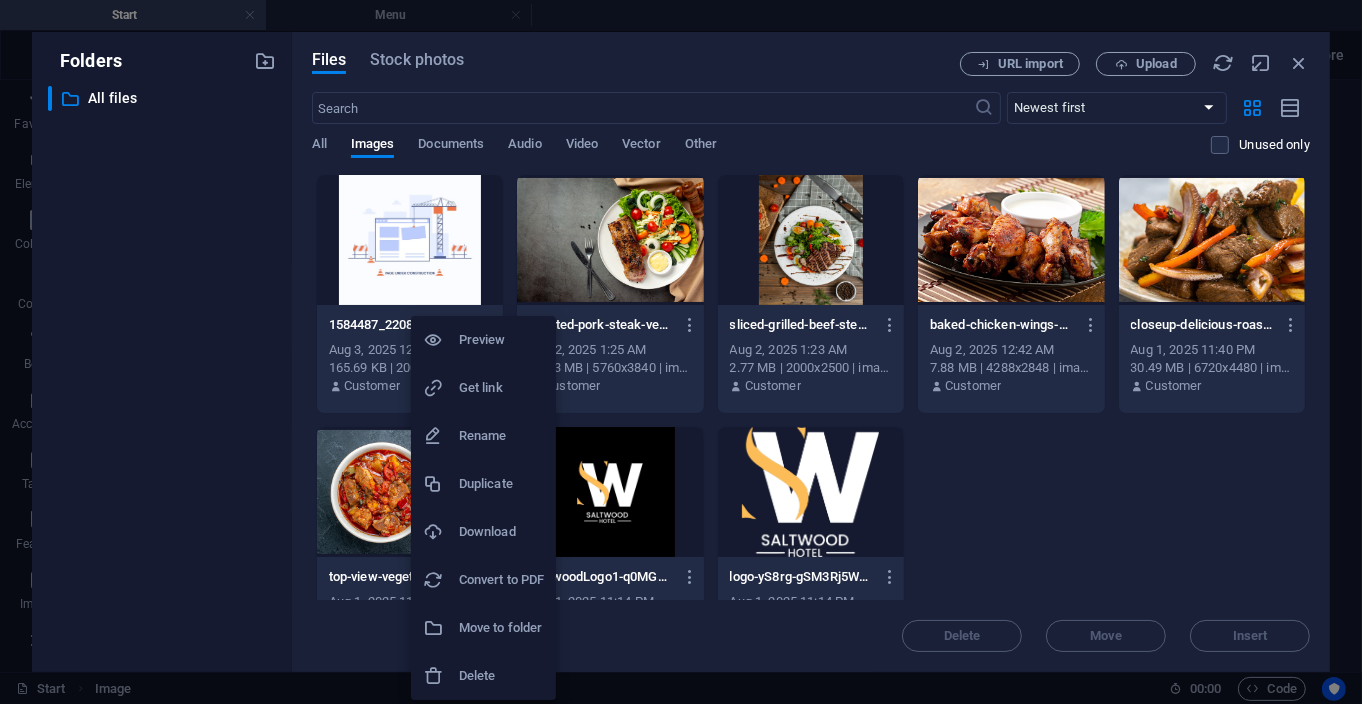 click on "Delete" at bounding box center [501, 676] 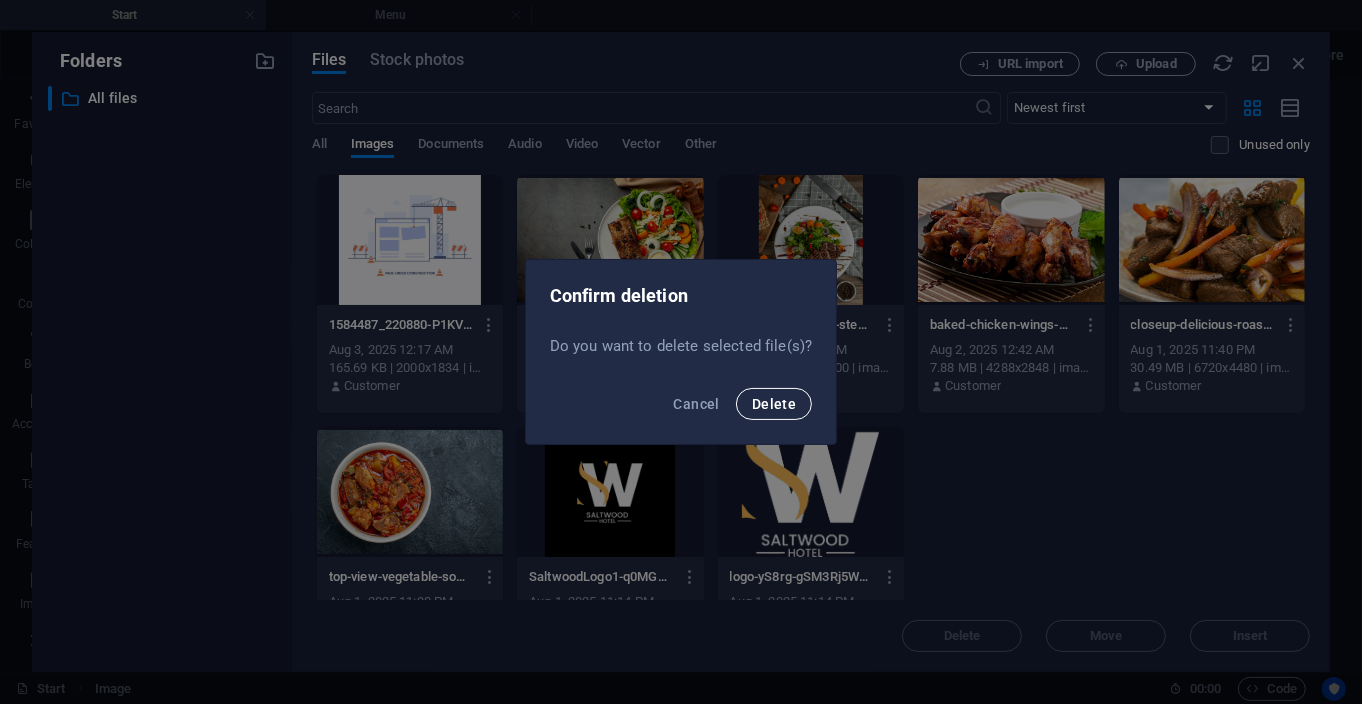 click on "Delete" at bounding box center [774, 404] 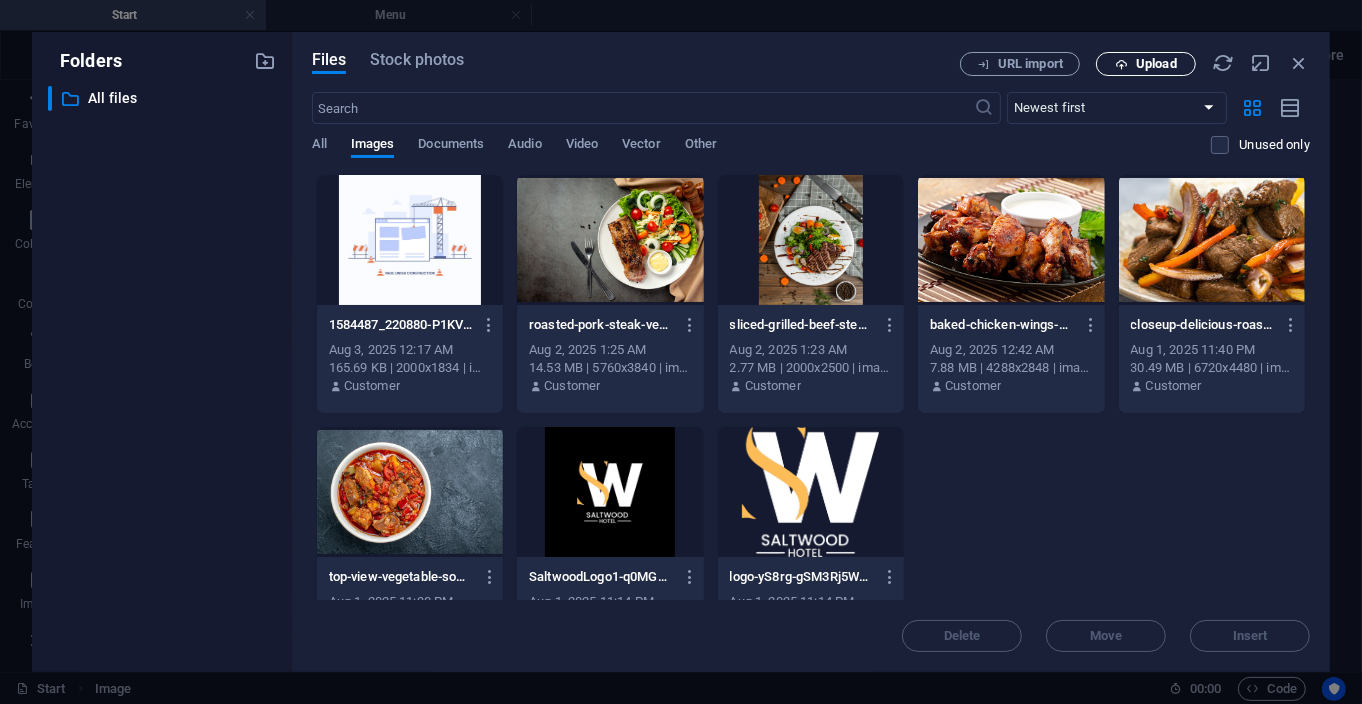 click on "Upload" at bounding box center [1156, 64] 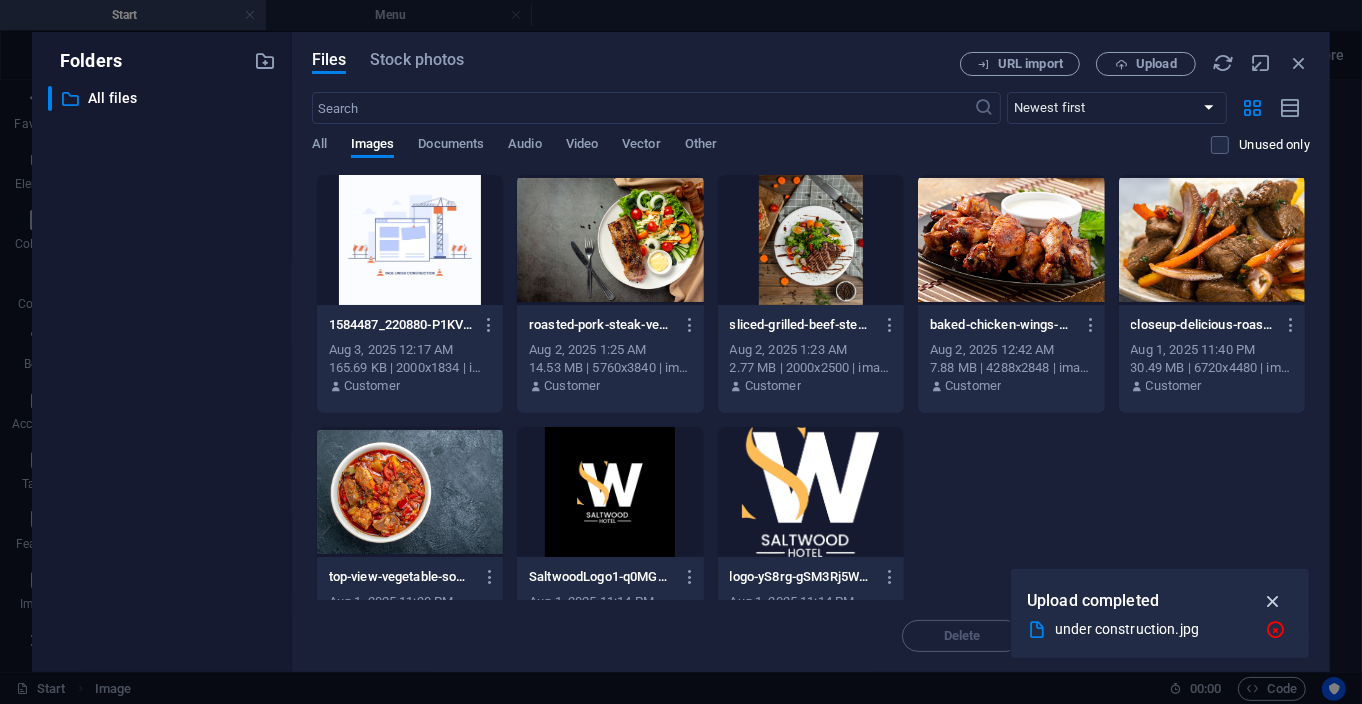 click at bounding box center [1273, 601] 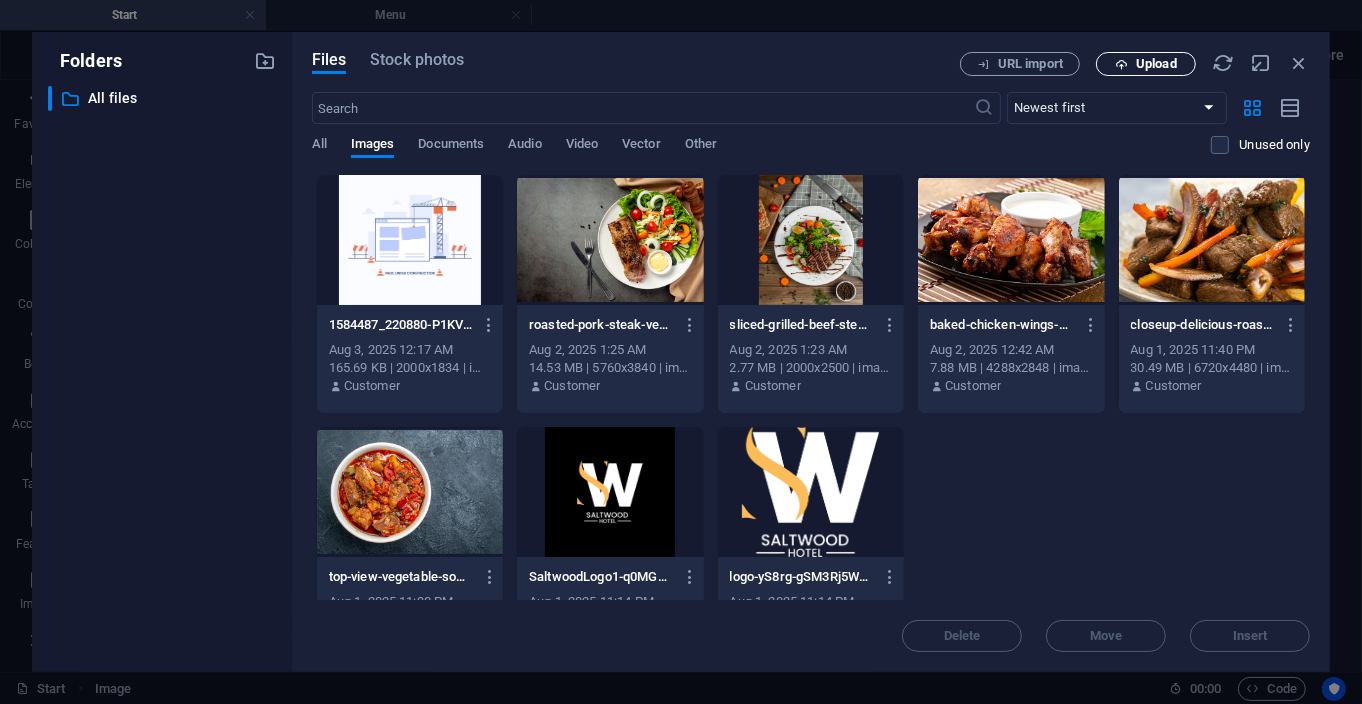click on "Upload" at bounding box center (1156, 64) 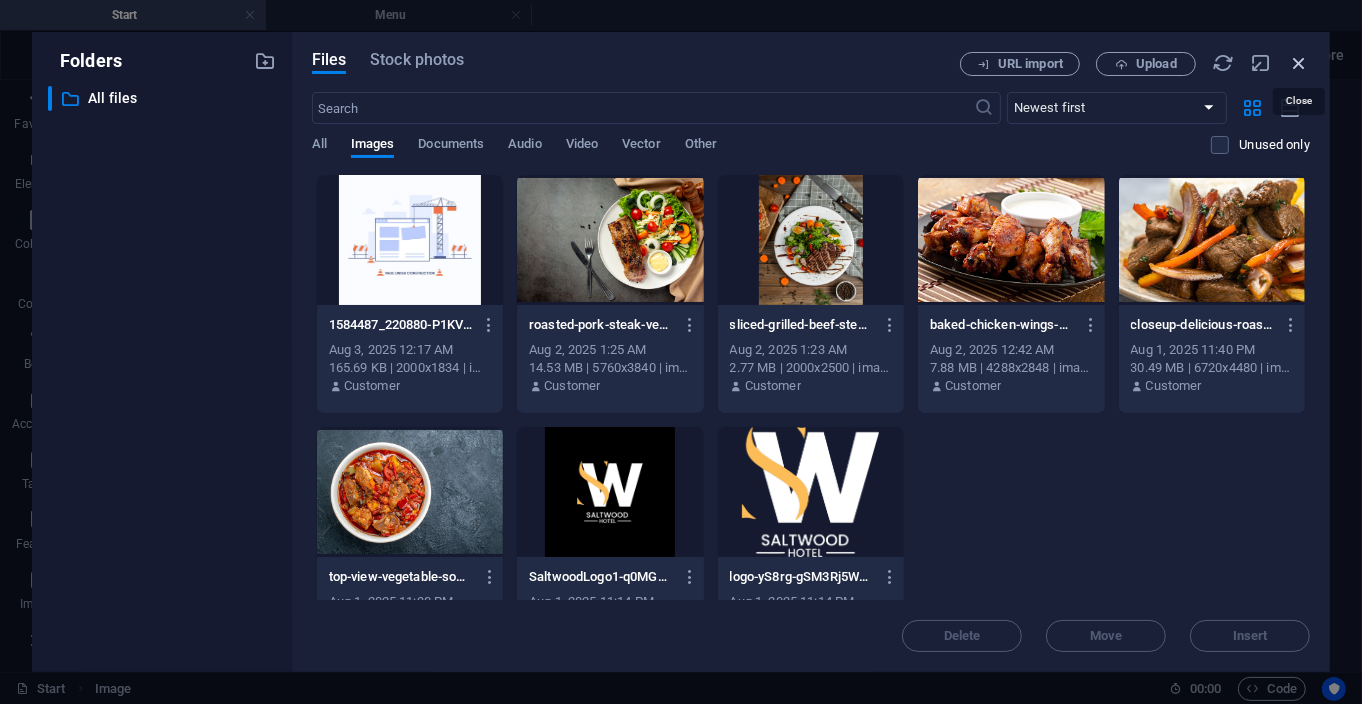 click at bounding box center [1299, 63] 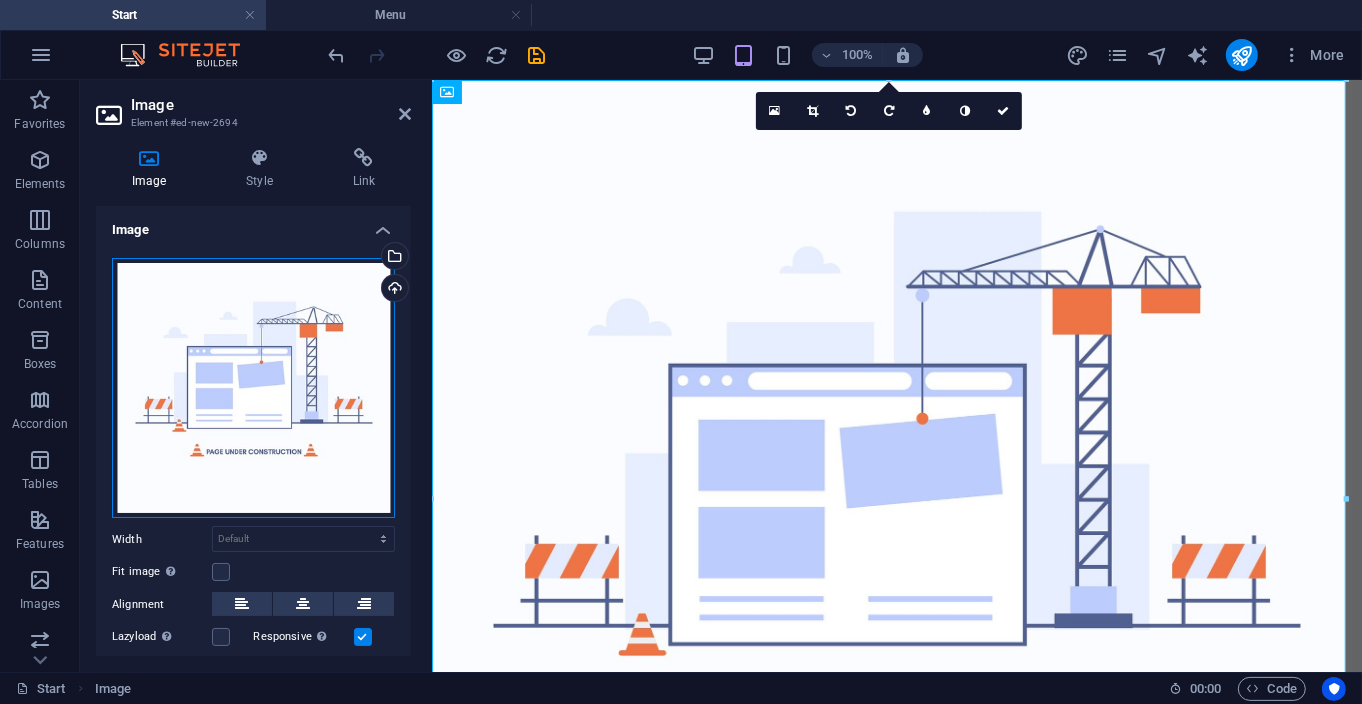 click on "Drag files here, click to choose files or select files from Files or our free stock photos & videos" at bounding box center [253, 388] 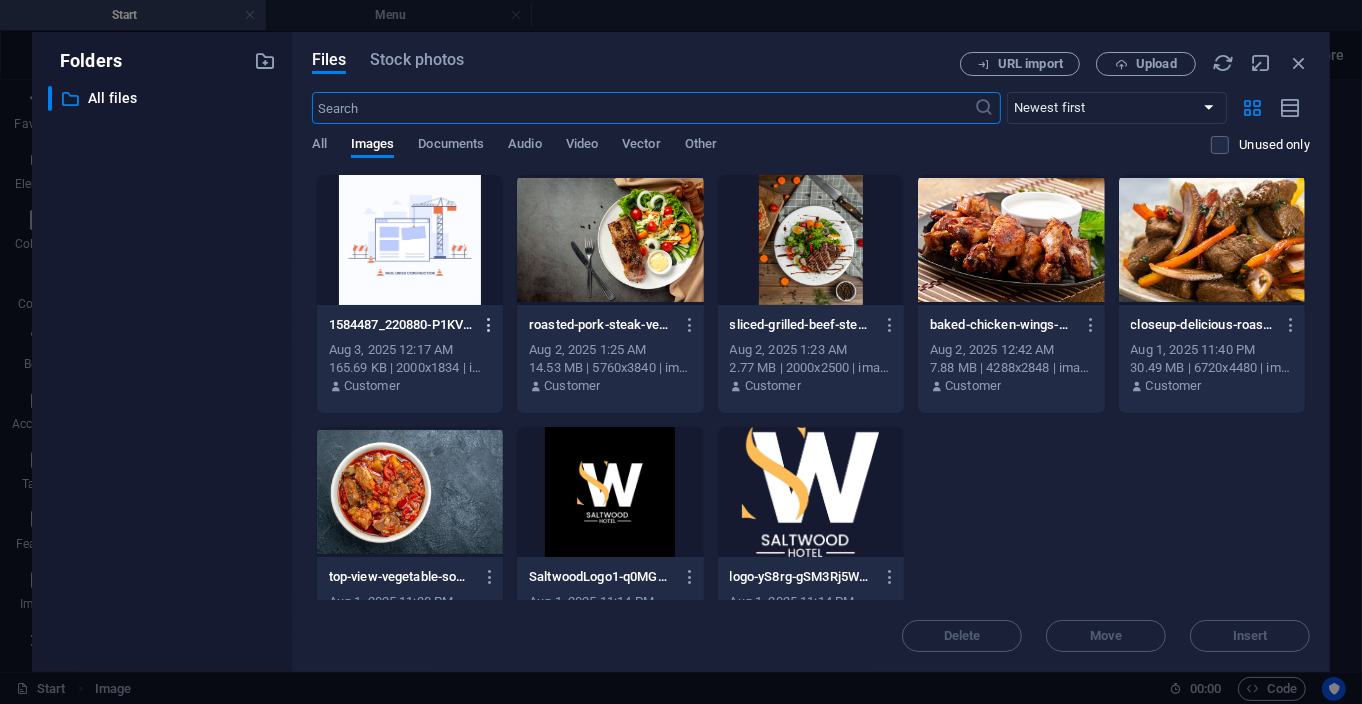 click at bounding box center (490, 325) 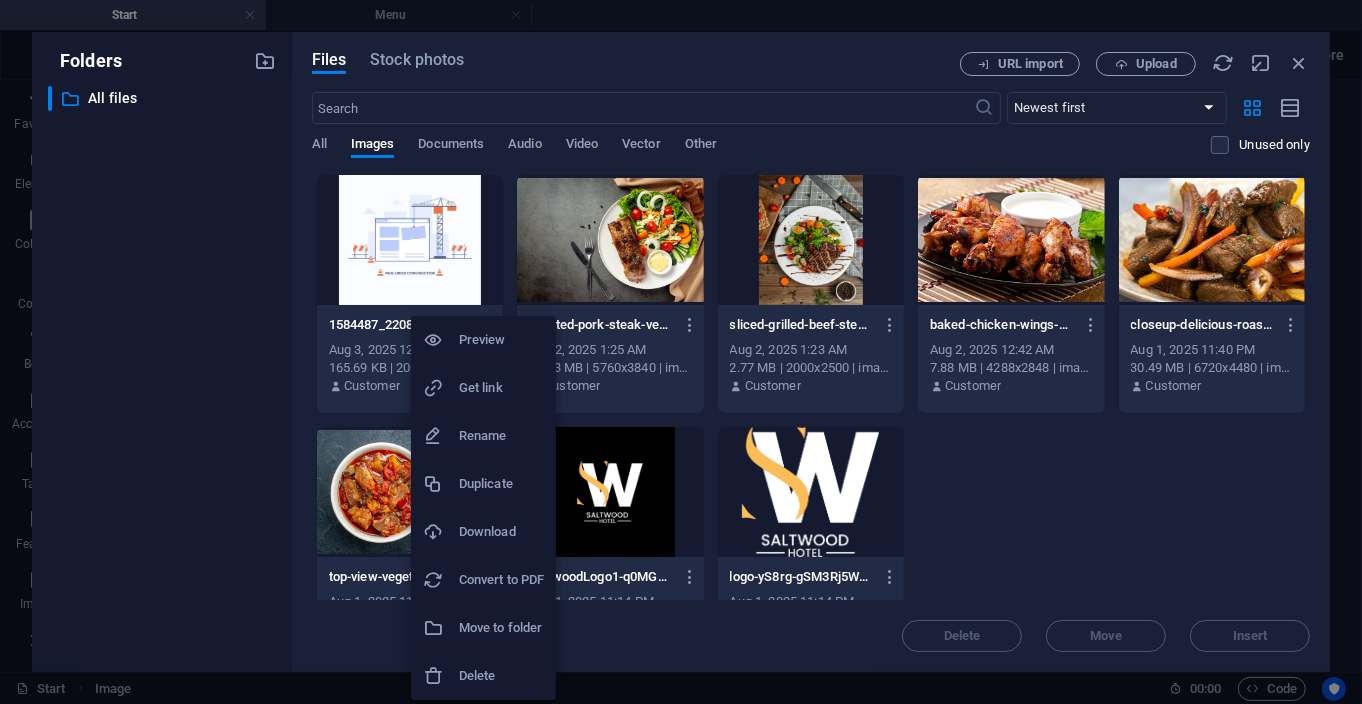 click on "Delete" at bounding box center (501, 676) 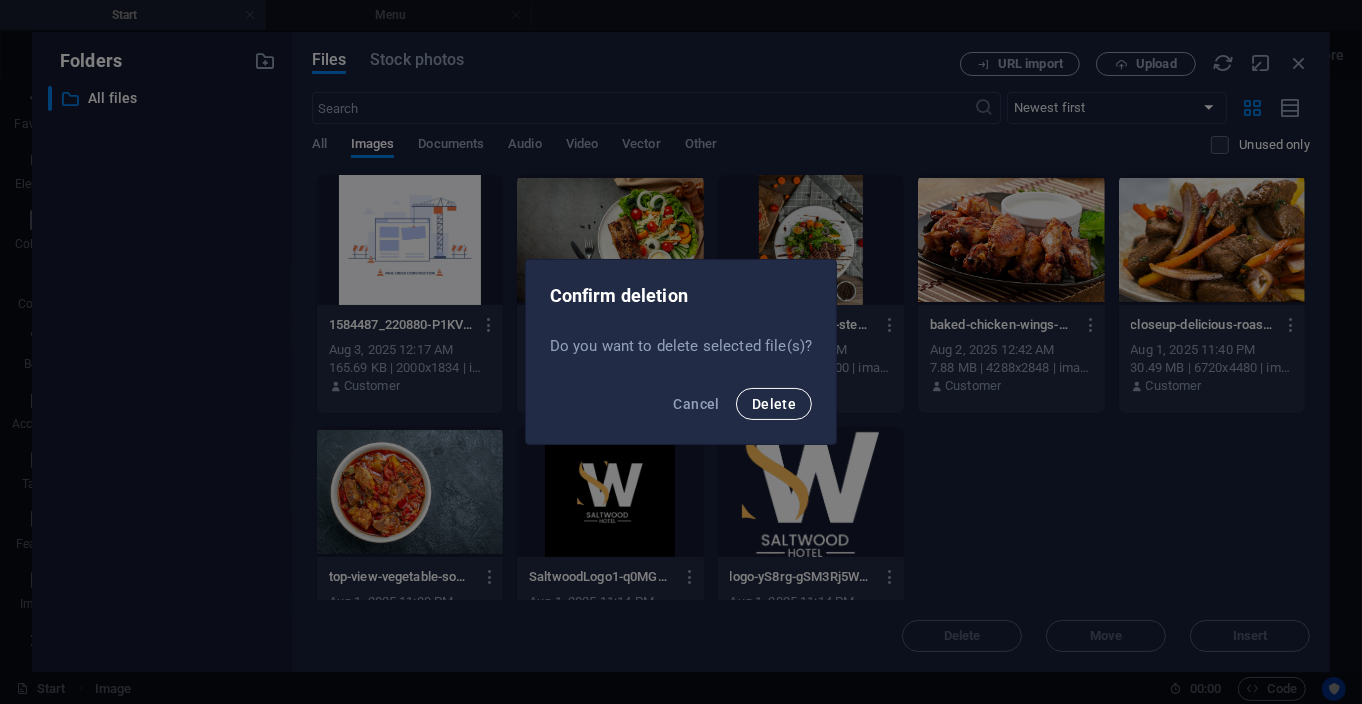 click on "Delete" at bounding box center [774, 404] 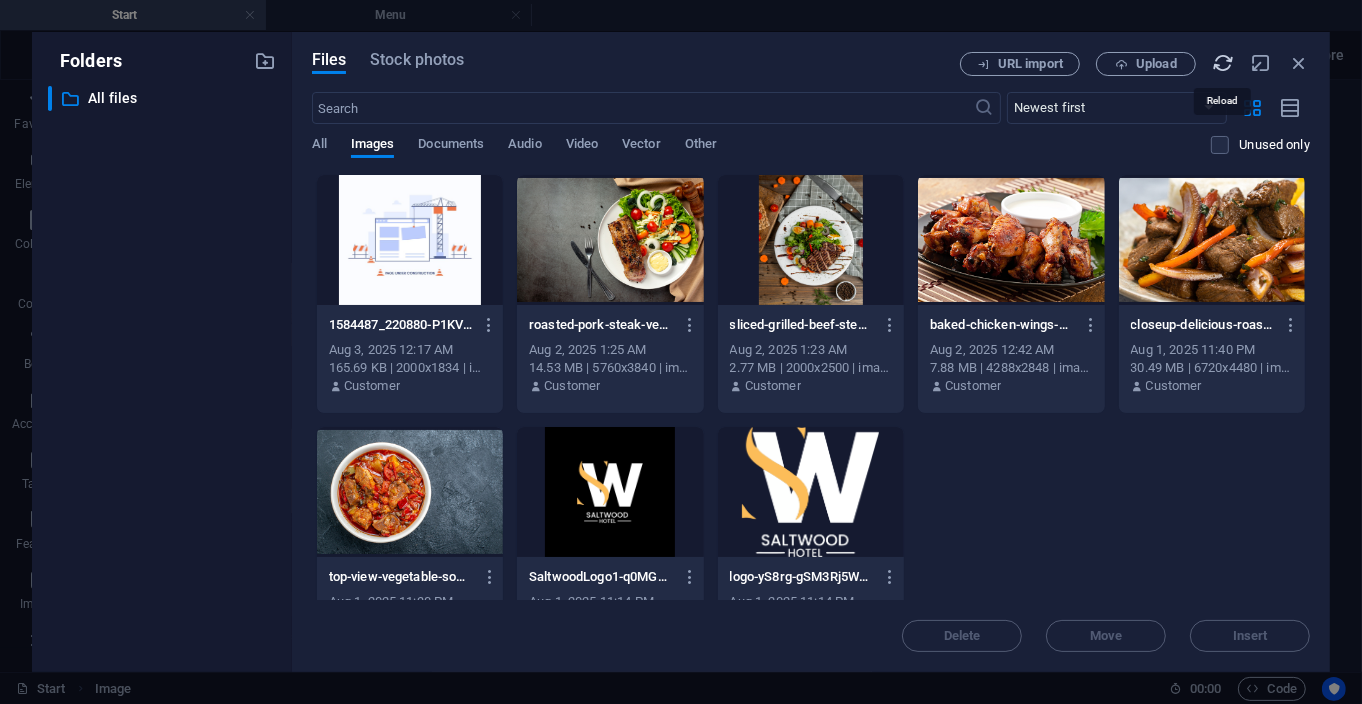 click at bounding box center [1223, 63] 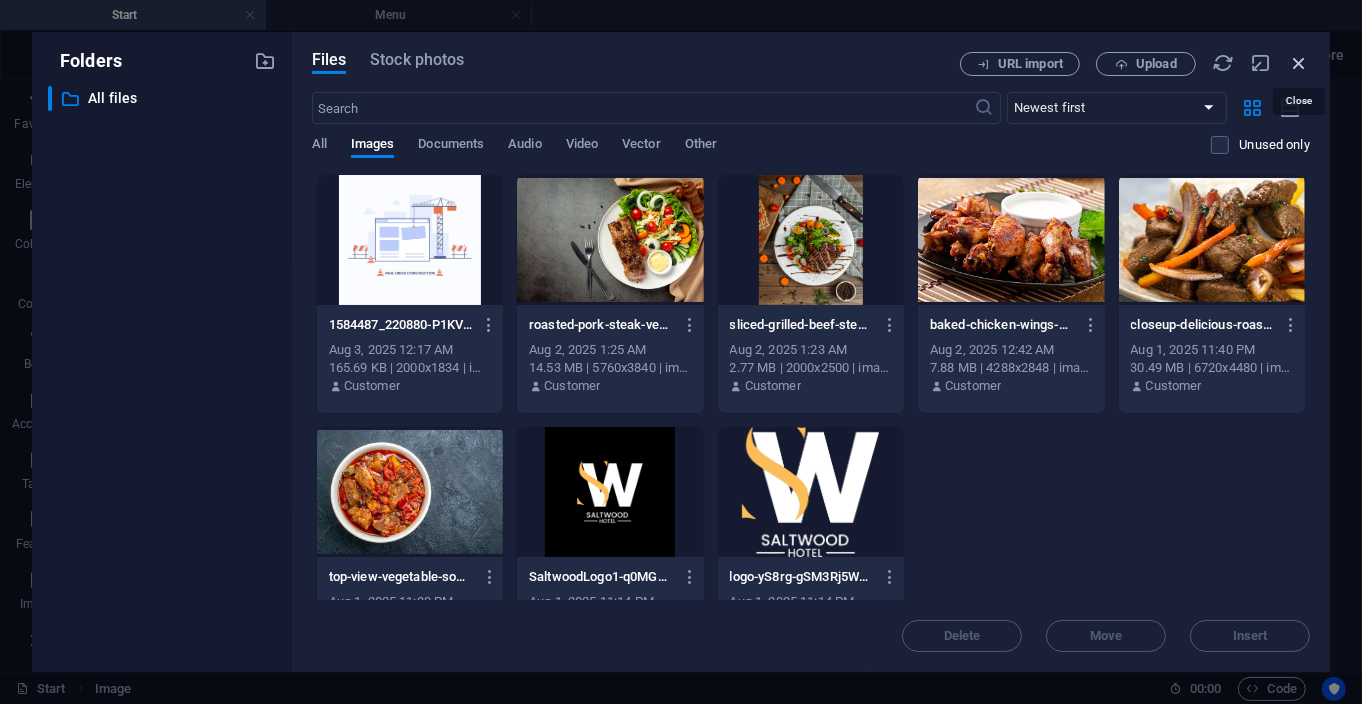 click at bounding box center (1299, 63) 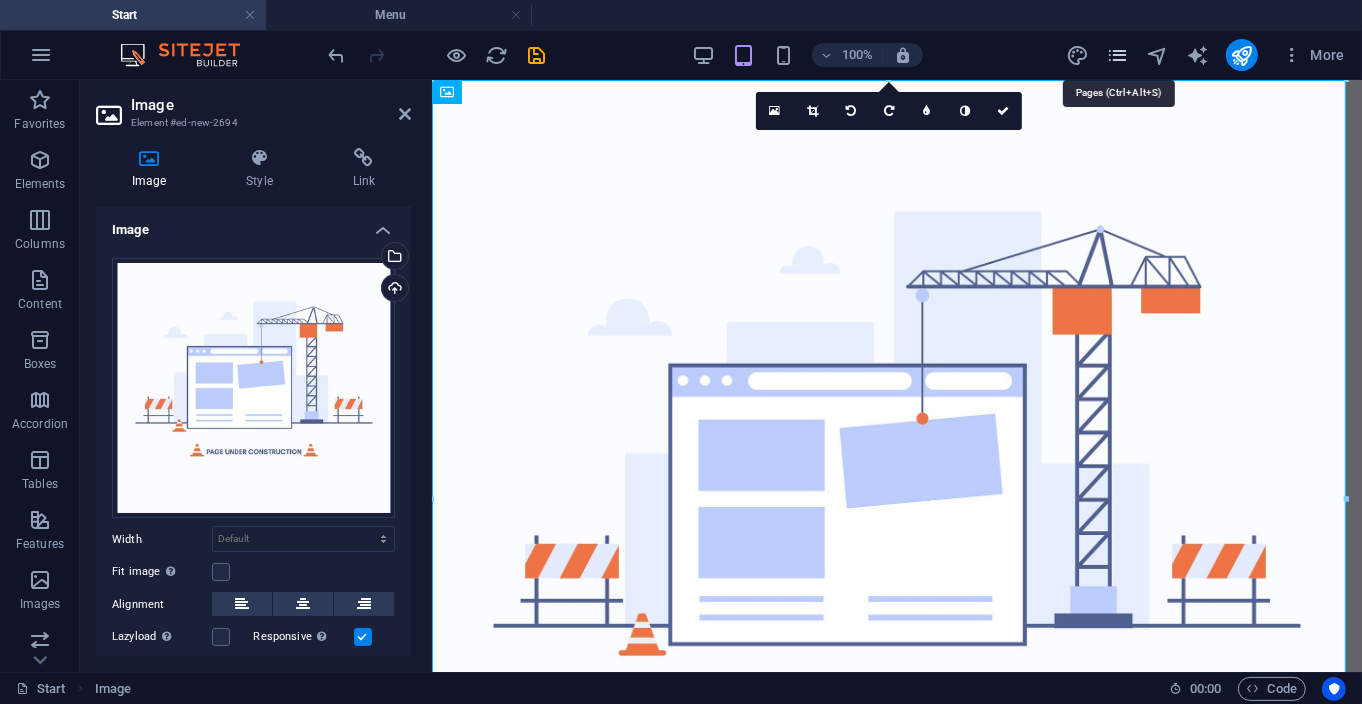 click at bounding box center (1117, 55) 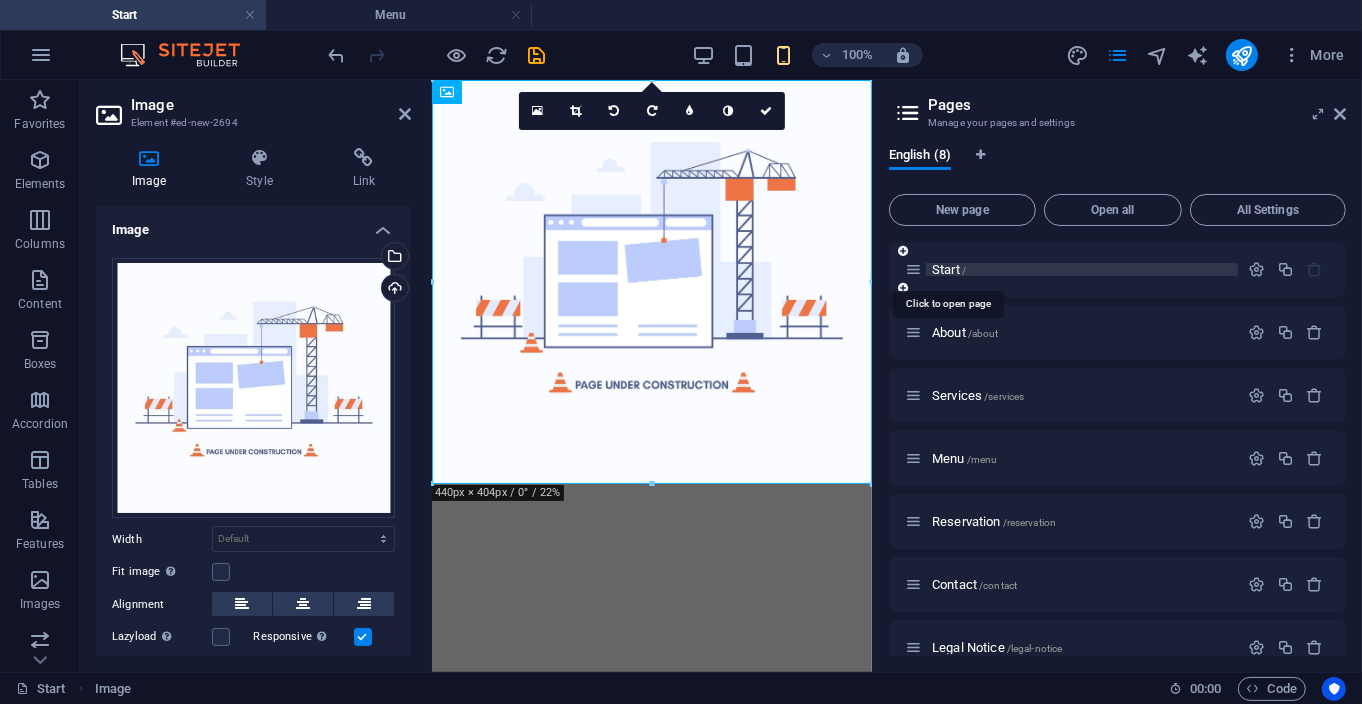 click on "Start /" at bounding box center [949, 269] 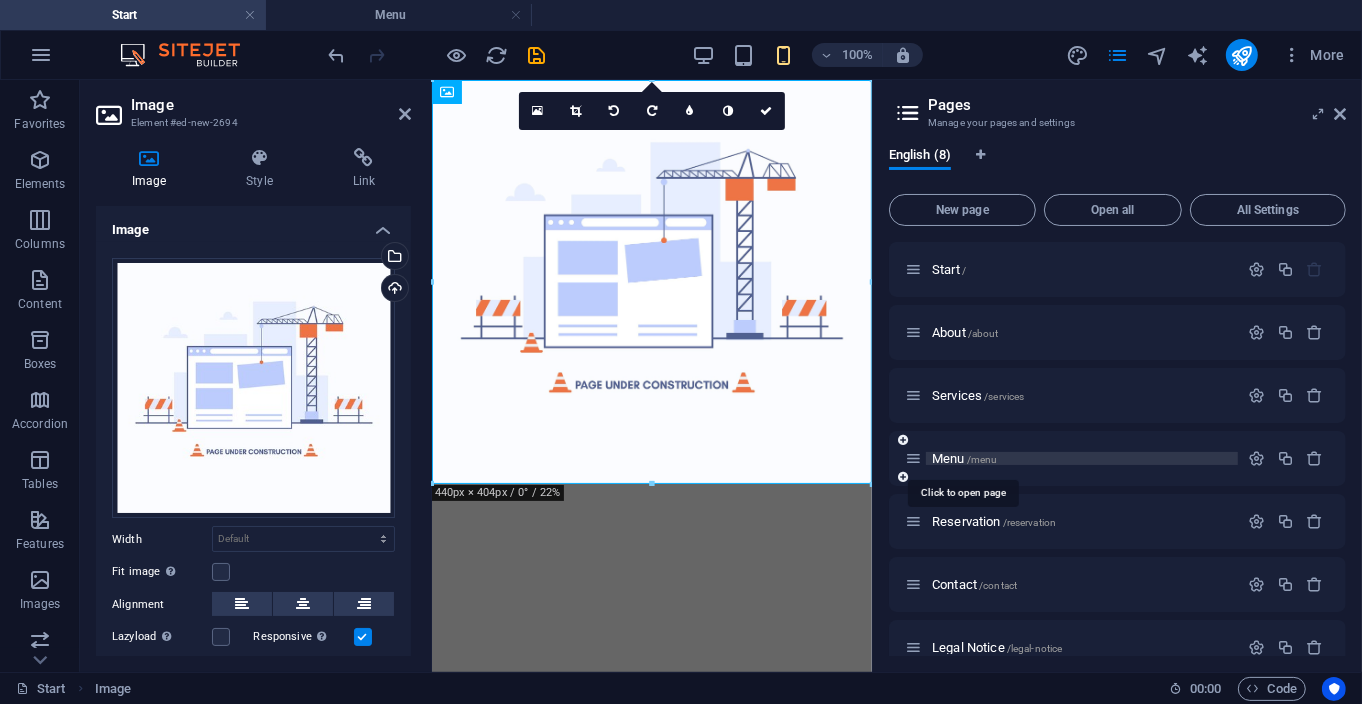 click on "Menu /menu" at bounding box center (964, 458) 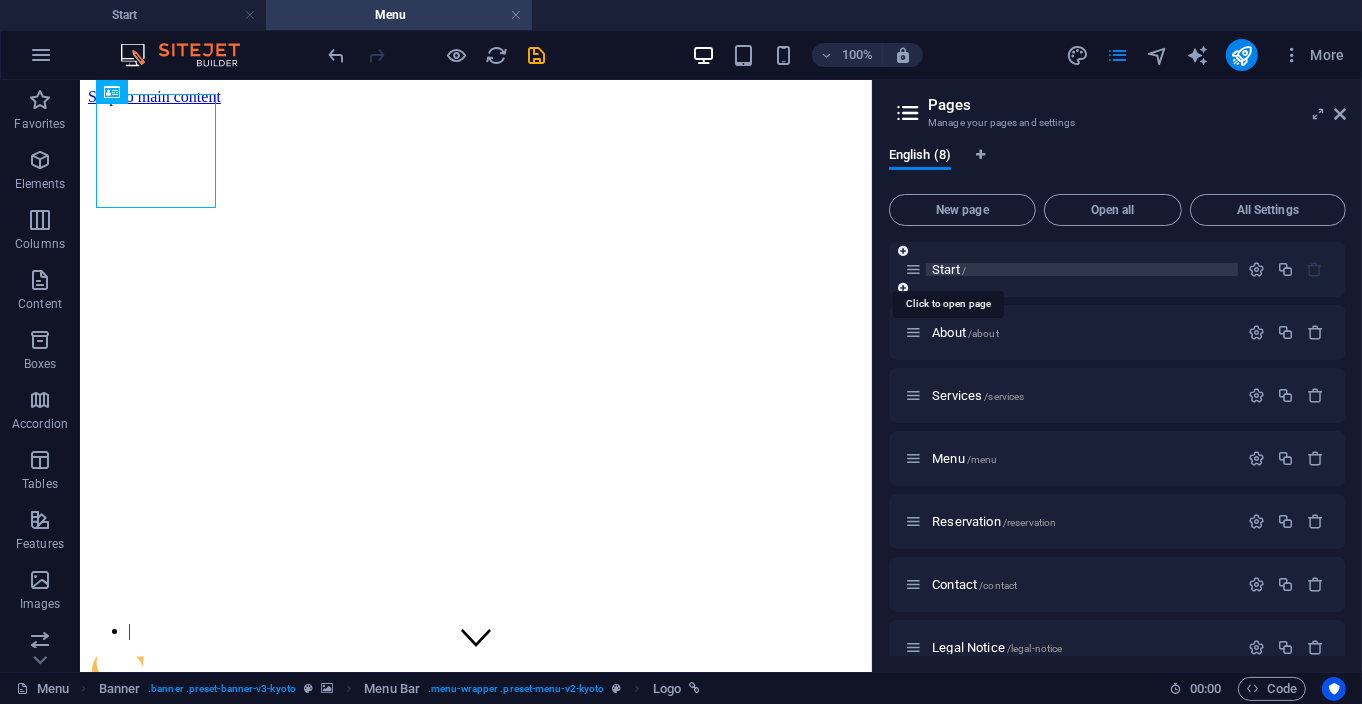 click on "Start /" at bounding box center [949, 269] 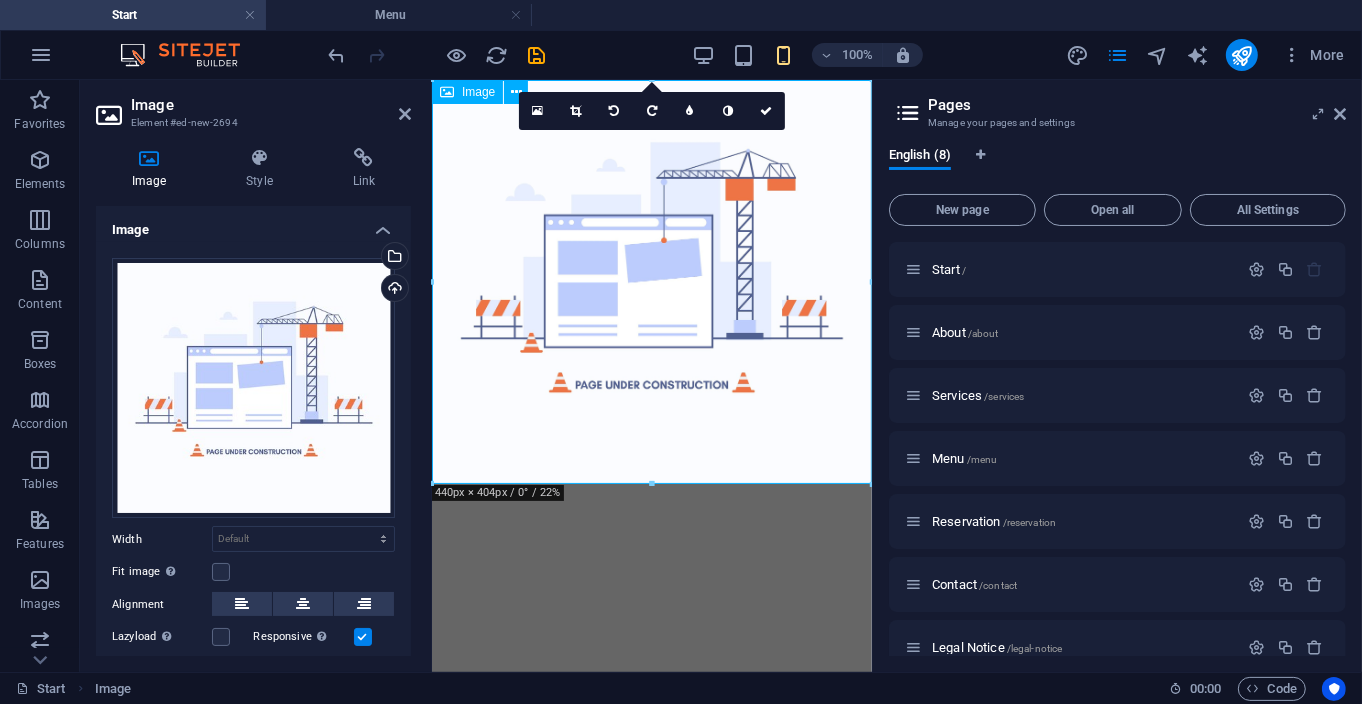 click at bounding box center [651, 281] 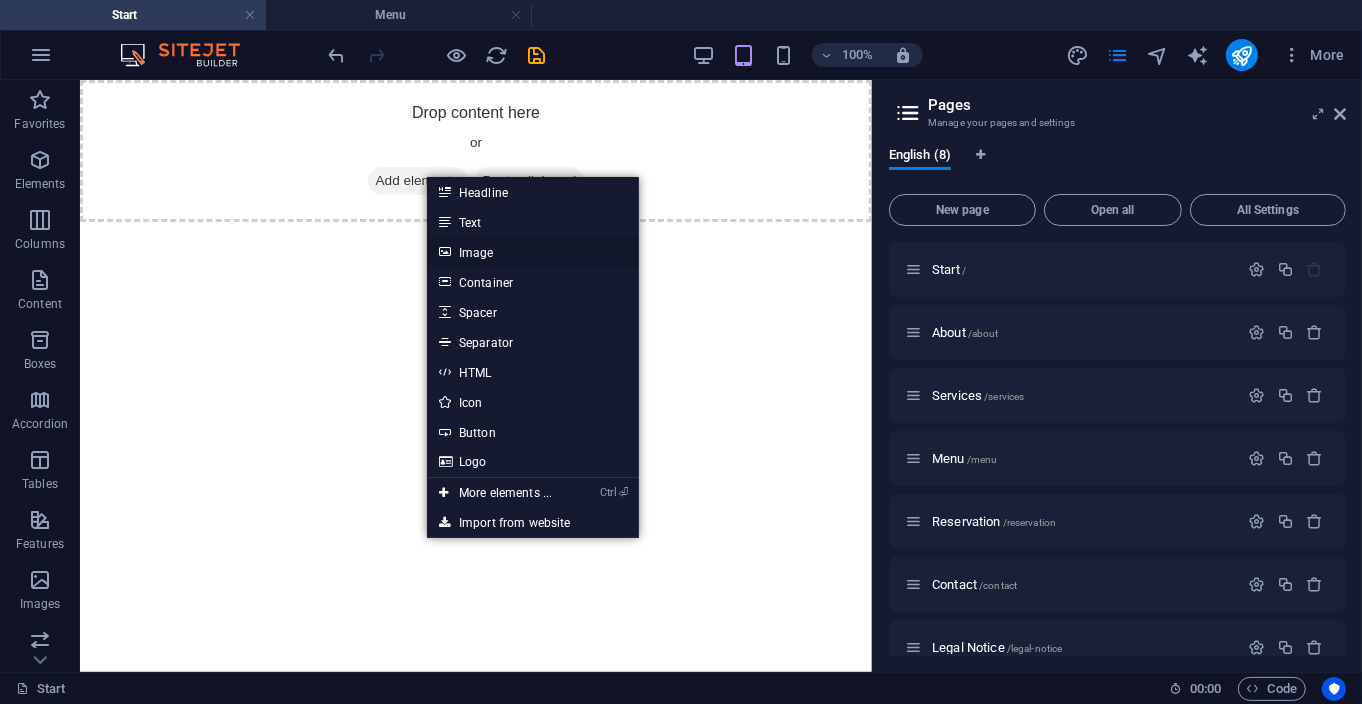 drag, startPoint x: 464, startPoint y: 256, endPoint x: 445, endPoint y: 256, distance: 19 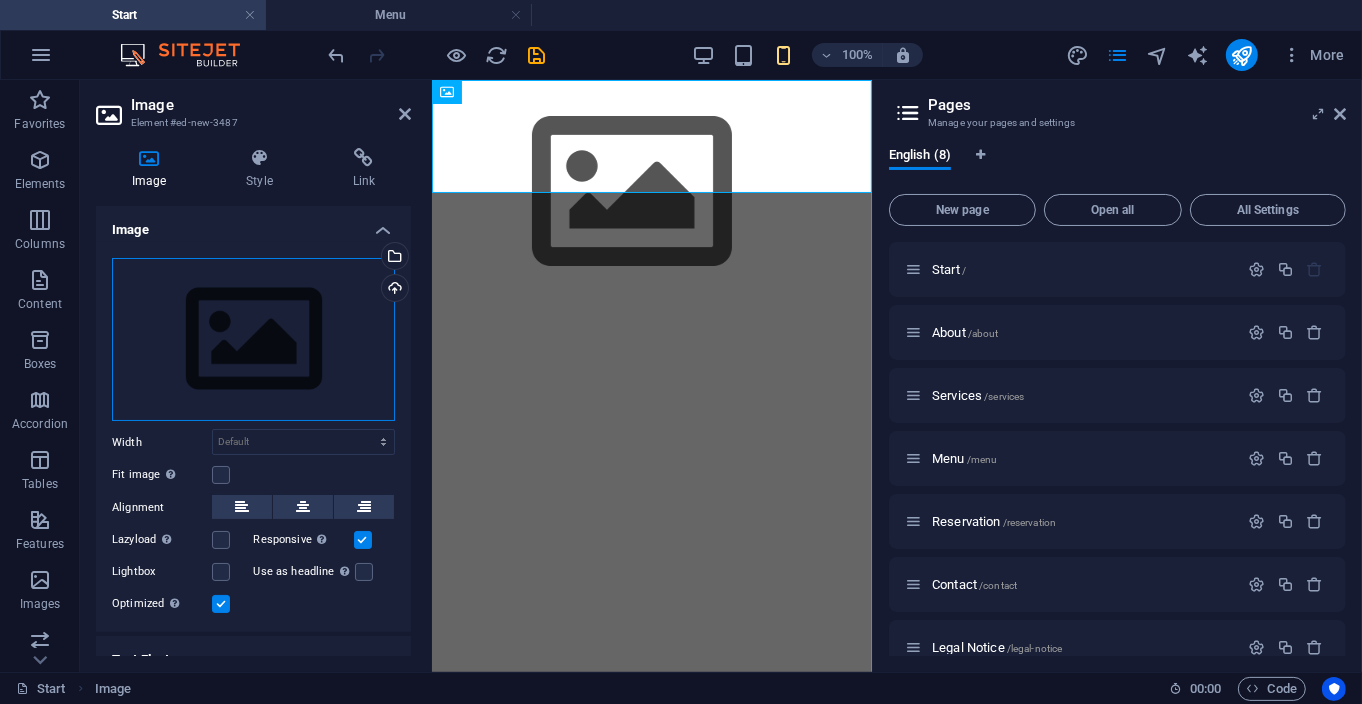 click on "Drag files here, click to choose files or select files from Files or our free stock photos & videos" at bounding box center (253, 340) 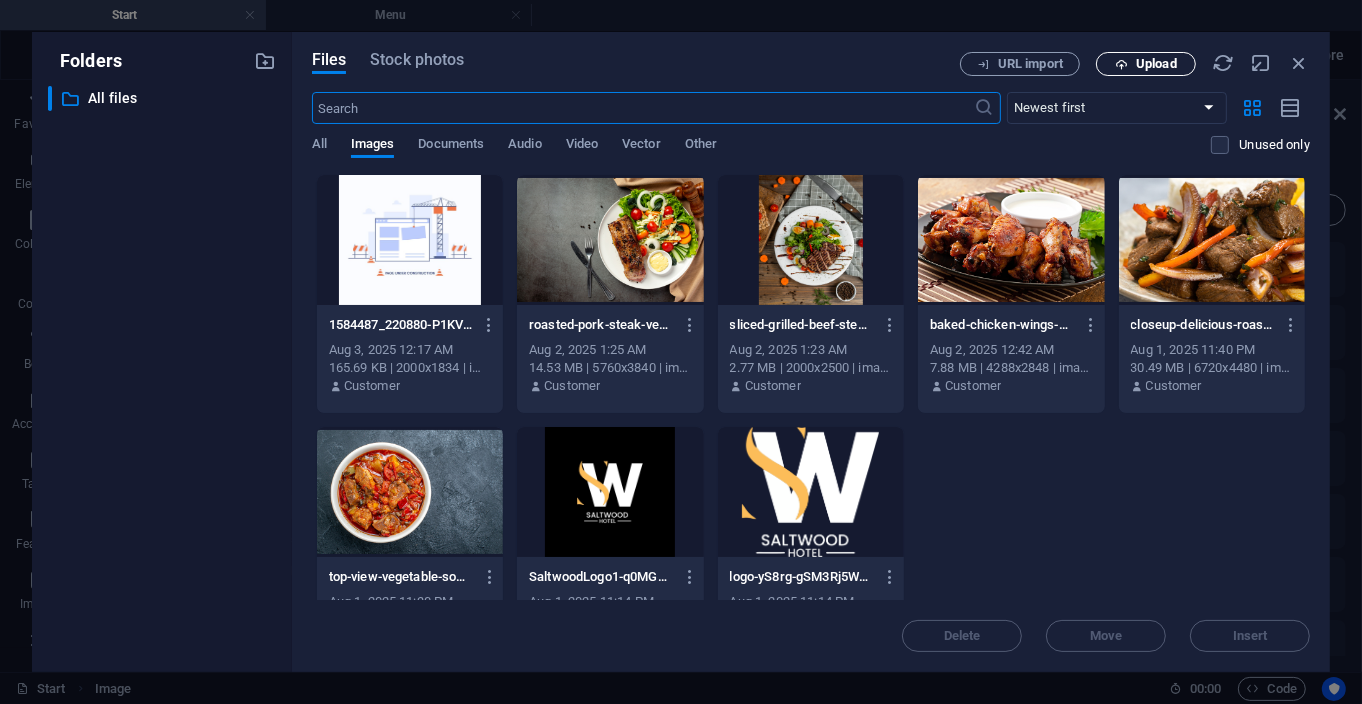click on "Upload" at bounding box center (1146, 64) 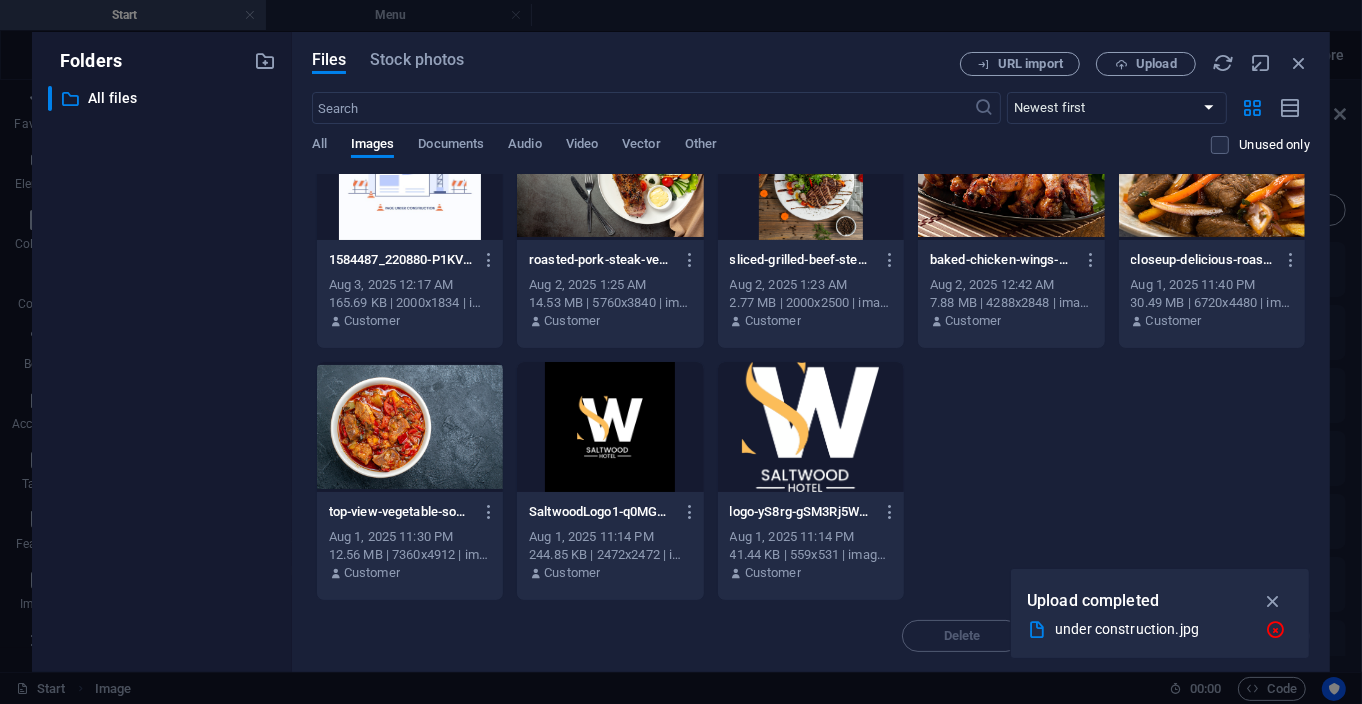 scroll, scrollTop: 0, scrollLeft: 0, axis: both 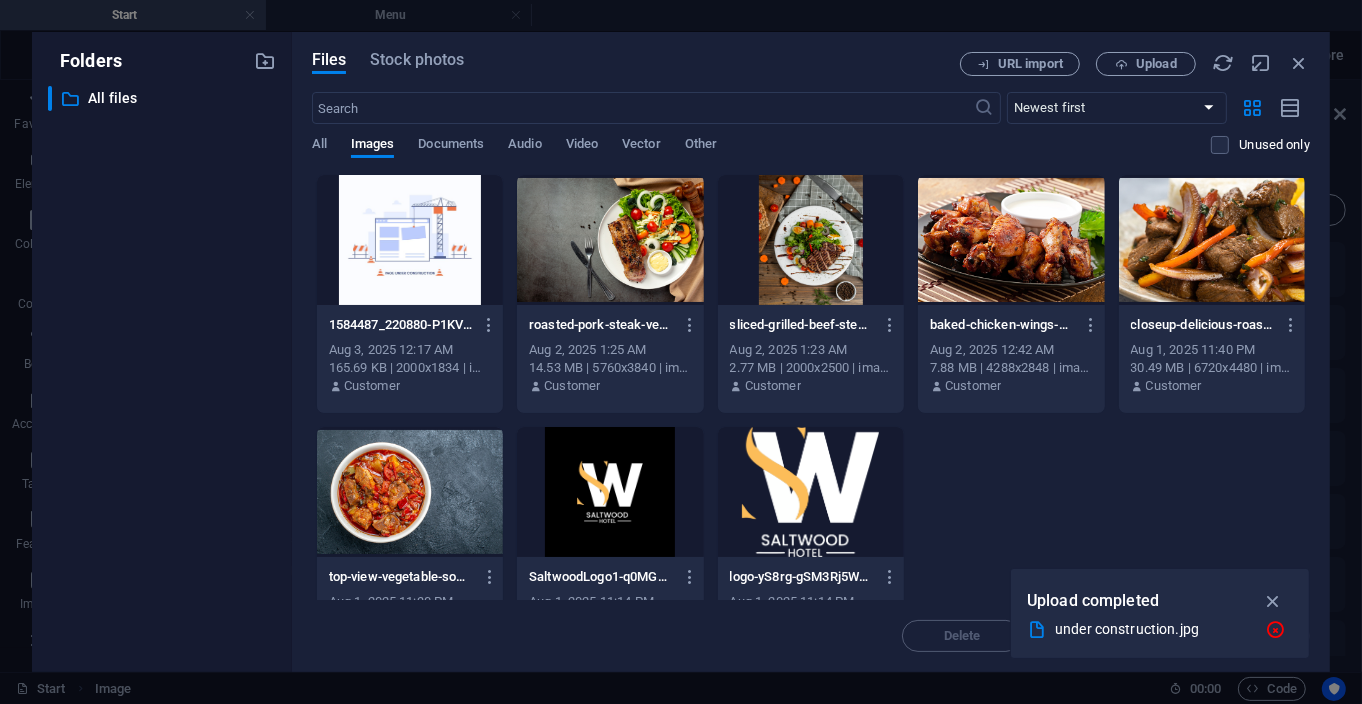 click on "under construction.jpg" at bounding box center (1152, 629) 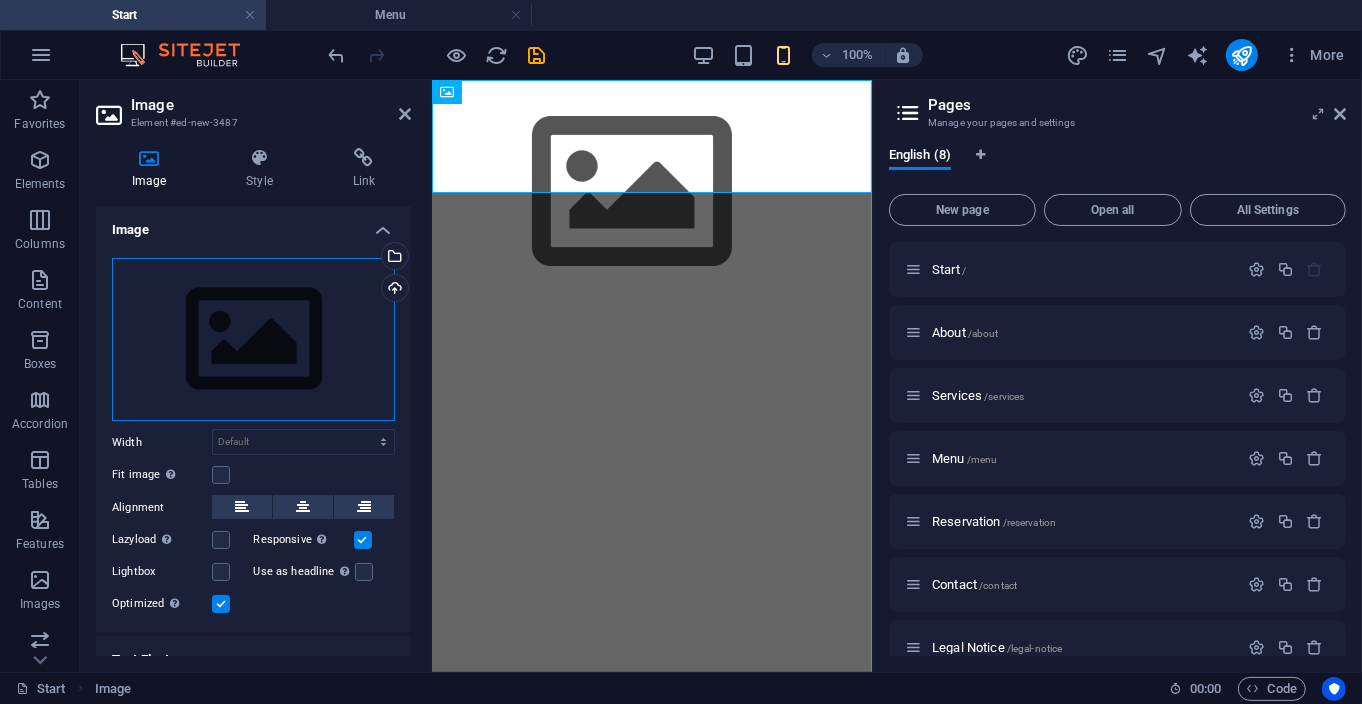 click on "Drag files here, click to choose files or select files from Files or our free stock photos & videos" at bounding box center (253, 340) 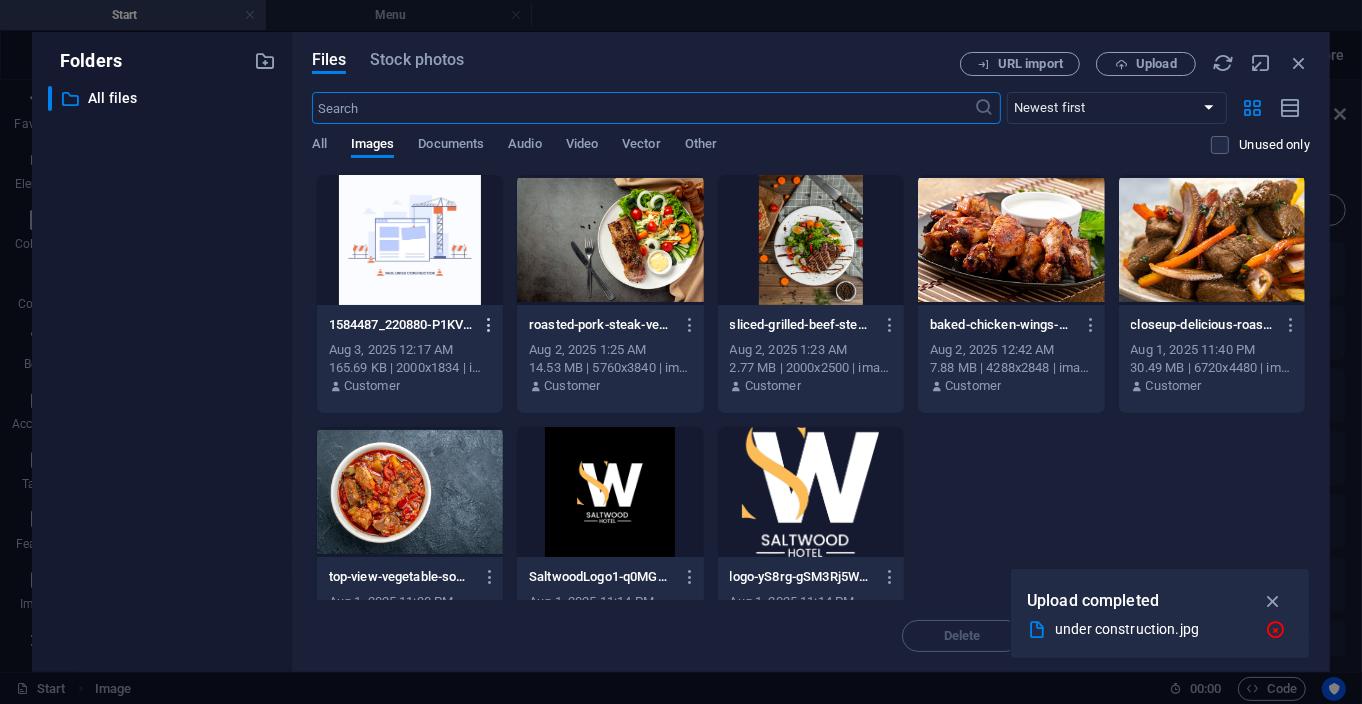 click at bounding box center [490, 325] 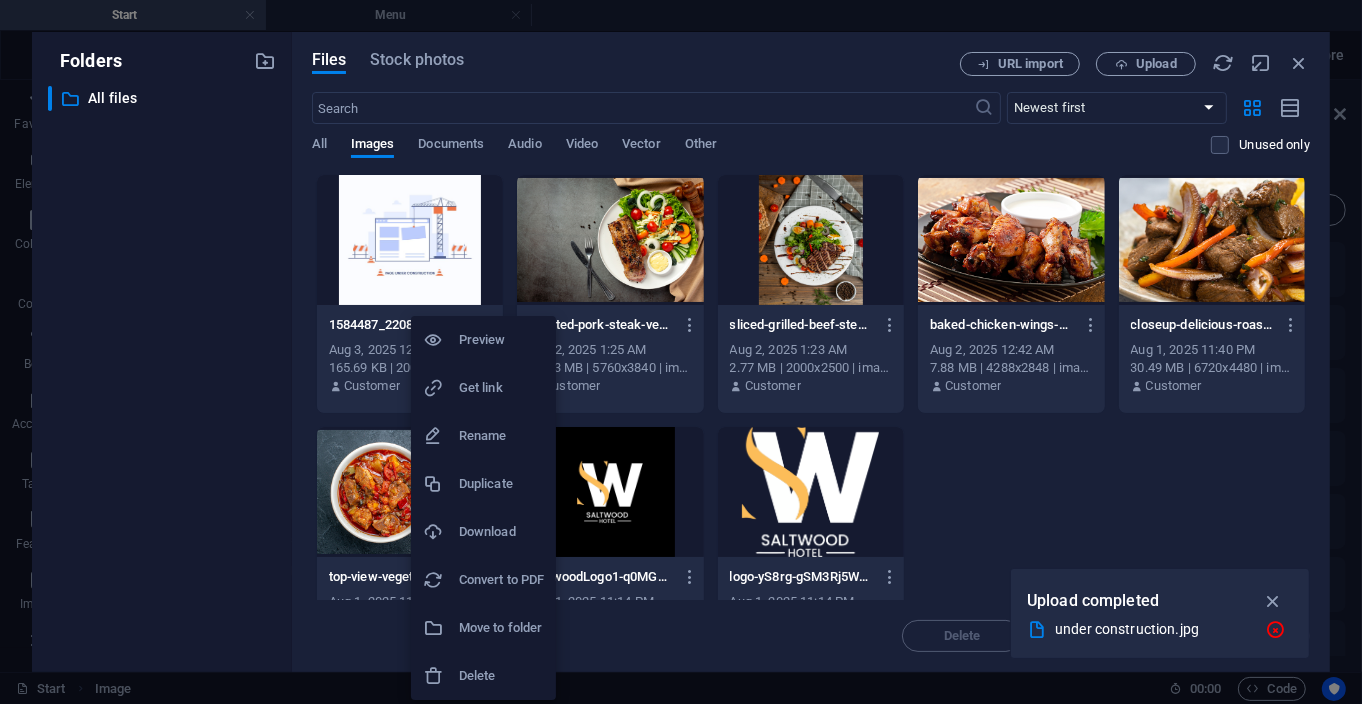 click on "Delete" at bounding box center [501, 676] 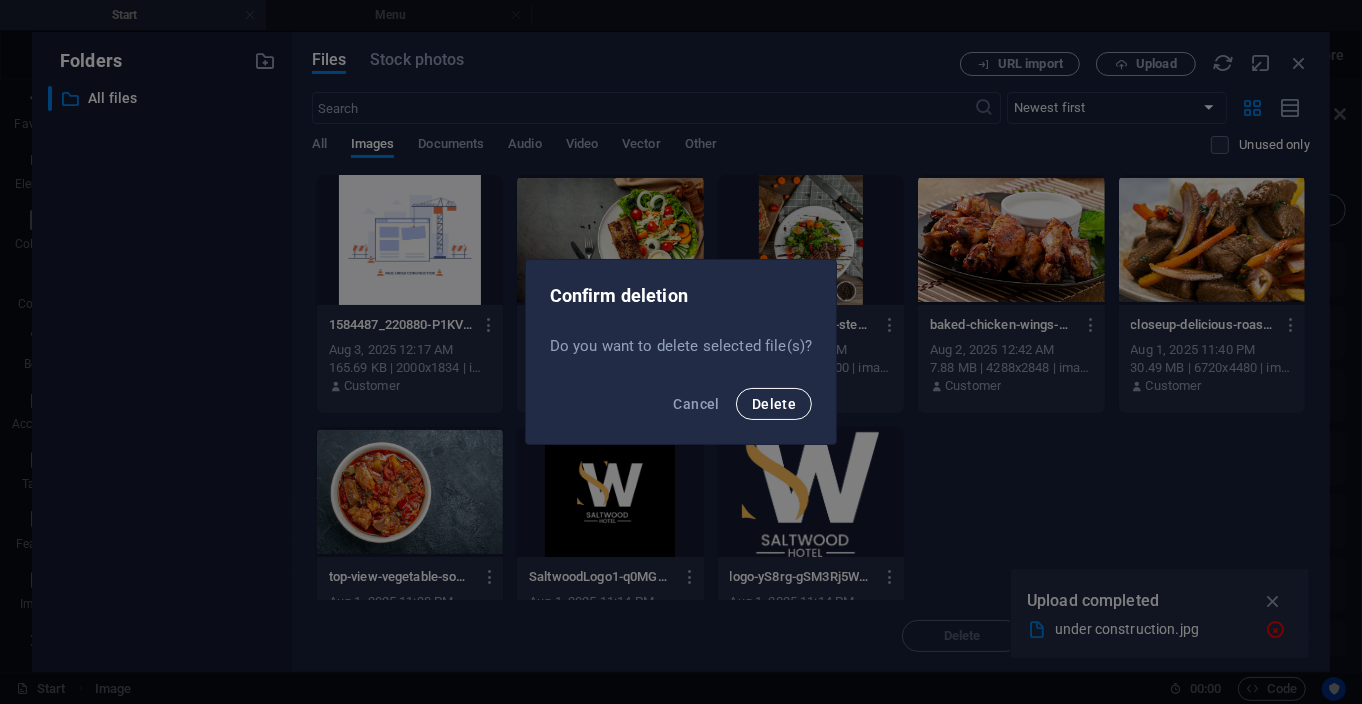 click on "Delete" at bounding box center [774, 404] 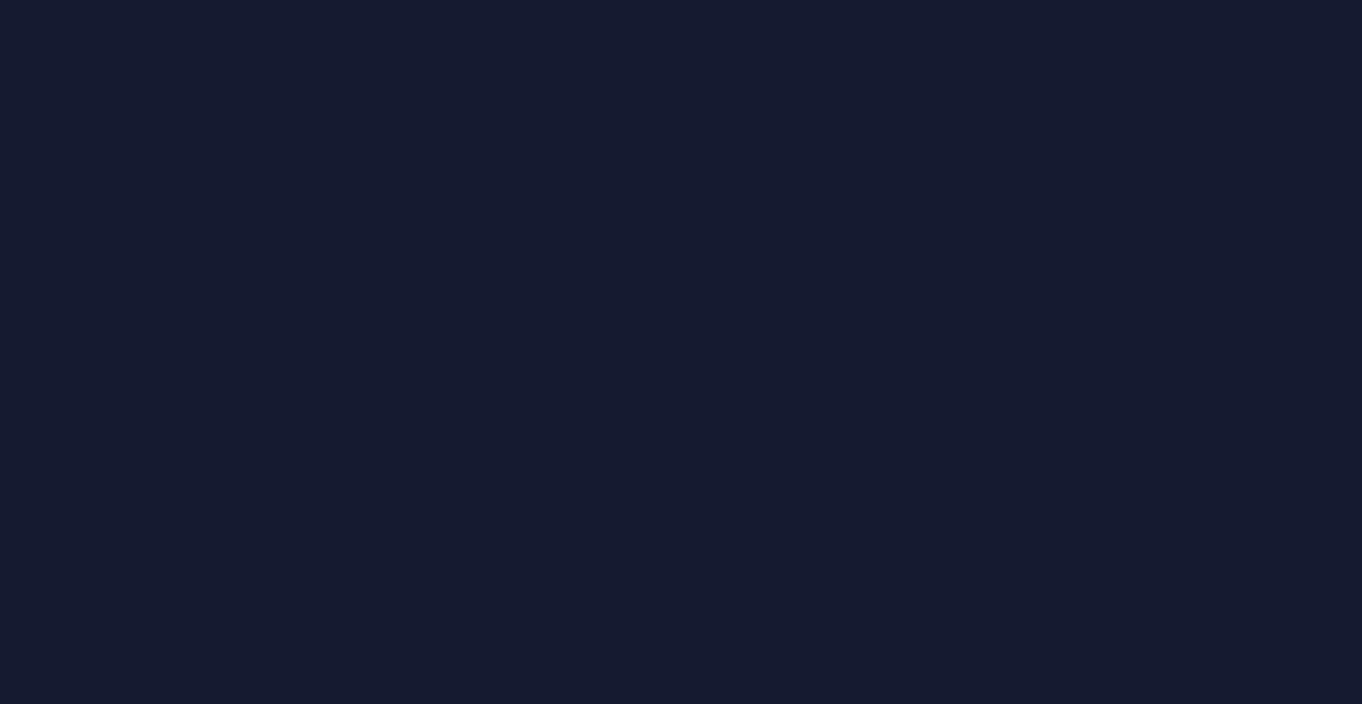 scroll, scrollTop: 0, scrollLeft: 0, axis: both 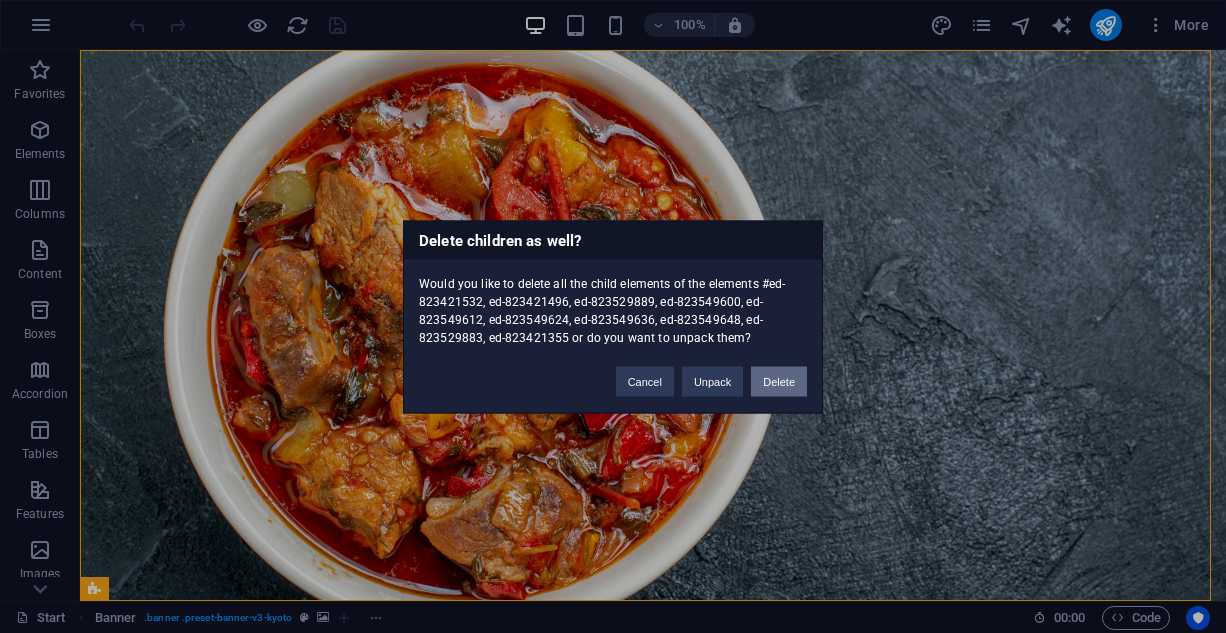 type 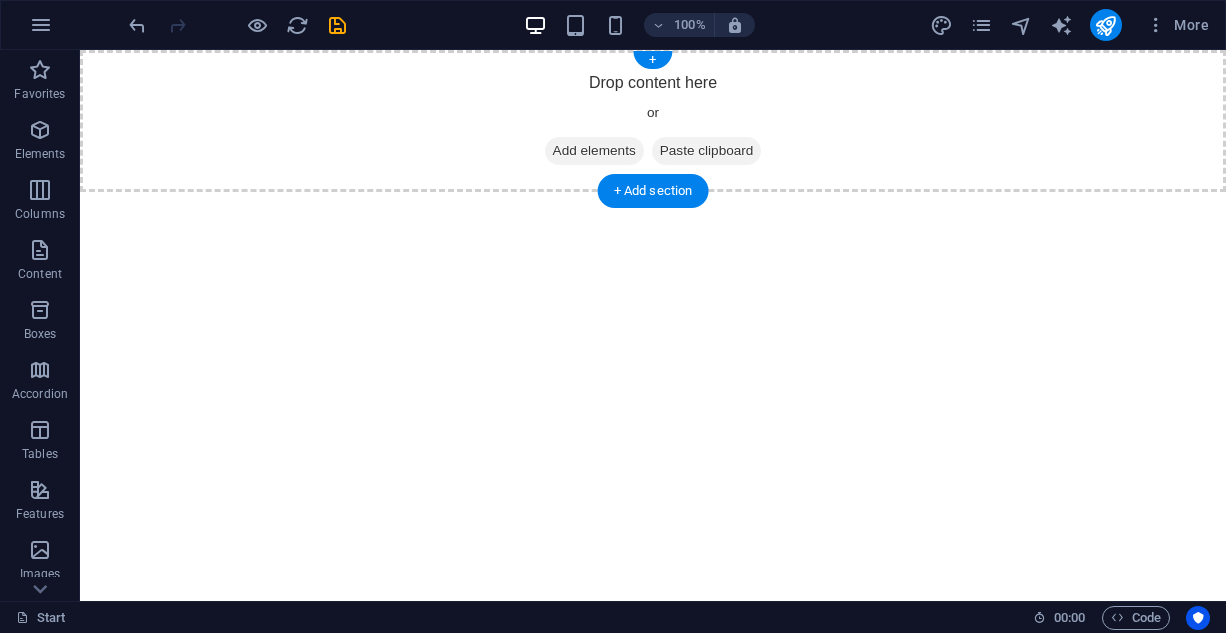 drag, startPoint x: 555, startPoint y: 151, endPoint x: 209, endPoint y: 151, distance: 346 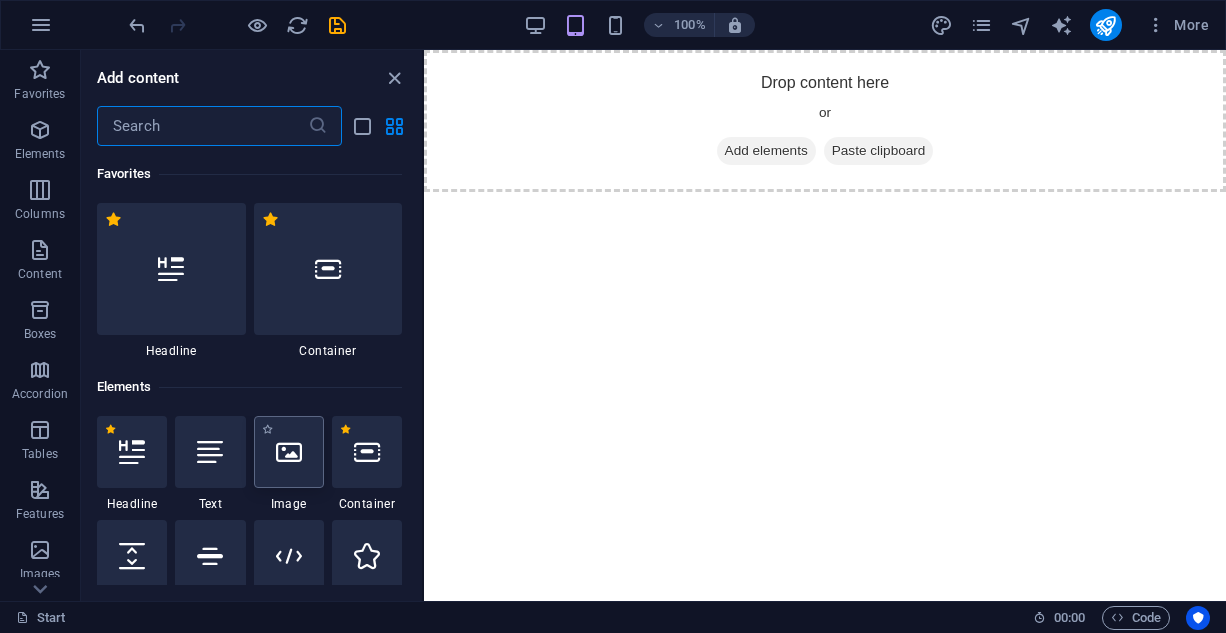 click at bounding box center (289, 452) 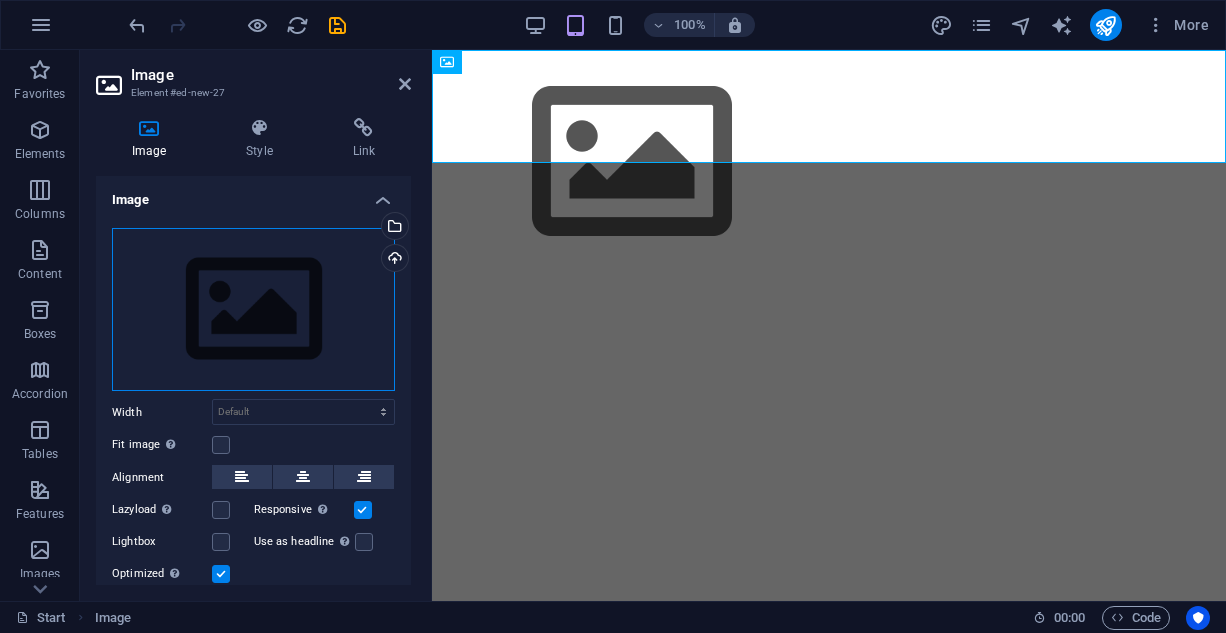 click on "Drag files here, click to choose files or select files from Files or our free stock photos & videos" at bounding box center [253, 310] 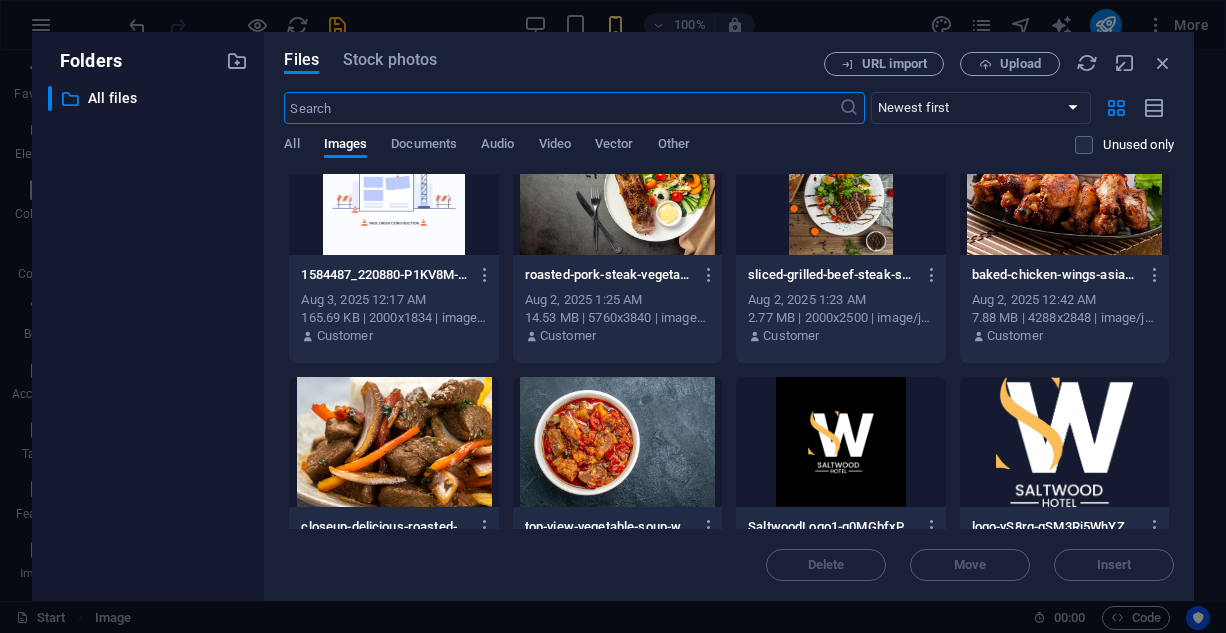 scroll, scrollTop: 0, scrollLeft: 0, axis: both 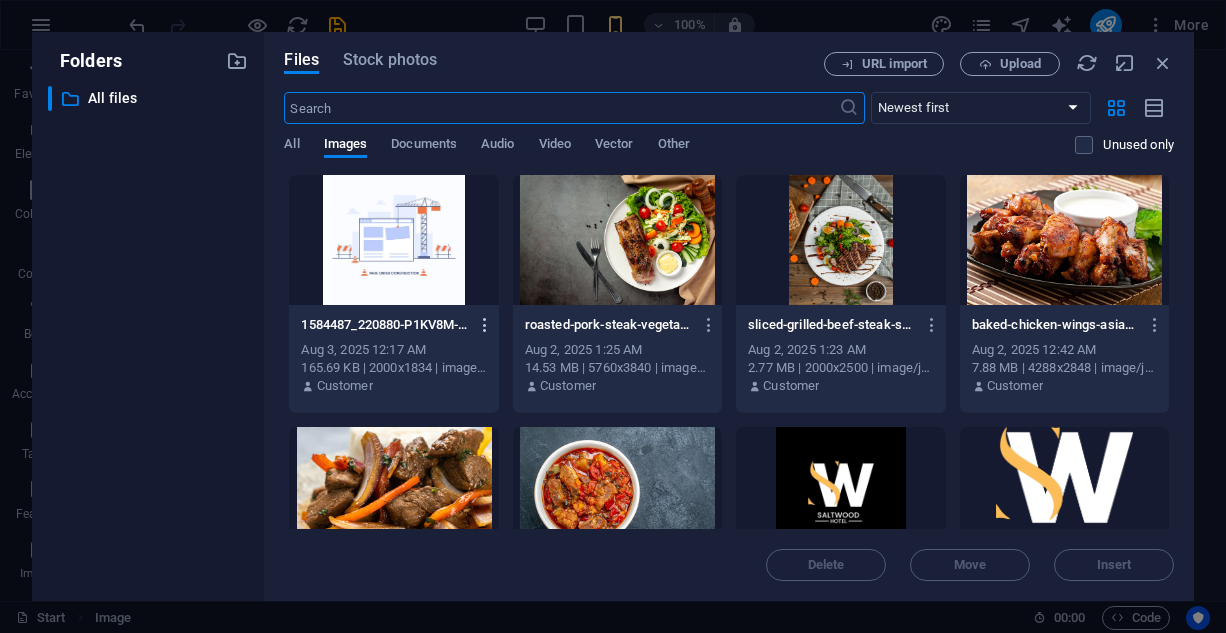 click at bounding box center (485, 325) 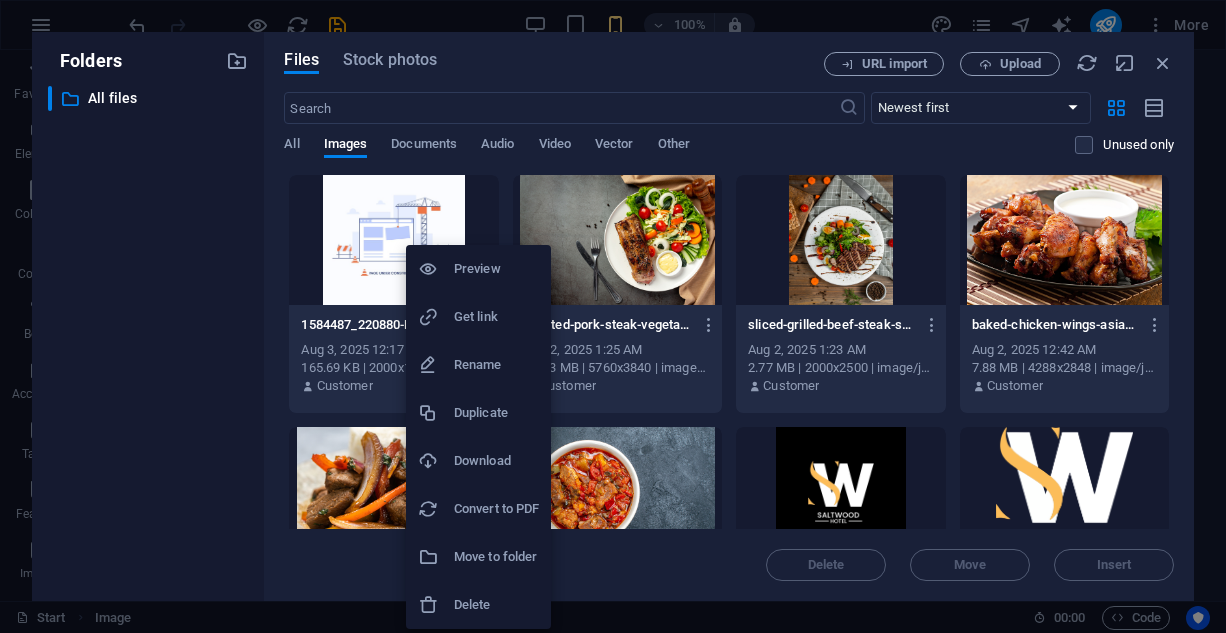 click on "Delete" at bounding box center (478, 605) 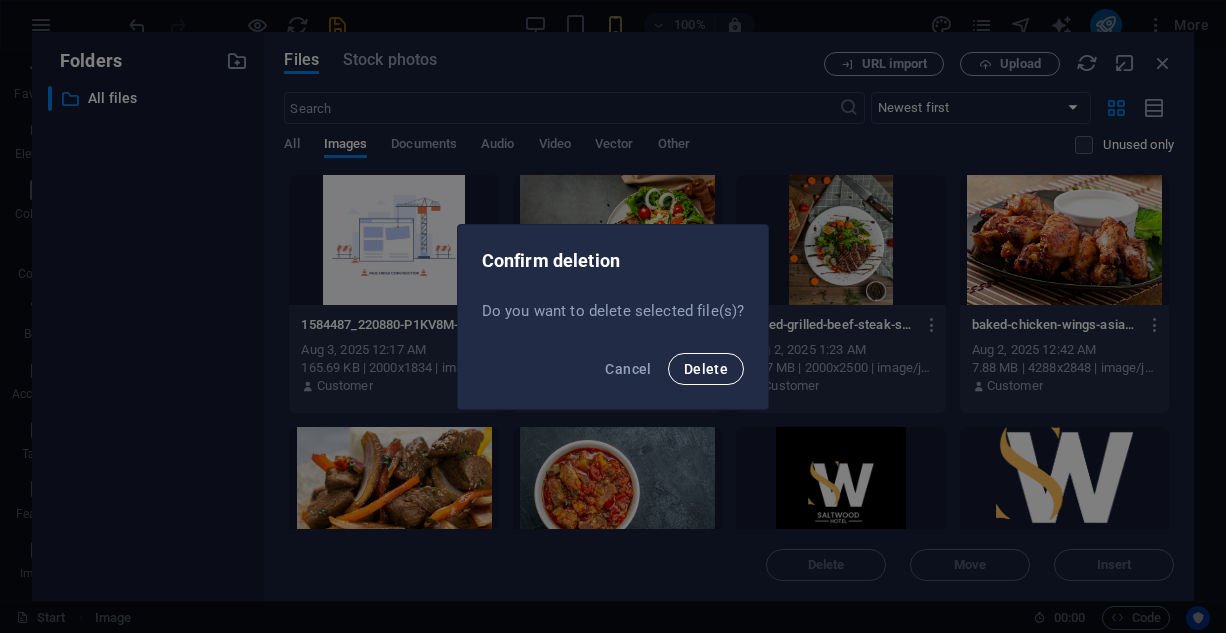 click on "Delete" at bounding box center (706, 369) 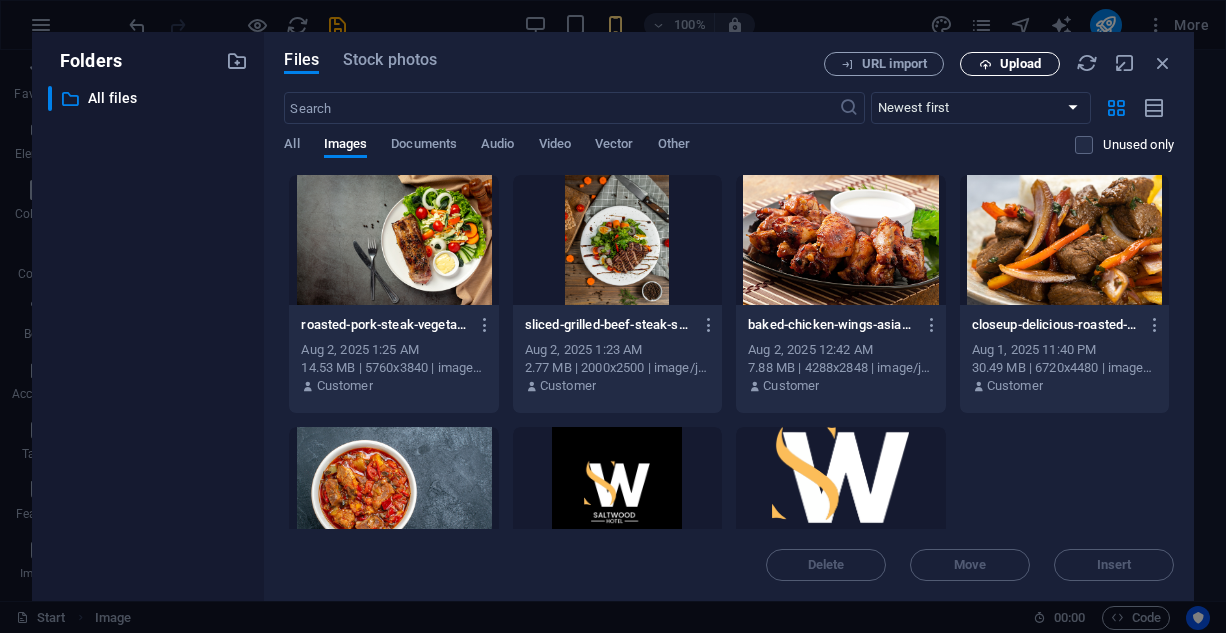 click at bounding box center [985, 64] 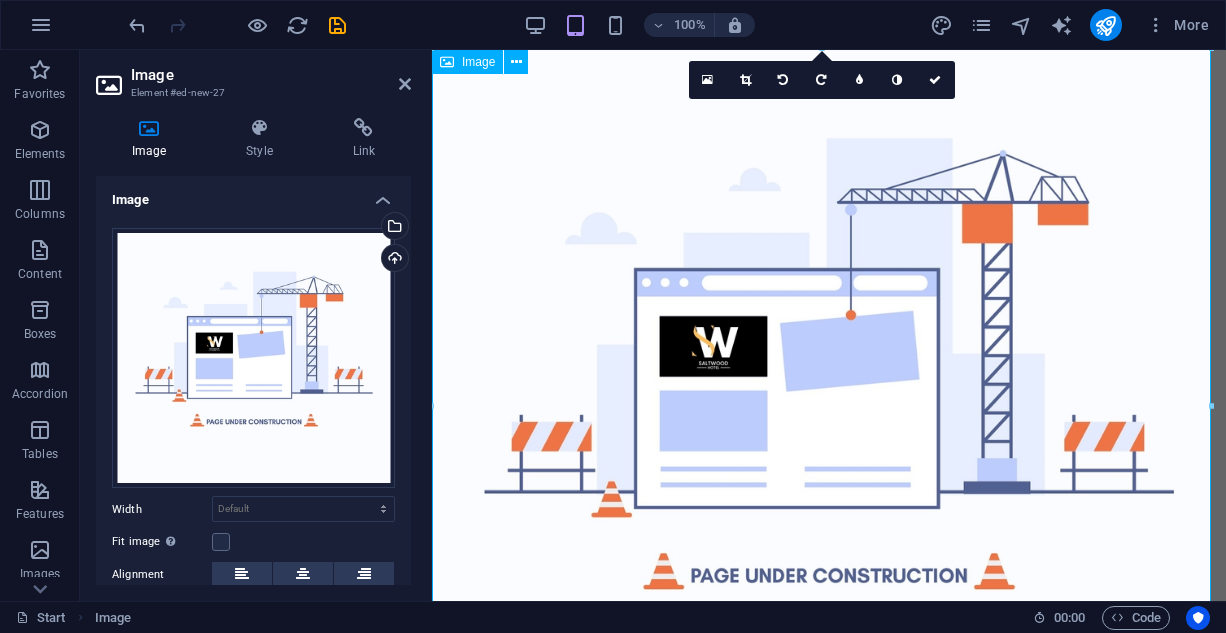 scroll, scrollTop: 0, scrollLeft: 0, axis: both 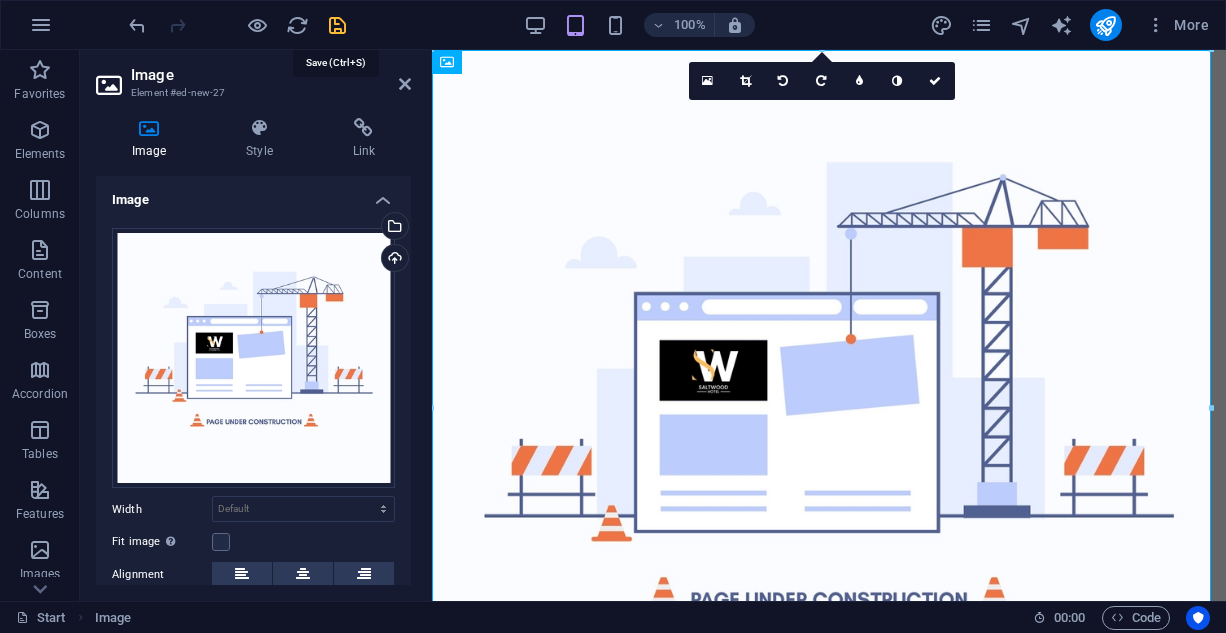 click at bounding box center [337, 25] 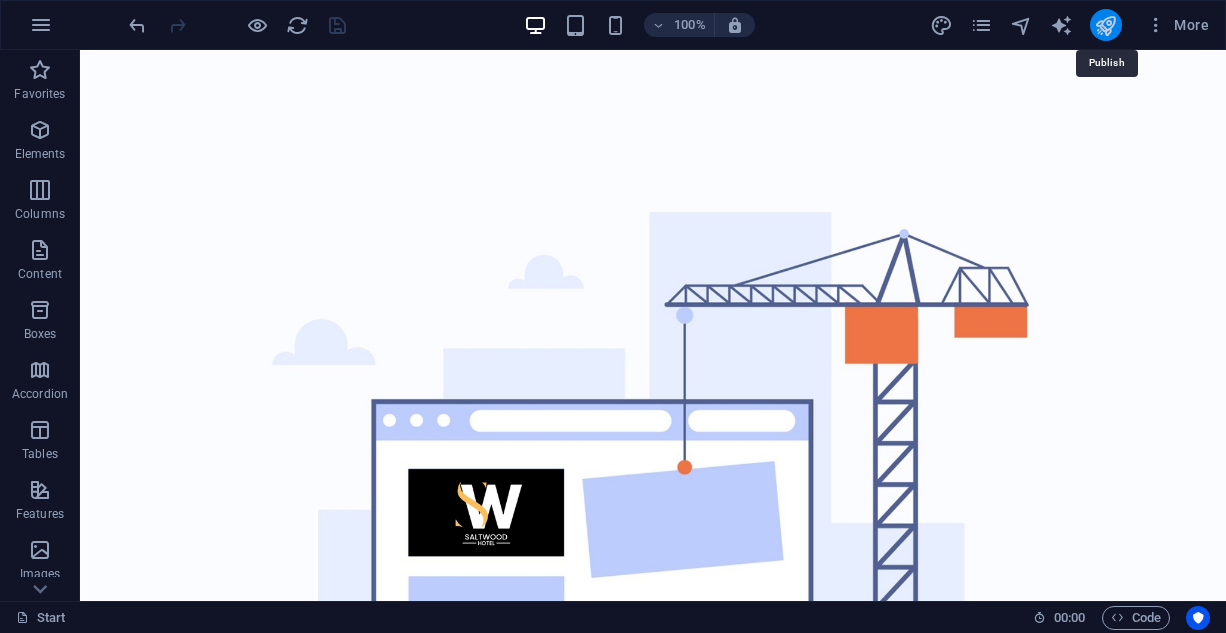 click at bounding box center (1105, 25) 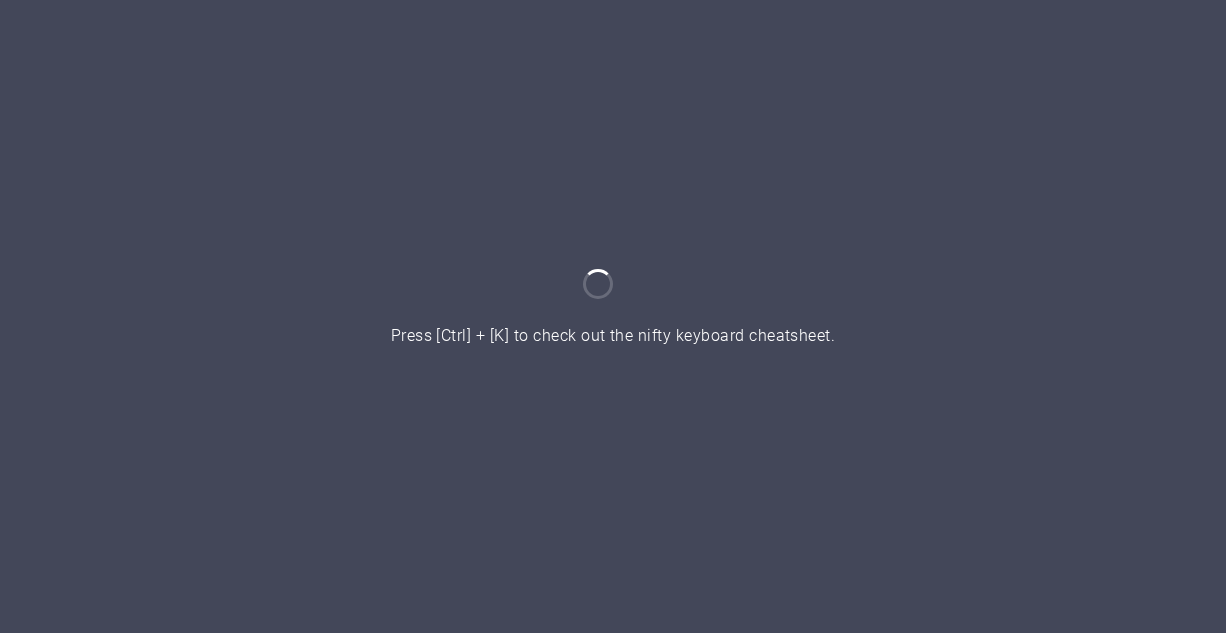 scroll, scrollTop: 0, scrollLeft: 0, axis: both 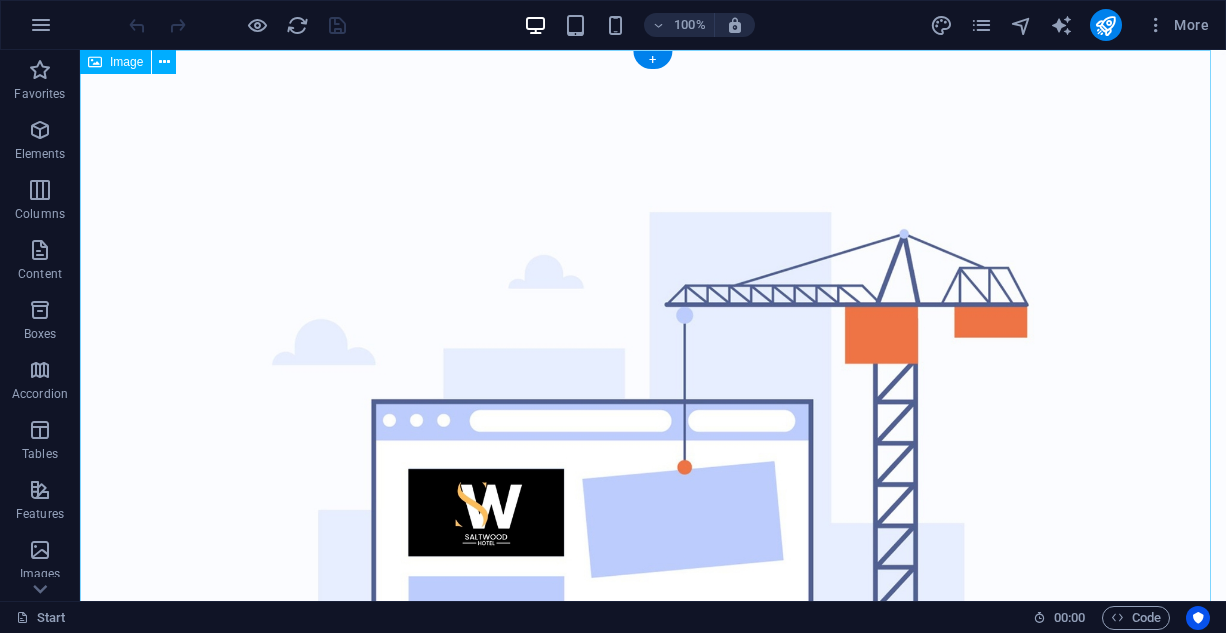 click at bounding box center [653, 575] 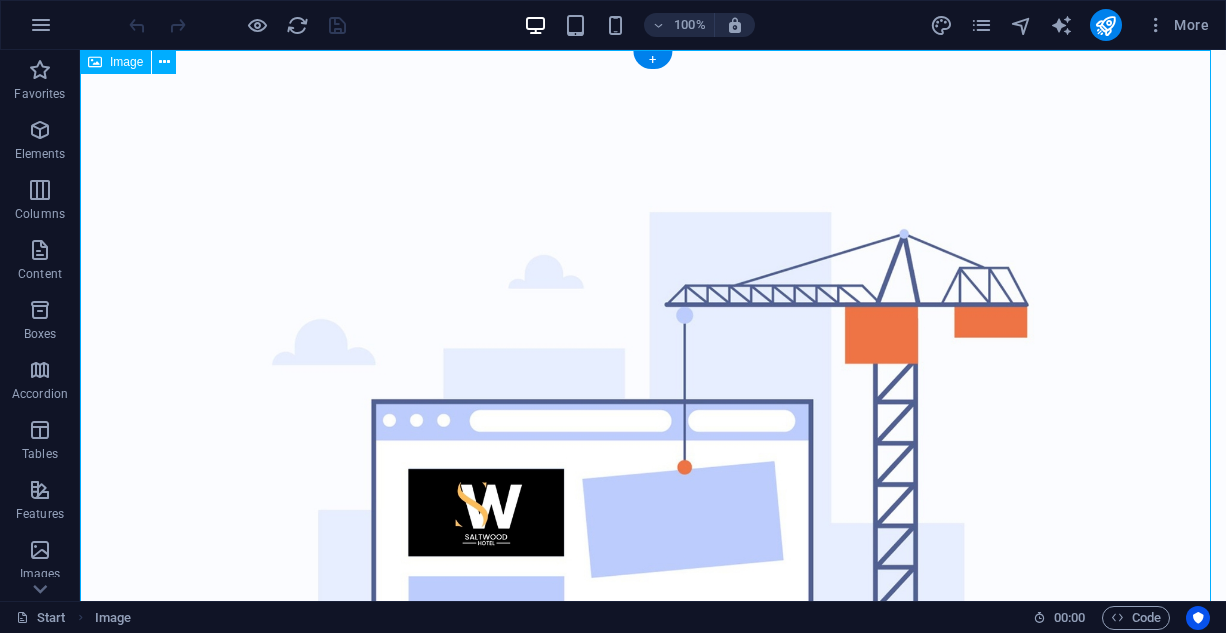 click at bounding box center (653, 575) 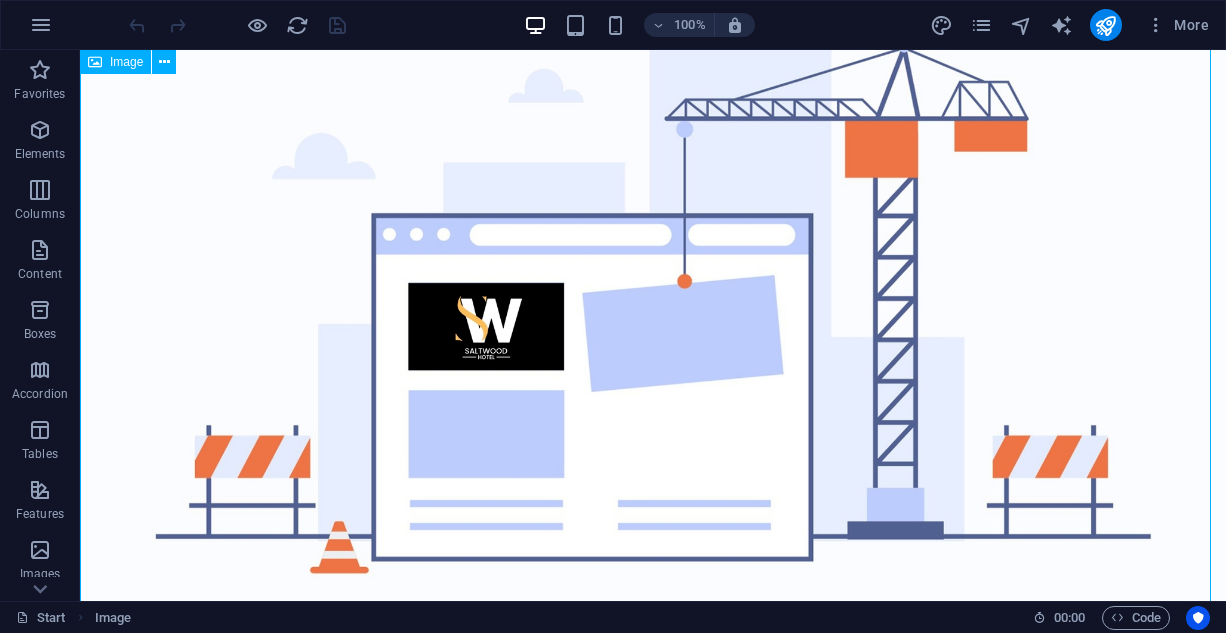 scroll, scrollTop: 0, scrollLeft: 0, axis: both 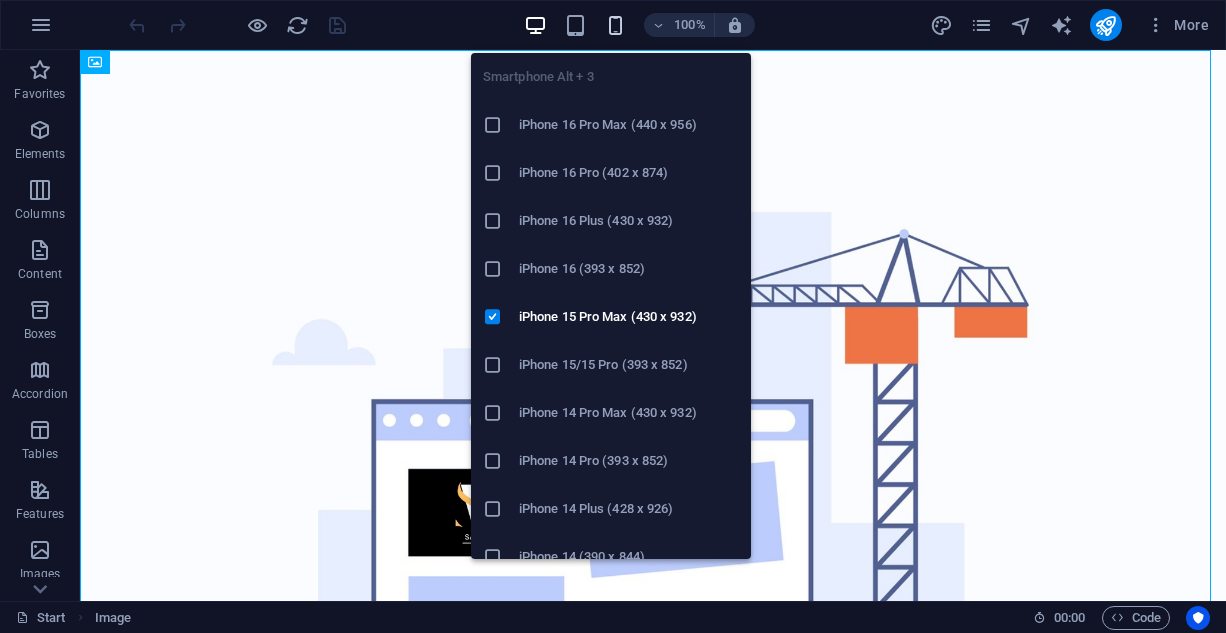click at bounding box center [615, 25] 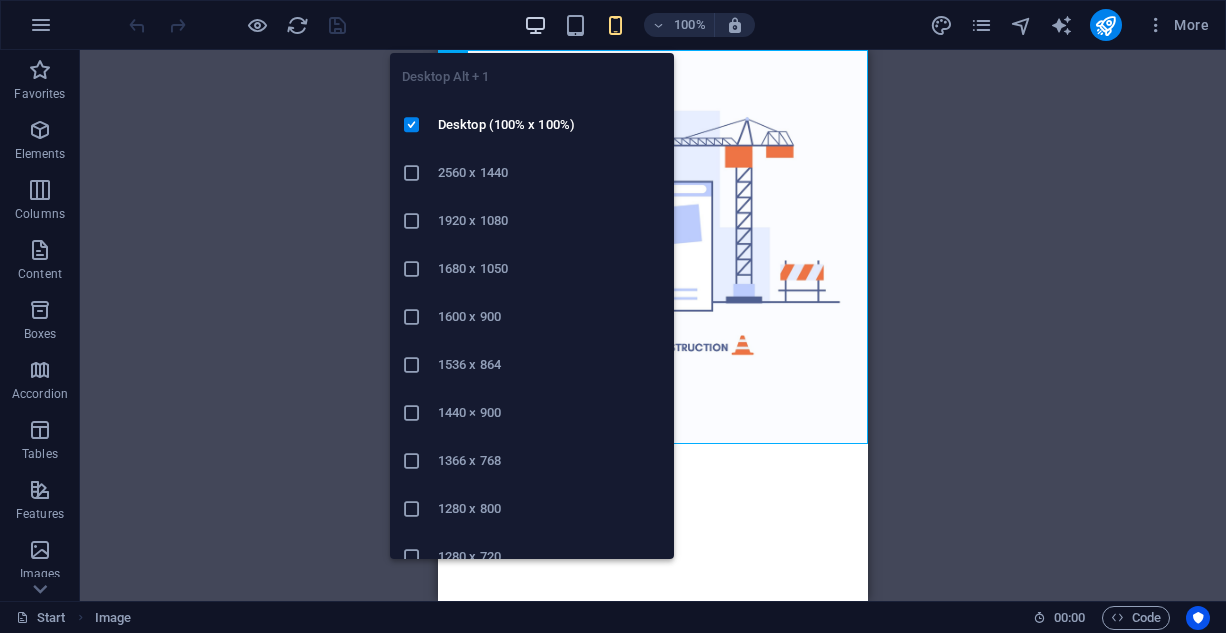 click at bounding box center [535, 25] 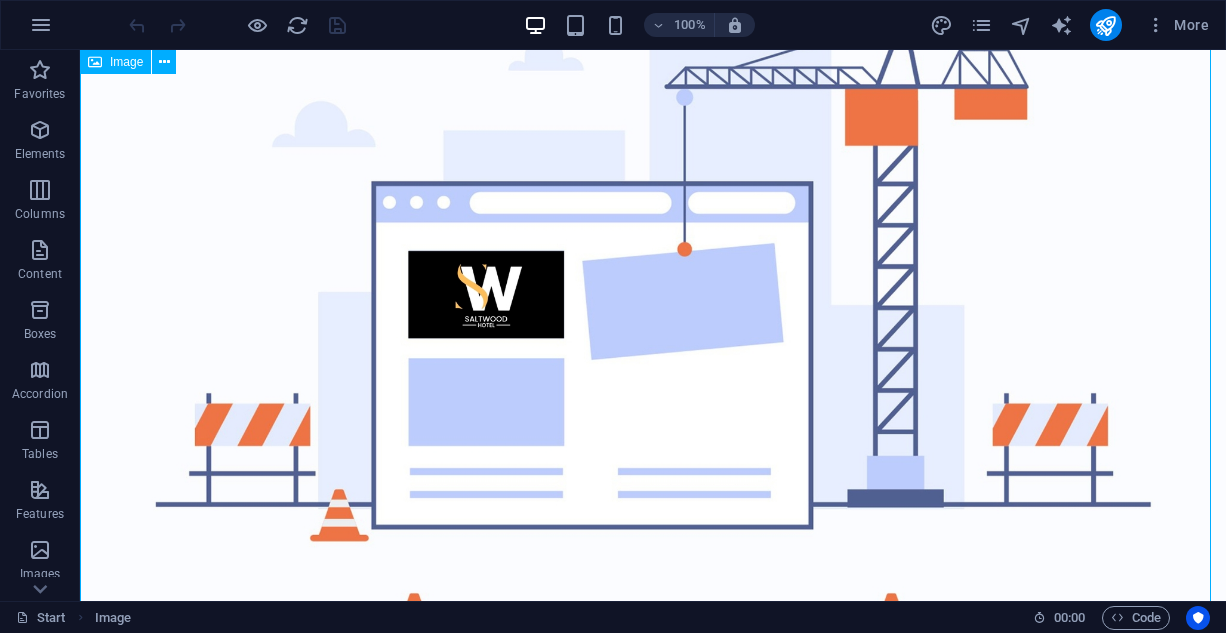 scroll, scrollTop: 0, scrollLeft: 0, axis: both 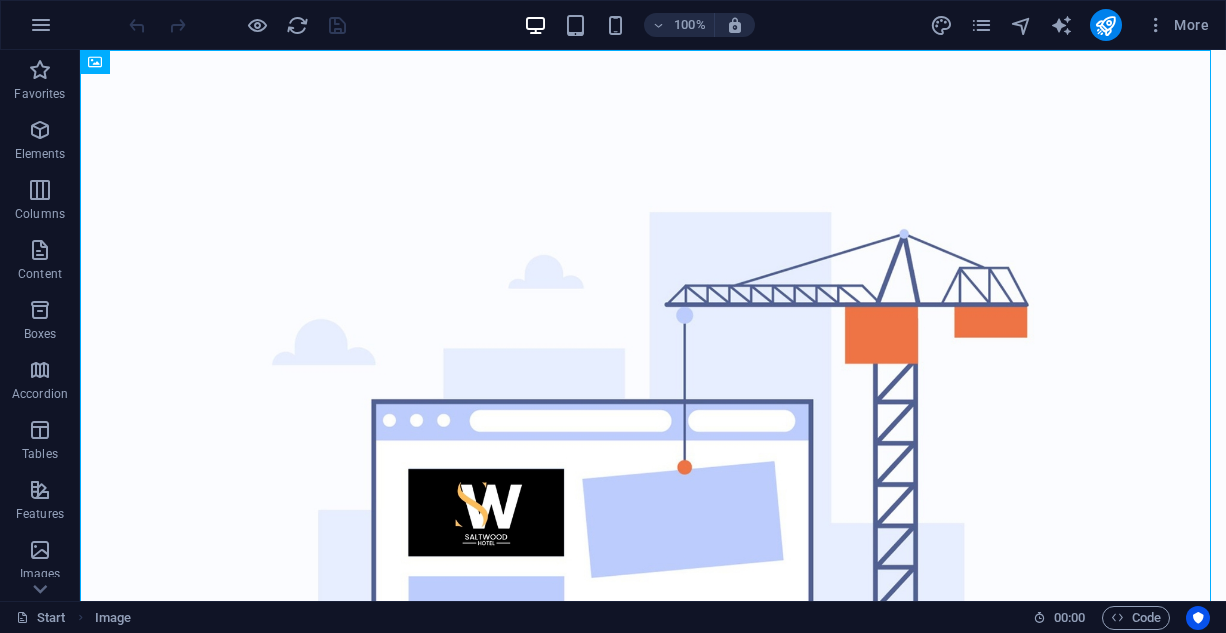 click at bounding box center [237, 25] 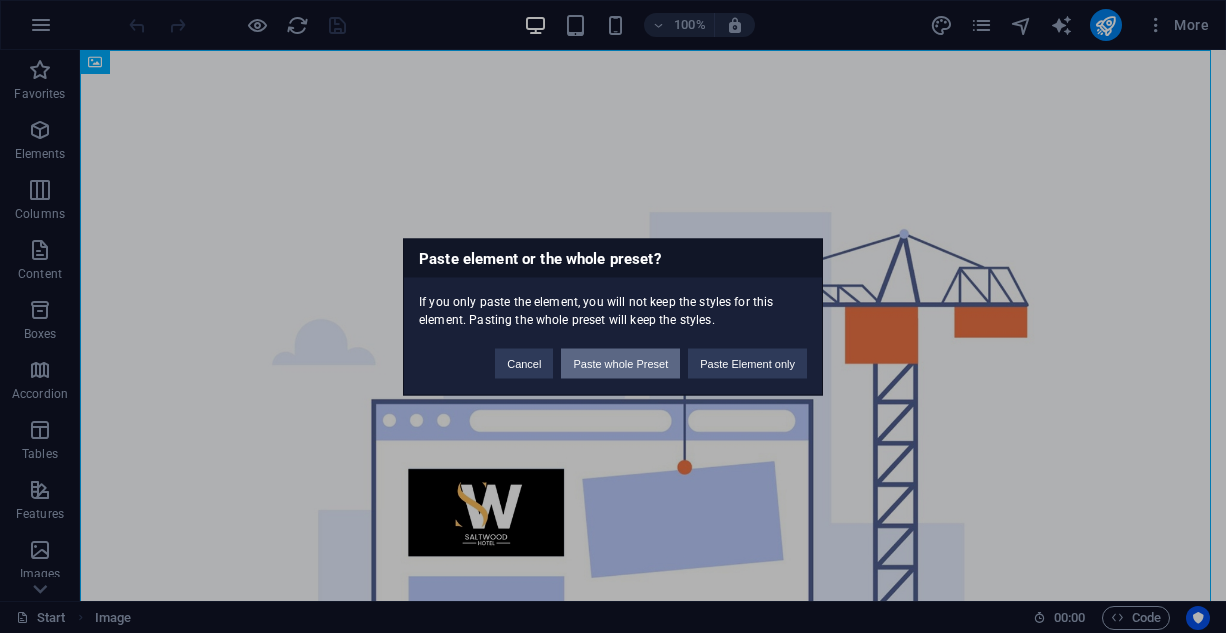 click on "Paste whole Preset" at bounding box center [620, 363] 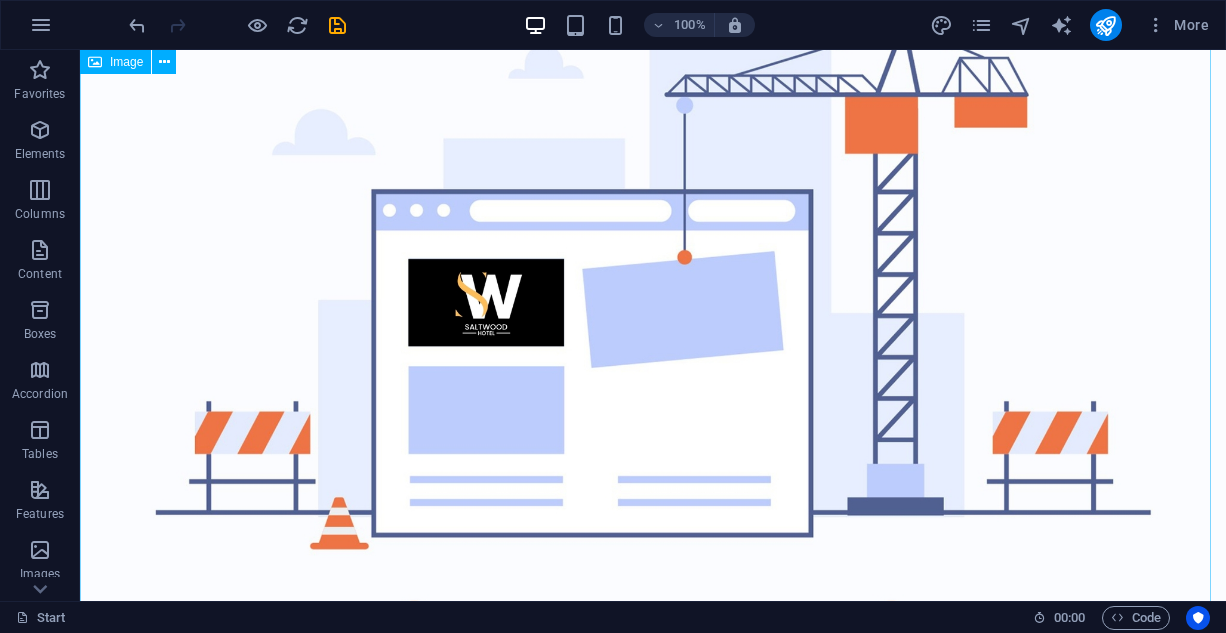 scroll, scrollTop: 0, scrollLeft: 0, axis: both 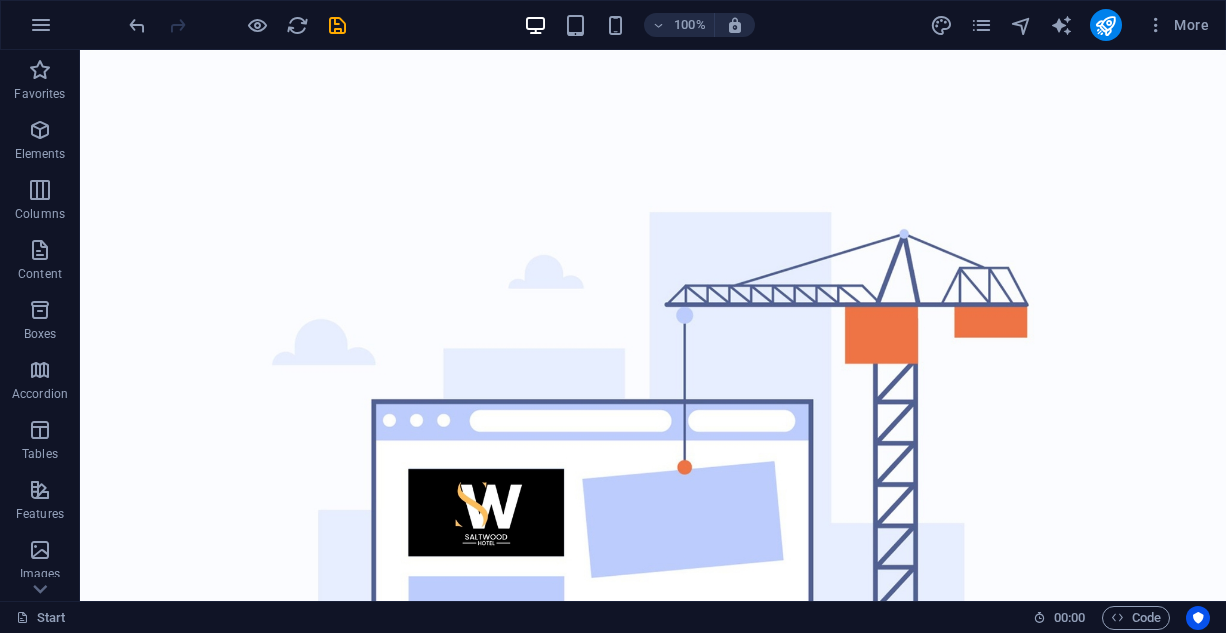 click at bounding box center [237, 25] 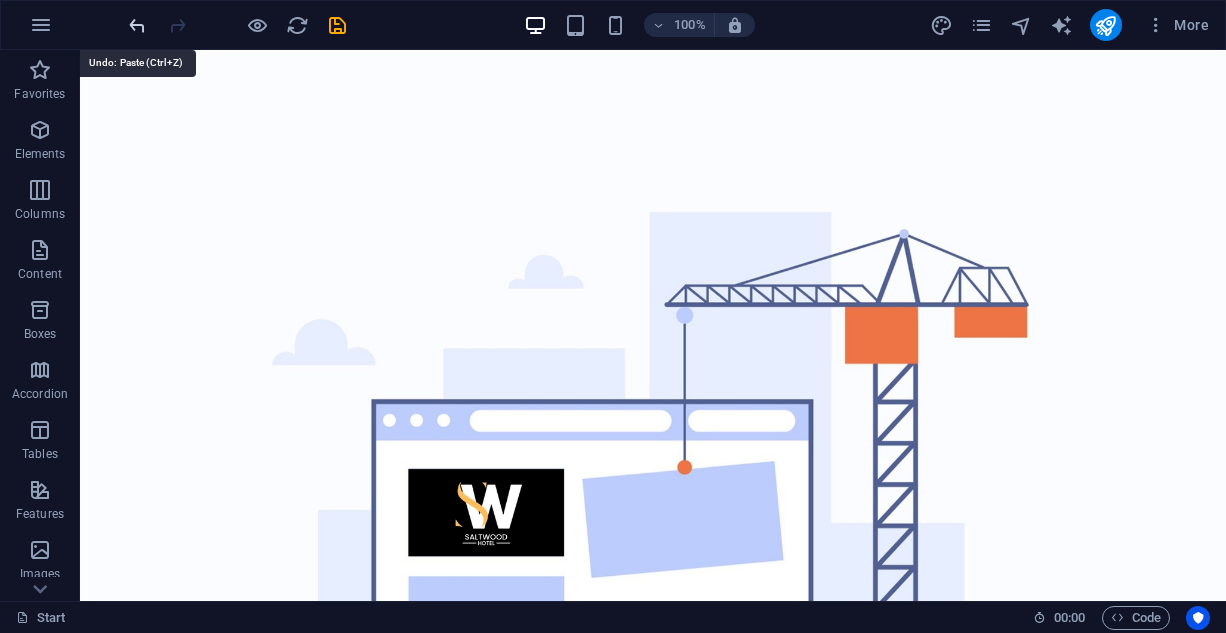 click at bounding box center [137, 25] 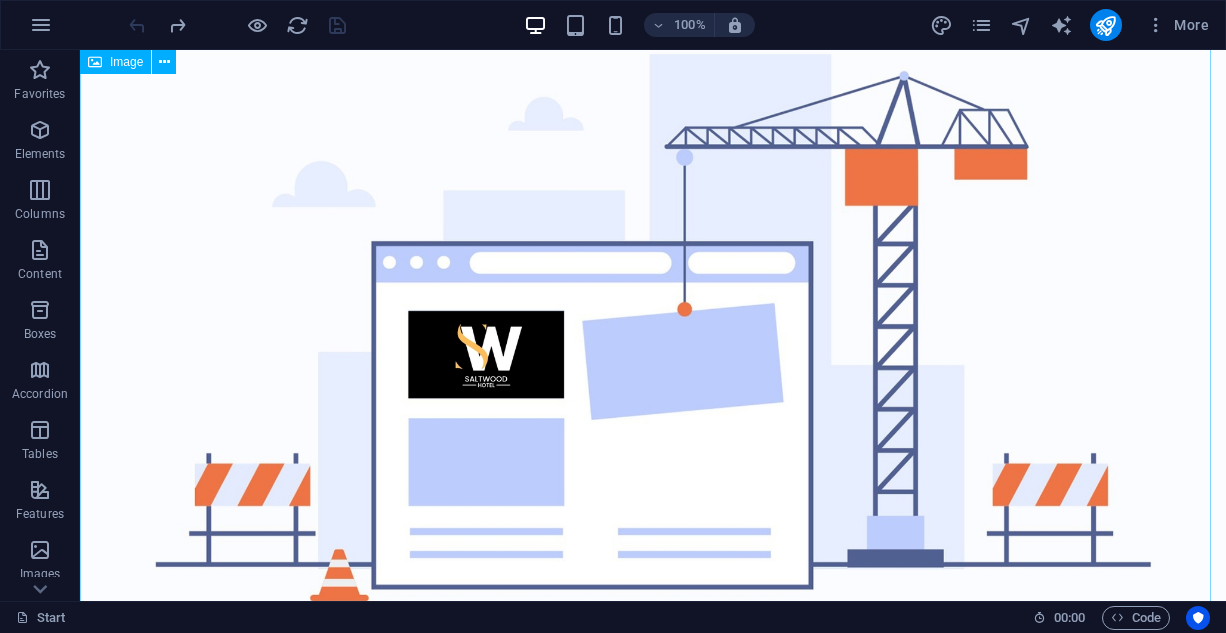 scroll, scrollTop: 86, scrollLeft: 0, axis: vertical 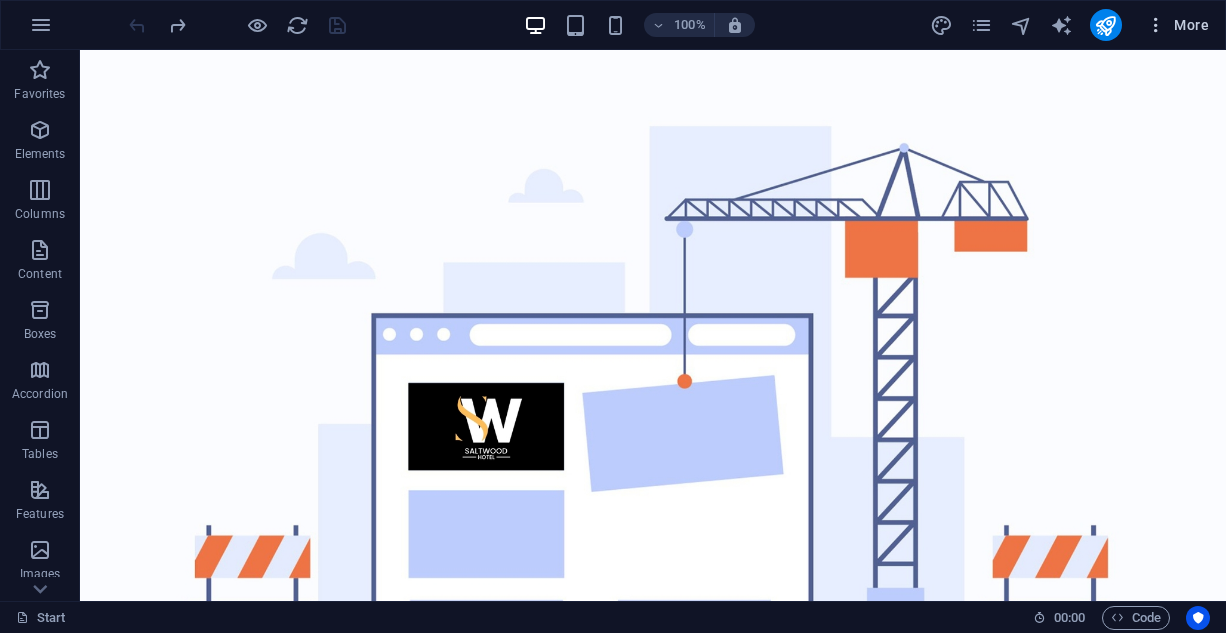 click on "More" at bounding box center (1177, 25) 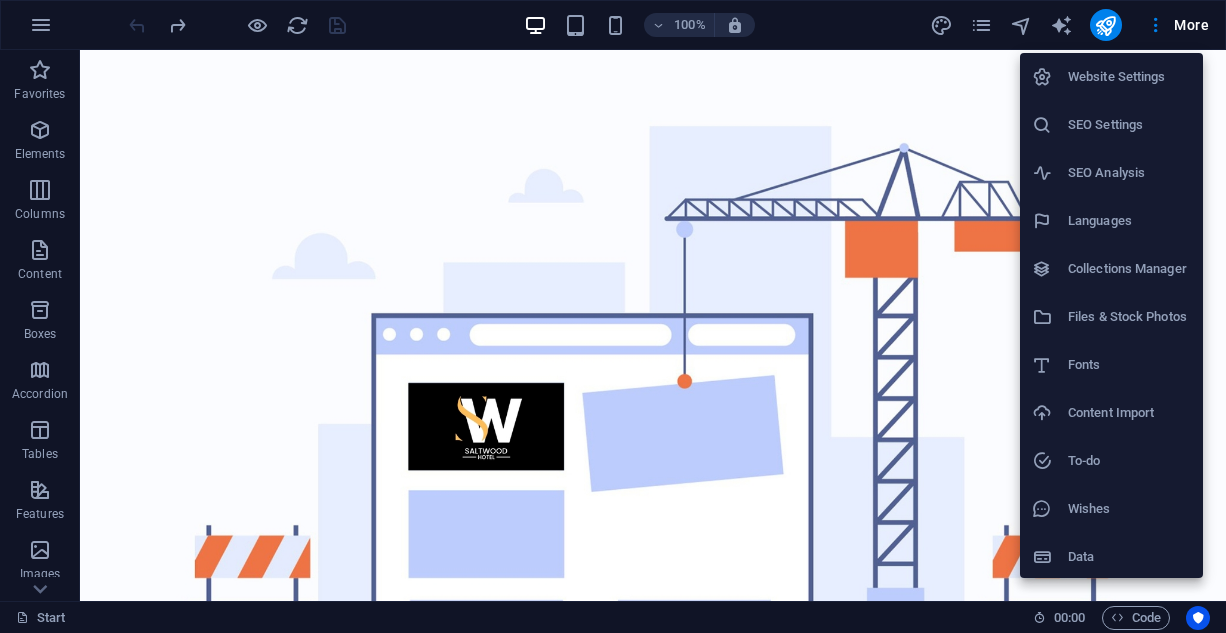 scroll, scrollTop: 2, scrollLeft: 0, axis: vertical 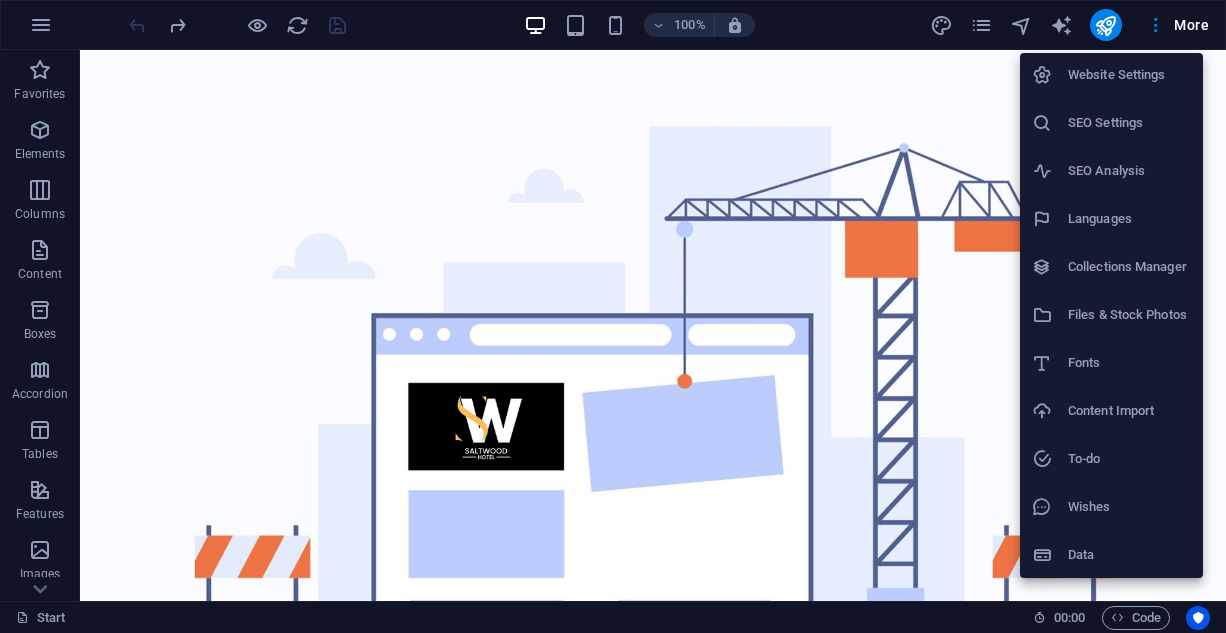 click at bounding box center (613, 316) 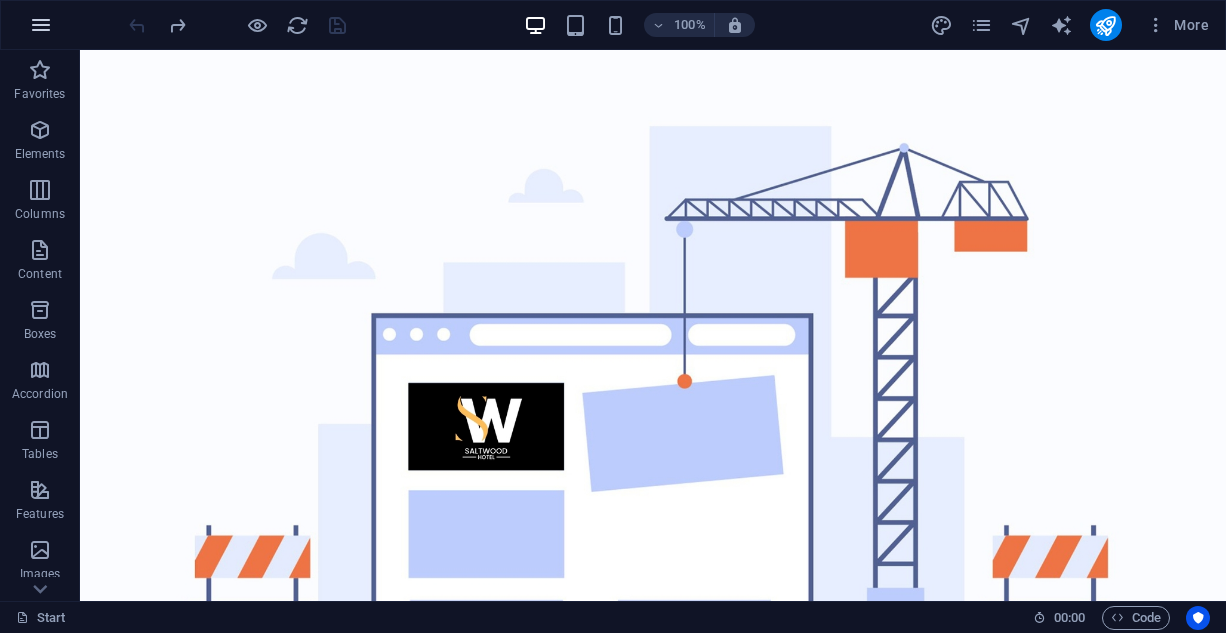 click at bounding box center [41, 25] 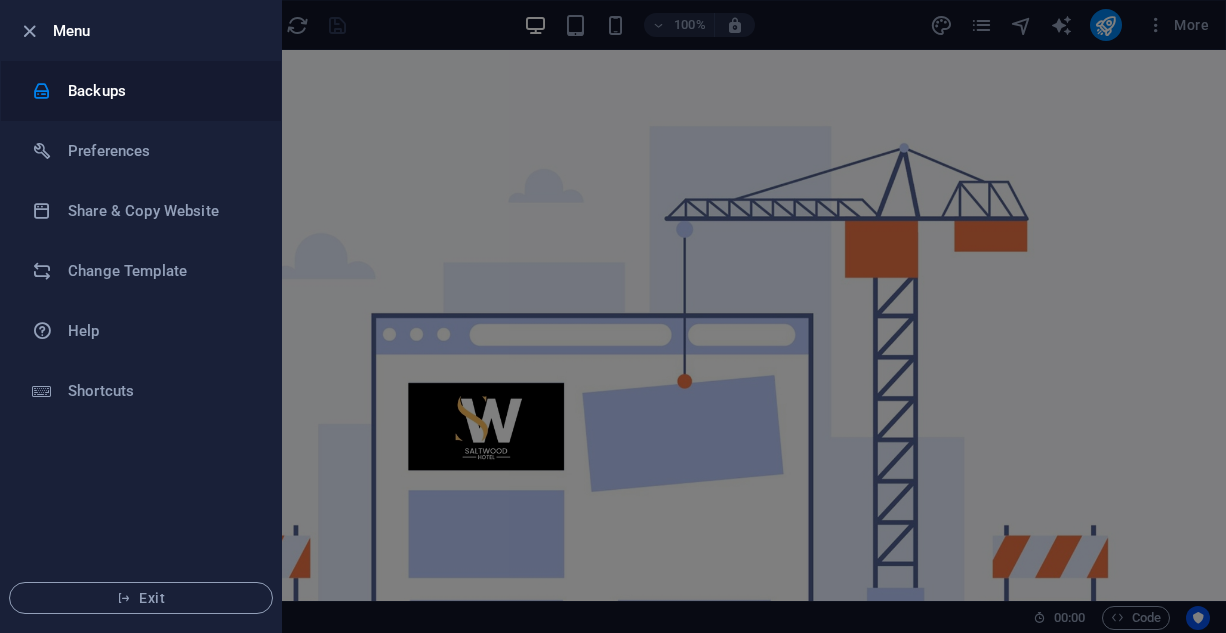click on "Backups" at bounding box center [160, 91] 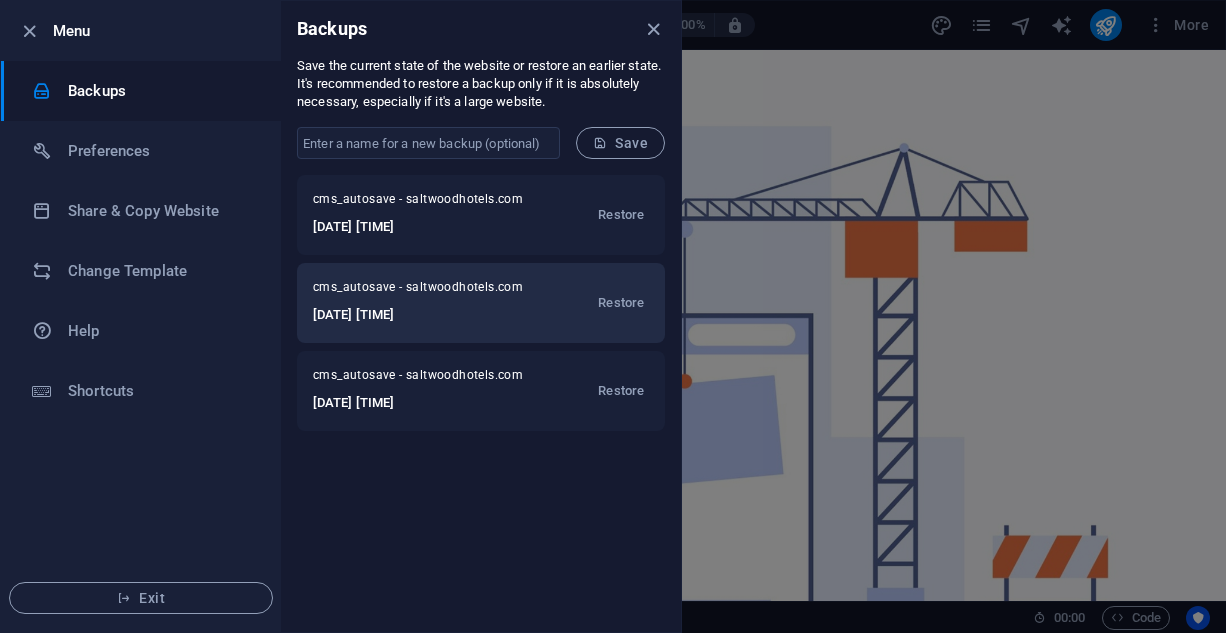 click on "cms_autosave - saltwoodhotels.com" at bounding box center (425, 291) 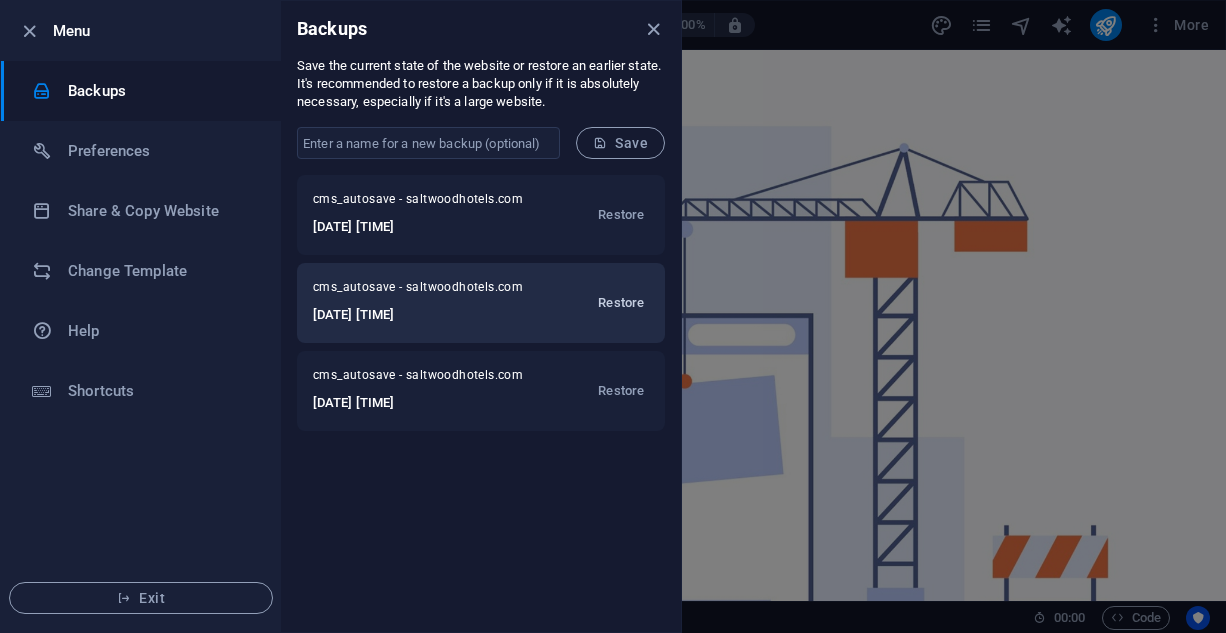 click on "Restore" at bounding box center [621, 303] 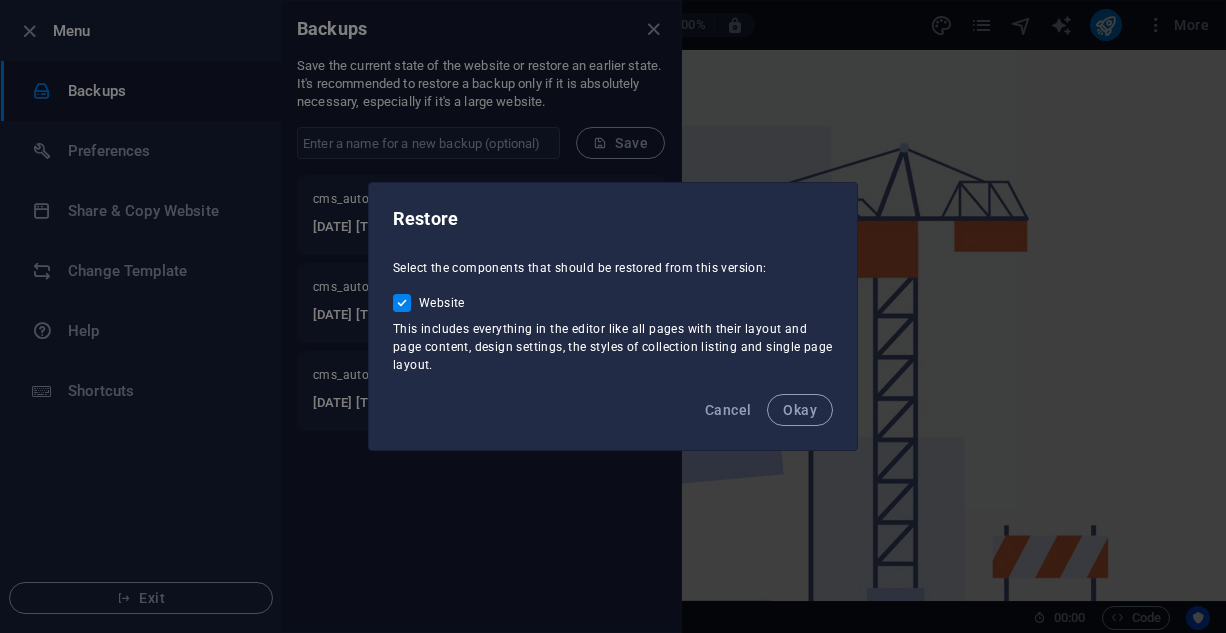 click on "Okay" at bounding box center [800, 410] 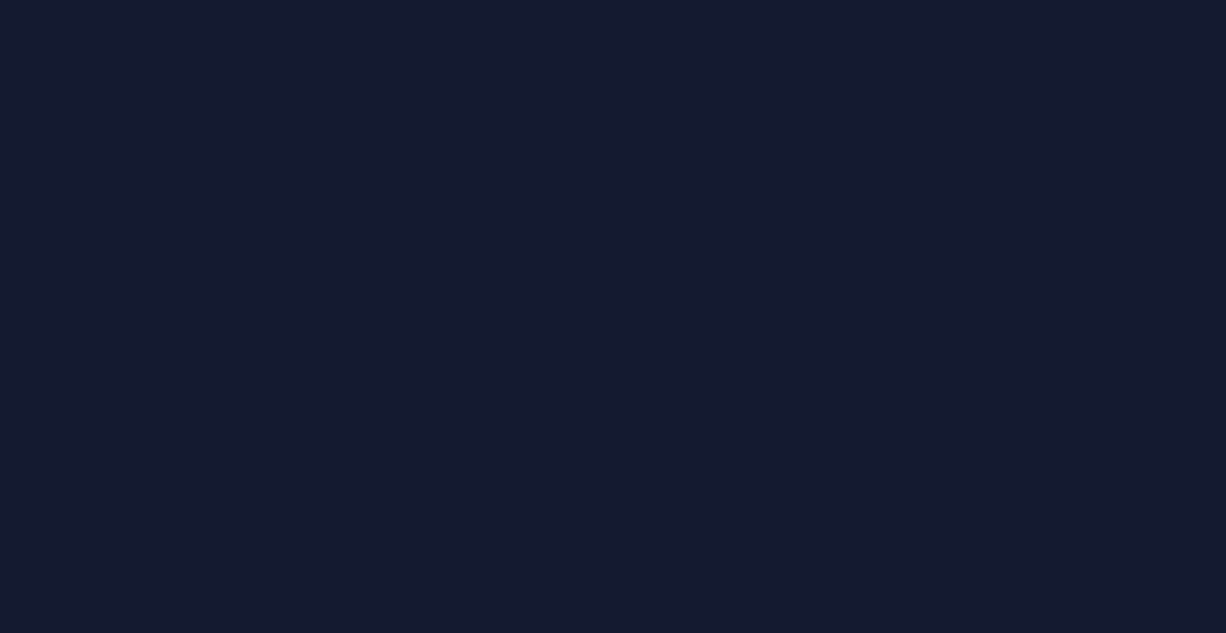scroll, scrollTop: 0, scrollLeft: 0, axis: both 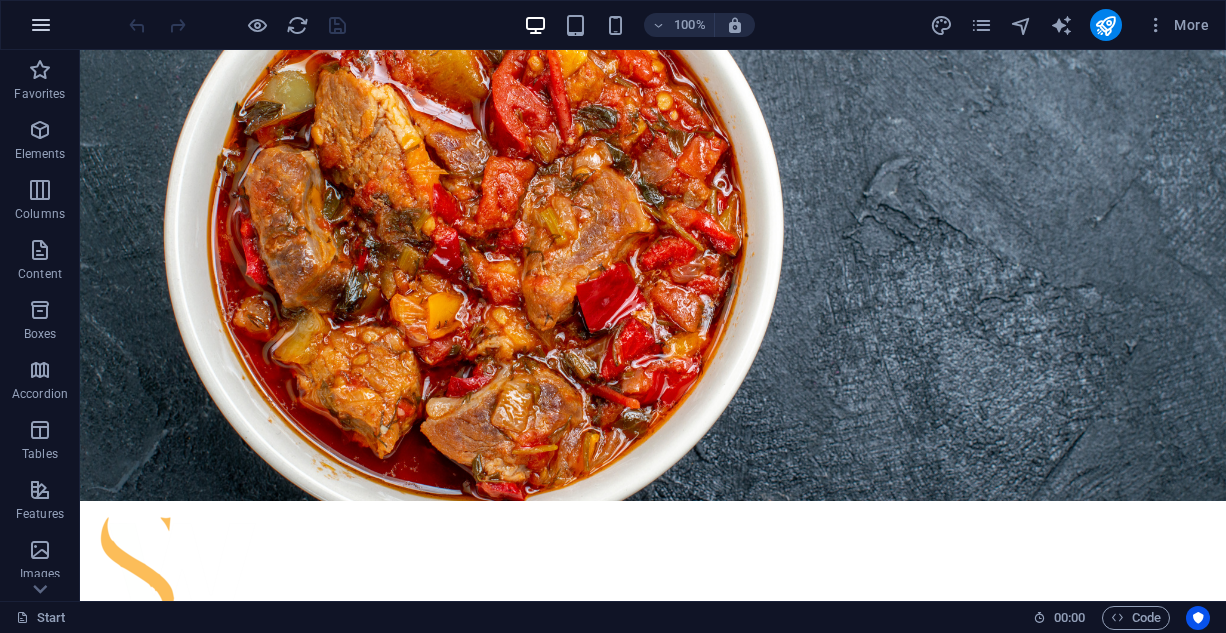 click at bounding box center (41, 25) 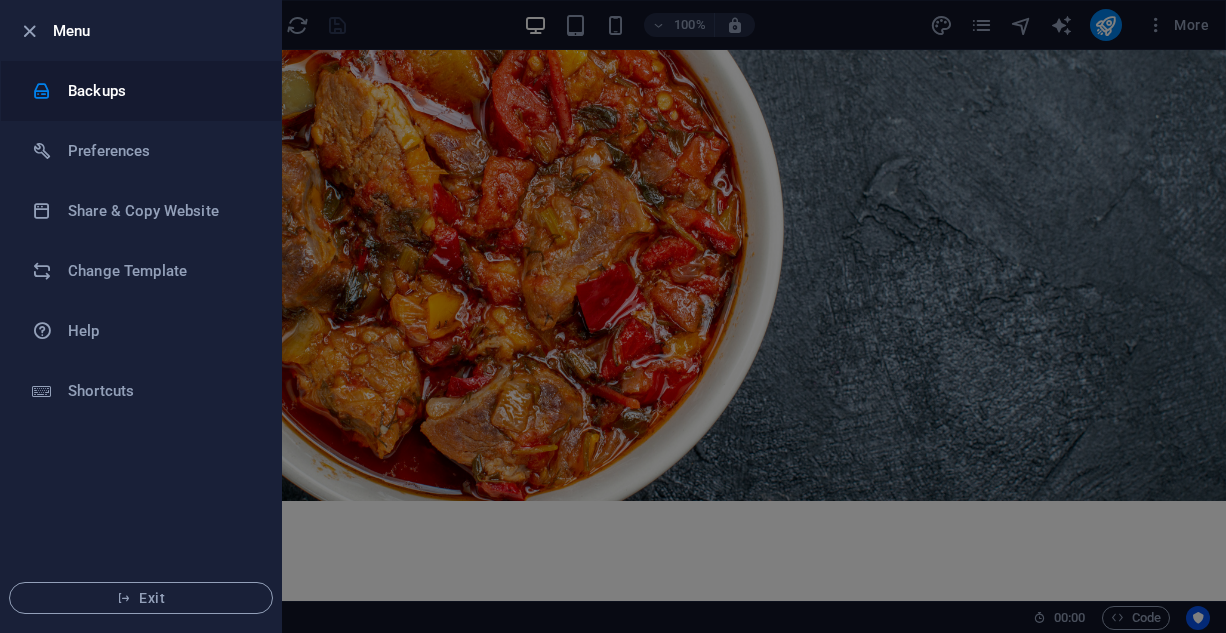 click on "Backups" at bounding box center [160, 91] 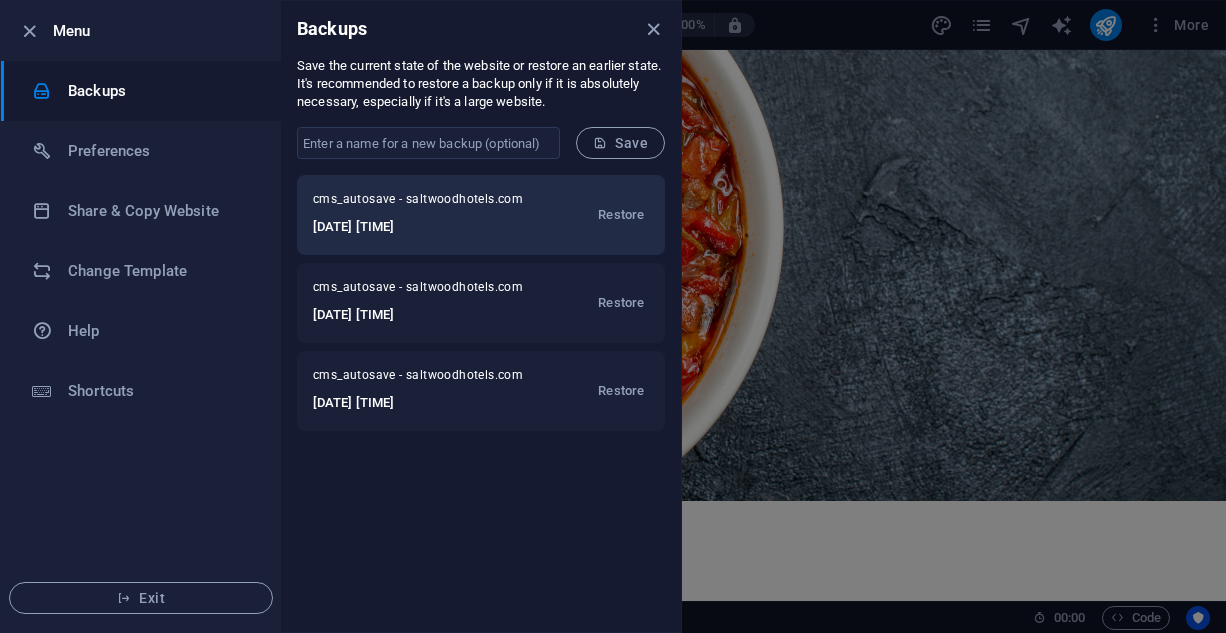 click on "[DATE] [TIME]" at bounding box center (425, 227) 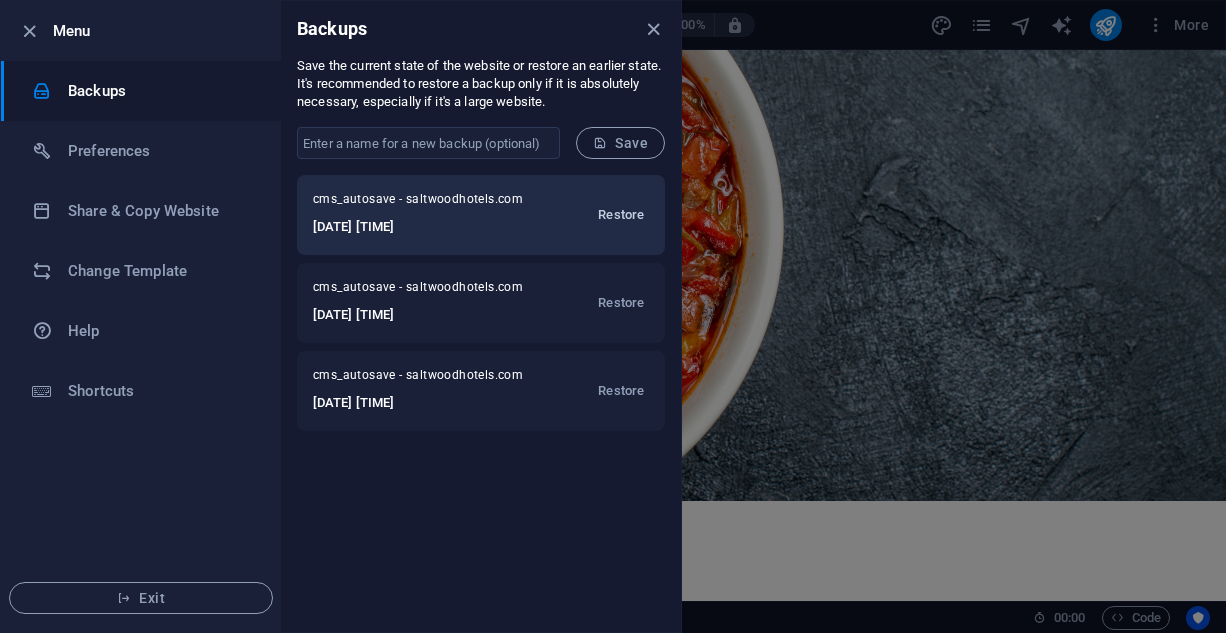 click on "Restore" at bounding box center (621, 215) 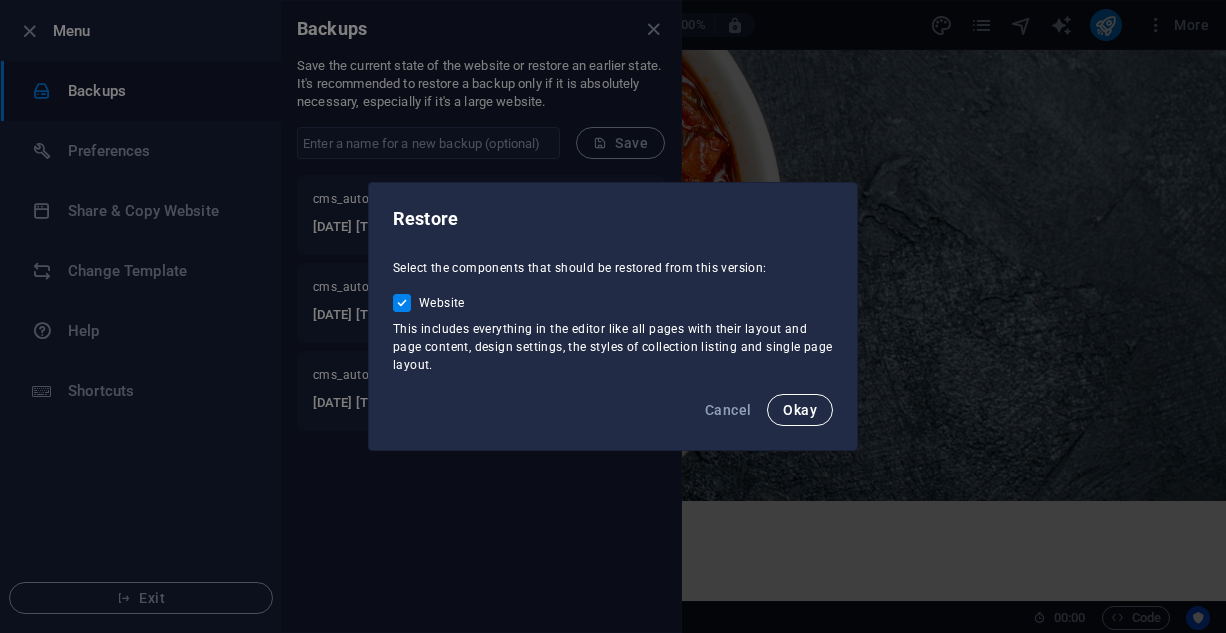 click on "Okay" at bounding box center [800, 410] 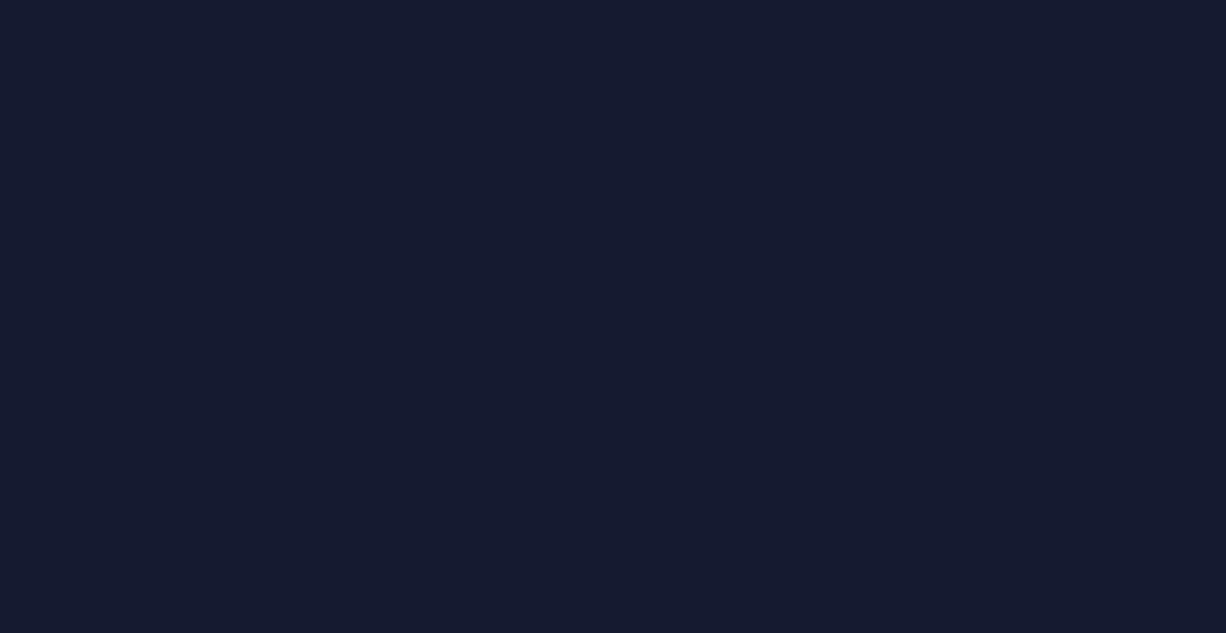 scroll, scrollTop: 0, scrollLeft: 0, axis: both 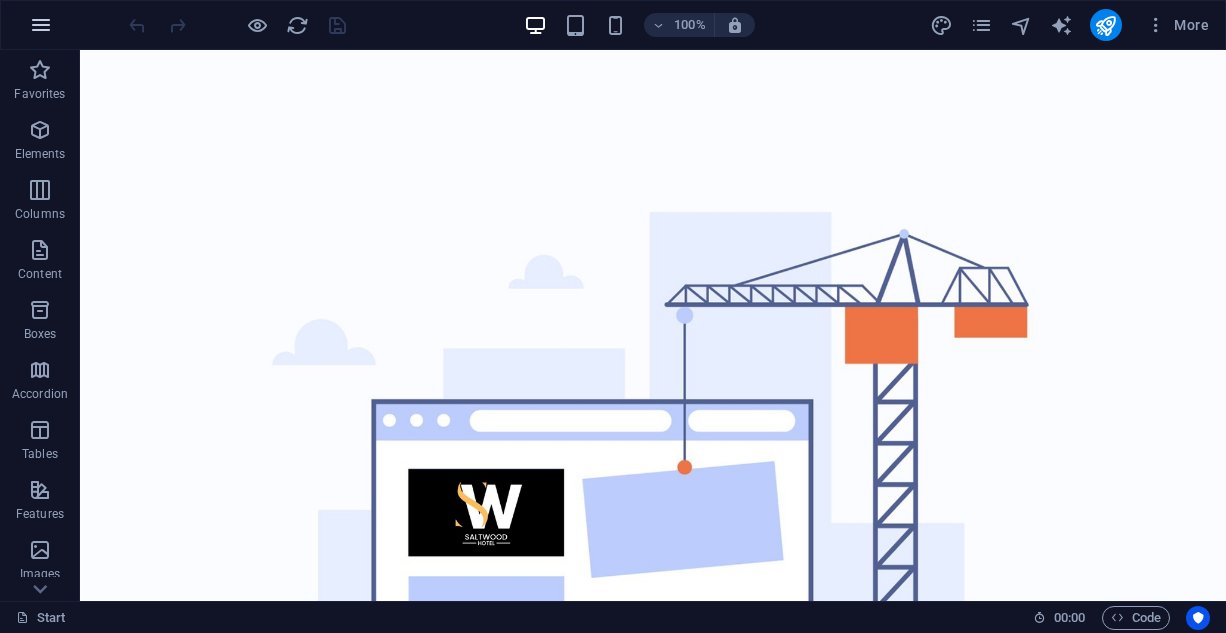 click at bounding box center [41, 25] 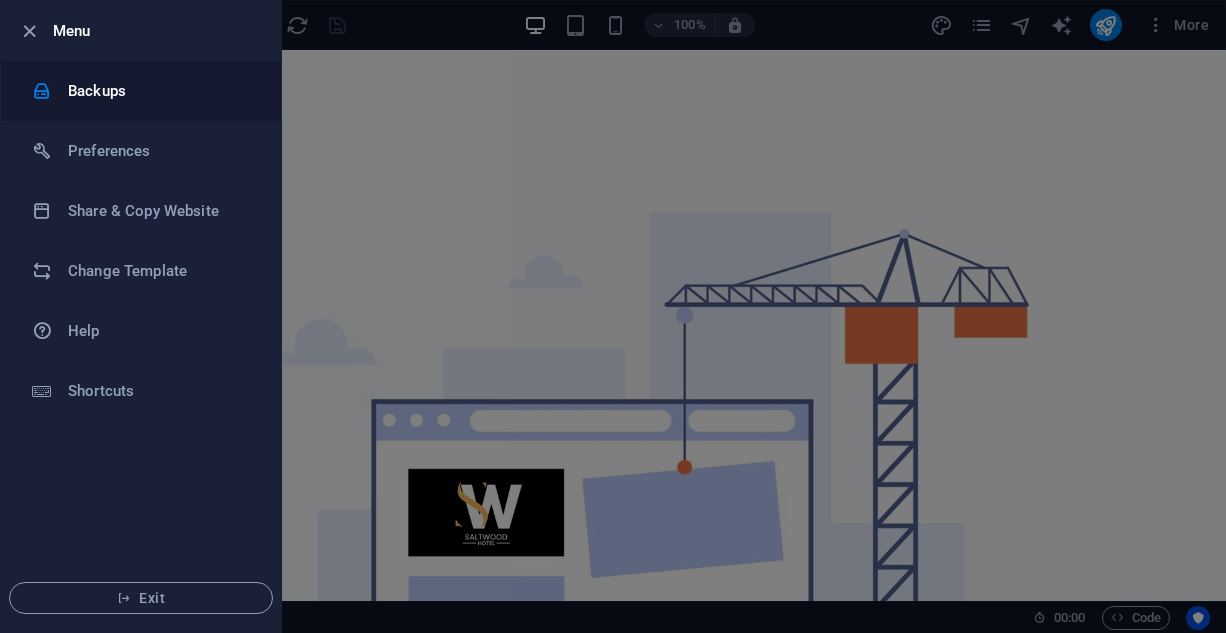 click on "Backups" at bounding box center (160, 91) 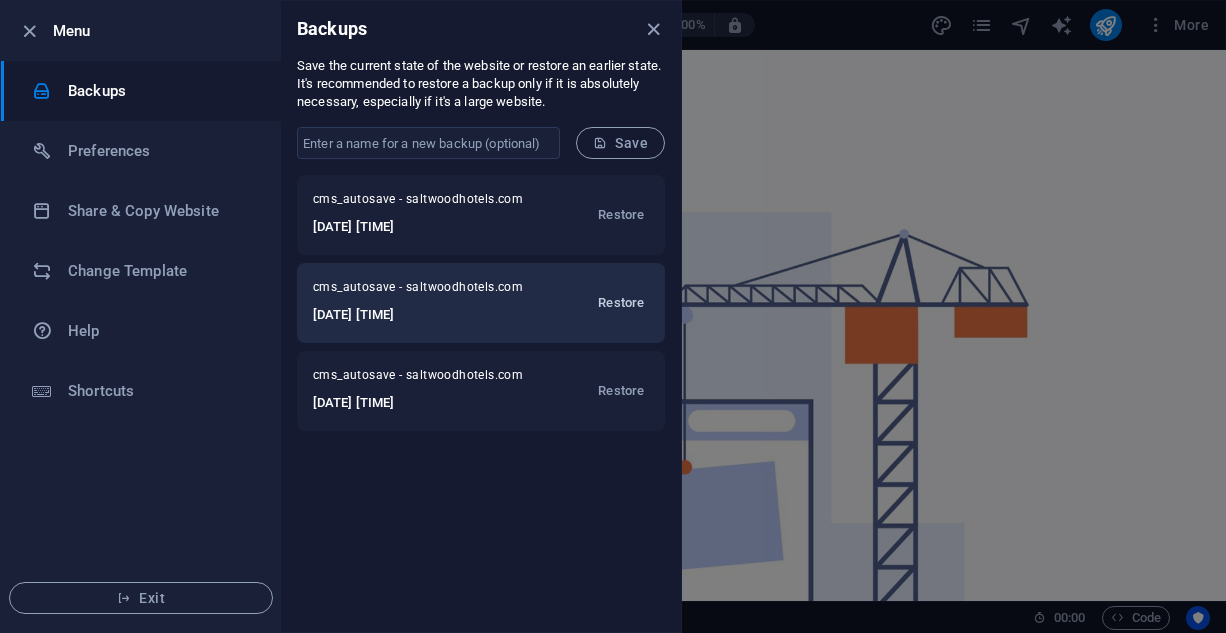 click on "Restore" at bounding box center (621, 303) 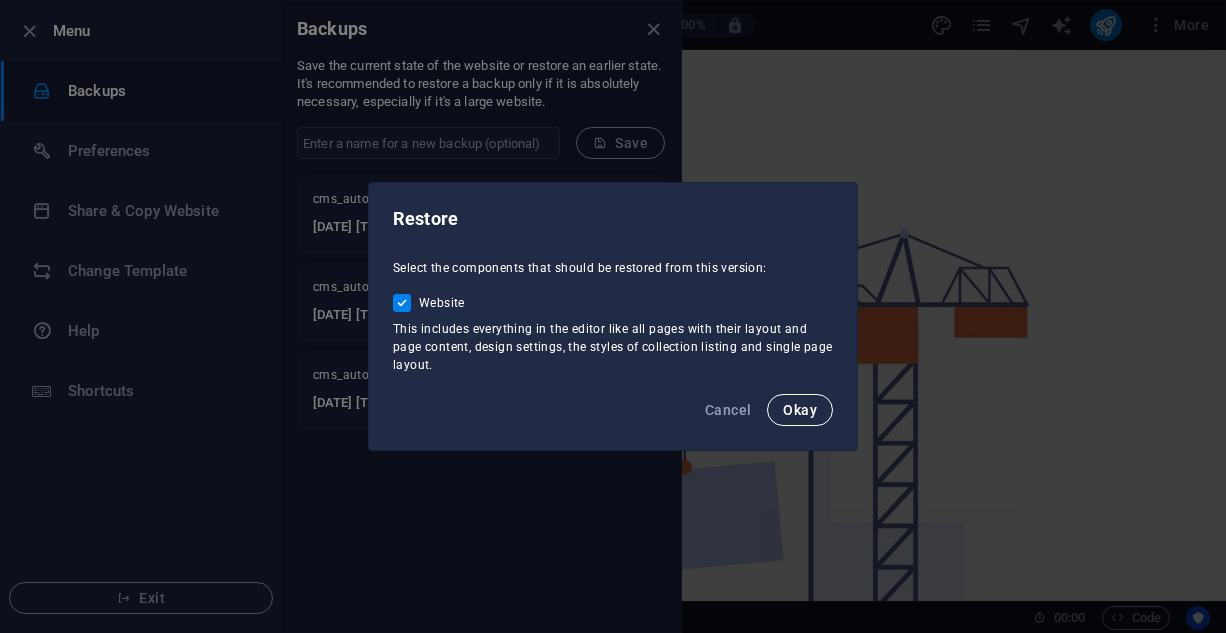 click on "Okay" at bounding box center [800, 410] 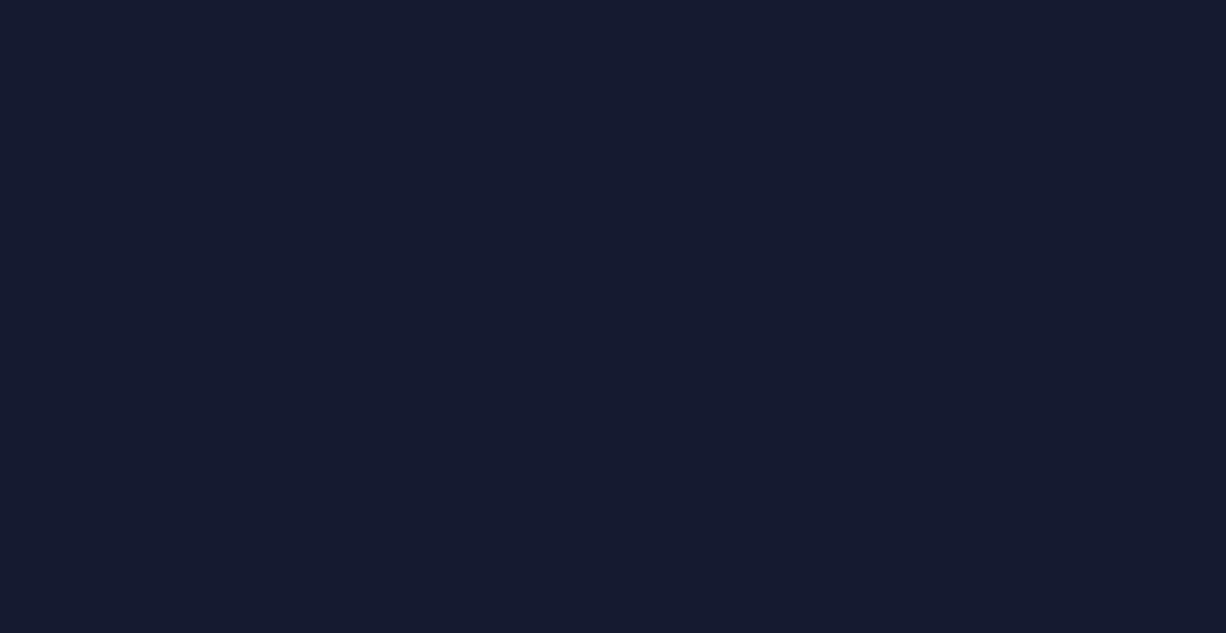 scroll, scrollTop: 0, scrollLeft: 0, axis: both 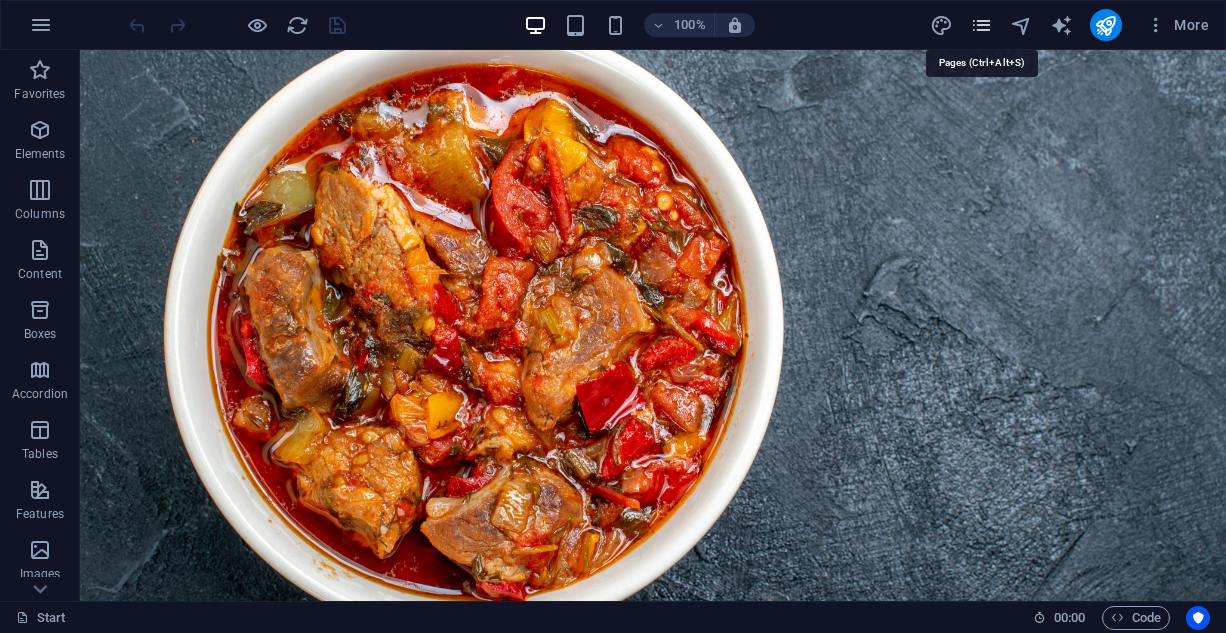 click at bounding box center (981, 25) 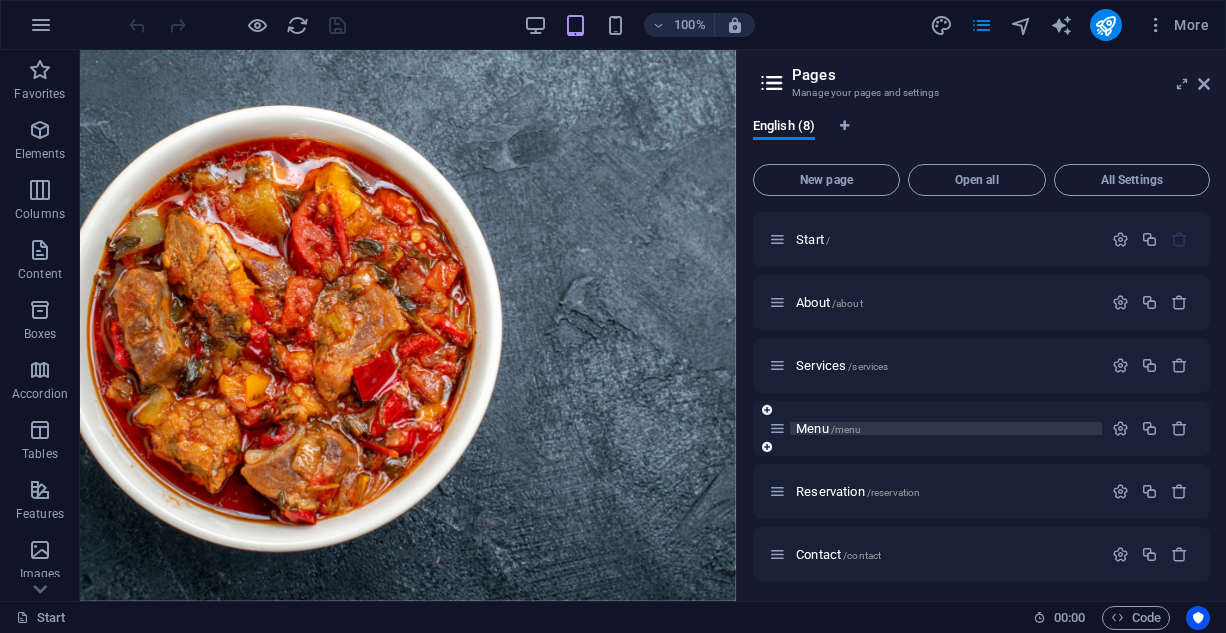 click on "/menu" at bounding box center (846, 429) 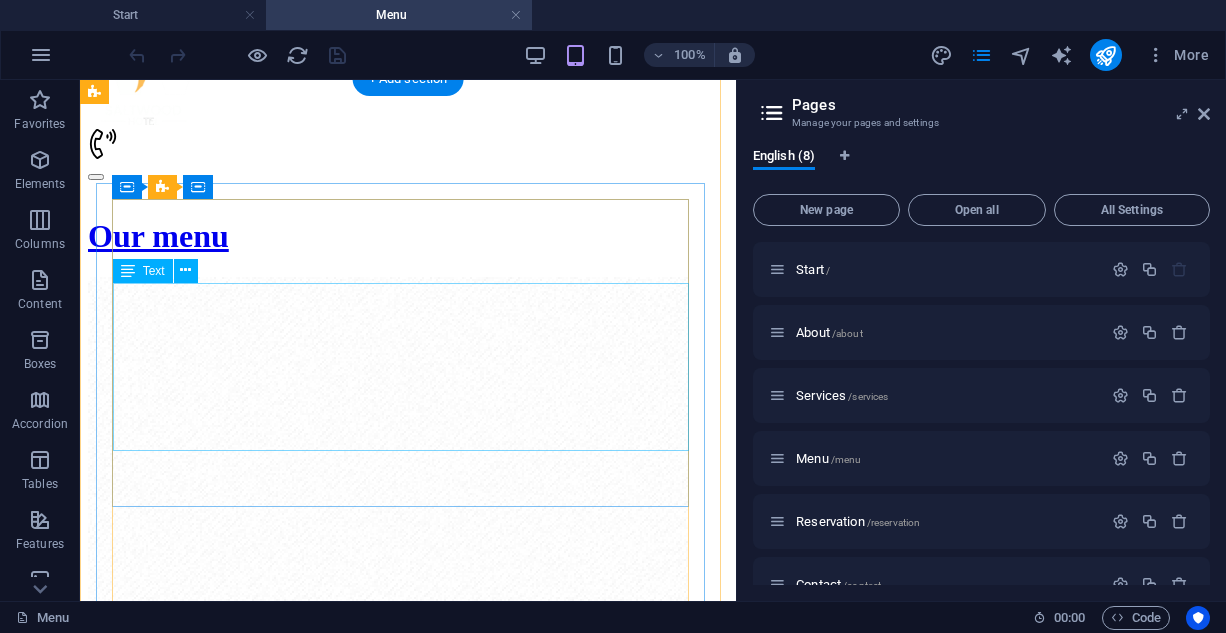 scroll, scrollTop: 500, scrollLeft: 0, axis: vertical 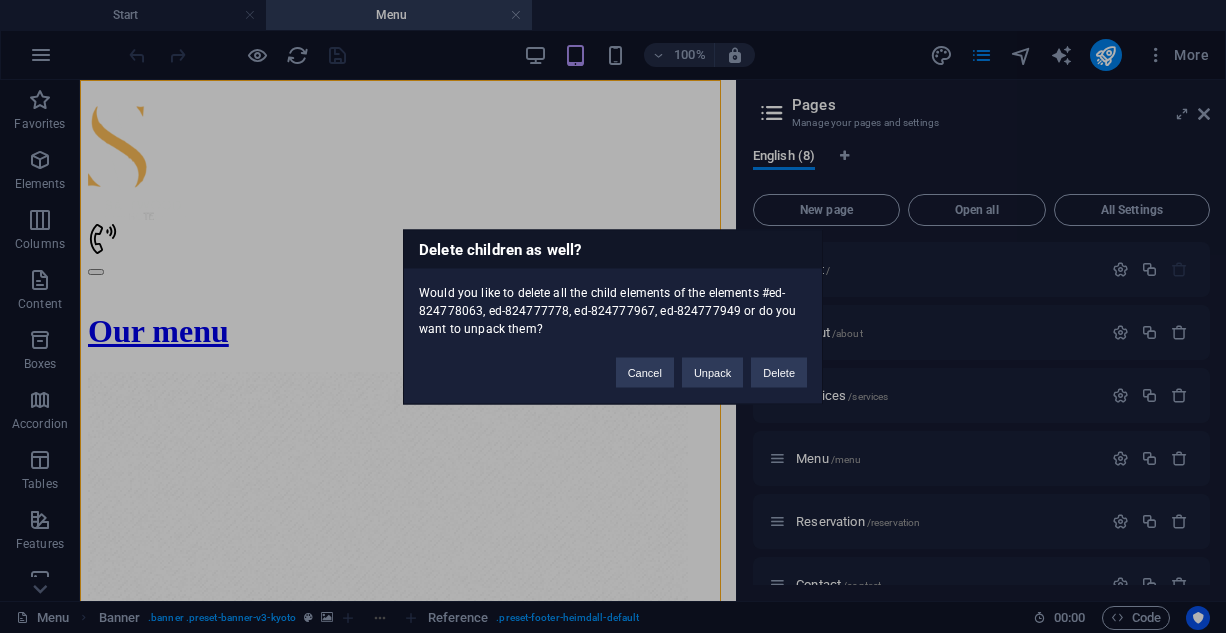 type 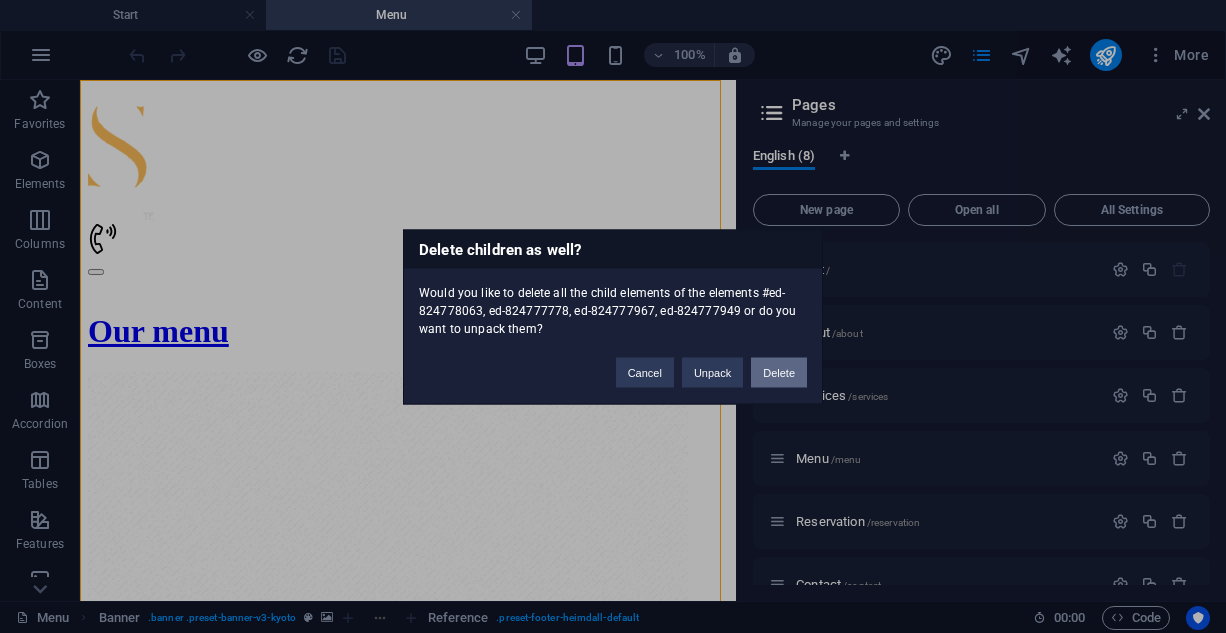 click on "Delete" at bounding box center (779, 372) 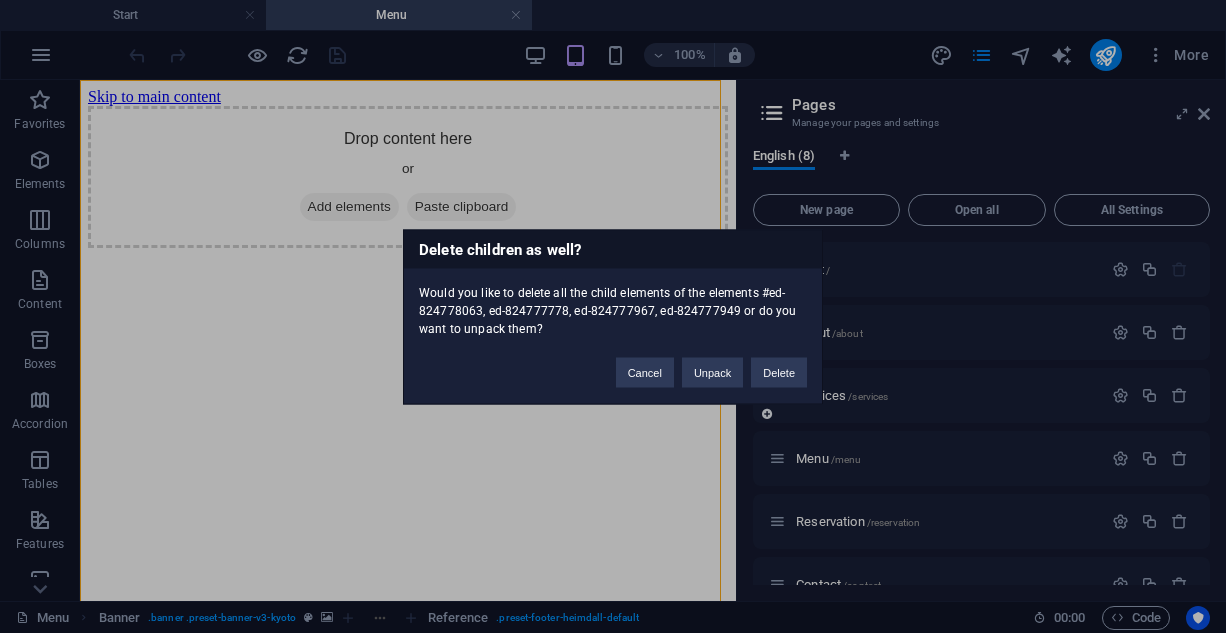 scroll, scrollTop: 0, scrollLeft: 0, axis: both 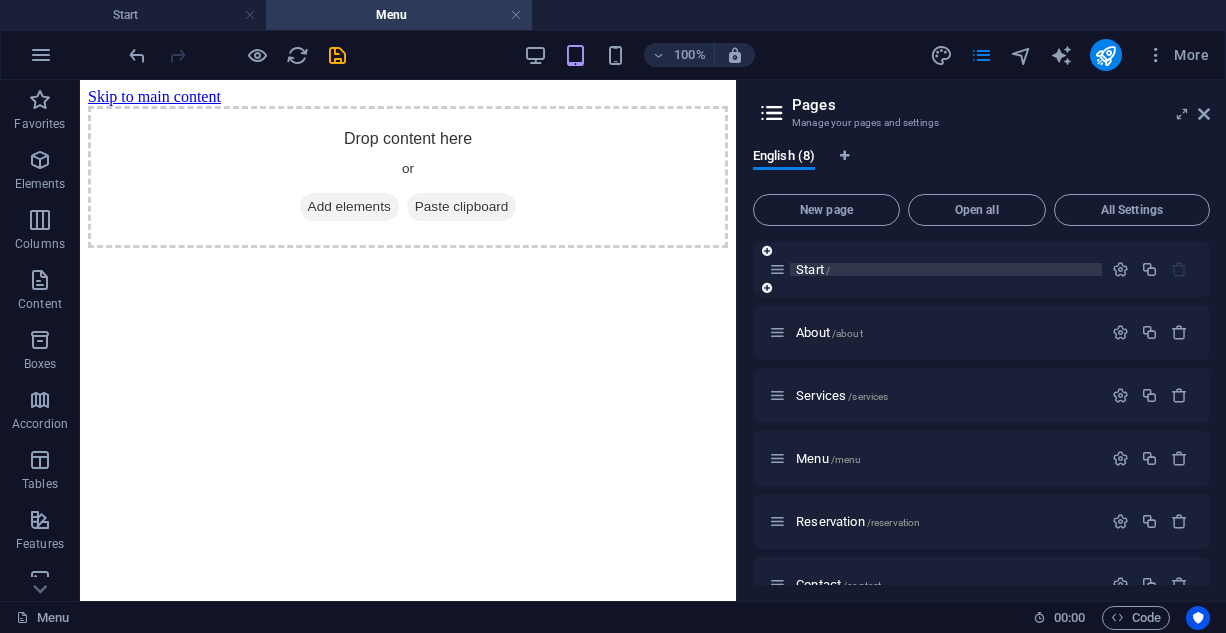 click on "Start /" at bounding box center (946, 269) 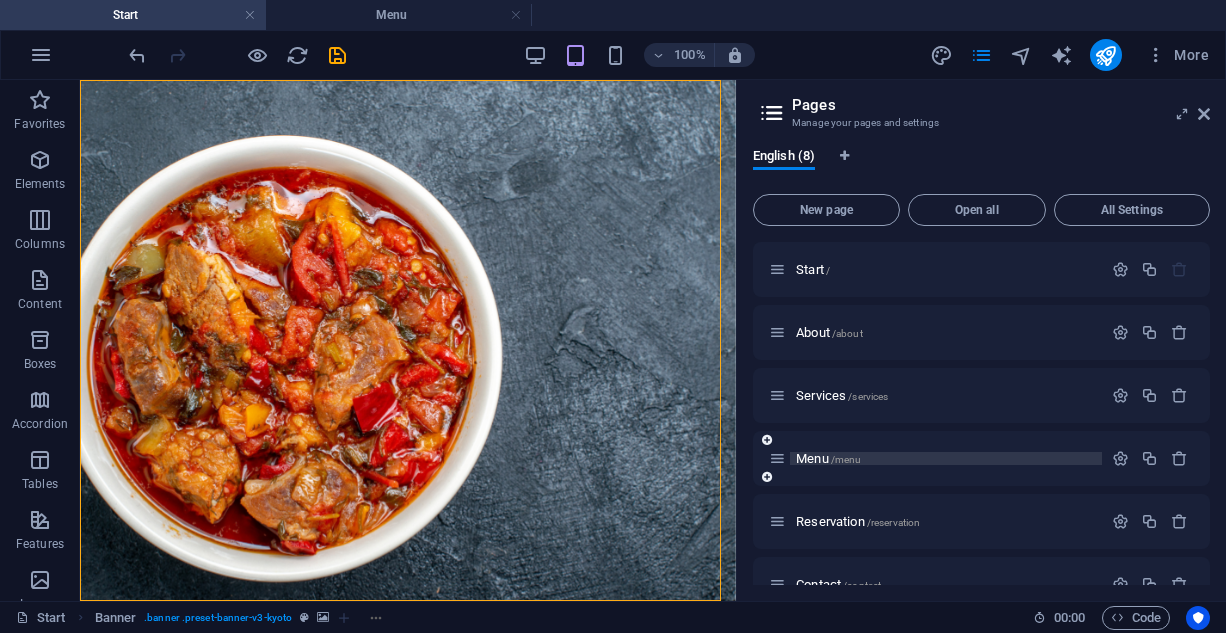 click on "Menu /menu" at bounding box center (828, 458) 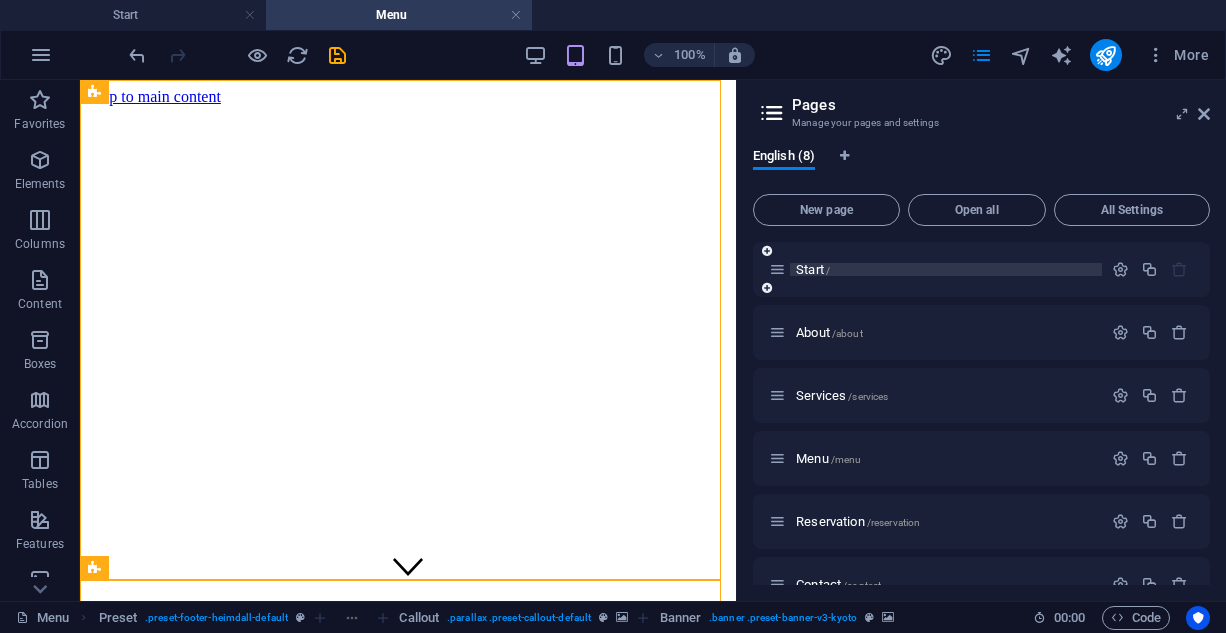 click on "Start /" at bounding box center [813, 269] 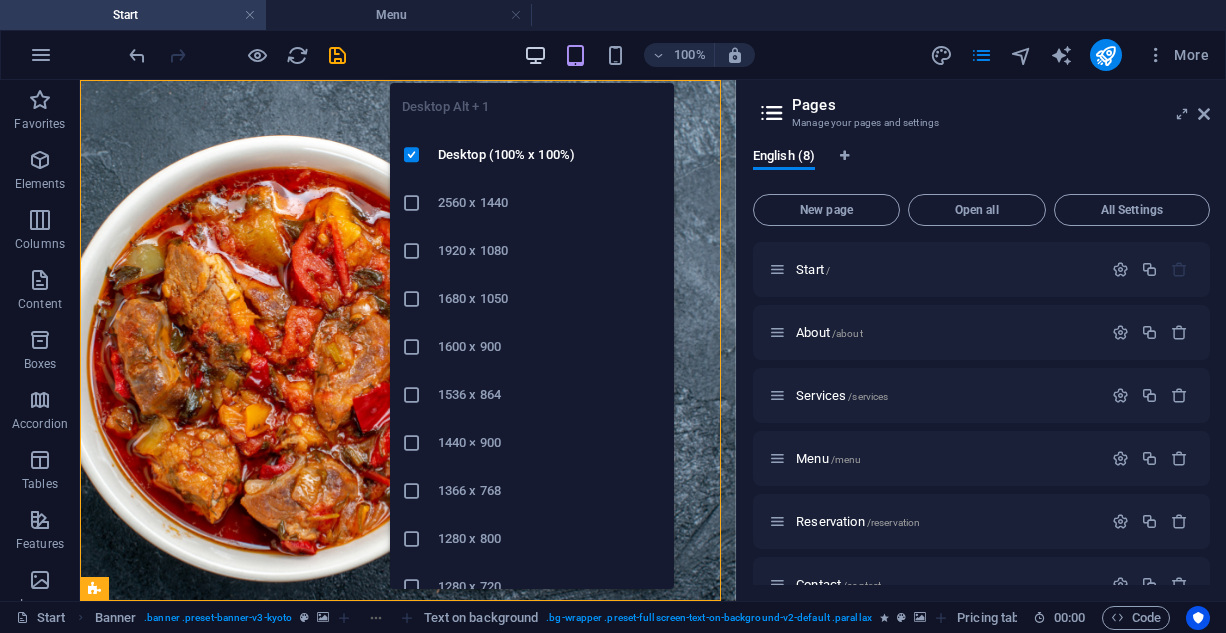 click at bounding box center [535, 55] 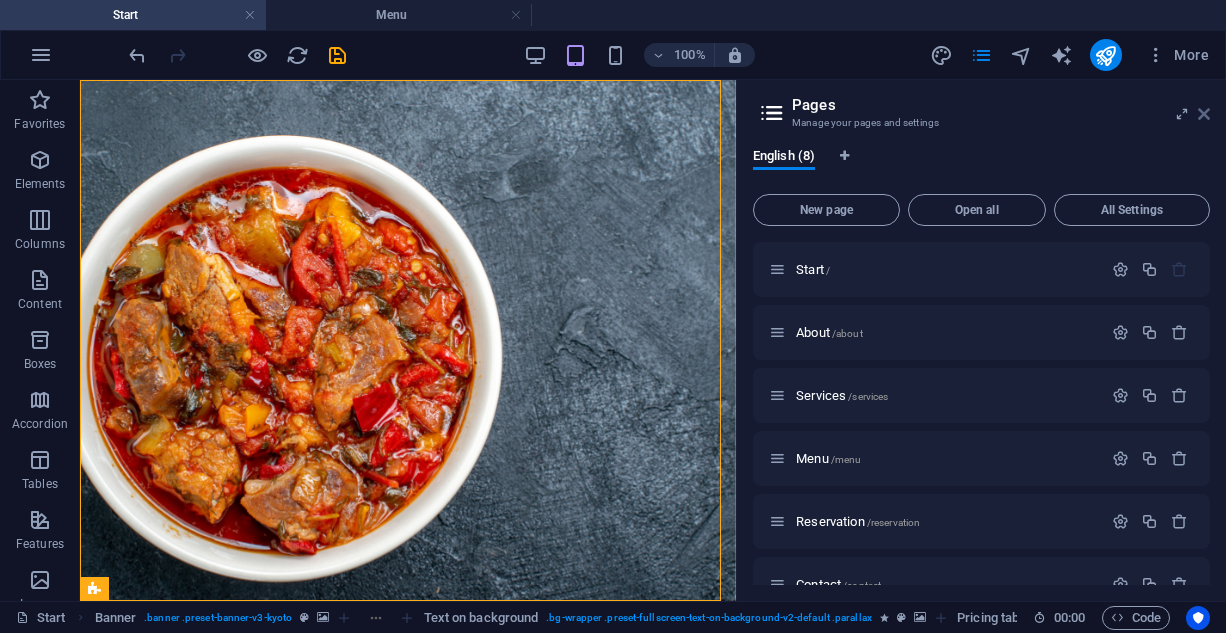 click at bounding box center (1204, 114) 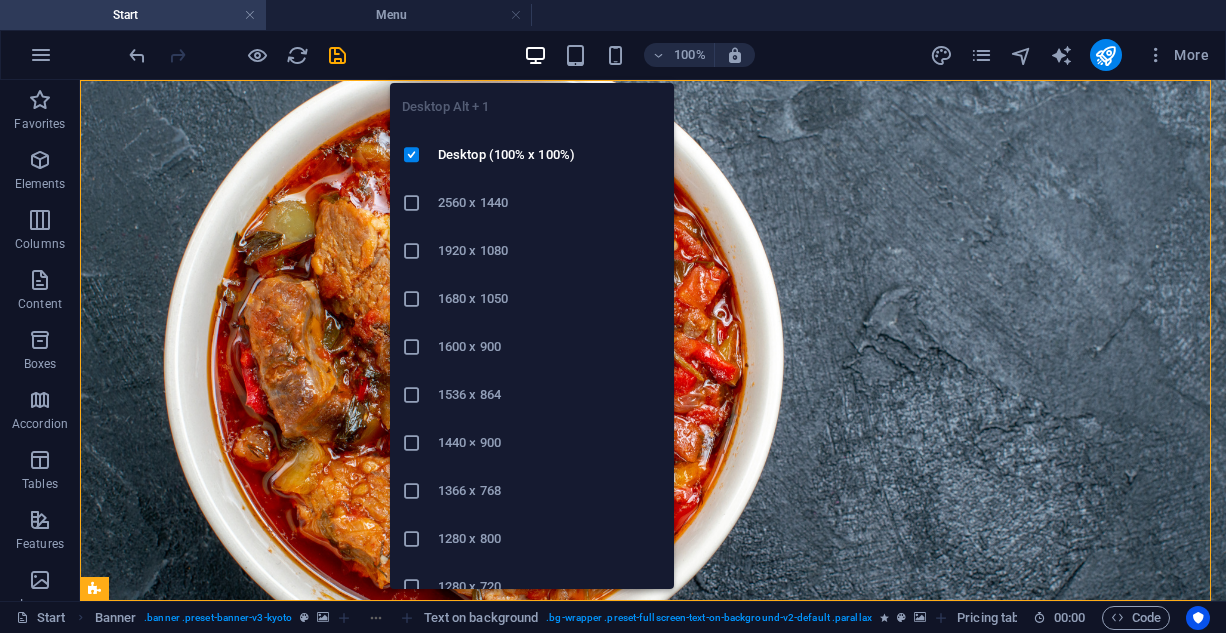 click at bounding box center [535, 55] 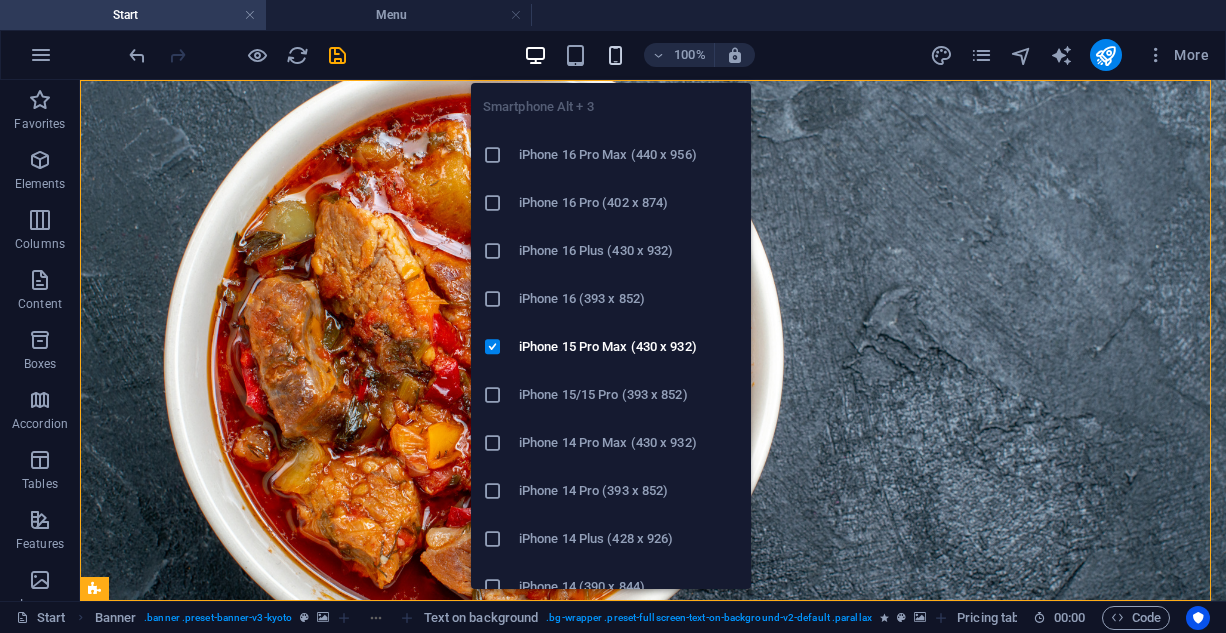 click at bounding box center [615, 55] 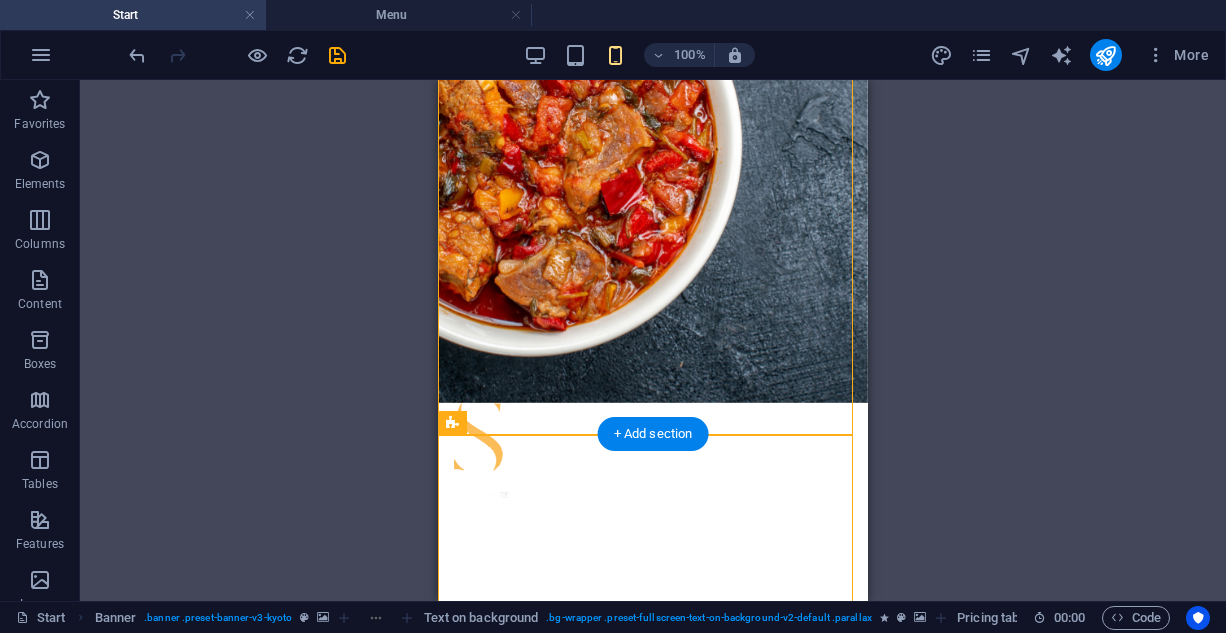 scroll, scrollTop: 200, scrollLeft: 0, axis: vertical 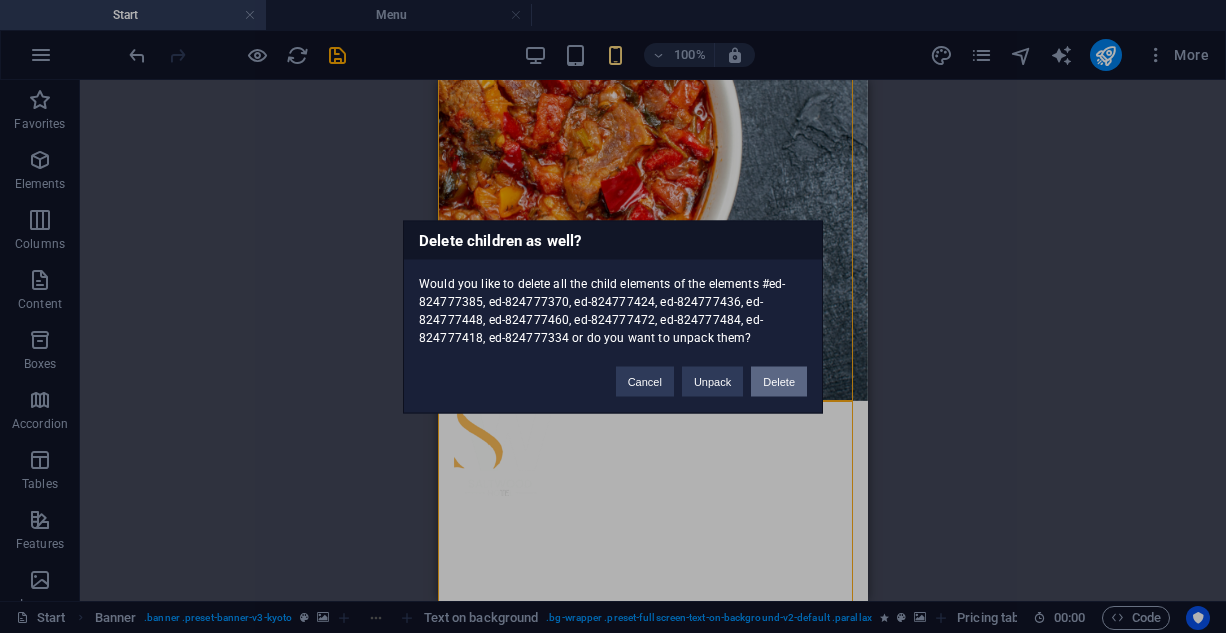 click on "Delete" at bounding box center [779, 381] 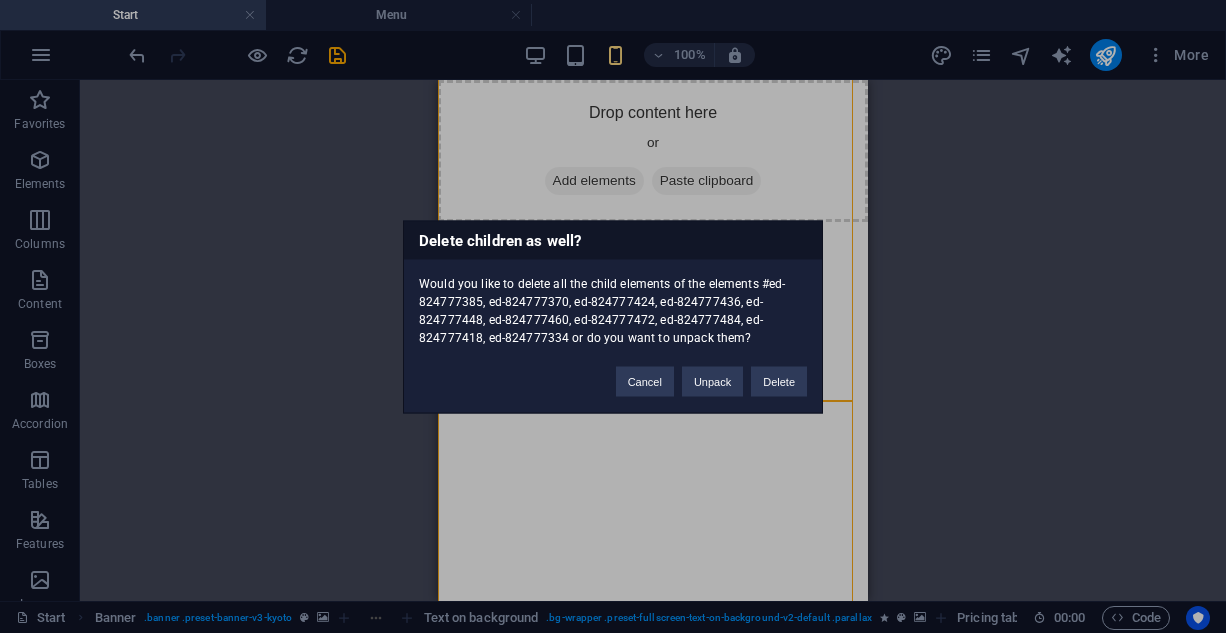 scroll, scrollTop: 0, scrollLeft: 0, axis: both 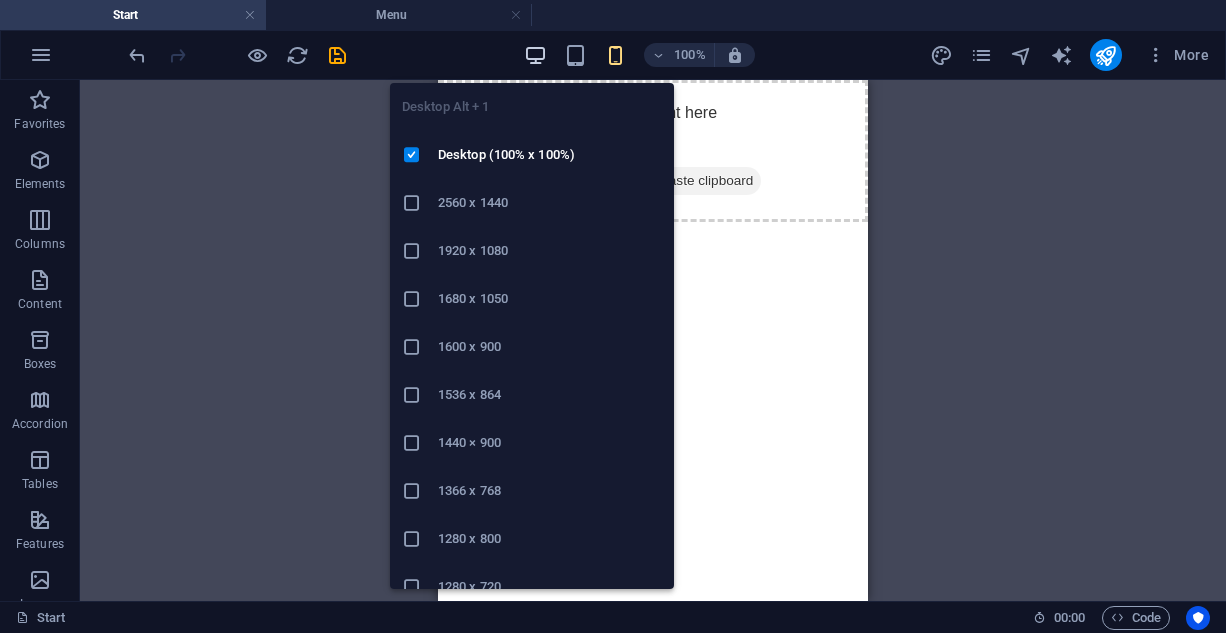 click at bounding box center (535, 55) 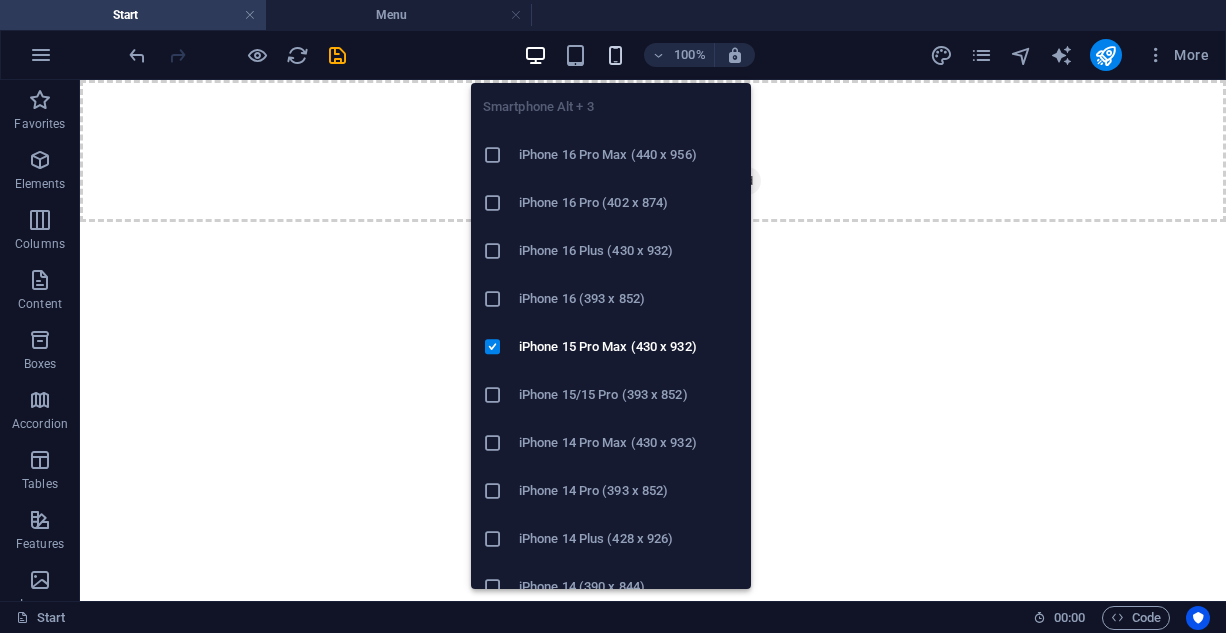 click at bounding box center (615, 55) 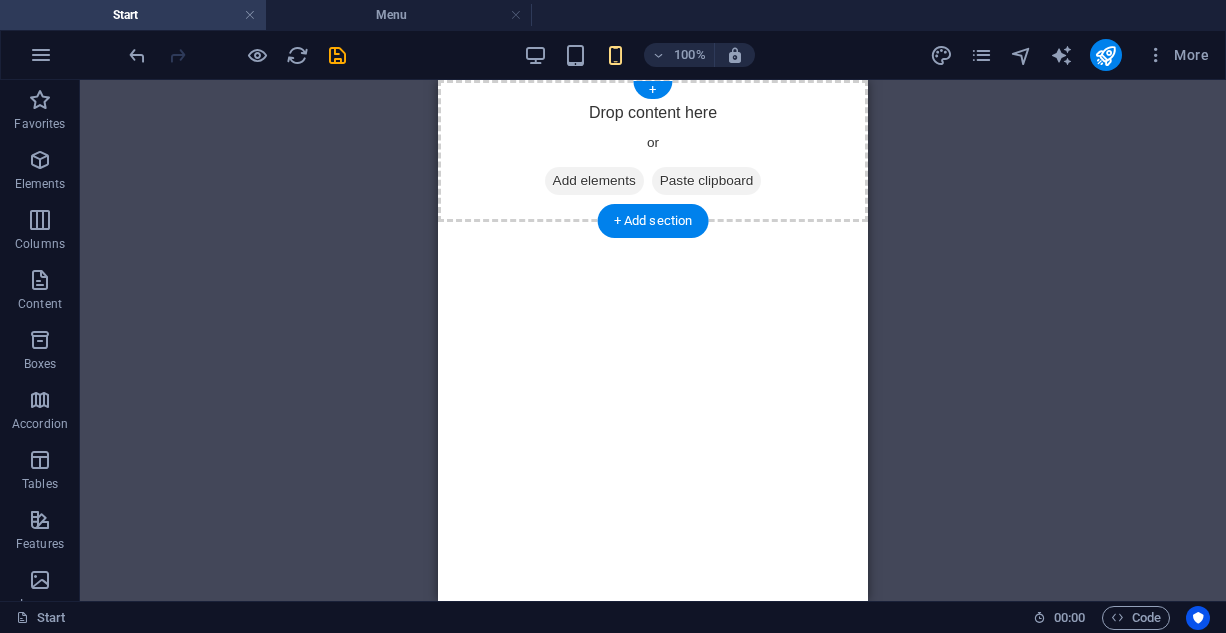 type 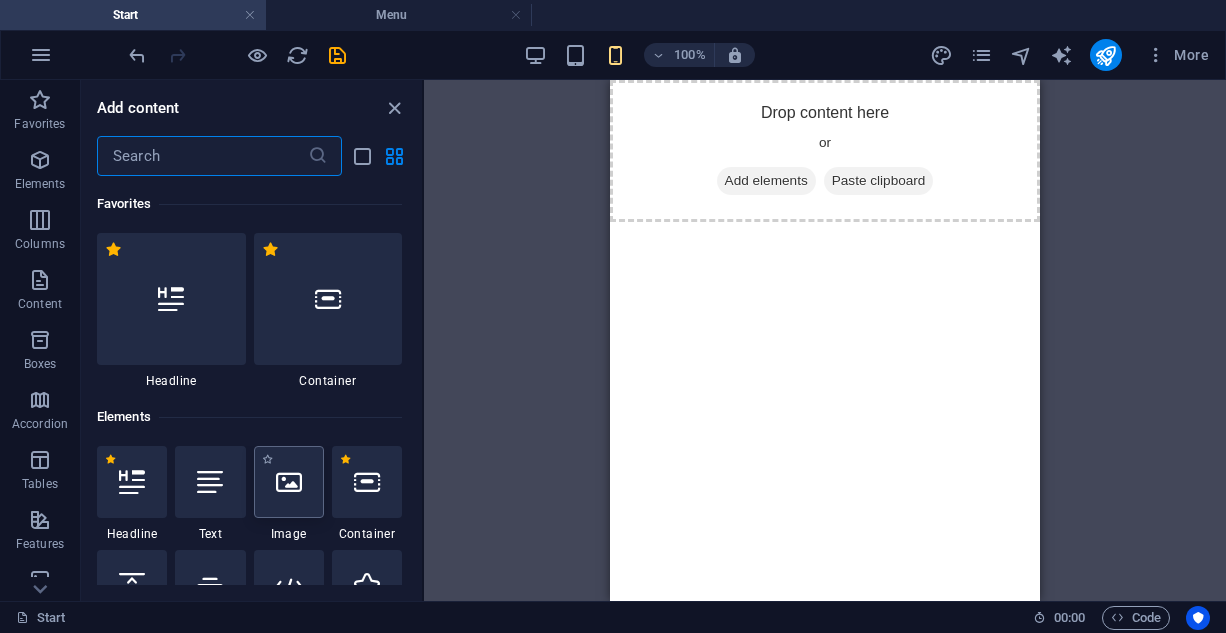 click at bounding box center (289, 482) 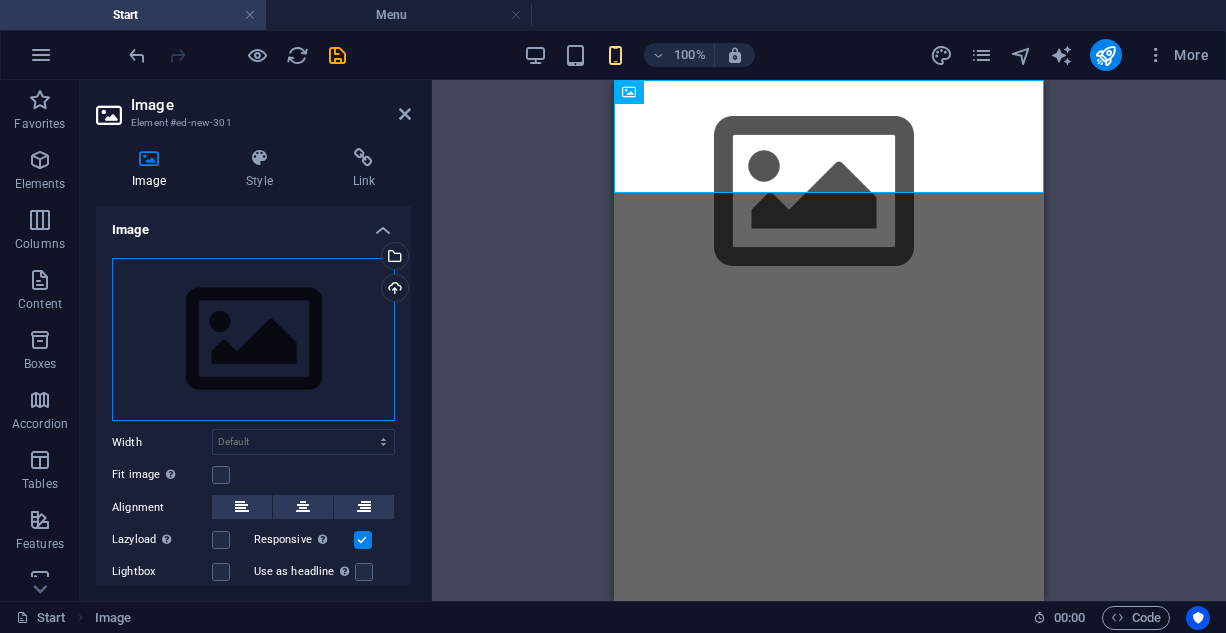 click on "Drag files here, click to choose files or select files from Files or our free stock photos & videos" at bounding box center [253, 340] 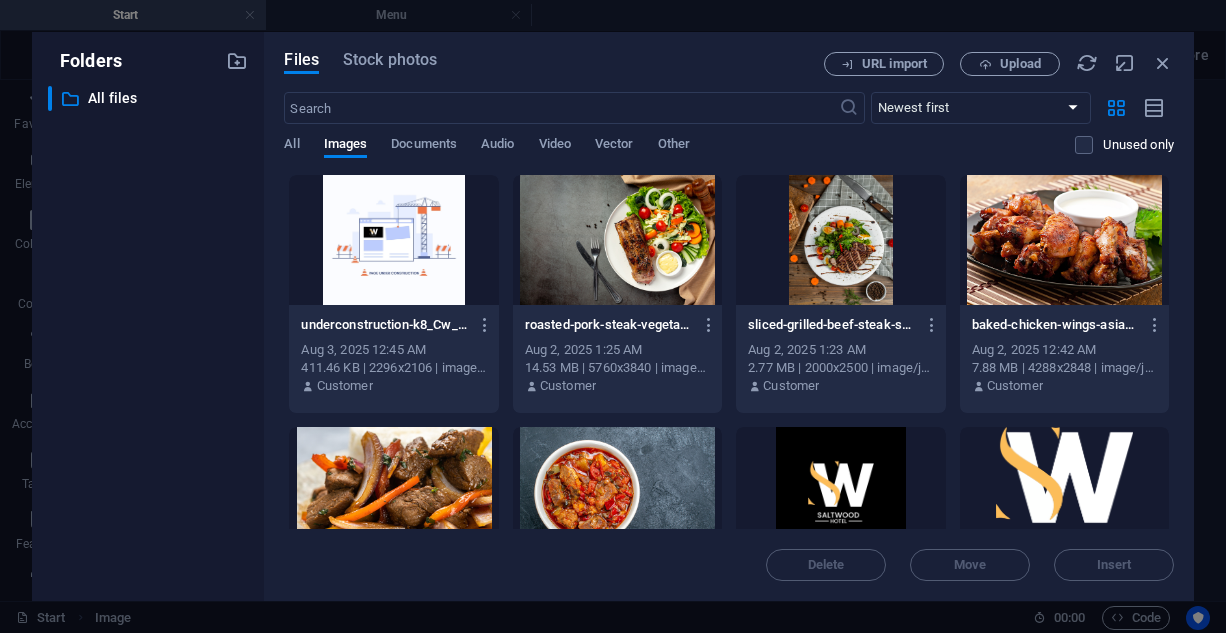 click at bounding box center (393, 240) 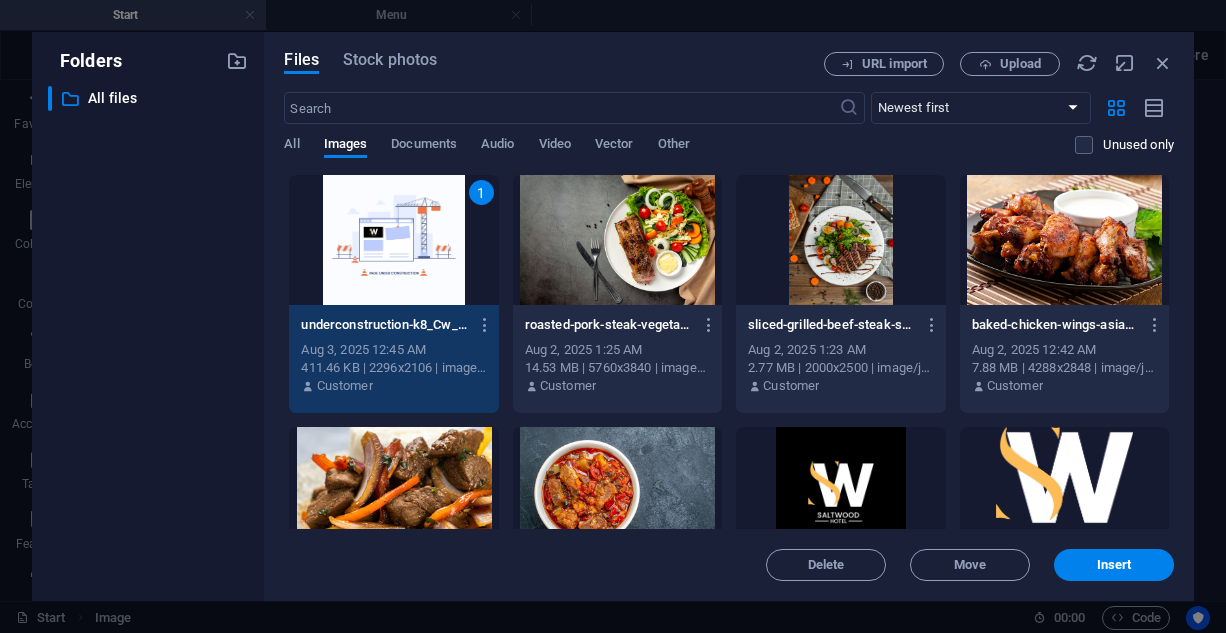 click on "Insert" at bounding box center (1114, 565) 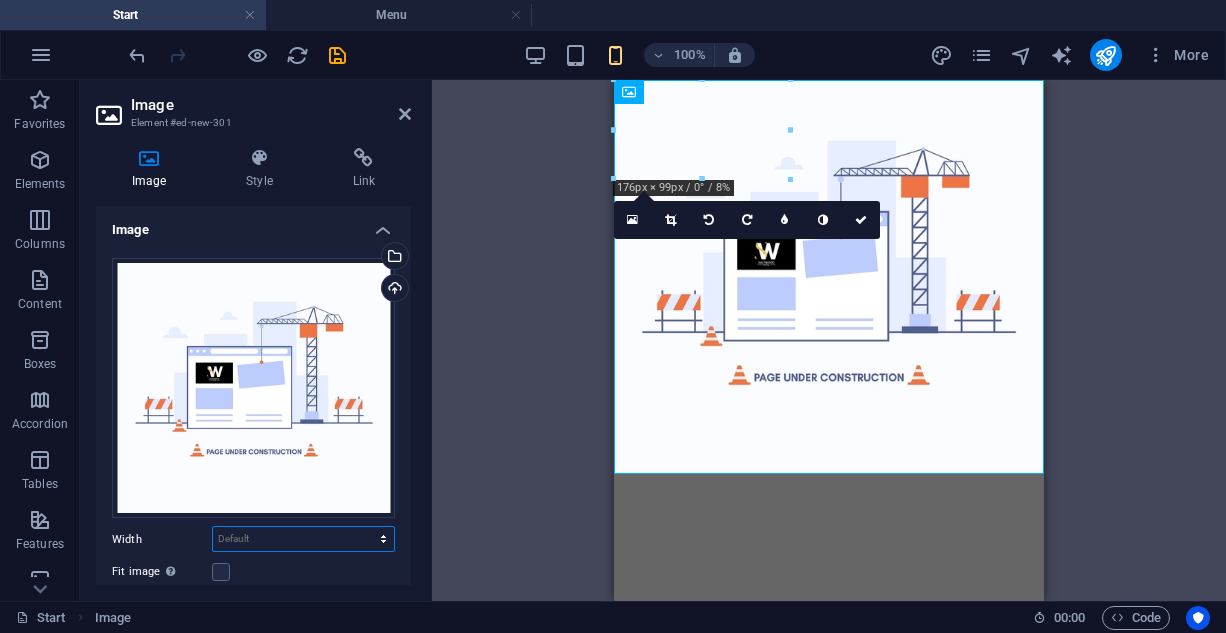 click on "Default auto px rem % em vh vw" at bounding box center (303, 539) 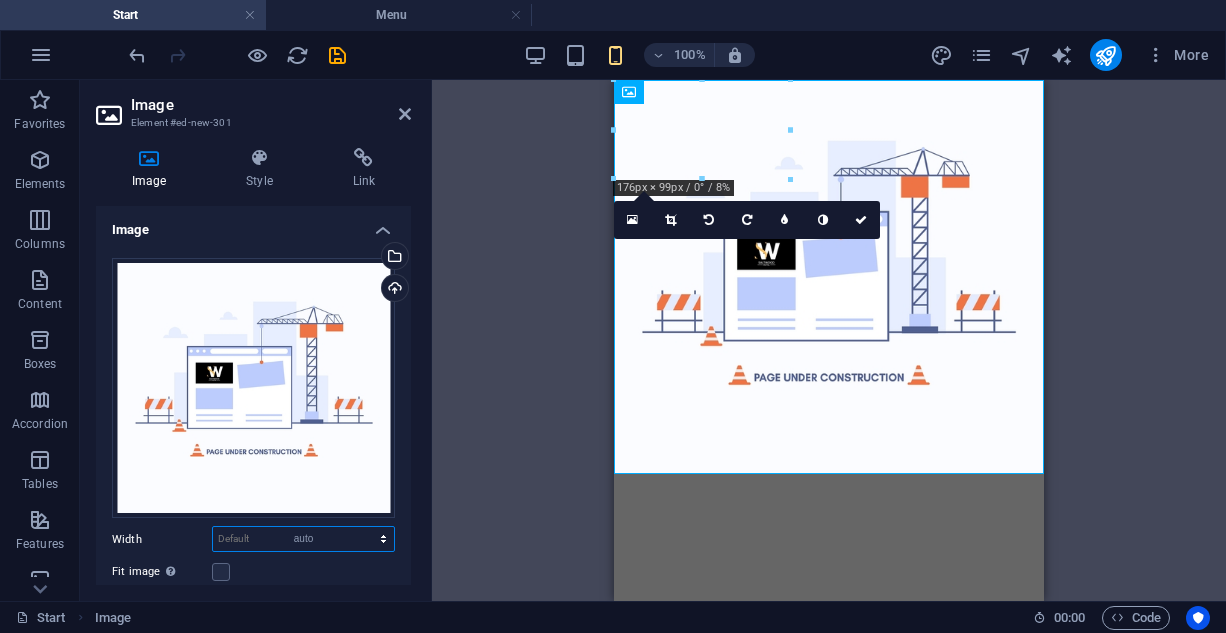 click on "Default auto px rem % em vh vw" at bounding box center [303, 539] 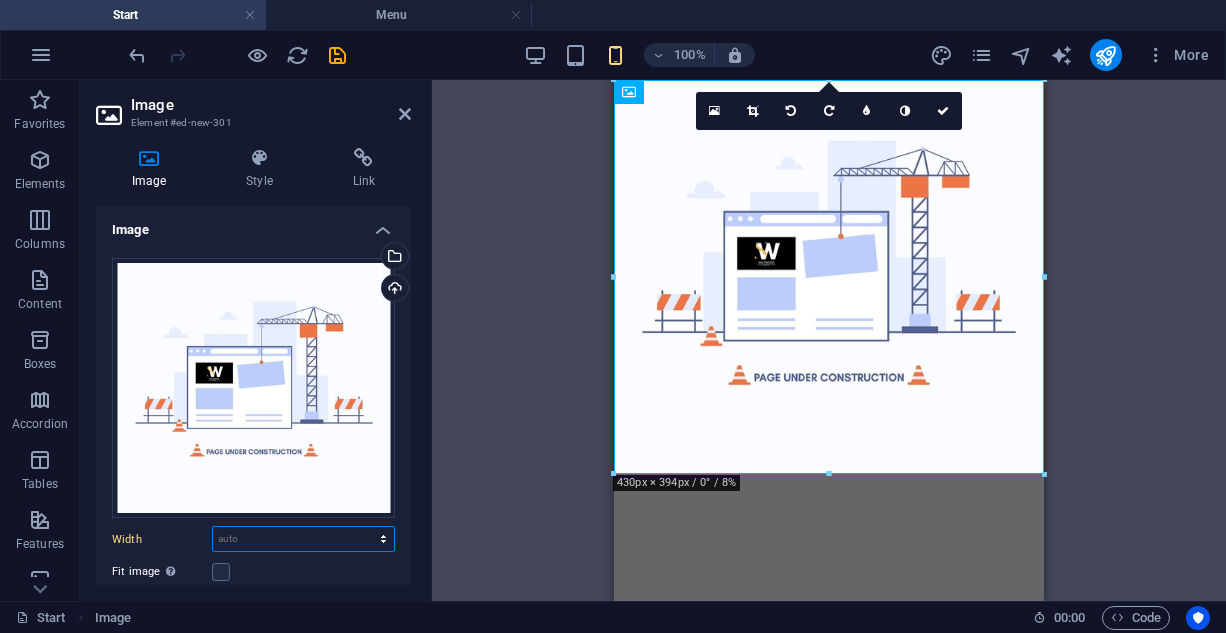 click on "Default auto px rem % em vh vw" at bounding box center (303, 539) 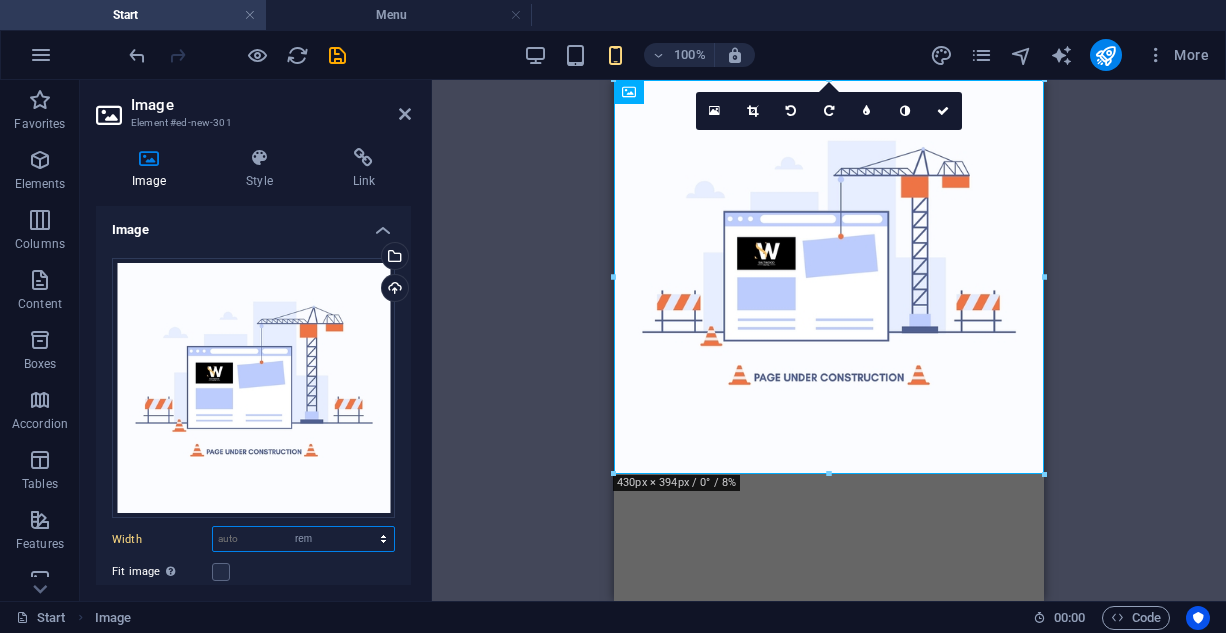 click on "Default auto px rem % em vh vw" at bounding box center (303, 539) 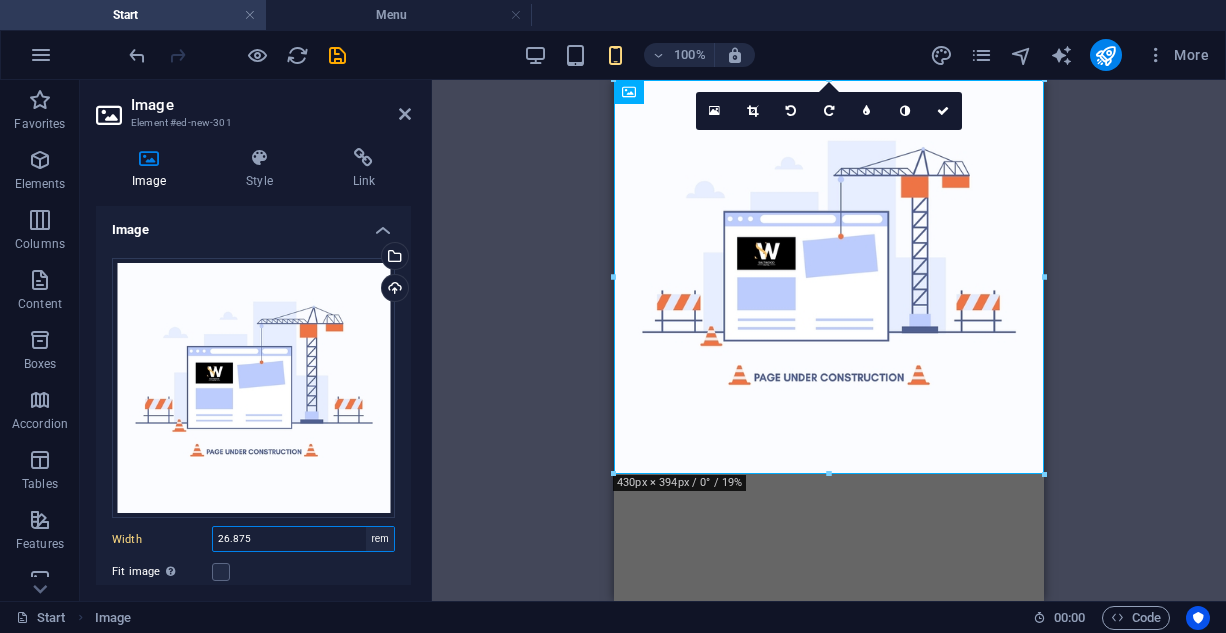 click on "Default auto px rem % em vh vw" at bounding box center (380, 539) 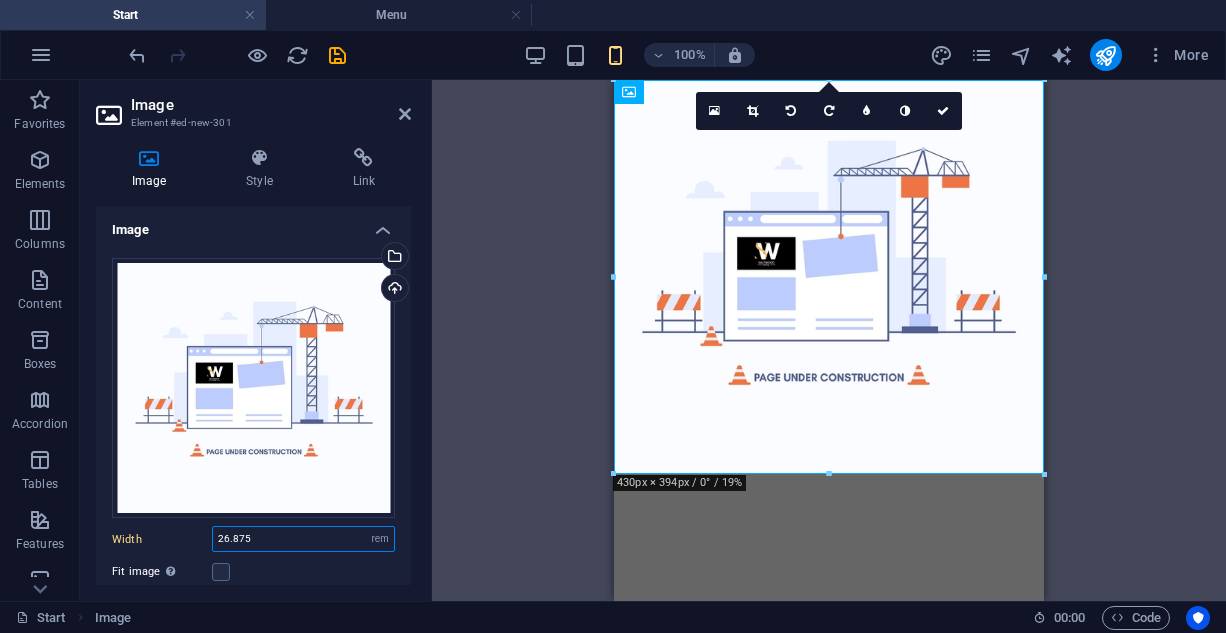 select on "default" 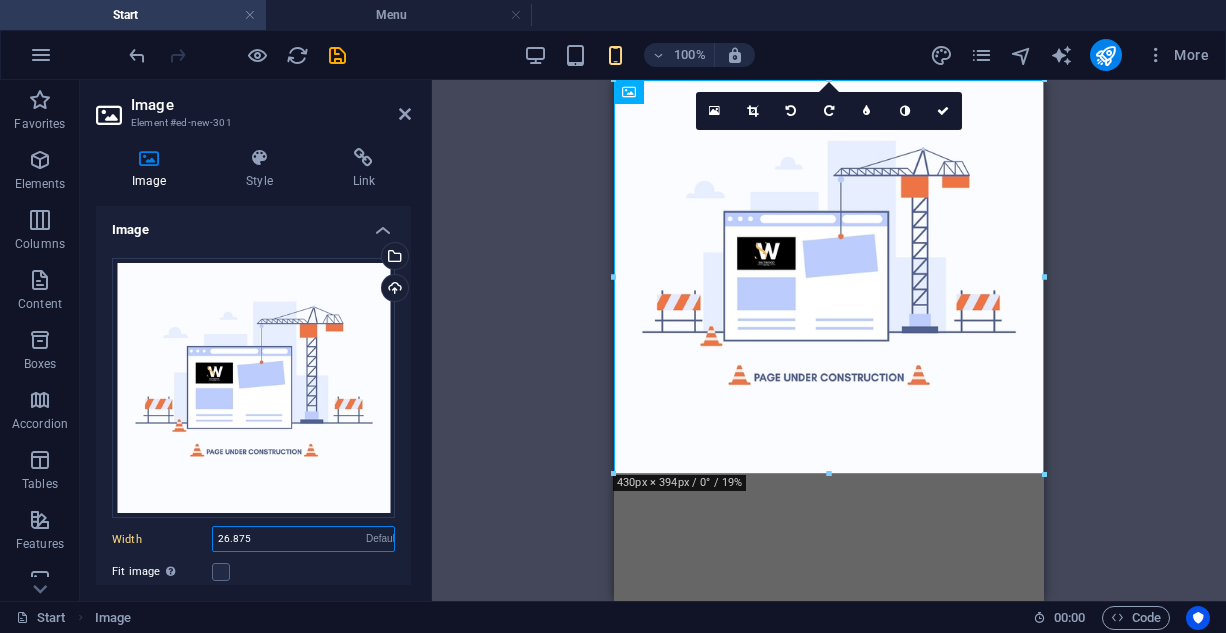 click on "Default auto px rem % em vh vw" at bounding box center (380, 539) 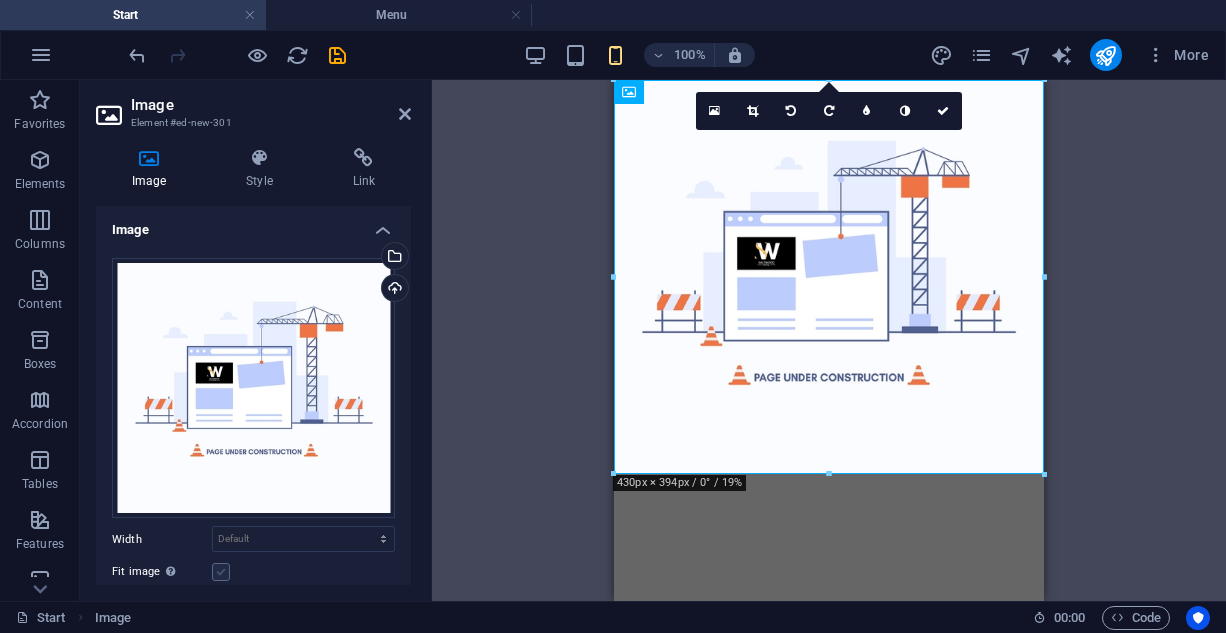 click at bounding box center (221, 572) 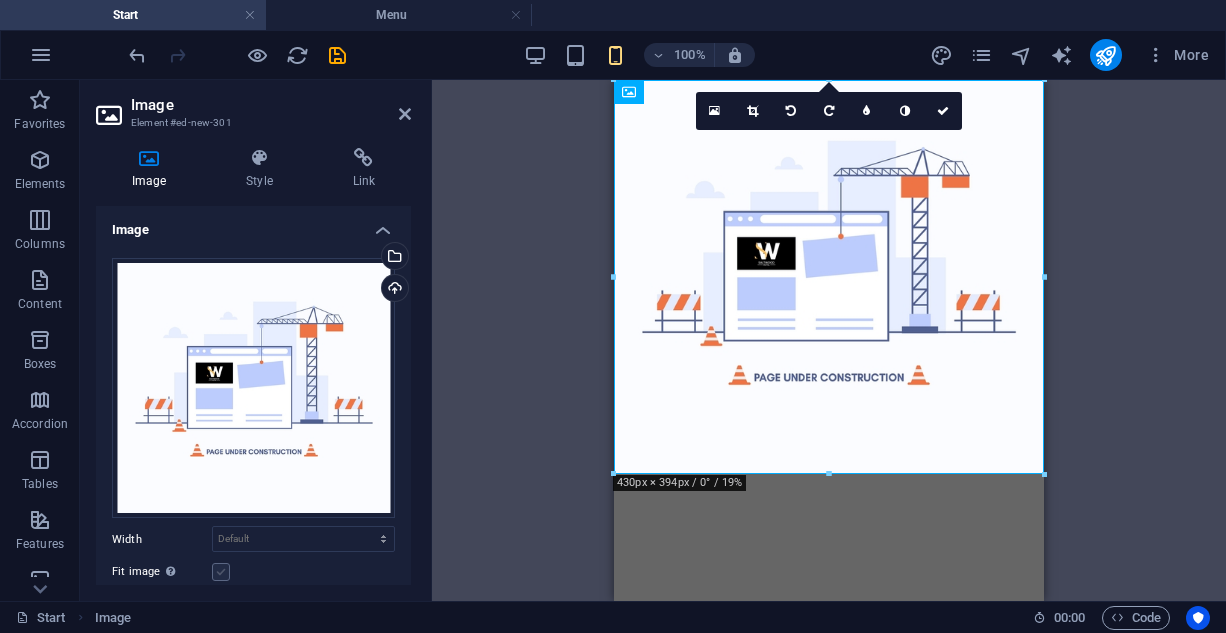 click on "Fit image Automatically fit image to a fixed width and height" at bounding box center [0, 0] 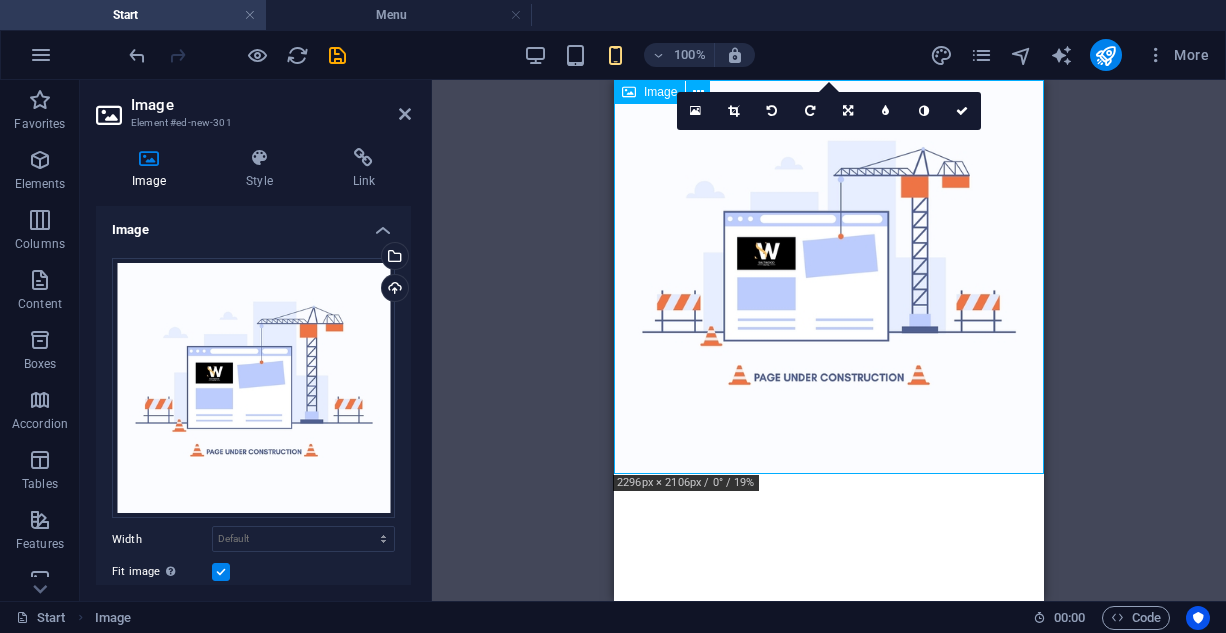 drag, startPoint x: 969, startPoint y: 389, endPoint x: 985, endPoint y: 468, distance: 80.60397 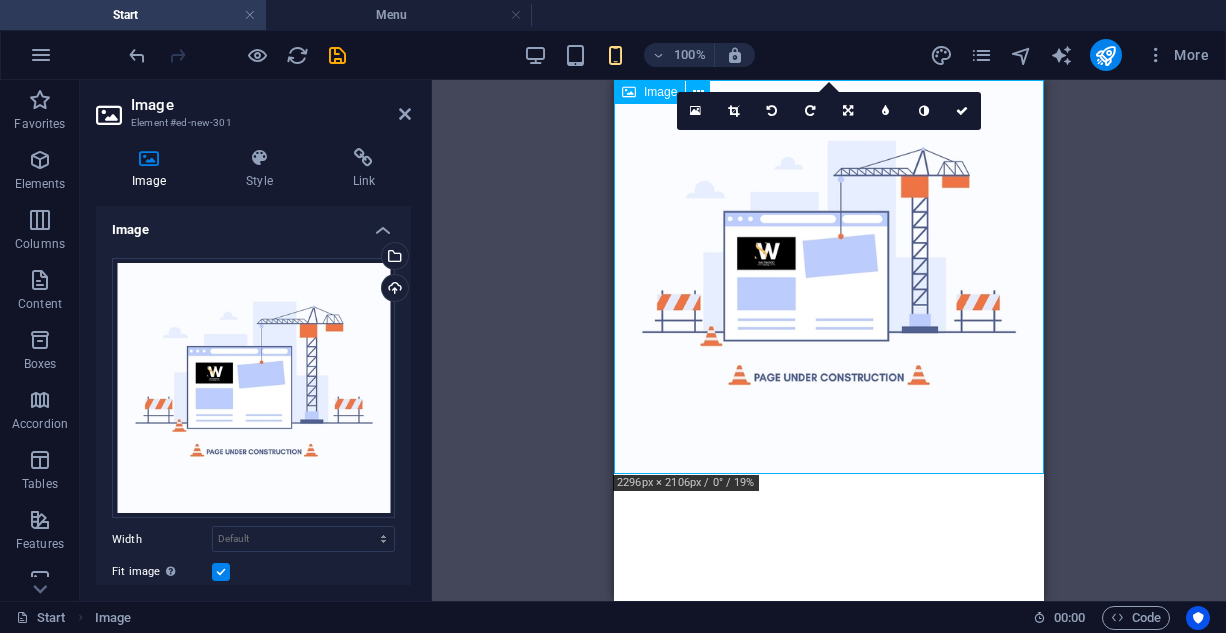 click at bounding box center (829, 277) 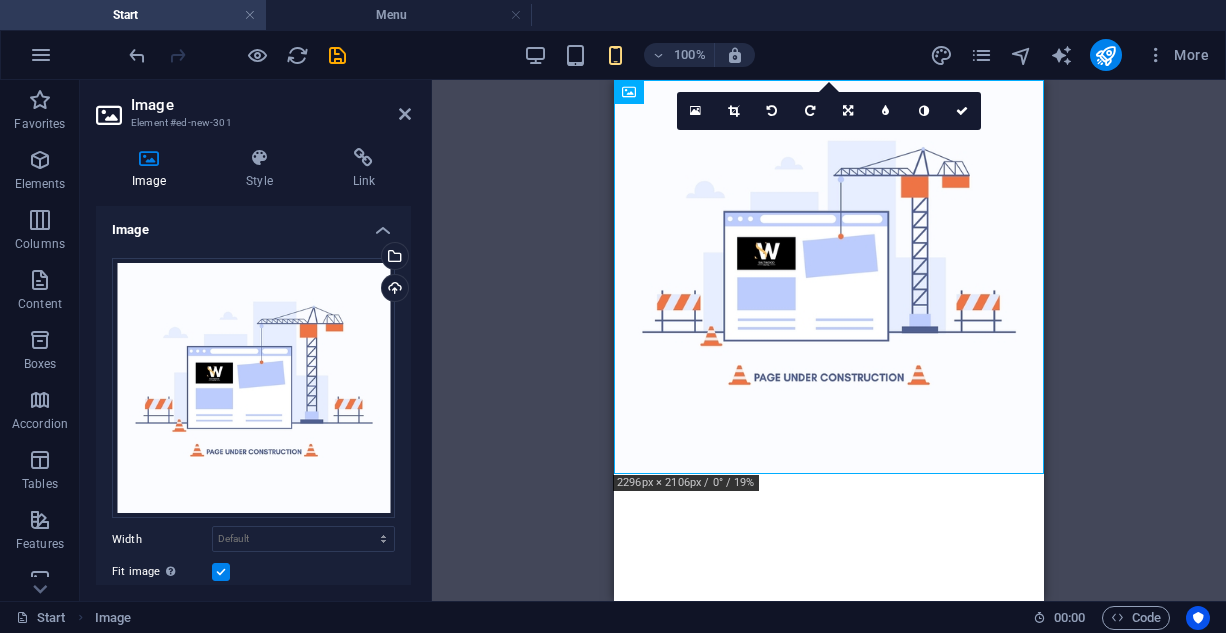 click on "Drag here to replace the existing content. Press “Ctrl” if you want to create a new element.
H1   Banner   Banner   Container   H3   Callout   Container   Spacer   Text on background   Container   Text on background   Text   Banner   Menu Bar   Text on background   Text on background   Text on background   Text on background   Text on background   Pricing table   Preset   Placeholder   Image 180 170 160 150 140 130 120 110 100 90 80 70 60 50 40 30 20 10 0 -10 -20 -30 -40 -50 -60 -70 -80 -90 -100 -110 -120 -130 -140 -150 -160 -170 2296px × 2106px / 0° / 19% 16:10 16:9 4:3 1:1 1:2 0" at bounding box center (829, 340) 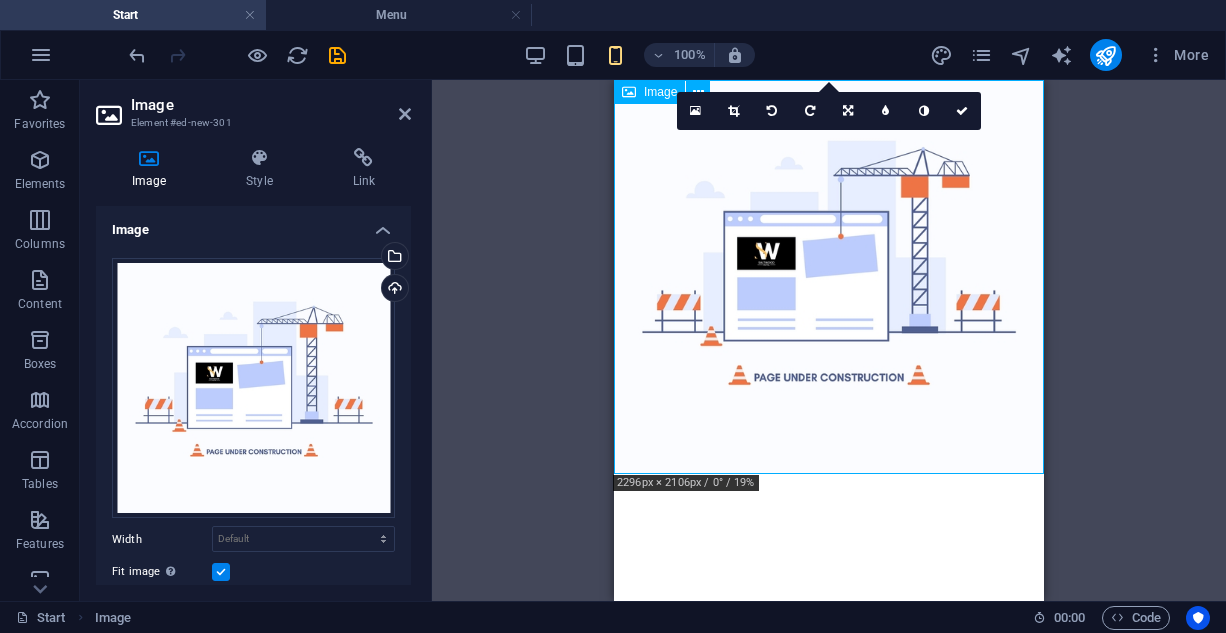 click at bounding box center (829, 277) 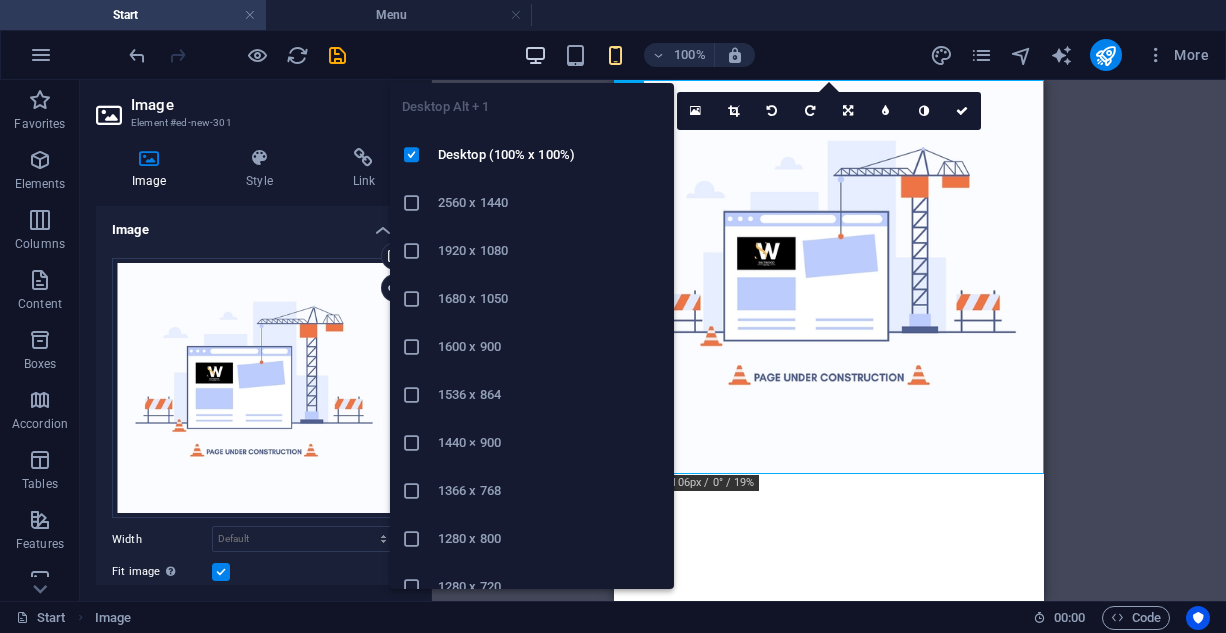 click at bounding box center [535, 55] 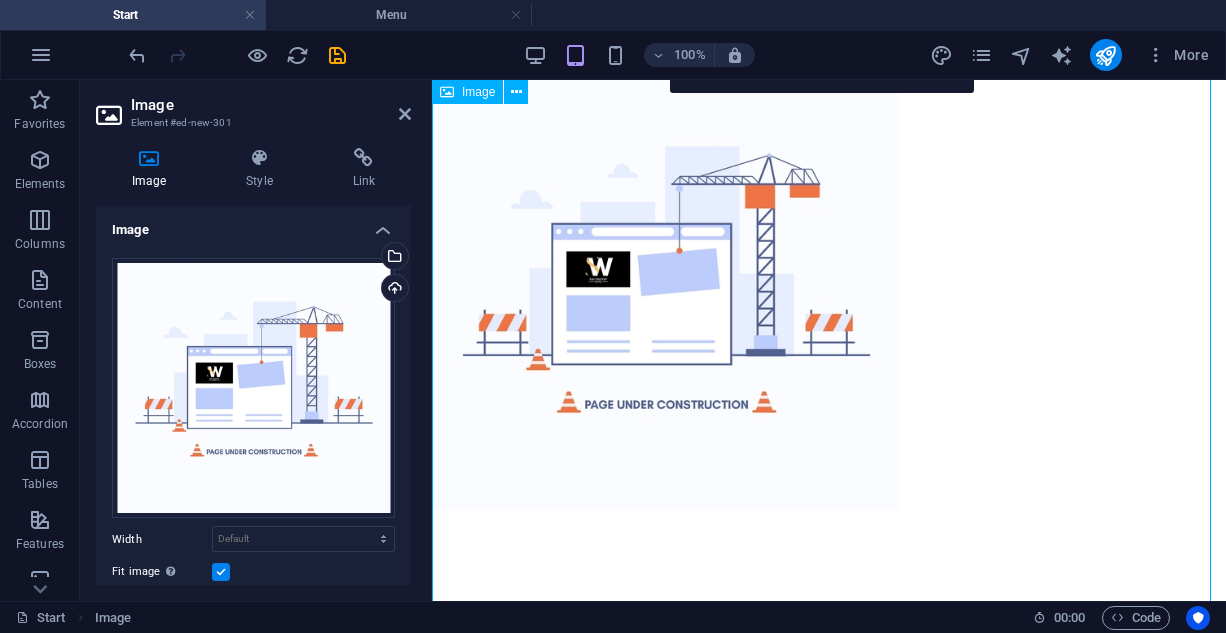 scroll, scrollTop: 0, scrollLeft: 0, axis: both 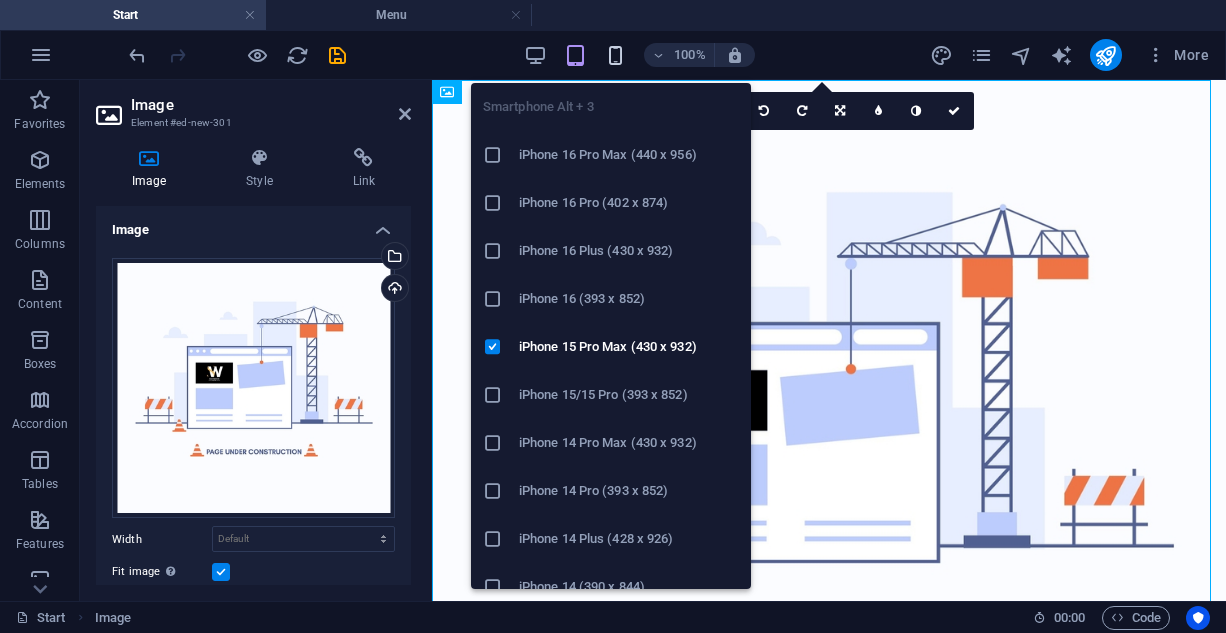 click at bounding box center (615, 55) 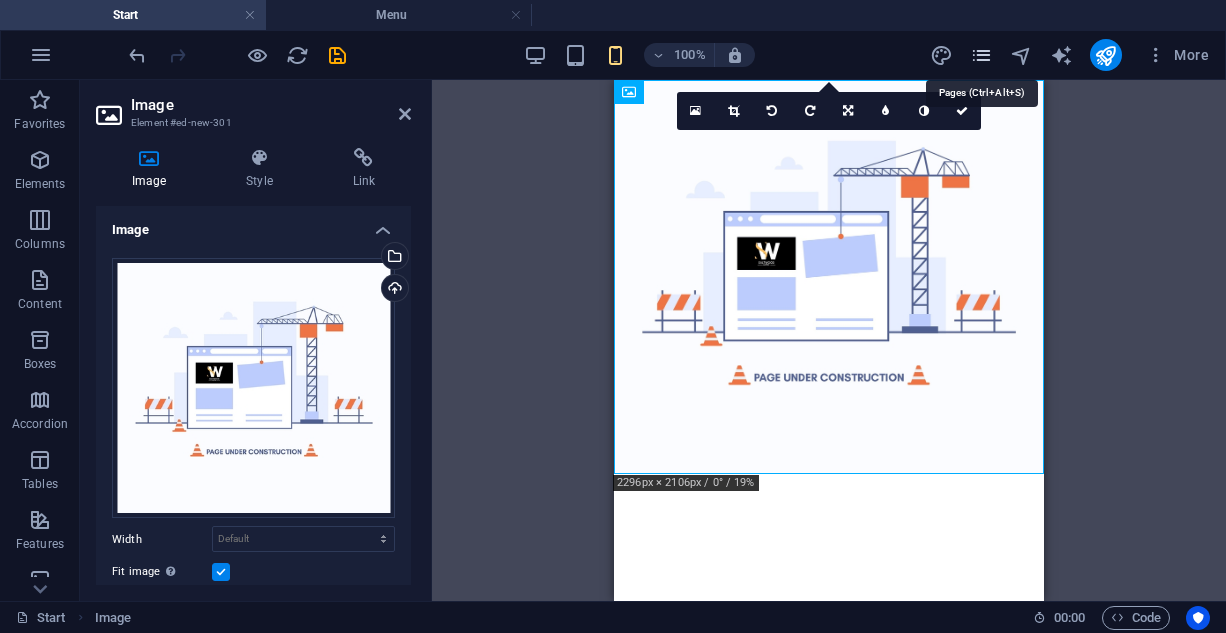 click at bounding box center (981, 55) 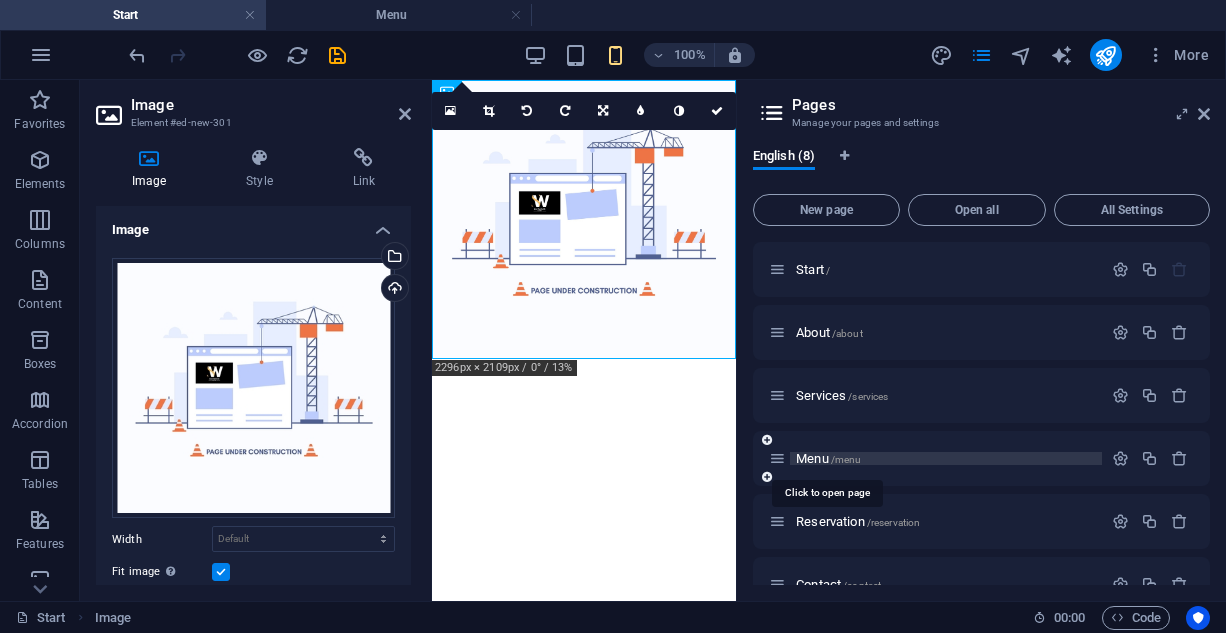 click on "/menu" at bounding box center [846, 459] 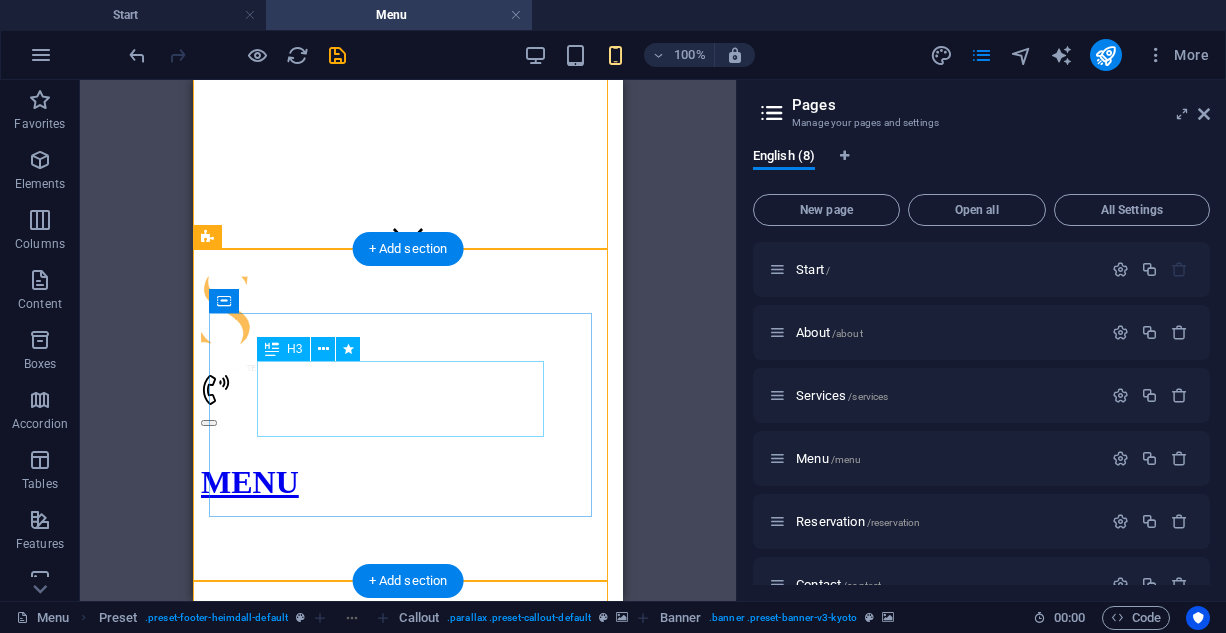 scroll, scrollTop: 30, scrollLeft: 0, axis: vertical 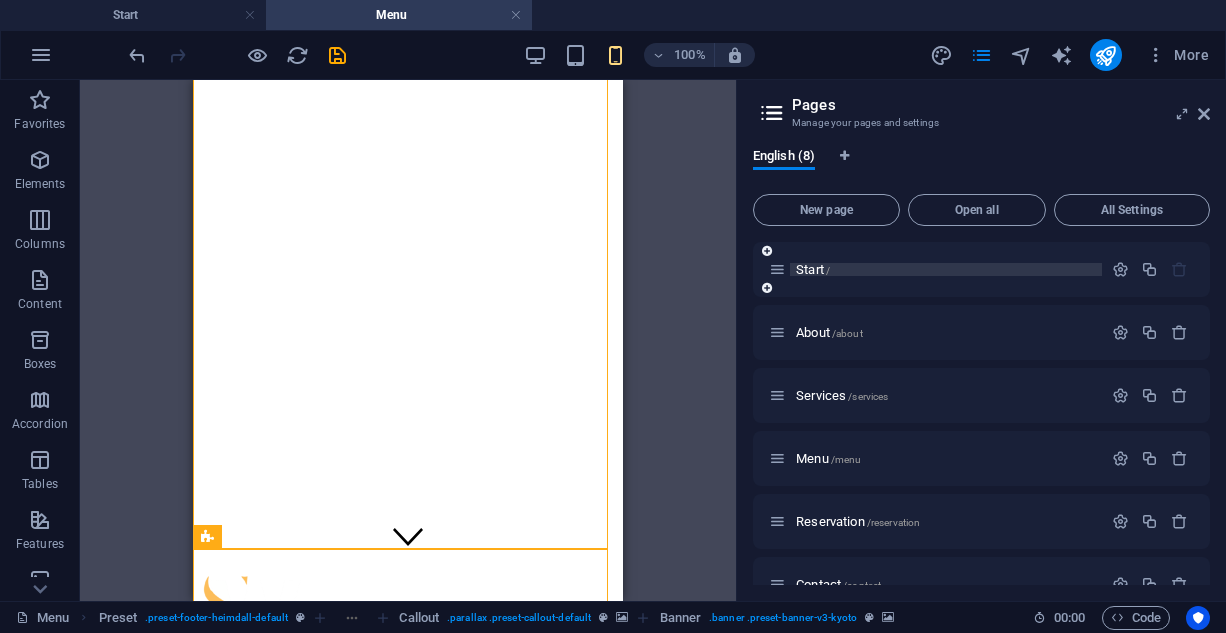 click on "Start /" at bounding box center (813, 269) 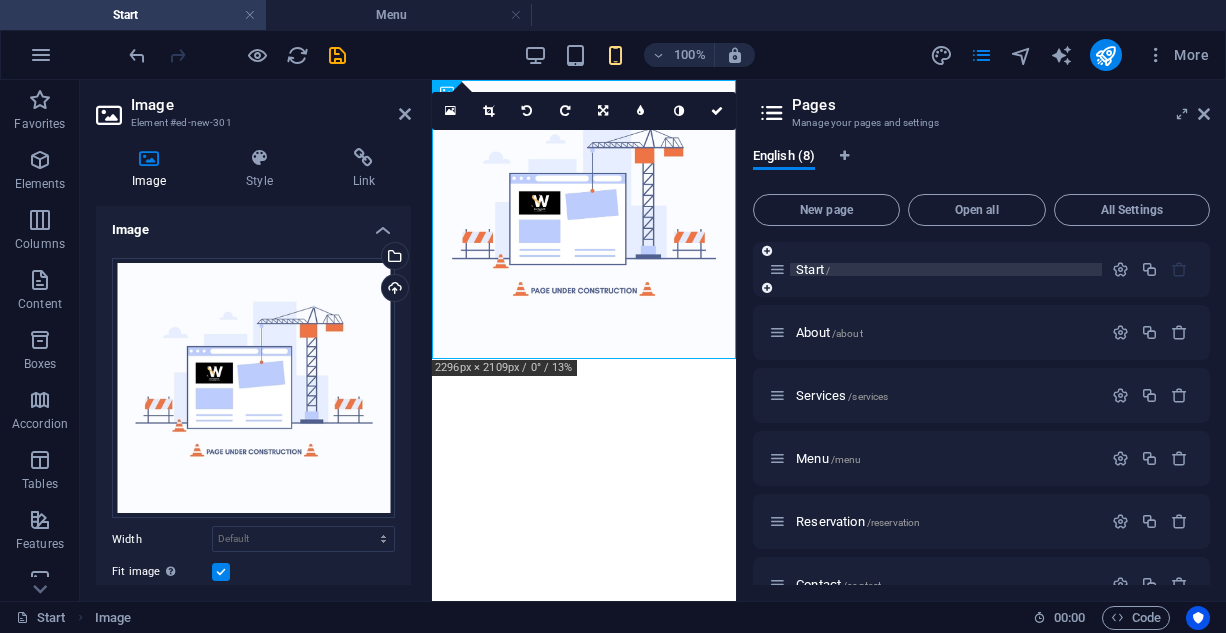 scroll, scrollTop: 0, scrollLeft: 0, axis: both 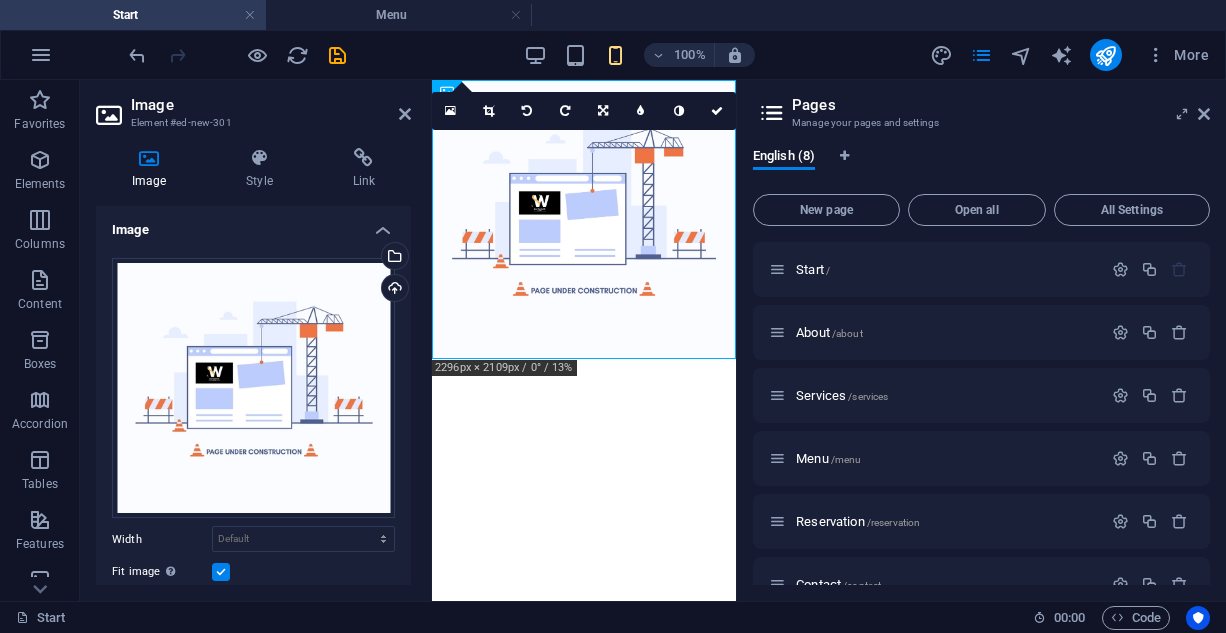 click on "Skip to main content" at bounding box center [584, 219] 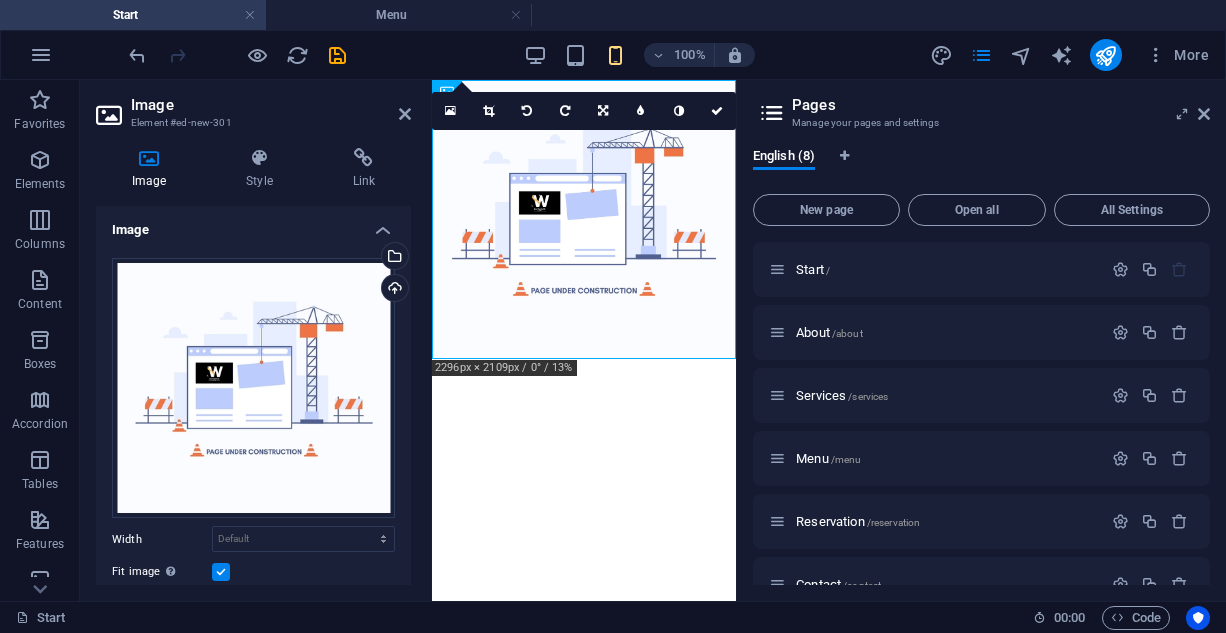 click on "Skip to main content" at bounding box center (584, 219) 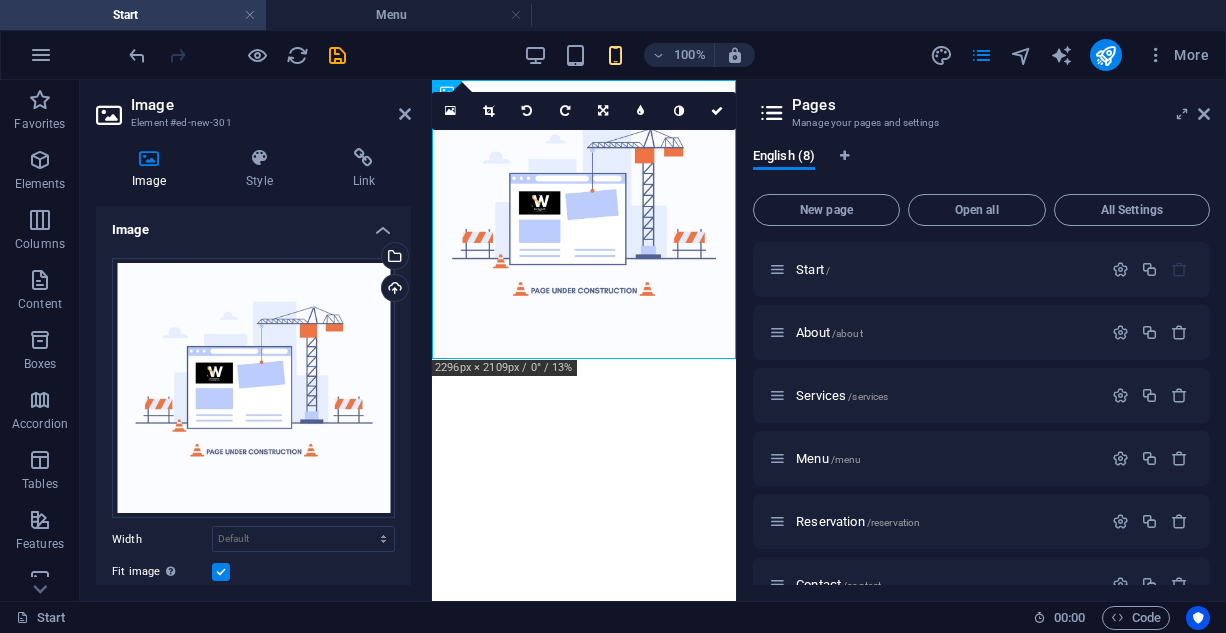 click on "Skip to main content" at bounding box center (584, 219) 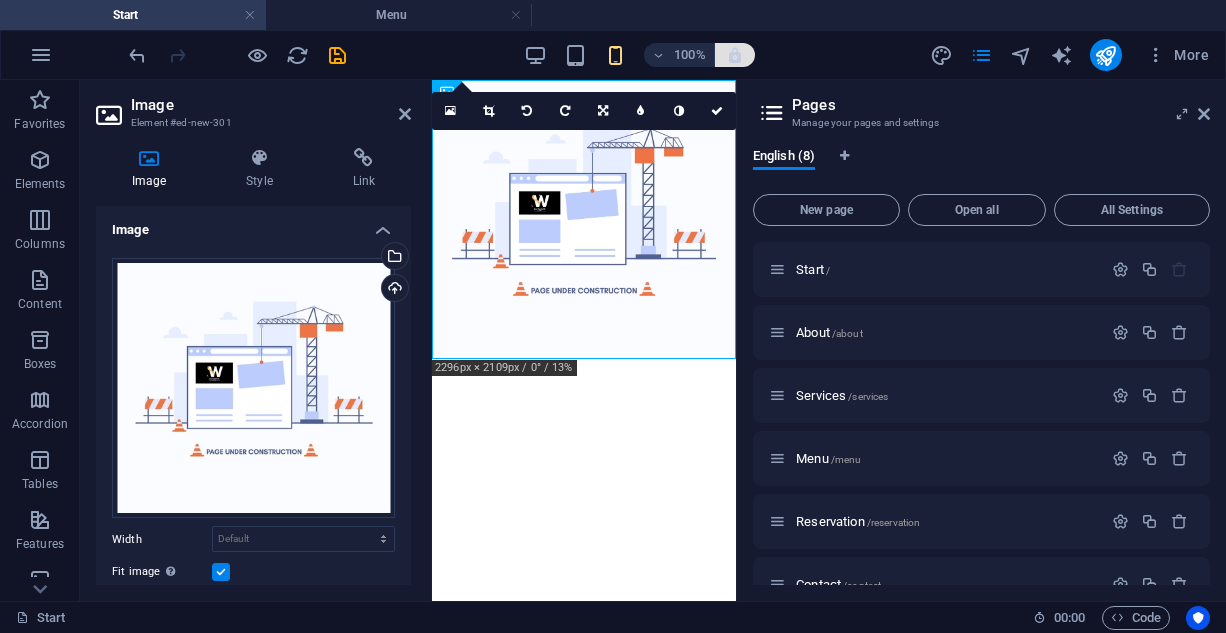 click at bounding box center (735, 55) 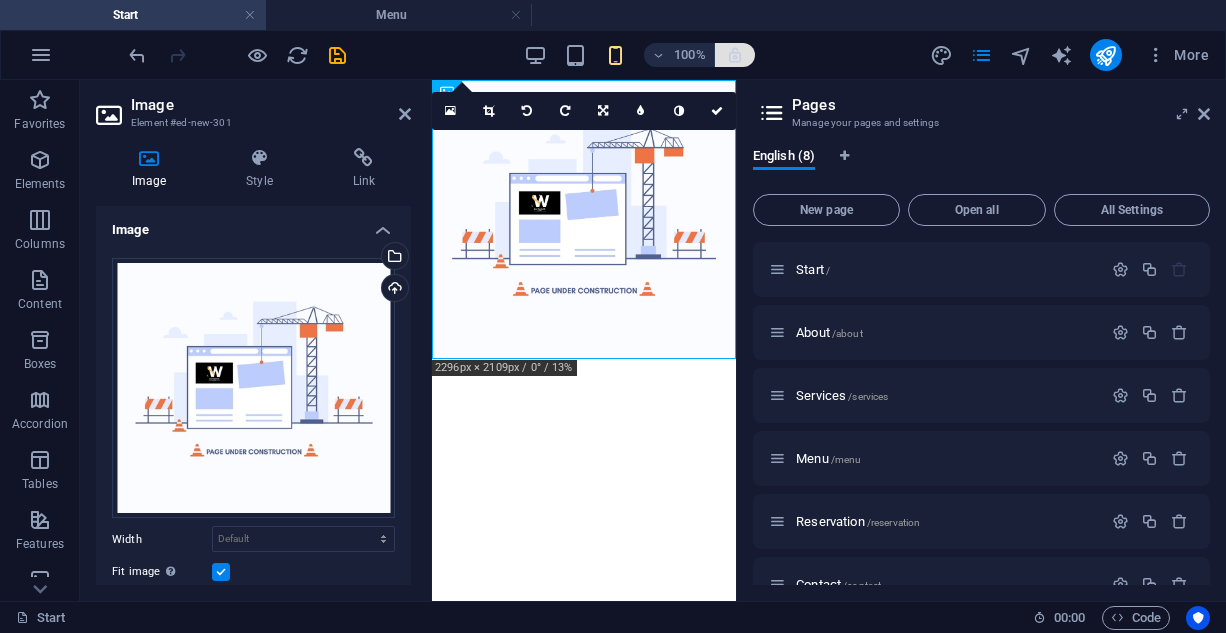click at bounding box center [735, 55] 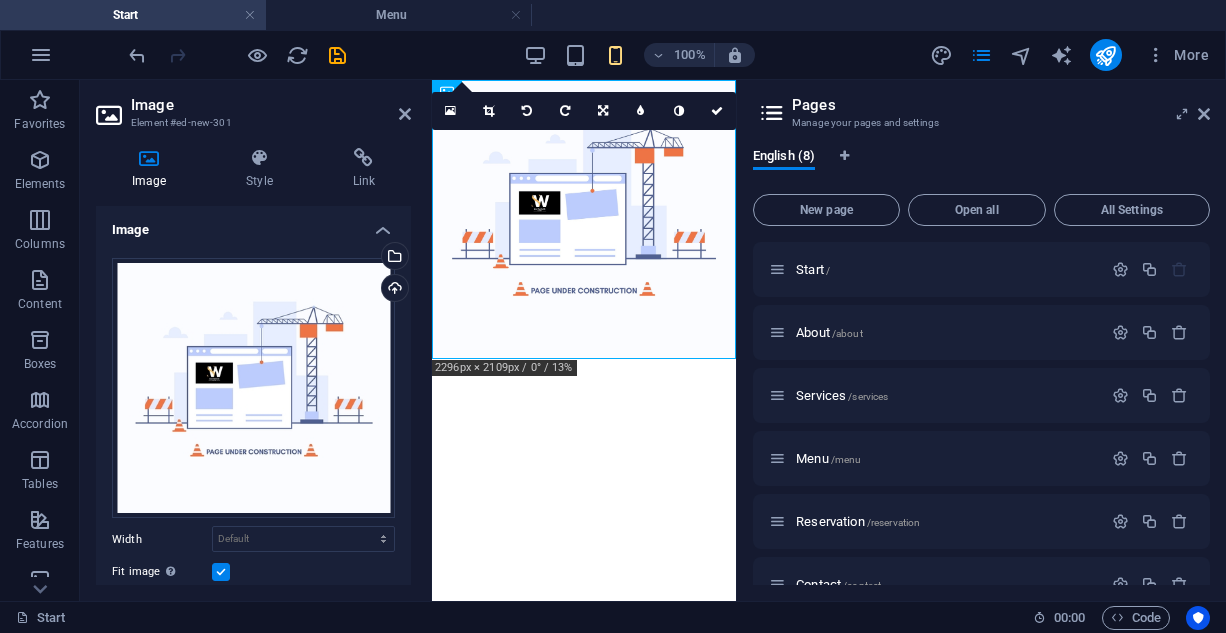 drag, startPoint x: 592, startPoint y: 459, endPoint x: 561, endPoint y: 429, distance: 43.13931 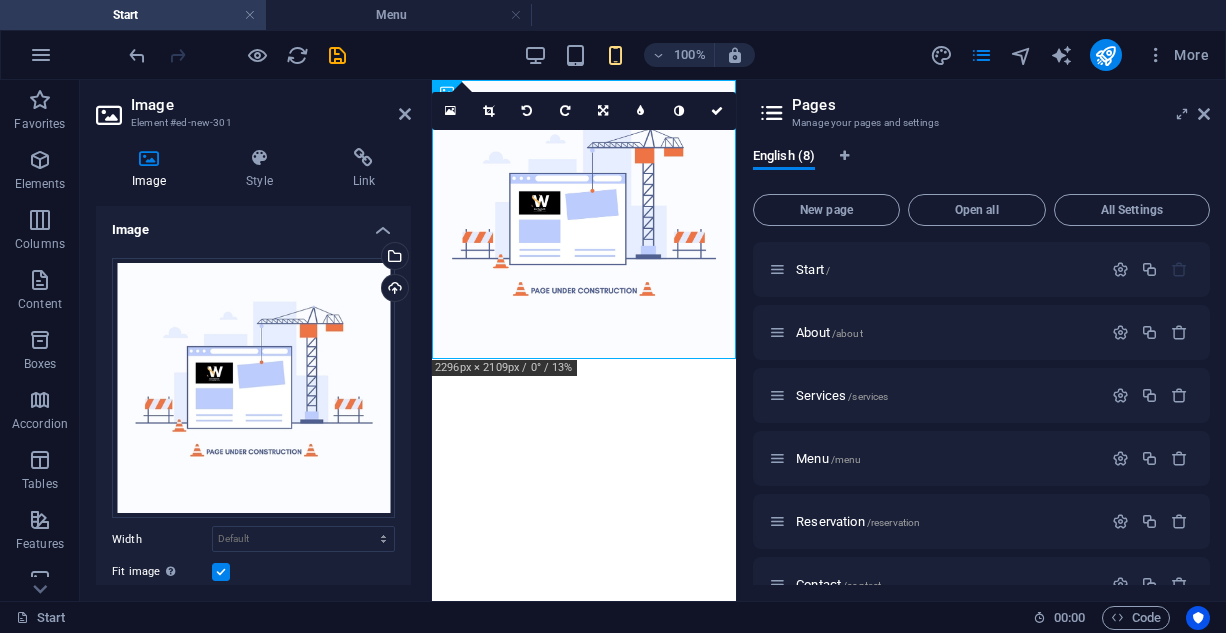 click on "Skip to main content" at bounding box center [584, 219] 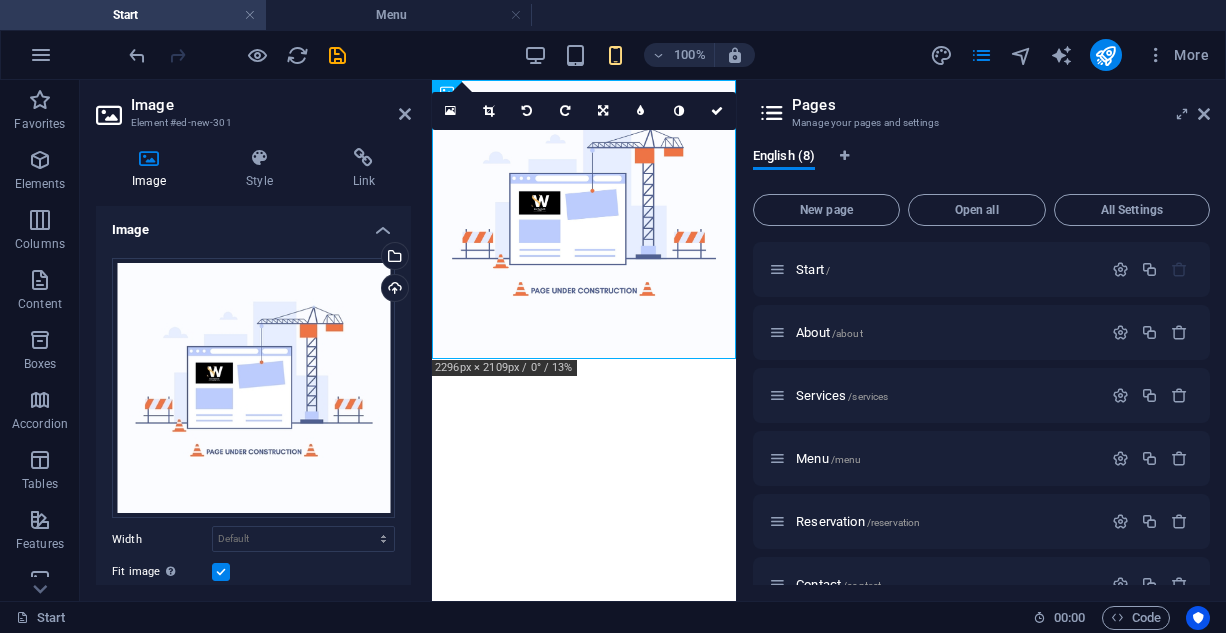 drag, startPoint x: 547, startPoint y: 389, endPoint x: 509, endPoint y: 387, distance: 38.052597 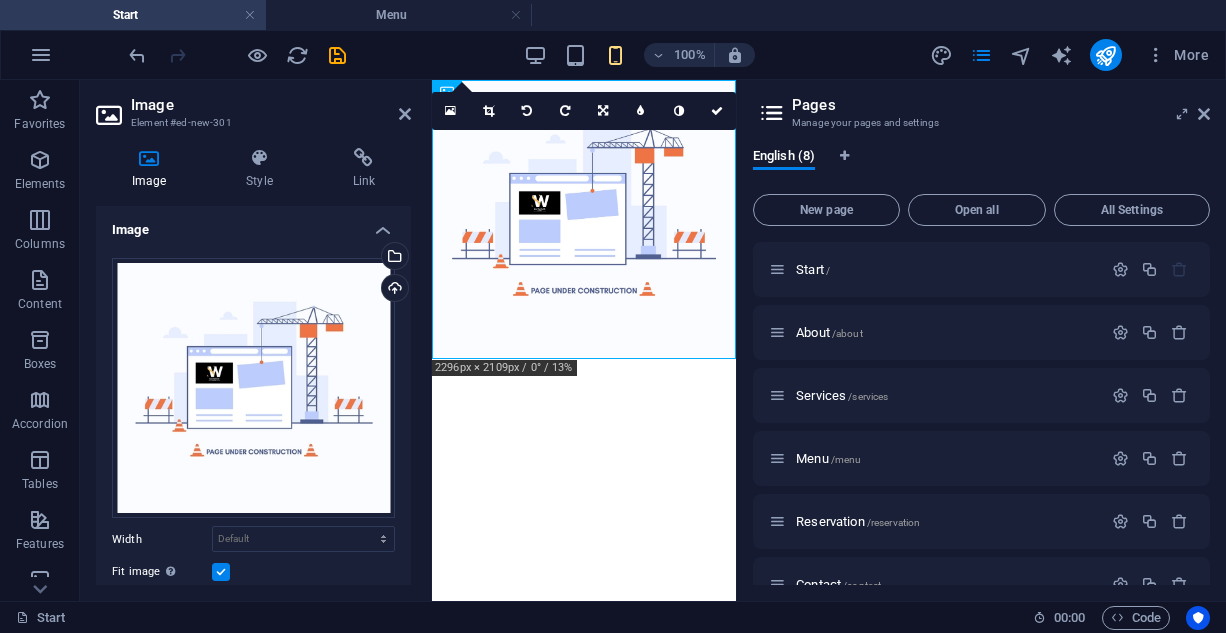click on "Skip to main content" at bounding box center (584, 219) 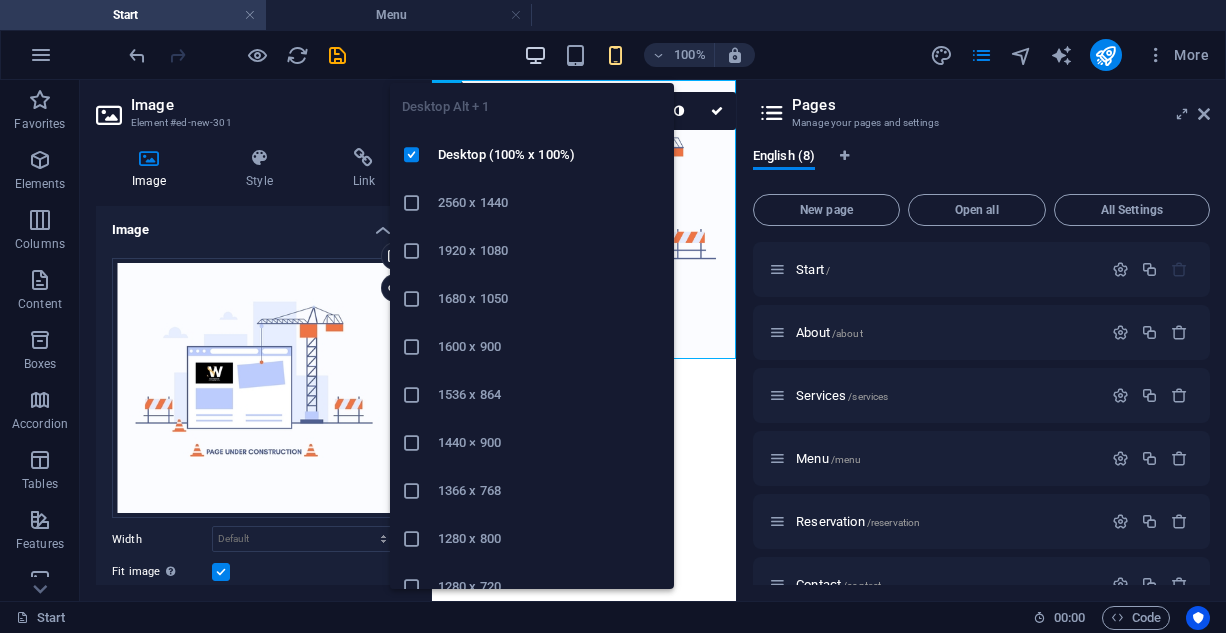 click at bounding box center [535, 55] 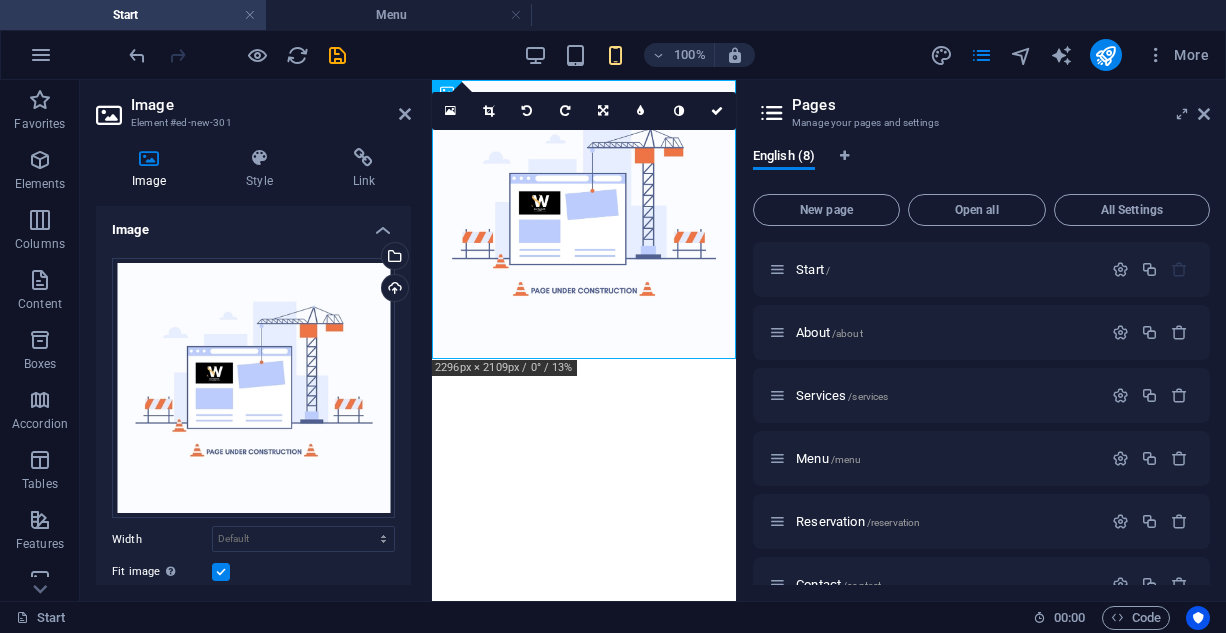 click on "100% More" at bounding box center (613, 55) 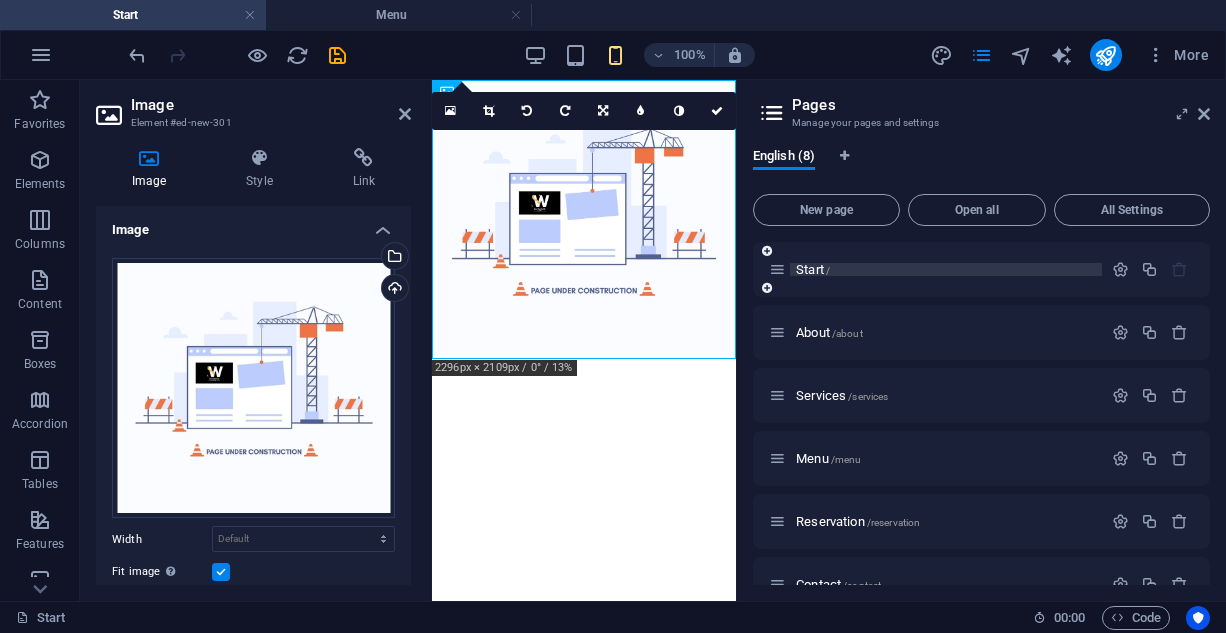 click on "Start /" at bounding box center [813, 269] 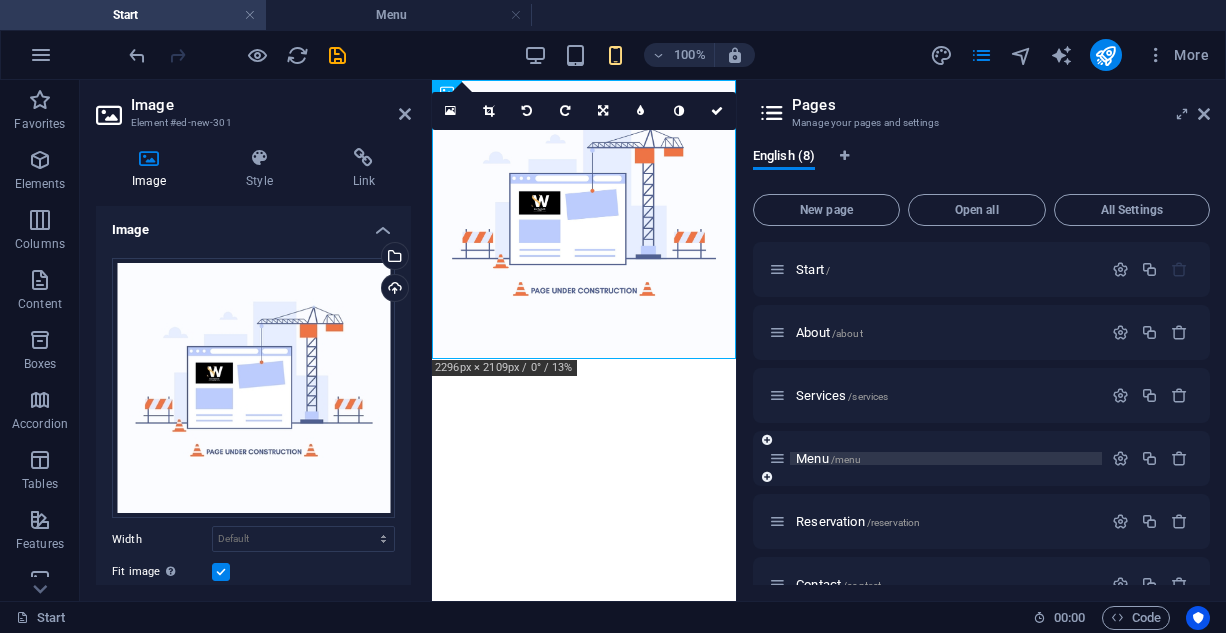 click on "Menu /menu" at bounding box center [828, 458] 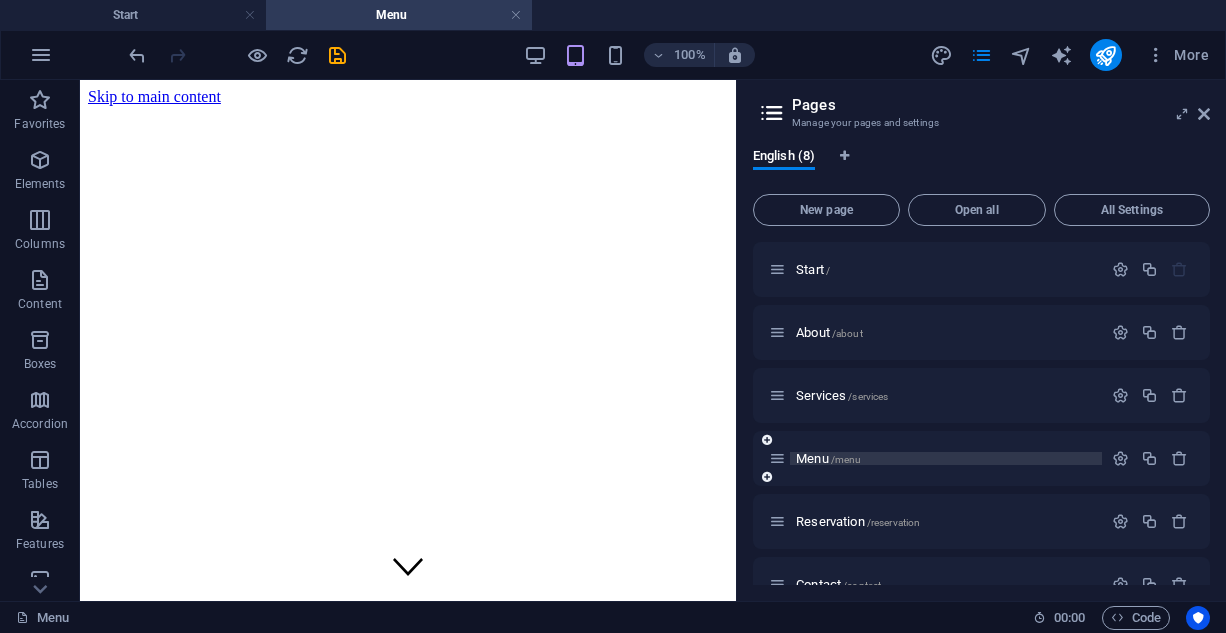scroll, scrollTop: 30, scrollLeft: 0, axis: vertical 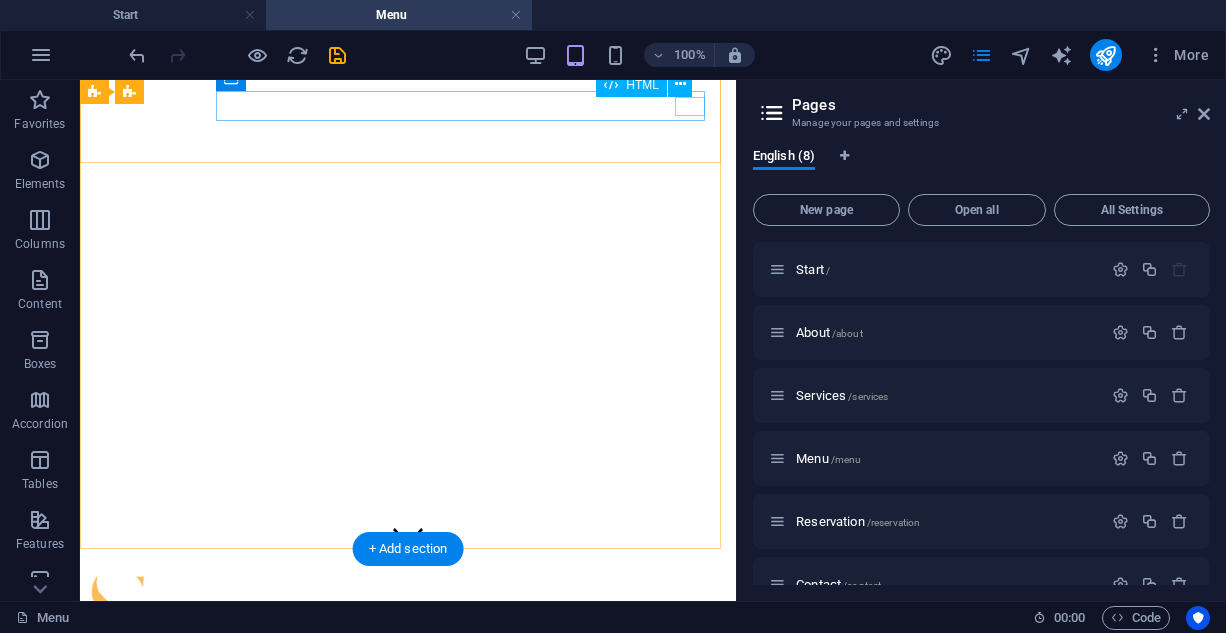 click at bounding box center [408, 737] 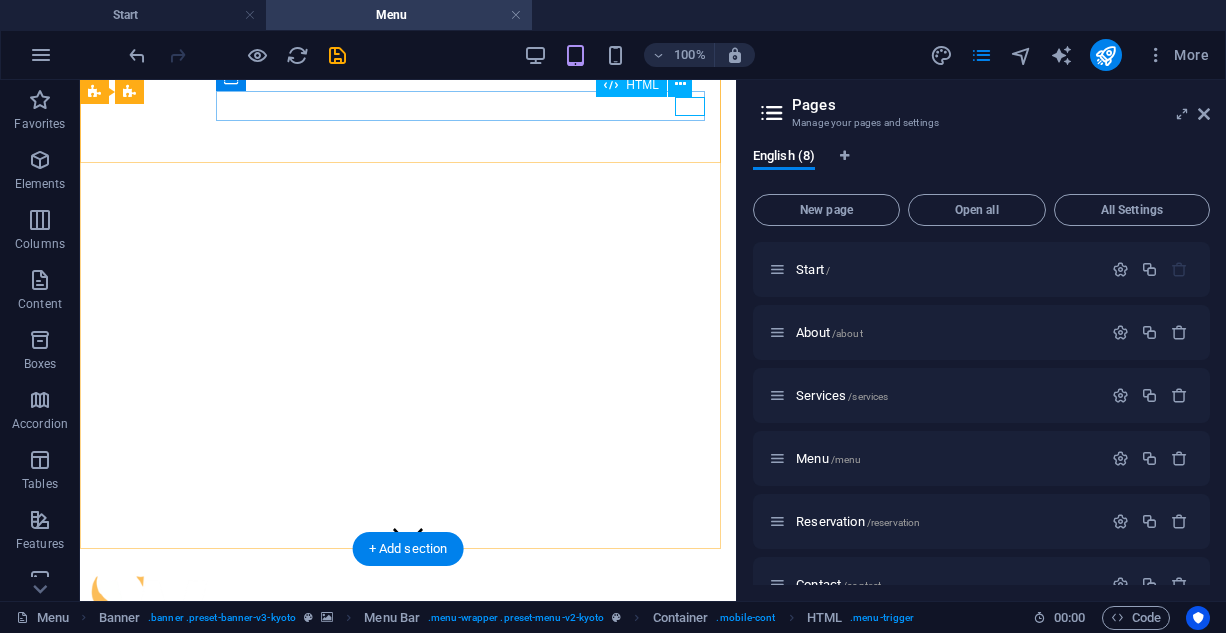 click at bounding box center (408, 737) 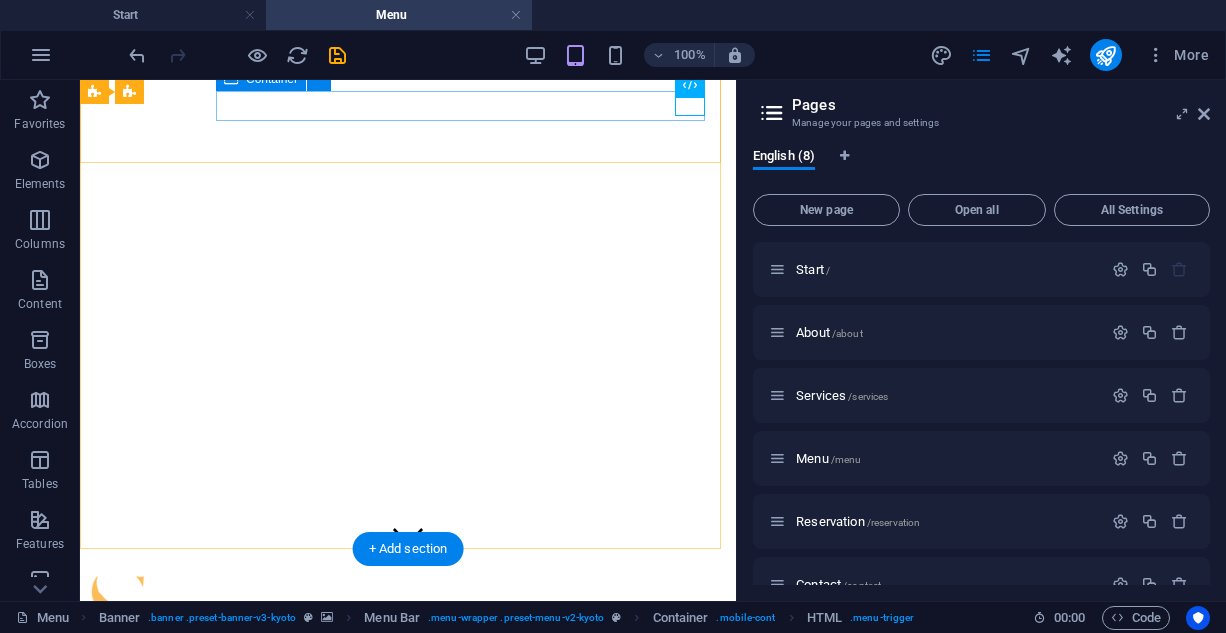 click at bounding box center [408, 720] 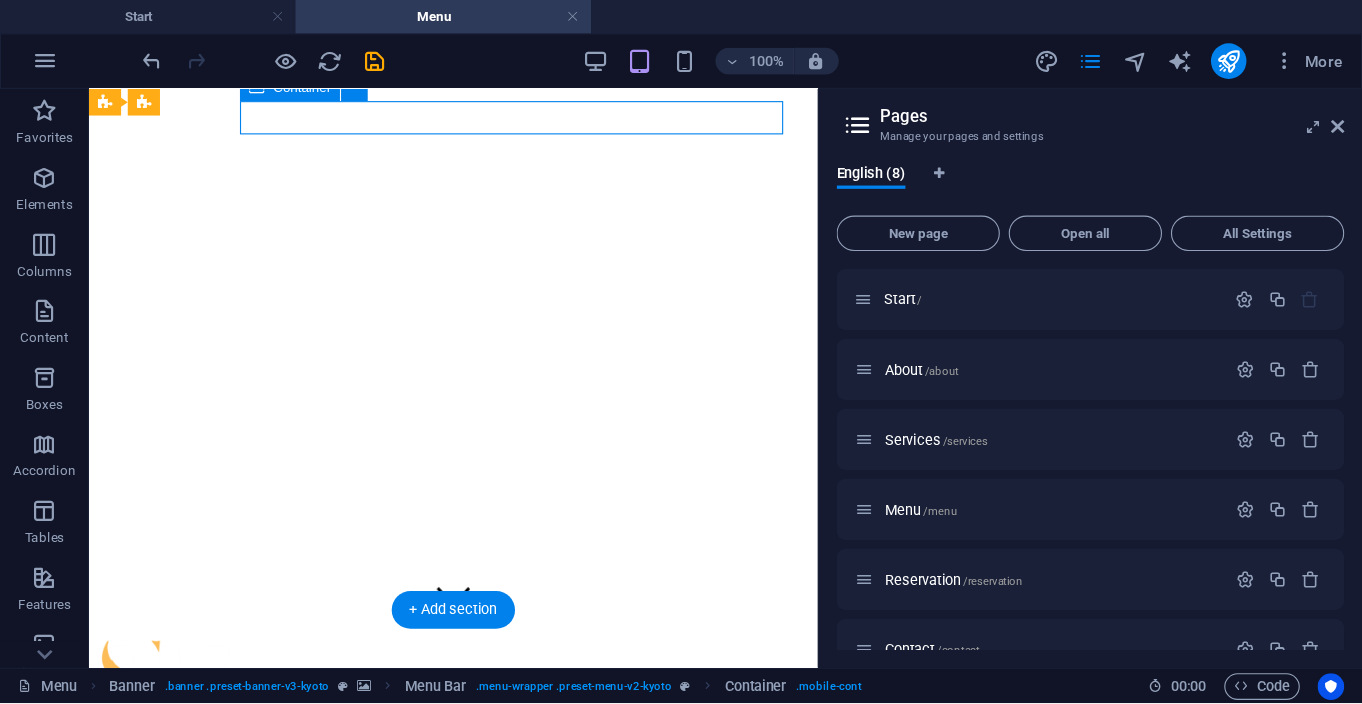 scroll, scrollTop: 0, scrollLeft: 0, axis: both 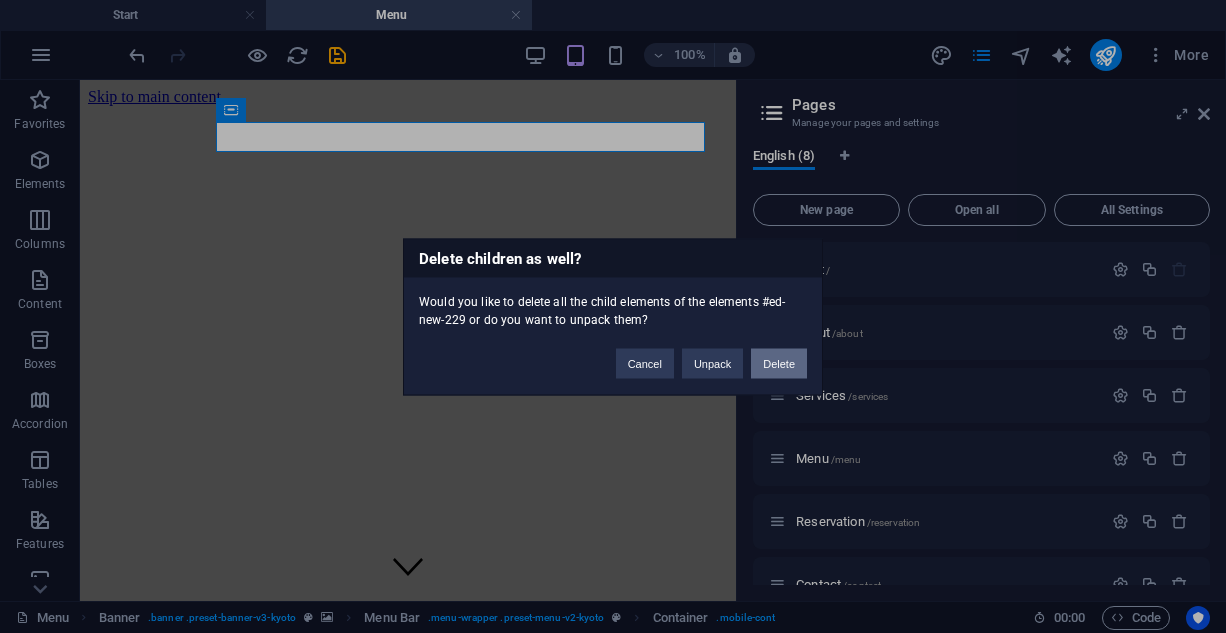 click on "Delete" at bounding box center (779, 363) 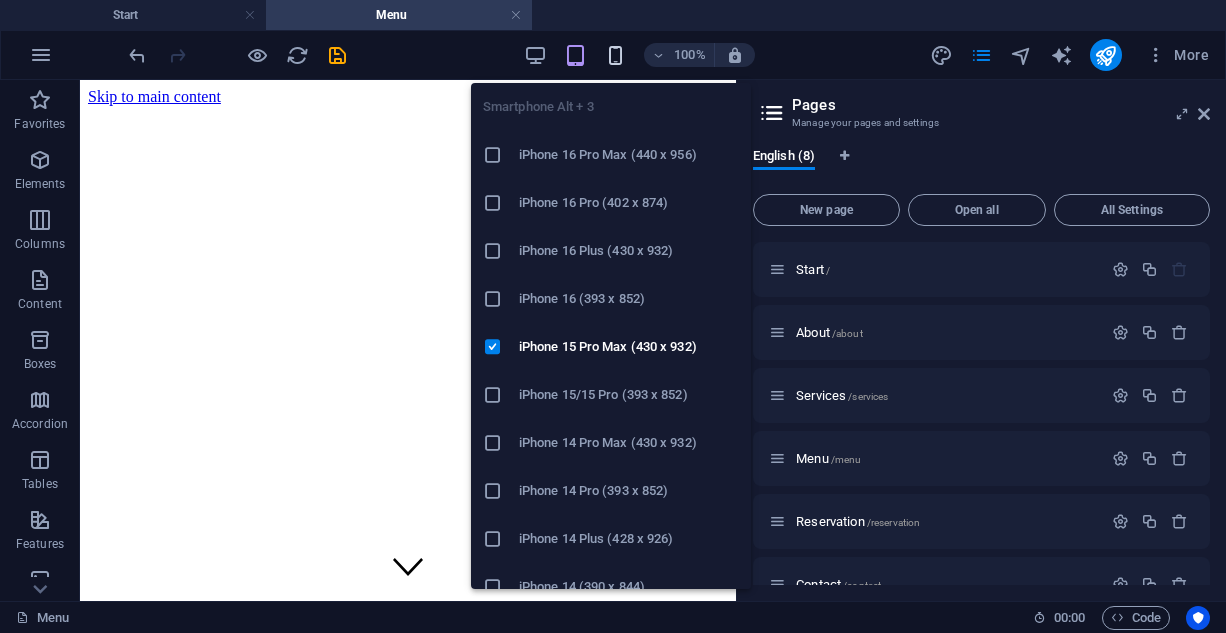 click at bounding box center [615, 55] 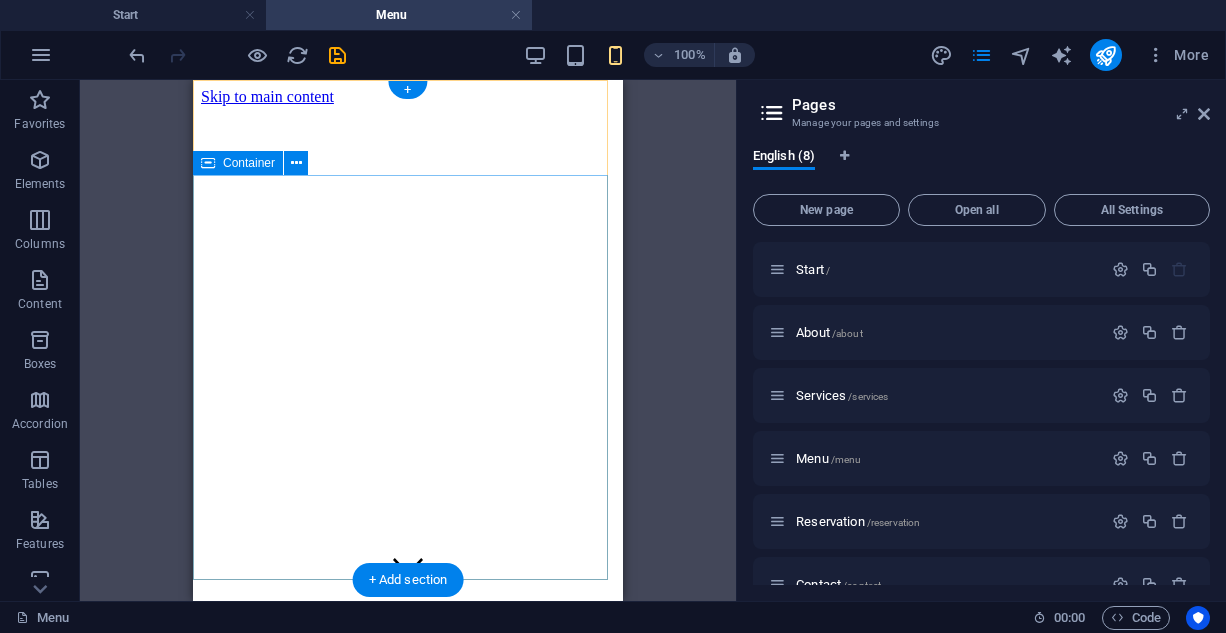 type 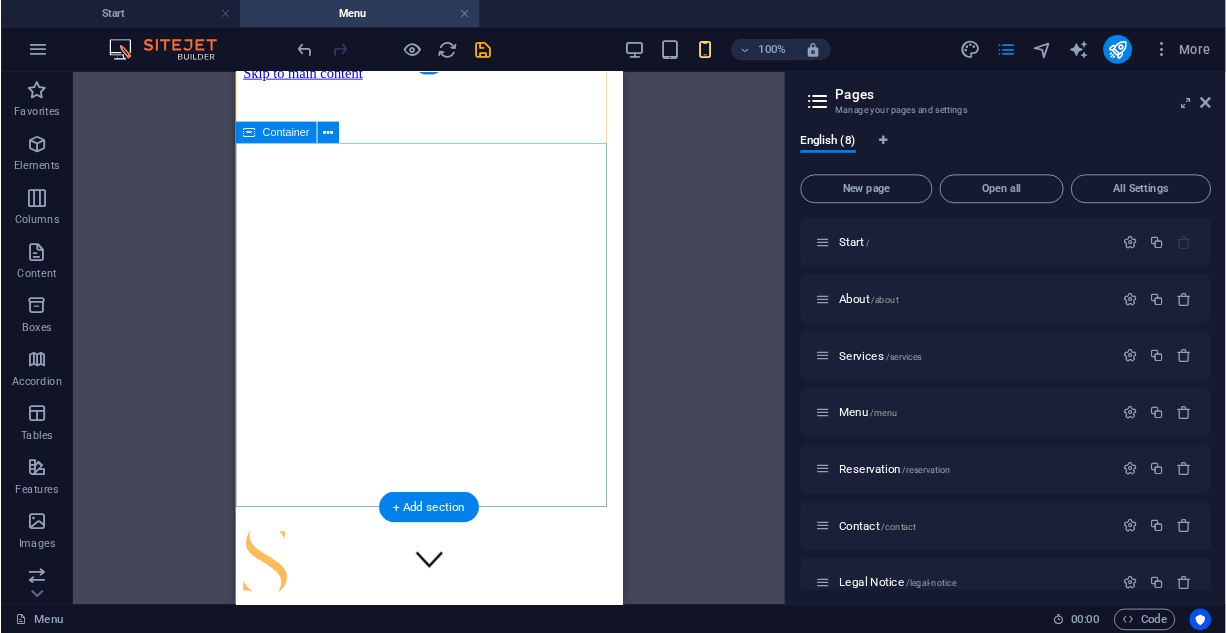 scroll, scrollTop: 0, scrollLeft: 0, axis: both 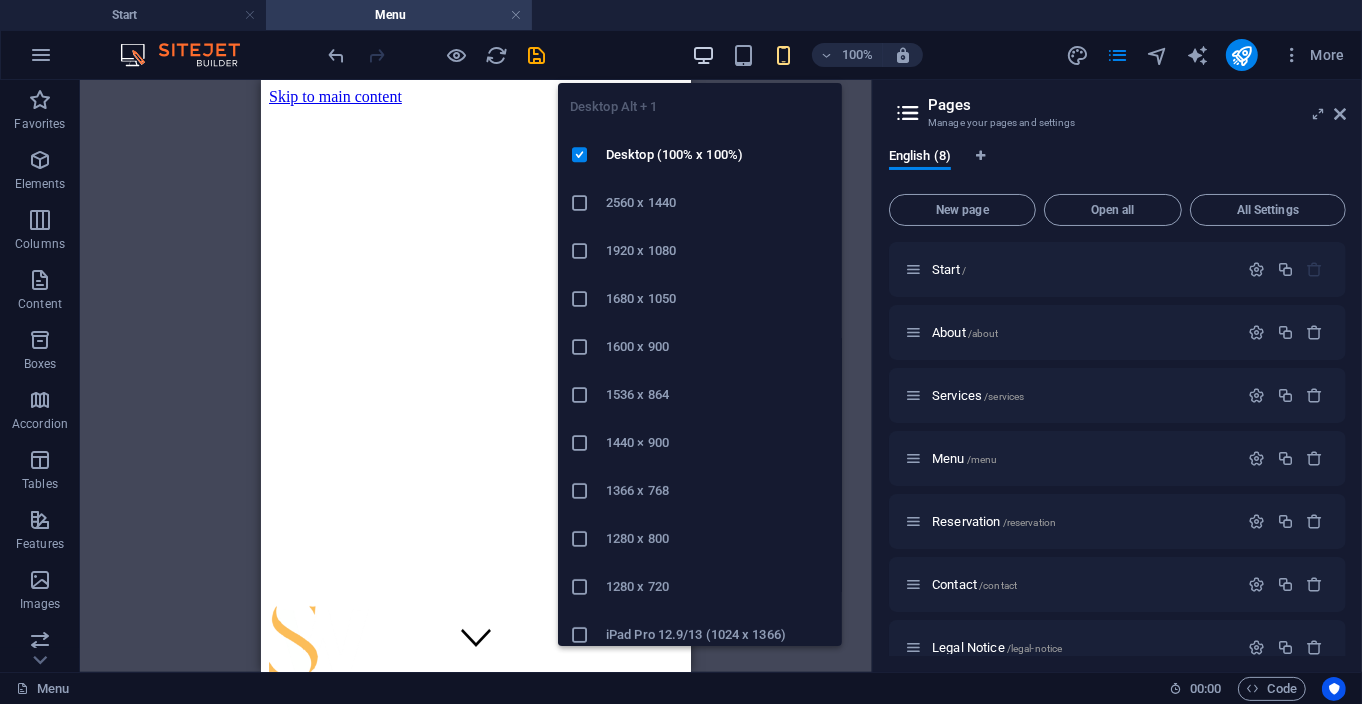 click at bounding box center (703, 55) 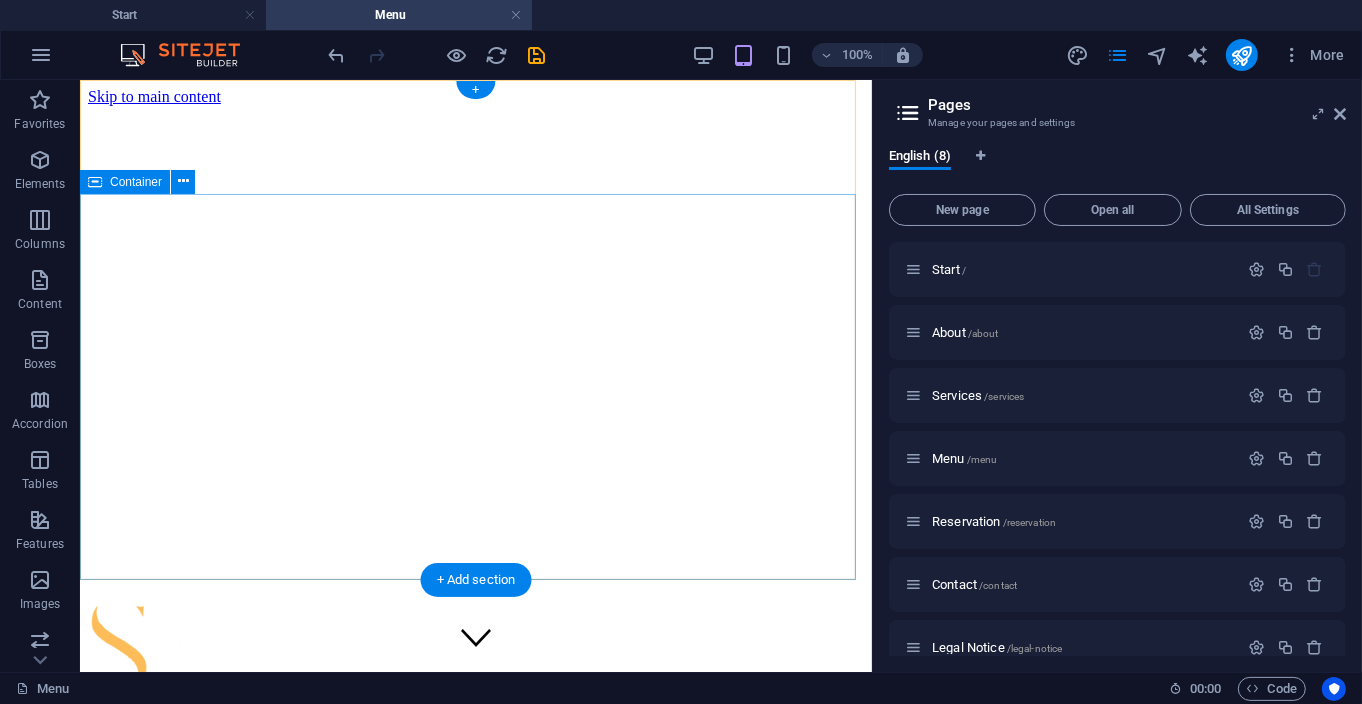 type 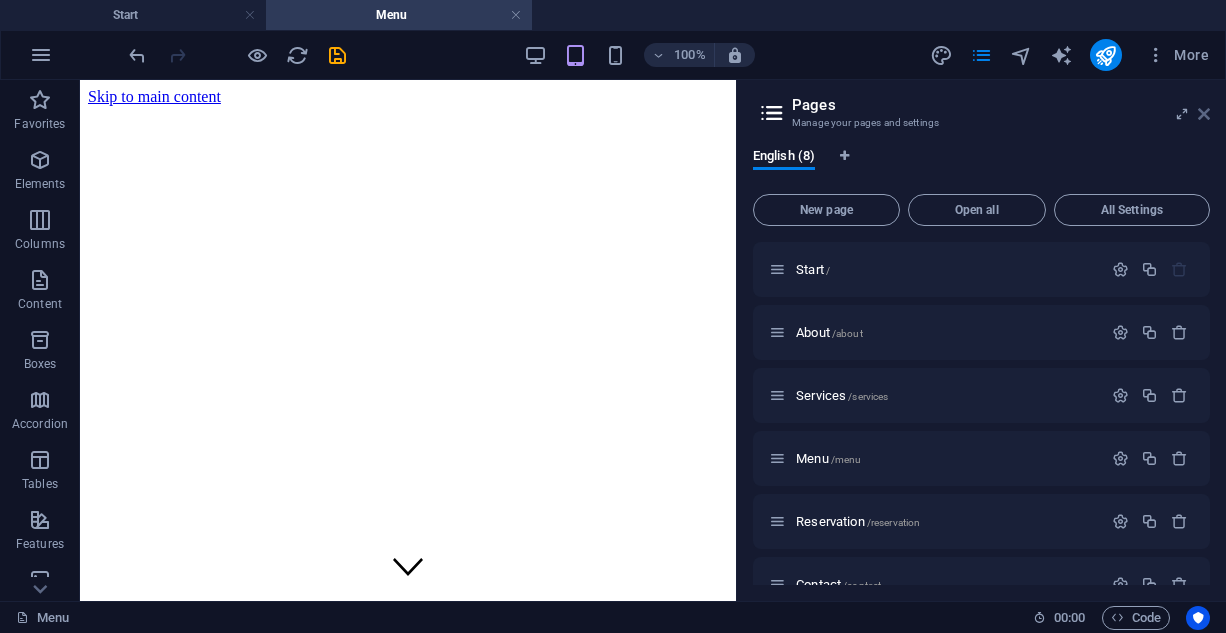 click at bounding box center [1204, 114] 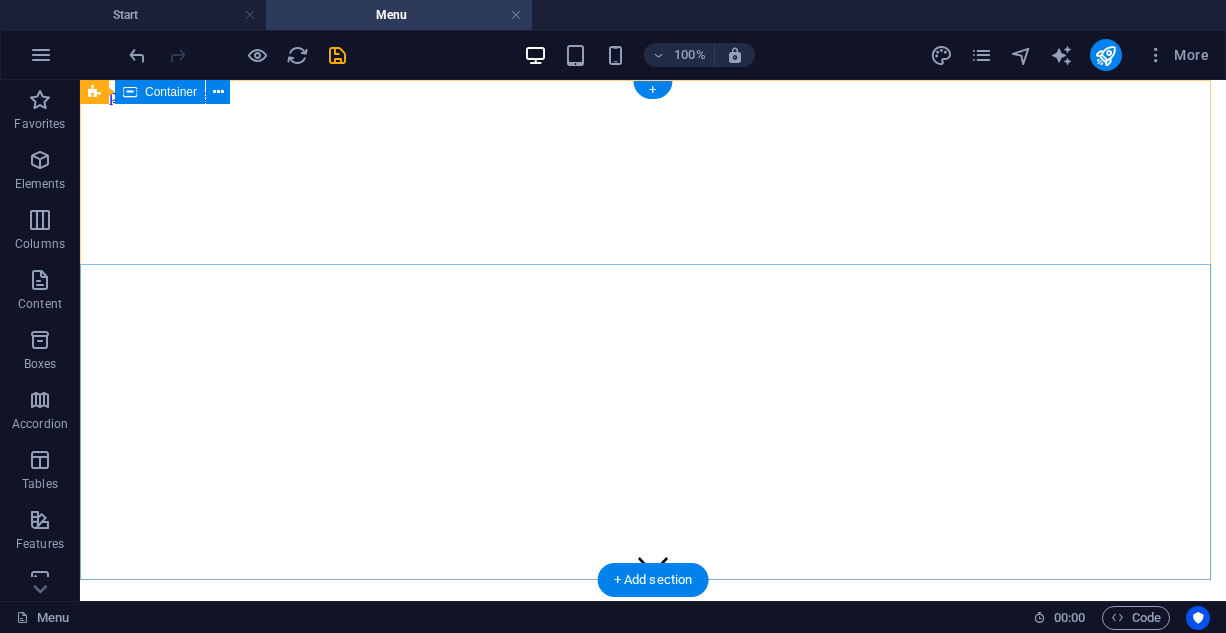 scroll, scrollTop: 0, scrollLeft: 0, axis: both 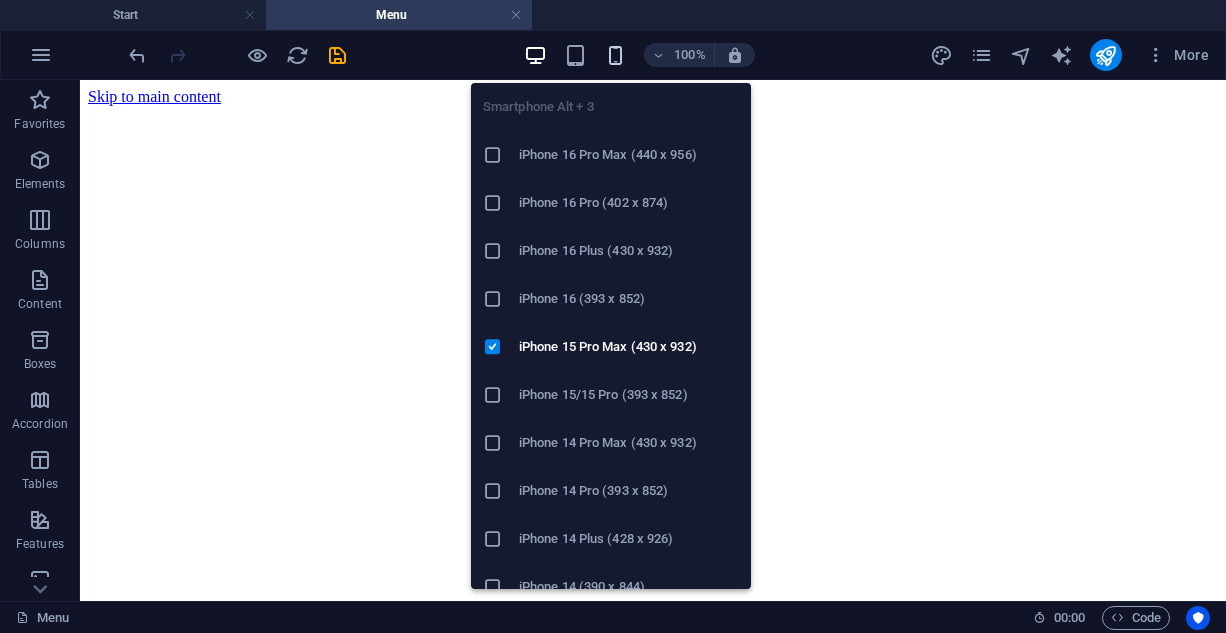 click at bounding box center [615, 55] 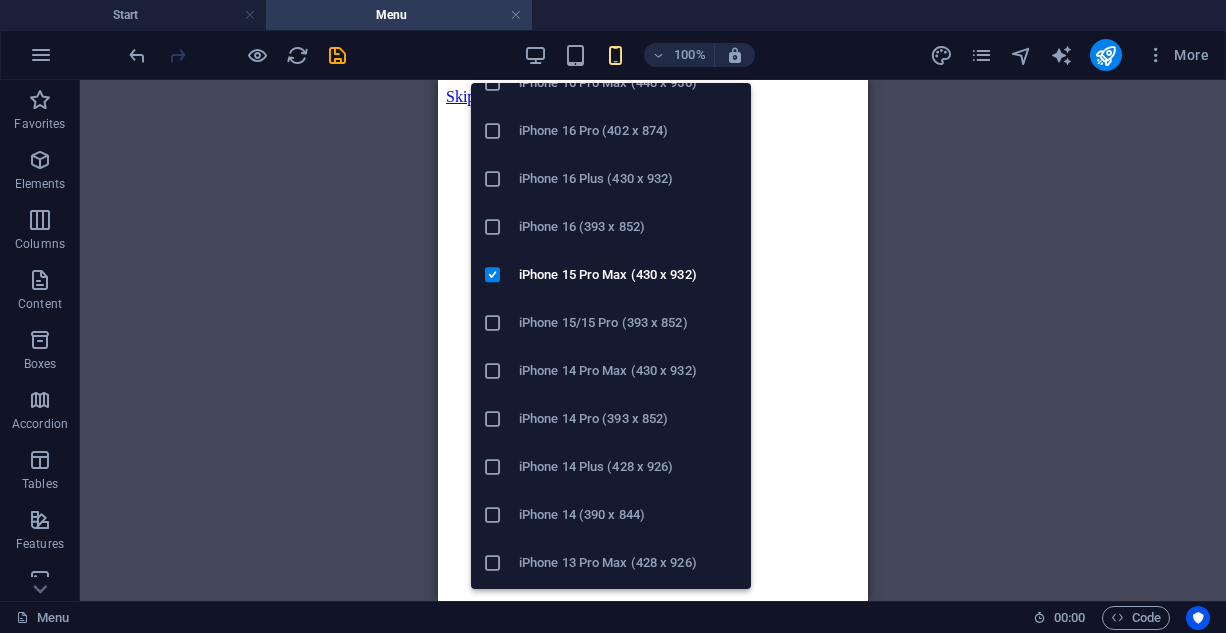 scroll, scrollTop: 200, scrollLeft: 0, axis: vertical 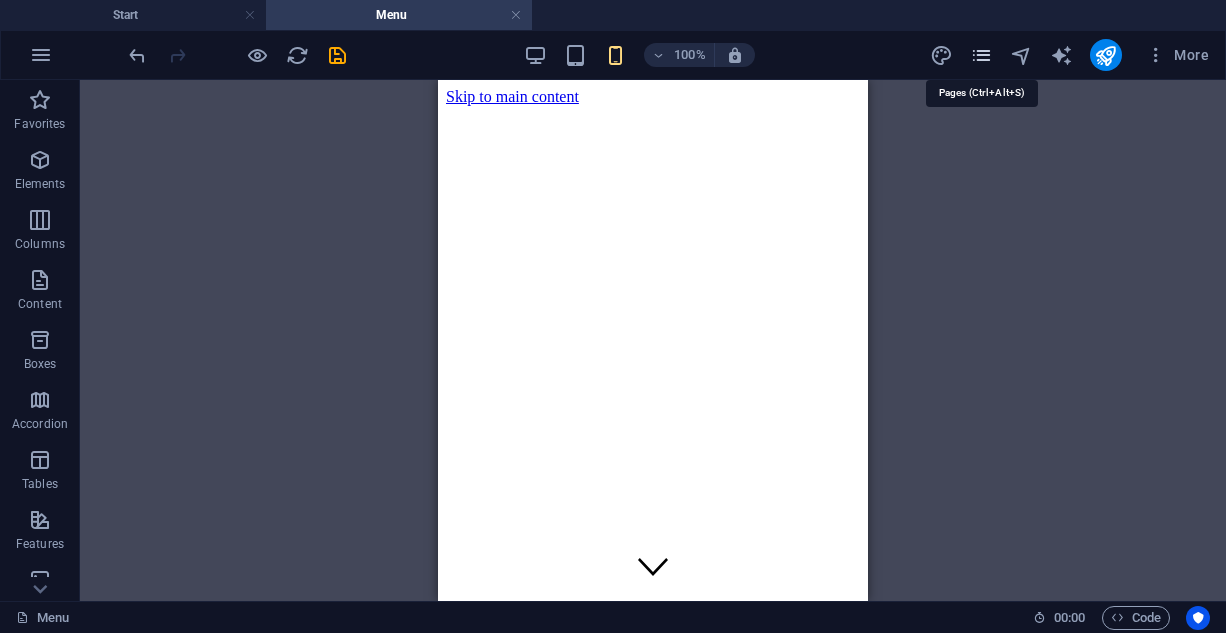 click at bounding box center (981, 55) 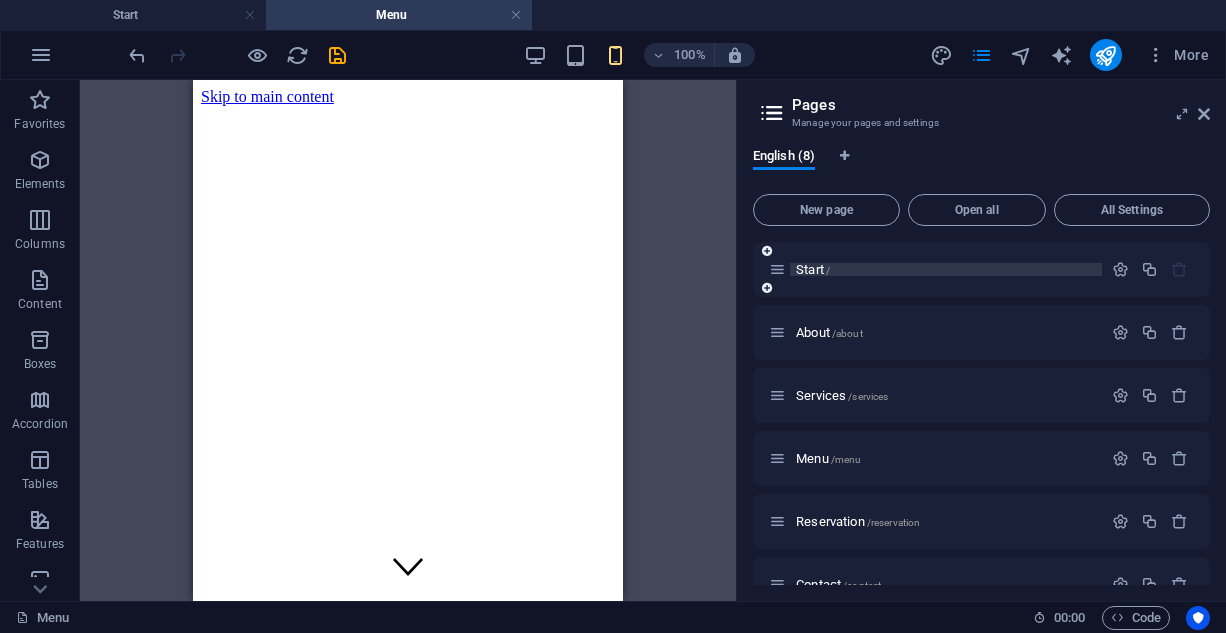 click on "Start /" at bounding box center (813, 269) 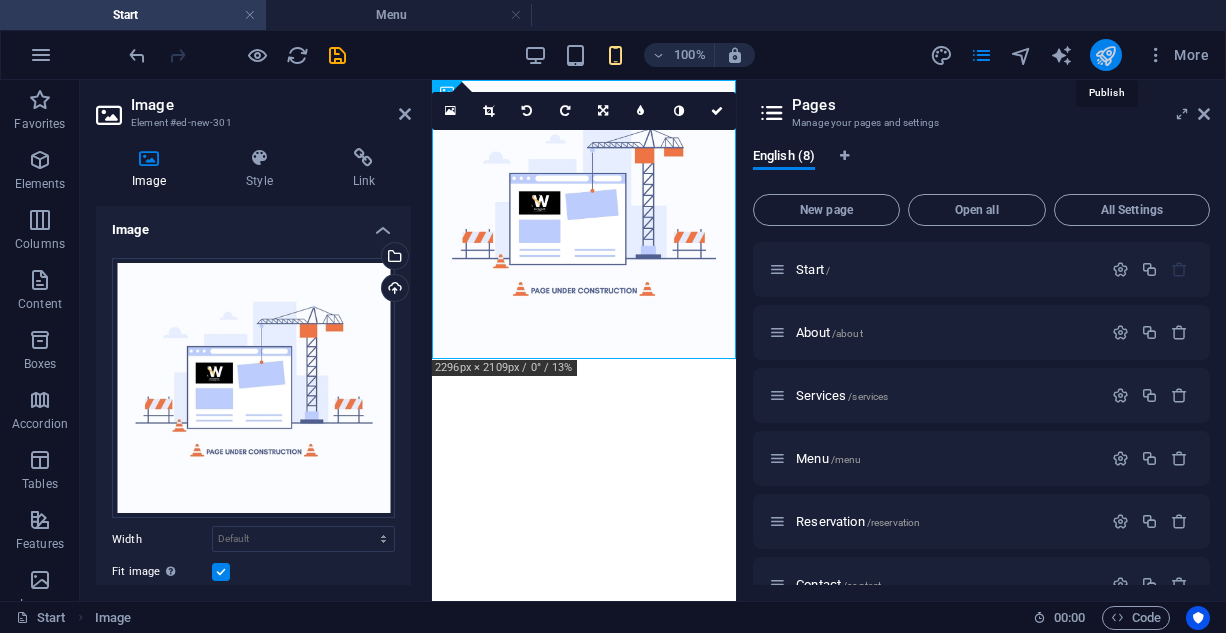 click at bounding box center (1105, 55) 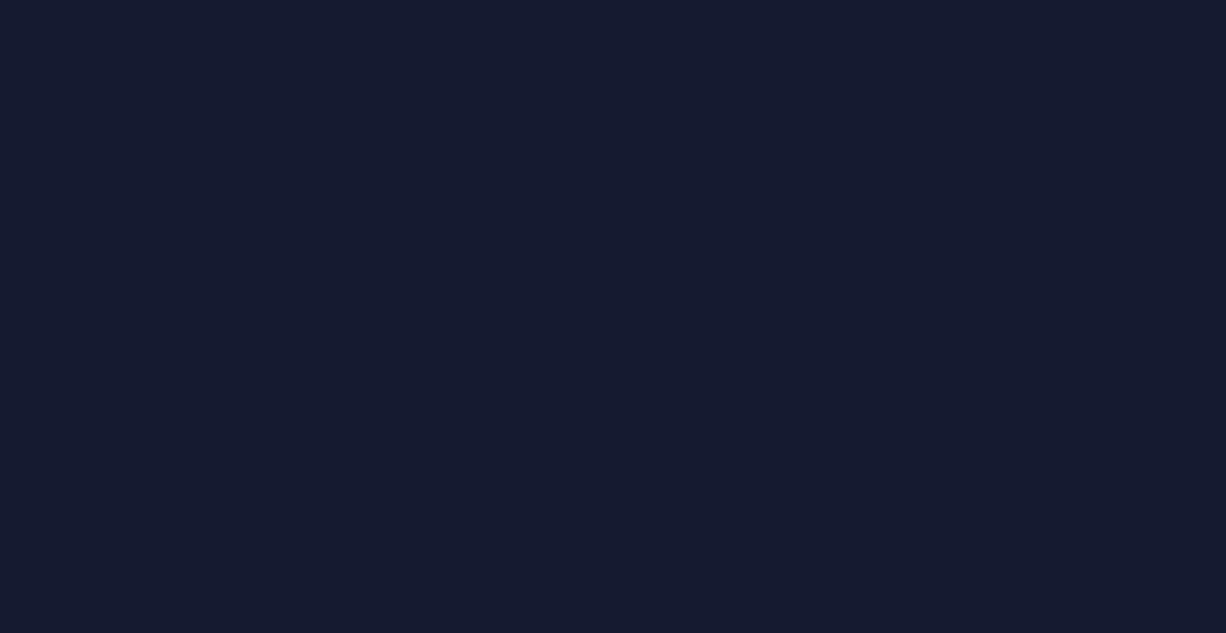 scroll, scrollTop: 0, scrollLeft: 0, axis: both 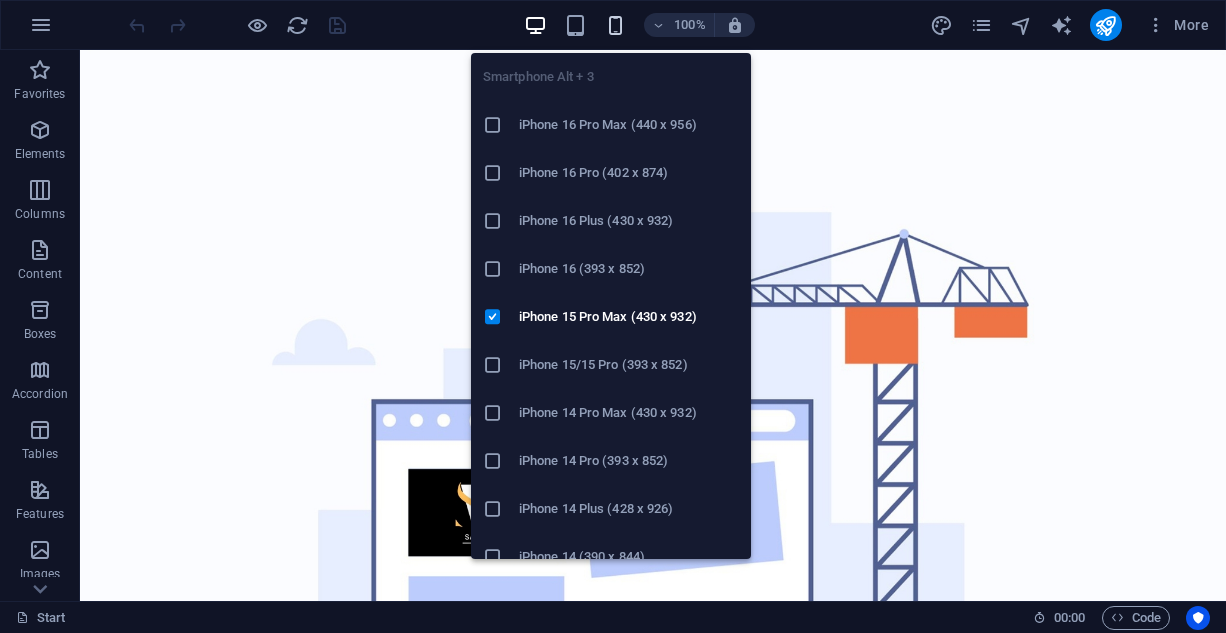 click at bounding box center [615, 25] 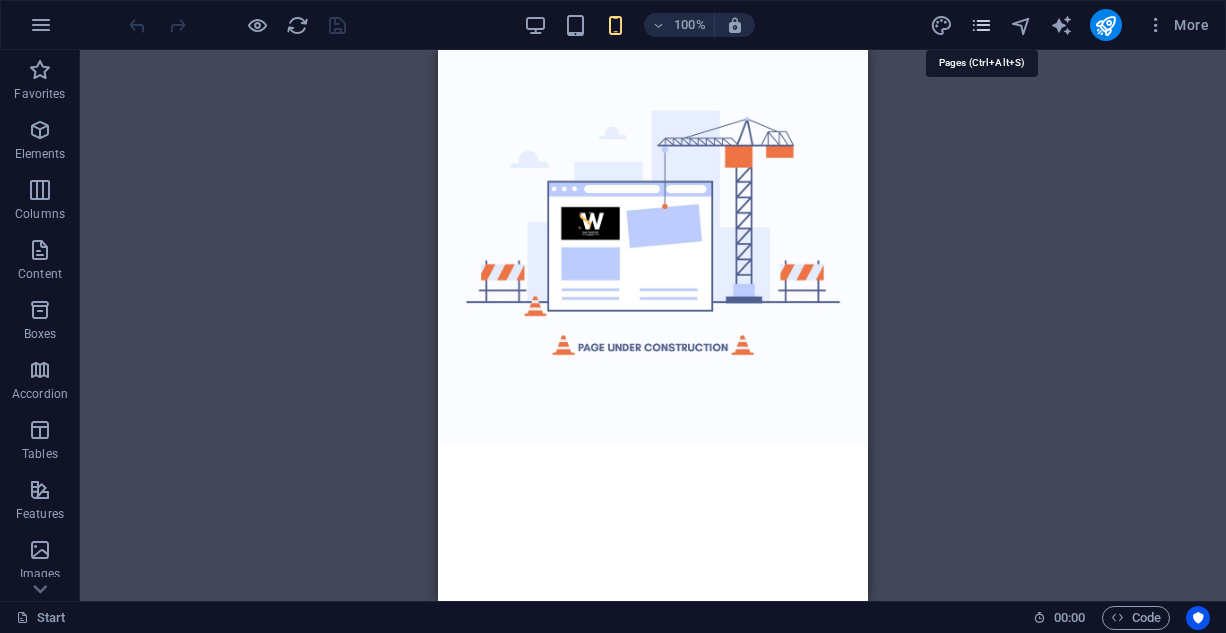 click at bounding box center (981, 25) 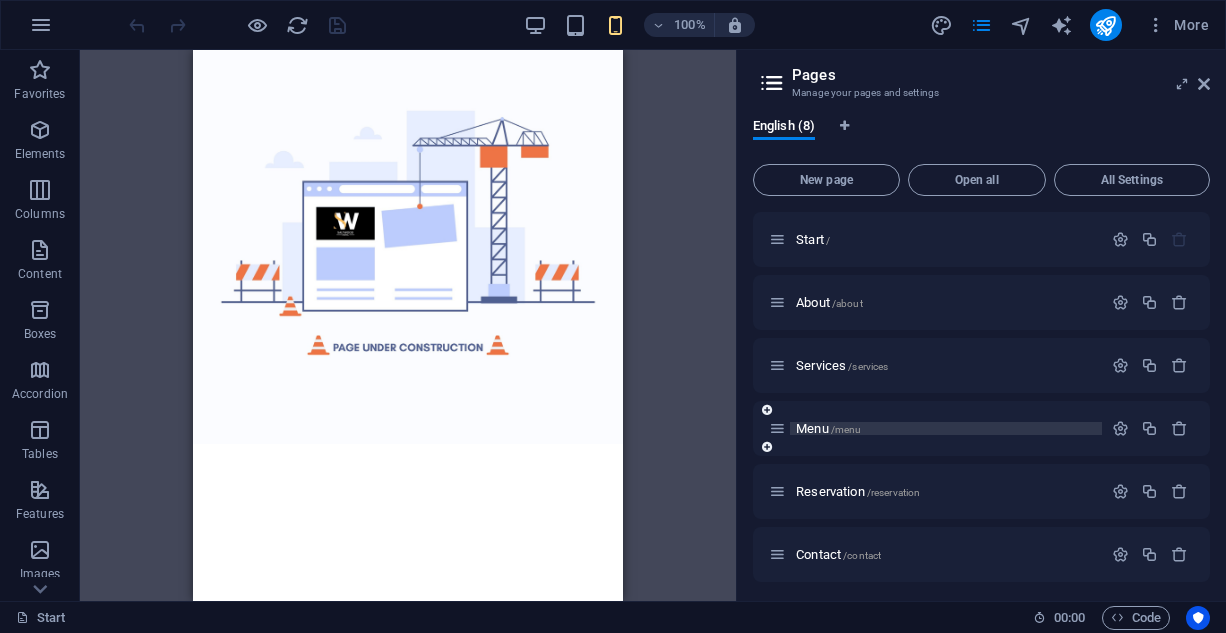 click on "Menu /menu" at bounding box center [828, 428] 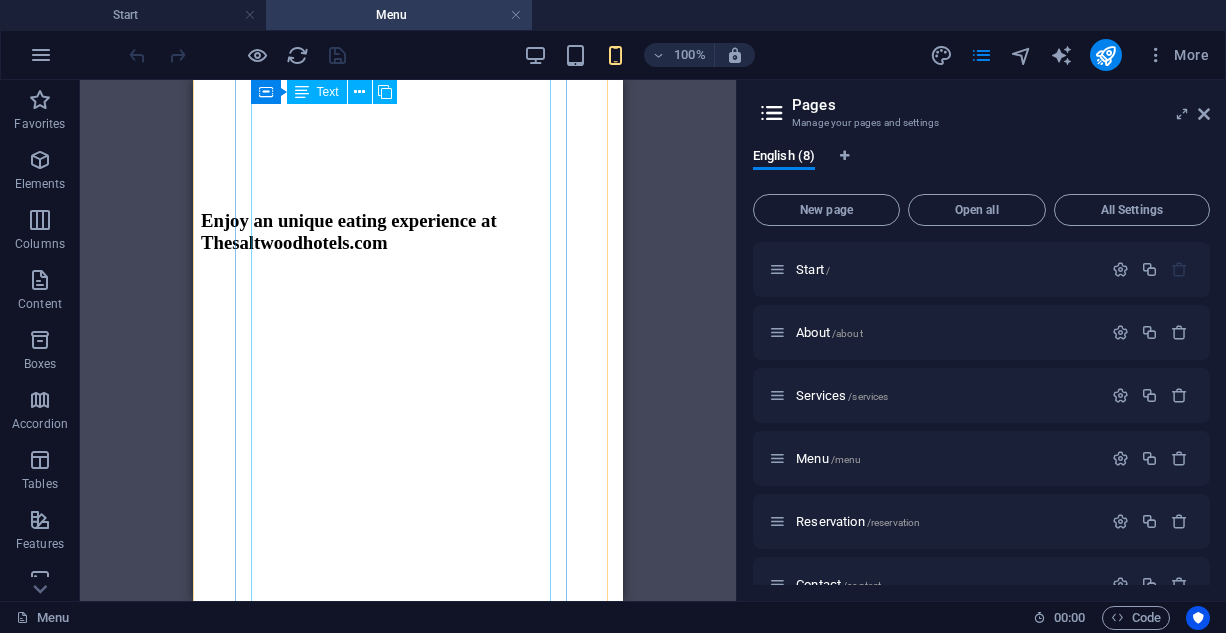 scroll, scrollTop: 1074, scrollLeft: 0, axis: vertical 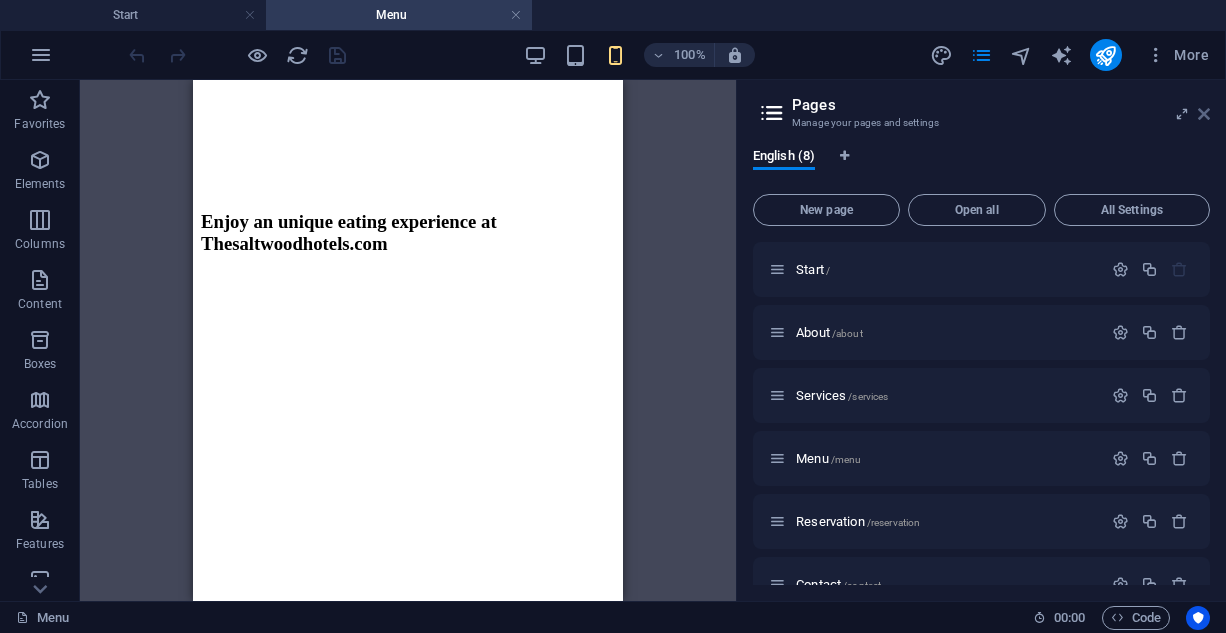 click at bounding box center [1204, 114] 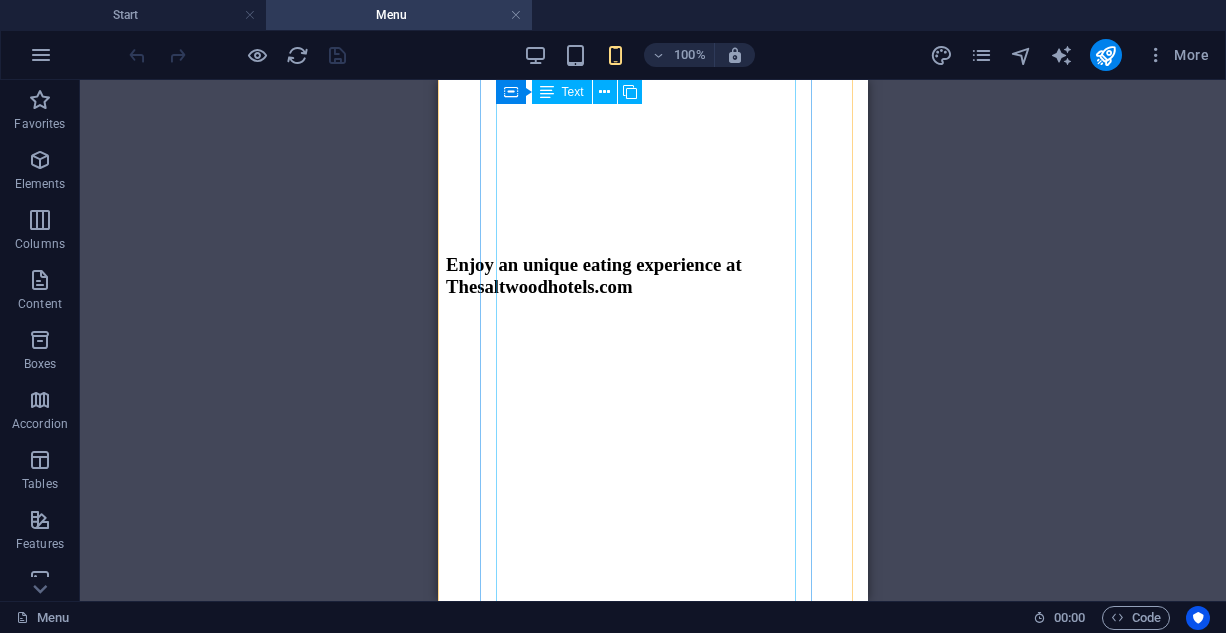 scroll, scrollTop: 1032, scrollLeft: 0, axis: vertical 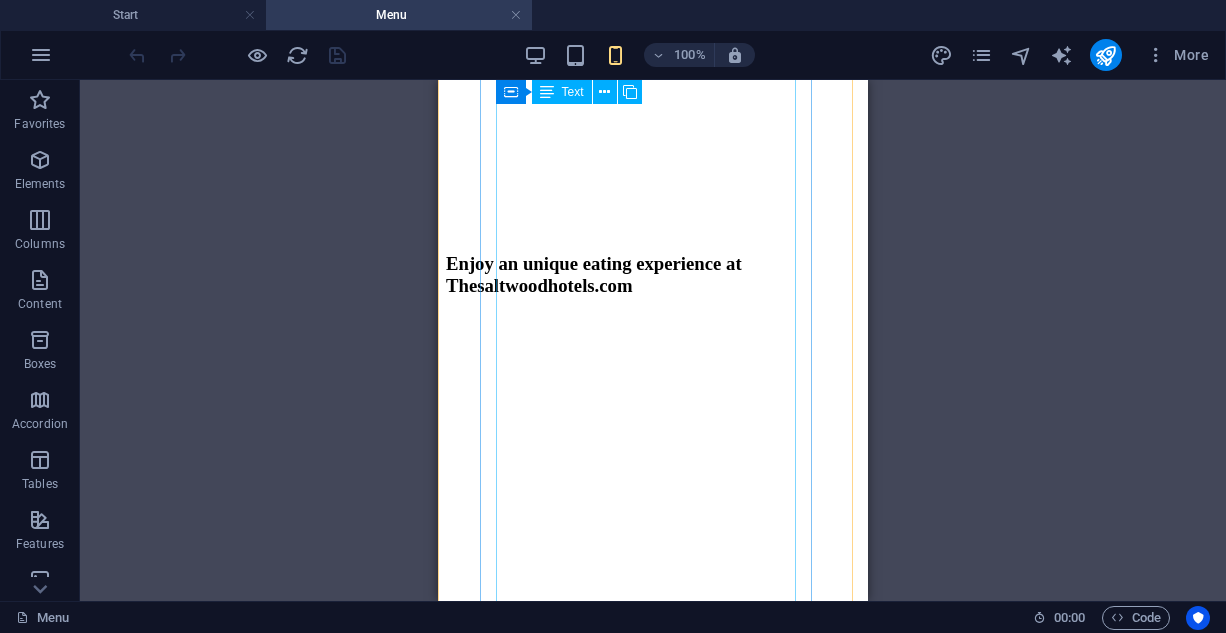 click on "BREAKFAST ENGLISH BREAKFAST: Bacon, sausages, egg, baked beans and mushrooms tomato-----------------[PRICE]   AMERICAN BREAKFAST: Pancake, Bacon, Sausages, and Egg Potato ---------------------------------- [PRICE] NIGERIAN BREAKFAST: Dice tomato, bell pepper, egg, served with yam, Plantain , fried or  boiled ------------------------------------ [PRICE] YAMARITA: MADE WITH Yam, Egg, and Tomato Sauce ------[PRICE] STARTERS CHICKEN TAQUITOS: Shredded chicken mix with  cheese ------------------------------------[PRICE] SPRING ROLL: Varieties of veg and shredded chicken ----------------------------------------------------------------- [PRICE] SAMOSA: Blended beef mix veg --------------- [PRICE] MEAT BALLS: Bladed beef mix with Egg, floor, bread crumbs and basil leaf --------------- [PRICE] CHICKEN TACOS: Shredded chicken, fresh tomato, onions, lettuce and thousand island  sauce ------------------------------------- [PRICE] CHICKEN SUYA: Marinated chicken breast  with yaji ---------------------------------- [PRICE]  [PRICE]" at bounding box center (653, 2662) 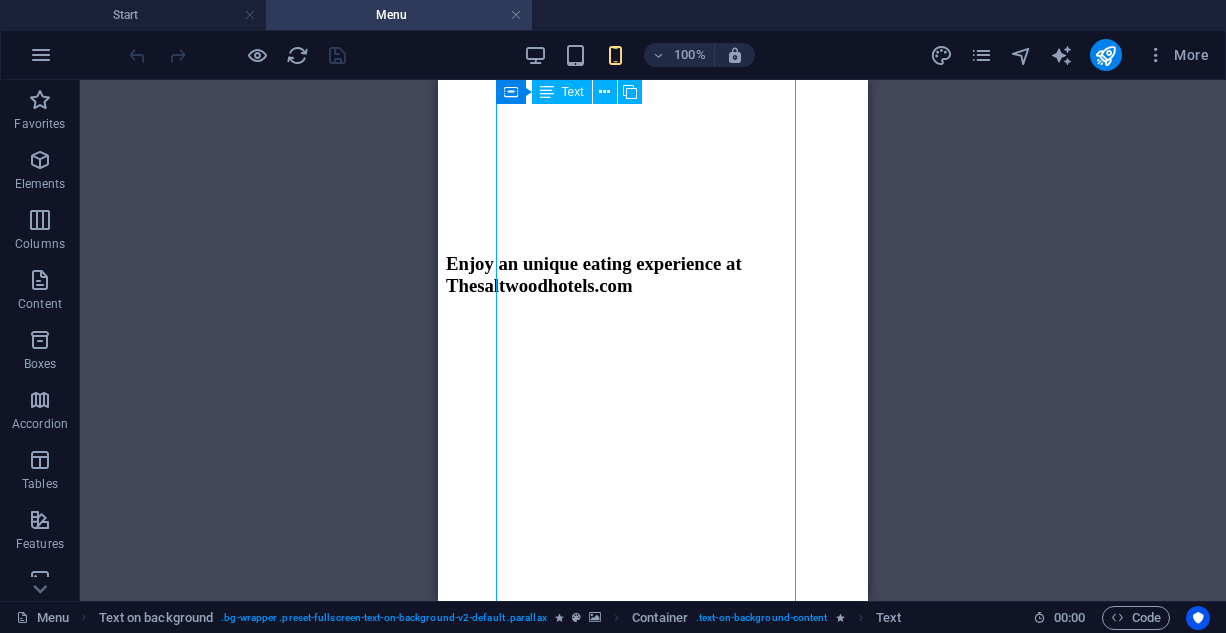 click on "BREAKFAST ENGLISH BREAKFAST: Bacon, sausages, egg, baked beans and mushrooms tomato-----------------[PRICE]   AMERICAN BREAKFAST: Pancake, Bacon, Sausages, and Egg Potato ---------------------------------- [PRICE] NIGERIAN BREAKFAST: Dice tomato, bell pepper, egg, served with yam, Plantain , fried or  boiled ------------------------------------ [PRICE] YAMARITA: MADE WITH Yam, Egg, and Tomato Sauce ------[PRICE] STARTERS CHICKEN TAQUITOS: Shredded chicken mix with  cheese ------------------------------------[PRICE] SPRING ROLL: Varieties of veg and shredded chicken ----------------------------------------------------------------- [PRICE] SAMOSA: Blended beef mix veg --------------- [PRICE] MEAT BALLS: Bladed beef mix with Egg, floor, bread crumbs and basil leaf --------------- [PRICE] CHICKEN TACOS: Shredded chicken, fresh tomato, onions, lettuce and thousand island  sauce ------------------------------------- [PRICE] CHICKEN SUYA: Marinated chicken breast  with yaji ---------------------------------- [PRICE]  [PRICE]" at bounding box center (653, 2662) 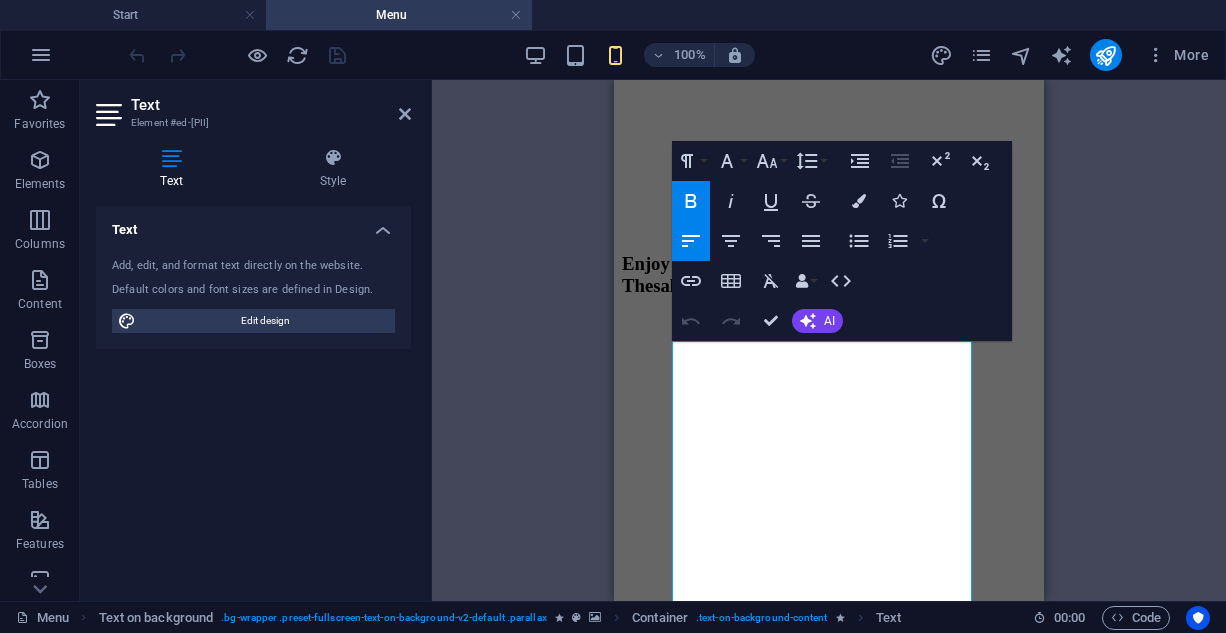 scroll, scrollTop: 602, scrollLeft: 0, axis: vertical 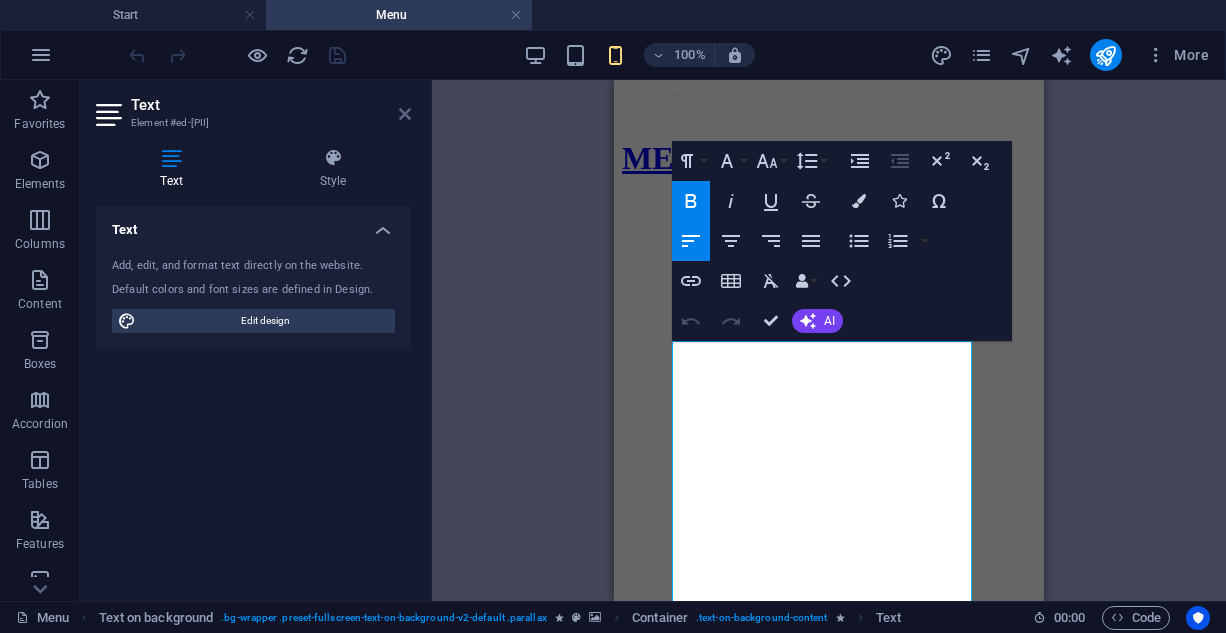 click at bounding box center (405, 114) 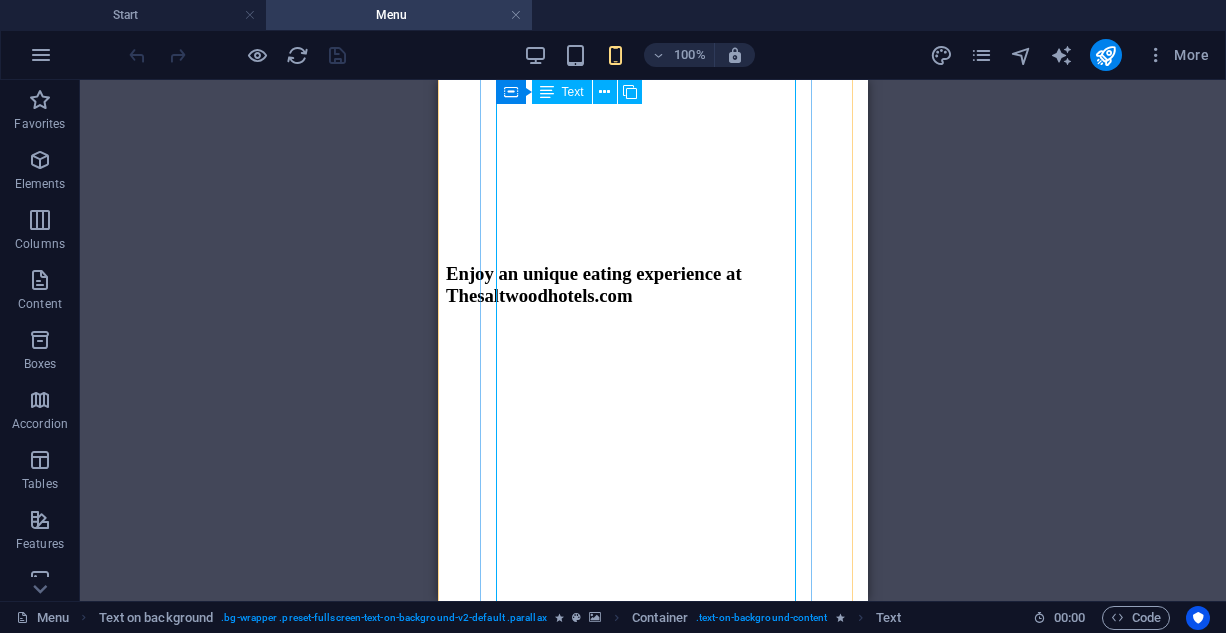 click on "BREAKFAST ENGLISH BREAKFAST: Bacon, sausages, egg, baked beans and mushrooms tomato-----------------[PRICE]   AMERICAN BREAKFAST: Pancake, Bacon, Sausages, and Egg Potato ---------------------------------- [PRICE] NIGERIAN BREAKFAST: Dice tomato, bell pepper, egg, served with yam, Plantain , fried or  boiled ------------------------------------ [PRICE] YAMARITA: MADE WITH Yam, Egg, and Tomato Sauce ------[PRICE] STARTERS CHICKEN TAQUITOS: Shredded chicken mix with  cheese ------------------------------------[PRICE] SPRING ROLL: Varieties of veg and shredded chicken ----------------------------------------------------------------- [PRICE] SAMOSA: Blended beef mix veg --------------- [PRICE] MEAT BALLS: Bladed beef mix with Egg, floor, bread crumbs and basil leaf --------------- [PRICE] CHICKEN TACOS: Shredded chicken, fresh tomato, onions, lettuce and thousand island  sauce ------------------------------------- [PRICE] CHICKEN SUYA: Marinated chicken breast  with yaji ---------------------------------- [PRICE]  [PRICE]" at bounding box center [653, 2672] 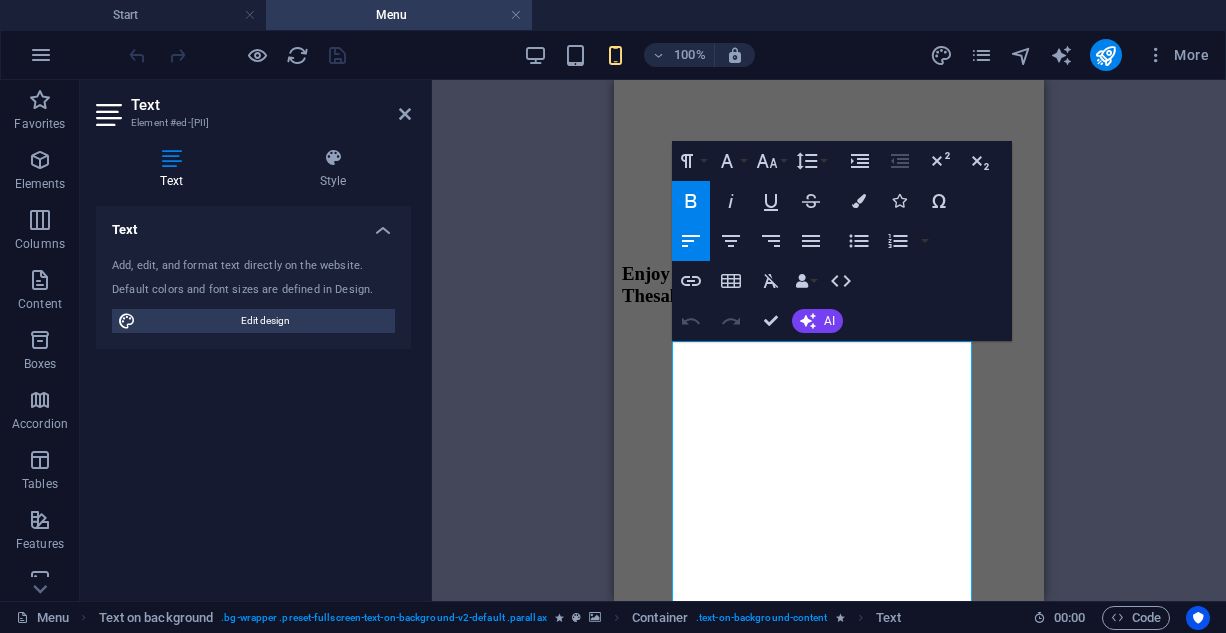 scroll, scrollTop: 602, scrollLeft: 0, axis: vertical 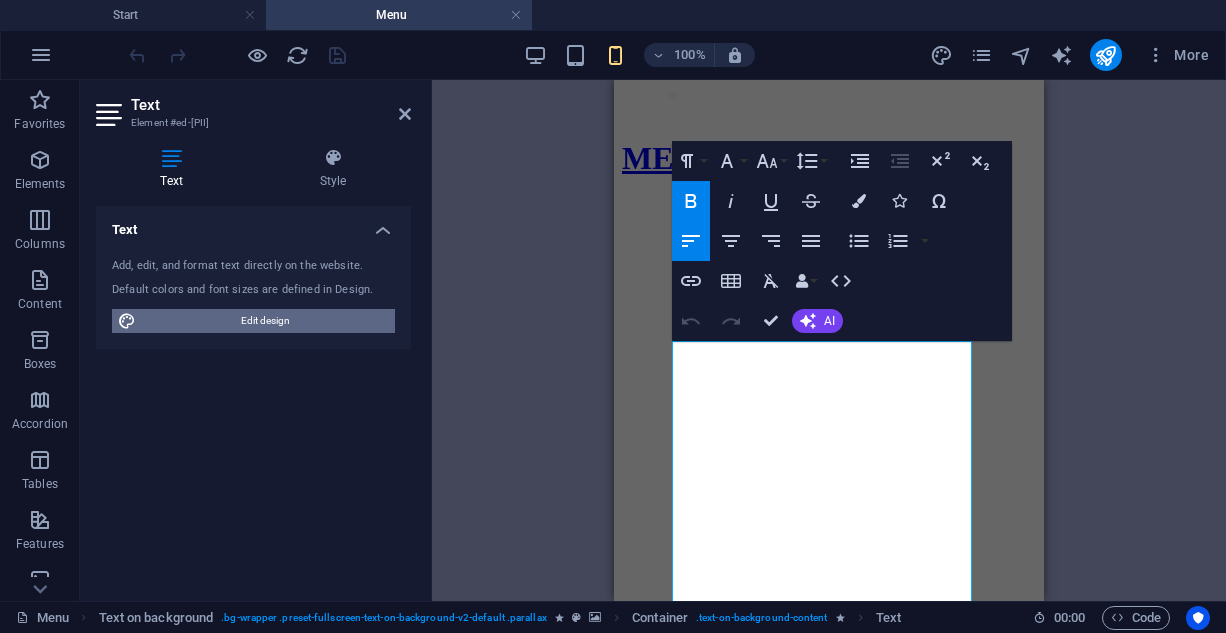 click on "Edit design" at bounding box center [265, 321] 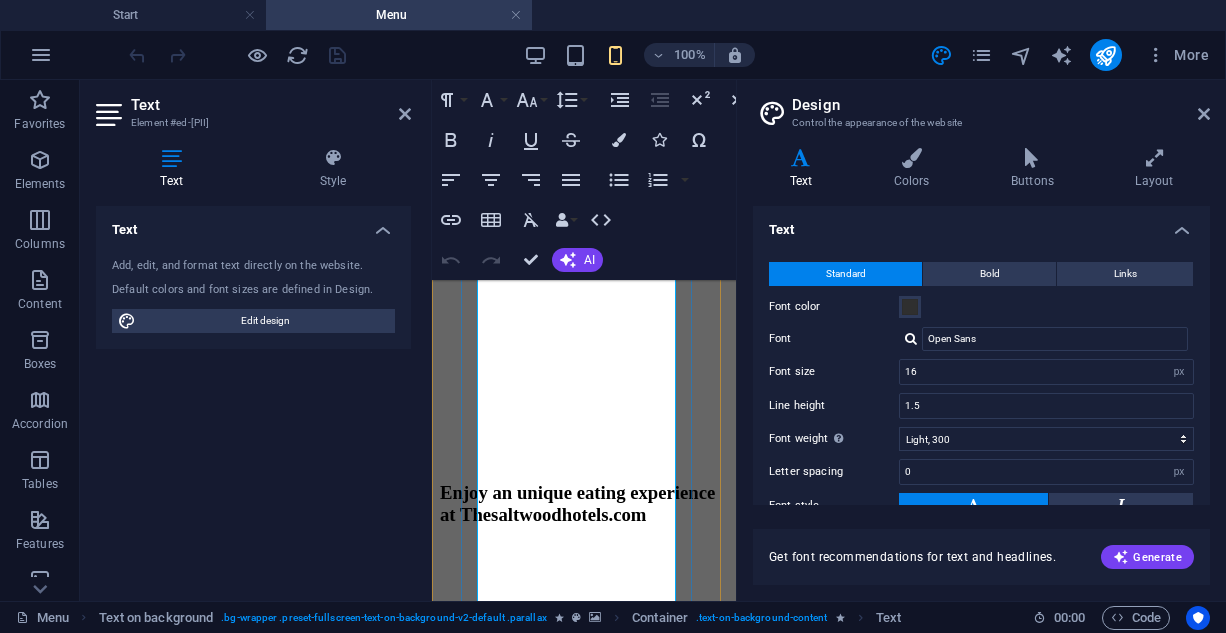 scroll, scrollTop: 811, scrollLeft: 0, axis: vertical 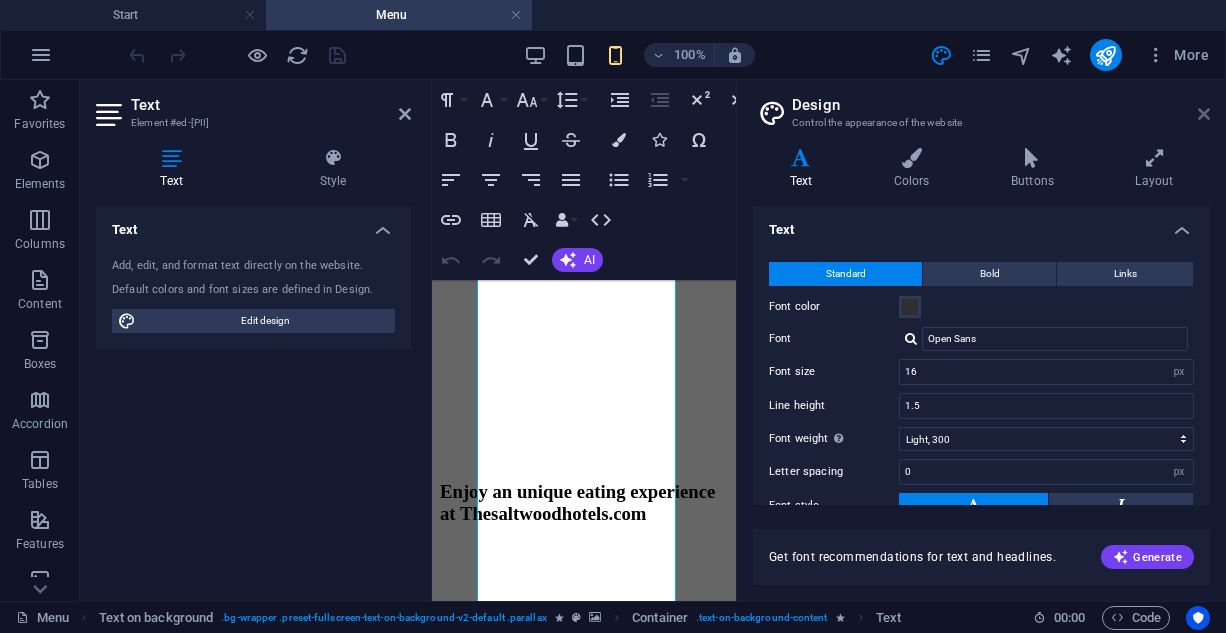 click at bounding box center (1204, 114) 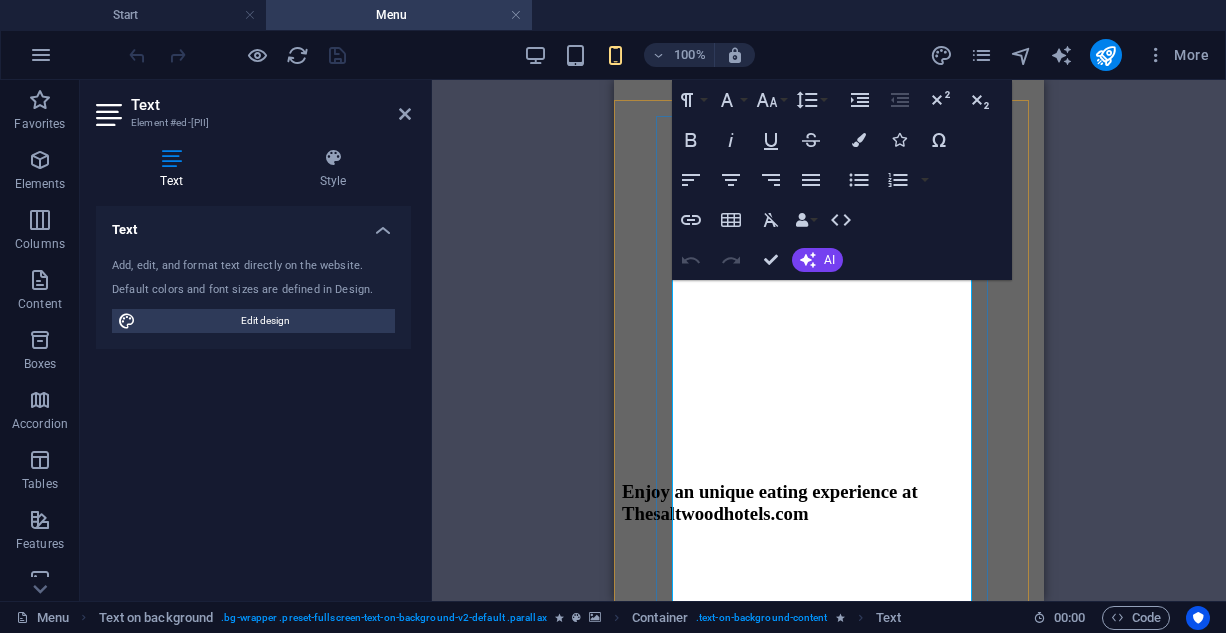click on "boiled ------------------------------------ N9,400" at bounding box center [829, 2400] 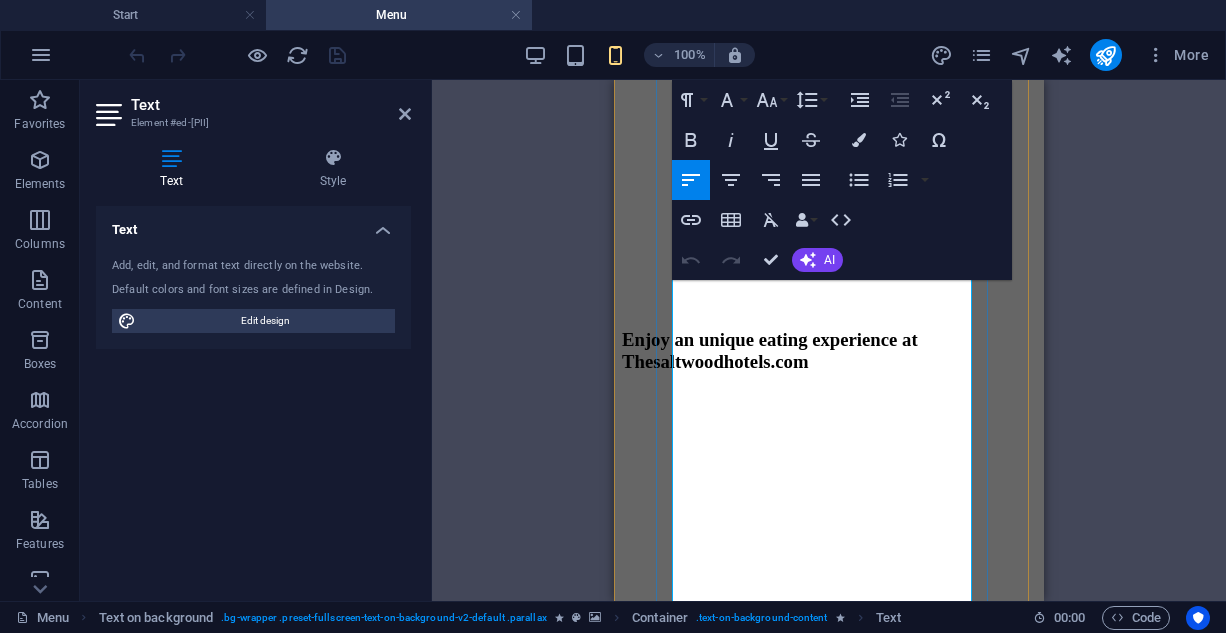 scroll, scrollTop: 1034, scrollLeft: 0, axis: vertical 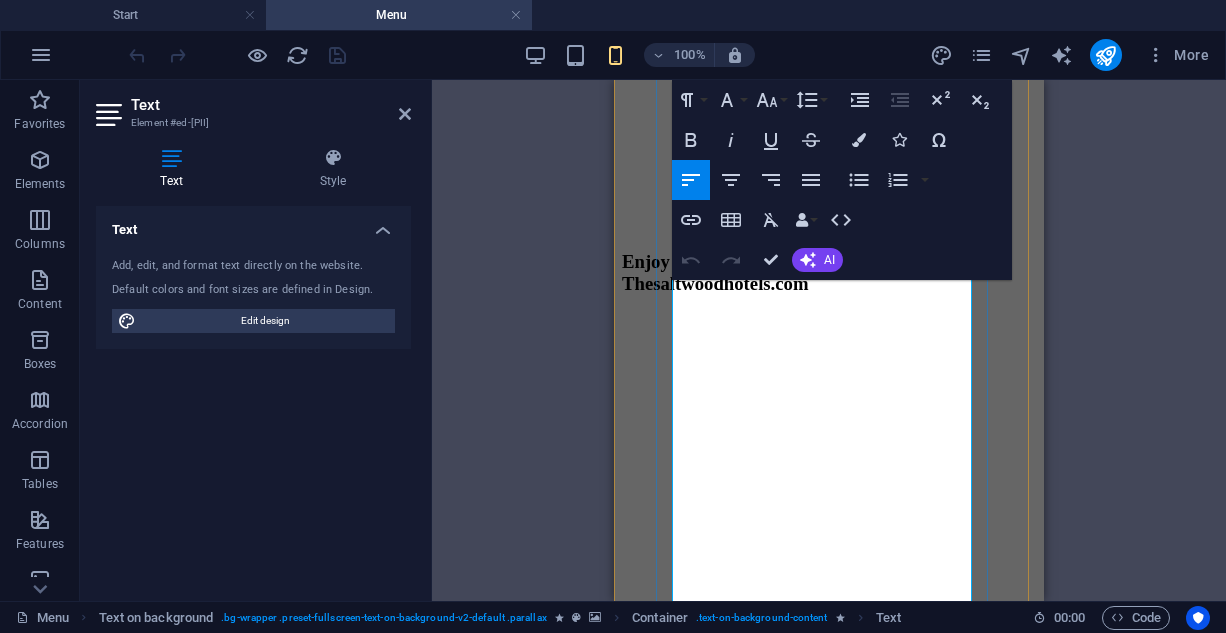 click on "Varieties of veg and shredded chicken ----------------------------------------------------------------- N6,500" at bounding box center [829, 2261] 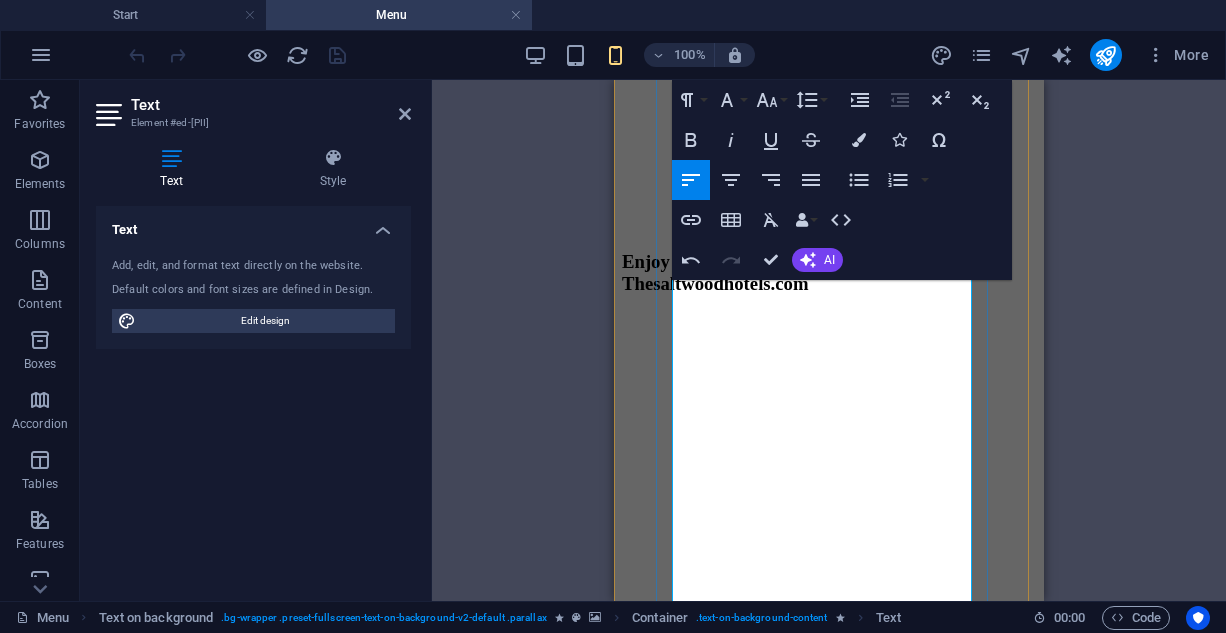 click on "Varieties of veg and shredded chicken ------------------------------------------------- [PRICE]" at bounding box center (829, 2250) 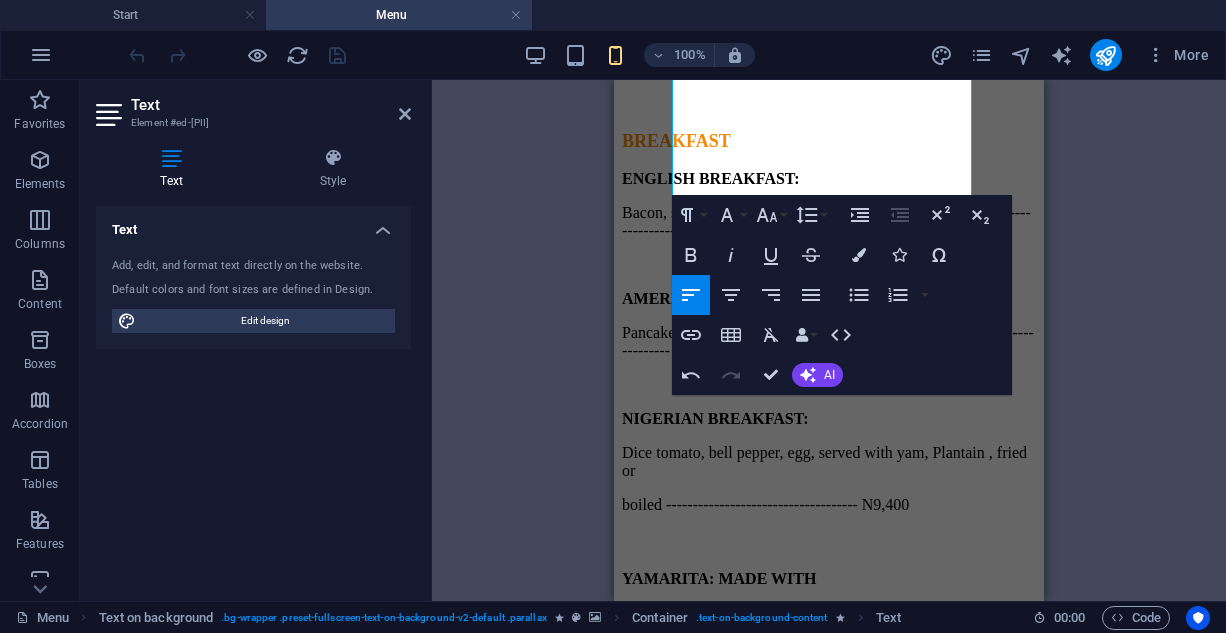 scroll, scrollTop: 2374, scrollLeft: 0, axis: vertical 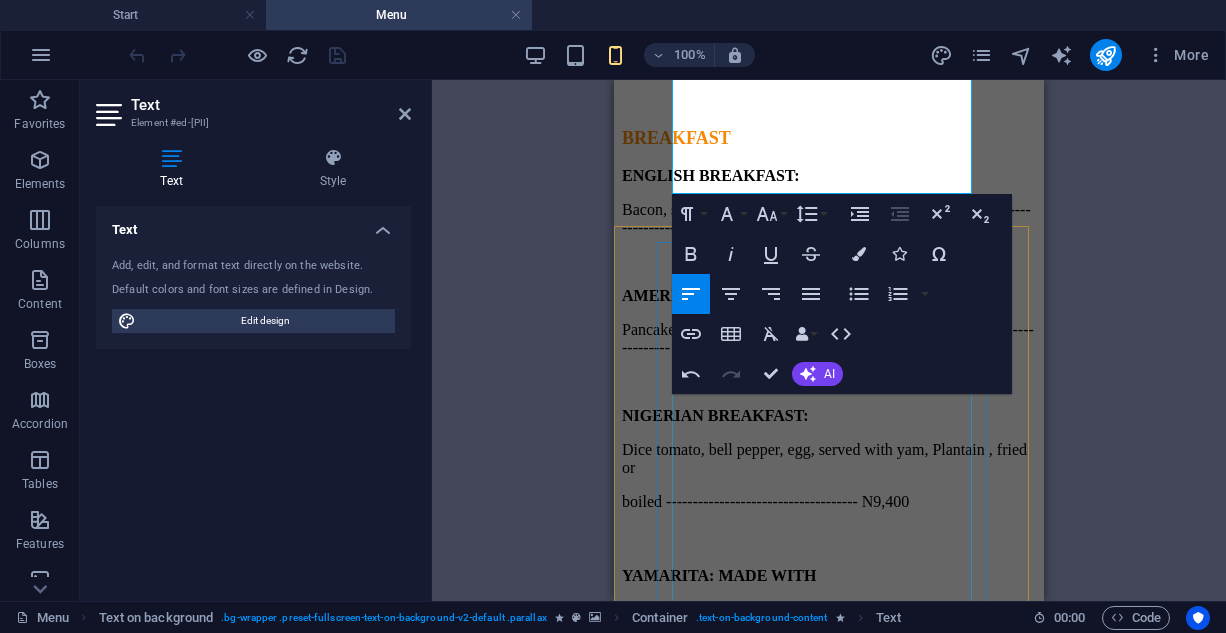 click on "CORDON CHICKEN Chees, carrot, marinated chicken breast or thing                                     [PRICE] Spicy chicken thigh                                                                              [PRICE] Spicy fish                                                                                         [PRICE] Jamaican Jerk chicken                                                                              [PRICE] SALAD Chicken Caesar                                                                                        [PRICE] Prawns and Avocado                                                                              [PRICE] PLATTERS MERRY PLATTER Chicken wings, snail, Gizzard, Spring Roll, samosa, Tempura COMBO PLATTER OCEAN COMBO THE GRAND PLATTER GOURMET BOX" at bounding box center [829, 4173] 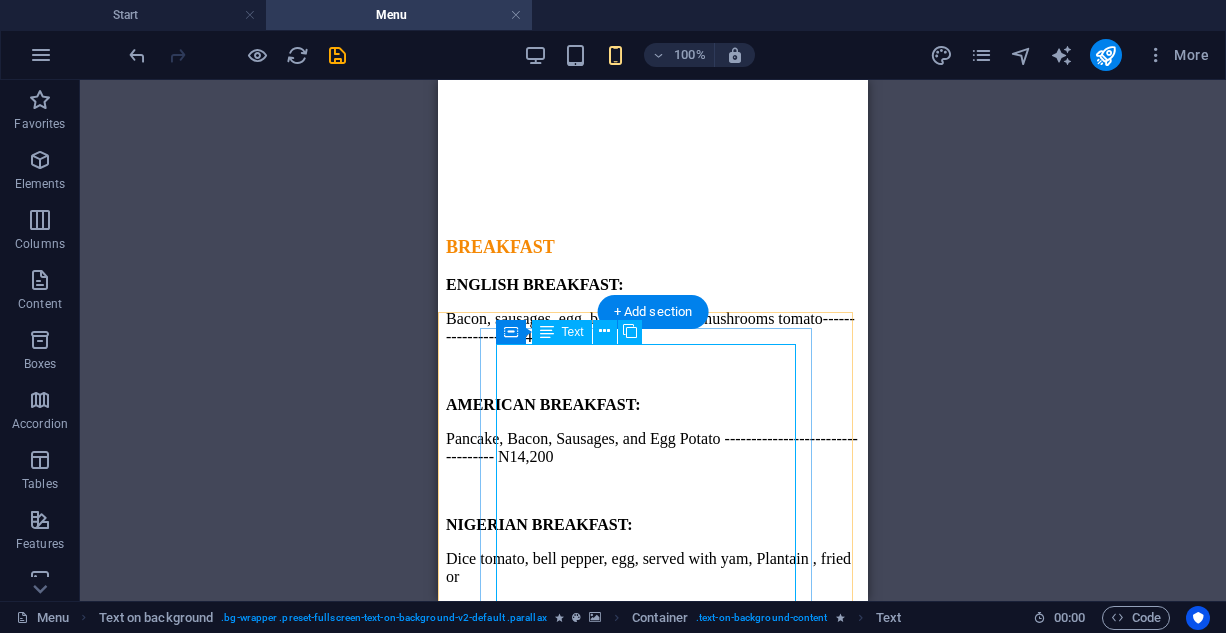 scroll, scrollTop: 2257, scrollLeft: 0, axis: vertical 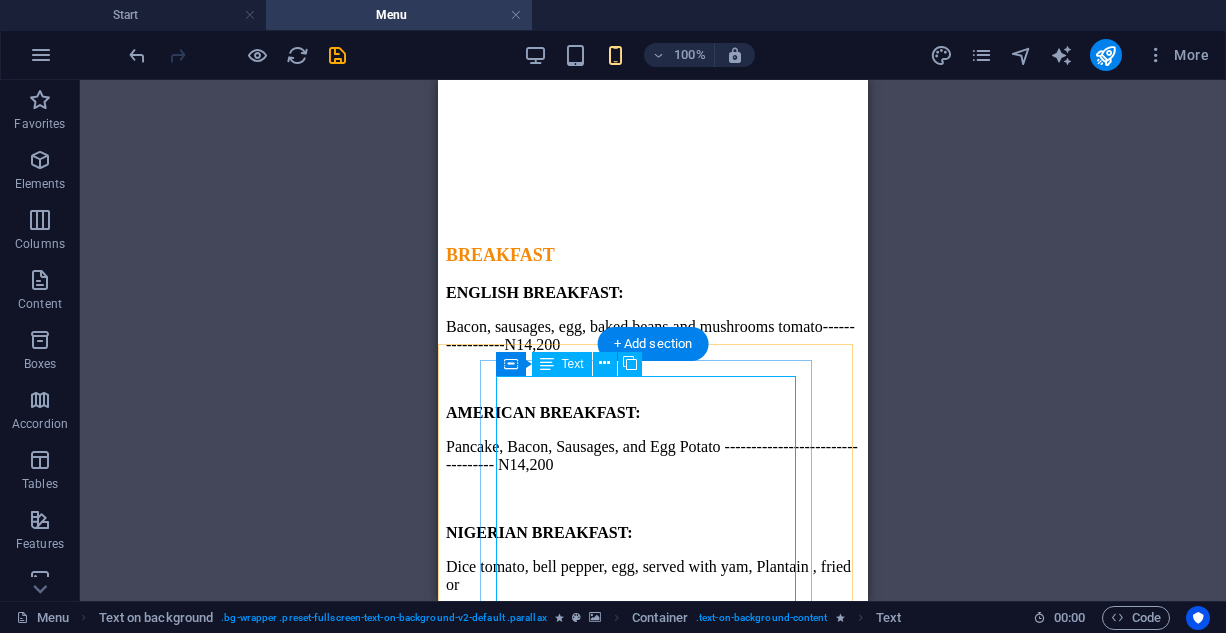 click on "CORDON CHICKEN Chees, carrot, marinated chicken breast or thing                                     [PRICE] Spicy chicken thigh                                                                              [PRICE] Spicy fish                                                                                         [PRICE] Jamaican Jerk chicken                                                                              [PRICE] SALAD Chicken Caesar                                                                                        [PRICE] Prawns and Avocado                                                                              [PRICE] PLATTERS MERRY PLATTER Chicken wings, snail, Gizzard, Spring Roll, samosa, Tempura COMBO PLATTER OCEAN COMBO THE GRAND PLATTER GOURMET BOX" at bounding box center (653, 4290) 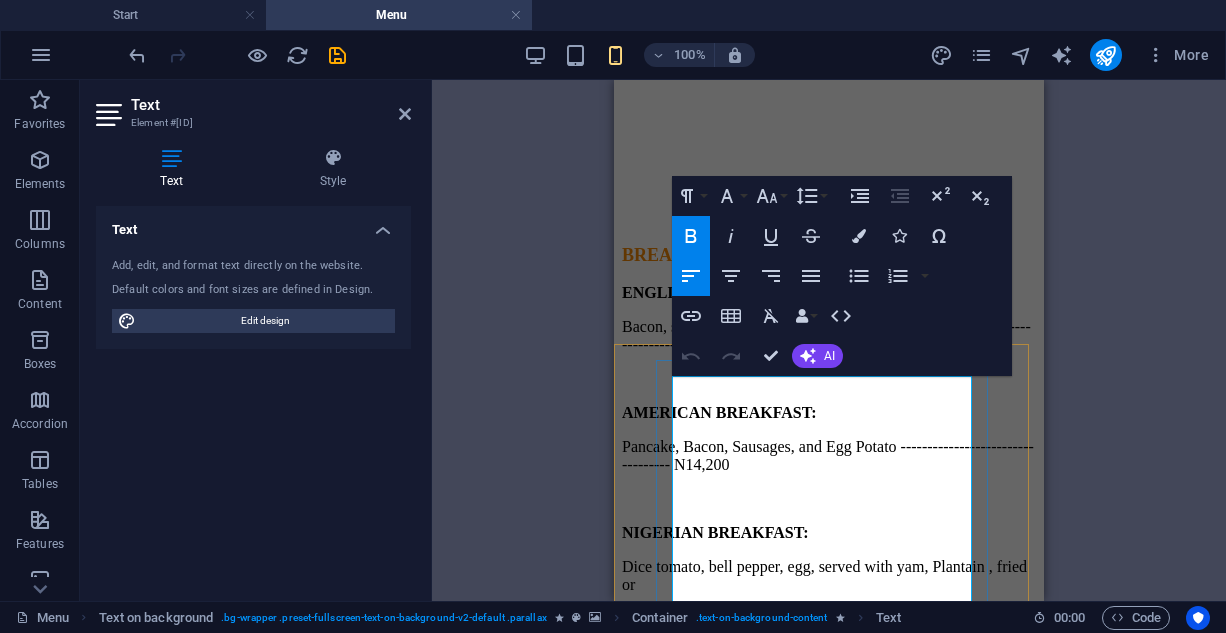 click on "Chees, carrot, marinated chicken breast or thing                                     10,000" at bounding box center (829, 3602) 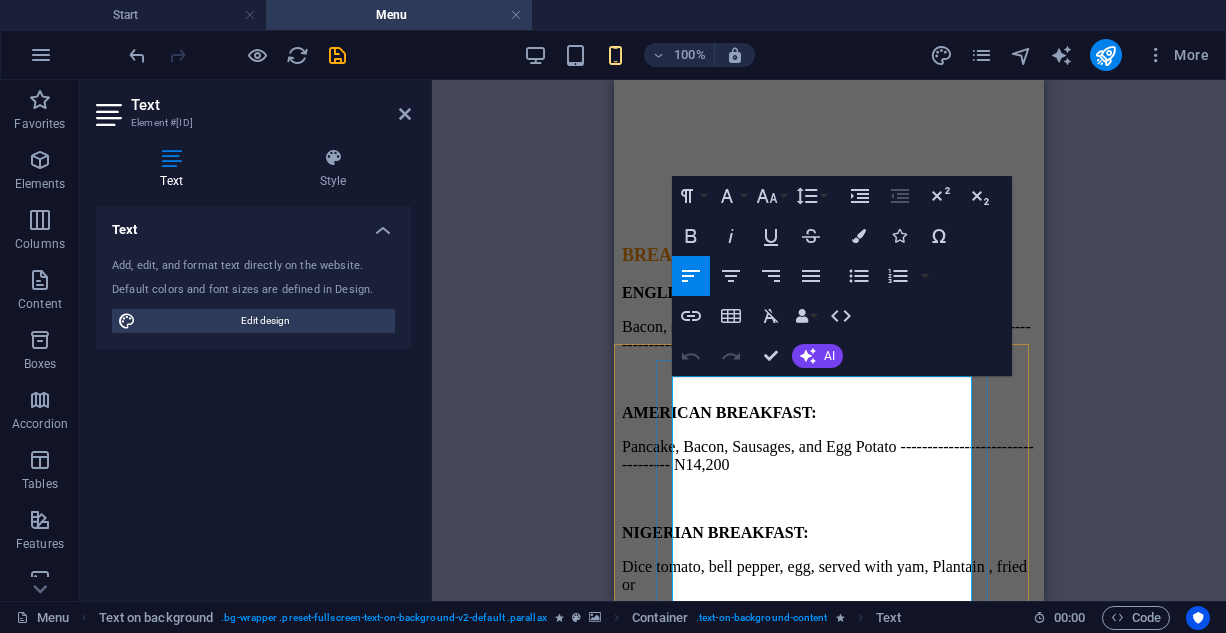 type 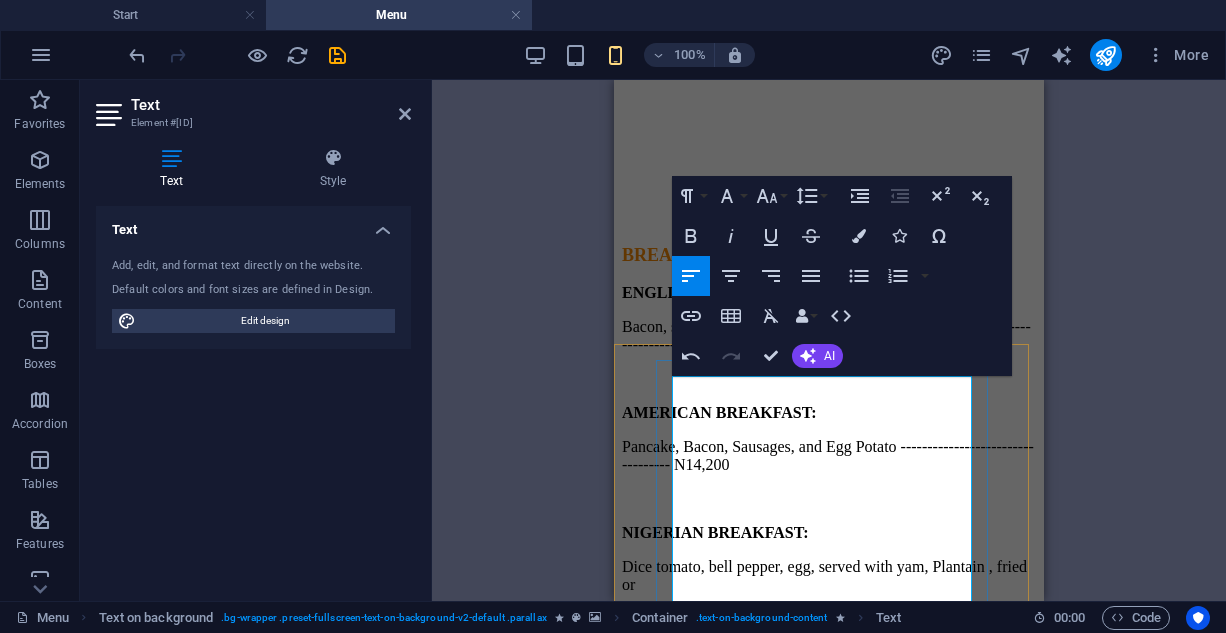 click on "Spicy chicken thigh                                                                    8,975" at bounding box center [829, 3666] 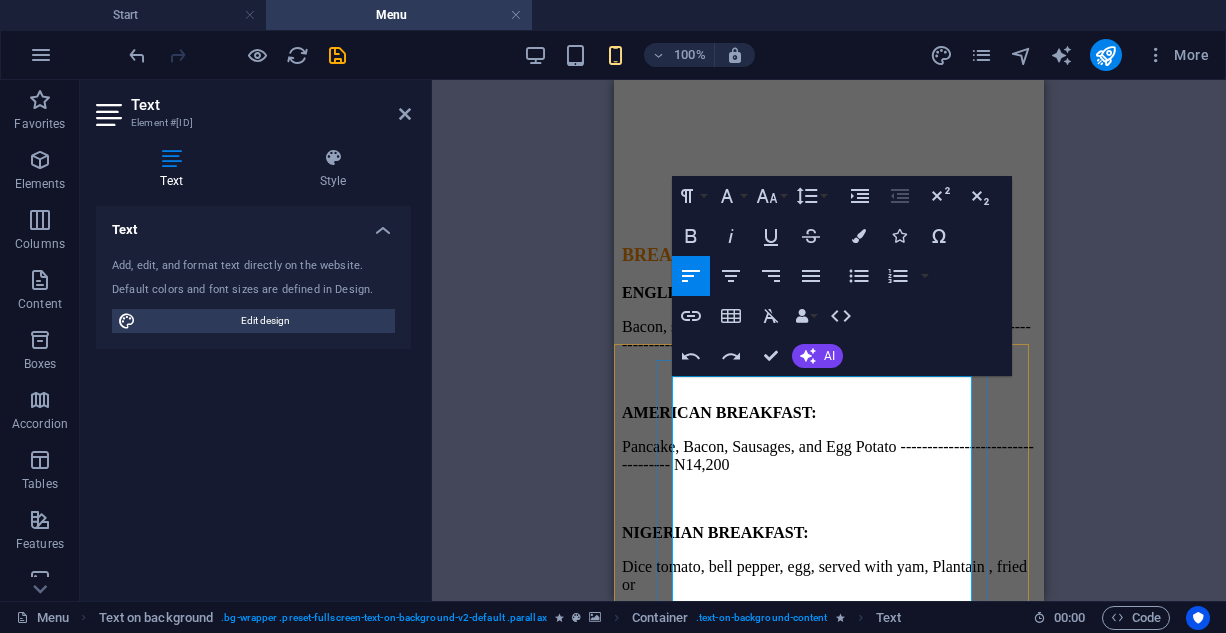 drag, startPoint x: 791, startPoint y: 504, endPoint x: 810, endPoint y: 476, distance: 33.83785 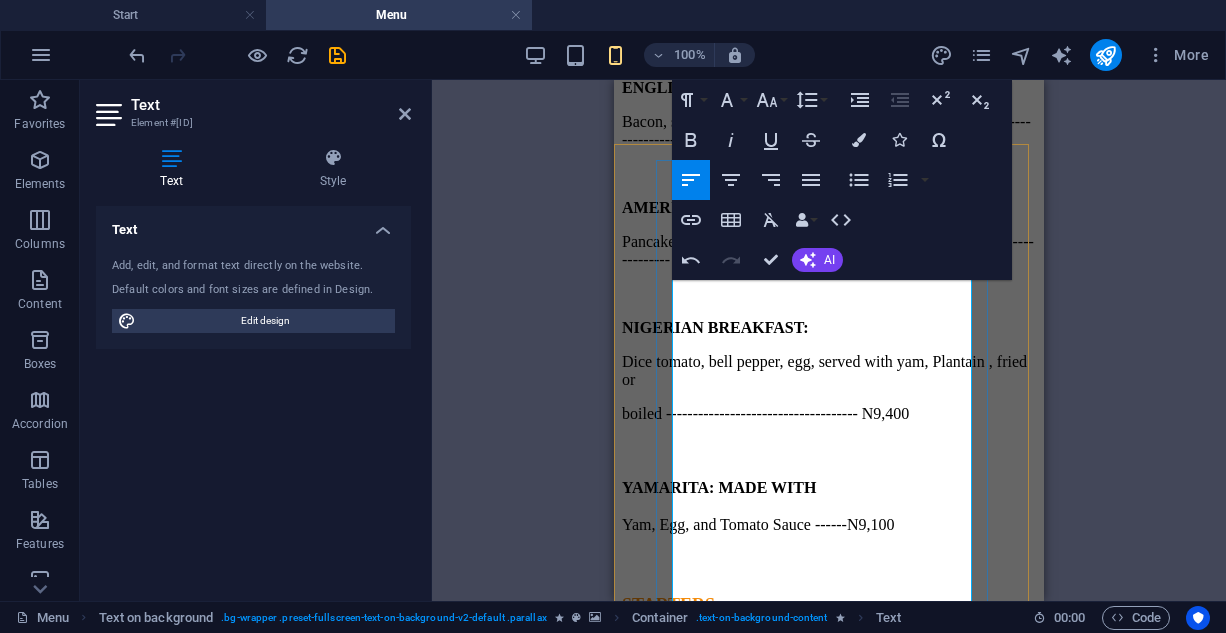 scroll, scrollTop: 2464, scrollLeft: 0, axis: vertical 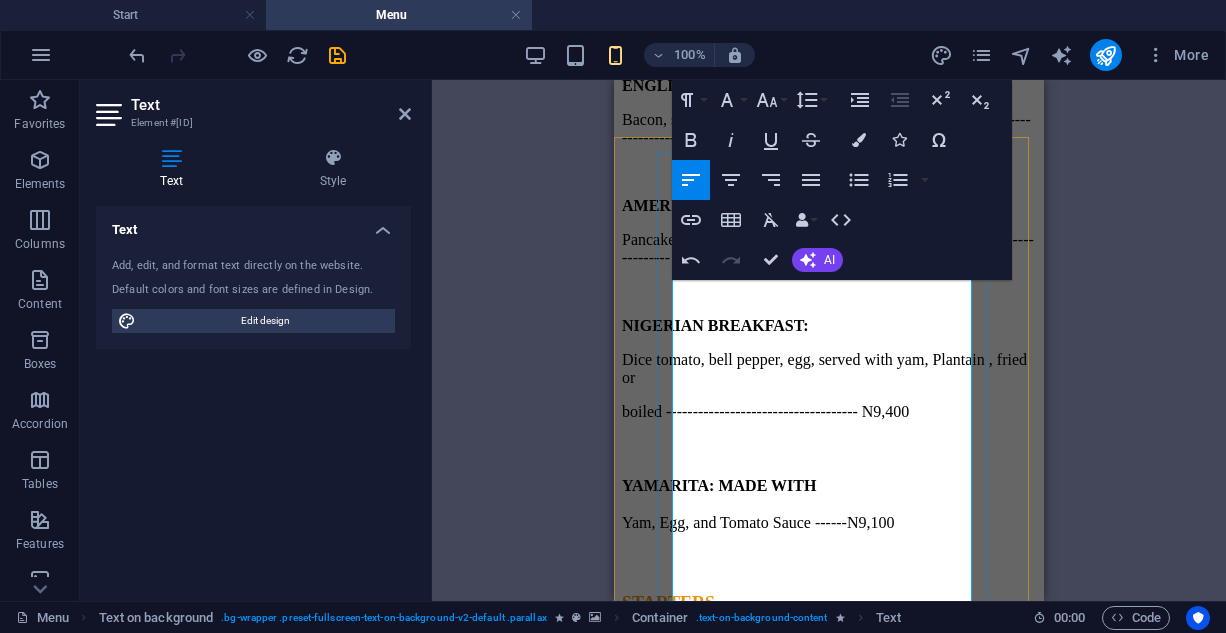 drag, startPoint x: 848, startPoint y: 463, endPoint x: 785, endPoint y: 445, distance: 65.52099 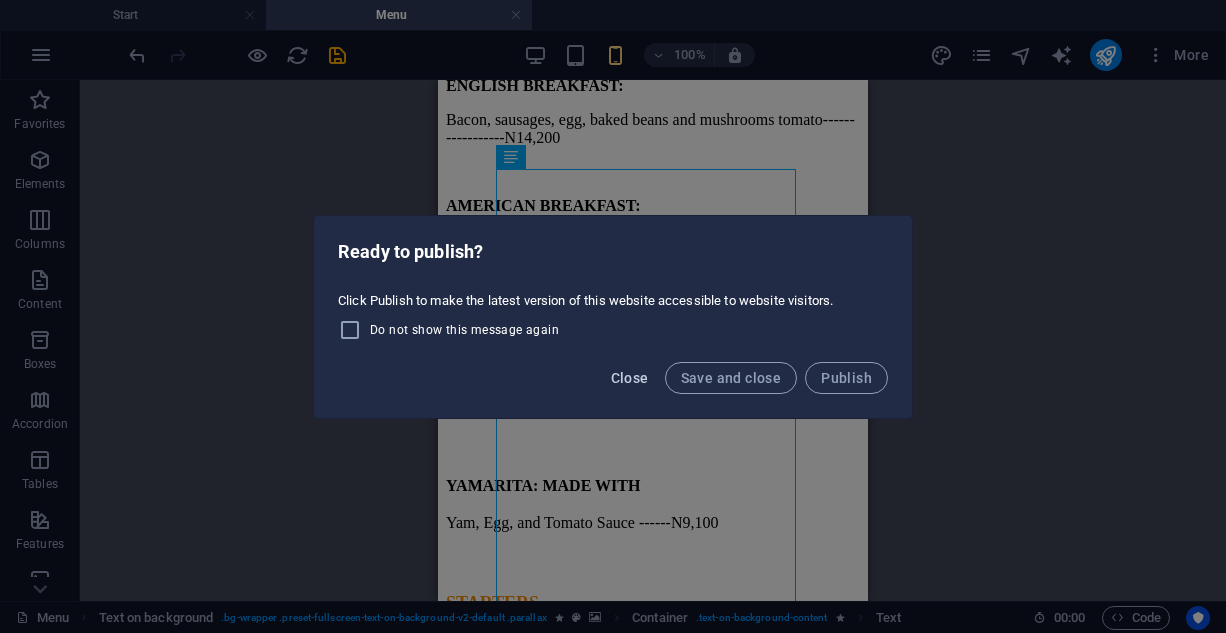 click on "Close" at bounding box center [630, 378] 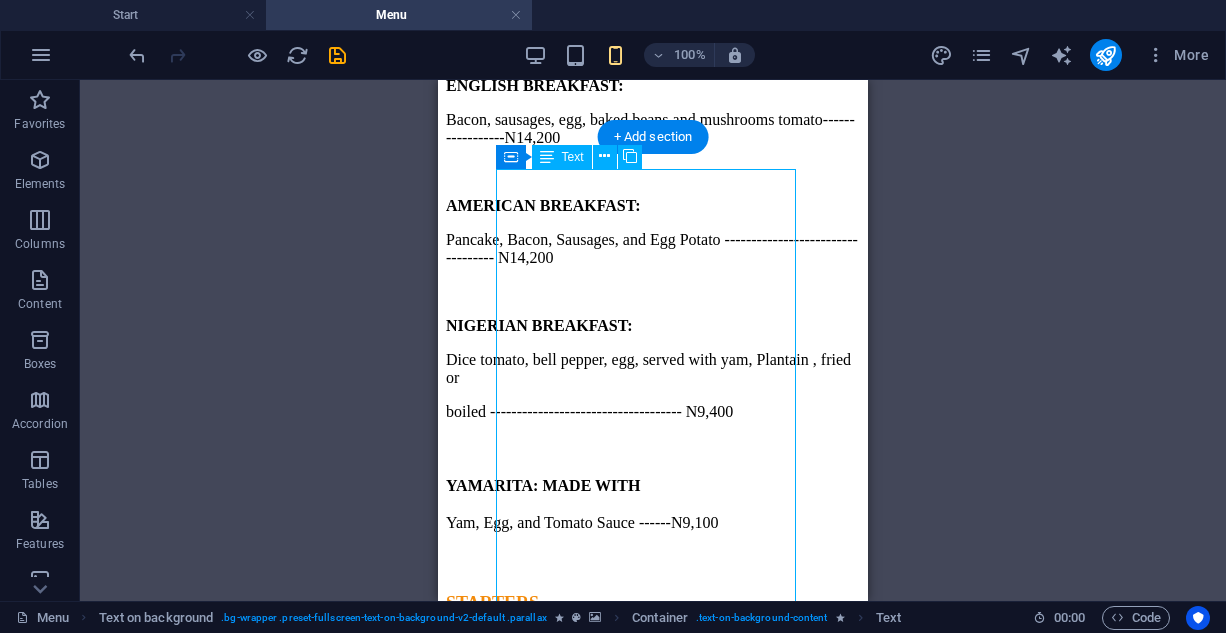 click on "CORDON CHICKEN Chees, carrot, marinated chicken breast or thing ----------------------------------- [PRICE] Spicy chicken thigh ----------------------[PRICE] Spicy fish ----------------------------------[PRICE] Jamaican Jerk chicken -----------------[PRICE] SALAD Chicken Caesar --------------------------- [PRICE] Prawns and Avocado ------------------- [PRICE] Steak salad                                                                                               [PRICE] Chef salad                                                                                                 [PRICE] Fatuous salad                                                                                            [PRICE] Cole slaw                                                                                                 [PRICE] PLATTERS MERRY PLATTER" at bounding box center (653, 4295) 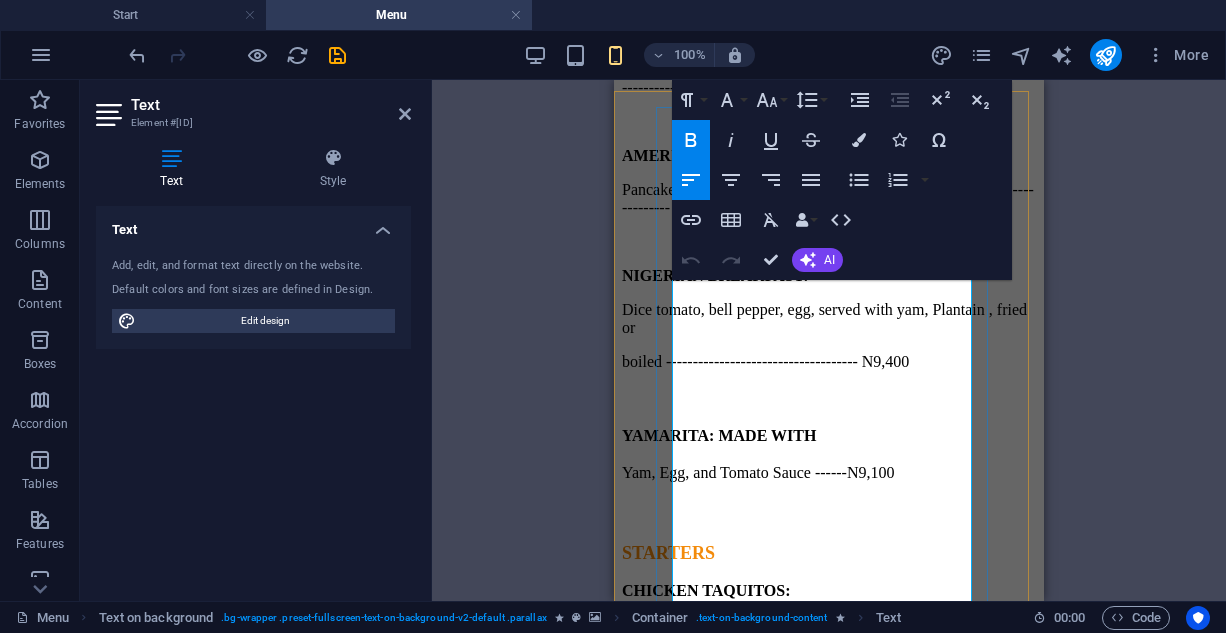 scroll, scrollTop: 2516, scrollLeft: 0, axis: vertical 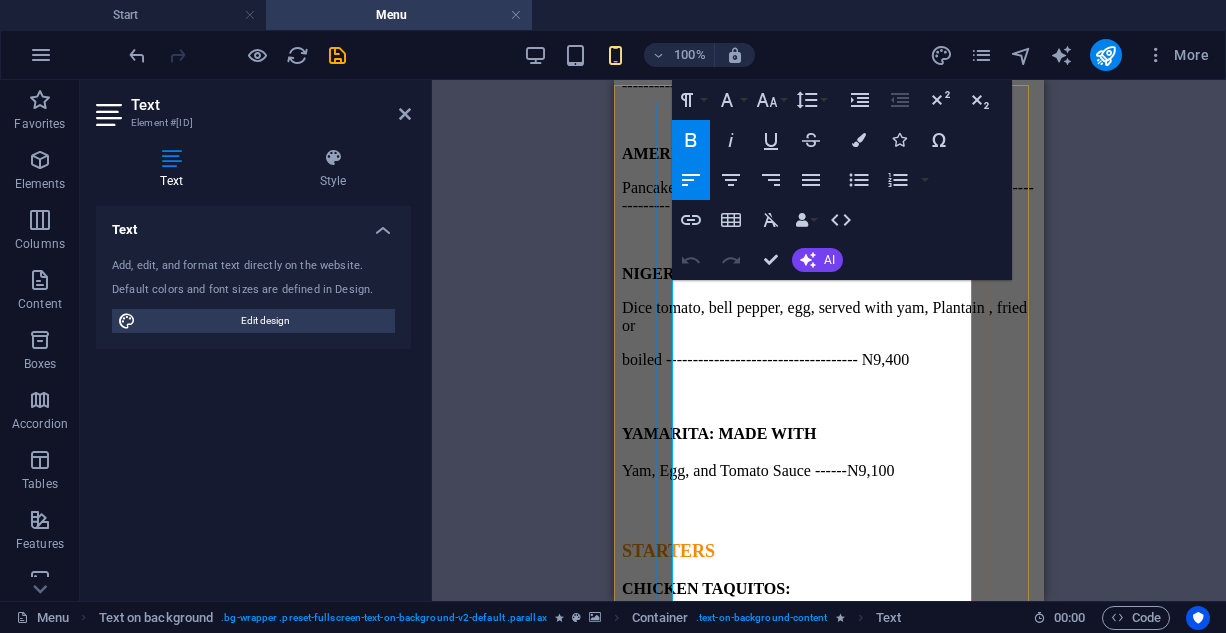 drag, startPoint x: 846, startPoint y: 510, endPoint x: 752, endPoint y: 493, distance: 95.524864 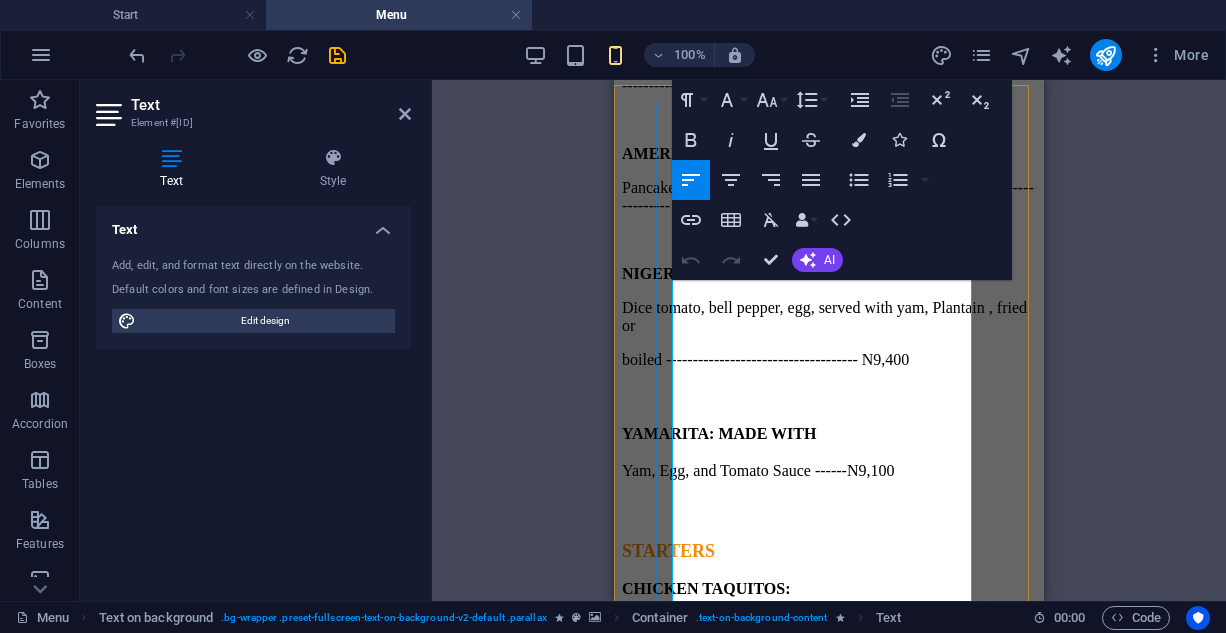 type 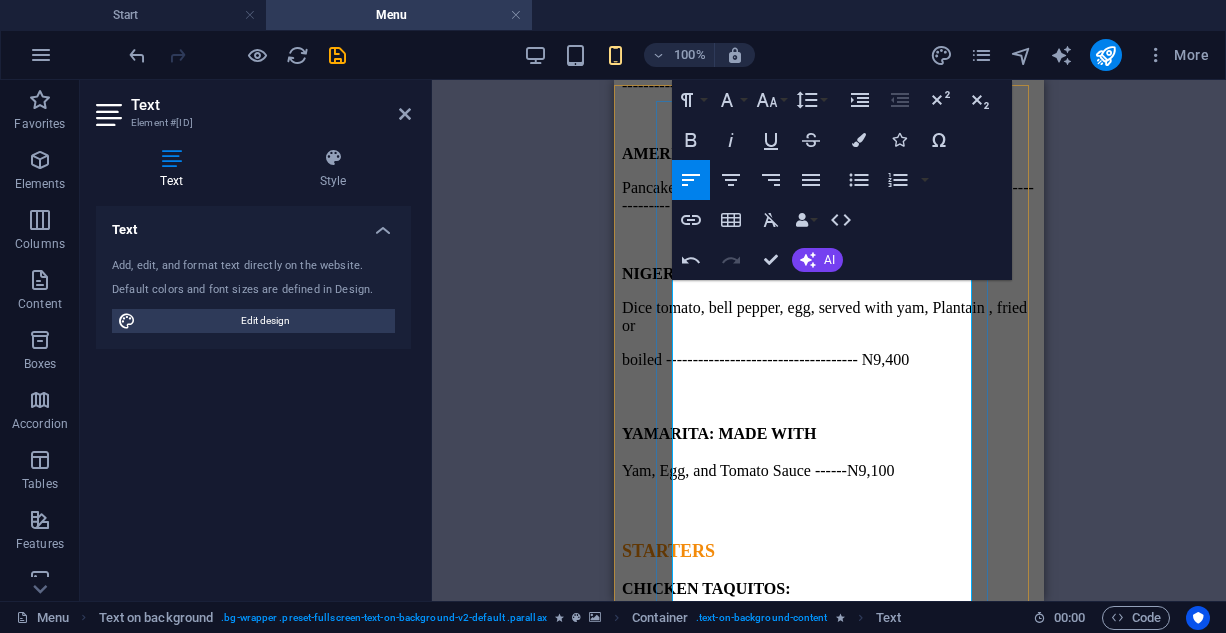 drag, startPoint x: 844, startPoint y: 535, endPoint x: 748, endPoint y: 507, distance: 100 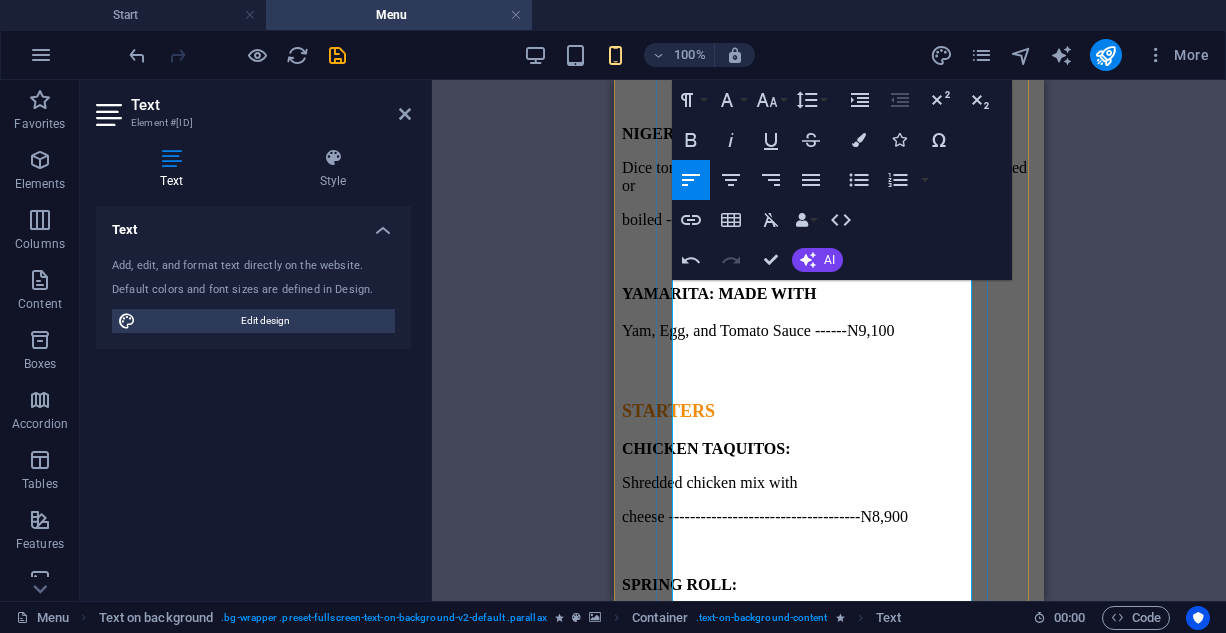 scroll, scrollTop: 2658, scrollLeft: 0, axis: vertical 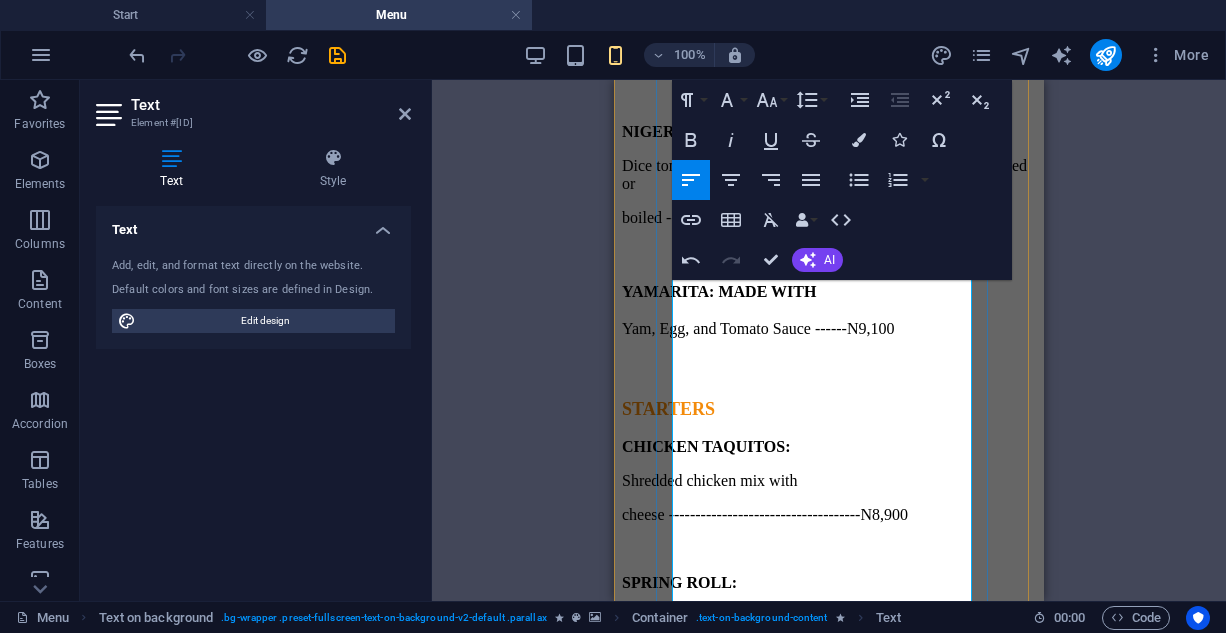 click on "Fatuous salad                                                                                            9,900" at bounding box center (829, 3920) 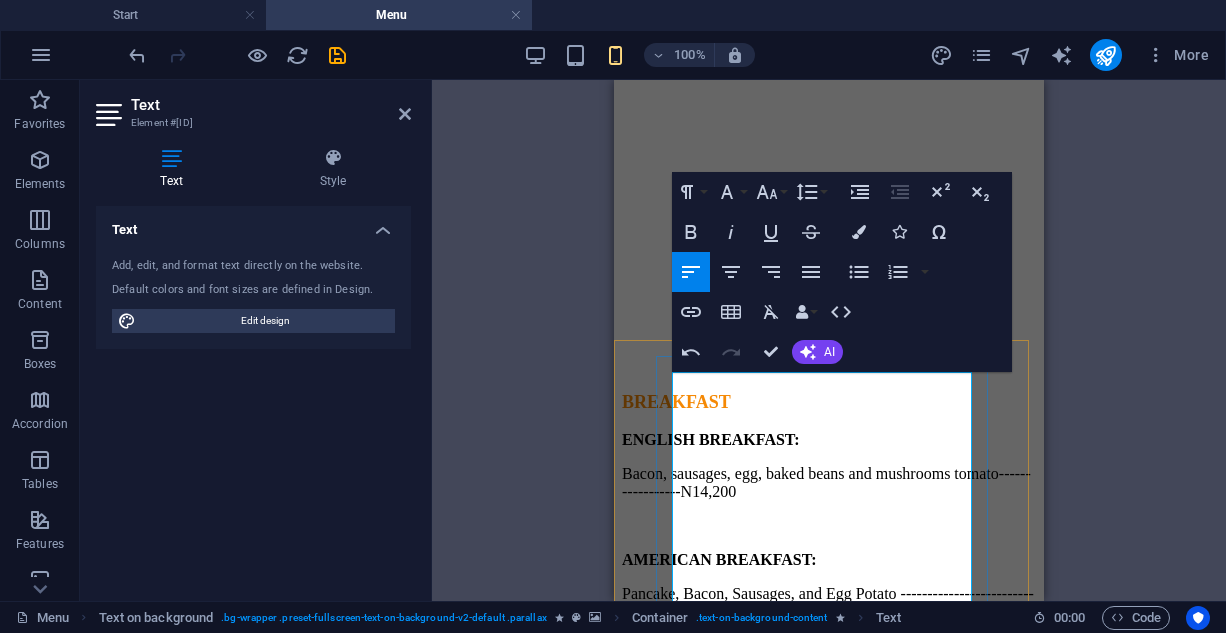 scroll, scrollTop: 2082, scrollLeft: 0, axis: vertical 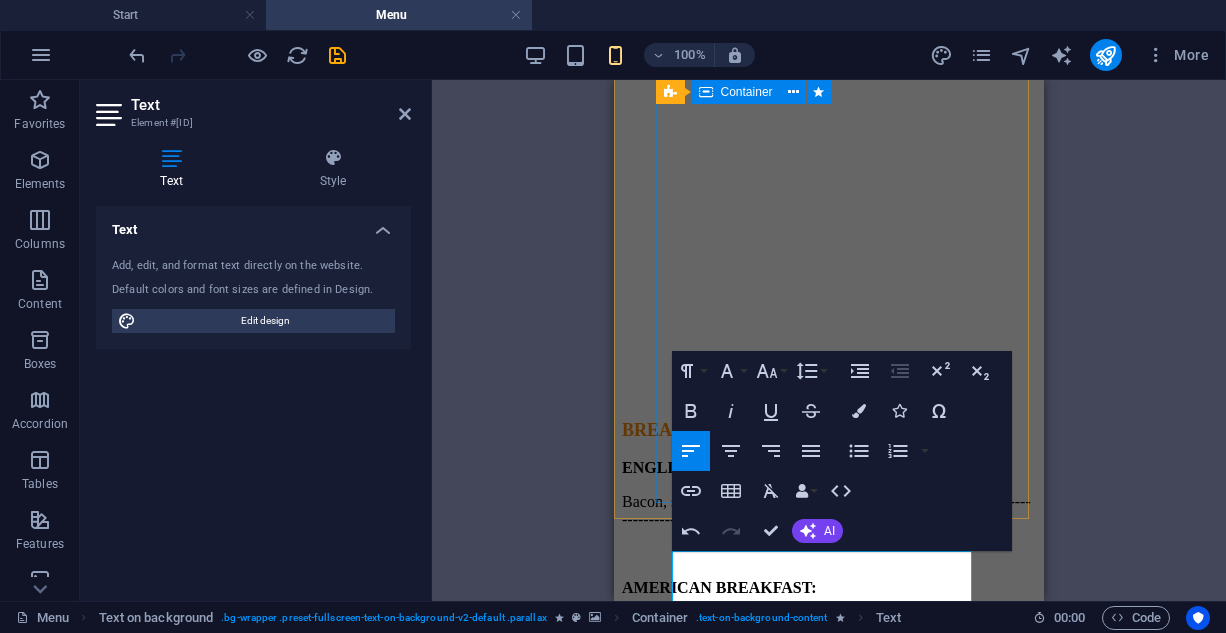 click on "BREAKFAST ENGLISH BREAKFAST: Bacon, sausages, egg, baked beans and mushrooms tomato-----------------[PRICE]   AMERICAN BREAKFAST: Pancake, Bacon, Sausages, and Egg Potato ---------------------------------- [PRICE] NIGERIAN BREAKFAST: Dice tomato, bell pepper, egg, served with yam, Plantain , fried or  boiled ------------------------------------ [PRICE] YAMARITA: MADE WITH Yam, Egg, and Tomato Sauce ------[PRICE] STARTERS CHICKEN TAQUITOS: Shredded chicken mix with  cheese ------------------------------------[PRICE] SPRING ROLL: Varieties of veg and shredded  chicken ----------------------------------- [PRICE] SAMOSA: Blended beef mix veg --------------- [PRICE] MEAT BALLS: Bladed beef mix with Egg, floor, bread crumbs and basil leaf --------------- [PRICE] CHICKEN TACOS: Shredded chicken, fresh tomato, onions, lettuce and thousand island  sauce ------------------------------------- [PRICE] CHICKEN SUYA: Marinated chicken breast  with yaji ---------------------------------- [PRICE] CHICKEN CHOWDER CHICKEN CORN SOUP" at bounding box center (829, 1609) 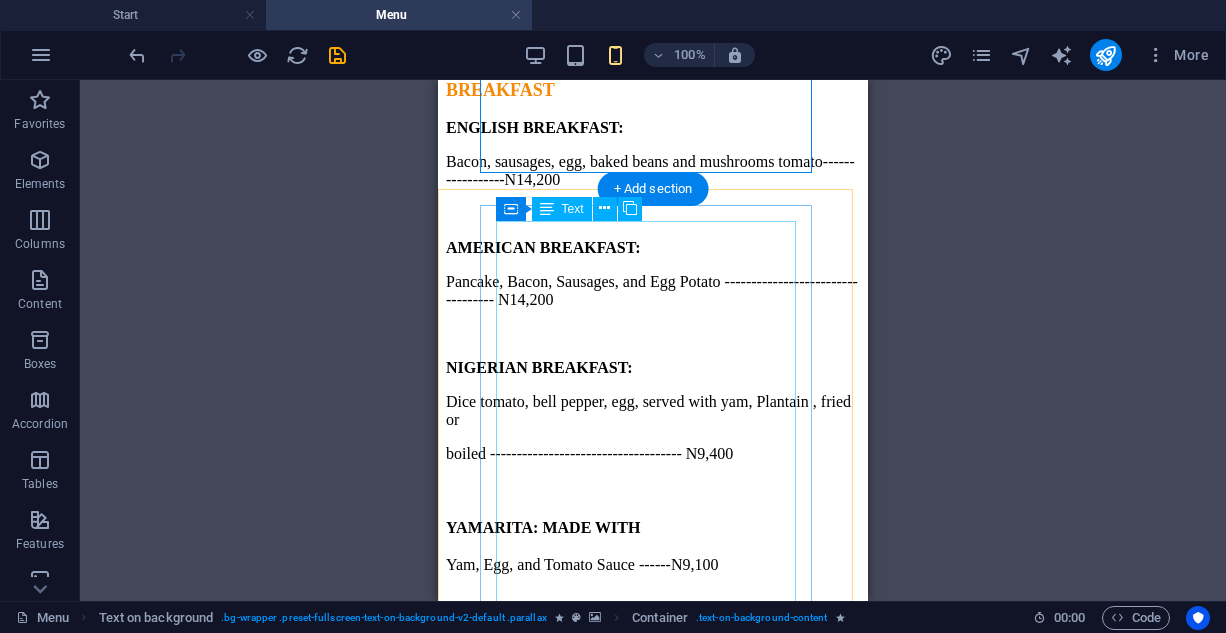 scroll, scrollTop: 2424, scrollLeft: 0, axis: vertical 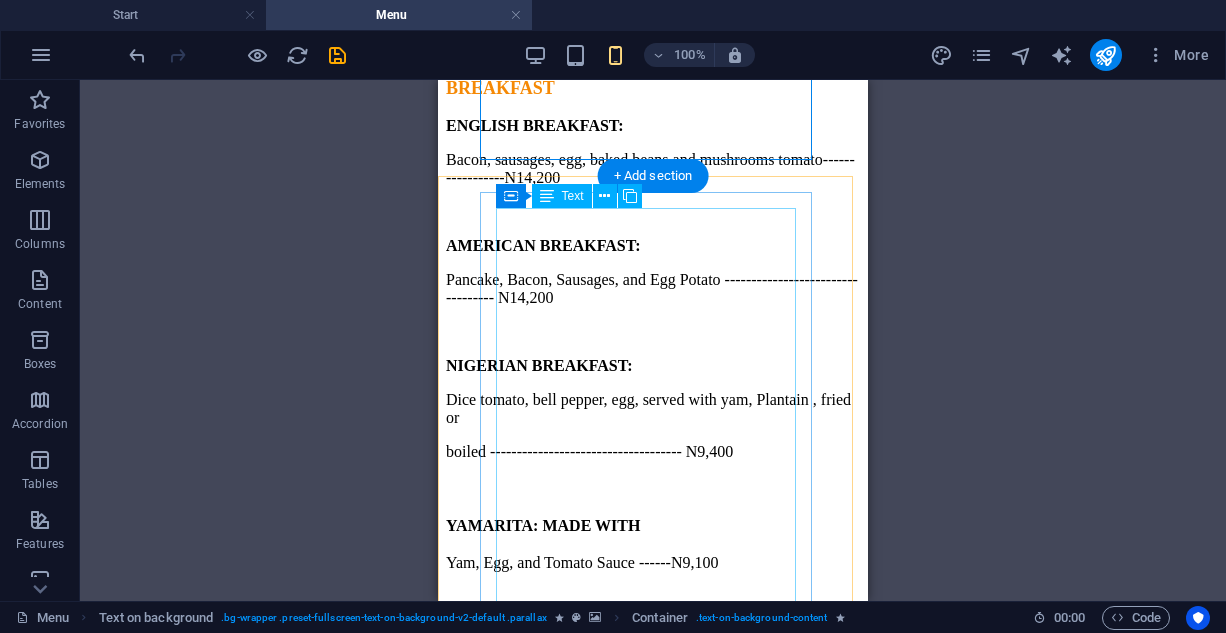 click on "CORDON CHICKEN Chees, carrot, marinated chicken breast or thing ----------------------------------- 10,000 Spicy chicken thigh ----------------------8,975 Spicy fish ----------------------------------10,000 Jamaican Jerk chicken -----------------10,000 SALAD Chicken Caesar --------------------------- 9,750 Prawns and Avocado ------------------- 9,000 Steak salad ------------------------------- 10,000 Chef salad -------------------------------- 10,000 Fatuous salad ----------------------------- 9,900 Cole sla w ------------------------------------ 1,575 PLATTERS MERRY PLATTER Chicken wings, snail, Gizzard, Spring Roll, samosa, Tempura prawns.                                                                                                     59,950 COMBO PLATTER Chicken wings, Snail, Gizidodo, Asun, spring Roll Samosa, OCEAN COMBO Grilled Prawns, Barracuda Fillet, Snail, Crab, Crispy Calamari.               75,000 THE GRAND PLATTER GOURMET BOX" at bounding box center [653, 4335] 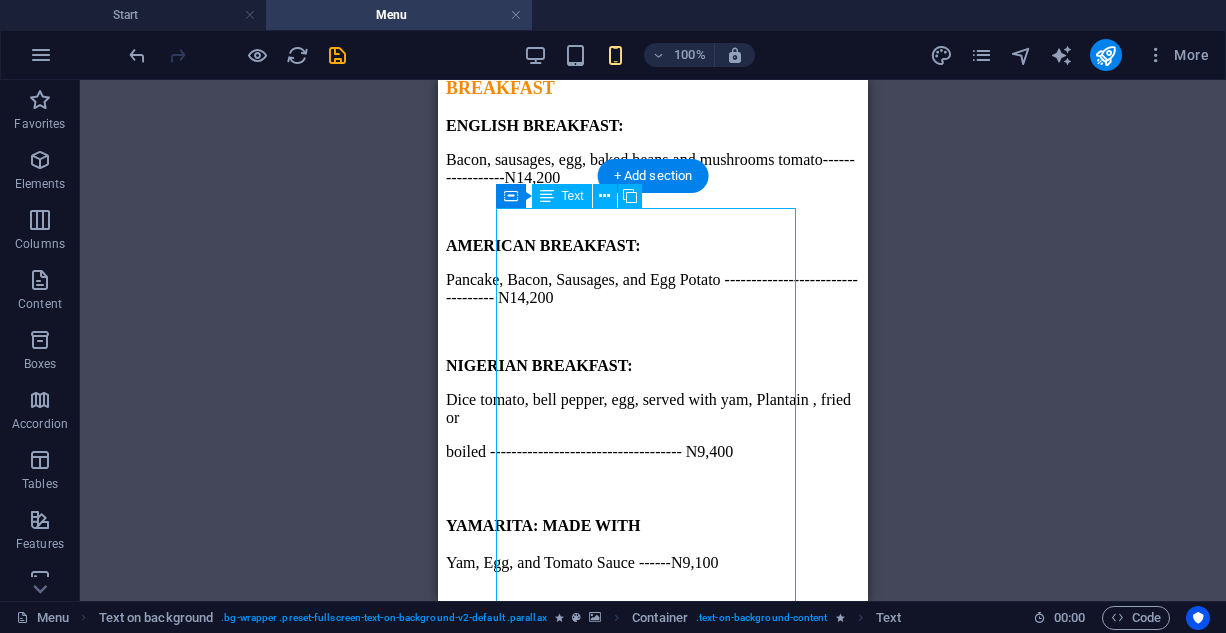 click on "CORDON CHICKEN Chees, carrot, marinated chicken breast or thing ----------------------------------- 10,000 Spicy chicken thigh ----------------------8,975 Spicy fish ----------------------------------10,000 Jamaican Jerk chicken -----------------10,000 SALAD Chicken Caesar --------------------------- 9,750 Prawns and Avocado ------------------- 9,000 Steak salad ------------------------------- 10,000 Chef salad -------------------------------- 10,000 Fatuous salad ----------------------------- 9,900 Cole sla w ------------------------------------ 1,575 PLATTERS MERRY PLATTER Chicken wings, snail, Gizzard, Spring Roll, samosa, Tempura prawns.                                                                                                     59,950 COMBO PLATTER Chicken wings, Snail, Gizidodo, Asun, spring Roll Samosa, OCEAN COMBO Grilled Prawns, Barracuda Fillet, Snail, Crab, Crispy Calamari.               75,000 THE GRAND PLATTER GOURMET BOX" at bounding box center (653, 4335) 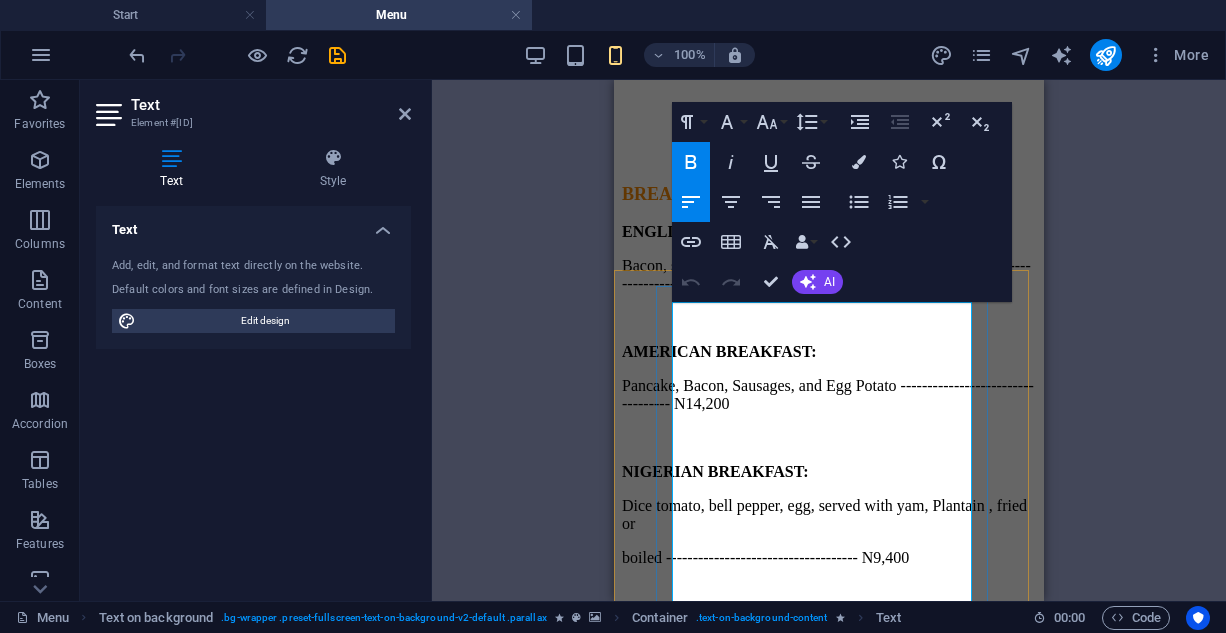 scroll, scrollTop: 2312, scrollLeft: 0, axis: vertical 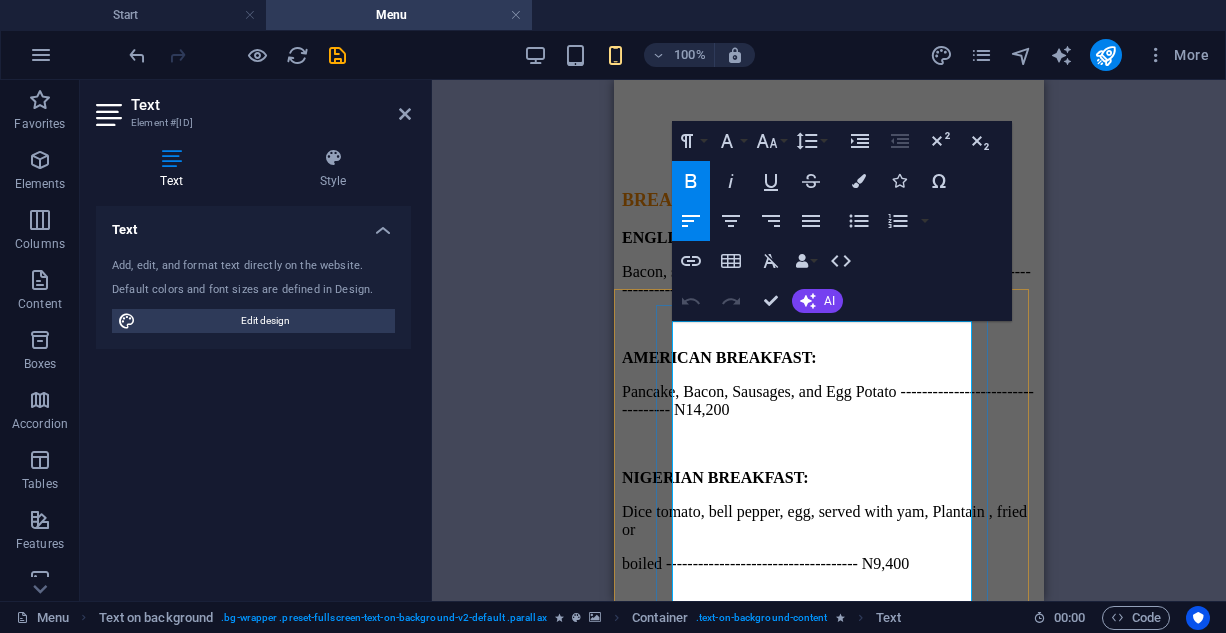 click on "Chees, carrot, marinated chicken breast or thing ----------------------------------- 10,000" at bounding box center [829, 3602] 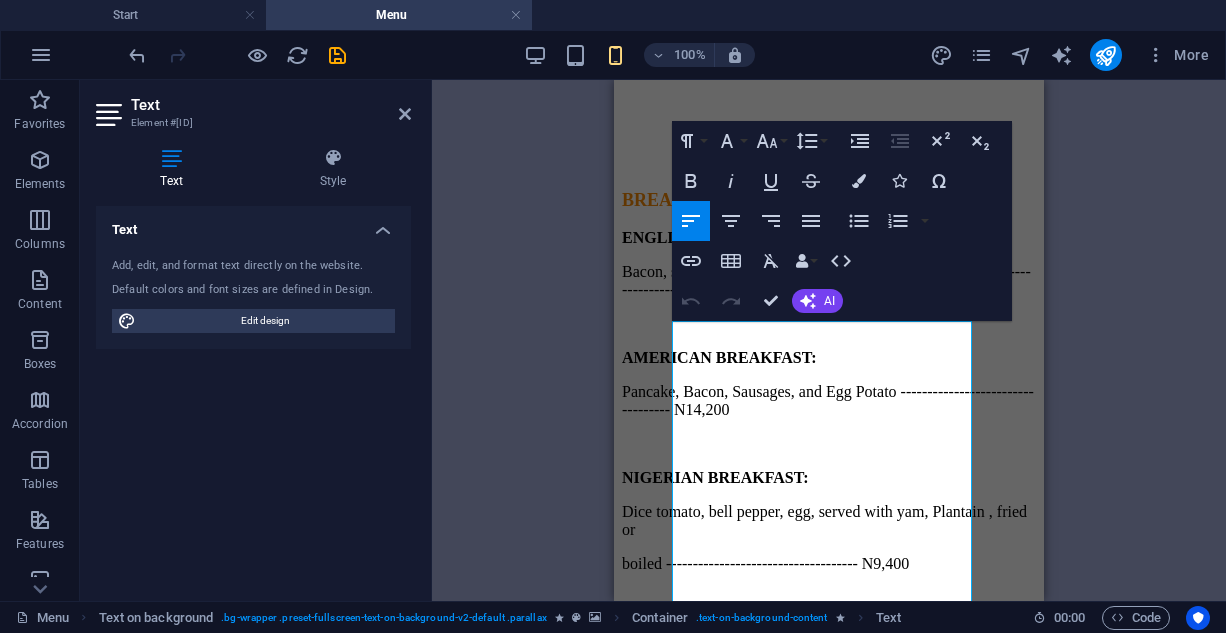 type 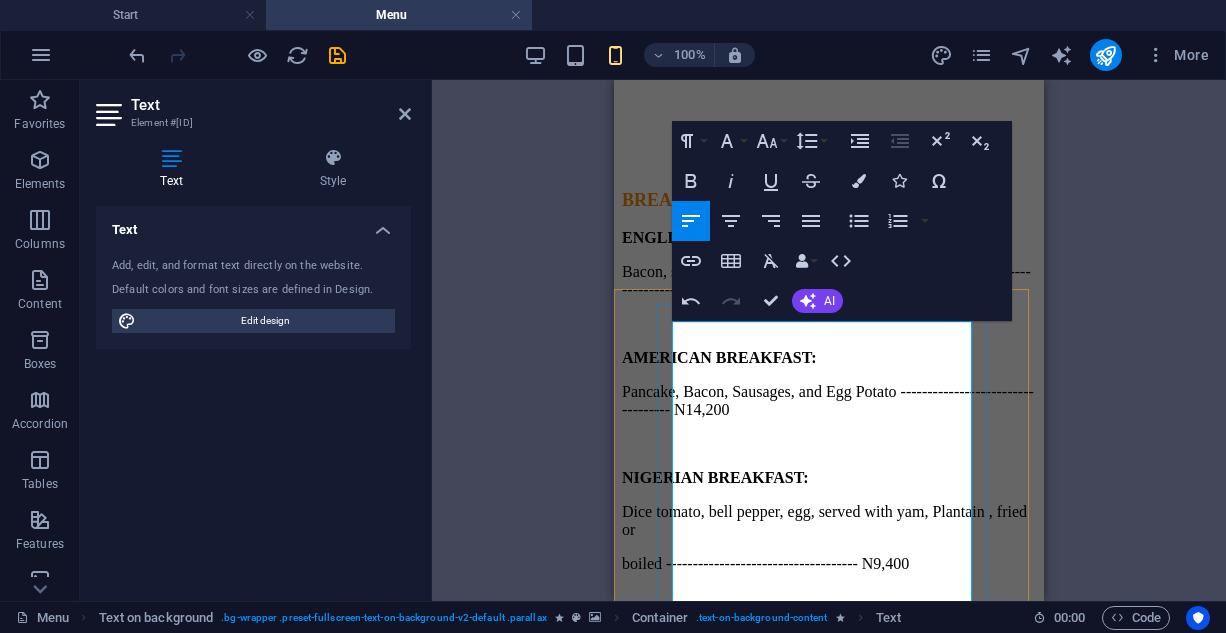 click on "Spicy chicken thigh ----------------------8,975" at bounding box center (829, 3694) 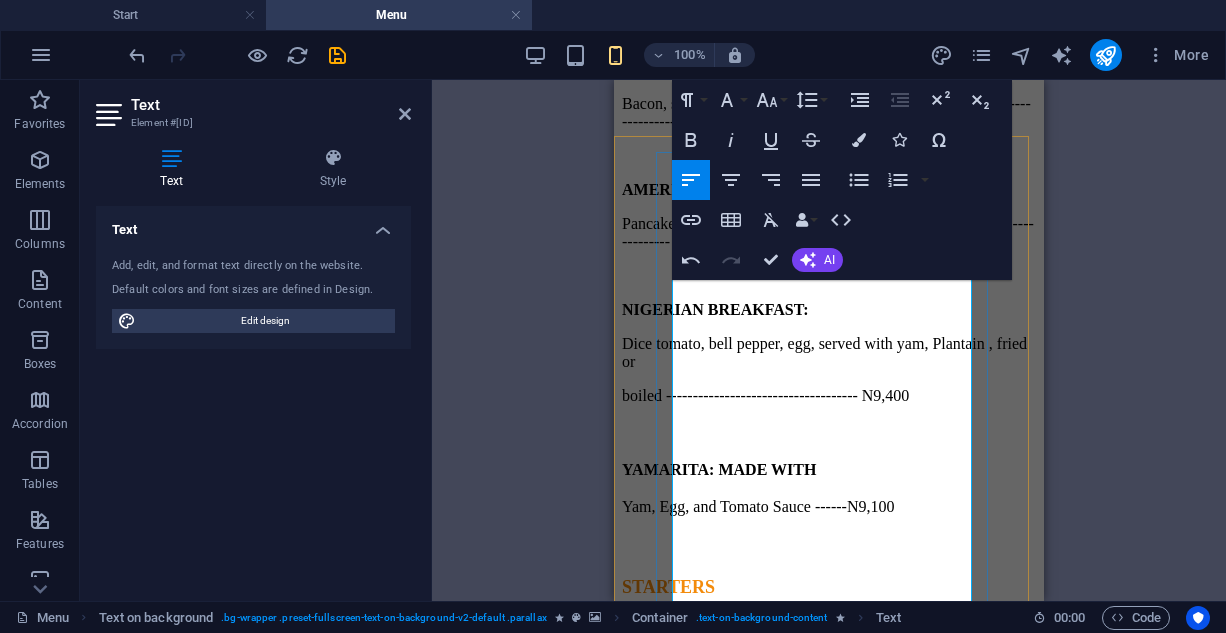 scroll, scrollTop: 2484, scrollLeft: 0, axis: vertical 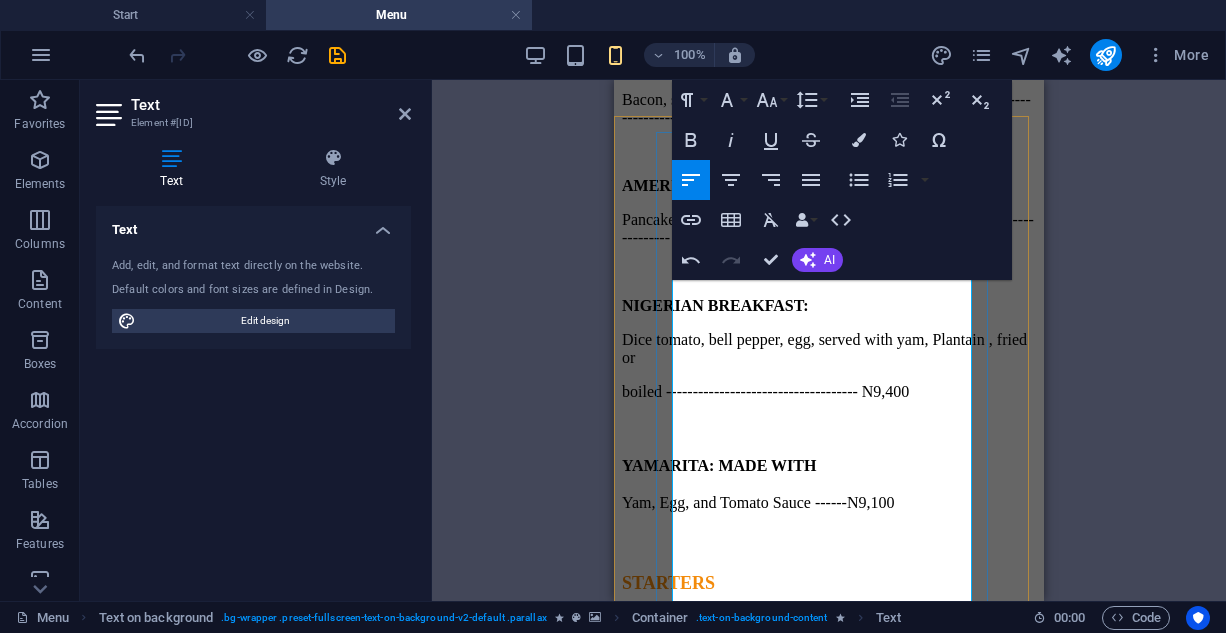 click on "Chicken Caesar --------------------------- 9,750" at bounding box center (829, 3802) 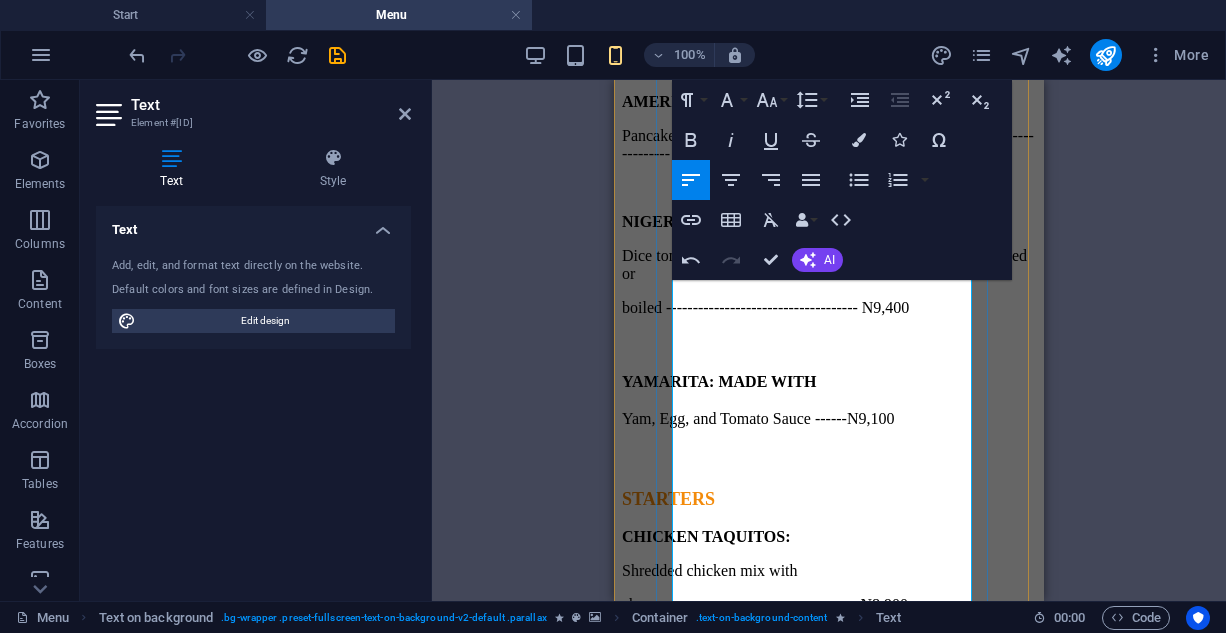 scroll, scrollTop: 2568, scrollLeft: 0, axis: vertical 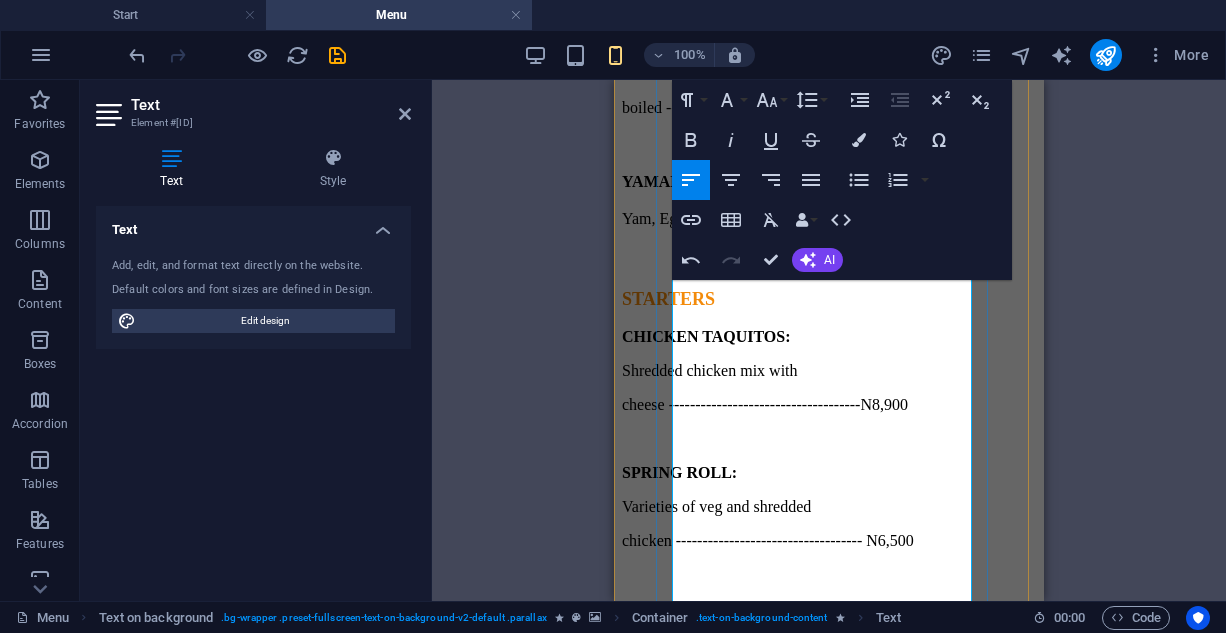 click on "Cole sla w ------------------------------------ 1,575" at bounding box center [829, 3918] 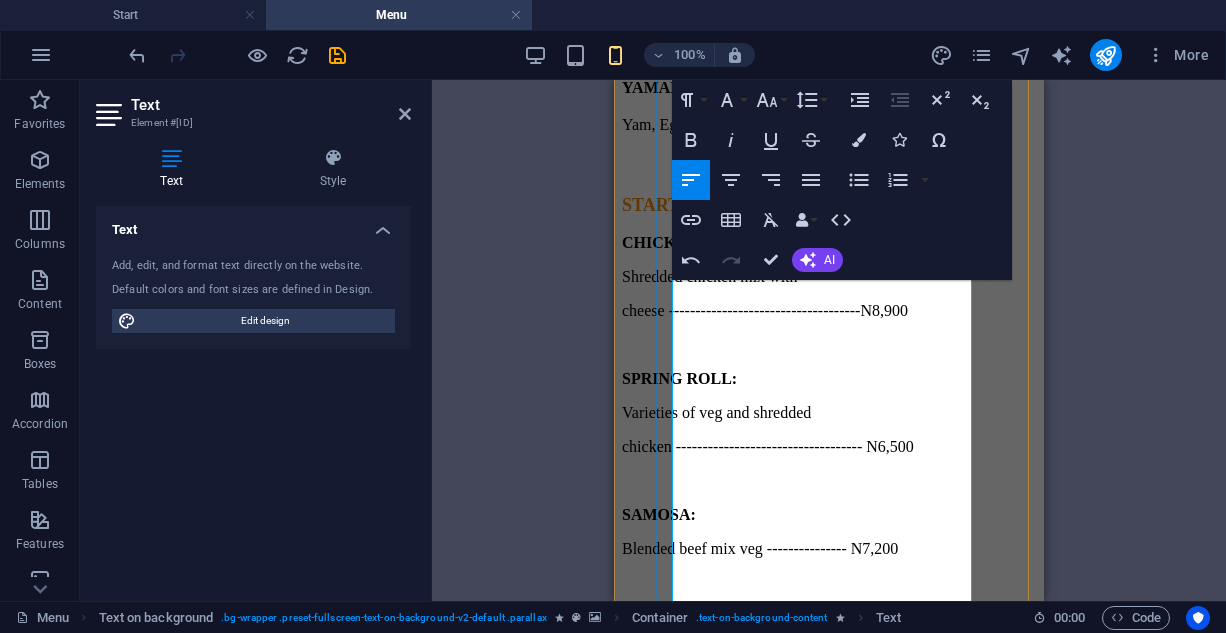 scroll, scrollTop: 2864, scrollLeft: 0, axis: vertical 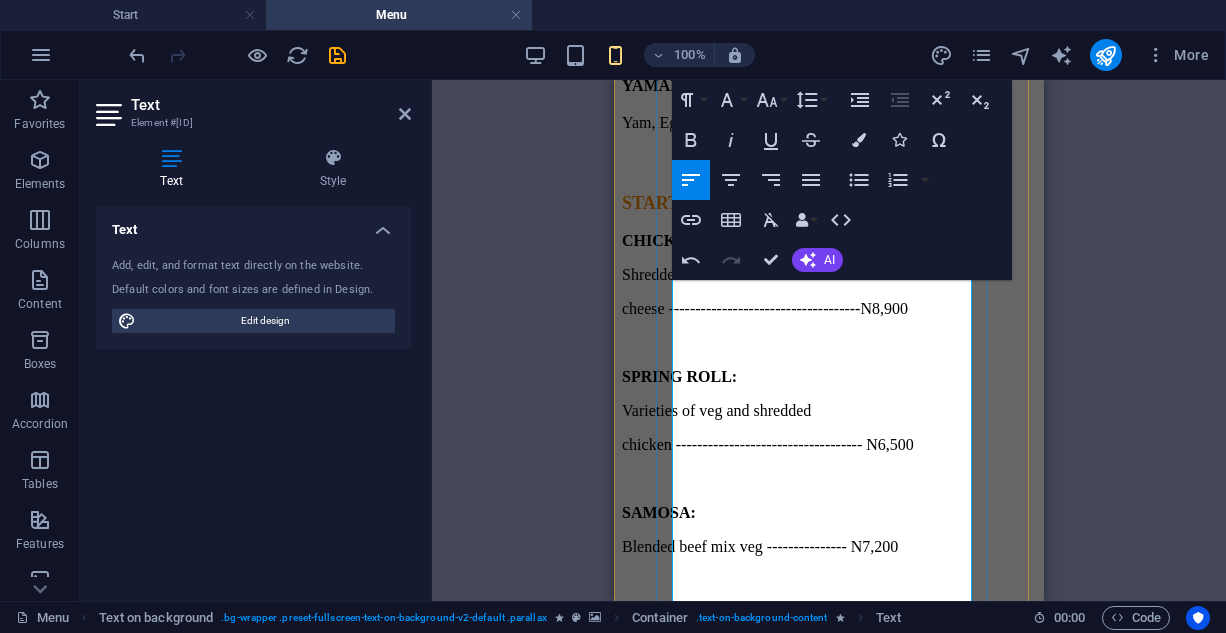 drag, startPoint x: 845, startPoint y: 530, endPoint x: 767, endPoint y: 515, distance: 79.429214 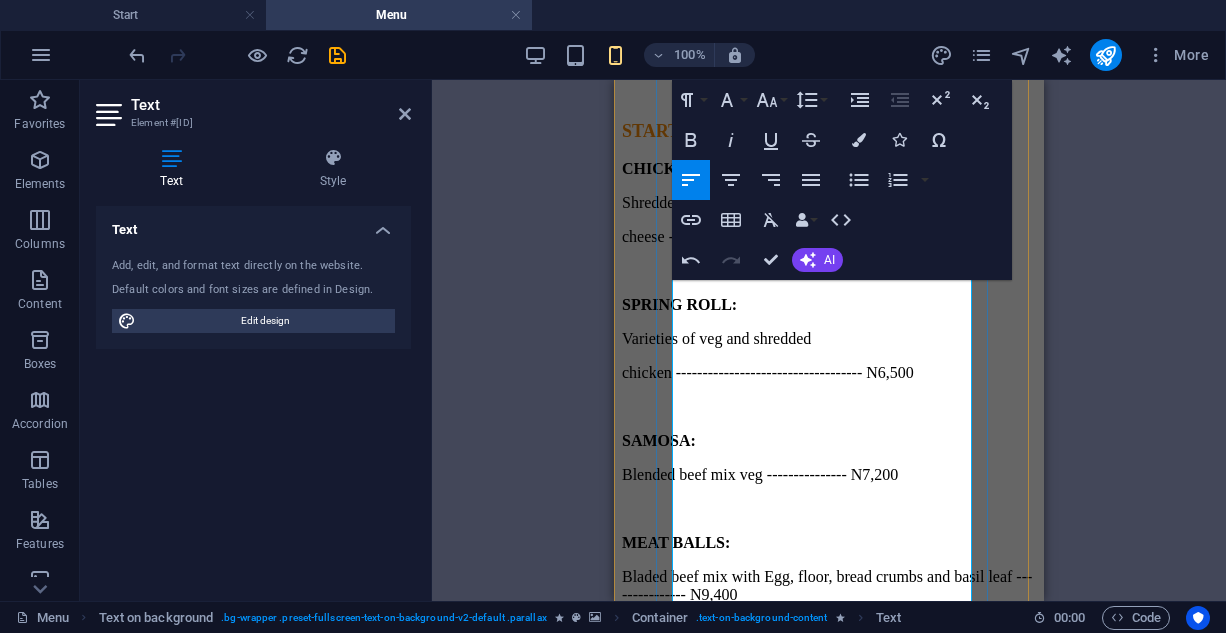 scroll, scrollTop: 2940, scrollLeft: 0, axis: vertical 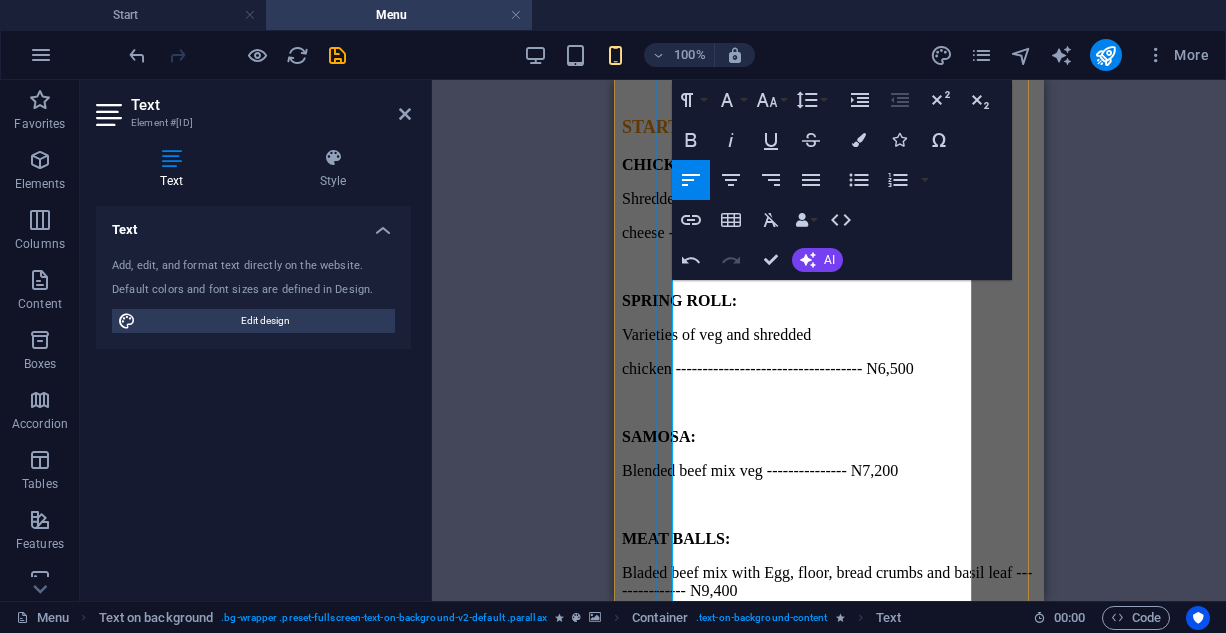 click on "Grilled Prawns, Barracuda Fillet, Snail, Crab, Crispy Calamari.               75,000" at bounding box center [829, 4159] 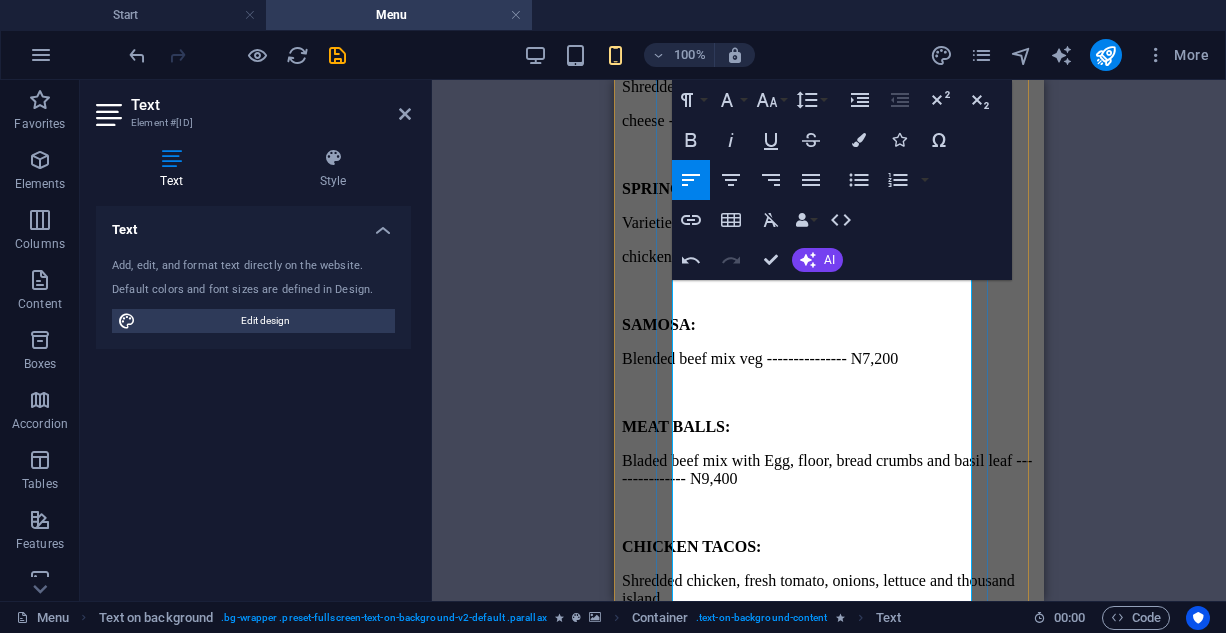 scroll, scrollTop: 3062, scrollLeft: 0, axis: vertical 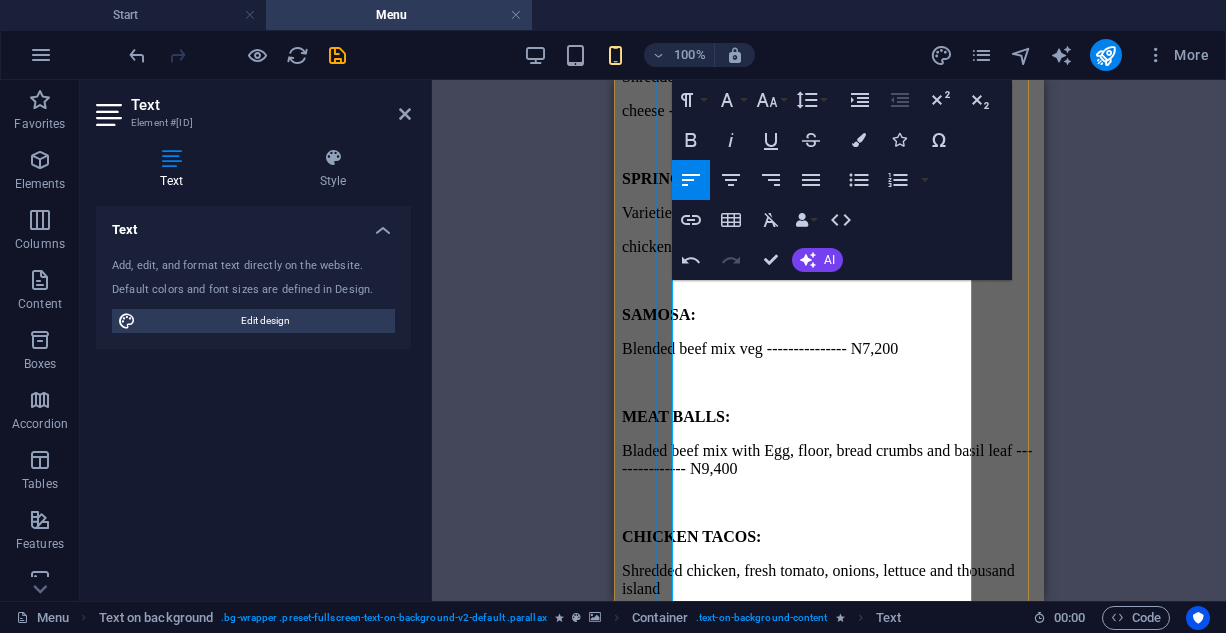 click on "Chinese Rice, Grilled Prawns.                                                                 58,000" at bounding box center (829, 4191) 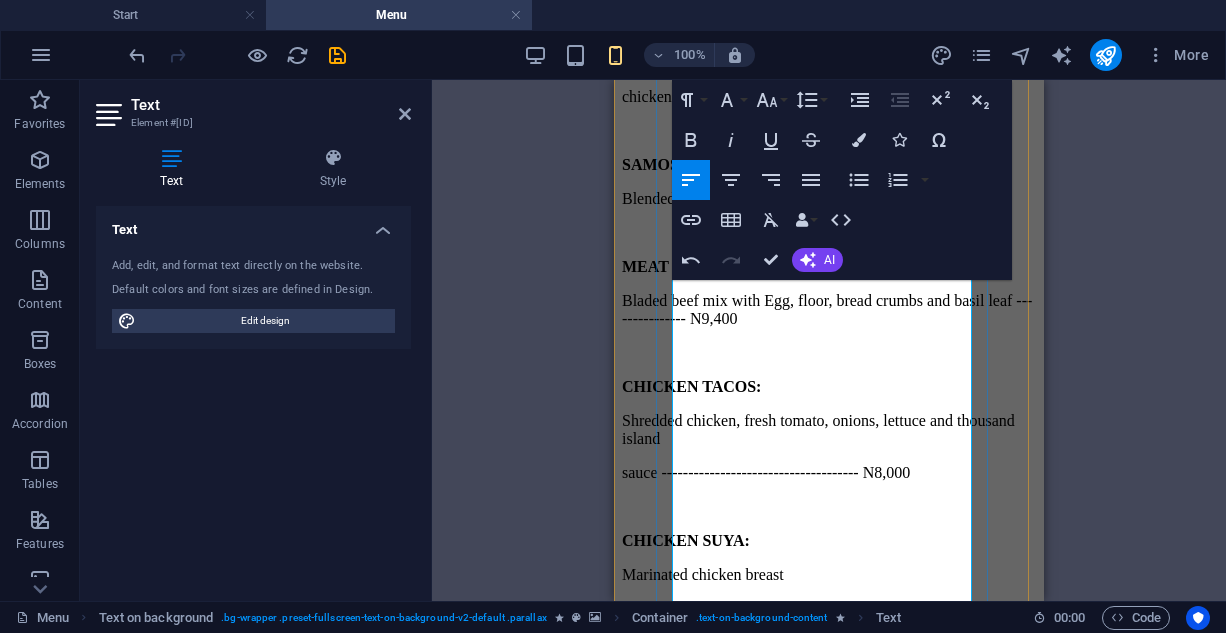scroll, scrollTop: 3216, scrollLeft: 0, axis: vertical 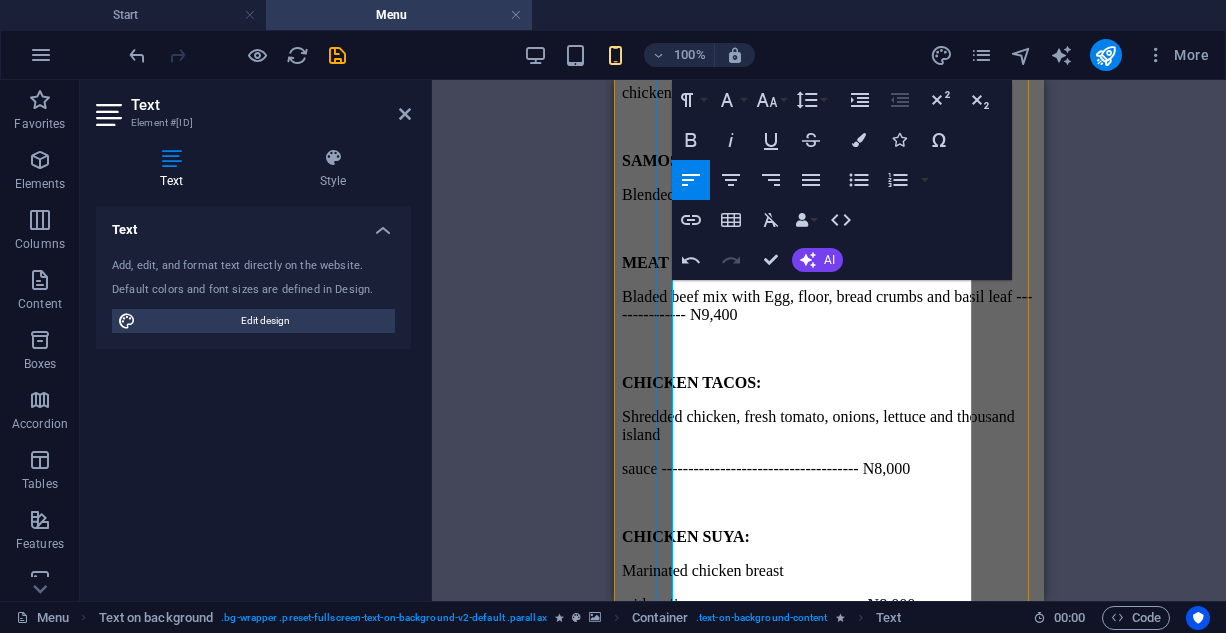 click on "Prawns, Snail Gizzard, Sausage and Chicken Tacos.                               59,100" at bounding box center [829, 4164] 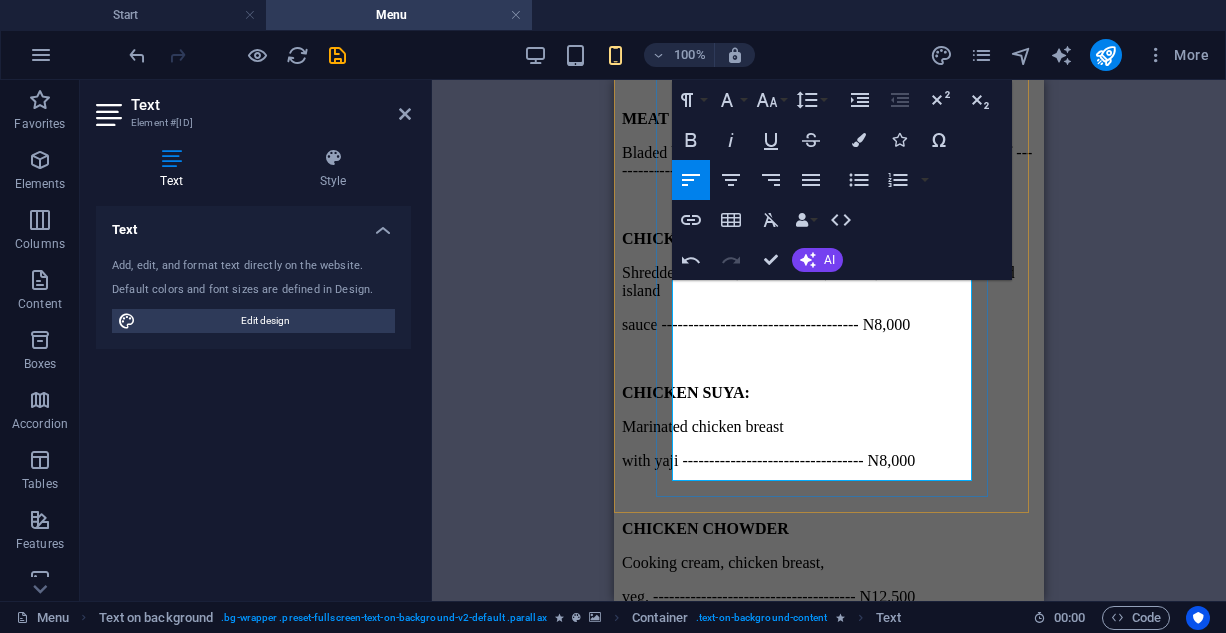 scroll, scrollTop: 3312, scrollLeft: 0, axis: vertical 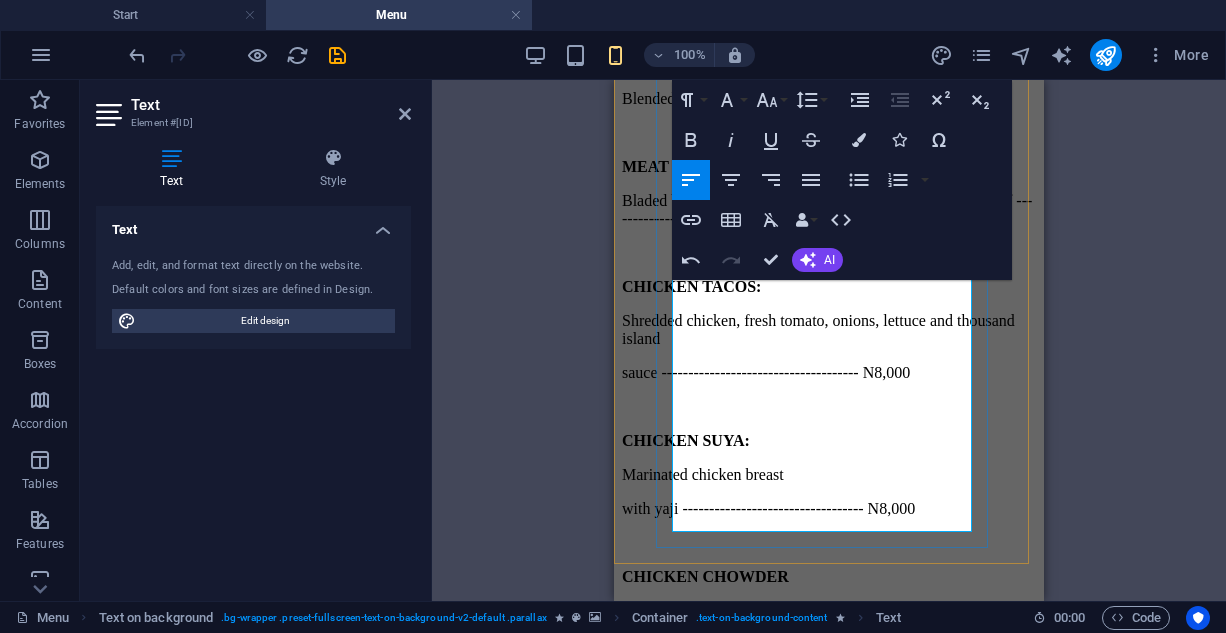 click at bounding box center (829, 4118) 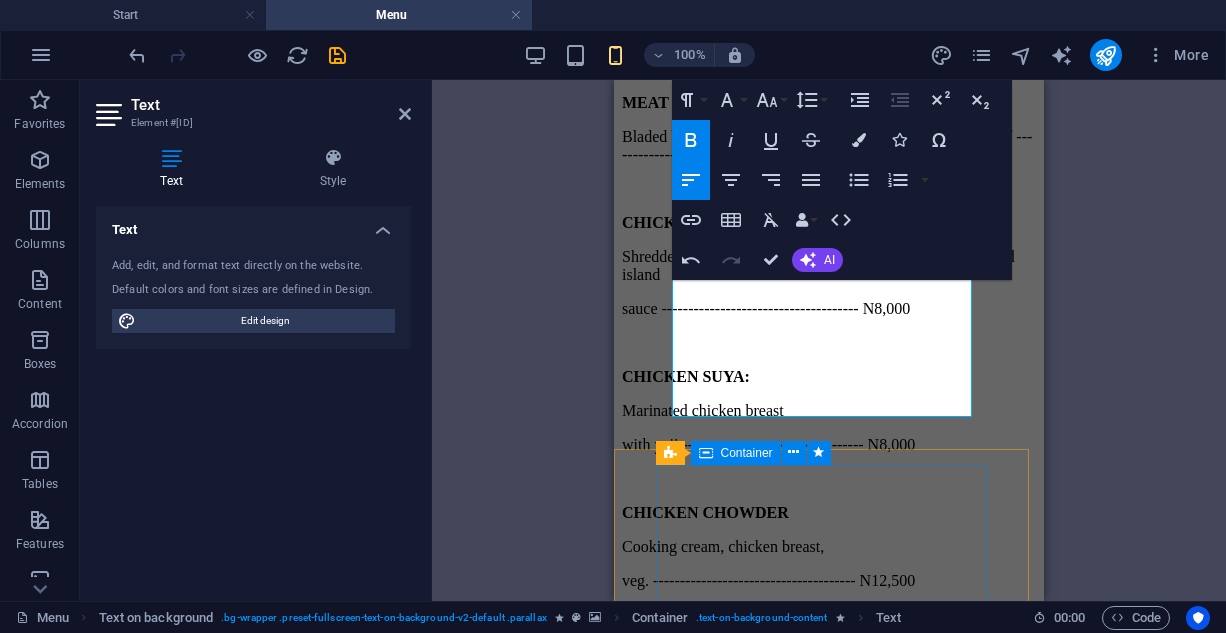 scroll, scrollTop: 3380, scrollLeft: 0, axis: vertical 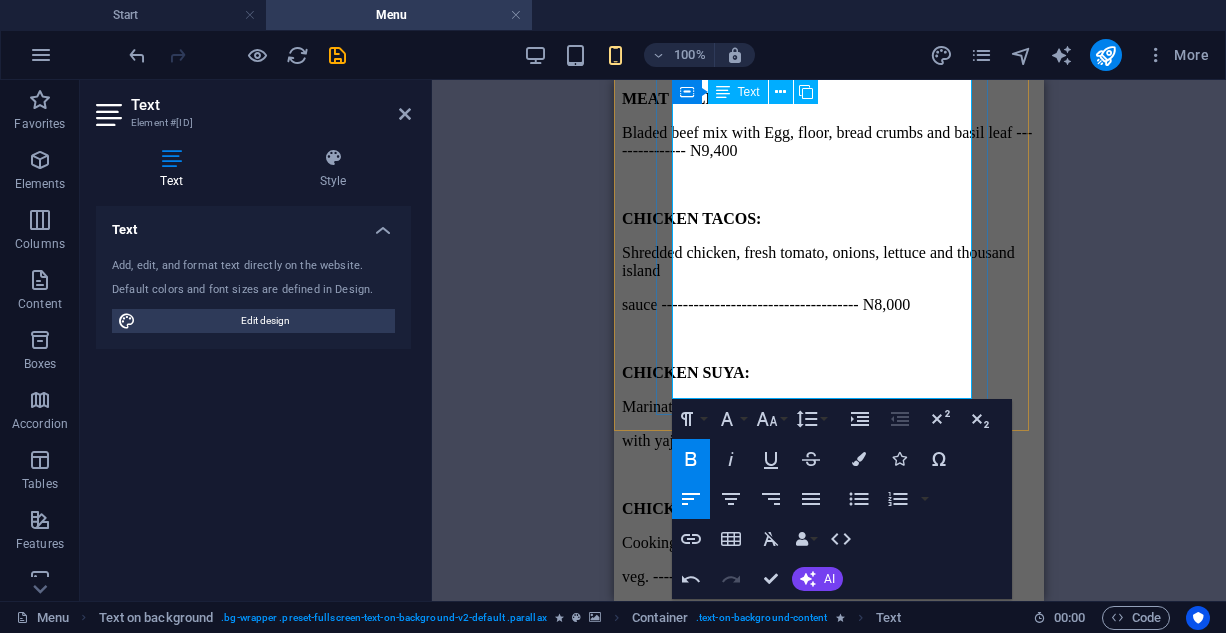 click on "Spicy wings, buffalo wings, jack wings, barbecue wings.                      36,000" at bounding box center [829, 4060] 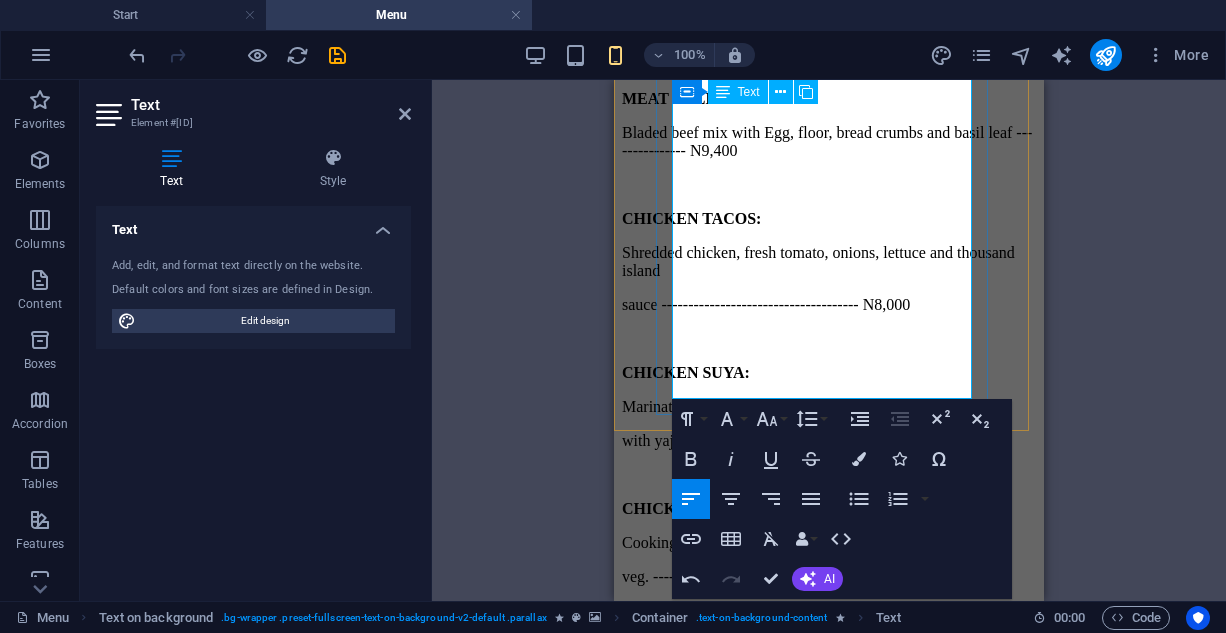drag, startPoint x: 878, startPoint y: 385, endPoint x: 785, endPoint y: 395, distance: 93.53609 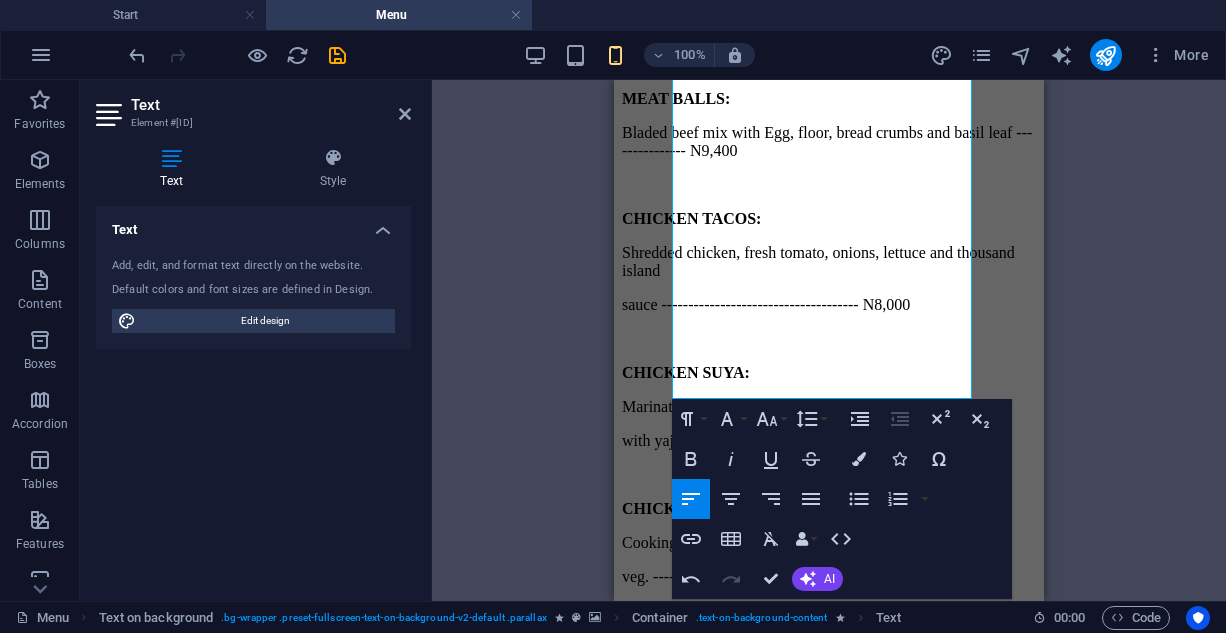 click on "Drag here to replace the existing content. Press “Ctrl” if you want to create a new element.
H1   Banner   Banner   Container   Container   Callout   H3   Spacer   Text   Text on background   Container   Menu Bar   Text on background   Container   Text on background   Text   Text on background   Container   Text on background Paragraph Format Normal Heading 1 Heading 2 Heading 3 Heading 4 Heading 5 Heading 6 Code Font Family Arial Georgia Impact Tahoma Times New Roman Verdana Lato Playfair Display Font Size 8 9 10 11 12 14 18 24 30 36 48 60 72 96 Line Height Default Single 1.15 1.5 Double Increase Indent Decrease Indent Superscript Subscript Bold Italic Underline Strikethrough Colors Icons Special Characters Align Left Align Center Align Right Align Justify Unordered List   Default Circle Disc Square    Ordered List   Default Lower Alpha Lower Greek Lower Roman Upper Alpha Upper Roman    Insert Link Insert Table Clear Formatting Data Bindings [FIRST] [LAST] Street [CITY]" at bounding box center [829, 340] 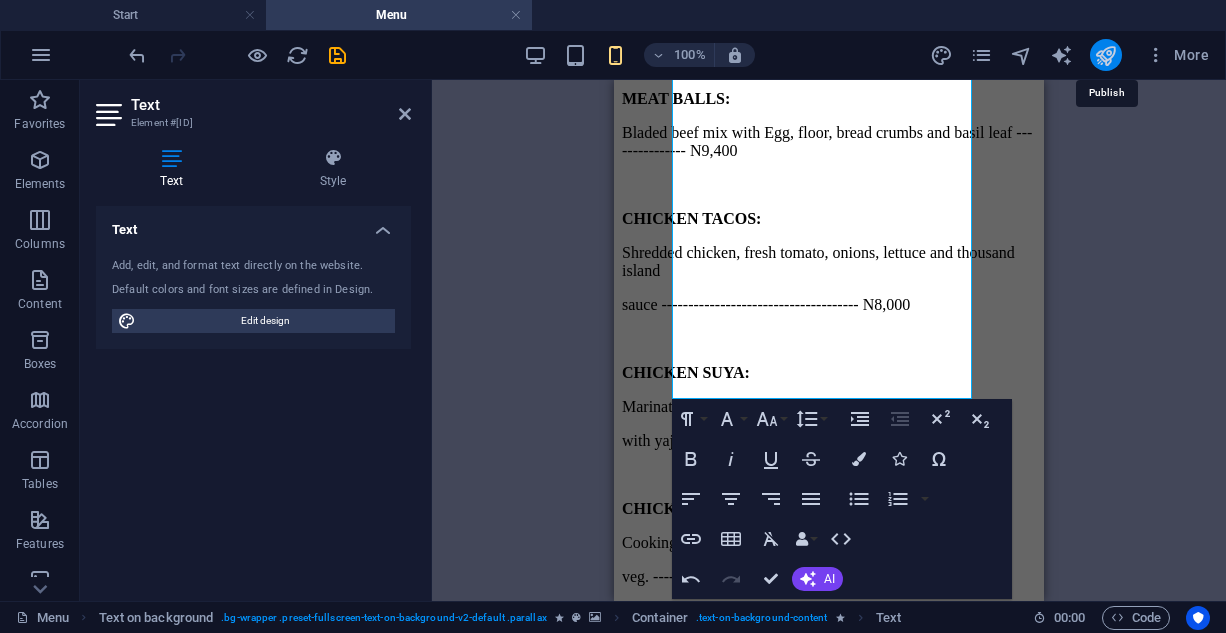 click at bounding box center (1105, 55) 